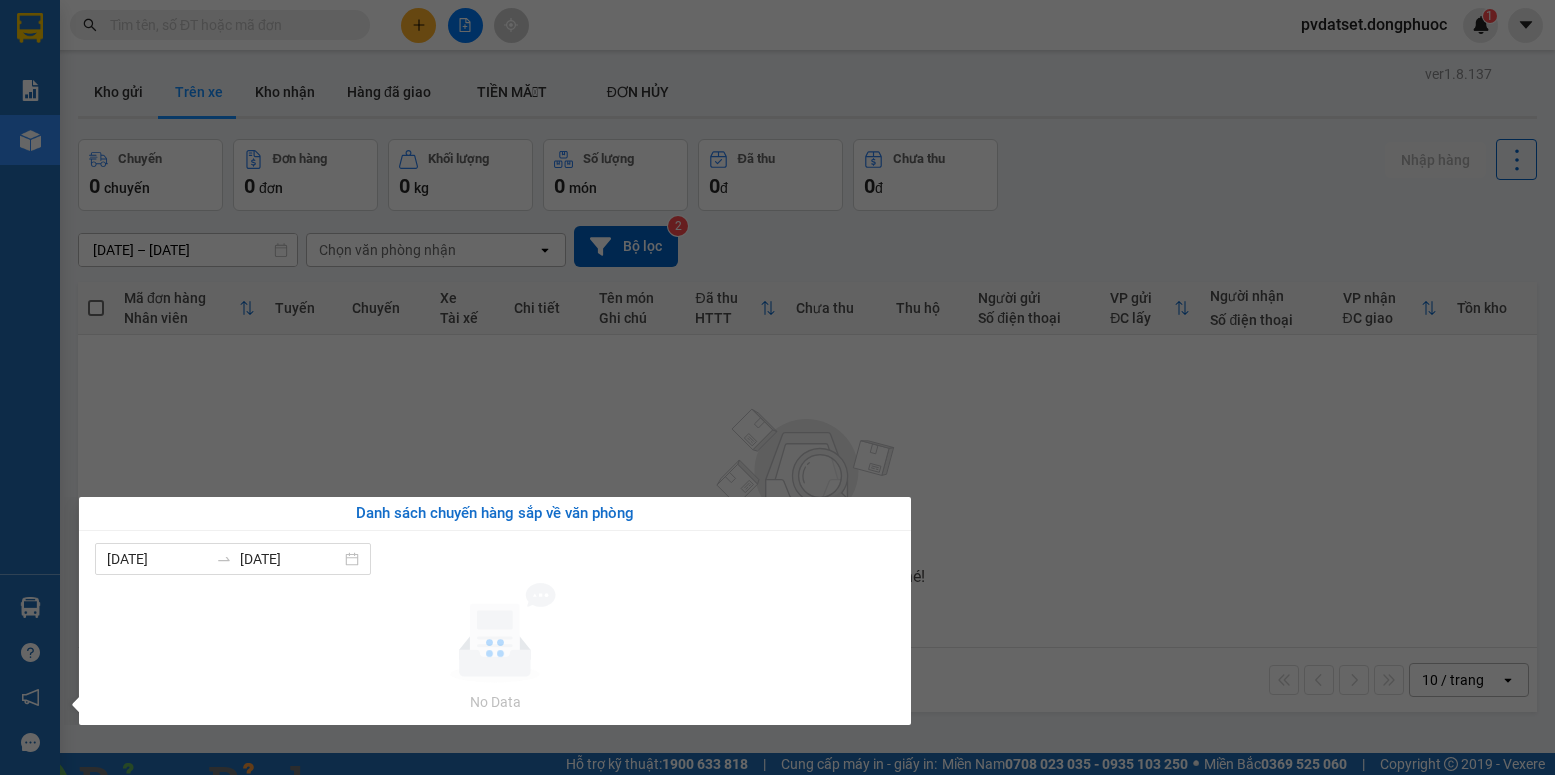 scroll, scrollTop: 0, scrollLeft: 0, axis: both 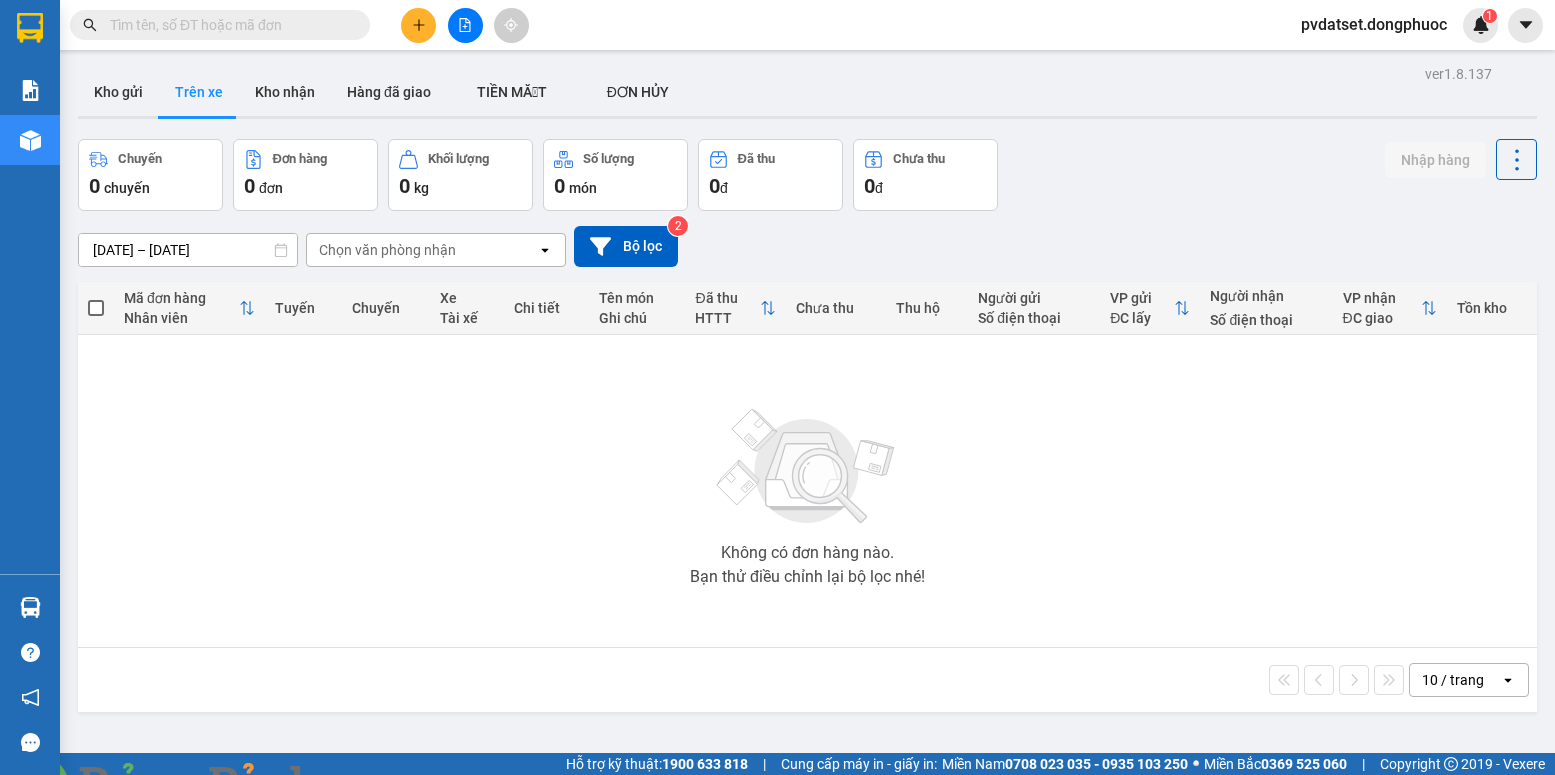 click at bounding box center [362, 787] 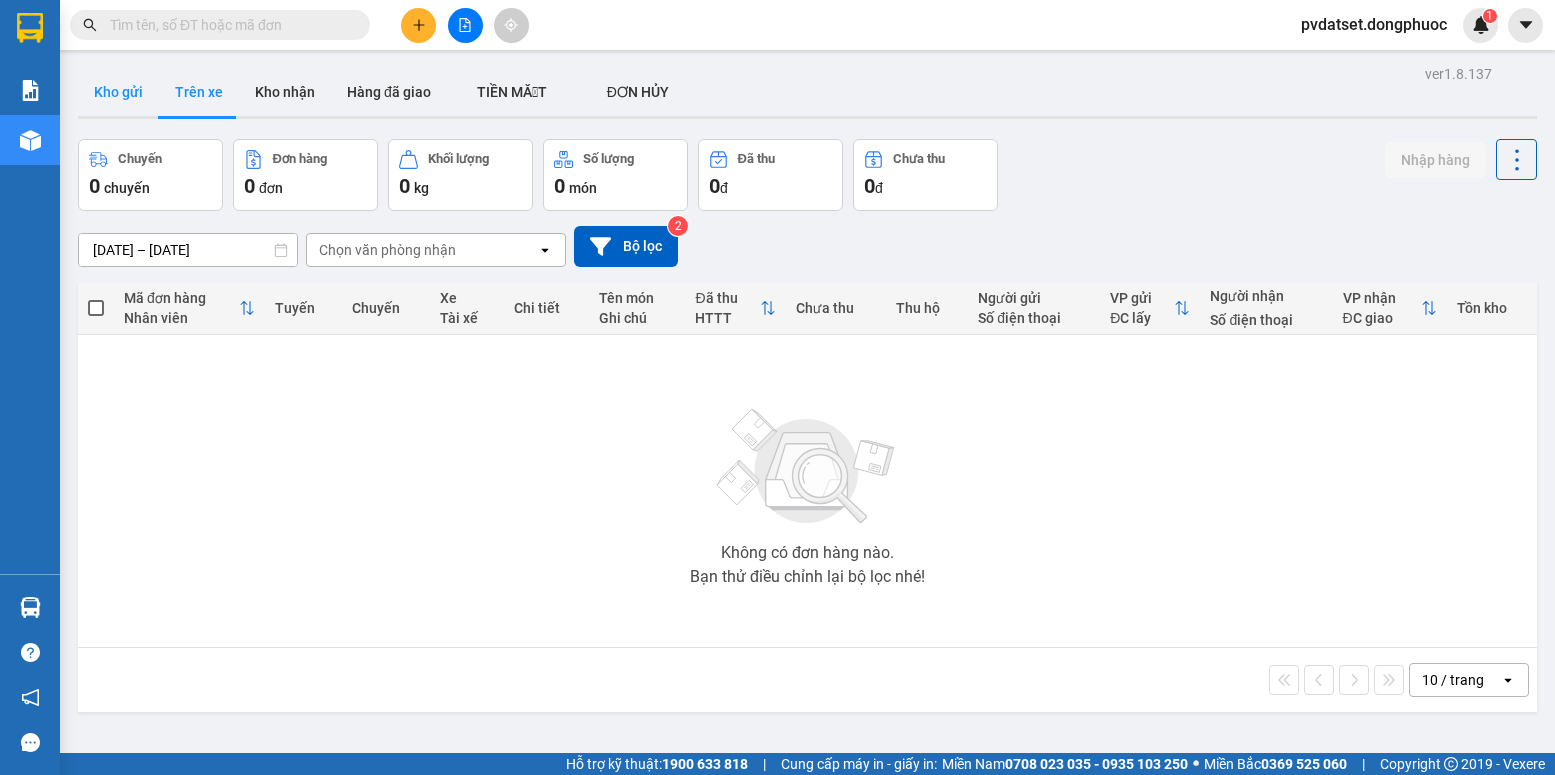 click on "Kho gửi" at bounding box center [118, 92] 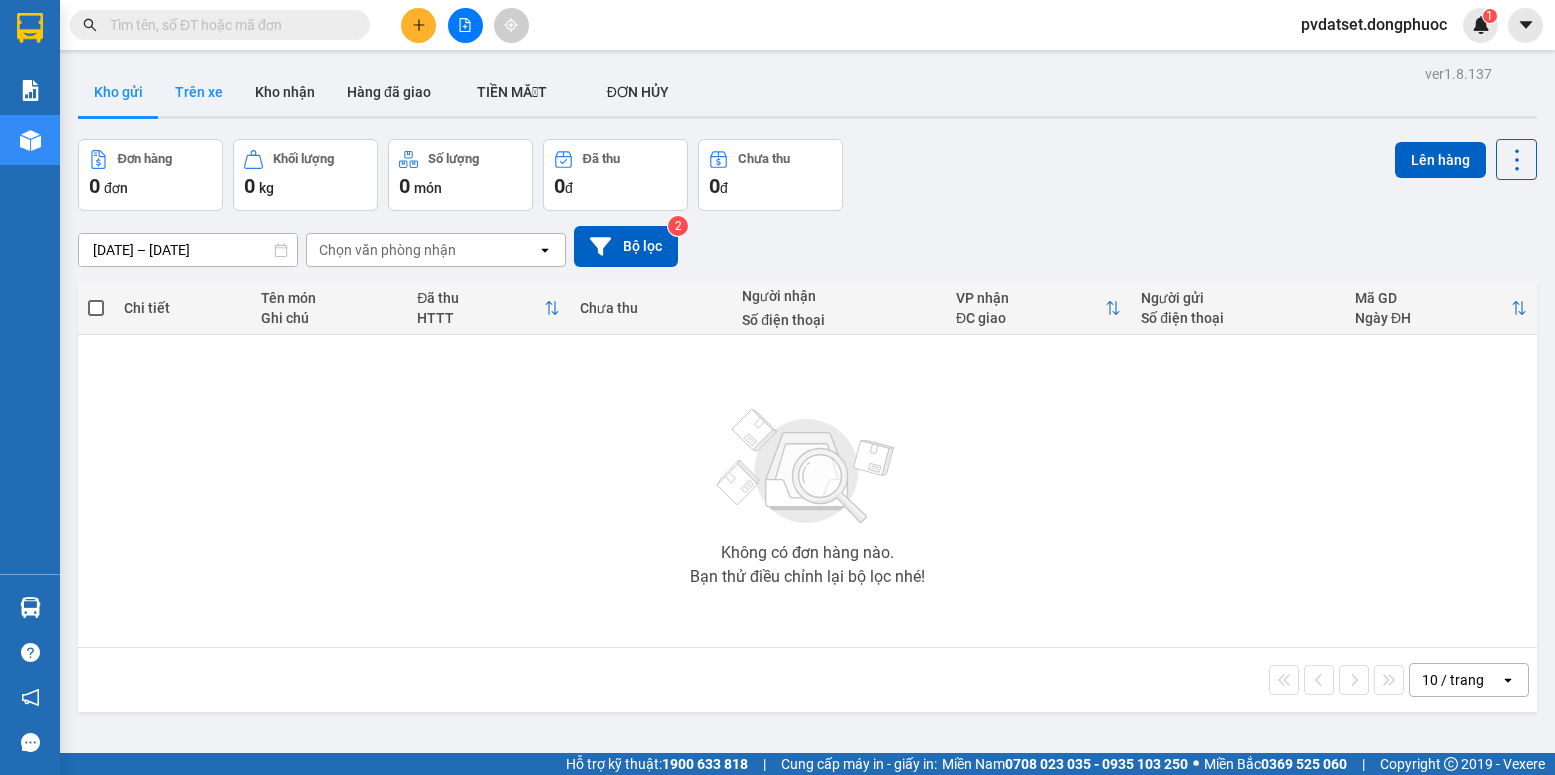 click on "Trên xe" at bounding box center (199, 92) 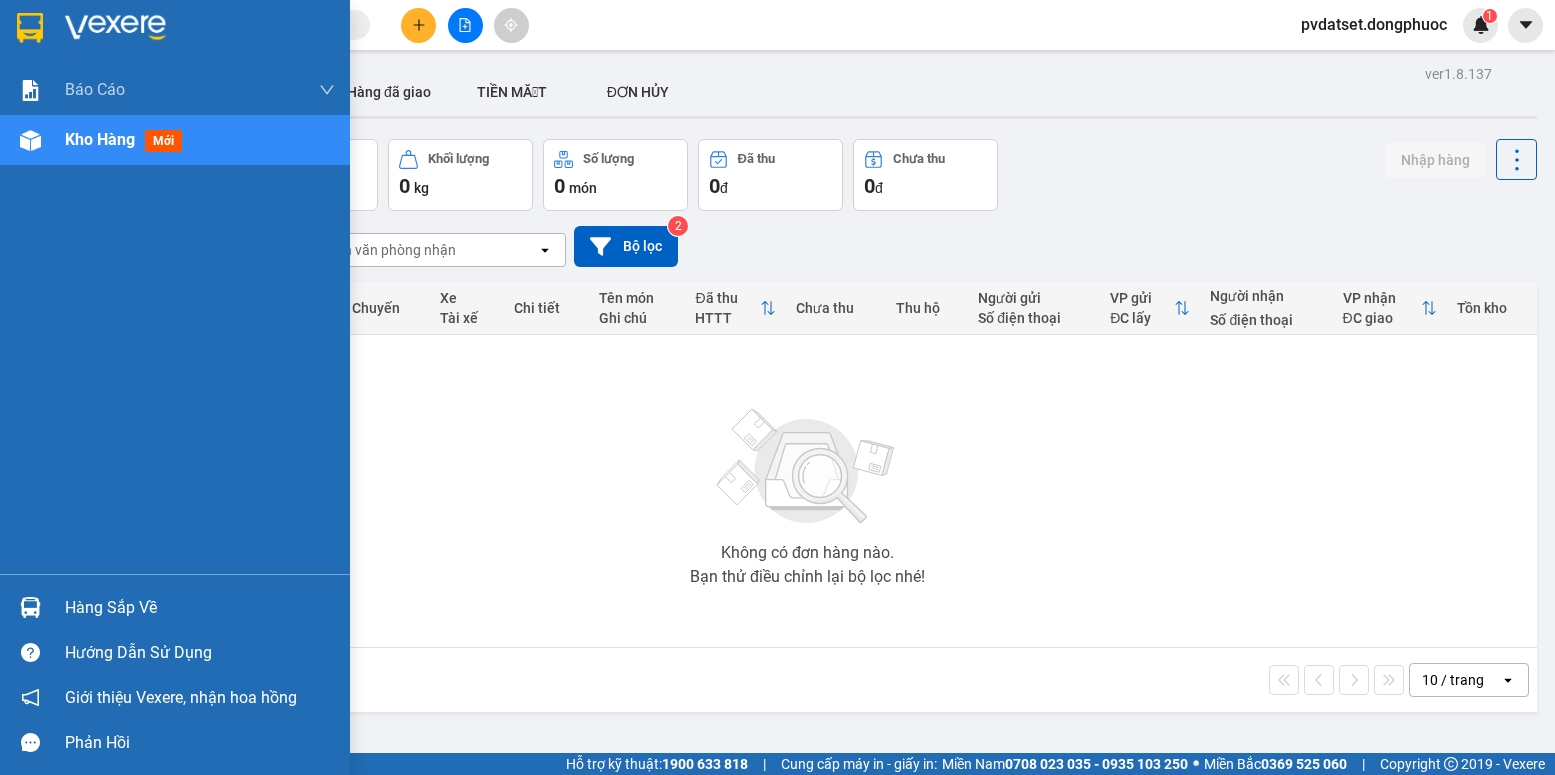 click at bounding box center (30, 607) 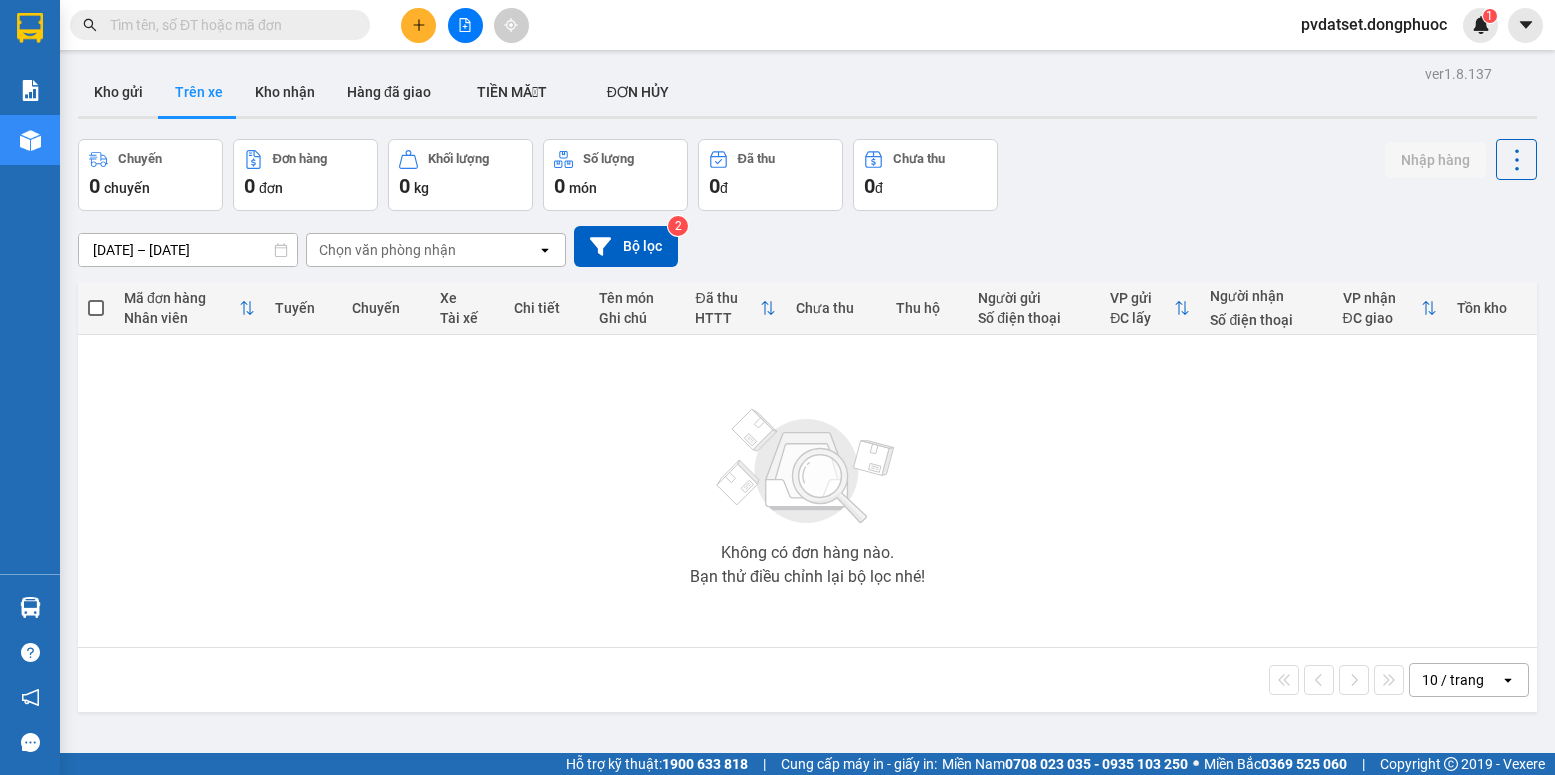 click on "Kết quả tìm kiếm ( 0 )  Bộ lọc  Ngày tạo đơn gần nhất No Data pvdatset.dongphuoc 1     Báo cáo Mẫu 1: Báo cáo dòng tiền  Mẫu 1: Báo cáo dòng tiền theo nhân viên Mẫu 1: Báo cáo dòng tiền theo nhân viên (VP) Mẫu 2: Doanh số tạo đơn theo Văn phòng, nhân viên - Trạm     Kho hàng mới Hàng sắp về Hướng dẫn sử dụng Giới thiệu Vexere, nhận hoa hồng Phản hồi Phần mềm hỗ trợ bạn tốt chứ? ver  1.8.137 Kho gửi Trên xe Kho nhận Hàng đã giao TIỀN MẶT  ĐƠN HỦY Chuyến 0 chuyến Đơn hàng 0 đơn Khối lượng 0 kg Số lượng 0 món Đã thu 0  đ Chưa thu 0  đ Nhập hàng 12/07/2025 – 14/07/2025 Press the down arrow key to interact with the calendar and select a date. Press the escape button to close the calendar. Selected date range is from 12/07/2025 to 14/07/2025. Chọn văn phòng nhận open Bộ lọc 2 Mã đơn hàng Nhân viên Tuyến Chuyến Xe Tài xế Chi tiết Tên món |" at bounding box center (777, 387) 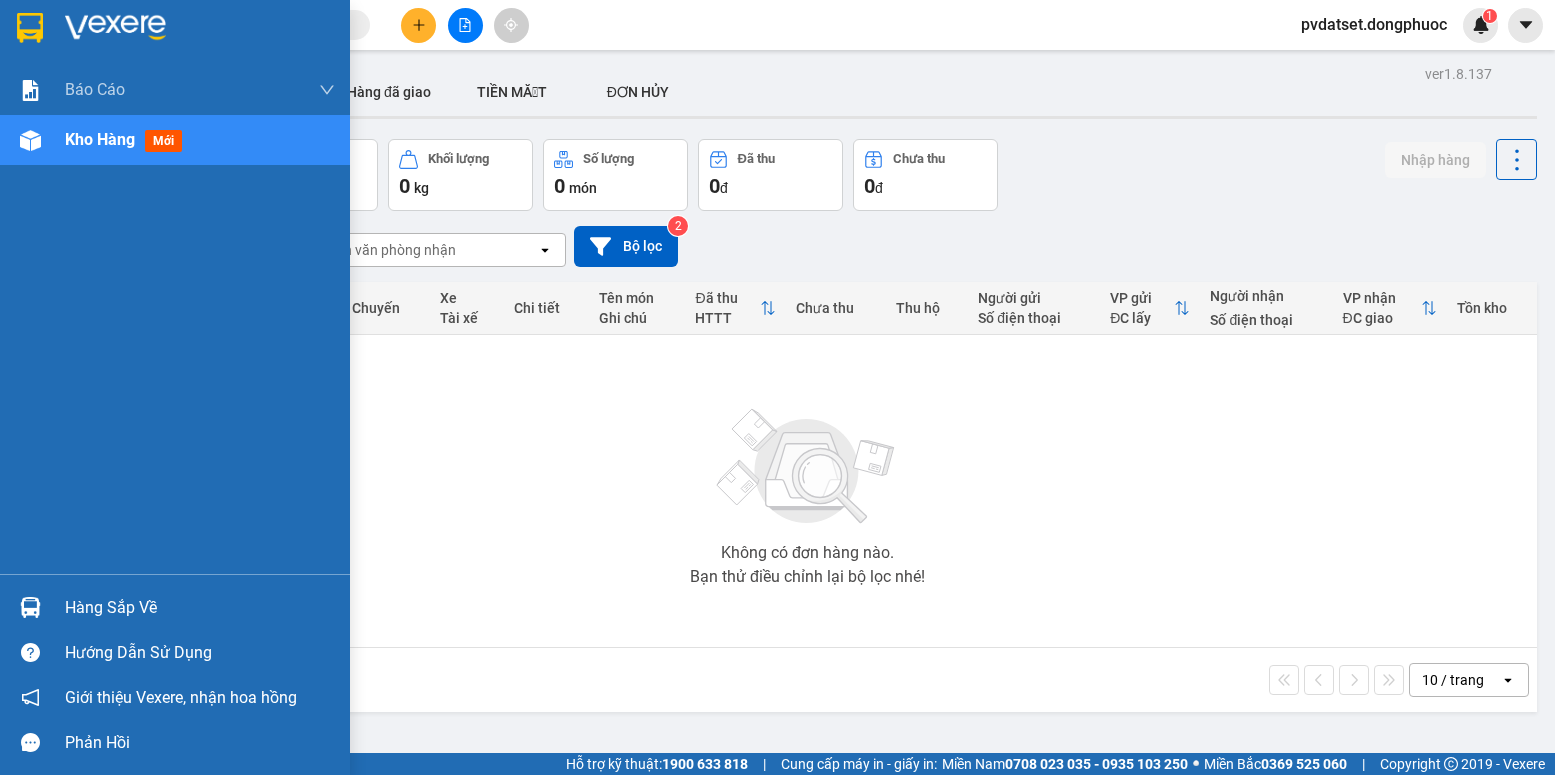 click at bounding box center (30, 607) 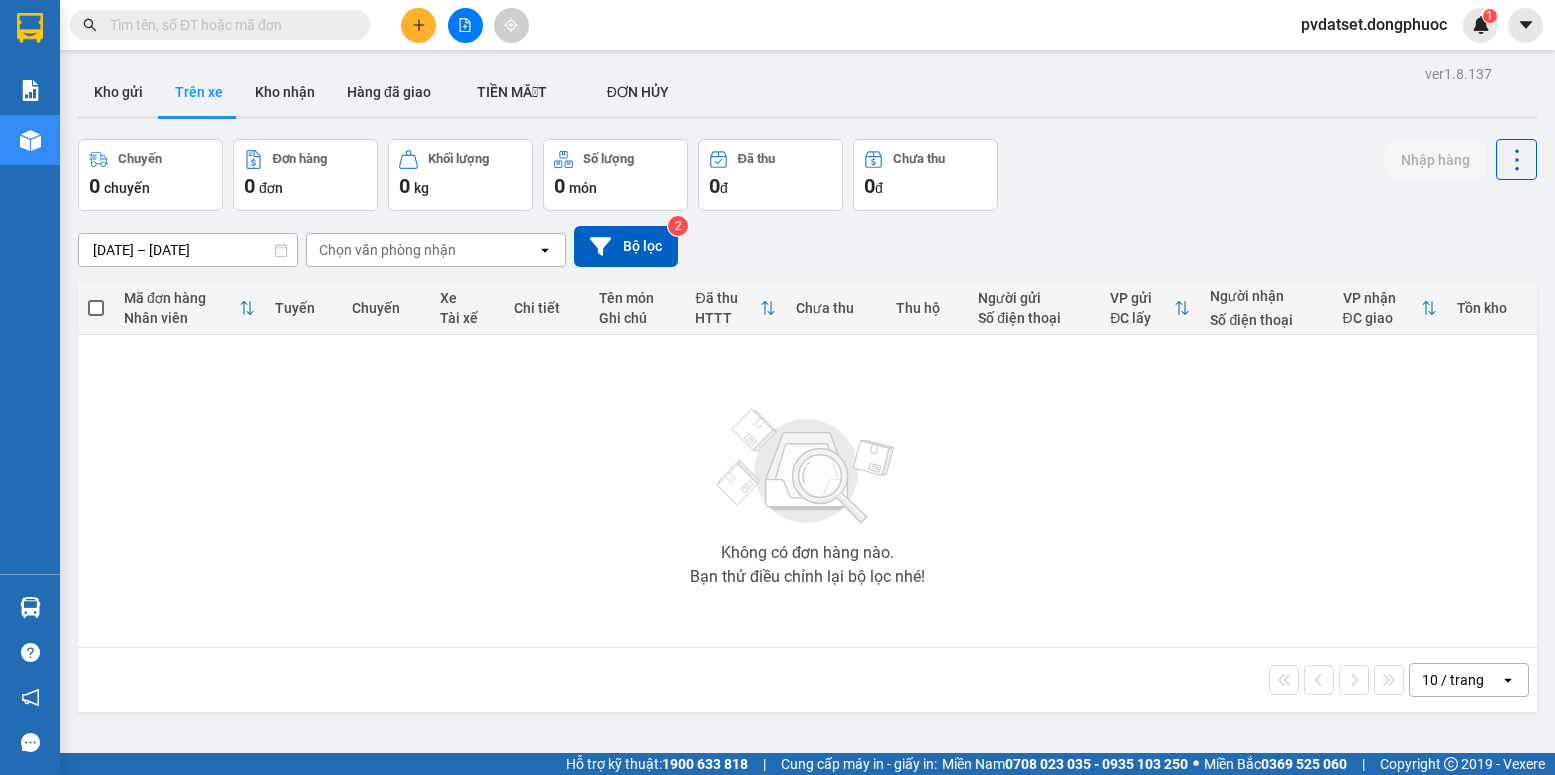 click on "Kết quả tìm kiếm ( 0 )  Bộ lọc  Ngày tạo đơn gần nhất No Data pvdatset.dongphuoc 1     Báo cáo Mẫu 1: Báo cáo dòng tiền  Mẫu 1: Báo cáo dòng tiền theo nhân viên Mẫu 1: Báo cáo dòng tiền theo nhân viên (VP) Mẫu 2: Doanh số tạo đơn theo Văn phòng, nhân viên - Trạm     Kho hàng mới Hàng sắp về Hướng dẫn sử dụng Giới thiệu Vexere, nhận hoa hồng Phản hồi Phần mềm hỗ trợ bạn tốt chứ? ver  1.8.137 Kho gửi Trên xe Kho nhận Hàng đã giao TIỀN MẶT  ĐƠN HỦY Chuyến 0 chuyến Đơn hàng 0 đơn Khối lượng 0 kg Số lượng 0 món Đã thu 0  đ Chưa thu 0  đ Nhập hàng 12/07/2025 – 14/07/2025 Press the down arrow key to interact with the calendar and select a date. Press the escape button to close the calendar. Selected date range is from 12/07/2025 to 14/07/2025. Chọn văn phòng nhận open Bộ lọc 2 Mã đơn hàng Nhân viên Tuyến Chuyến Xe Tài xế Chi tiết Tên món |" at bounding box center [777, 387] 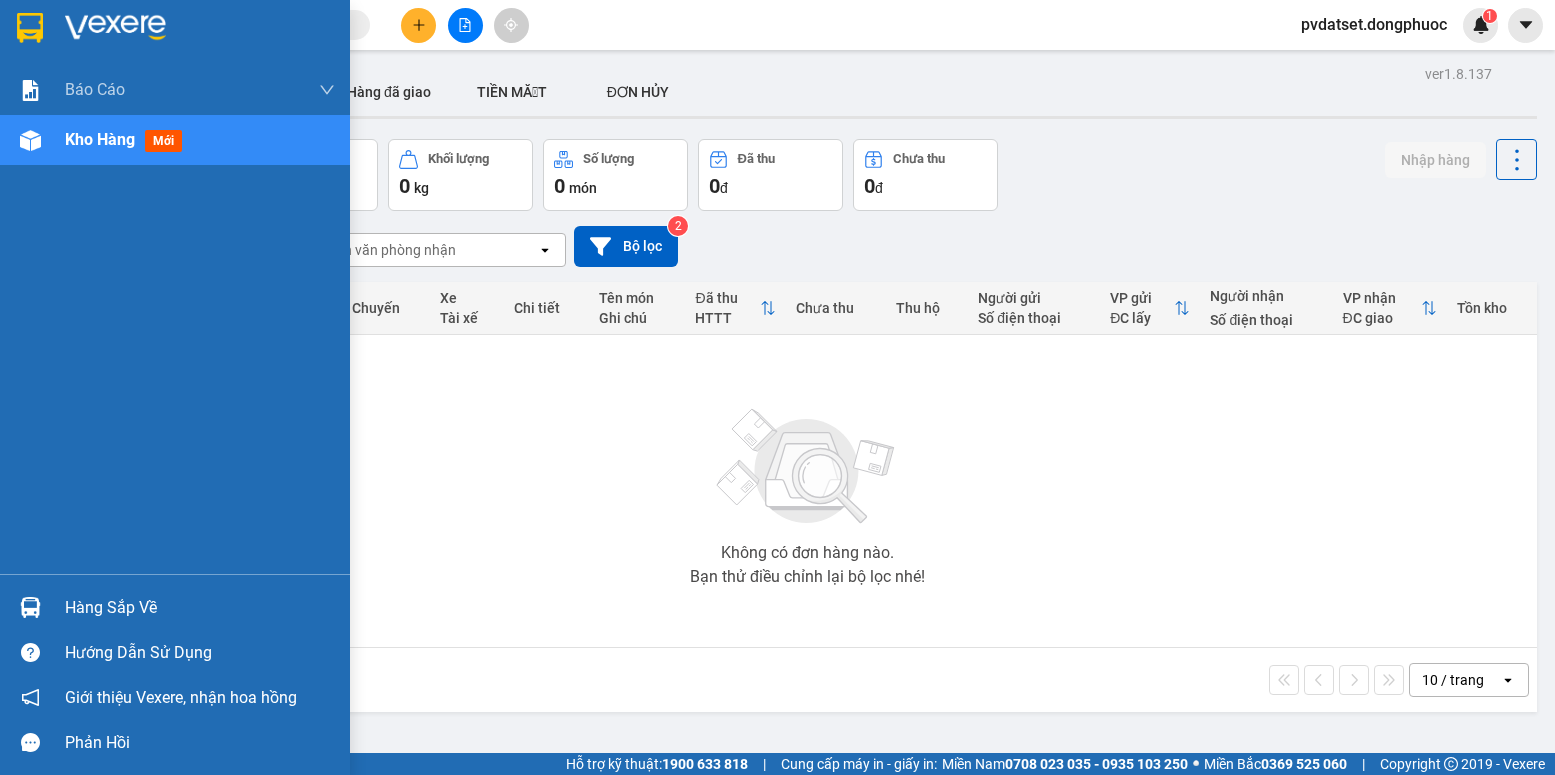 click on "Hàng sắp về" at bounding box center [175, 607] 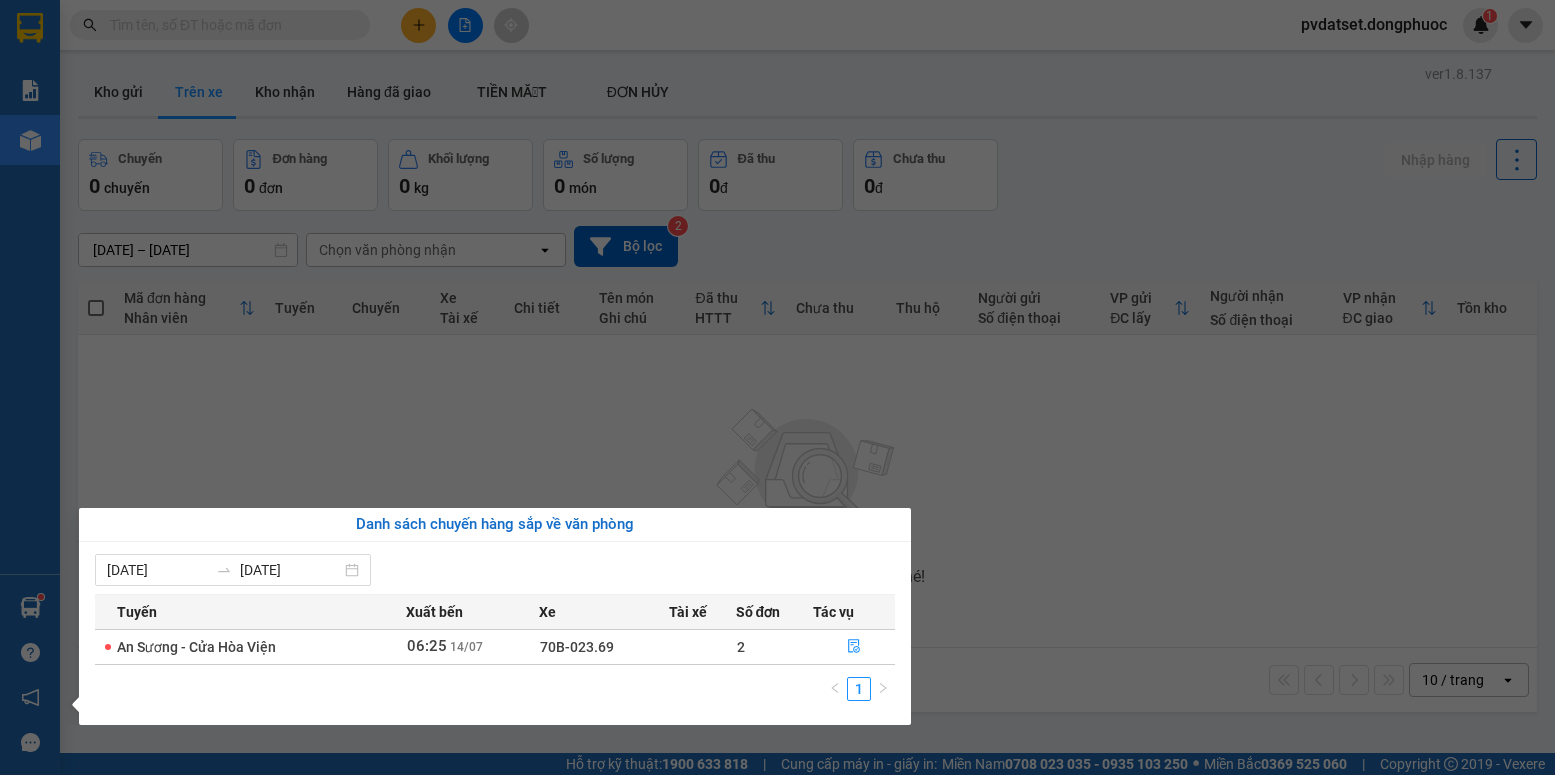 click on "Kết quả tìm kiếm ( 0 )  Bộ lọc  Ngày tạo đơn gần nhất No Data pvdatset.dongphuoc 1     Báo cáo Mẫu 1: Báo cáo dòng tiền  Mẫu 1: Báo cáo dòng tiền theo nhân viên Mẫu 1: Báo cáo dòng tiền theo nhân viên (VP) Mẫu 2: Doanh số tạo đơn theo Văn phòng, nhân viên - Trạm     Kho hàng mới Hàng sắp về Hướng dẫn sử dụng Giới thiệu Vexere, nhận hoa hồng Phản hồi Phần mềm hỗ trợ bạn tốt chứ? ver  1.8.137 Kho gửi Trên xe Kho nhận Hàng đã giao TIỀN MẶT  ĐƠN HỦY Chuyến 0 chuyến Đơn hàng 0 đơn Khối lượng 0 kg Số lượng 0 món Đã thu 0  đ Chưa thu 0  đ Nhập hàng 12/07/2025 – 14/07/2025 Press the down arrow key to interact with the calendar and select a date. Press the escape button to close the calendar. Selected date range is from 12/07/2025 to 14/07/2025. Chọn văn phòng nhận open Bộ lọc 2 Mã đơn hàng Nhân viên Tuyến Chuyến Xe Tài xế Chi tiết Tên món |" at bounding box center (777, 387) 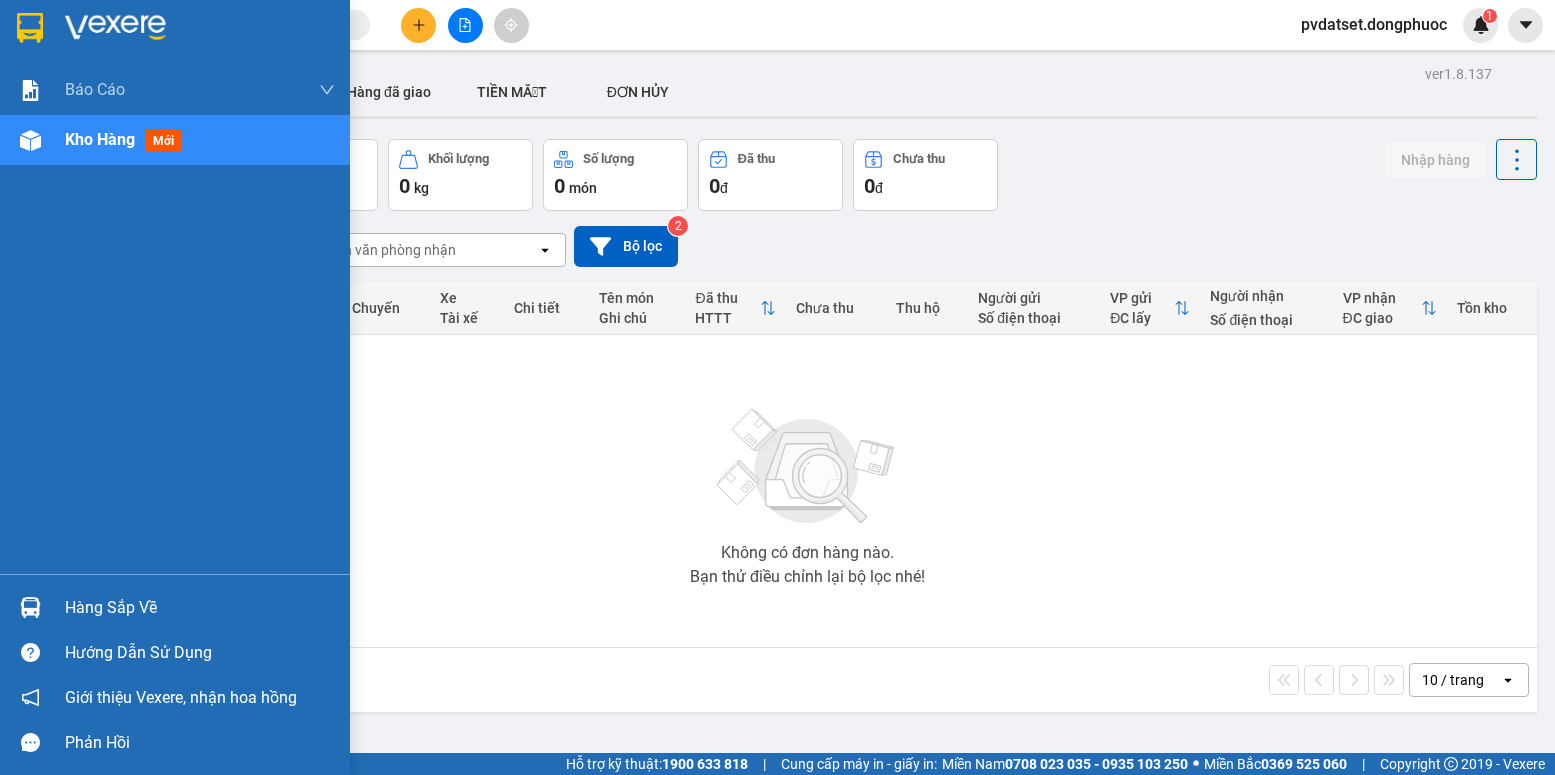 click at bounding box center (30, 607) 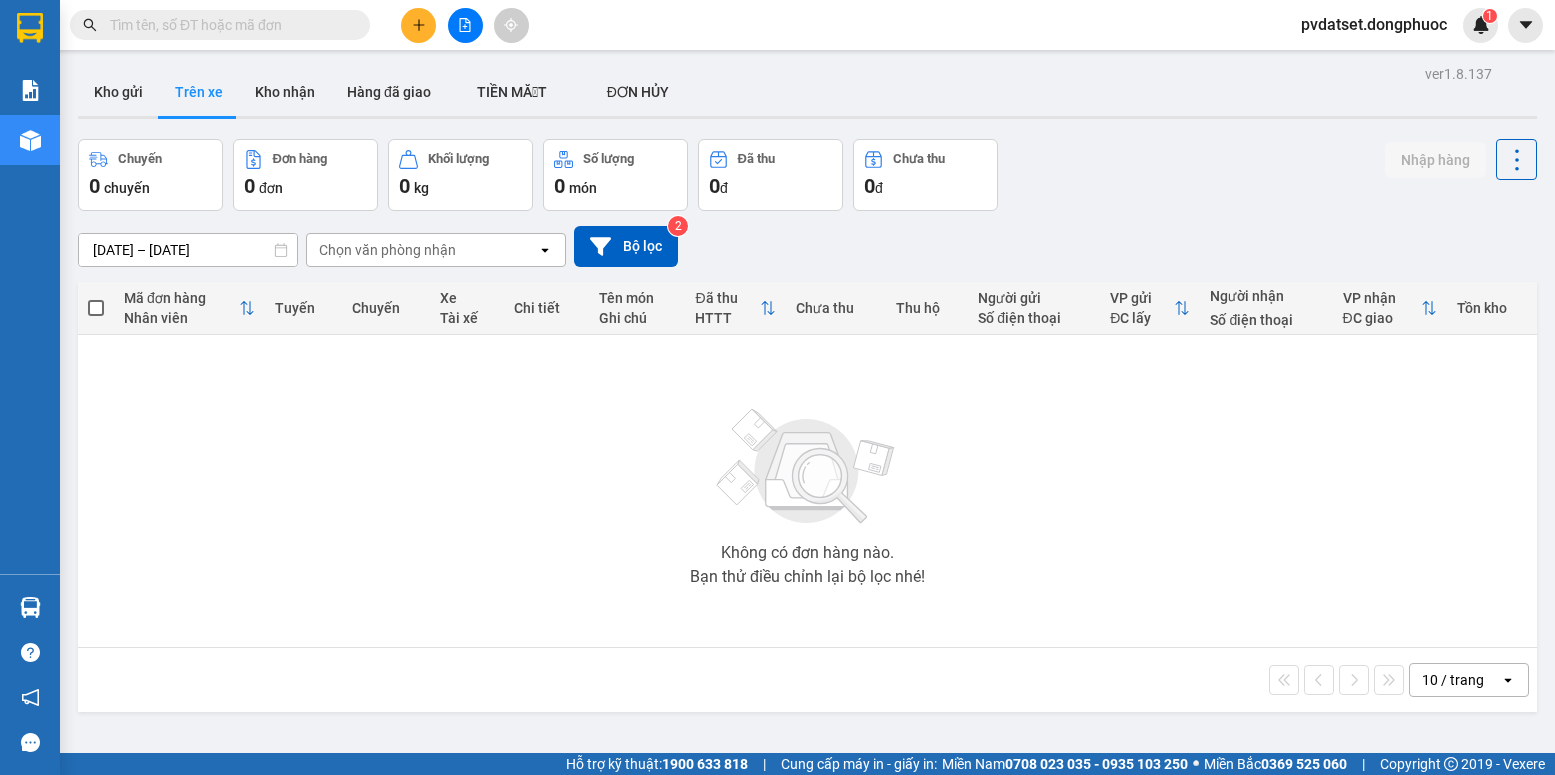 click on "Kết quả tìm kiếm ( 0 )  Bộ lọc  Ngày tạo đơn gần nhất No Data pvdatset.dongphuoc 1     Báo cáo Mẫu 1: Báo cáo dòng tiền  Mẫu 1: Báo cáo dòng tiền theo nhân viên Mẫu 1: Báo cáo dòng tiền theo nhân viên (VP) Mẫu 2: Doanh số tạo đơn theo Văn phòng, nhân viên - Trạm     Kho hàng mới Hàng sắp về Hướng dẫn sử dụng Giới thiệu Vexere, nhận hoa hồng Phản hồi Phần mềm hỗ trợ bạn tốt chứ? ver  1.8.137 Kho gửi Trên xe Kho nhận Hàng đã giao TIỀN MẶT  ĐƠN HỦY Chuyến 0 chuyến Đơn hàng 0 đơn Khối lượng 0 kg Số lượng 0 món Đã thu 0  đ Chưa thu 0  đ Nhập hàng 12/07/2025 – 14/07/2025 Press the down arrow key to interact with the calendar and select a date. Press the escape button to close the calendar. Selected date range is from 12/07/2025 to 14/07/2025. Chọn văn phòng nhận open Bộ lọc 2 Mã đơn hàng Nhân viên Tuyến Chuyến Xe Tài xế Chi tiết Tên món |" at bounding box center [777, 387] 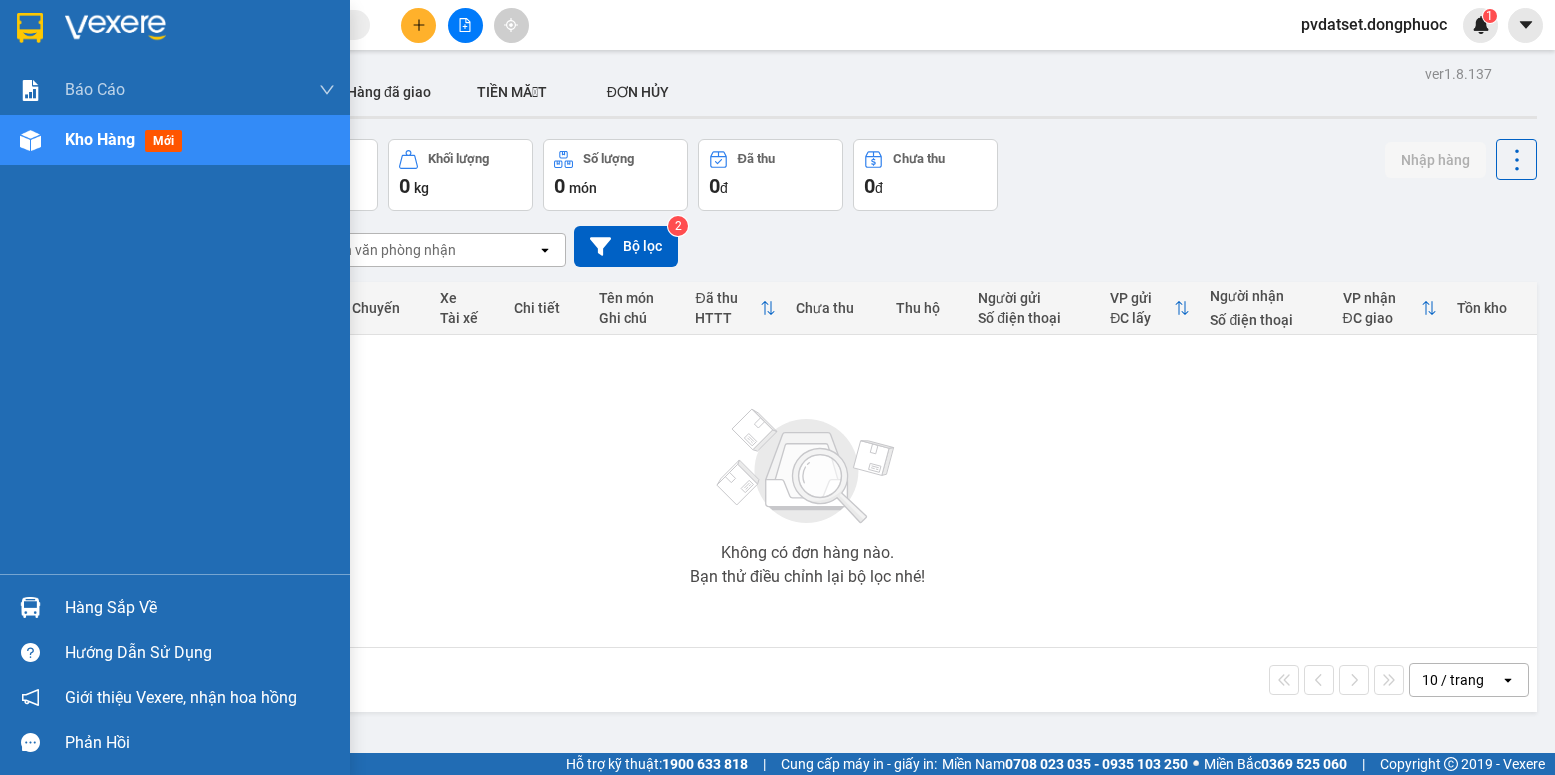 click at bounding box center [30, 607] 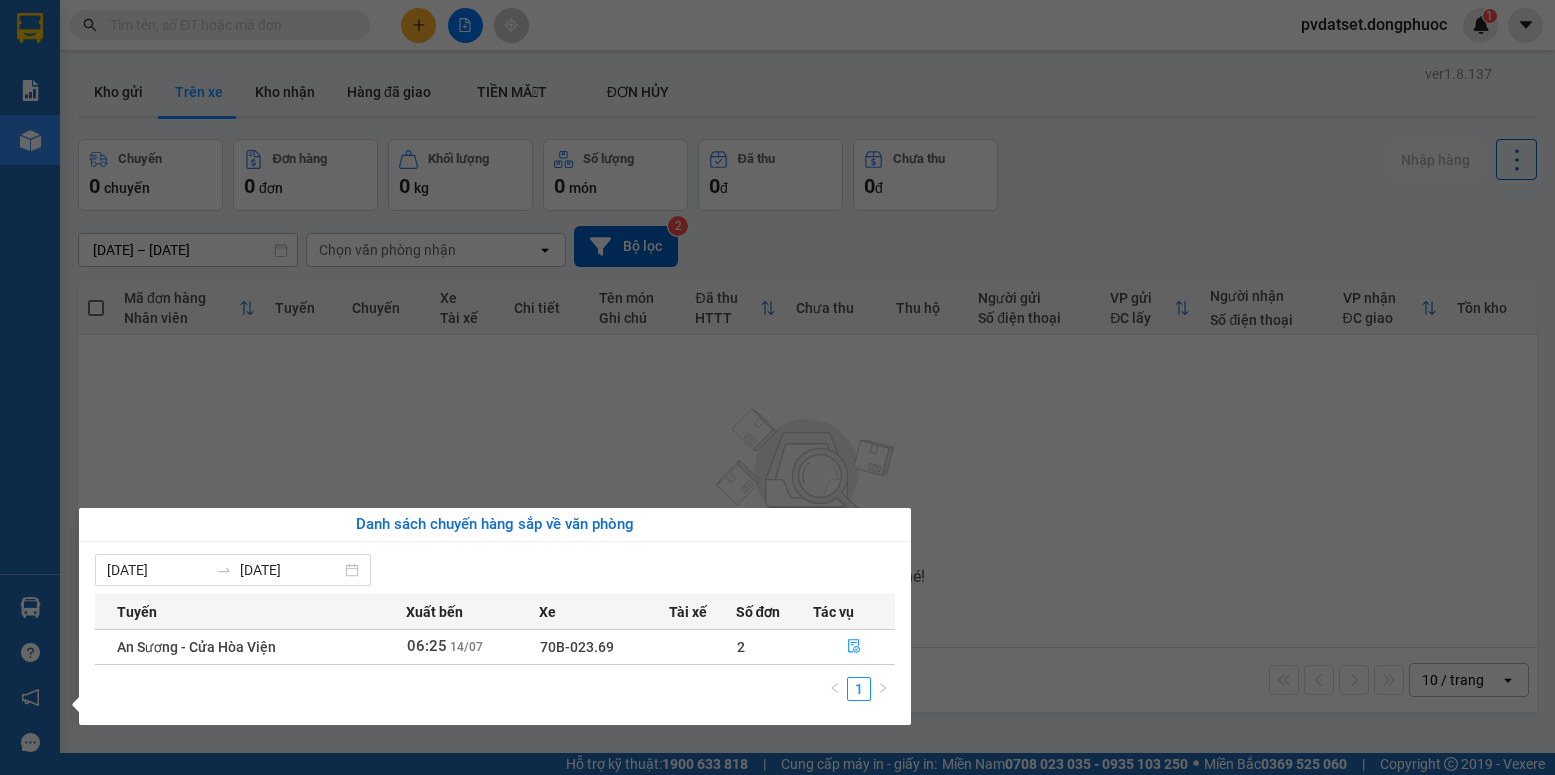 click on "Kết quả tìm kiếm ( 0 )  Bộ lọc  Ngày tạo đơn gần nhất No Data pvdatset.dongphuoc 1     Báo cáo Mẫu 1: Báo cáo dòng tiền  Mẫu 1: Báo cáo dòng tiền theo nhân viên Mẫu 1: Báo cáo dòng tiền theo nhân viên (VP) Mẫu 2: Doanh số tạo đơn theo Văn phòng, nhân viên - Trạm     Kho hàng mới Hàng sắp về Hướng dẫn sử dụng Giới thiệu Vexere, nhận hoa hồng Phản hồi Phần mềm hỗ trợ bạn tốt chứ? ver  1.8.137 Kho gửi Trên xe Kho nhận Hàng đã giao TIỀN MẶT  ĐƠN HỦY Chuyến 0 chuyến Đơn hàng 0 đơn Khối lượng 0 kg Số lượng 0 món Đã thu 0  đ Chưa thu 0  đ Nhập hàng 12/07/2025 – 14/07/2025 Press the down arrow key to interact with the calendar and select a date. Press the escape button to close the calendar. Selected date range is from 12/07/2025 to 14/07/2025. Chọn văn phòng nhận open Bộ lọc 2 Mã đơn hàng Nhân viên Tuyến Chuyến Xe Tài xế Chi tiết Tên món |" at bounding box center (777, 387) 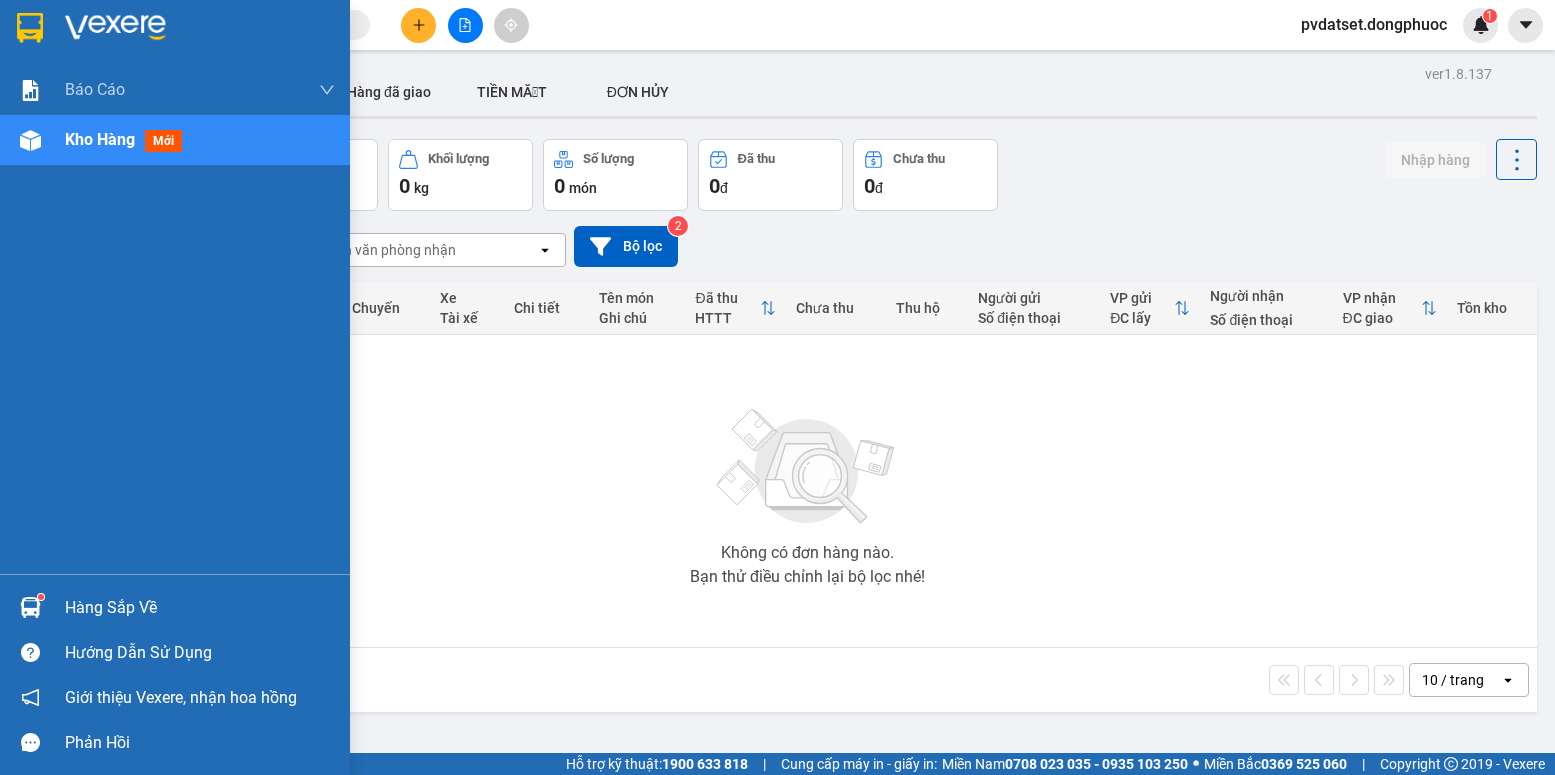 click at bounding box center [30, 607] 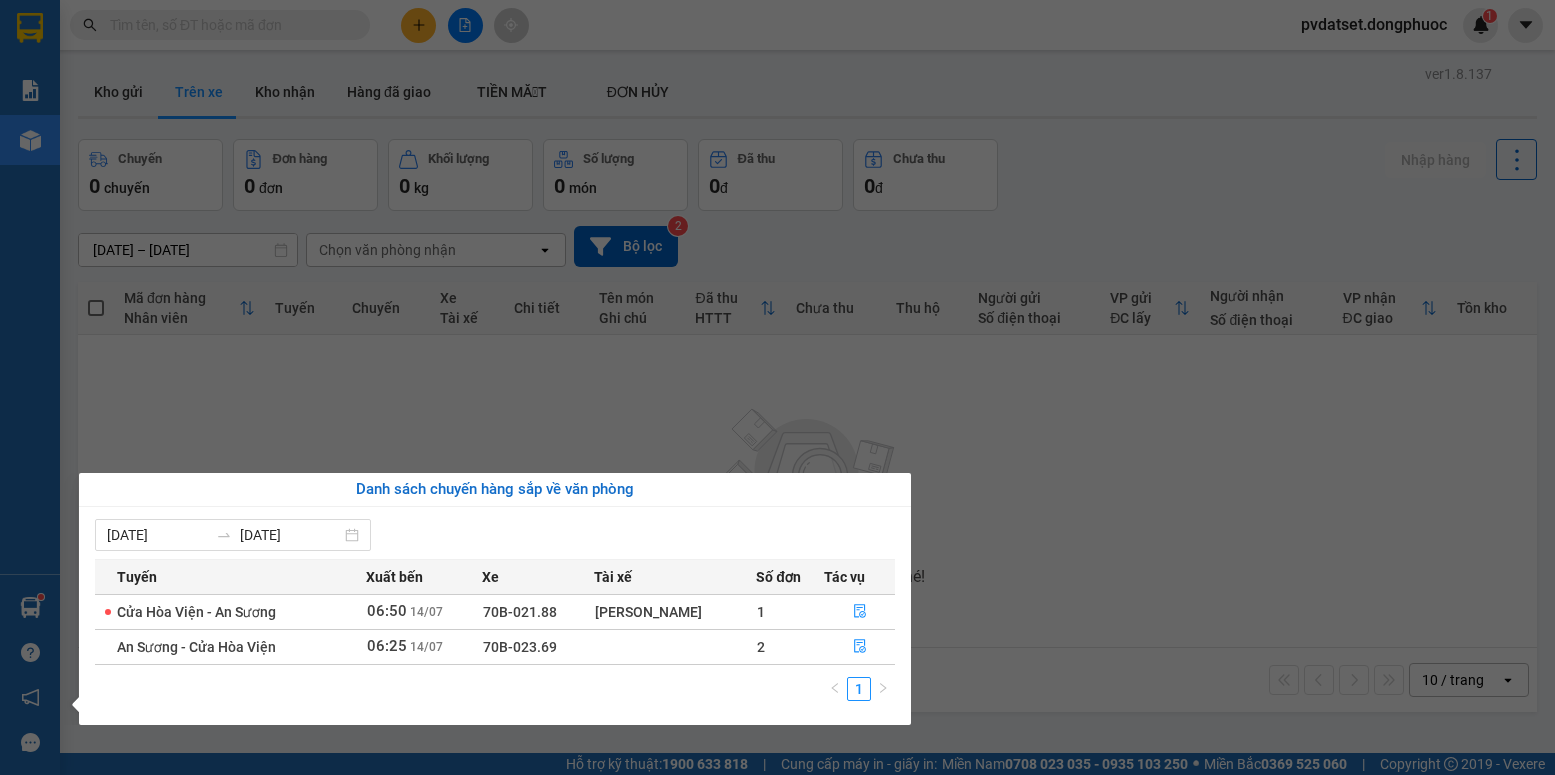 click on "Kết quả tìm kiếm ( 0 )  Bộ lọc  Ngày tạo đơn gần nhất No Data pvdatset.dongphuoc 1     Báo cáo Mẫu 1: Báo cáo dòng tiền  Mẫu 1: Báo cáo dòng tiền theo nhân viên Mẫu 1: Báo cáo dòng tiền theo nhân viên (VP) Mẫu 2: Doanh số tạo đơn theo Văn phòng, nhân viên - Trạm     Kho hàng mới Hàng sắp về Hướng dẫn sử dụng Giới thiệu Vexere, nhận hoa hồng Phản hồi Phần mềm hỗ trợ bạn tốt chứ? ver  1.8.137 Kho gửi Trên xe Kho nhận Hàng đã giao TIỀN MẶT  ĐƠN HỦY Chuyến 0 chuyến Đơn hàng 0 đơn Khối lượng 0 kg Số lượng 0 món Đã thu 0  đ Chưa thu 0  đ Nhập hàng 12/07/2025 – 14/07/2025 Press the down arrow key to interact with the calendar and select a date. Press the escape button to close the calendar. Selected date range is from 12/07/2025 to 14/07/2025. Chọn văn phòng nhận open Bộ lọc 2 Mã đơn hàng Nhân viên Tuyến Chuyến Xe Tài xế Chi tiết Tên món |" at bounding box center [777, 387] 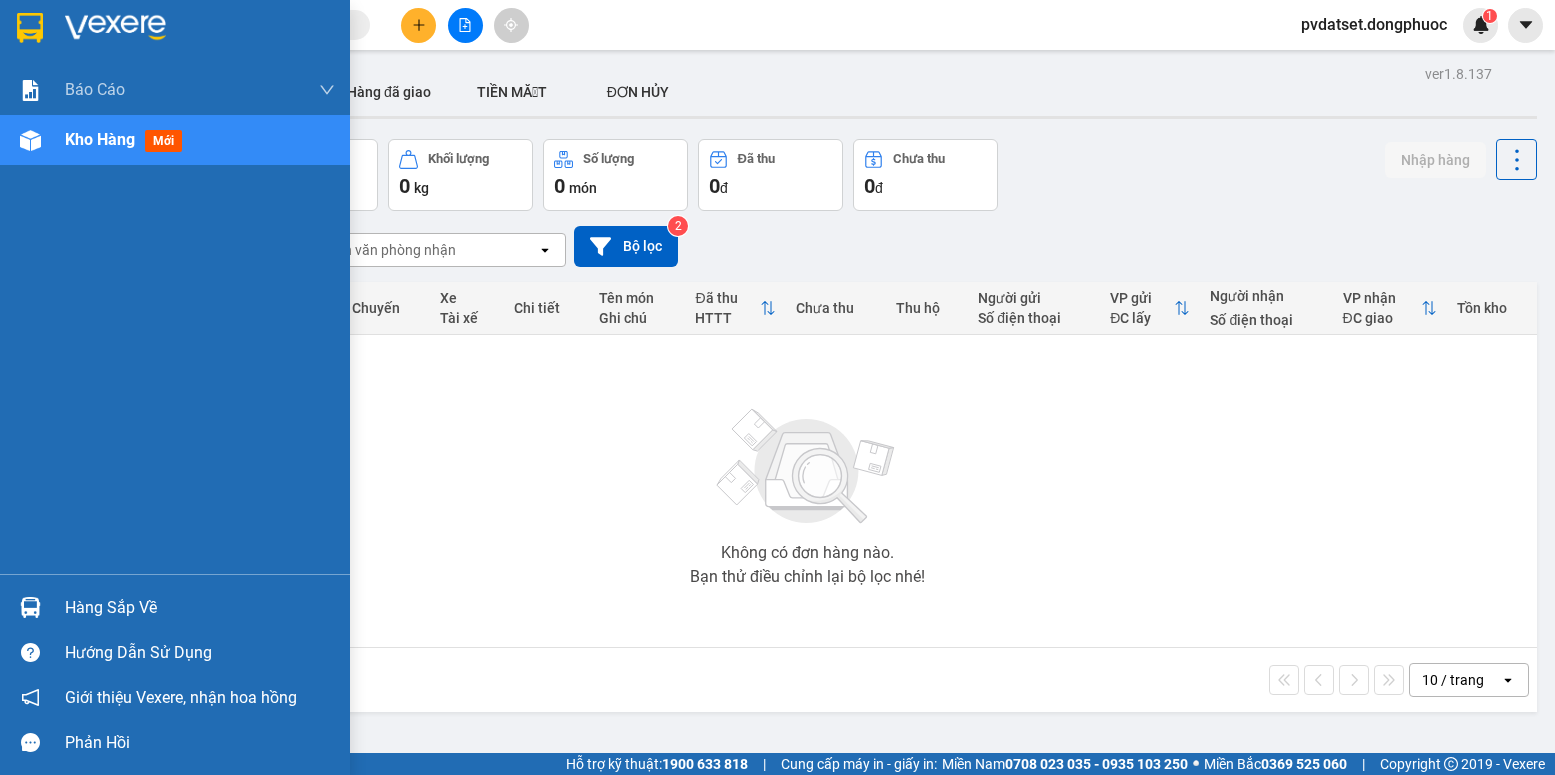 click at bounding box center [30, 607] 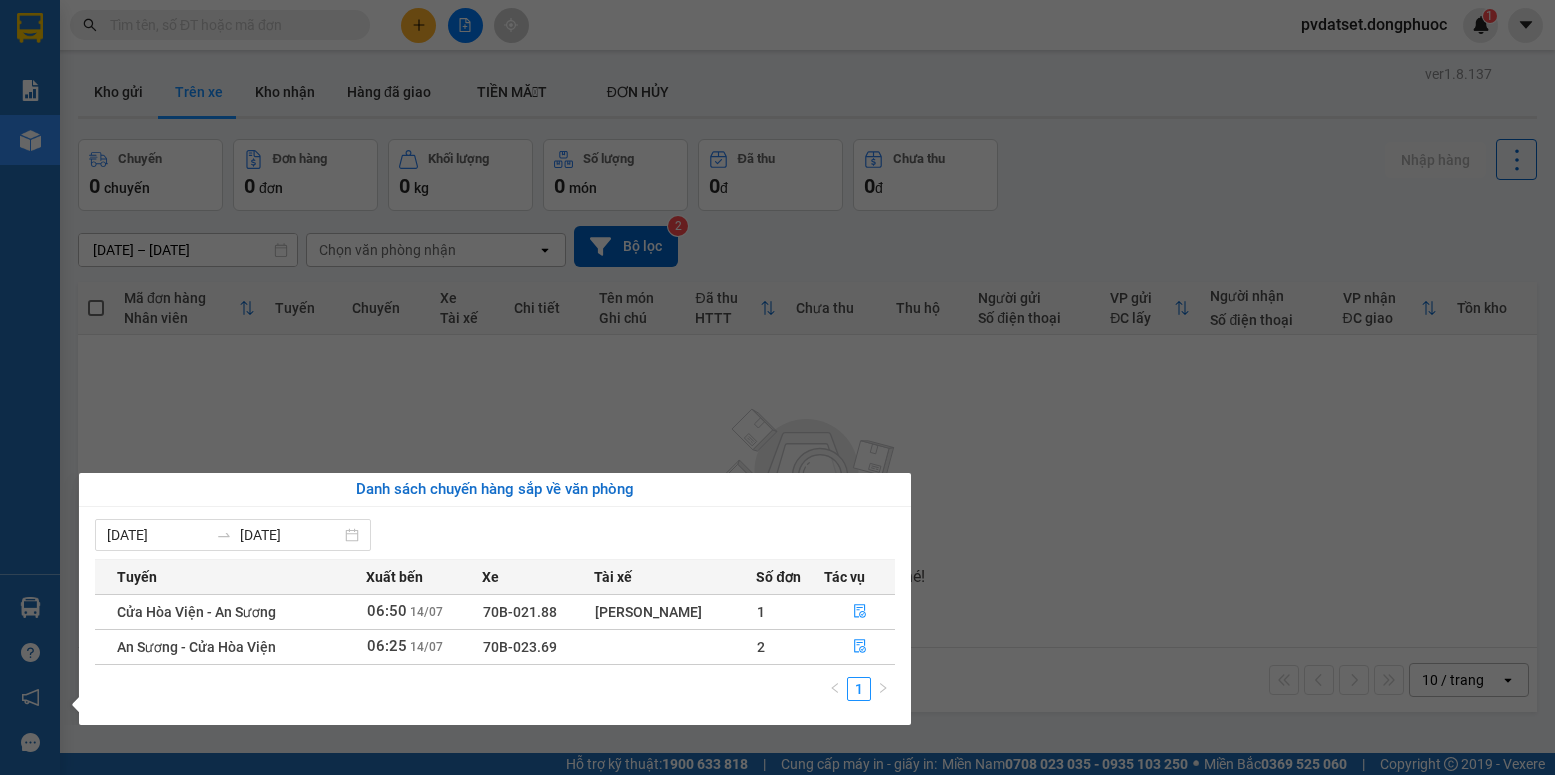 click on "Kết quả tìm kiếm ( 0 )  Bộ lọc  Ngày tạo đơn gần nhất No Data pvdatset.dongphuoc 1     Báo cáo Mẫu 1: Báo cáo dòng tiền  Mẫu 1: Báo cáo dòng tiền theo nhân viên Mẫu 1: Báo cáo dòng tiền theo nhân viên (VP) Mẫu 2: Doanh số tạo đơn theo Văn phòng, nhân viên - Trạm     Kho hàng mới Hàng sắp về Hướng dẫn sử dụng Giới thiệu Vexere, nhận hoa hồng Phản hồi Phần mềm hỗ trợ bạn tốt chứ? ver  1.8.137 Kho gửi Trên xe Kho nhận Hàng đã giao TIỀN MẶT  ĐƠN HỦY Chuyến 0 chuyến Đơn hàng 0 đơn Khối lượng 0 kg Số lượng 0 món Đã thu 0  đ Chưa thu 0  đ Nhập hàng 12/07/2025 – 14/07/2025 Press the down arrow key to interact with the calendar and select a date. Press the escape button to close the calendar. Selected date range is from 12/07/2025 to 14/07/2025. Chọn văn phòng nhận open Bộ lọc 2 Mã đơn hàng Nhân viên Tuyến Chuyến Xe Tài xế Chi tiết Tên món |" at bounding box center (777, 387) 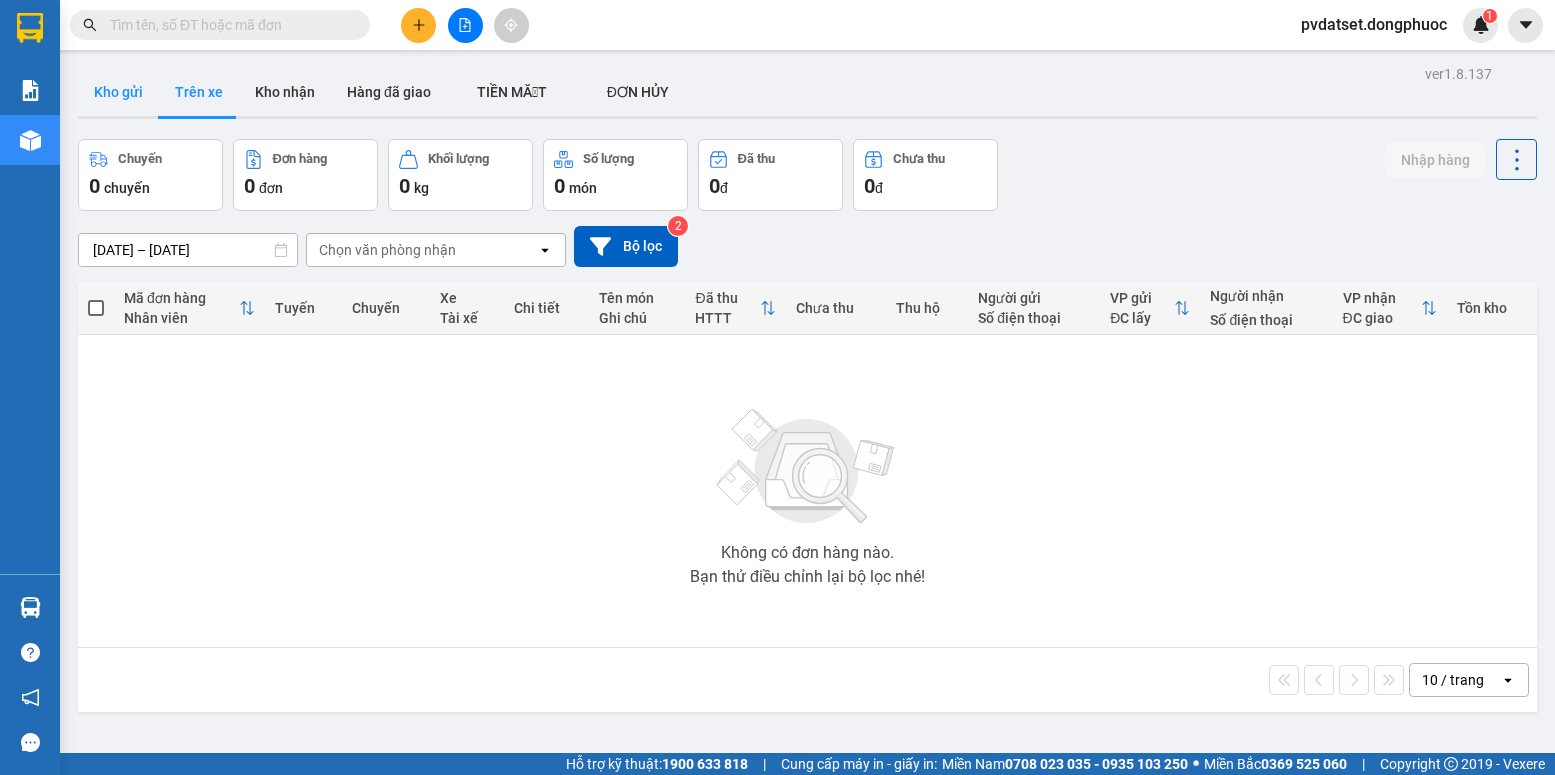 click on "Kho gửi" at bounding box center [118, 92] 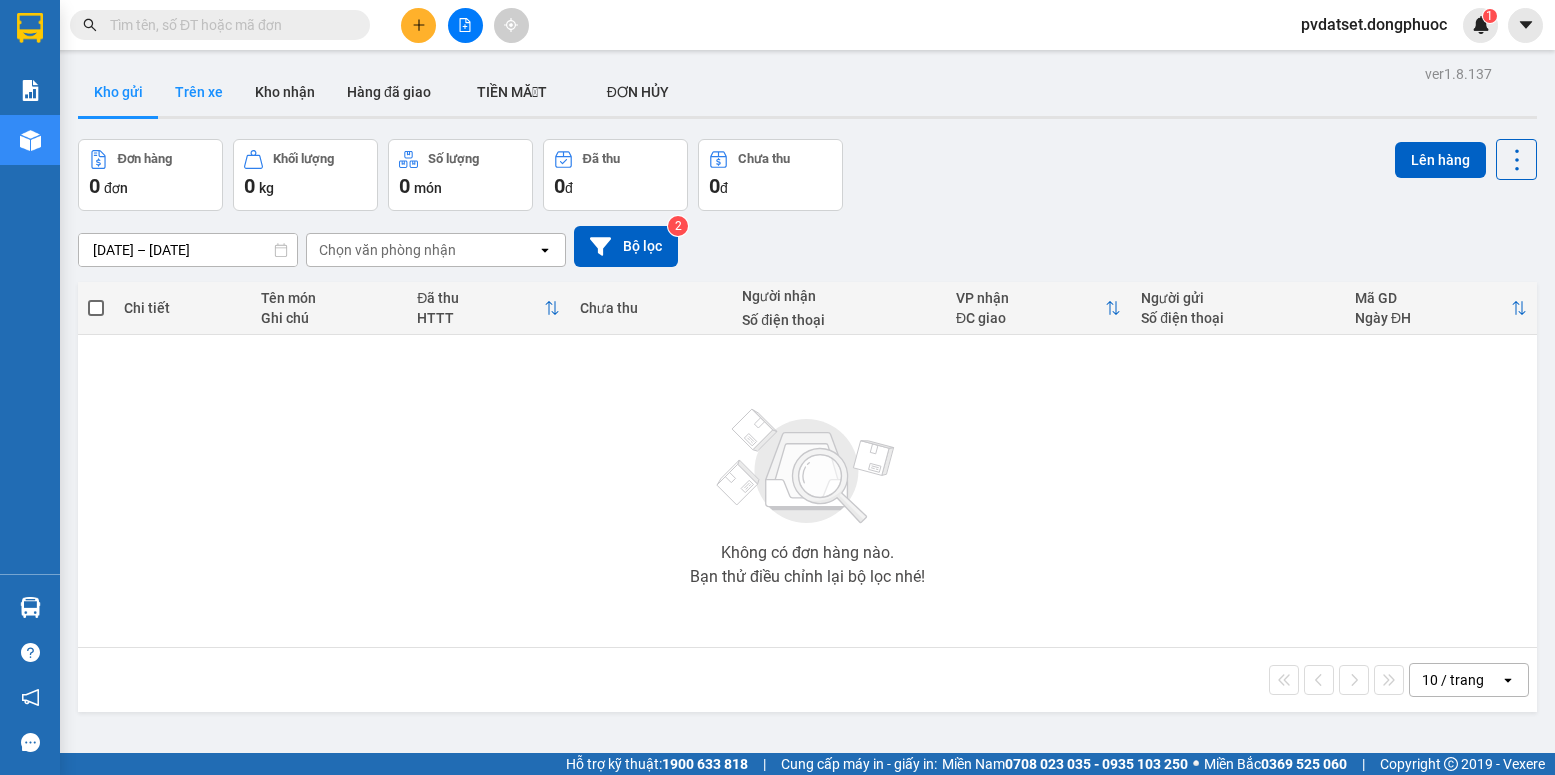 click on "Trên xe" at bounding box center [199, 92] 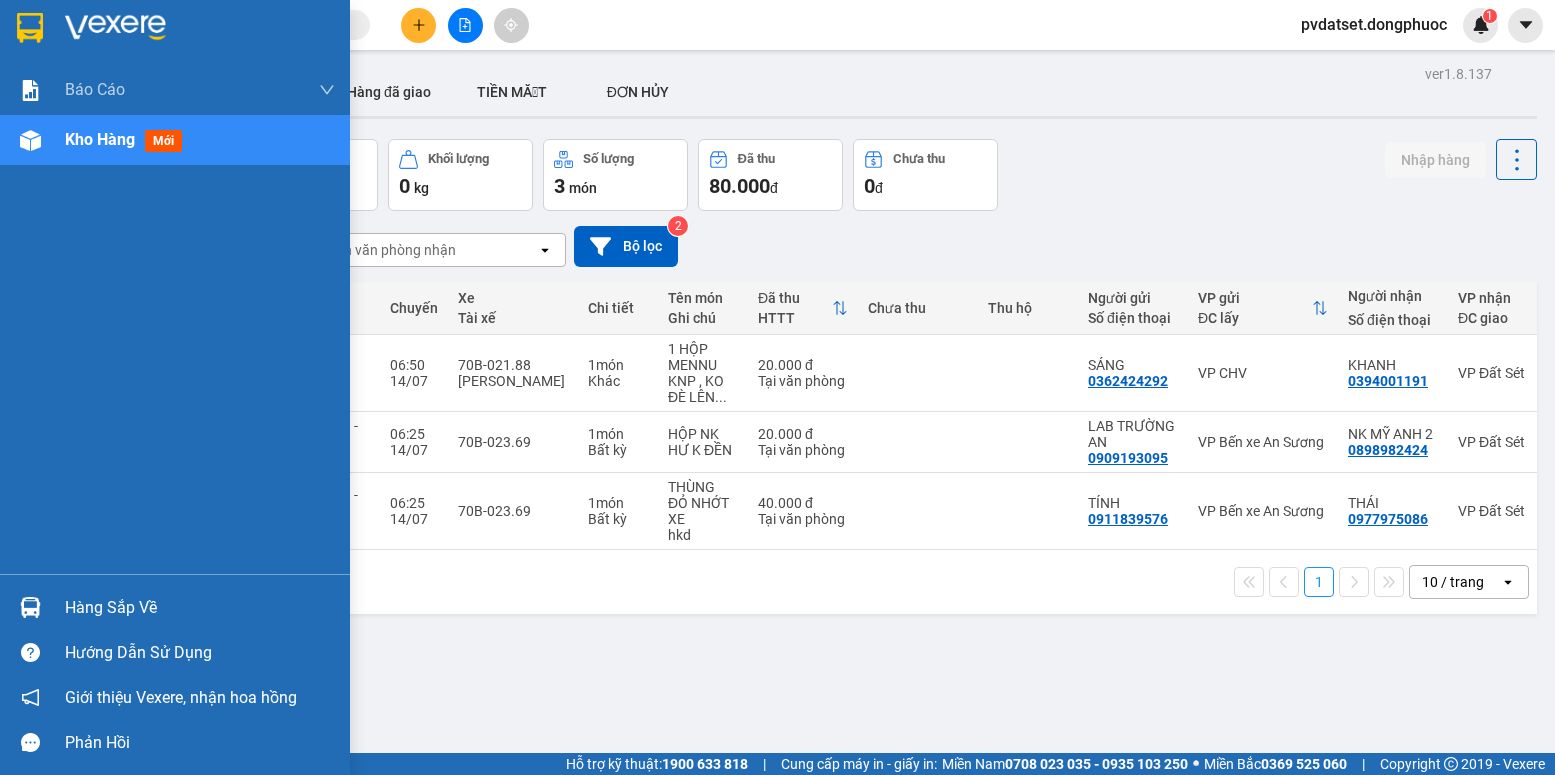 click at bounding box center (30, 607) 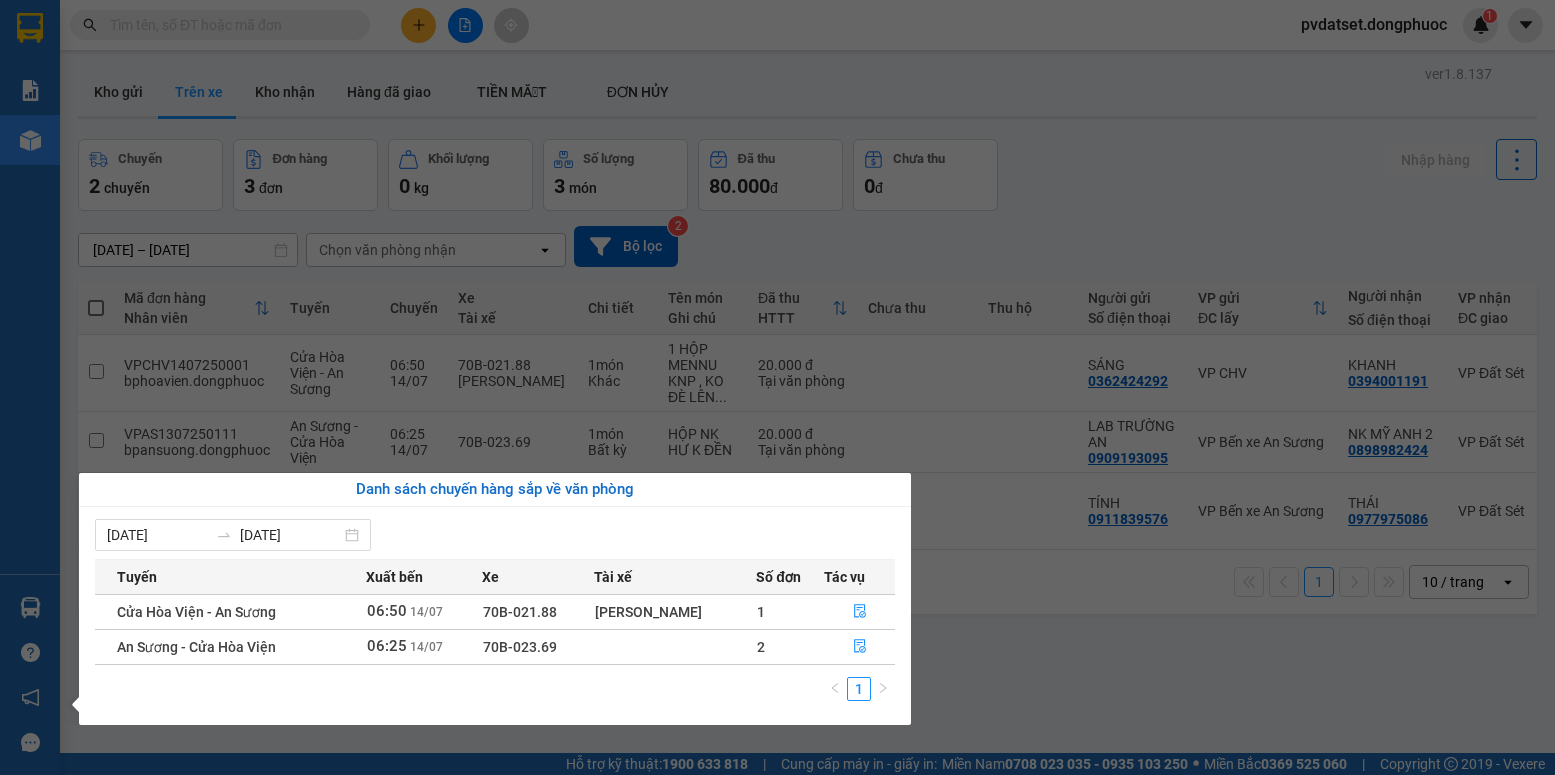 click on "Kết quả tìm kiếm ( 0 )  Bộ lọc  Ngày tạo đơn gần nhất No Data pvdatset.dongphuoc 1     Báo cáo Mẫu 1: Báo cáo dòng tiền  Mẫu 1: Báo cáo dòng tiền theo nhân viên Mẫu 1: Báo cáo dòng tiền theo nhân viên (VP) Mẫu 2: Doanh số tạo đơn theo Văn phòng, nhân viên - Trạm     Kho hàng mới Hàng sắp về Hướng dẫn sử dụng Giới thiệu Vexere, nhận hoa hồng Phản hồi Phần mềm hỗ trợ bạn tốt chứ? ver  1.8.137 Kho gửi Trên xe Kho nhận Hàng đã giao TIỀN MẶT  ĐƠN HỦY Chuyến 2 chuyến Đơn hàng 3 đơn Khối lượng 0 kg Số lượng 3 món Đã thu 80.000  đ Chưa thu 0  đ Nhập hàng 12/07/2025 – 14/07/2025 Press the down arrow key to interact with the calendar and select a date. Press the escape button to close the calendar. Selected date range is from 12/07/2025 to 14/07/2025. Chọn văn phòng nhận open Bộ lọc 2 Mã đơn hàng Nhân viên Tuyến Chuyến Xe Tài xế Chi tiết HTTT 1" at bounding box center (777, 387) 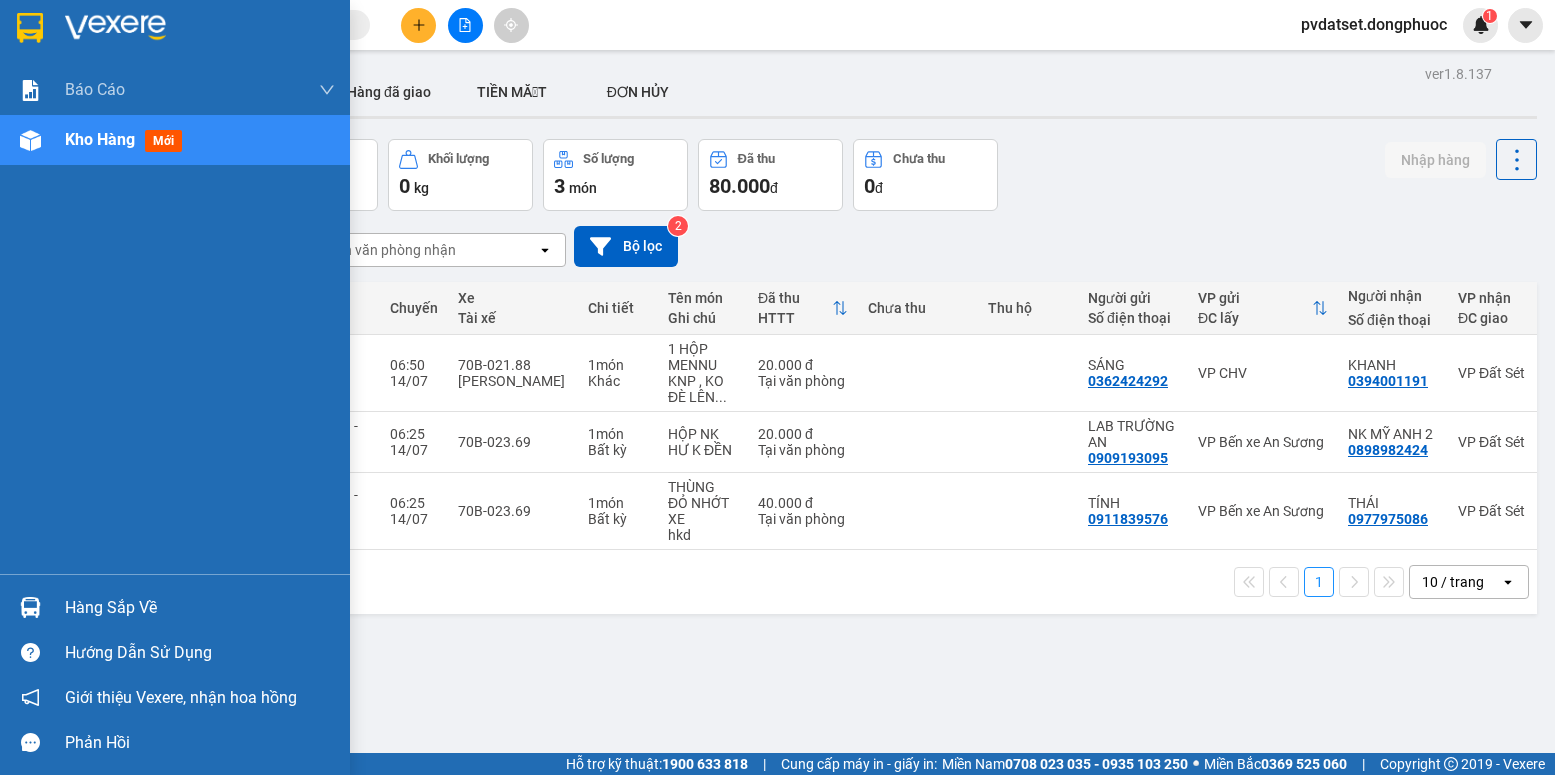 drag, startPoint x: 35, startPoint y: 604, endPoint x: 89, endPoint y: 602, distance: 54.037025 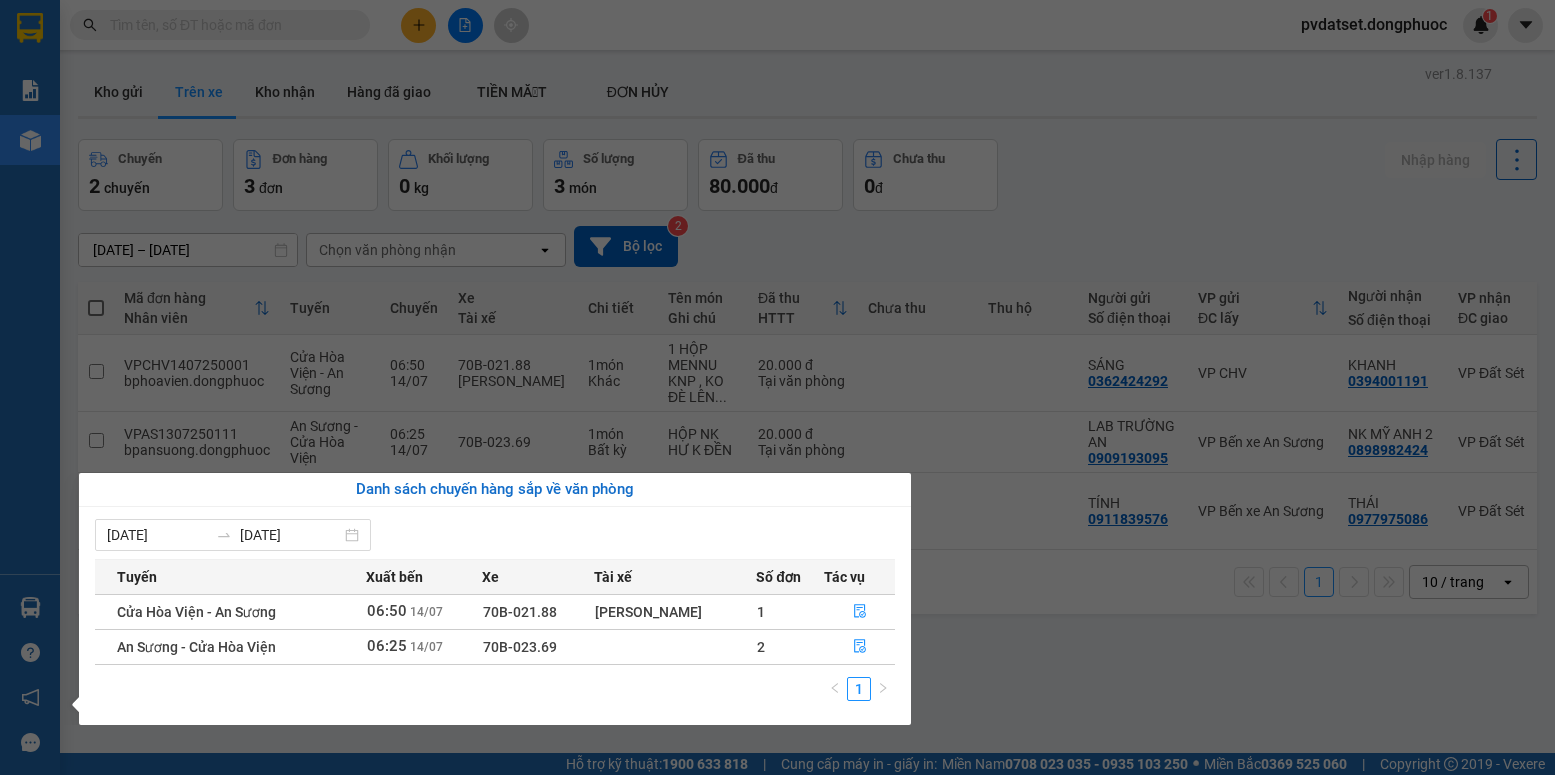 click on "Kết quả tìm kiếm ( 0 )  Bộ lọc  Ngày tạo đơn gần nhất No Data pvdatset.dongphuoc 1     Báo cáo Mẫu 1: Báo cáo dòng tiền  Mẫu 1: Báo cáo dòng tiền theo nhân viên Mẫu 1: Báo cáo dòng tiền theo nhân viên (VP) Mẫu 2: Doanh số tạo đơn theo Văn phòng, nhân viên - Trạm     Kho hàng mới Hàng sắp về Hướng dẫn sử dụng Giới thiệu Vexere, nhận hoa hồng Phản hồi Phần mềm hỗ trợ bạn tốt chứ? ver  1.8.137 Kho gửi Trên xe Kho nhận Hàng đã giao TIỀN MẶT  ĐƠN HỦY Chuyến 2 chuyến Đơn hàng 3 đơn Khối lượng 0 kg Số lượng 3 món Đã thu 80.000  đ Chưa thu 0  đ Nhập hàng 12/07/2025 – 14/07/2025 Press the down arrow key to interact with the calendar and select a date. Press the escape button to close the calendar. Selected date range is from 12/07/2025 to 14/07/2025. Chọn văn phòng nhận open Bộ lọc 2 Mã đơn hàng Nhân viên Tuyến Chuyến Xe Tài xế Chi tiết HTTT 1" at bounding box center [777, 387] 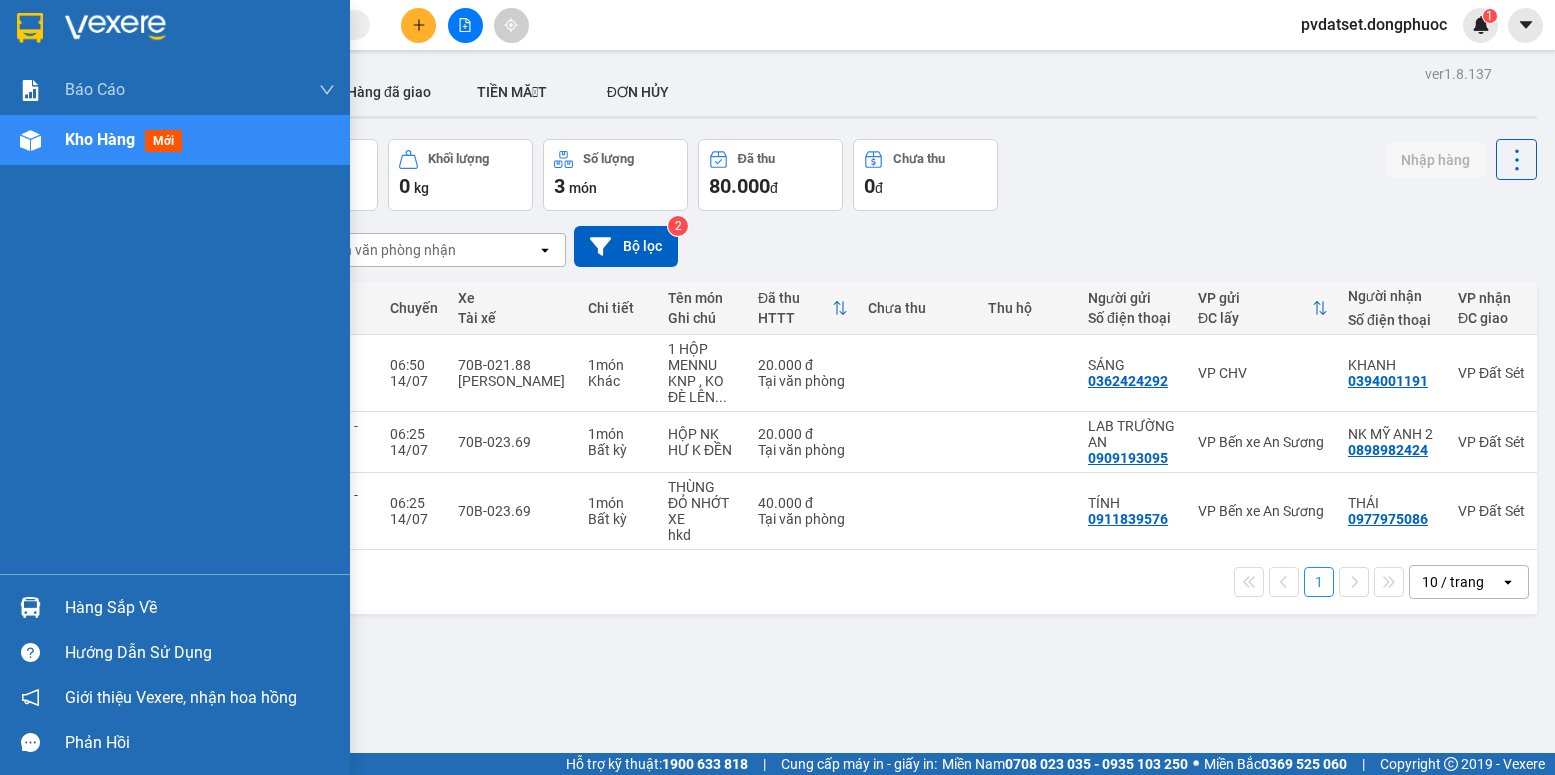 click on "Hàng sắp về" at bounding box center (175, 607) 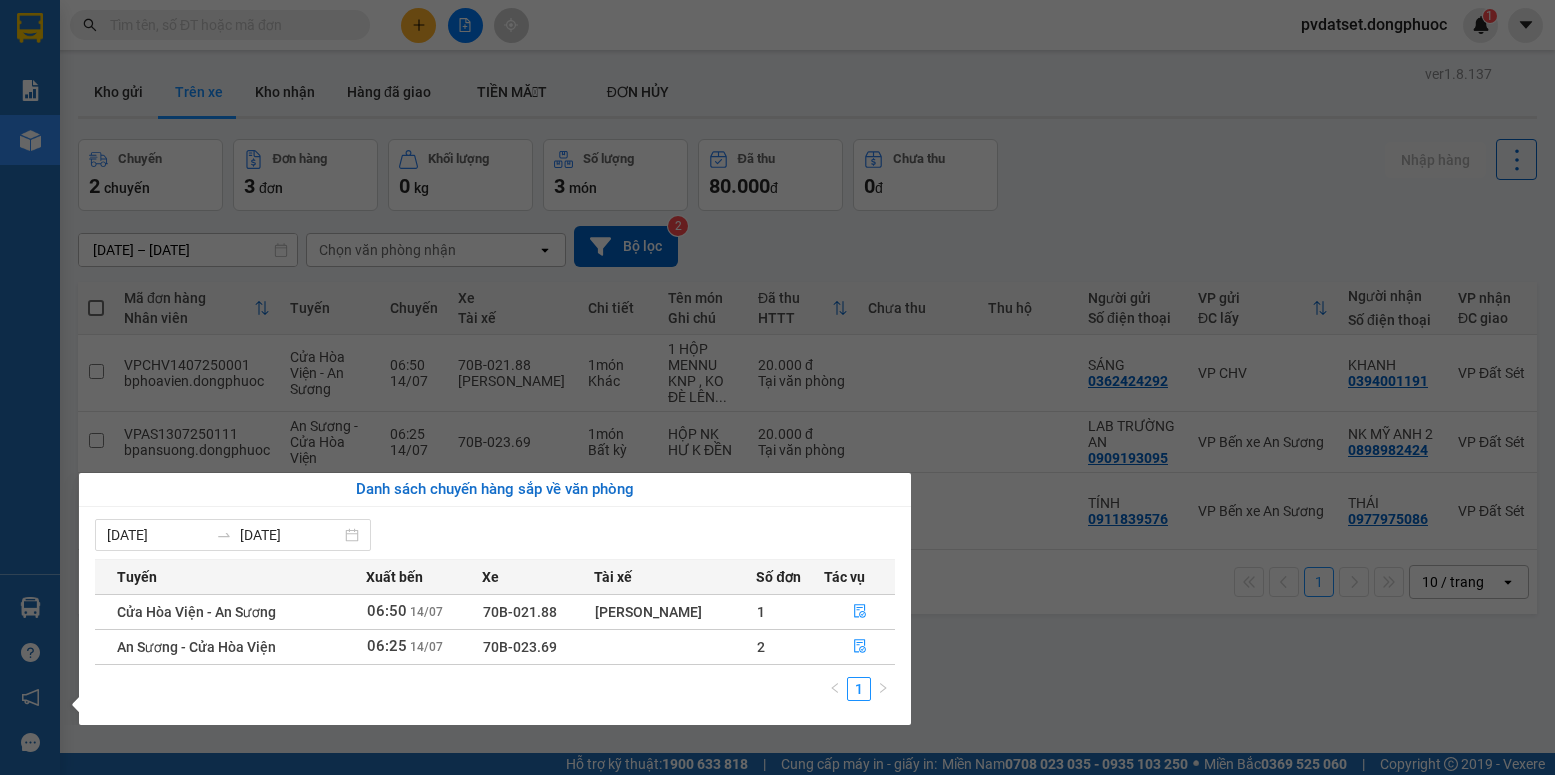 click on "Kết quả tìm kiếm ( 0 )  Bộ lọc  Ngày tạo đơn gần nhất No Data pvdatset.dongphuoc 1     Báo cáo Mẫu 1: Báo cáo dòng tiền  Mẫu 1: Báo cáo dòng tiền theo nhân viên Mẫu 1: Báo cáo dòng tiền theo nhân viên (VP) Mẫu 2: Doanh số tạo đơn theo Văn phòng, nhân viên - Trạm     Kho hàng mới Hàng sắp về Hướng dẫn sử dụng Giới thiệu Vexere, nhận hoa hồng Phản hồi Phần mềm hỗ trợ bạn tốt chứ? ver  1.8.137 Kho gửi Trên xe Kho nhận Hàng đã giao TIỀN MẶT  ĐƠN HỦY Chuyến 2 chuyến Đơn hàng 3 đơn Khối lượng 0 kg Số lượng 3 món Đã thu 80.000  đ Chưa thu 0  đ Nhập hàng 12/07/2025 – 14/07/2025 Press the down arrow key to interact with the calendar and select a date. Press the escape button to close the calendar. Selected date range is from 12/07/2025 to 14/07/2025. Chọn văn phòng nhận open Bộ lọc 2 Mã đơn hàng Nhân viên Tuyến Chuyến Xe Tài xế Chi tiết HTTT 1" at bounding box center [777, 387] 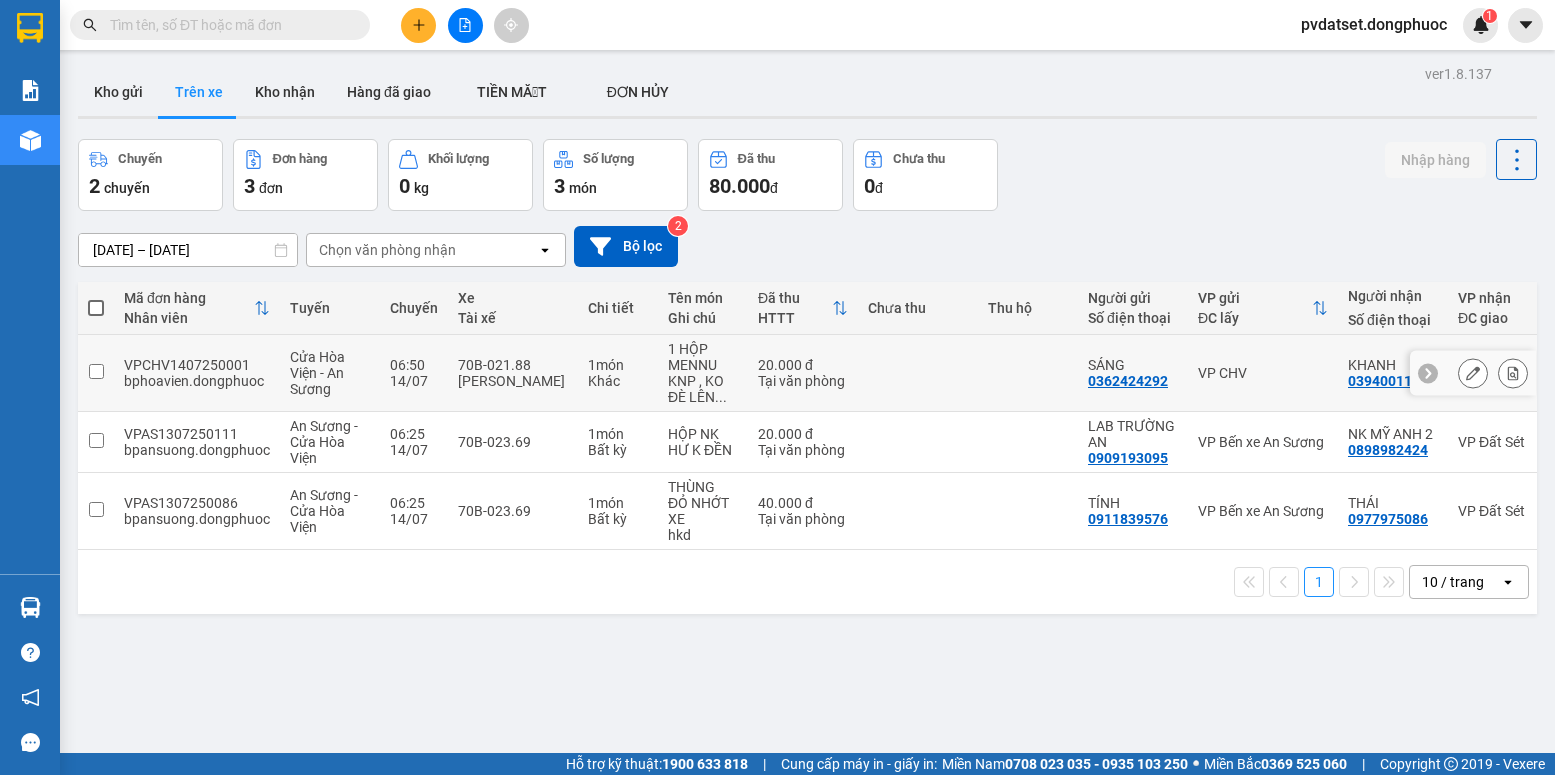 click on "70B-021.88" at bounding box center (513, 365) 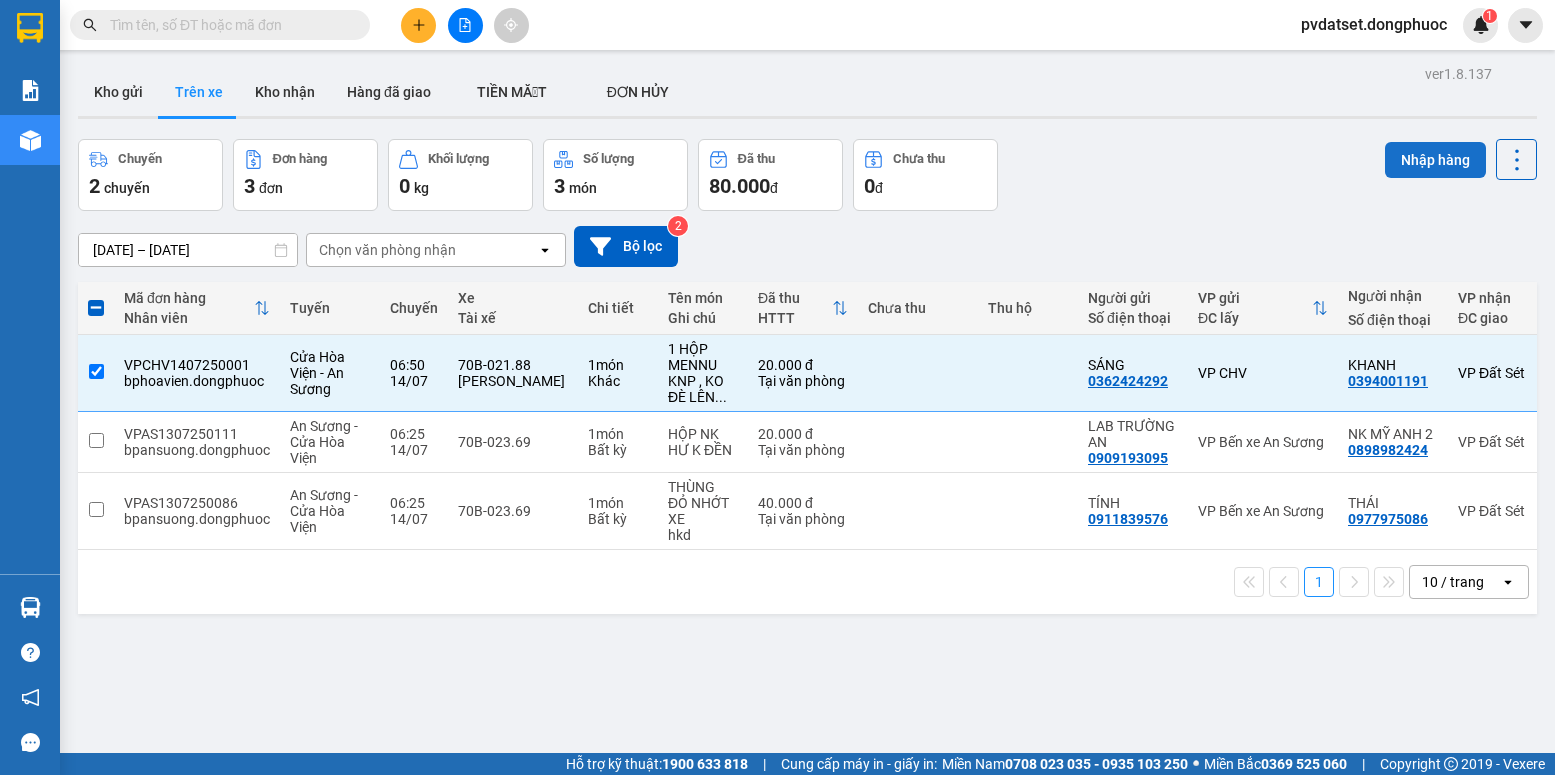 click on "Nhập hàng" at bounding box center [1435, 160] 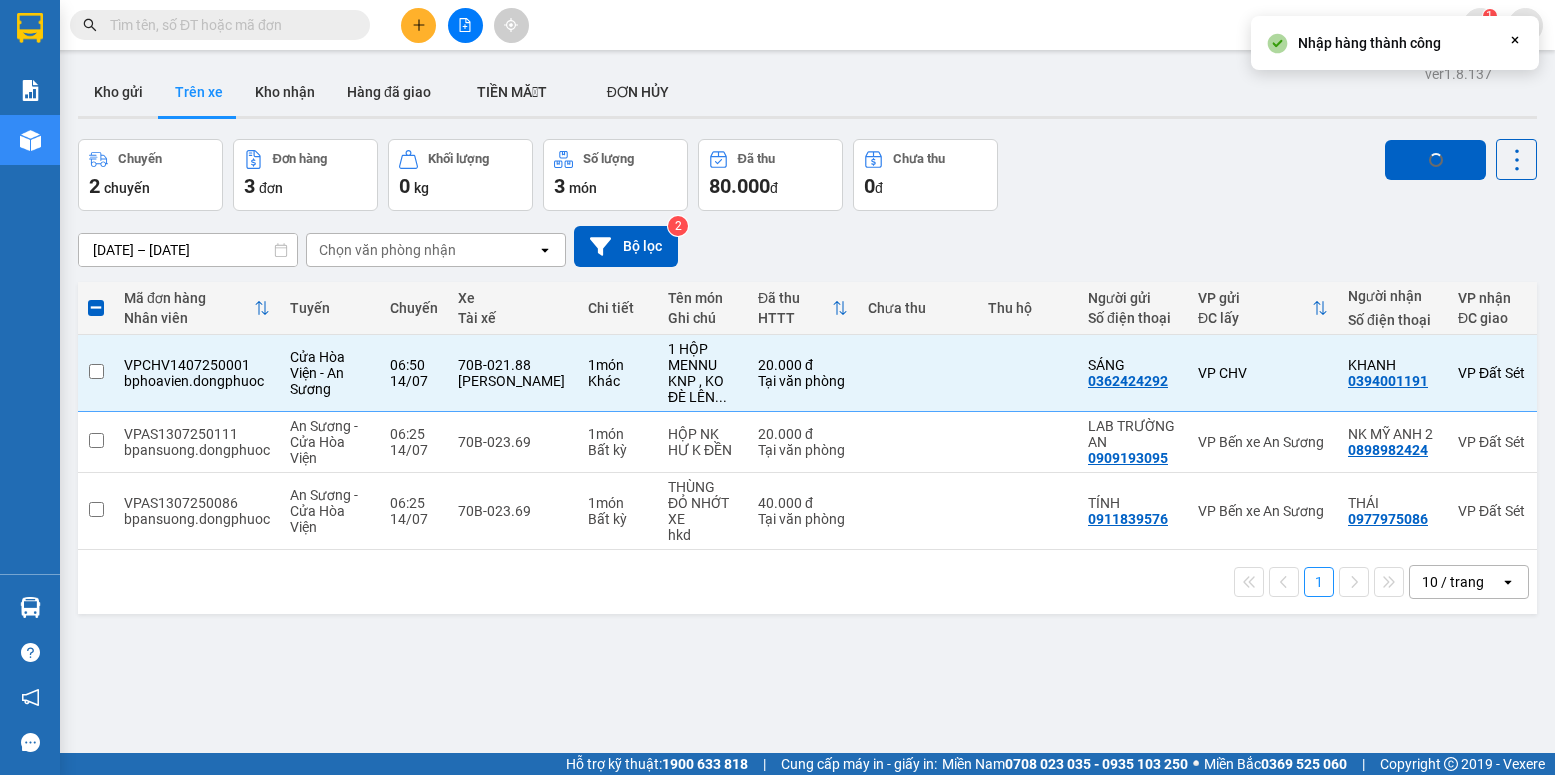 checkbox on "false" 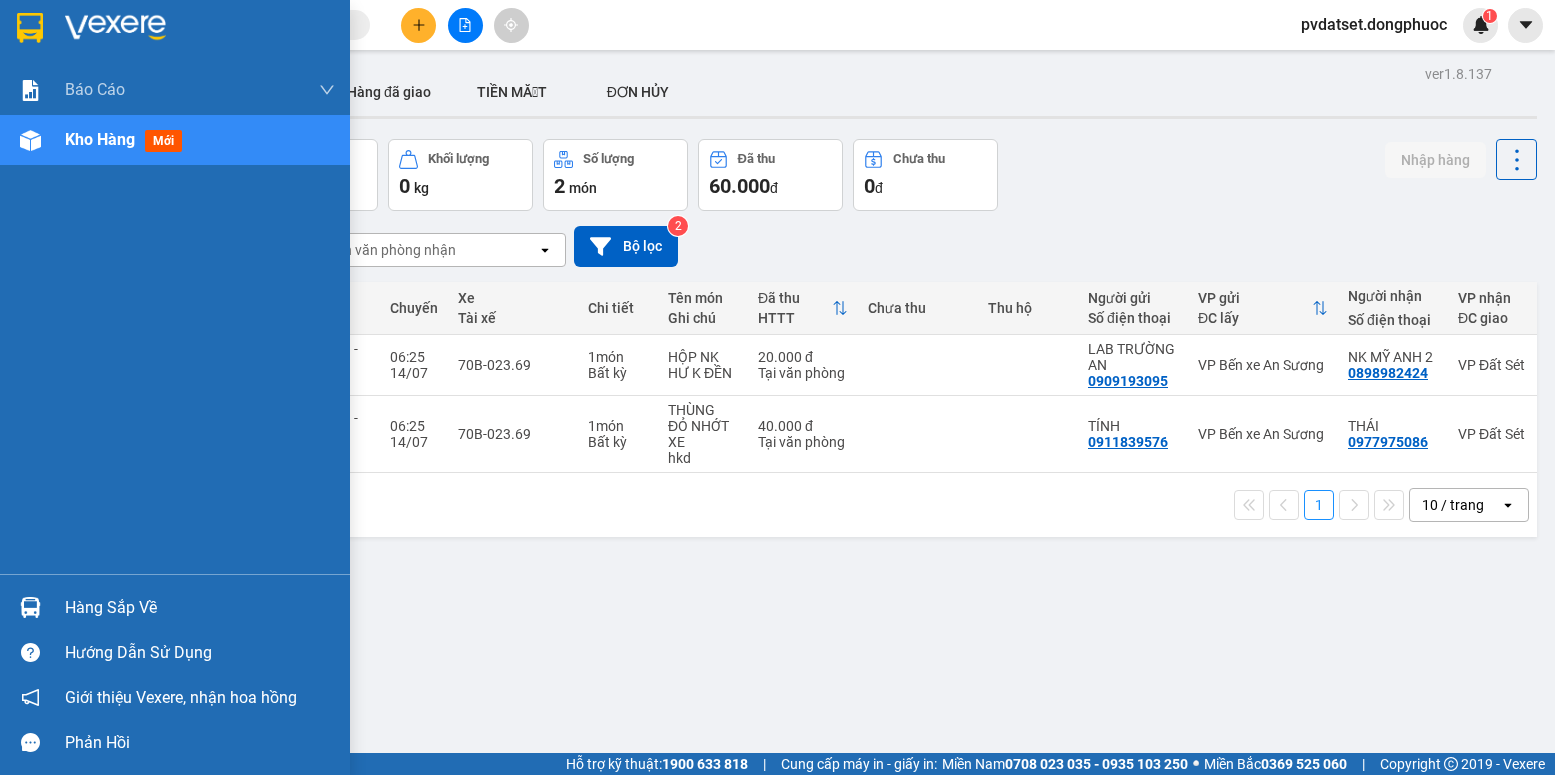 click at bounding box center [30, 607] 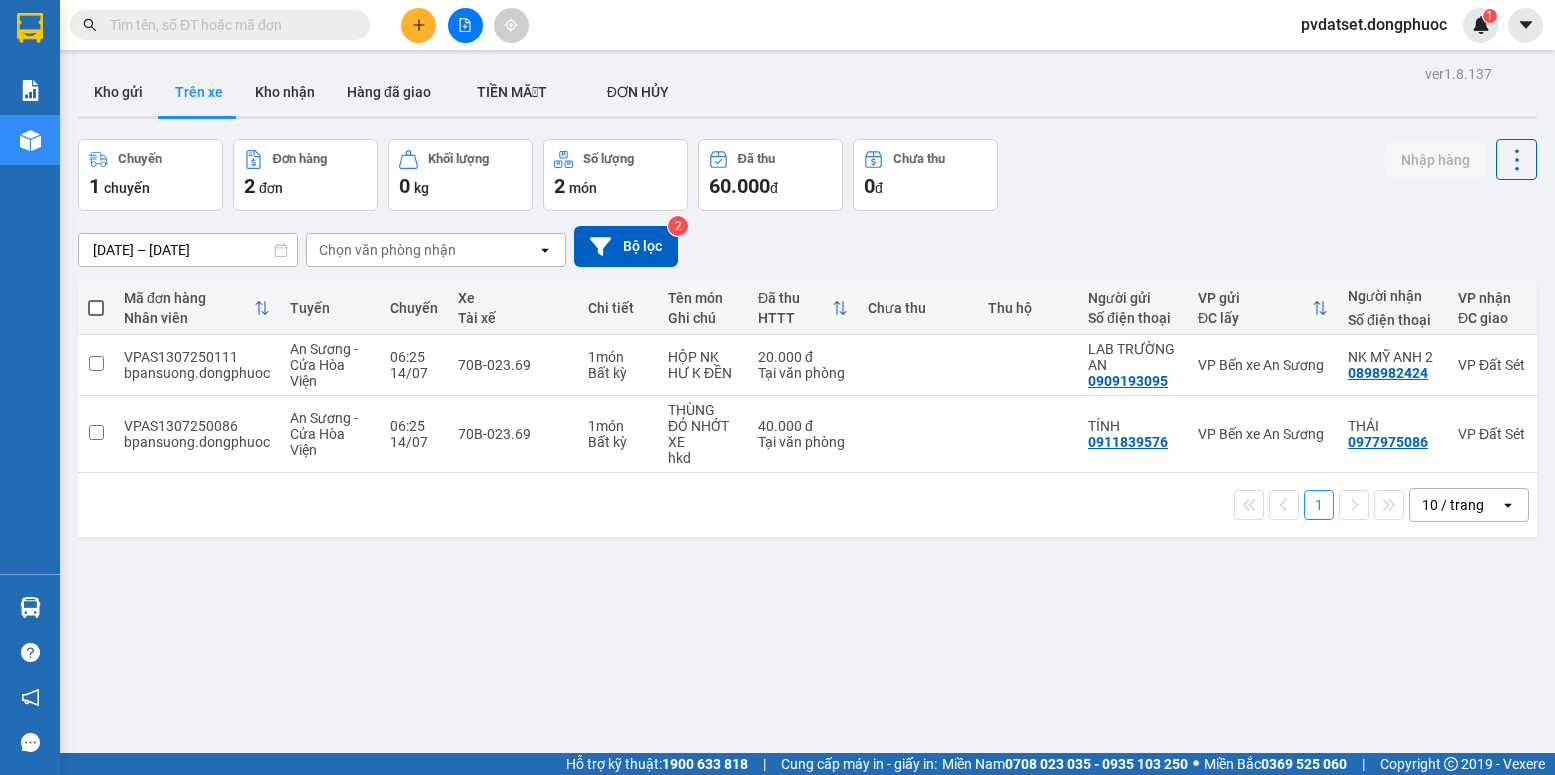 click on "Kết quả tìm kiếm ( 0 )  Bộ lọc  Ngày tạo đơn gần nhất No Data pvdatset.dongphuoc 1     Báo cáo Mẫu 1: Báo cáo dòng tiền  Mẫu 1: Báo cáo dòng tiền theo nhân viên Mẫu 1: Báo cáo dòng tiền theo nhân viên (VP) Mẫu 2: Doanh số tạo đơn theo Văn phòng, nhân viên - Trạm     Kho hàng mới Hàng sắp về Hướng dẫn sử dụng Giới thiệu Vexere, nhận hoa hồng Phản hồi Phần mềm hỗ trợ bạn tốt chứ? ver  1.8.137 Kho gửi Trên xe Kho nhận Hàng đã giao TIỀN MẶT  ĐƠN HỦY Chuyến 1 chuyến Đơn hàng 2 đơn Khối lượng 0 kg Số lượng 2 món Đã thu 60.000  đ Chưa thu 0  đ Nhập hàng 12/07/2025 – 14/07/2025 Press the down arrow key to interact with the calendar and select a date. Press the escape button to close the calendar. Selected date range is from 12/07/2025 to 14/07/2025. Chọn văn phòng nhận open Bộ lọc 2 Mã đơn hàng Nhân viên Tuyến Chuyến Xe Tài xế Chi tiết HTTT 1" at bounding box center (777, 387) 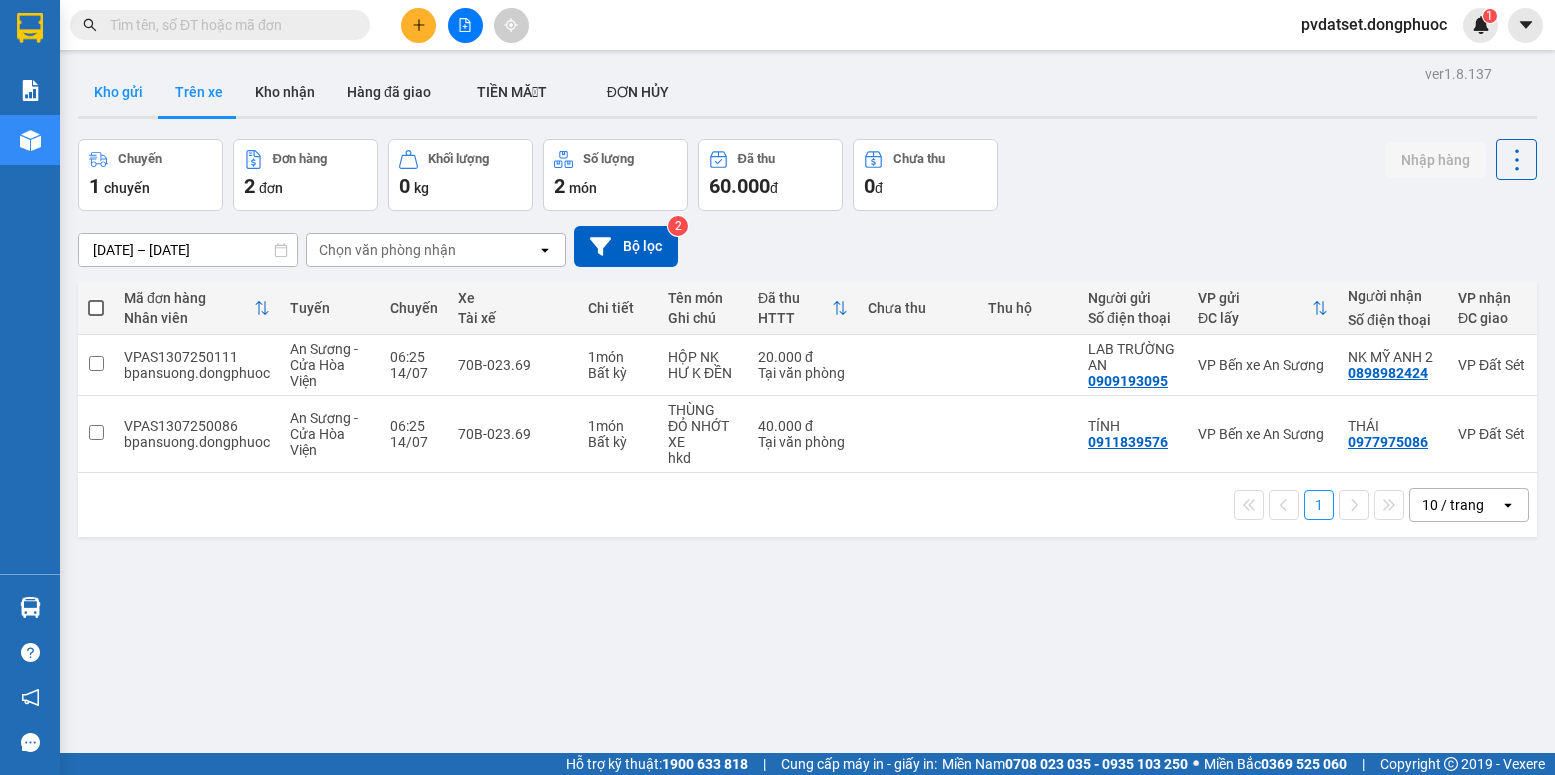 click on "Kho gửi" at bounding box center (118, 92) 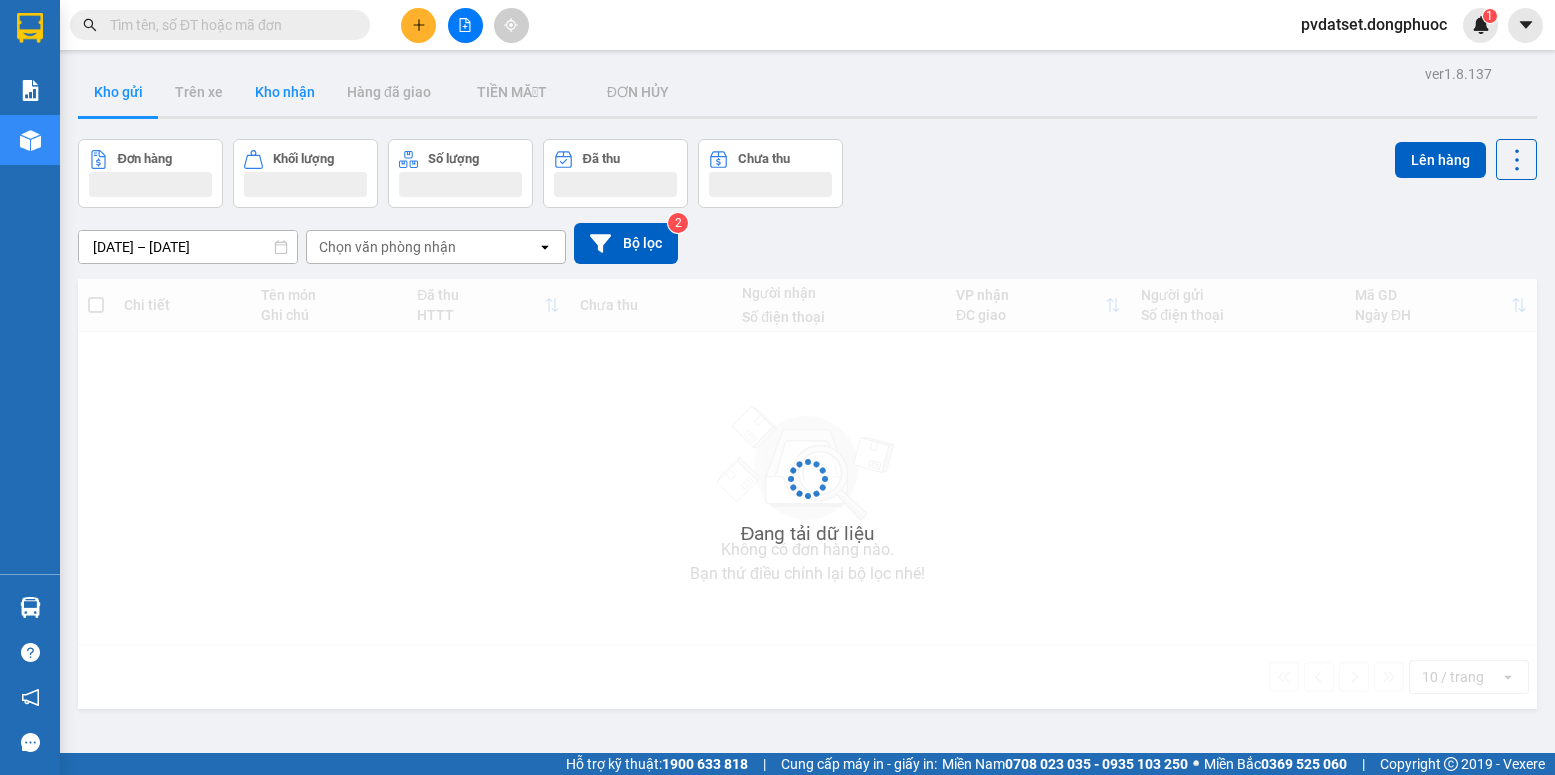 click on "Kho nhận" at bounding box center (285, 92) 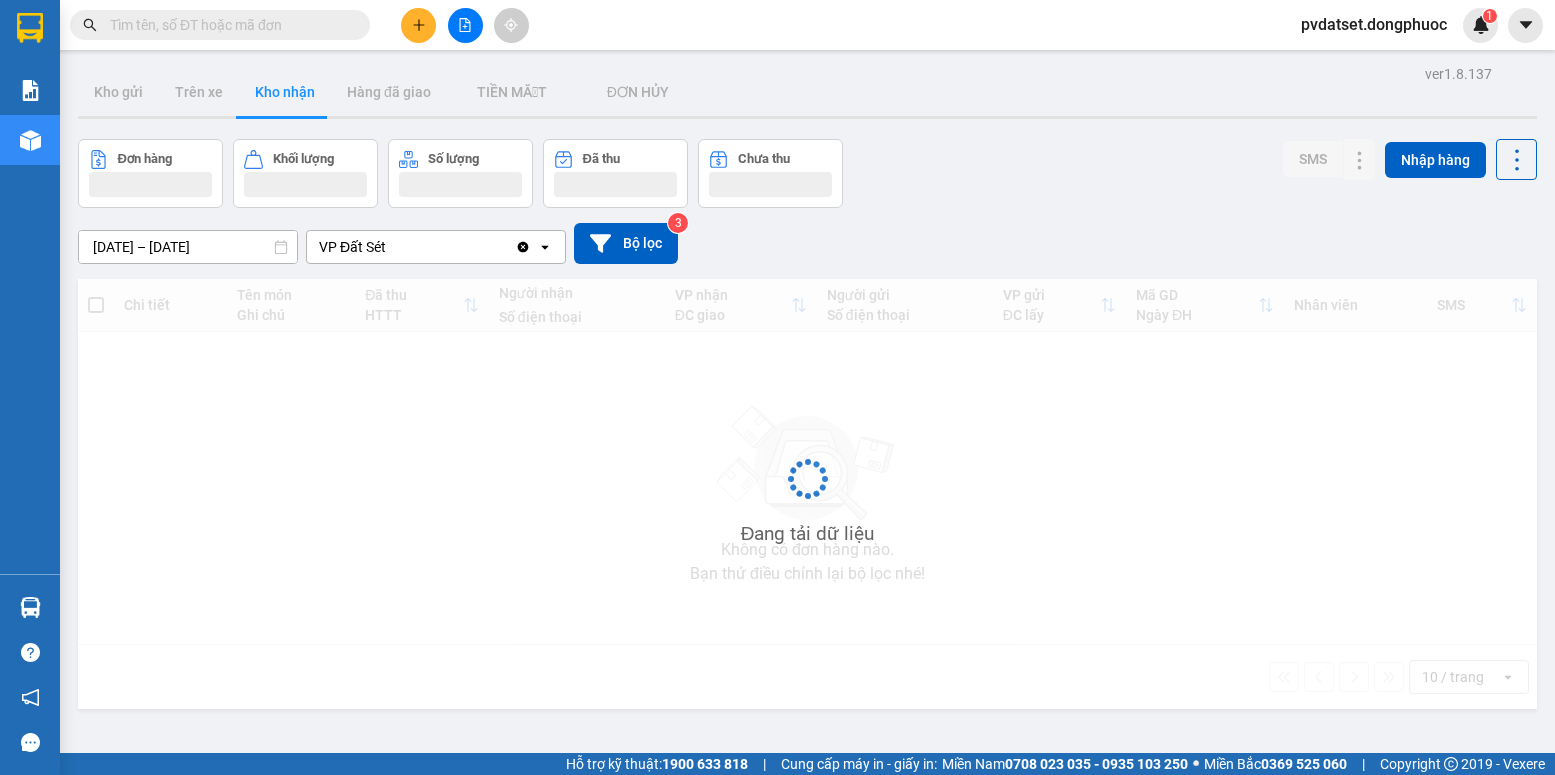 click on "Kho nhận" at bounding box center (285, 92) 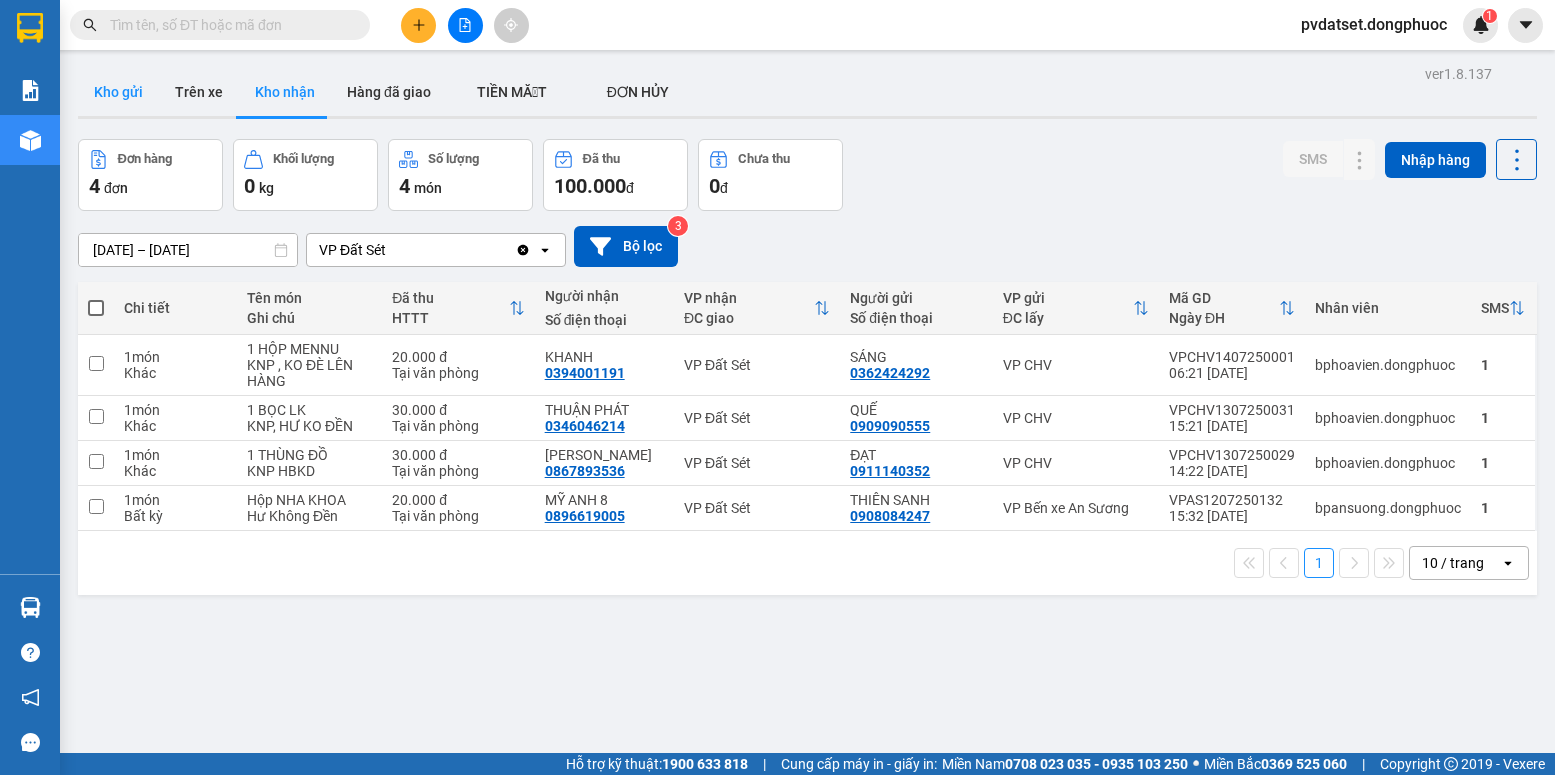 click on "Kho gửi" at bounding box center [118, 92] 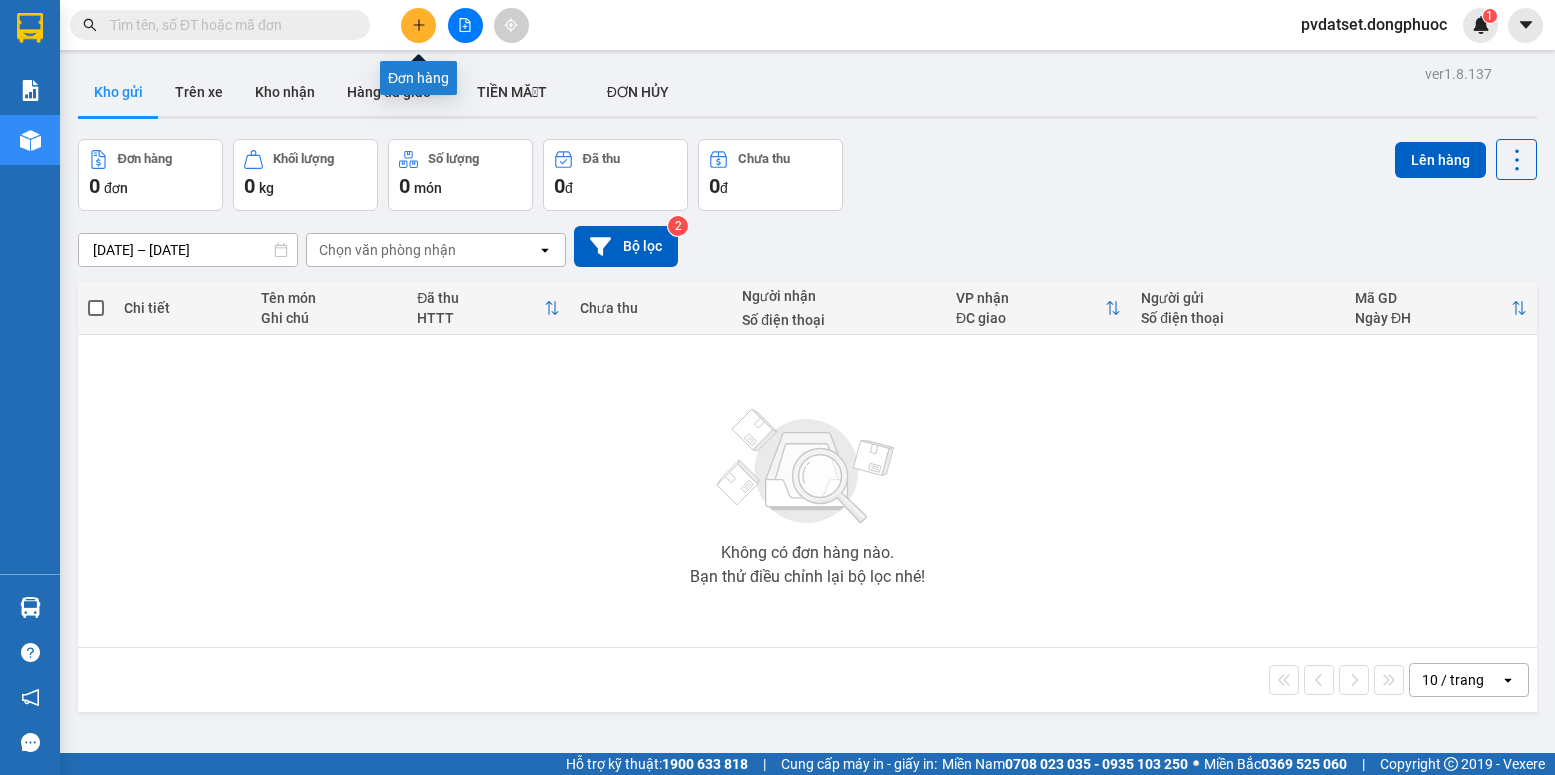 click 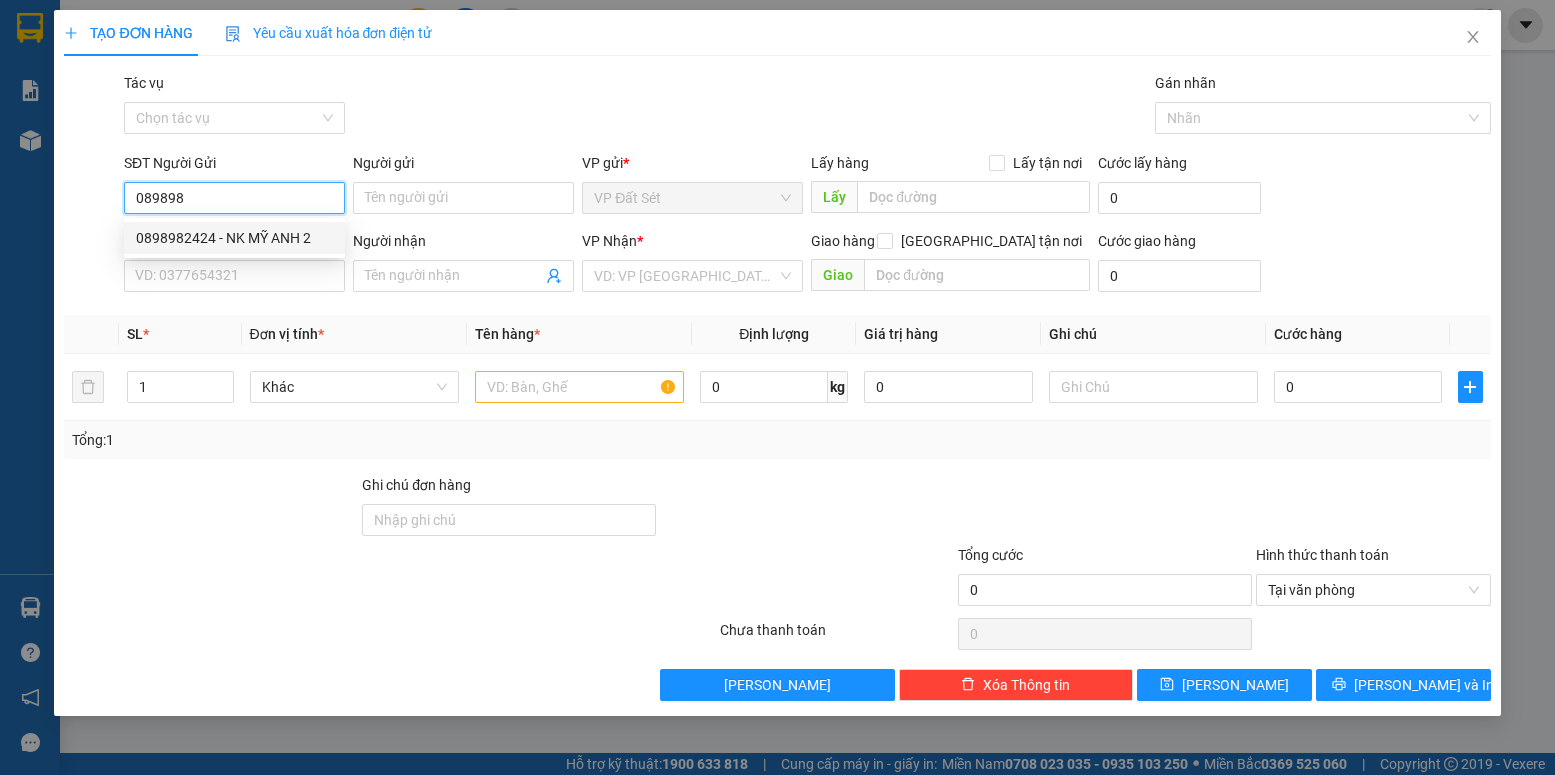 click on "0898982424 - NK MỸ ANH 2" at bounding box center (234, 238) 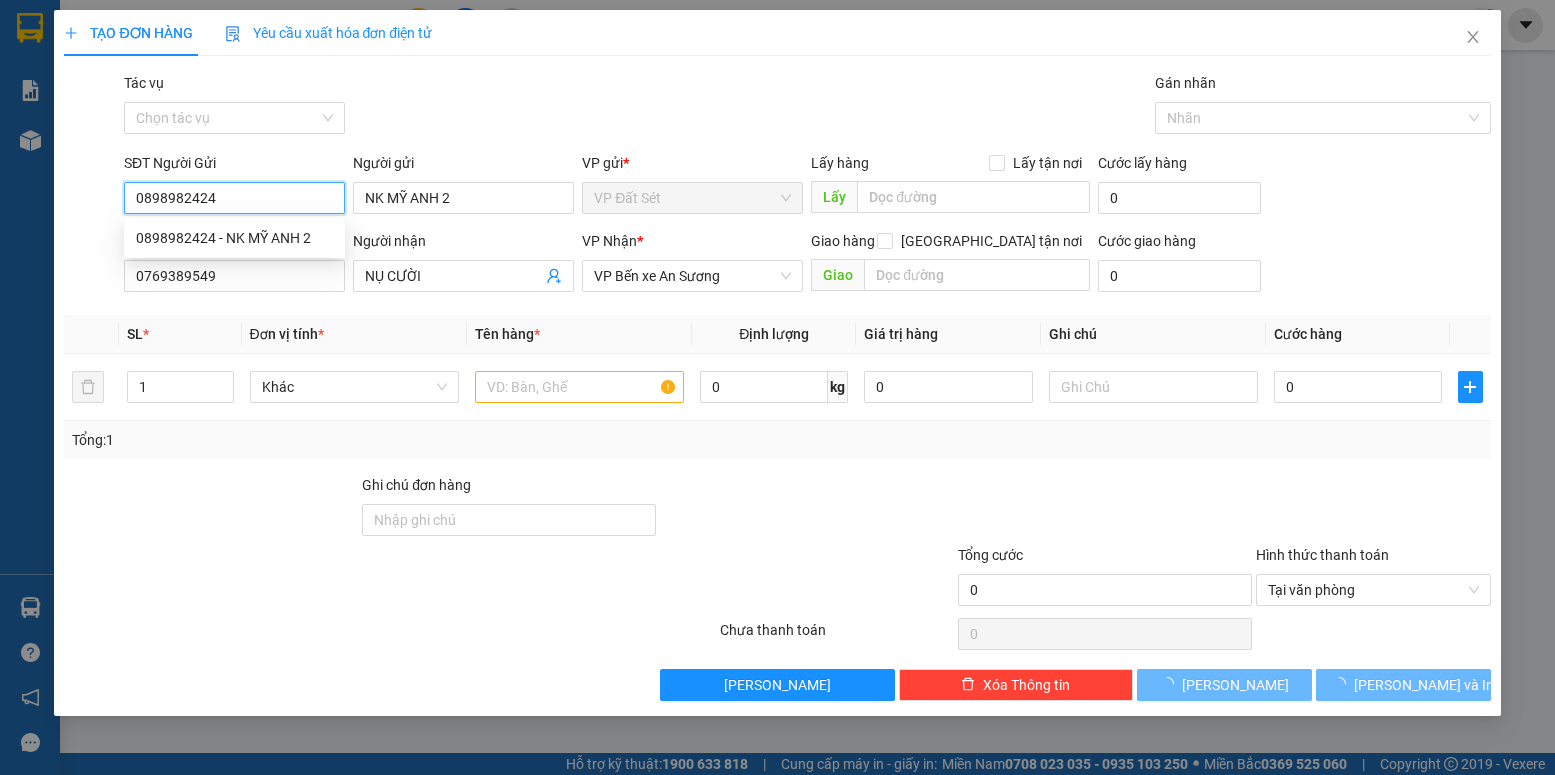 type on "20.000" 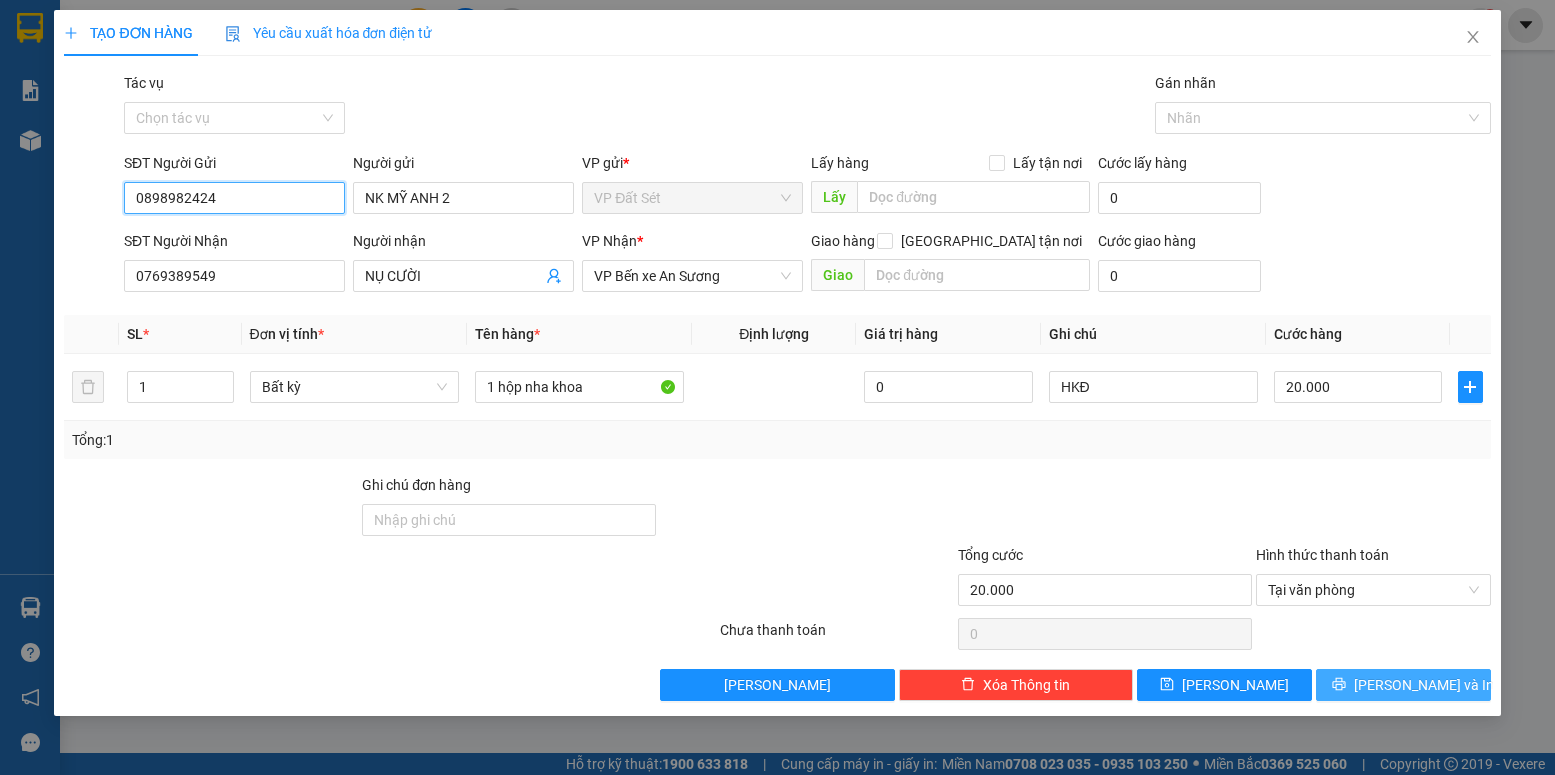 type on "0898982424" 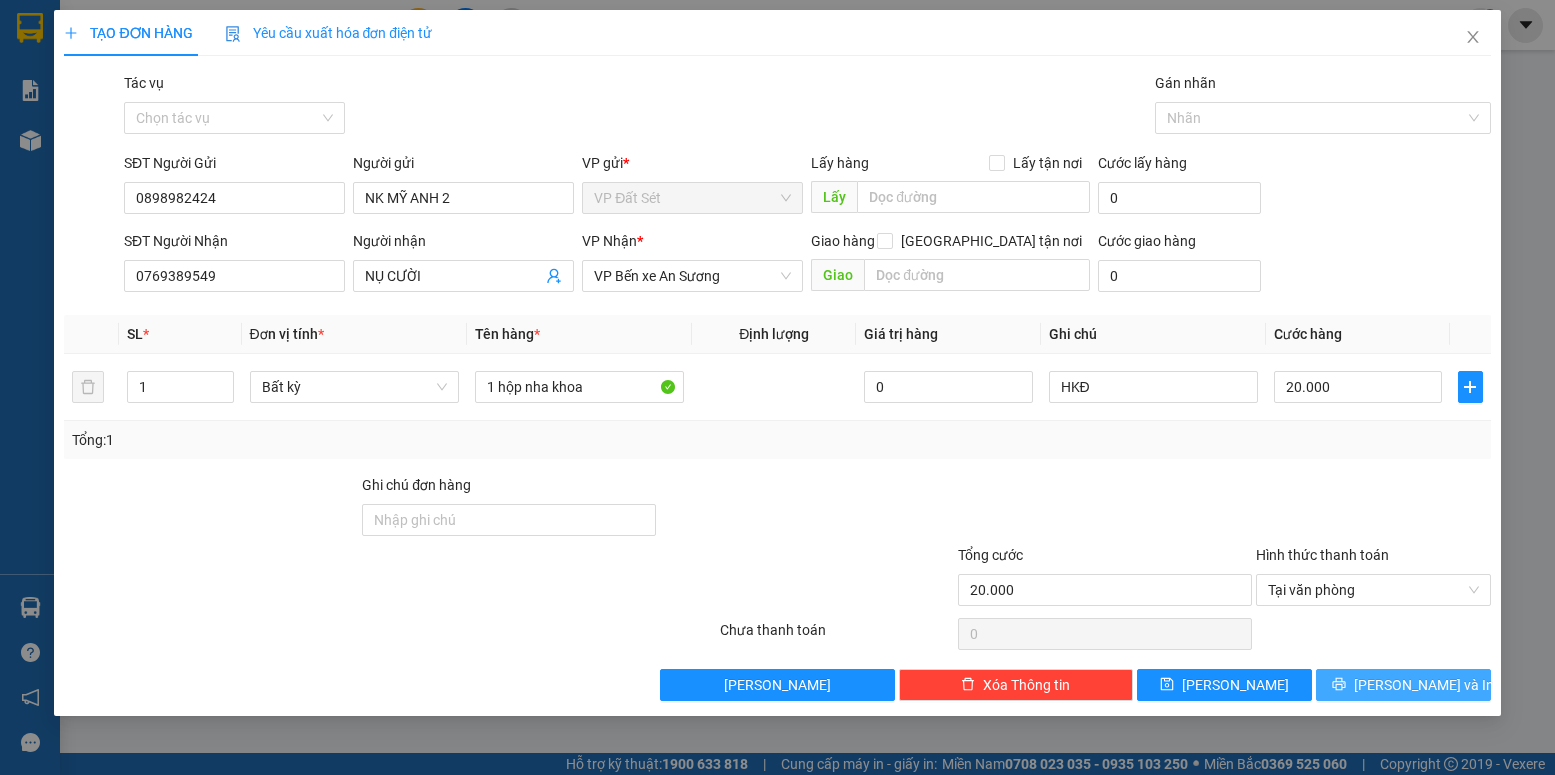 click on "[PERSON_NAME] và In" at bounding box center [1424, 685] 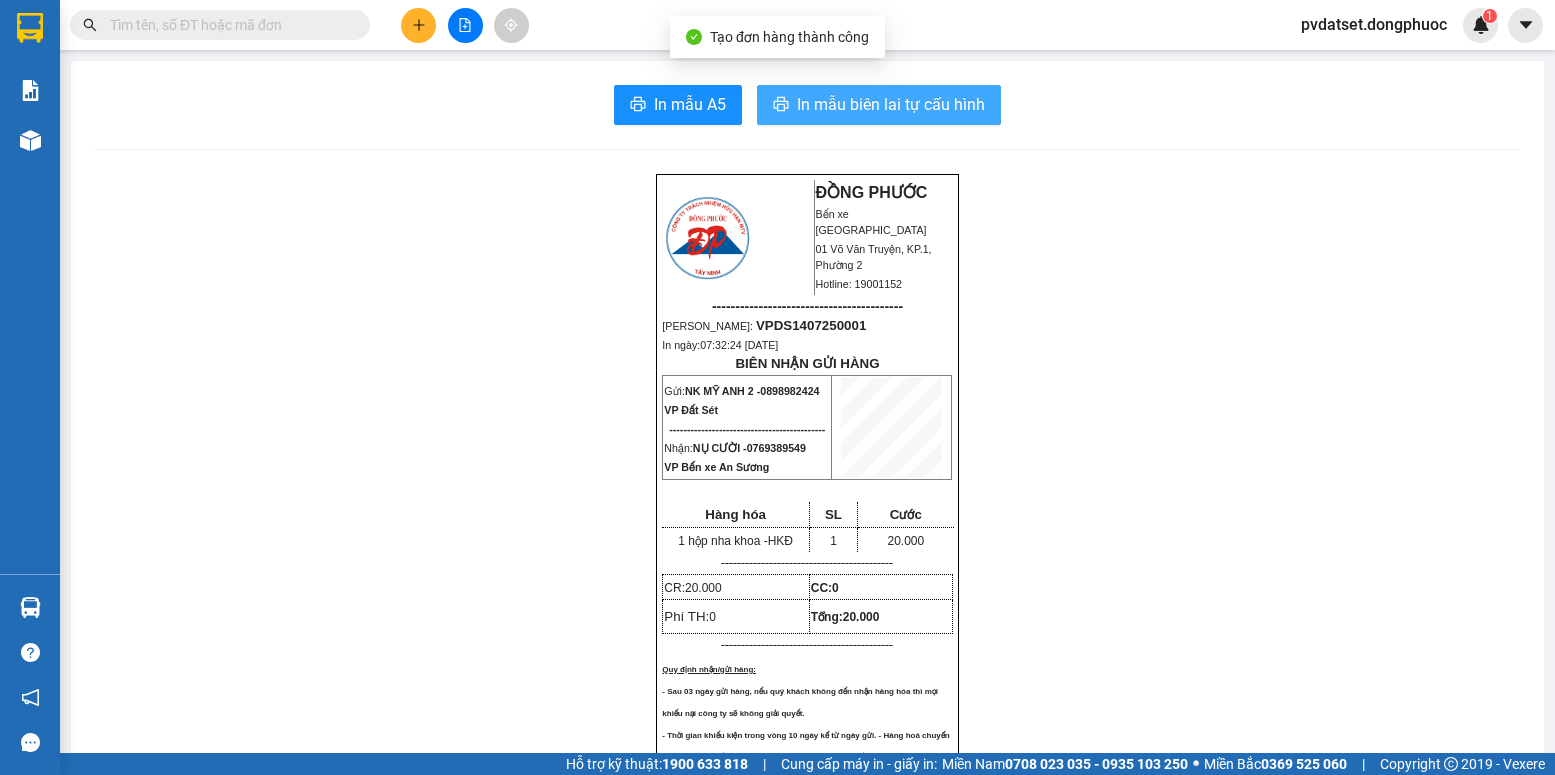 click on "In mẫu biên lai tự cấu hình" at bounding box center [891, 104] 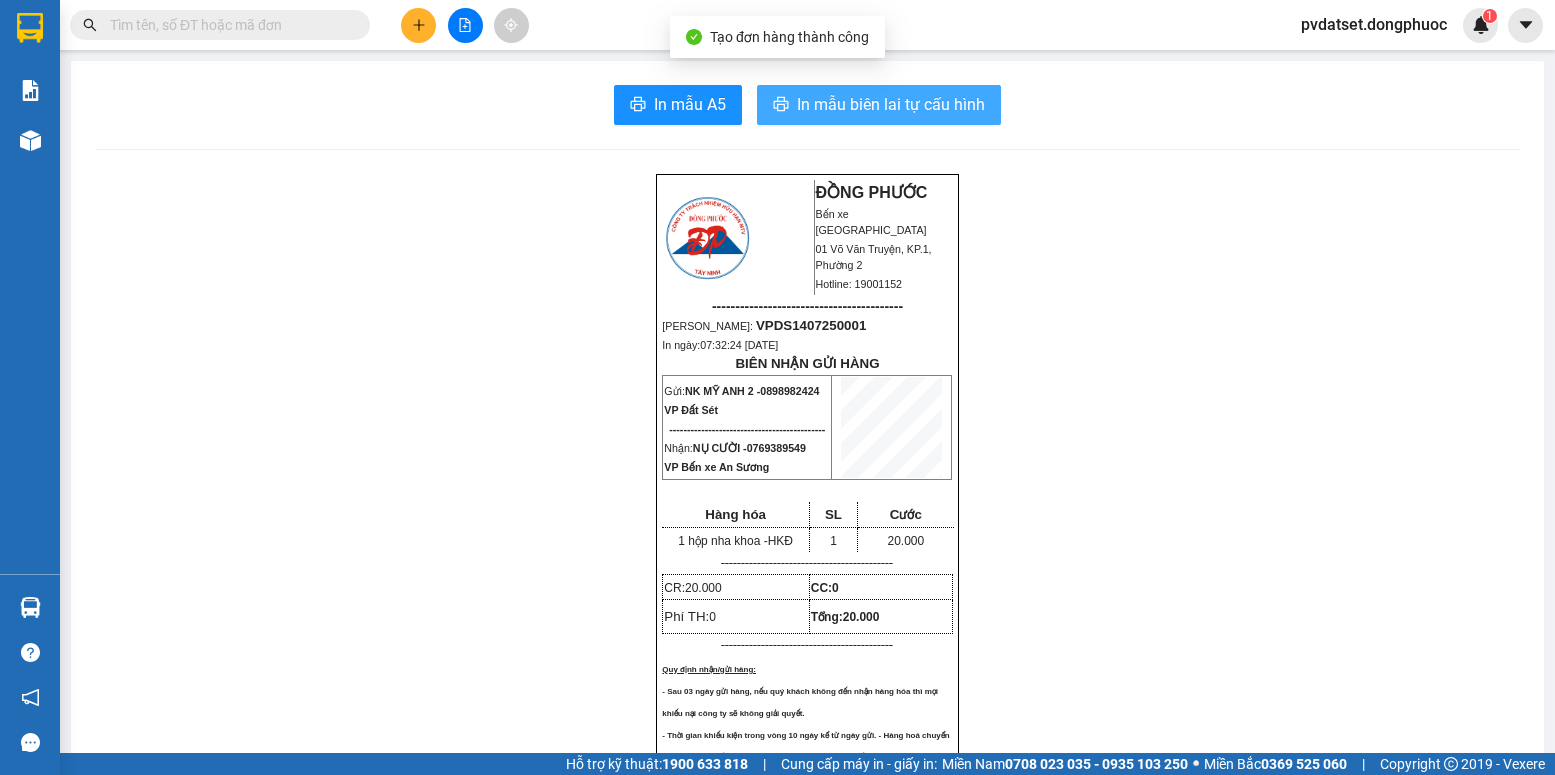 scroll, scrollTop: 0, scrollLeft: 0, axis: both 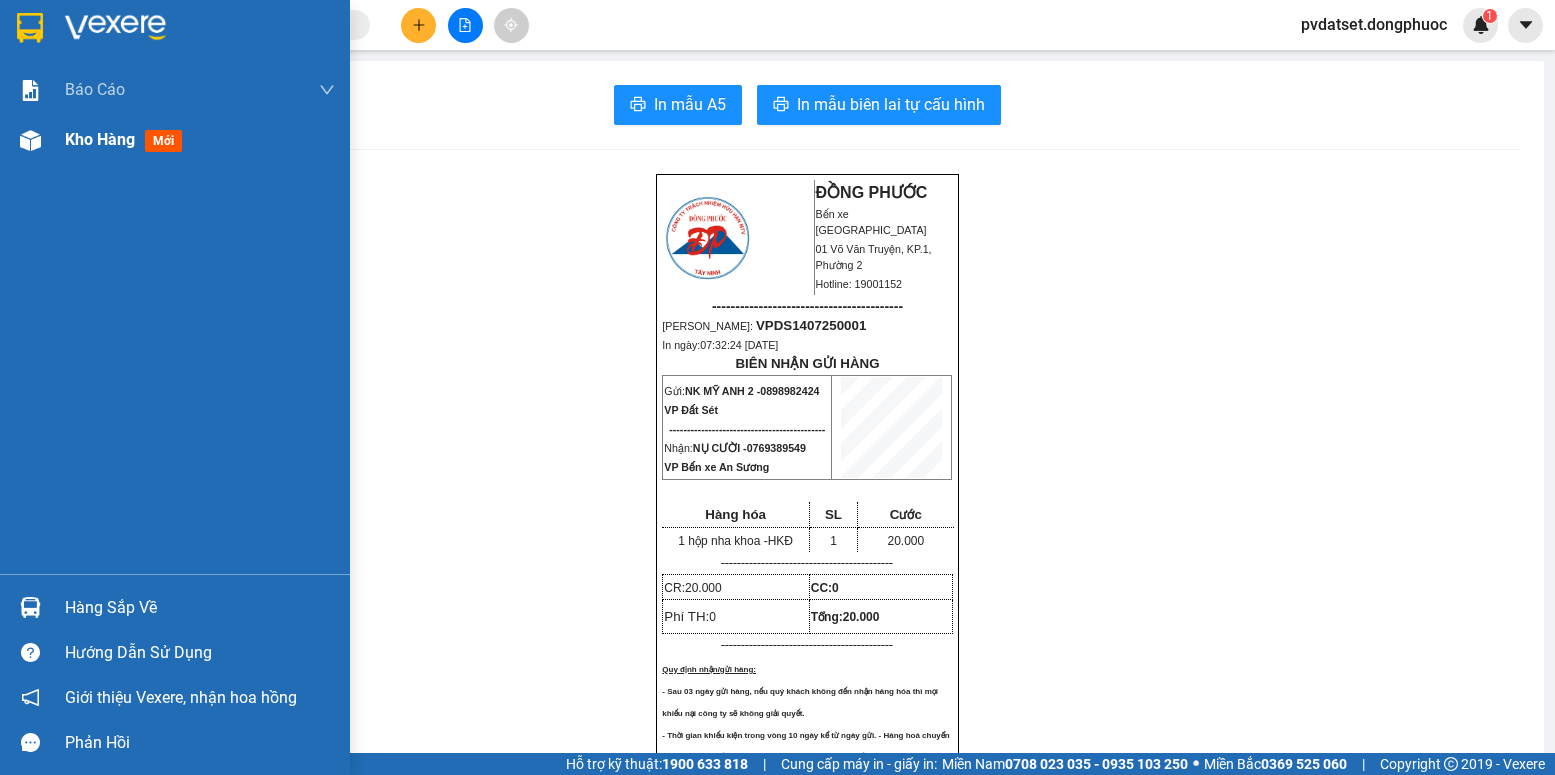 click on "Kho hàng" at bounding box center (100, 139) 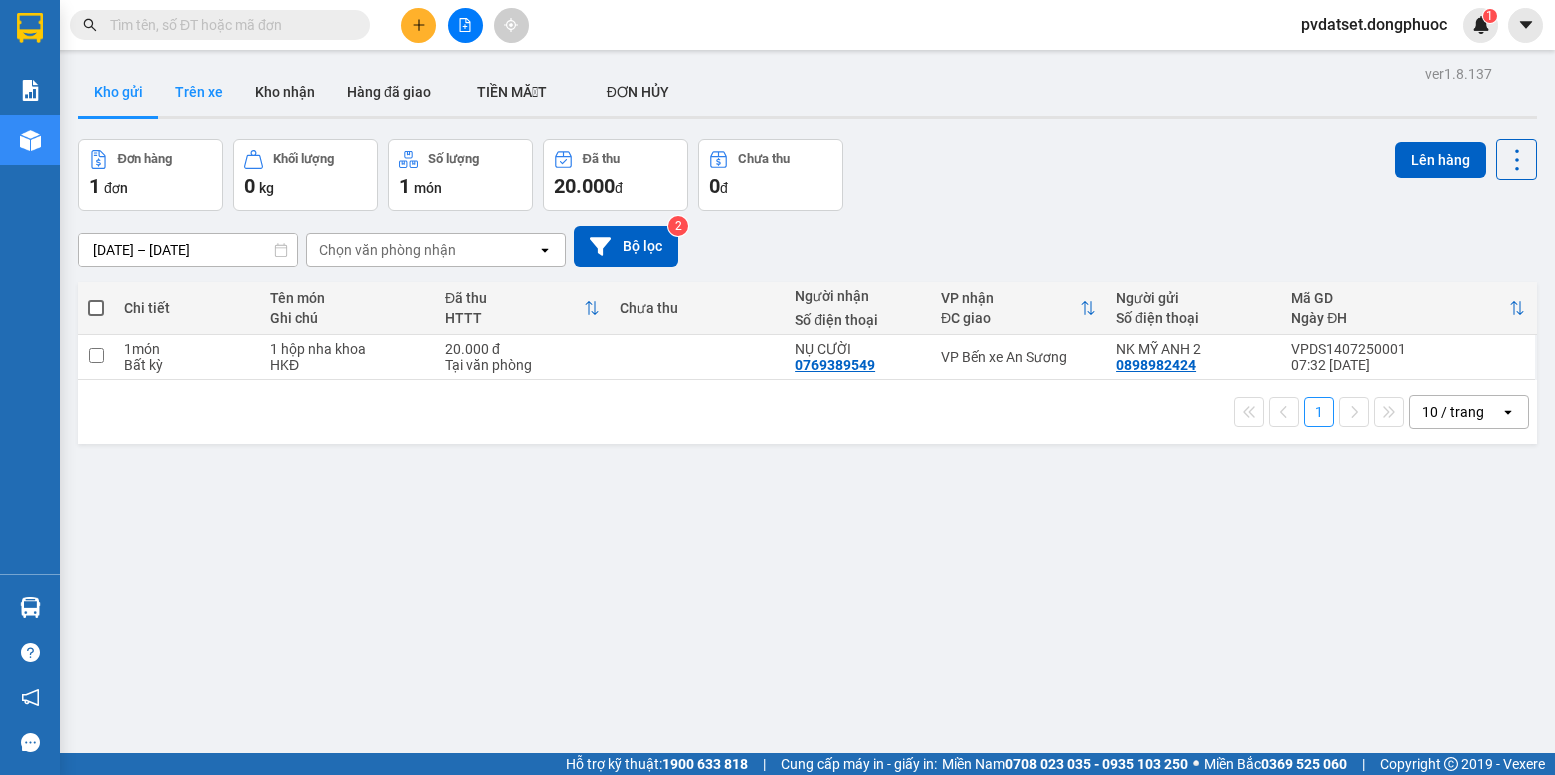 click on "Trên xe" at bounding box center [199, 92] 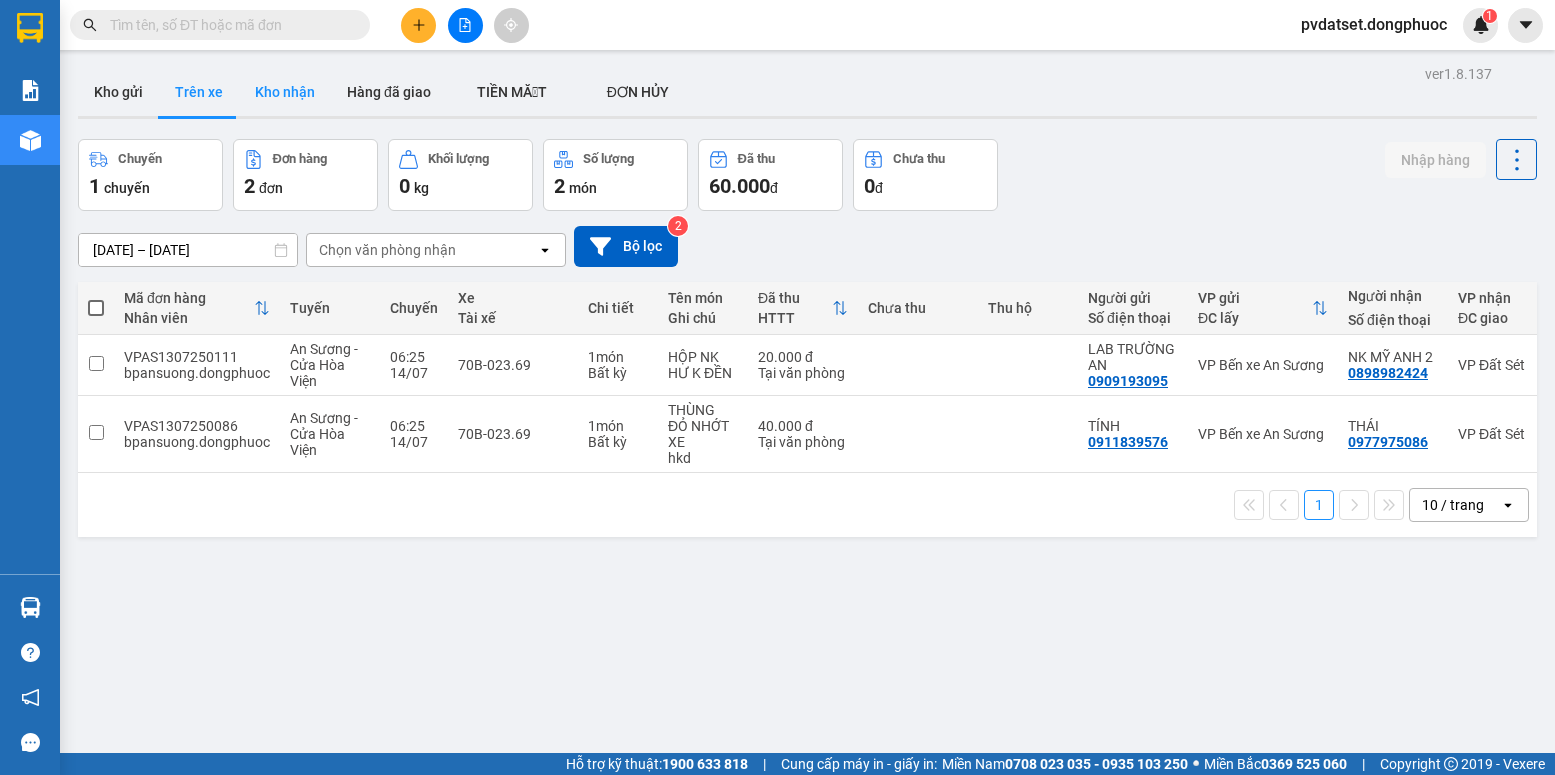 click on "Kho nhận" at bounding box center [285, 92] 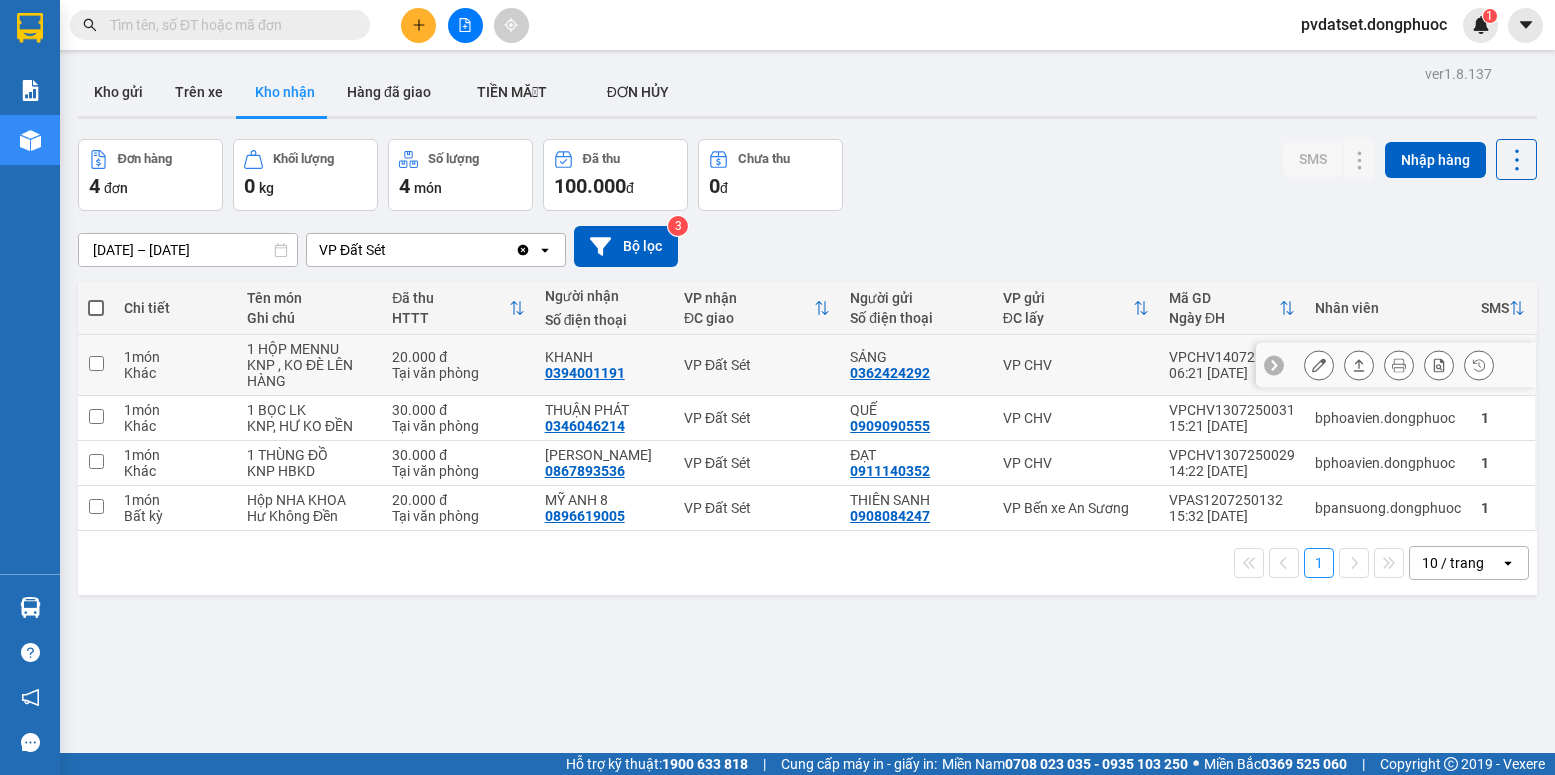 click on "VP Đất Sét" at bounding box center (757, 365) 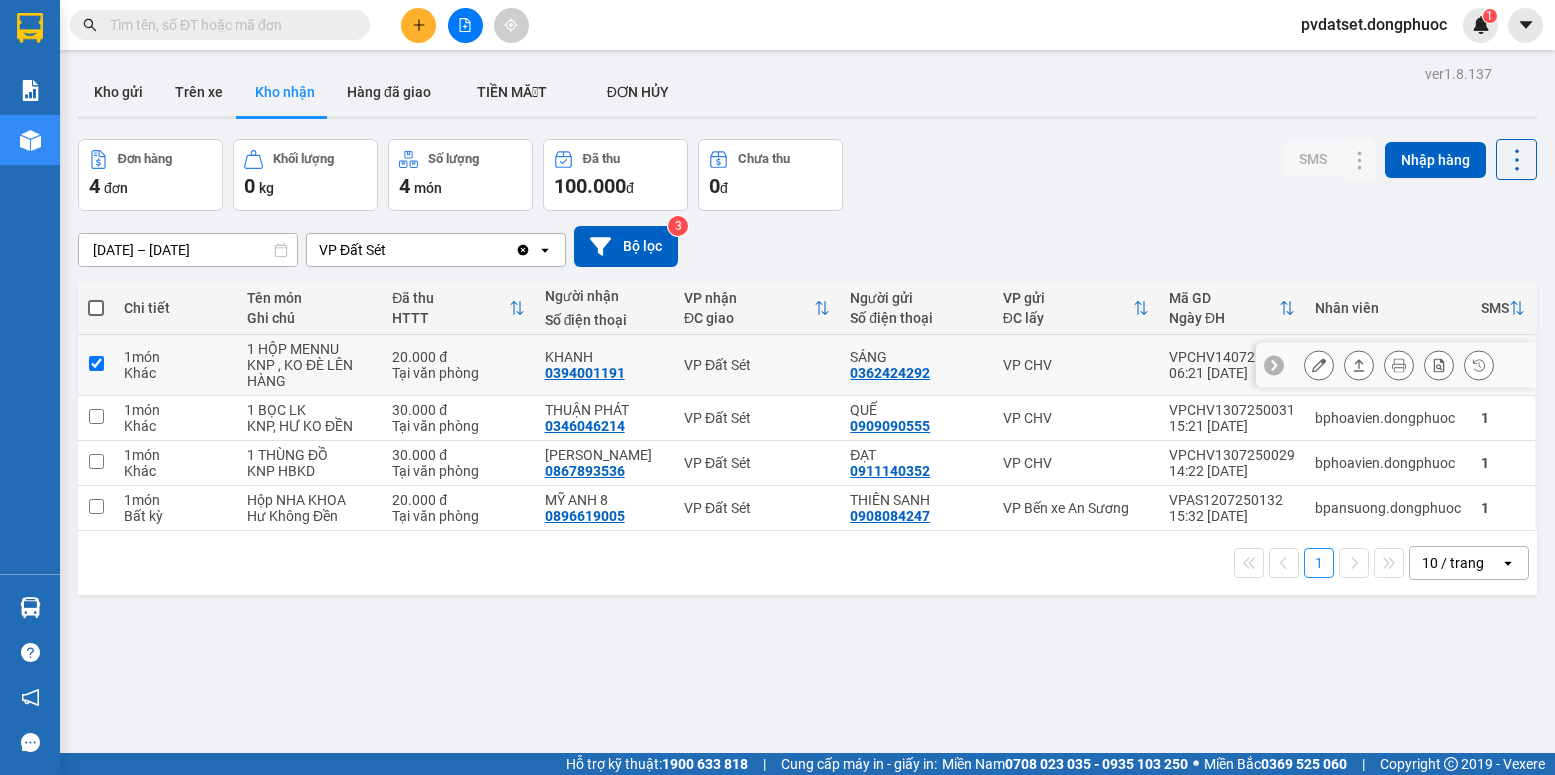 checkbox on "true" 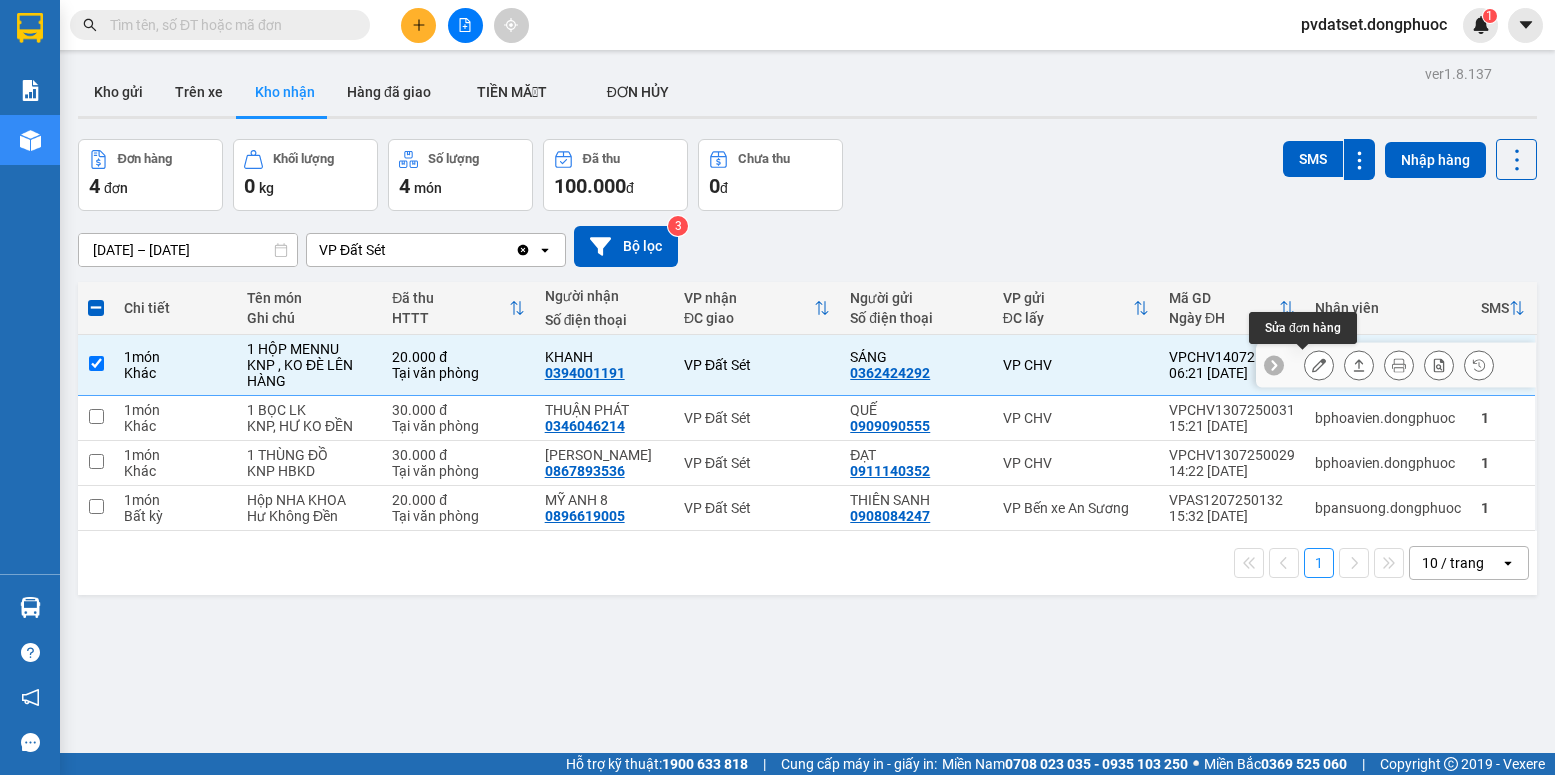 click 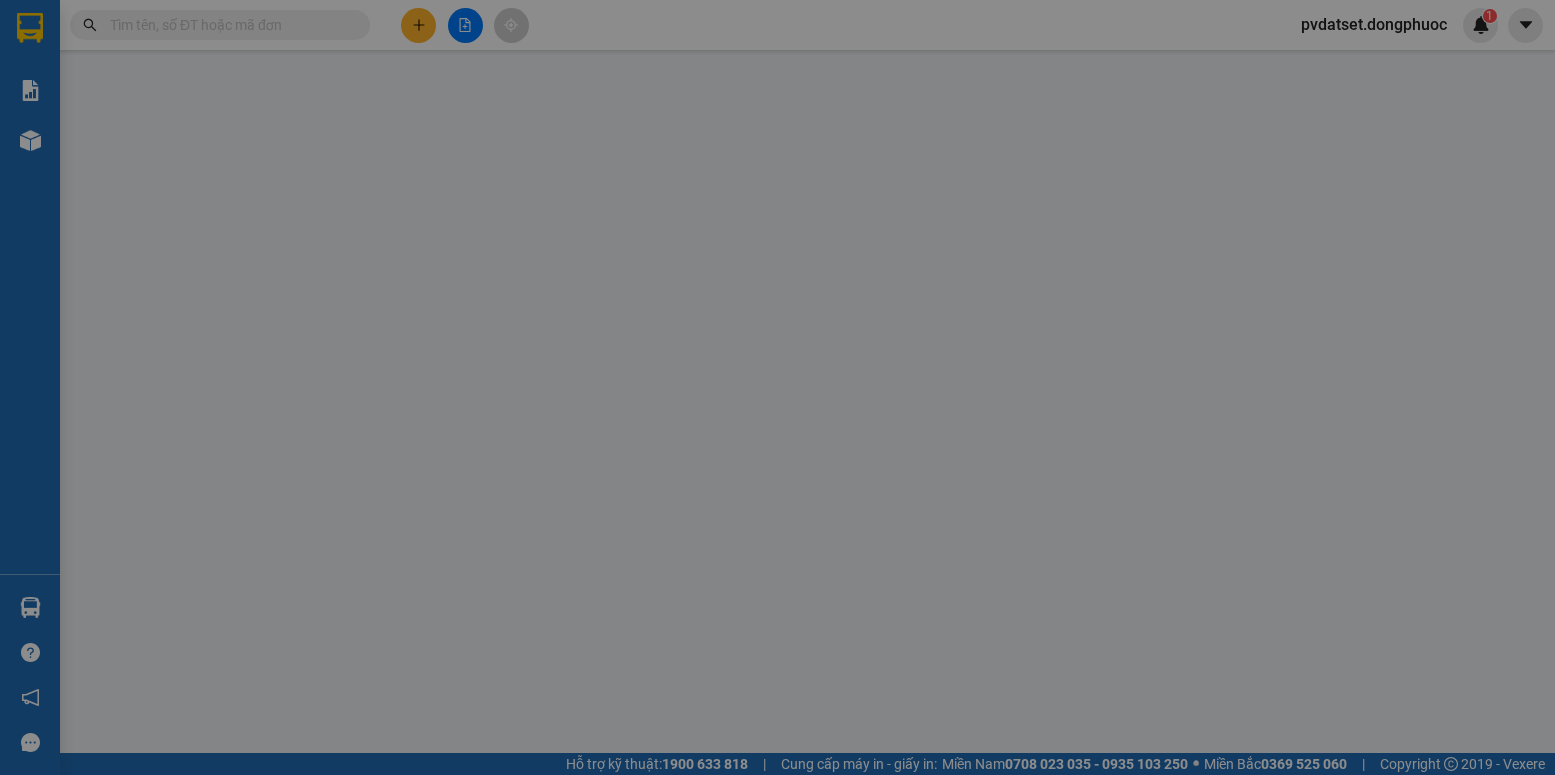 type on "0362424292" 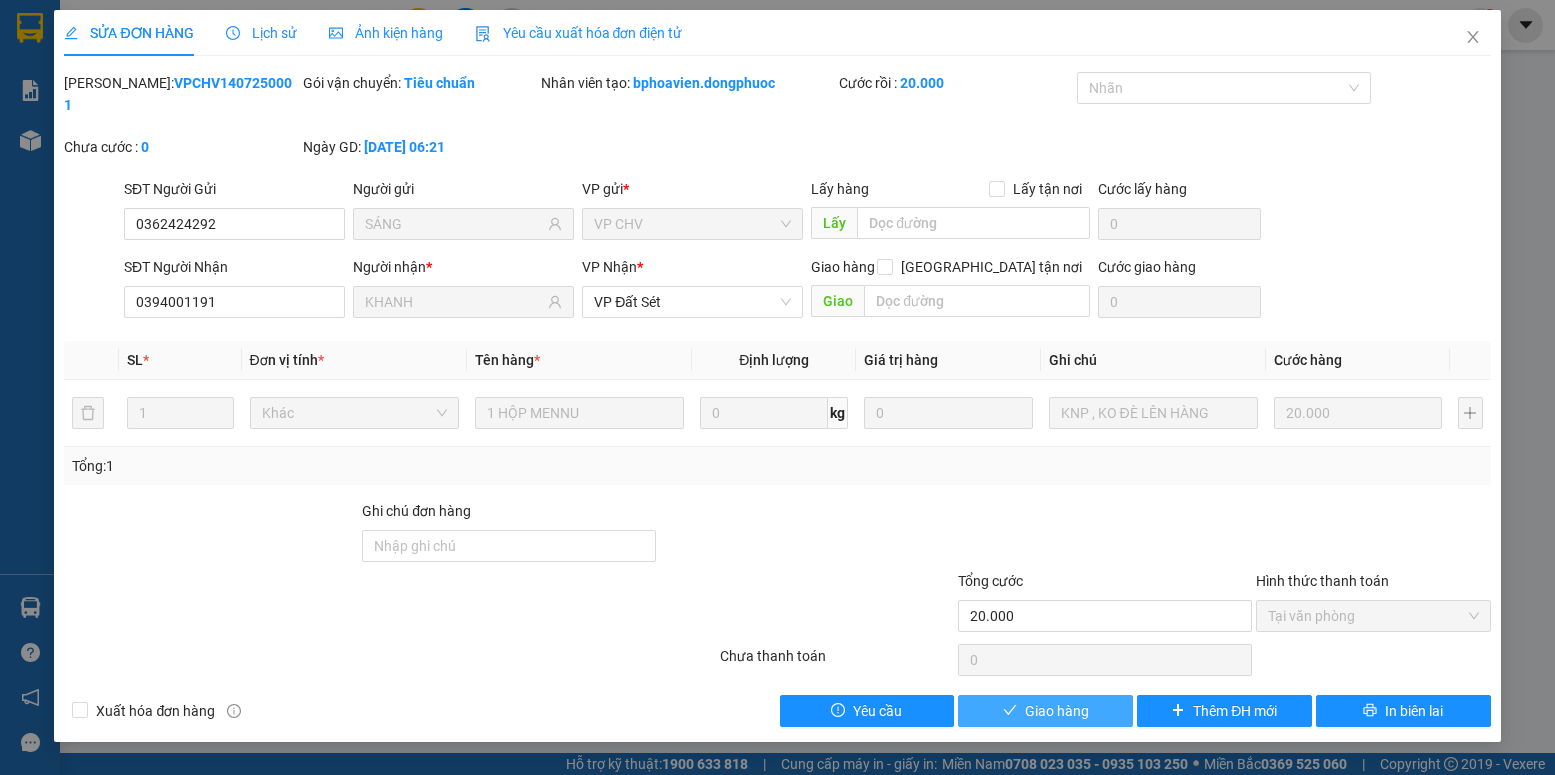 click on "Giao hàng" at bounding box center [1057, 711] 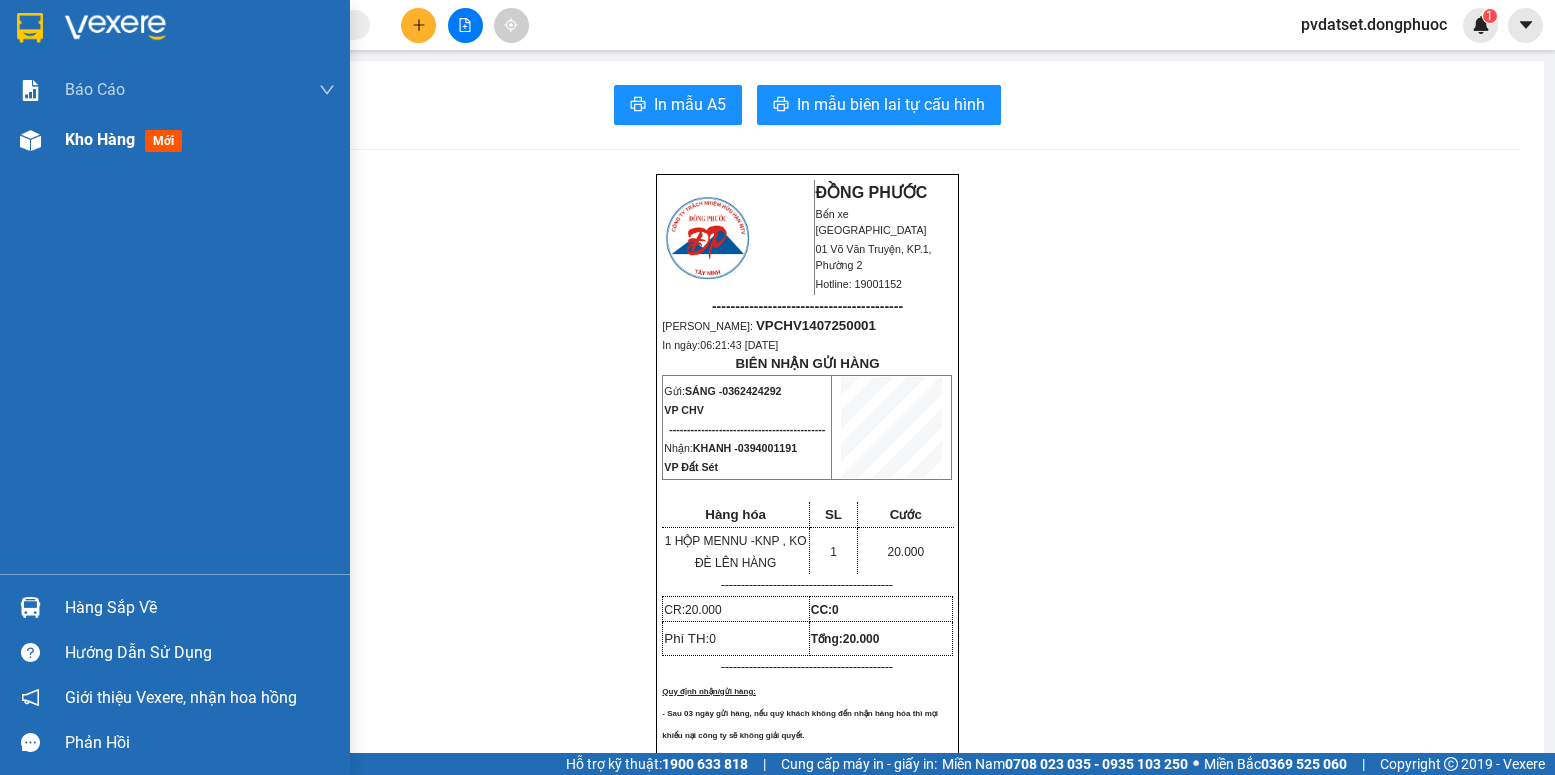 click on "Kho hàng mới" at bounding box center [175, 140] 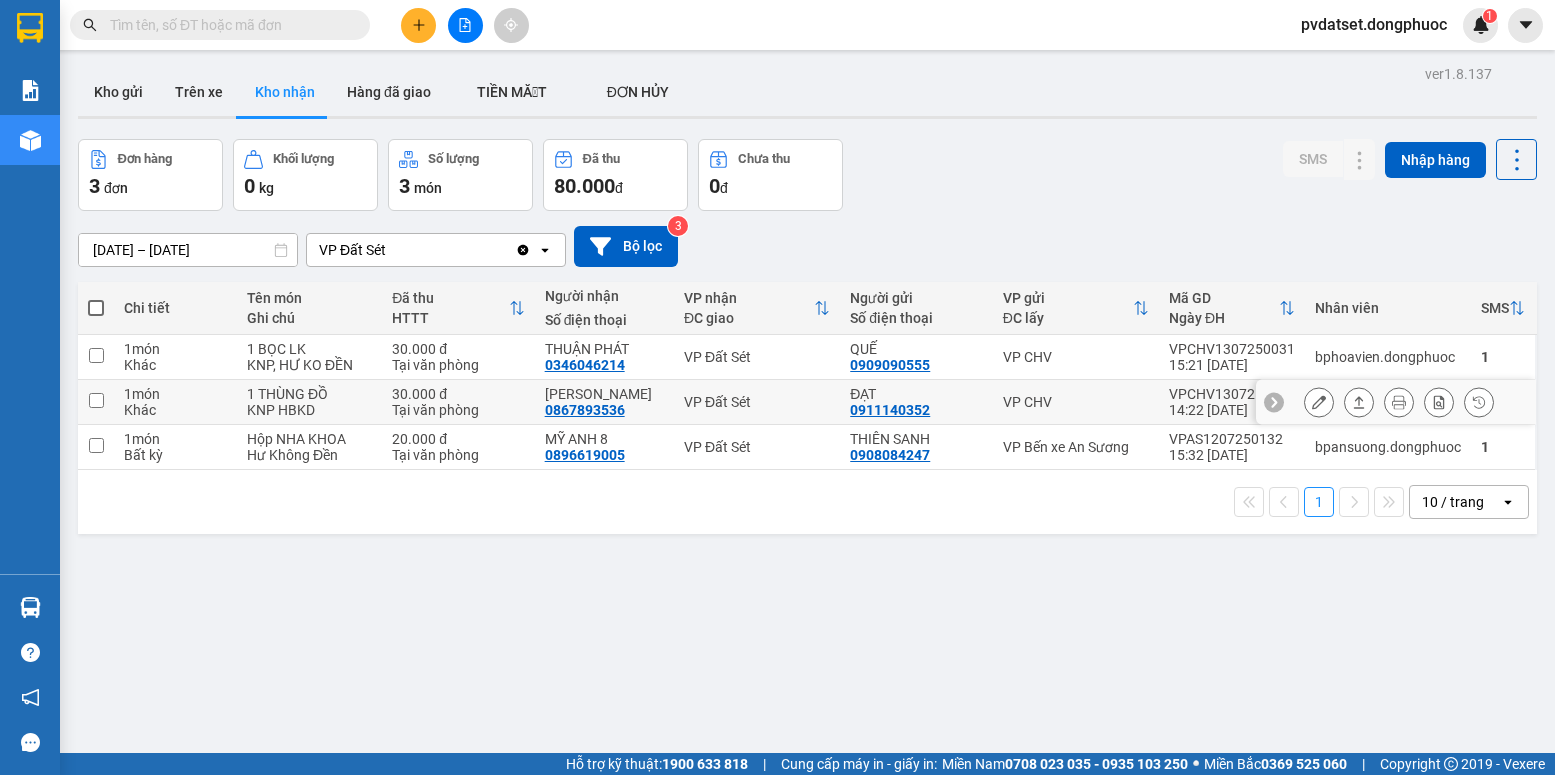 click on "VP Đất Sét" at bounding box center [757, 402] 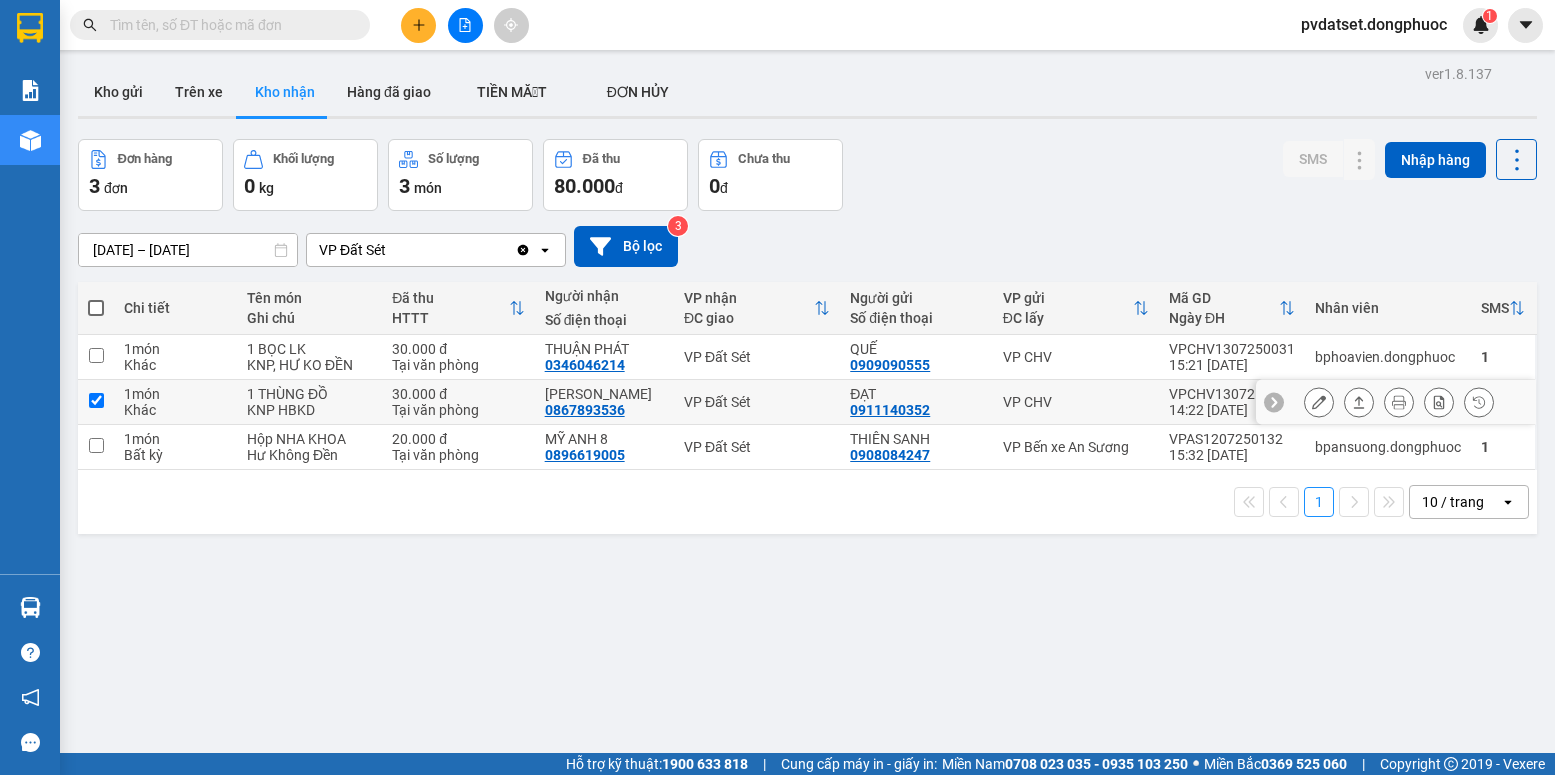 checkbox on "true" 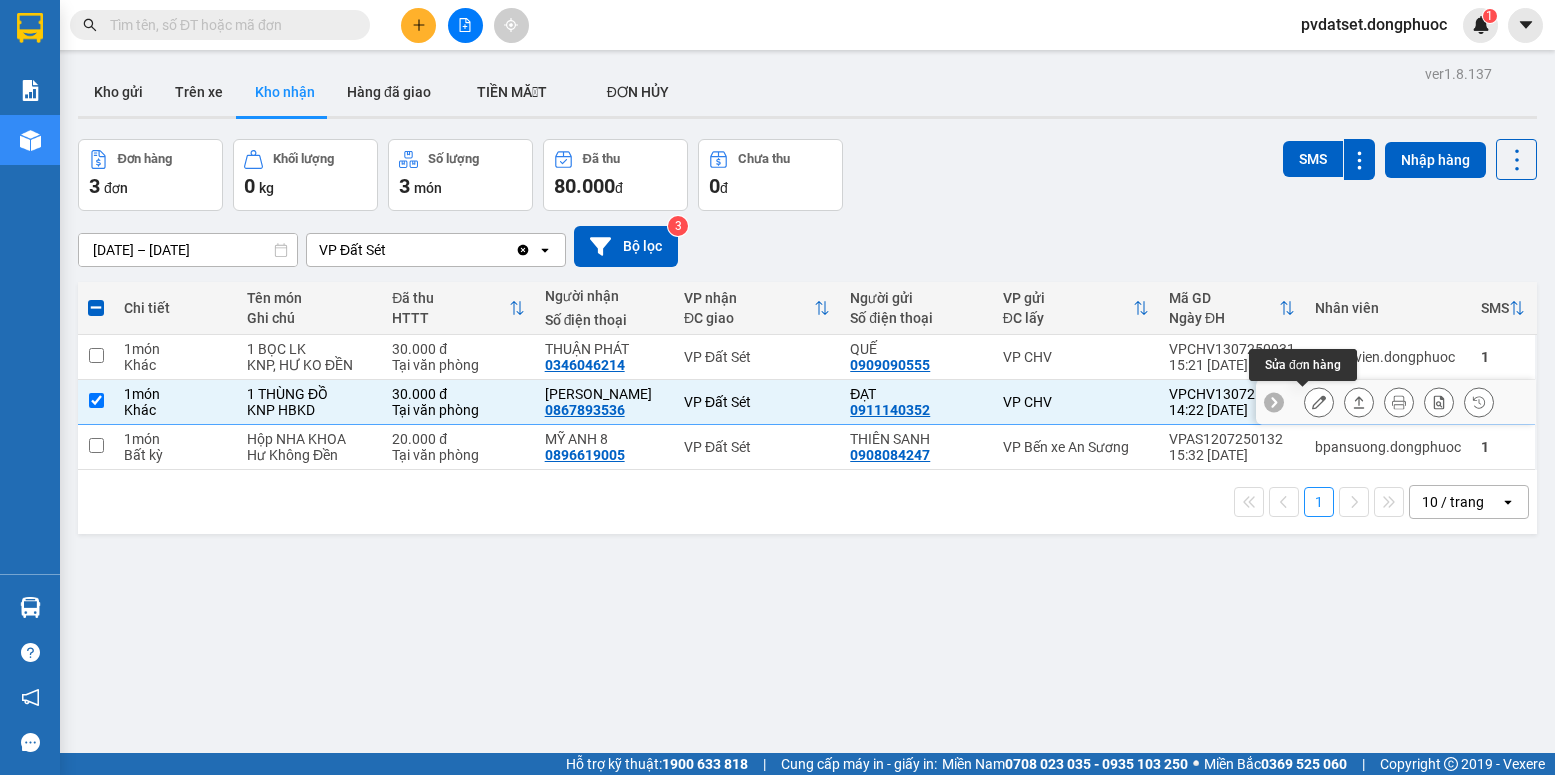 click 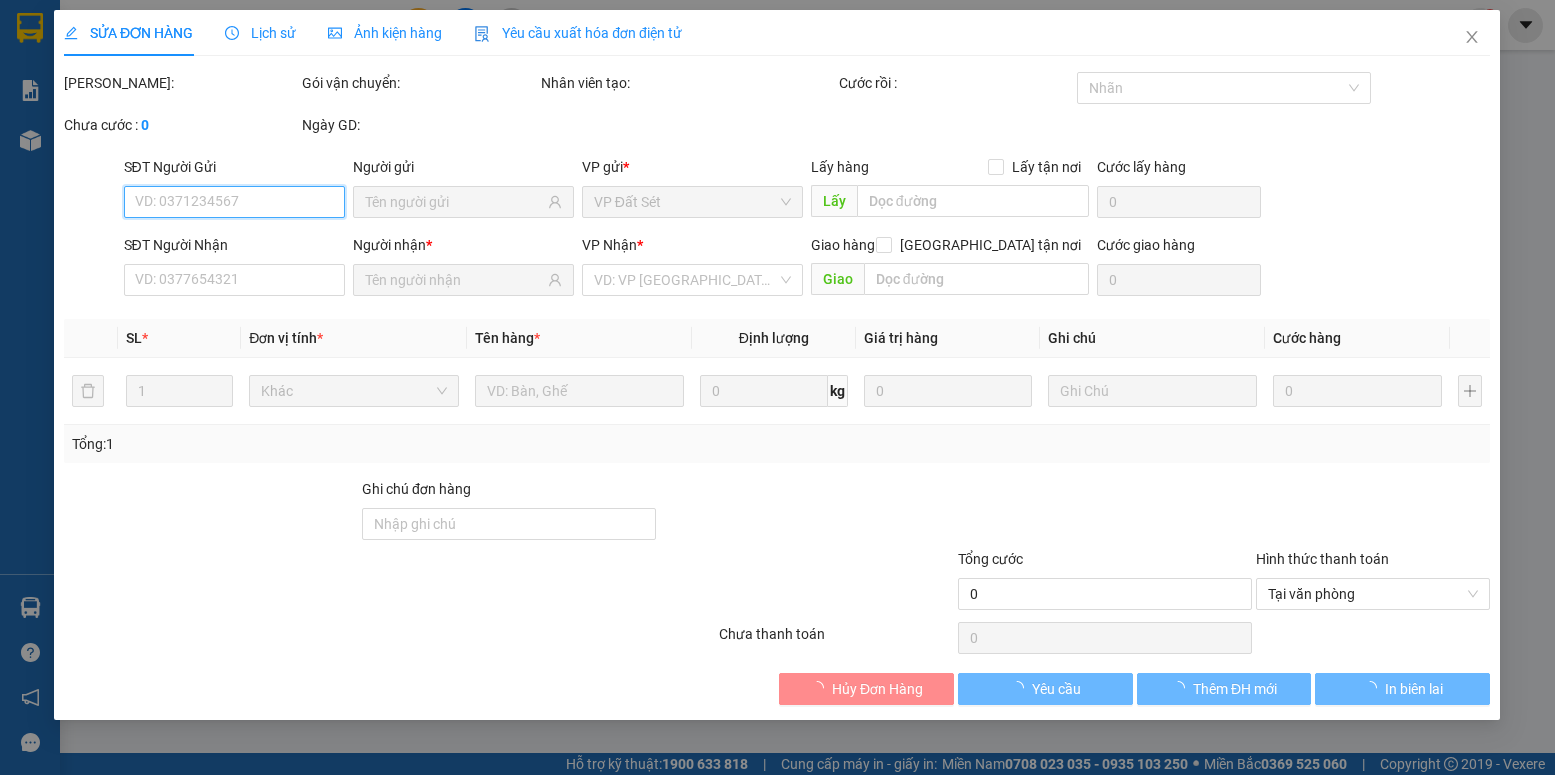 type on "0911140352" 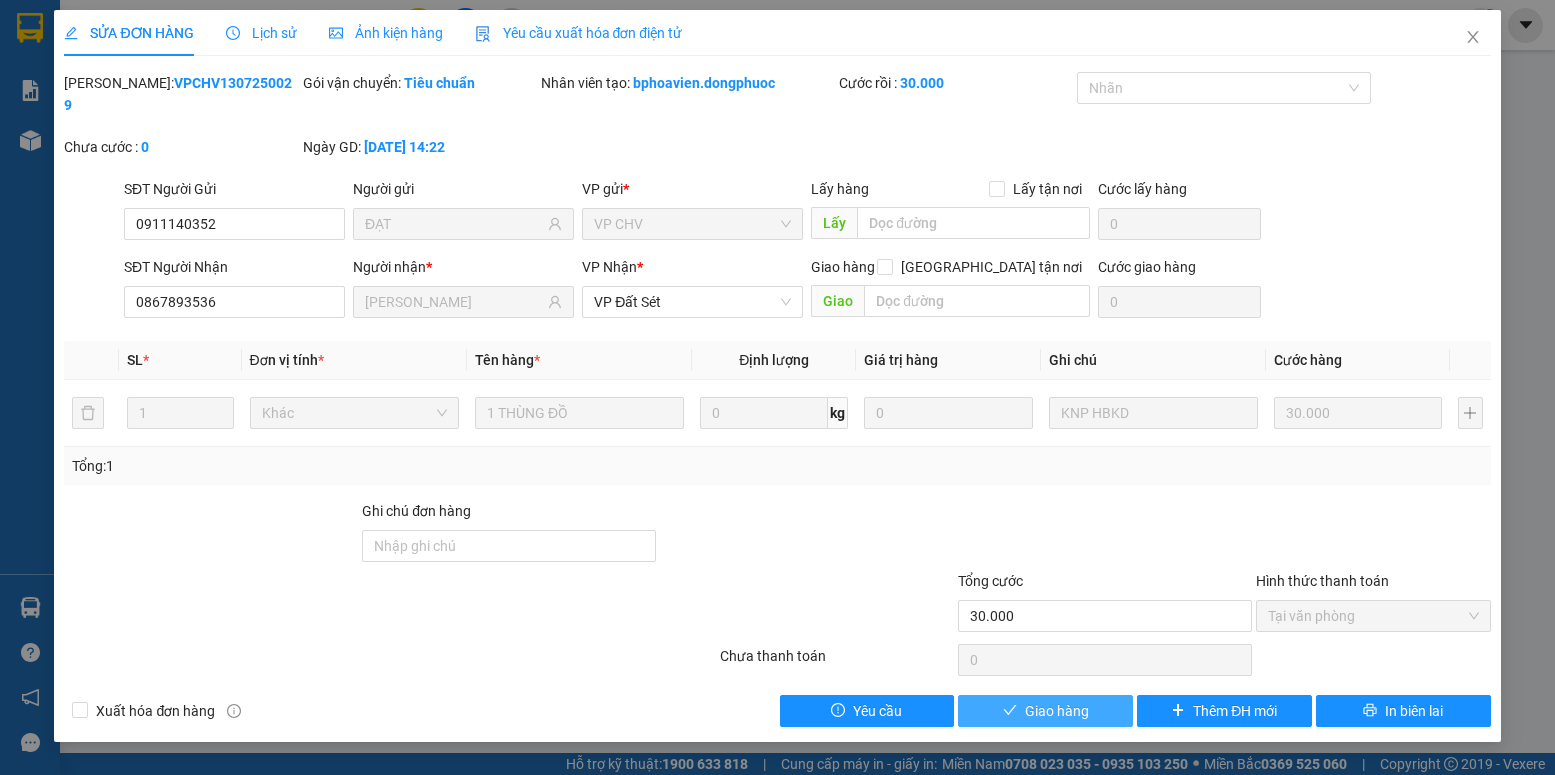click on "Giao hàng" at bounding box center [1057, 711] 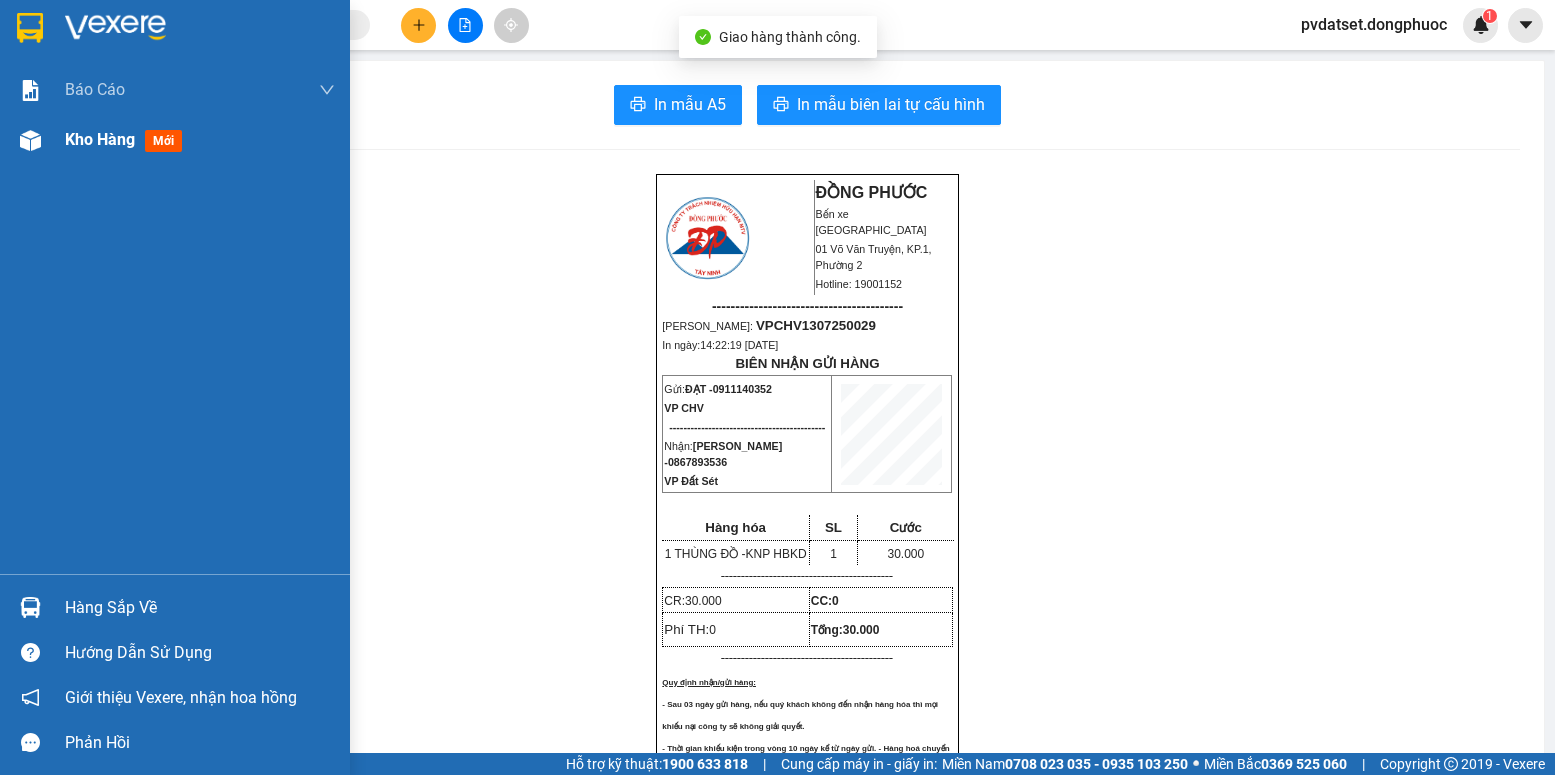 click on "Kho hàng mới" at bounding box center (127, 139) 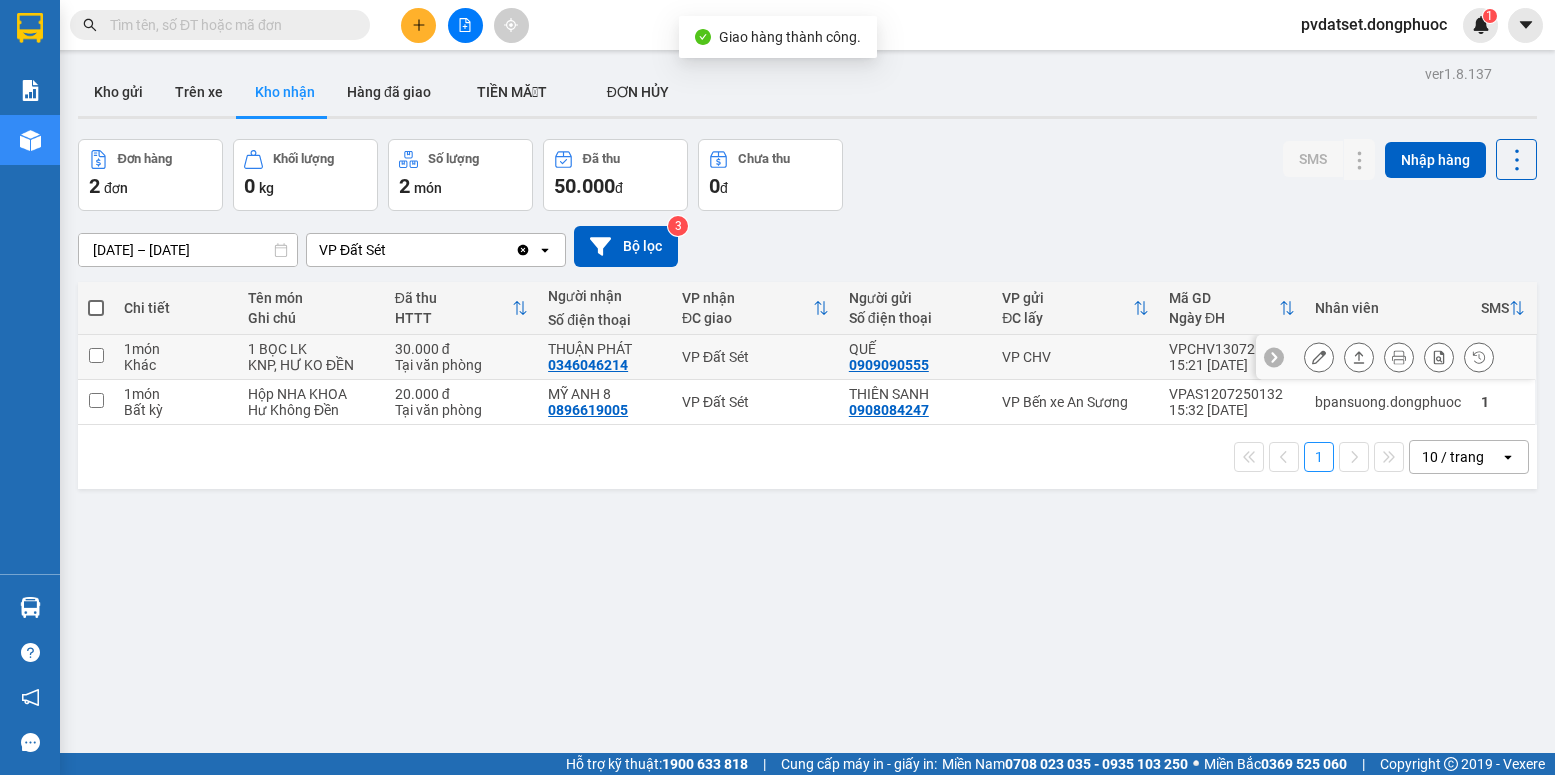 click on "VP CHV" at bounding box center [1075, 357] 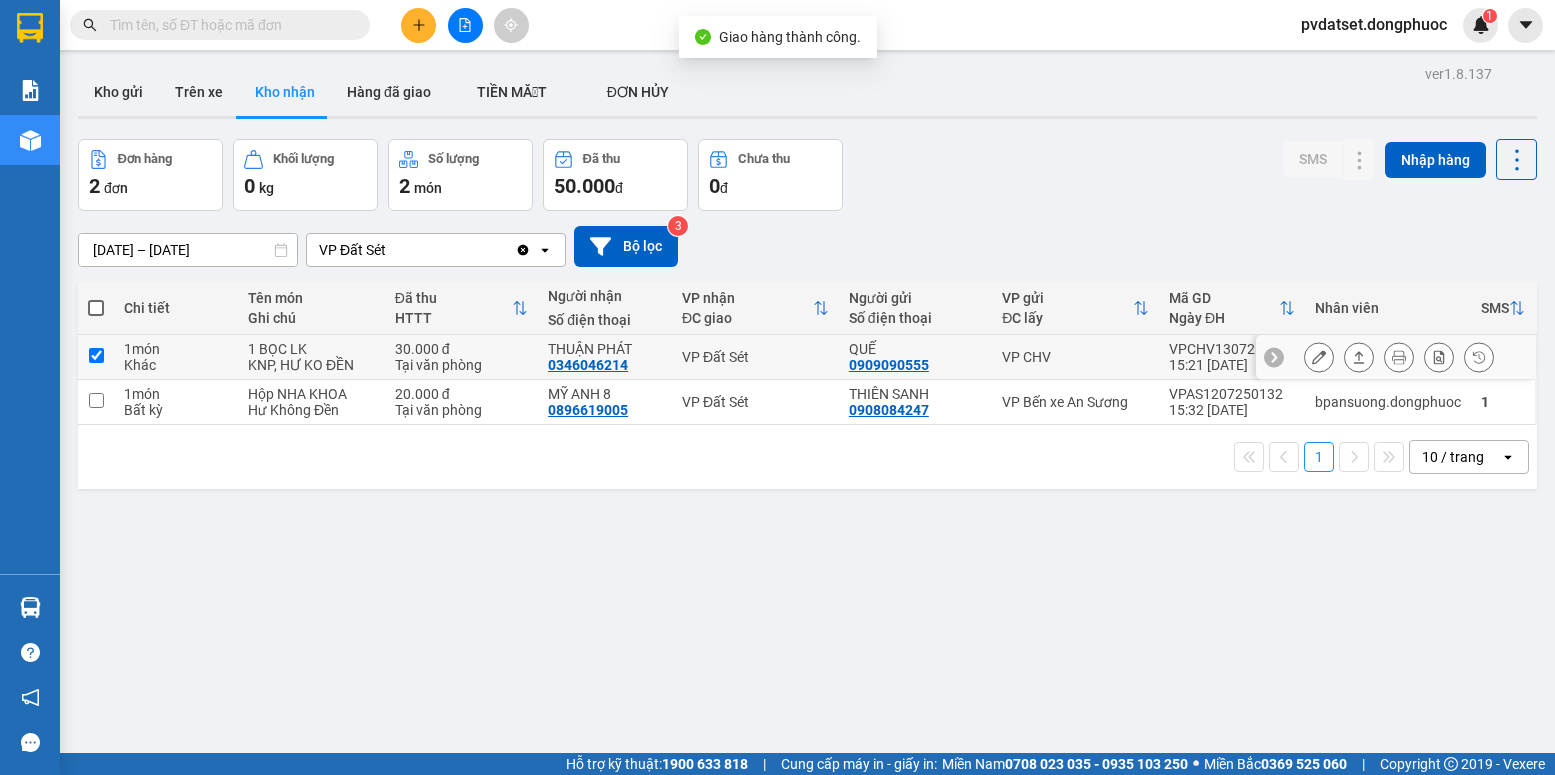 checkbox on "true" 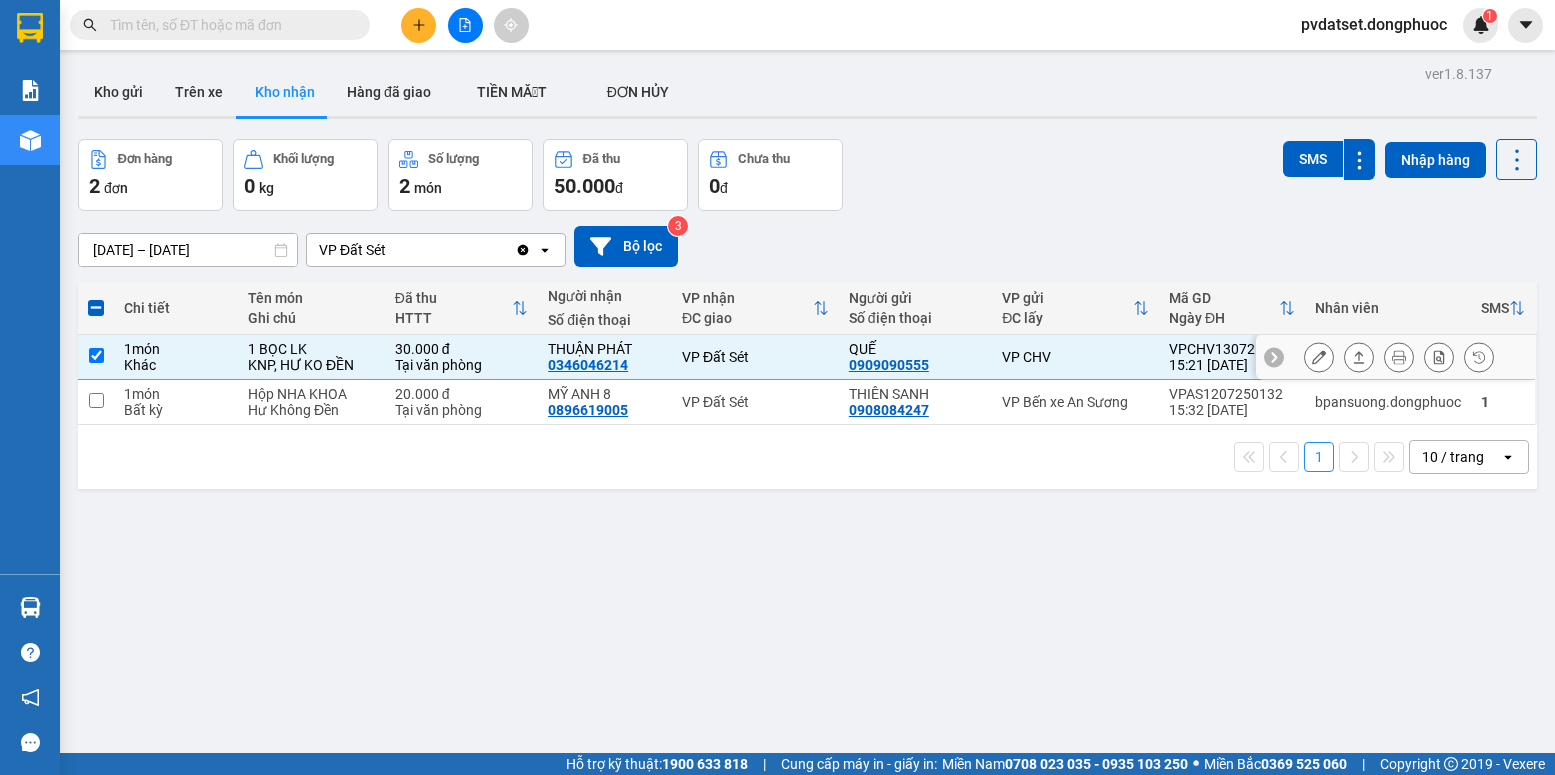 click 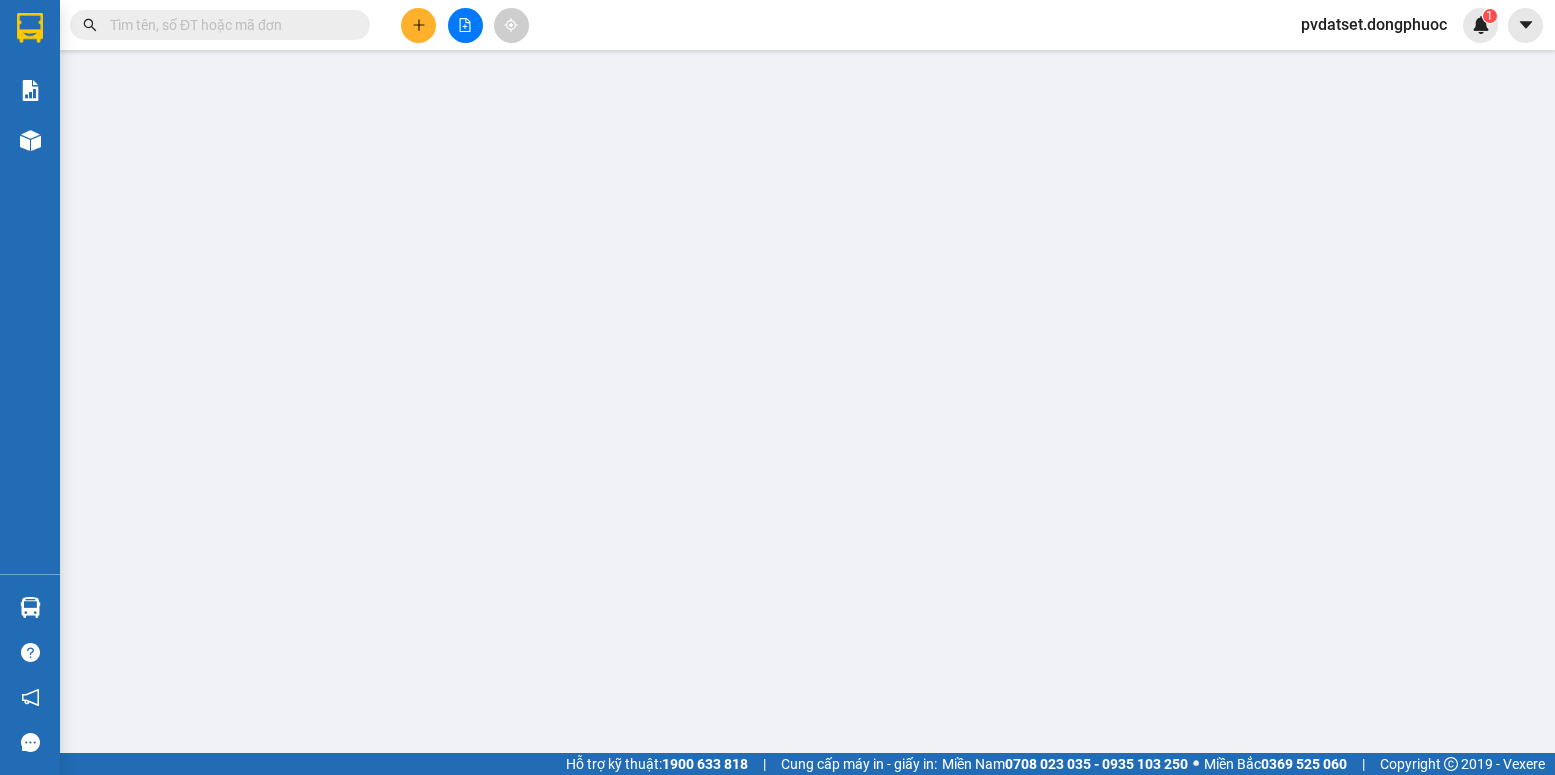 type on "0909090555" 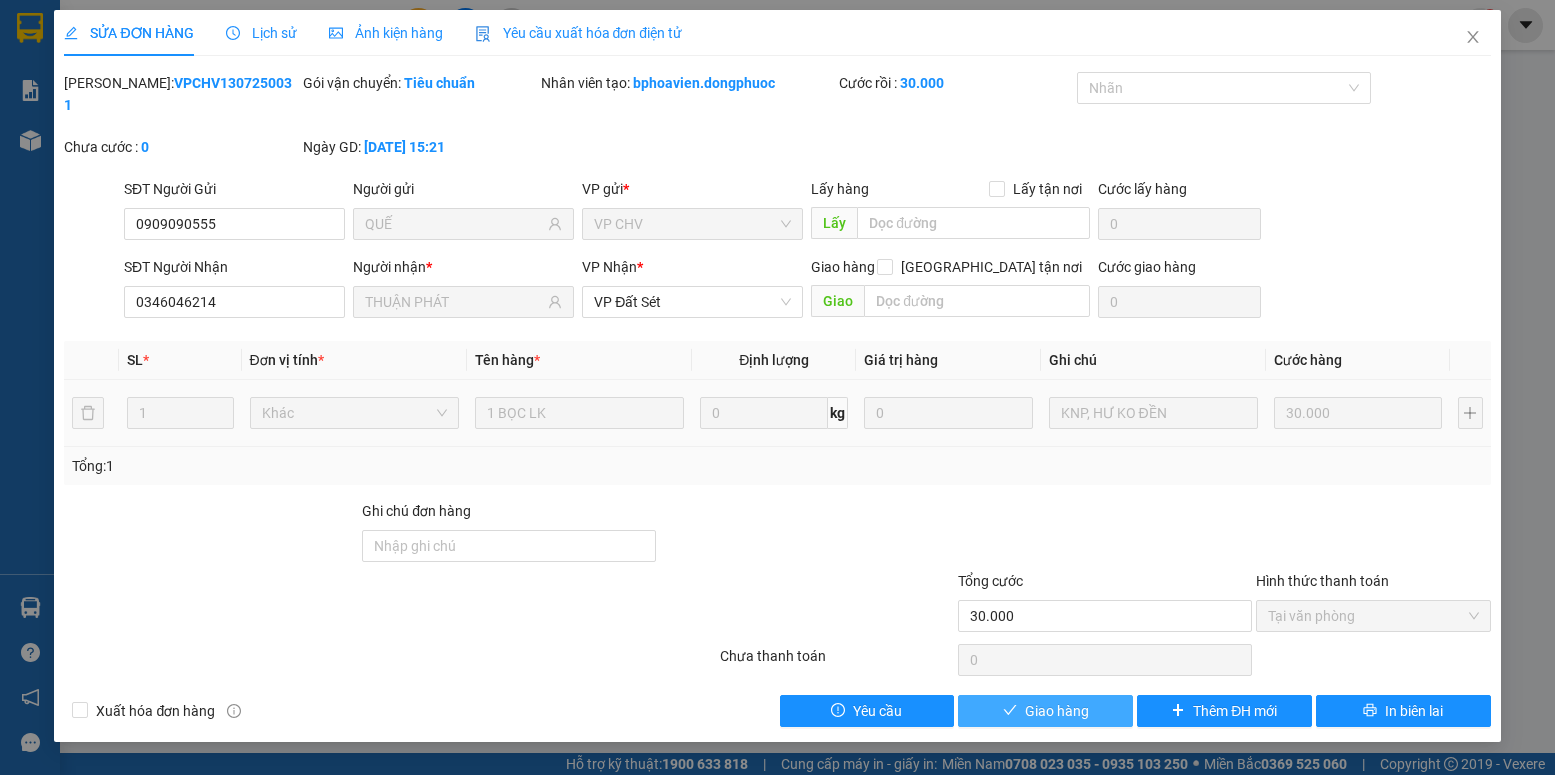 click on "Giao hàng" at bounding box center [1057, 711] 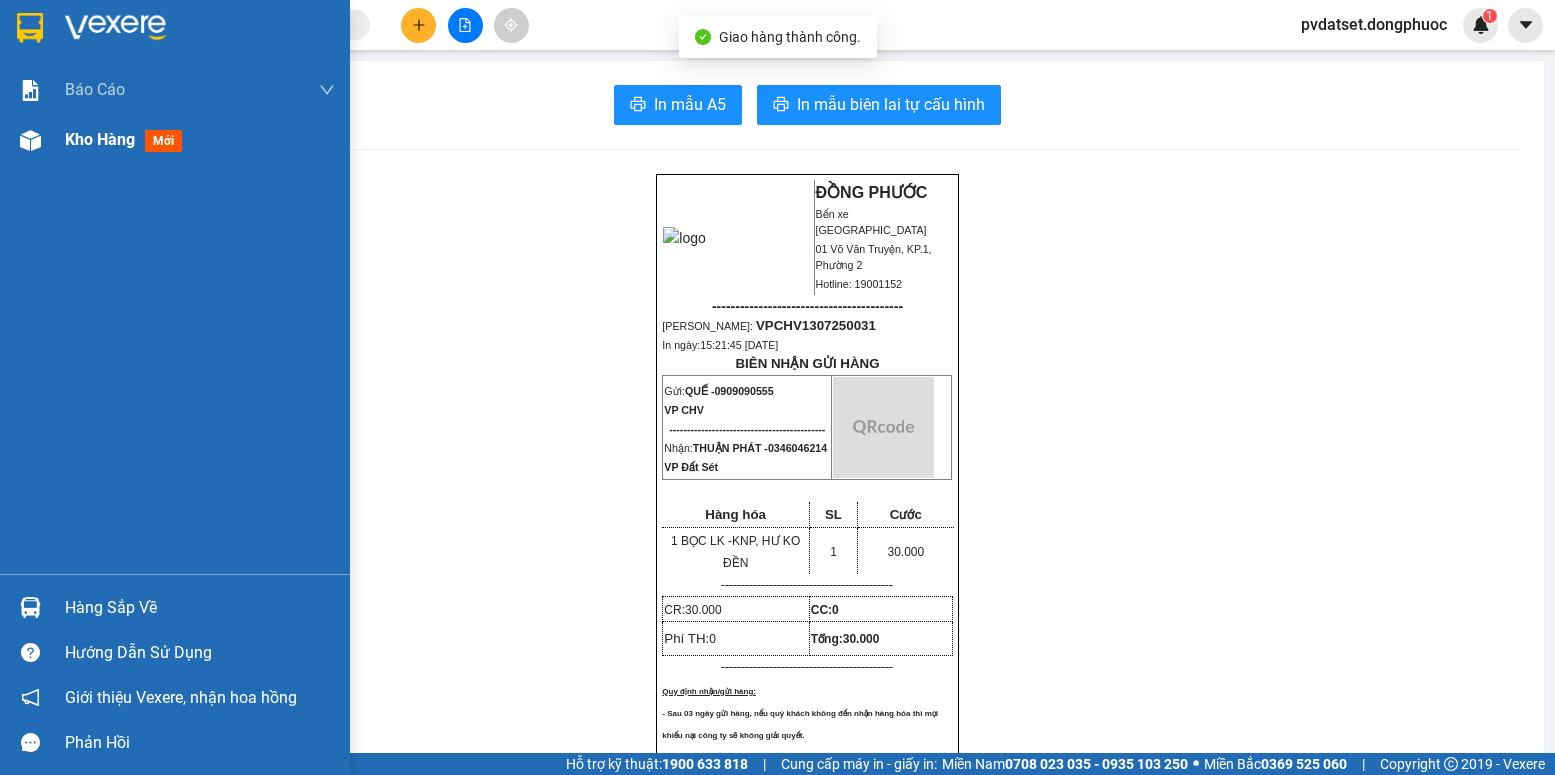click on "Kho hàng" at bounding box center (100, 139) 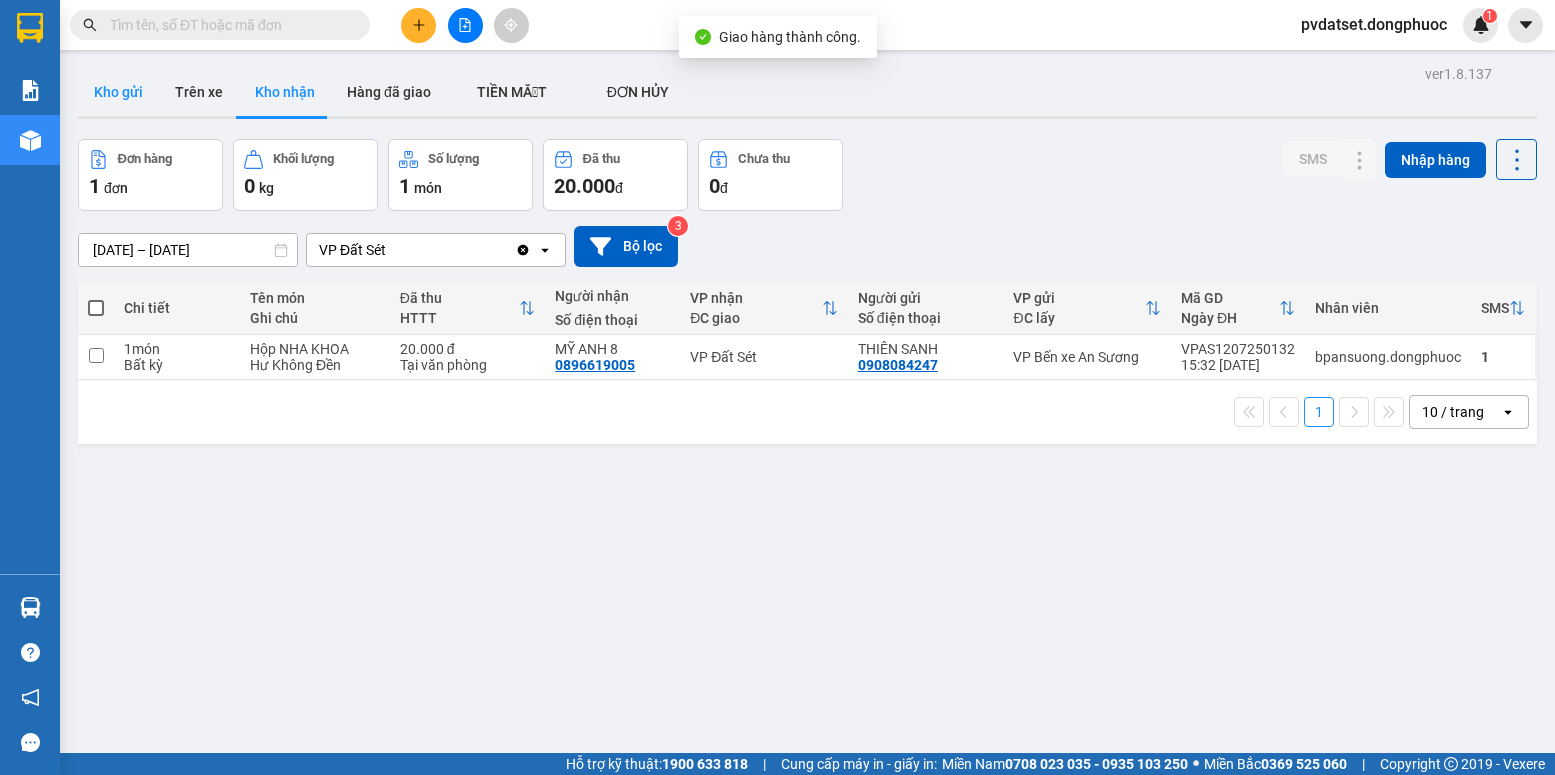 click on "Kho gửi" at bounding box center [118, 92] 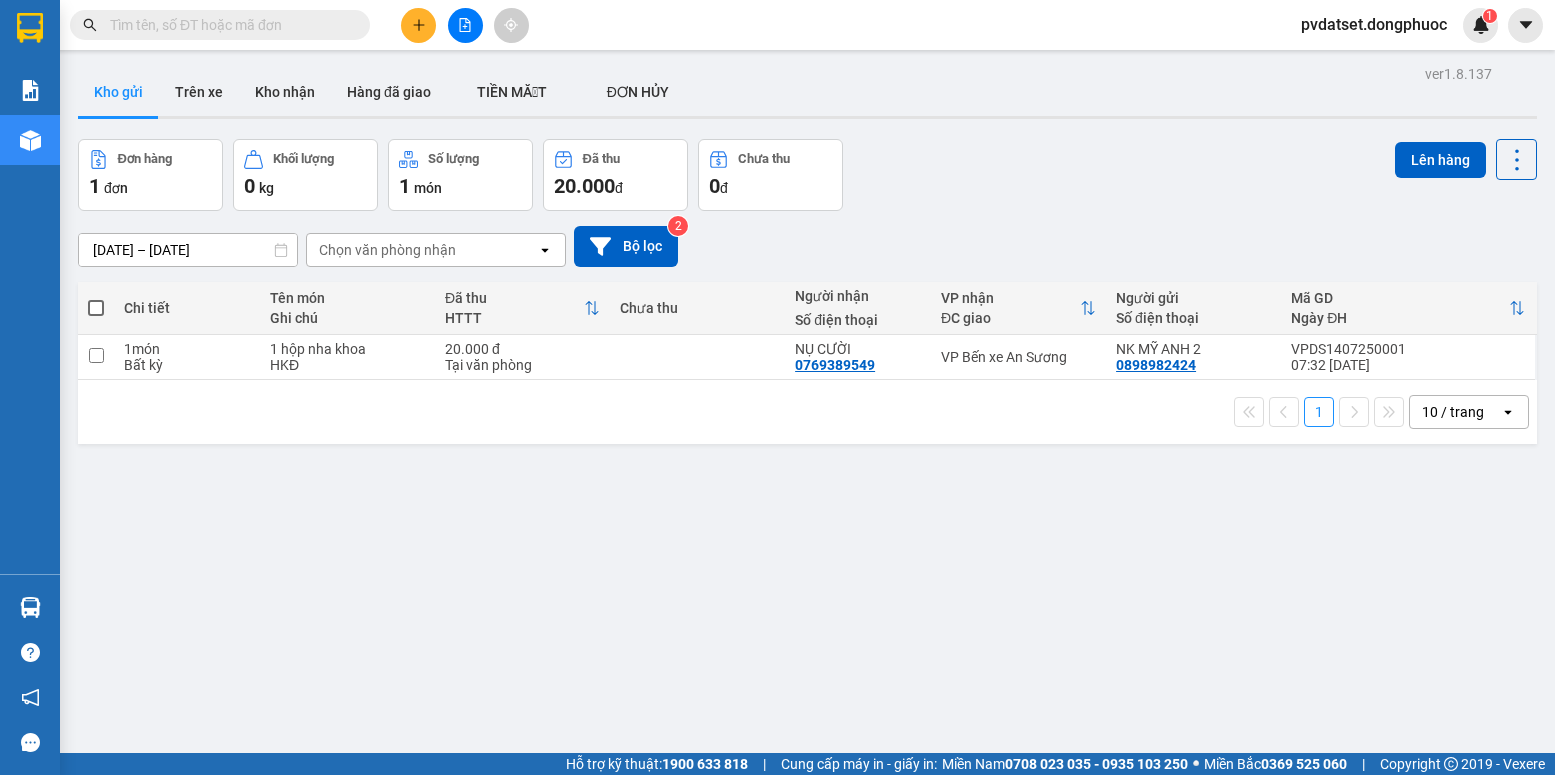 click on "Kho gửi" at bounding box center [118, 92] 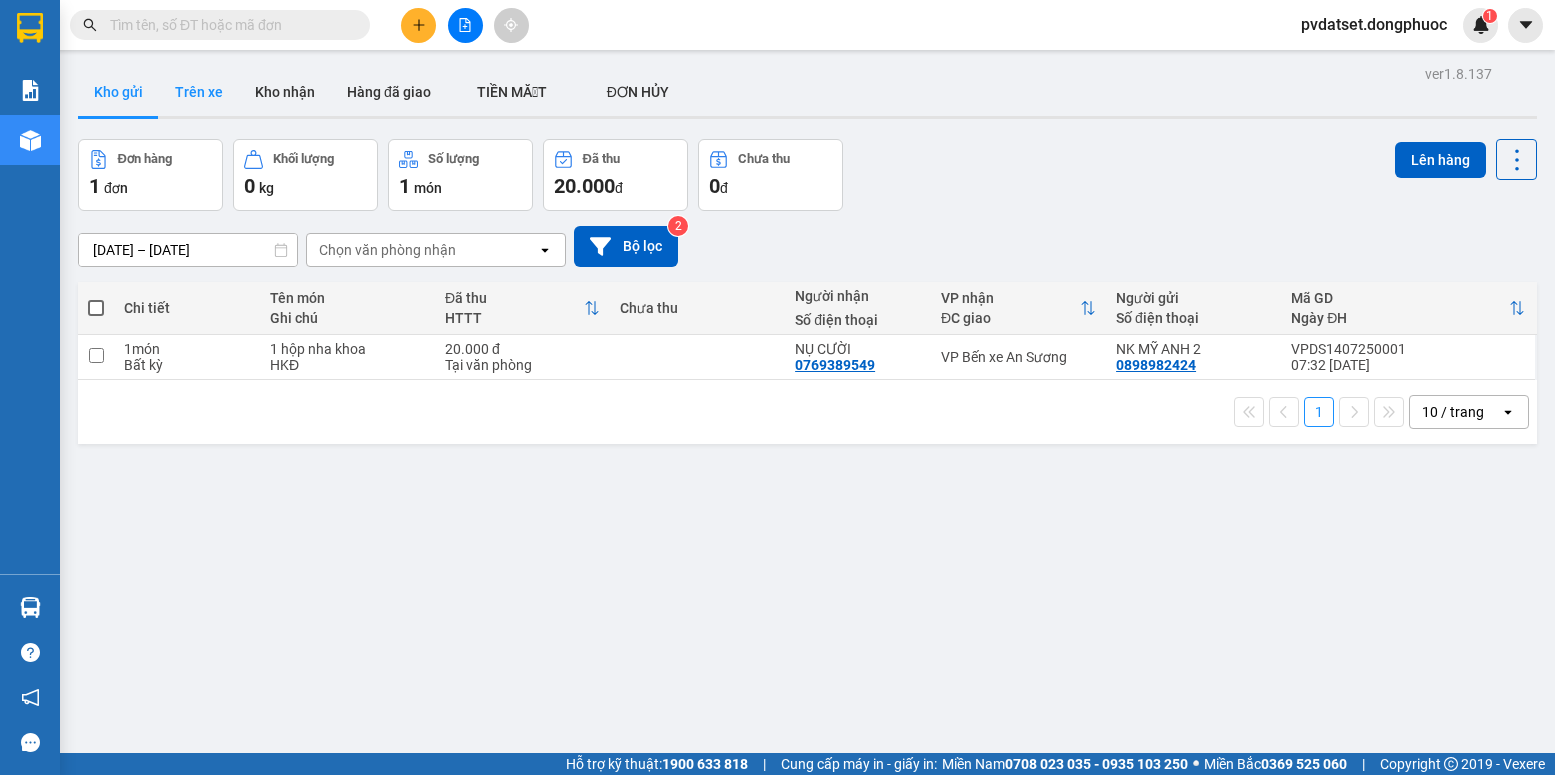 click on "Trên xe" at bounding box center (199, 92) 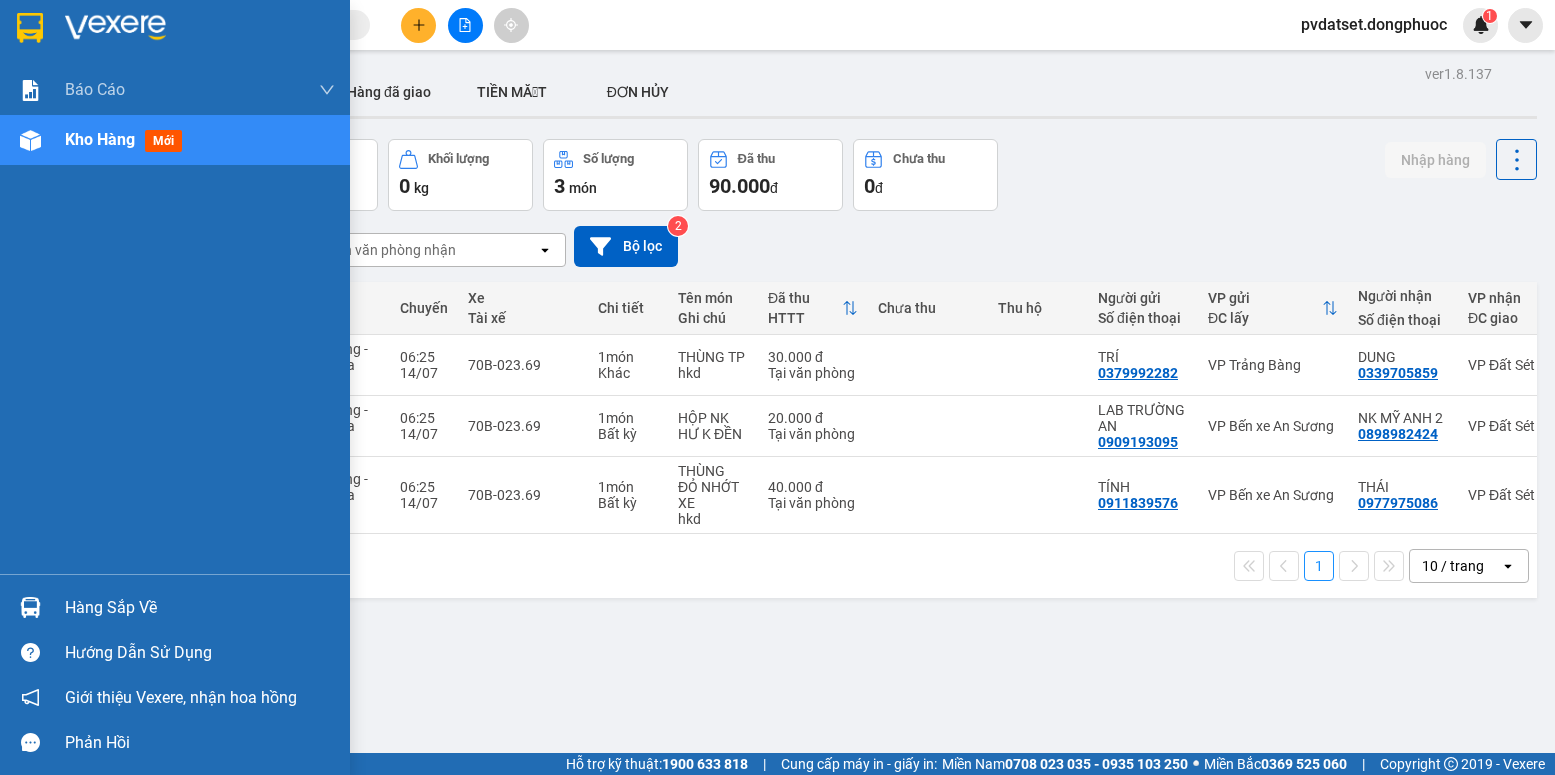 click on "Hàng sắp về" at bounding box center (175, 607) 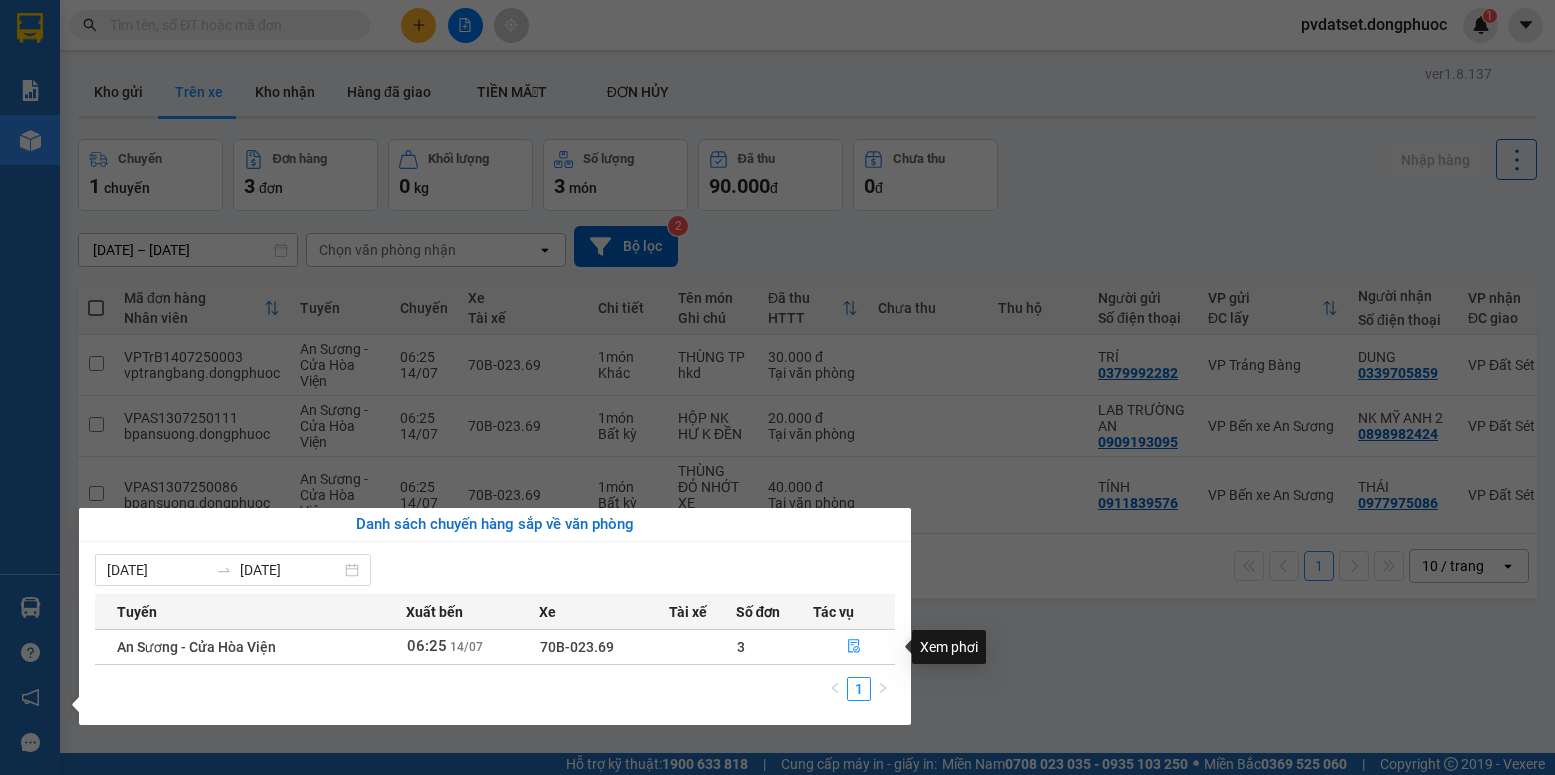 click on "Xem phơi" at bounding box center [949, 647] 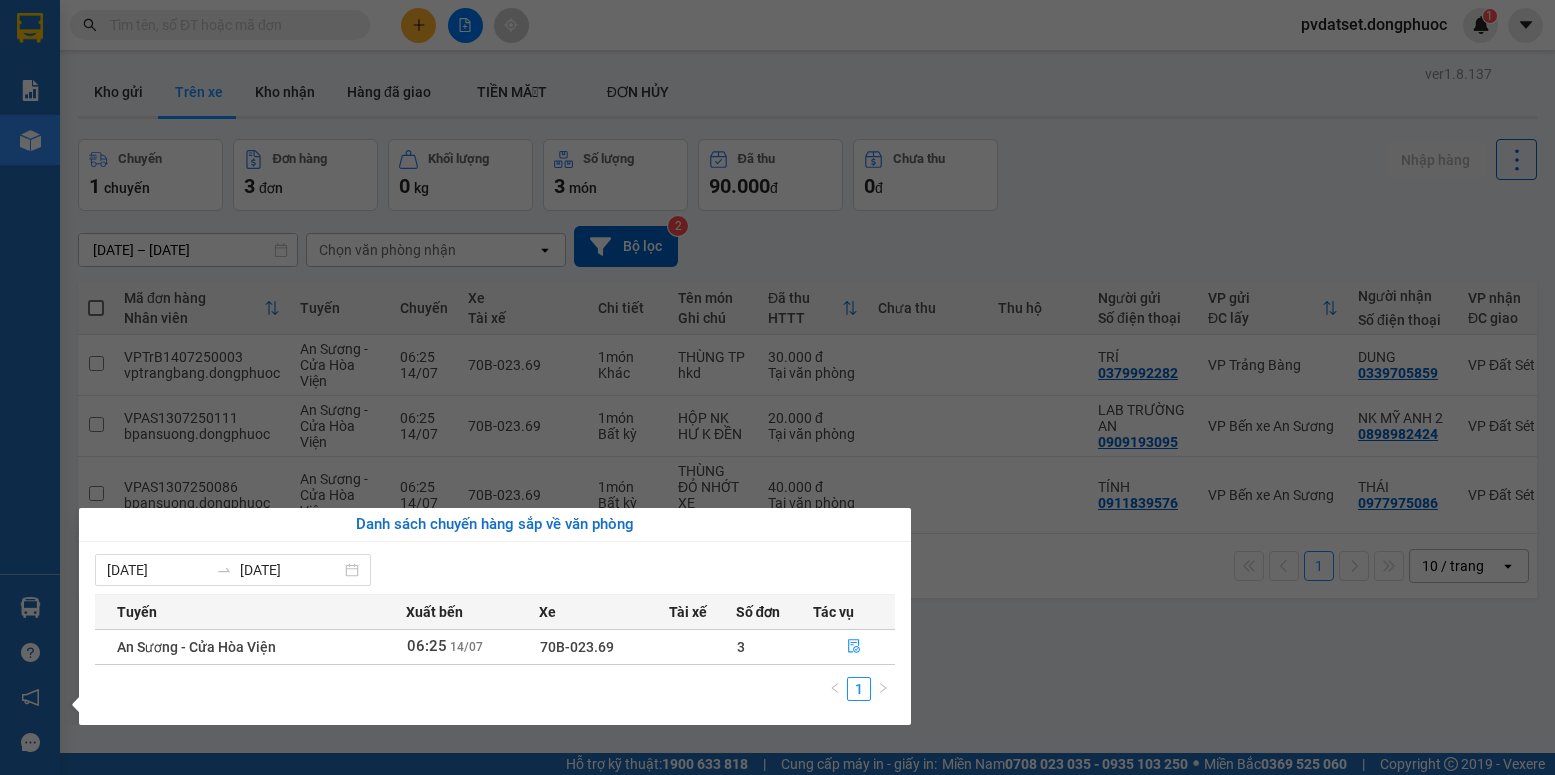 click on "Kết quả tìm kiếm ( 0 )  Bộ lọc  Ngày tạo đơn gần nhất No Data pvdatset.dongphuoc 1     Báo cáo Mẫu 1: Báo cáo dòng tiền  Mẫu 1: Báo cáo dòng tiền theo nhân viên Mẫu 1: Báo cáo dòng tiền theo nhân viên (VP) Mẫu 2: Doanh số tạo đơn theo Văn phòng, nhân viên - Trạm     Kho hàng mới Hàng sắp về Hướng dẫn sử dụng Giới thiệu Vexere, nhận hoa hồng Phản hồi Phần mềm hỗ trợ bạn tốt chứ? ver  1.8.137 Kho gửi Trên xe Kho nhận Hàng đã giao TIỀN MẶT  ĐƠN HỦY Chuyến 1 chuyến Đơn hàng 3 đơn Khối lượng 0 kg Số lượng 3 món Đã thu 90.000  đ Chưa thu 0  đ Nhập hàng 12/07/2025 – 14/07/2025 Press the down arrow key to interact with the calendar and select a date. Press the escape button to close the calendar. Selected date range is from 12/07/2025 to 14/07/2025. Chọn văn phòng nhận open Bộ lọc 2 Mã đơn hàng Nhân viên Tuyến Chuyến Xe Tài xế Chi tiết HTTT 1" at bounding box center (777, 387) 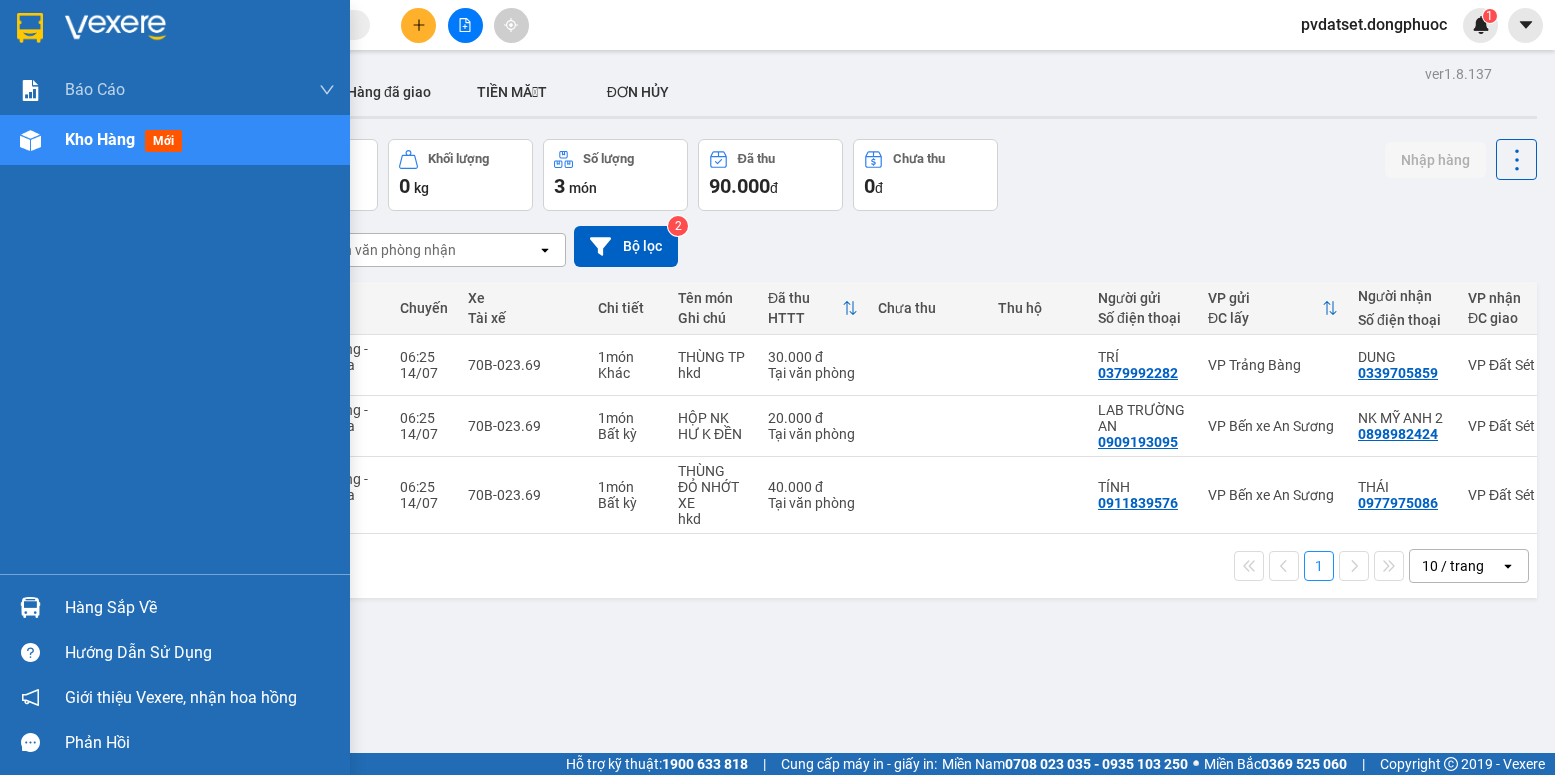 click at bounding box center [30, 607] 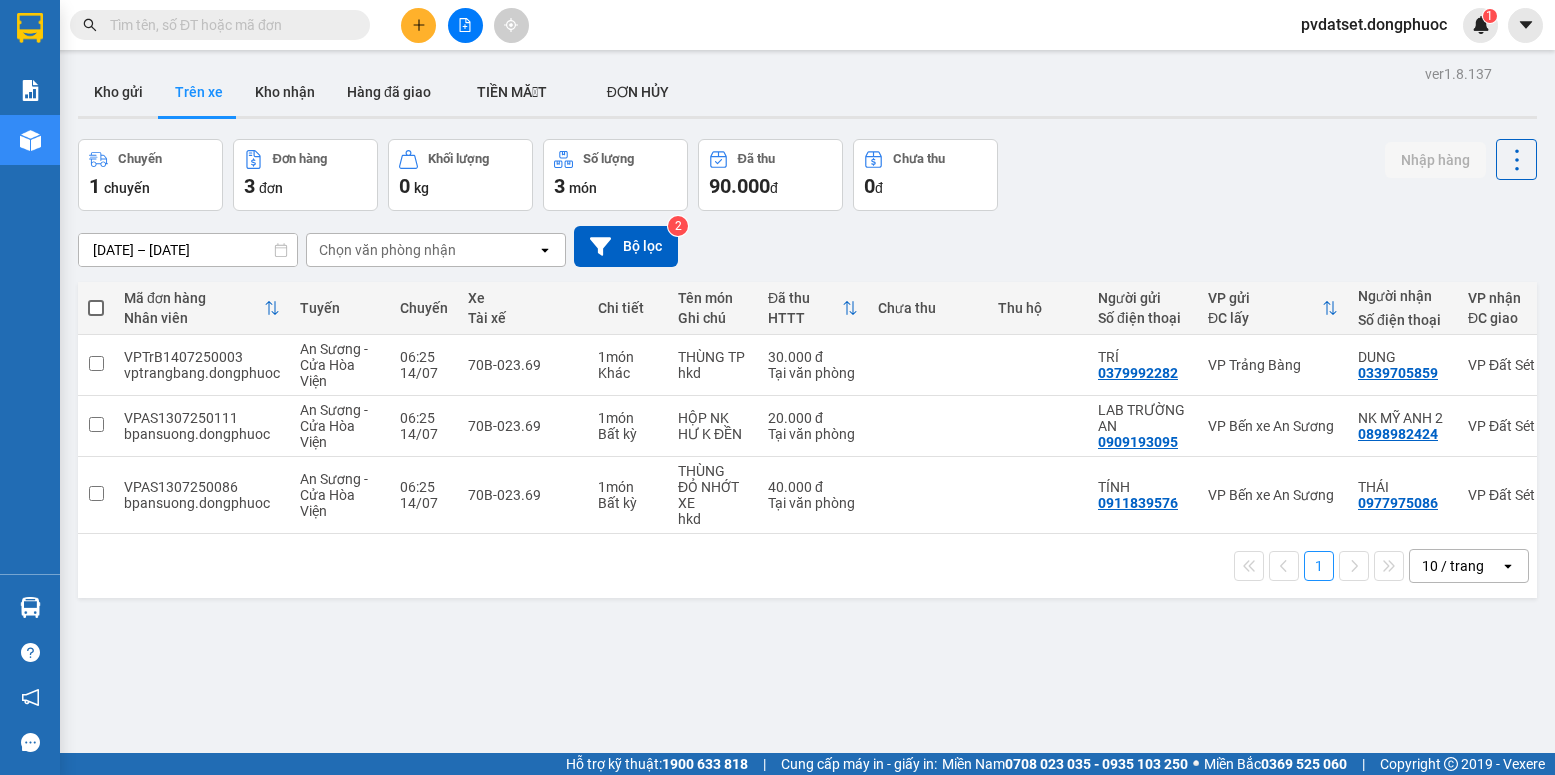 click on "Kết quả tìm kiếm ( 0 )  Bộ lọc  Ngày tạo đơn gần nhất No Data pvdatset.dongphuoc 1     Báo cáo Mẫu 1: Báo cáo dòng tiền  Mẫu 1: Báo cáo dòng tiền theo nhân viên Mẫu 1: Báo cáo dòng tiền theo nhân viên (VP) Mẫu 2: Doanh số tạo đơn theo Văn phòng, nhân viên - Trạm     Kho hàng mới Hàng sắp về Hướng dẫn sử dụng Giới thiệu Vexere, nhận hoa hồng Phản hồi Phần mềm hỗ trợ bạn tốt chứ? ver  1.8.137 Kho gửi Trên xe Kho nhận Hàng đã giao TIỀN MẶT  ĐƠN HỦY Chuyến 1 chuyến Đơn hàng 3 đơn Khối lượng 0 kg Số lượng 3 món Đã thu 90.000  đ Chưa thu 0  đ Nhập hàng 12/07/2025 – 14/07/2025 Press the down arrow key to interact with the calendar and select a date. Press the escape button to close the calendar. Selected date range is from 12/07/2025 to 14/07/2025. Chọn văn phòng nhận open Bộ lọc 2 Mã đơn hàng Nhân viên Tuyến Chuyến Xe Tài xế Chi tiết HTTT 1" at bounding box center (777, 387) 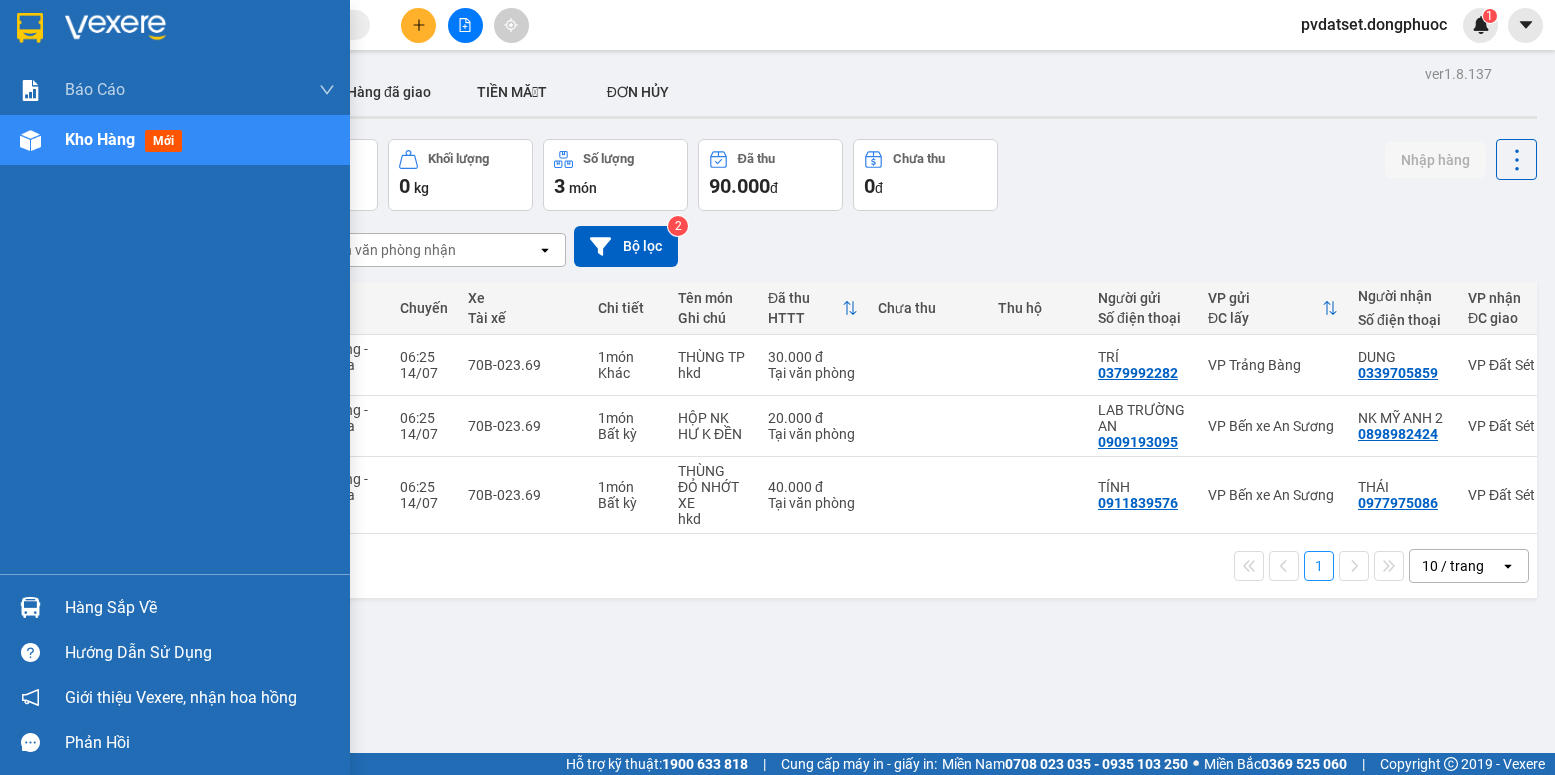 click at bounding box center (30, 607) 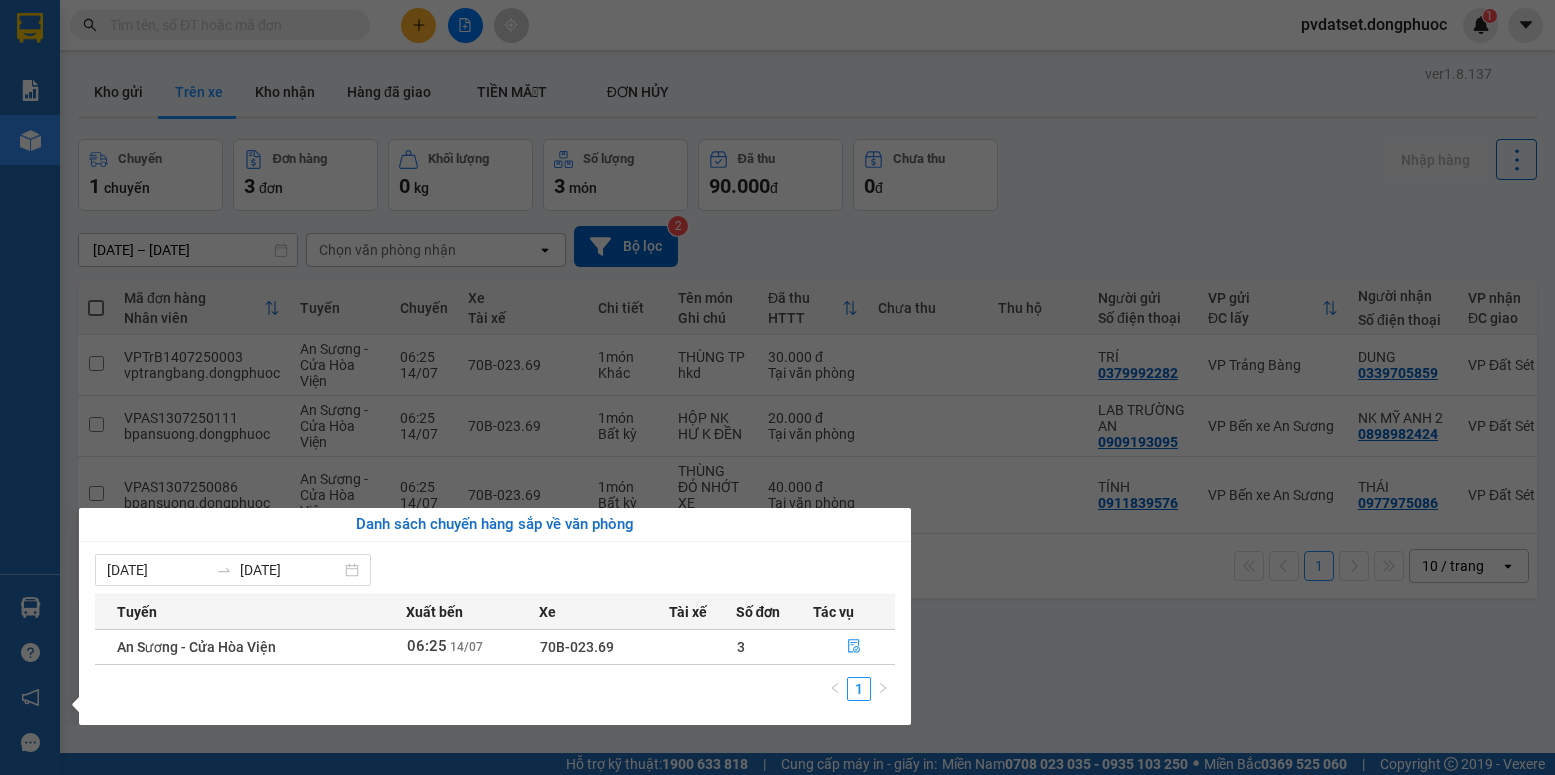 click on "Kết quả tìm kiếm ( 0 )  Bộ lọc  Ngày tạo đơn gần nhất No Data pvdatset.dongphuoc 1     Báo cáo Mẫu 1: Báo cáo dòng tiền  Mẫu 1: Báo cáo dòng tiền theo nhân viên Mẫu 1: Báo cáo dòng tiền theo nhân viên (VP) Mẫu 2: Doanh số tạo đơn theo Văn phòng, nhân viên - Trạm     Kho hàng mới Hàng sắp về Hướng dẫn sử dụng Giới thiệu Vexere, nhận hoa hồng Phản hồi Phần mềm hỗ trợ bạn tốt chứ? ver  1.8.137 Kho gửi Trên xe Kho nhận Hàng đã giao TIỀN MẶT  ĐƠN HỦY Chuyến 1 chuyến Đơn hàng 3 đơn Khối lượng 0 kg Số lượng 3 món Đã thu 90.000  đ Chưa thu 0  đ Nhập hàng 12/07/2025 – 14/07/2025 Press the down arrow key to interact with the calendar and select a date. Press the escape button to close the calendar. Selected date range is from 12/07/2025 to 14/07/2025. Chọn văn phòng nhận open Bộ lọc 2 Mã đơn hàng Nhân viên Tuyến Chuyến Xe Tài xế Chi tiết HTTT 1" at bounding box center (777, 387) 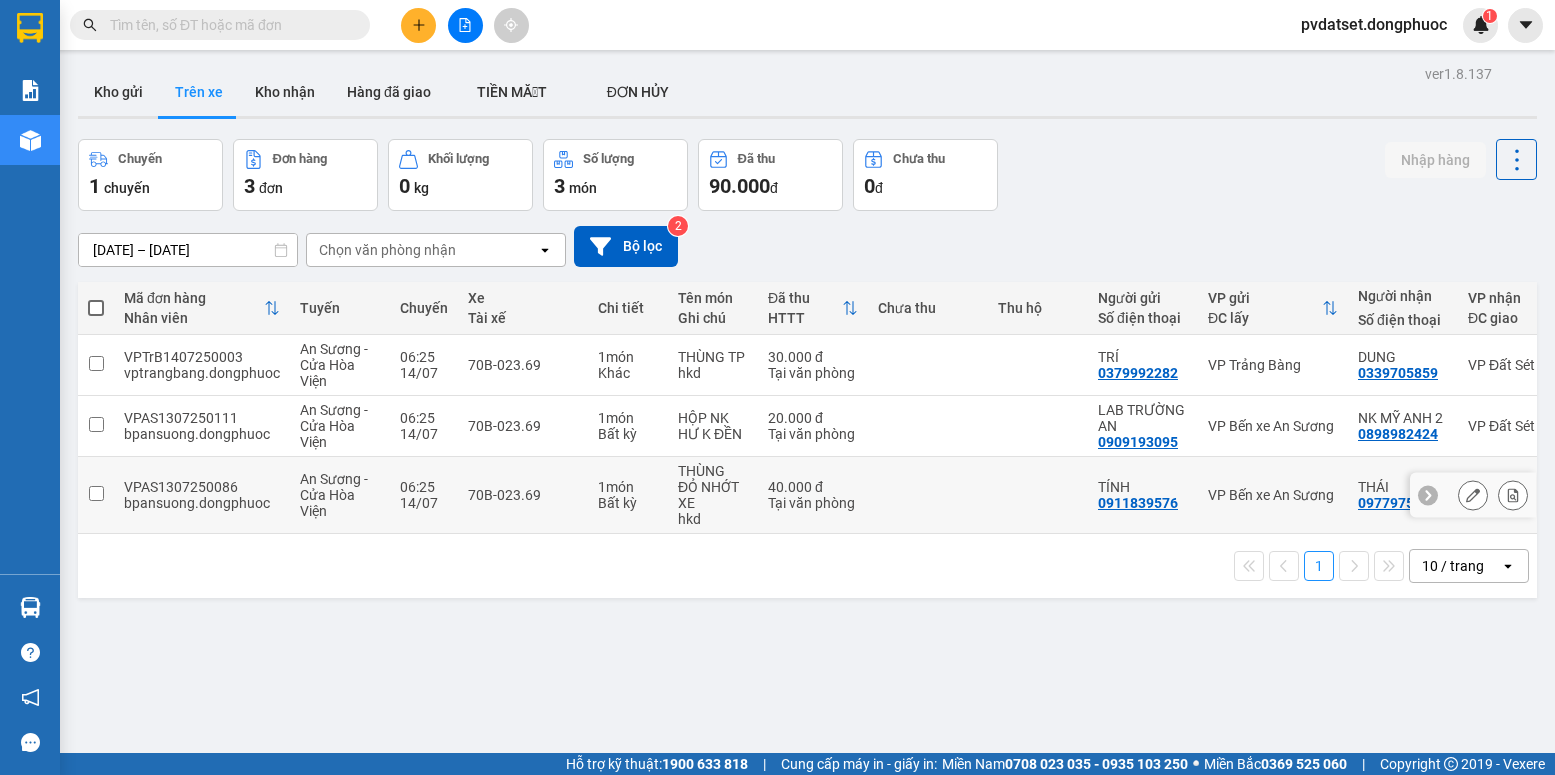 click on "70B-023.69" at bounding box center (523, 495) 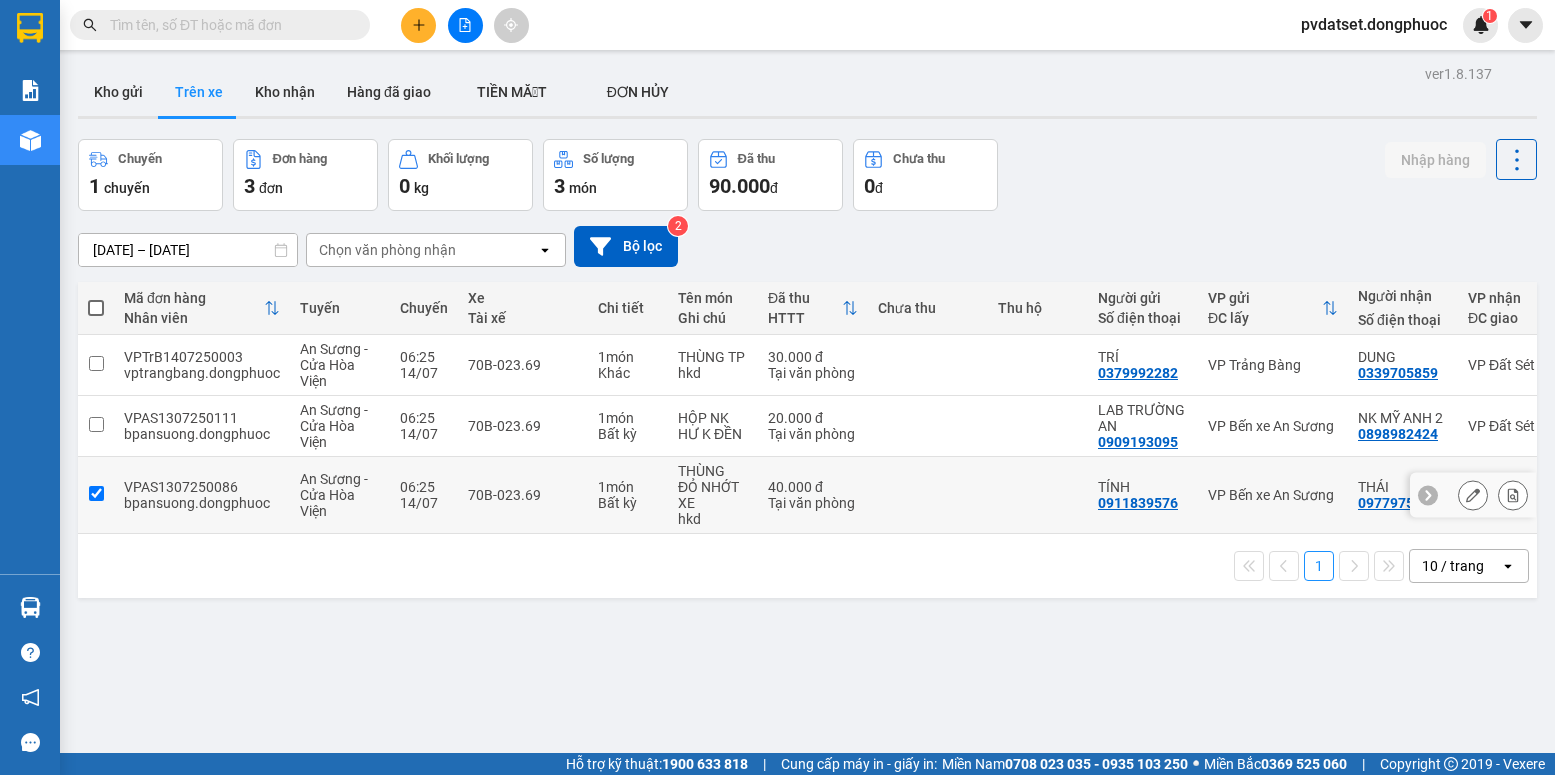 checkbox on "true" 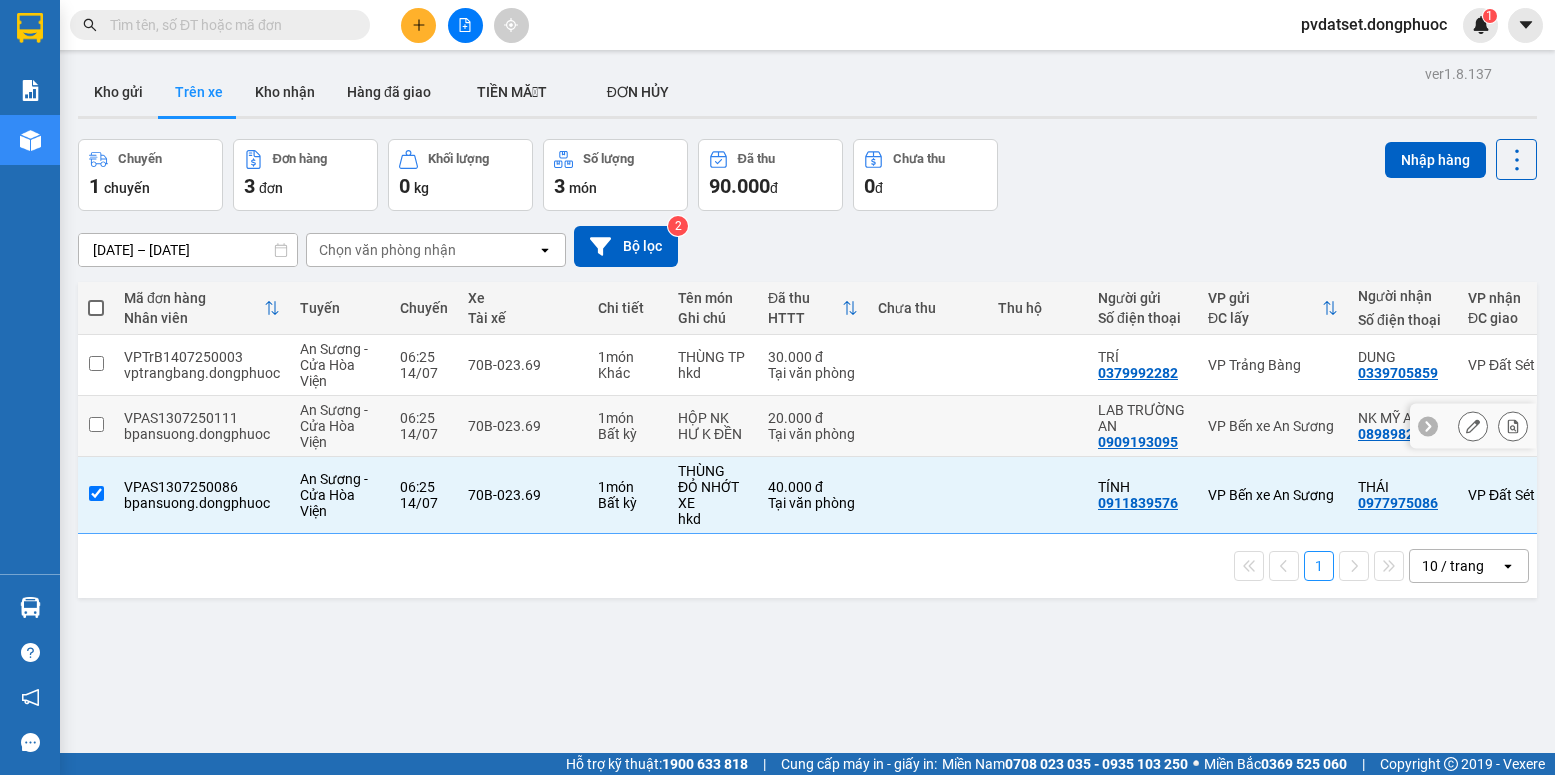 drag, startPoint x: 474, startPoint y: 448, endPoint x: 474, endPoint y: 393, distance: 55 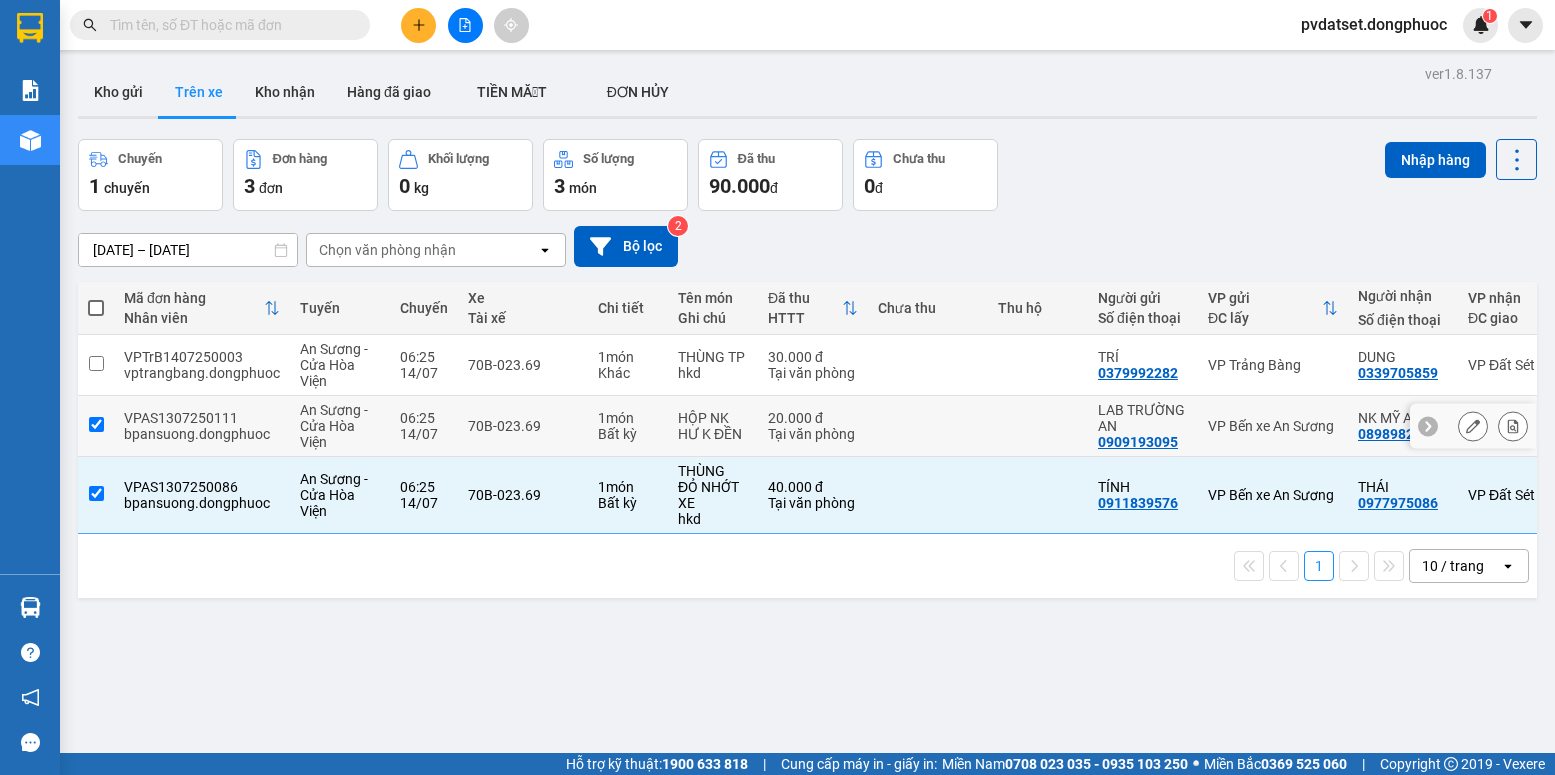 checkbox on "true" 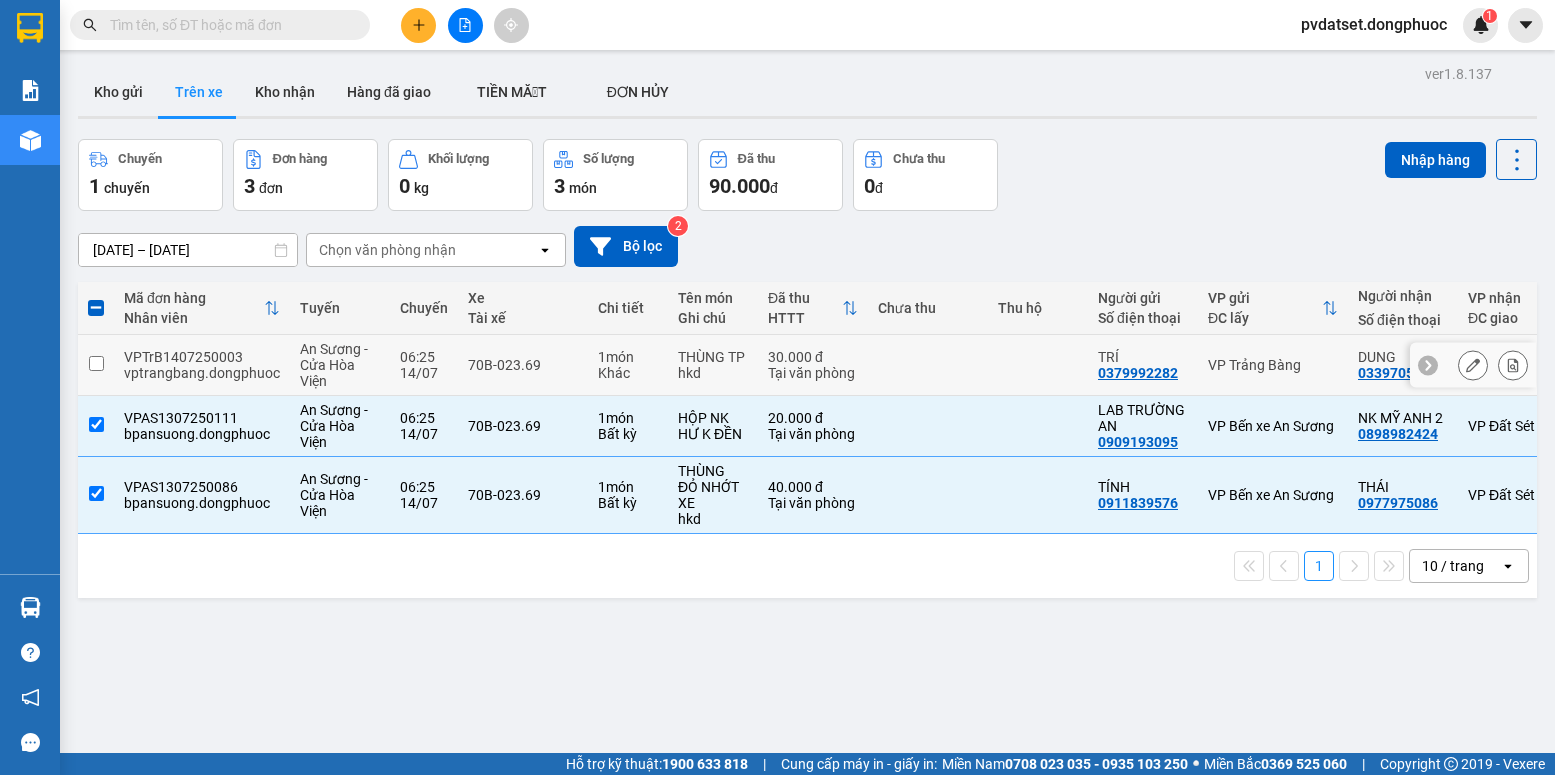 click on "70B-023.69" at bounding box center (523, 365) 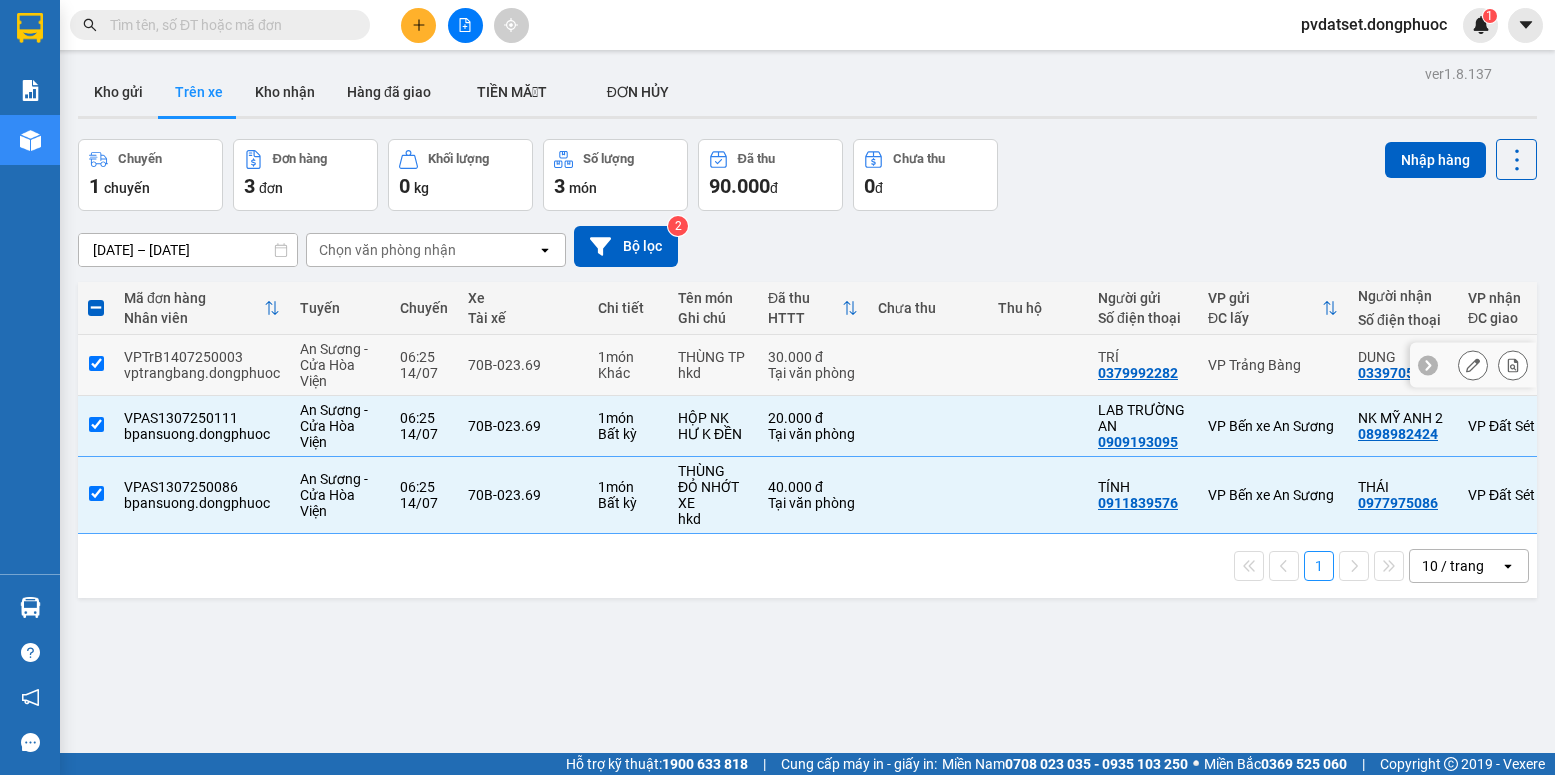 checkbox on "true" 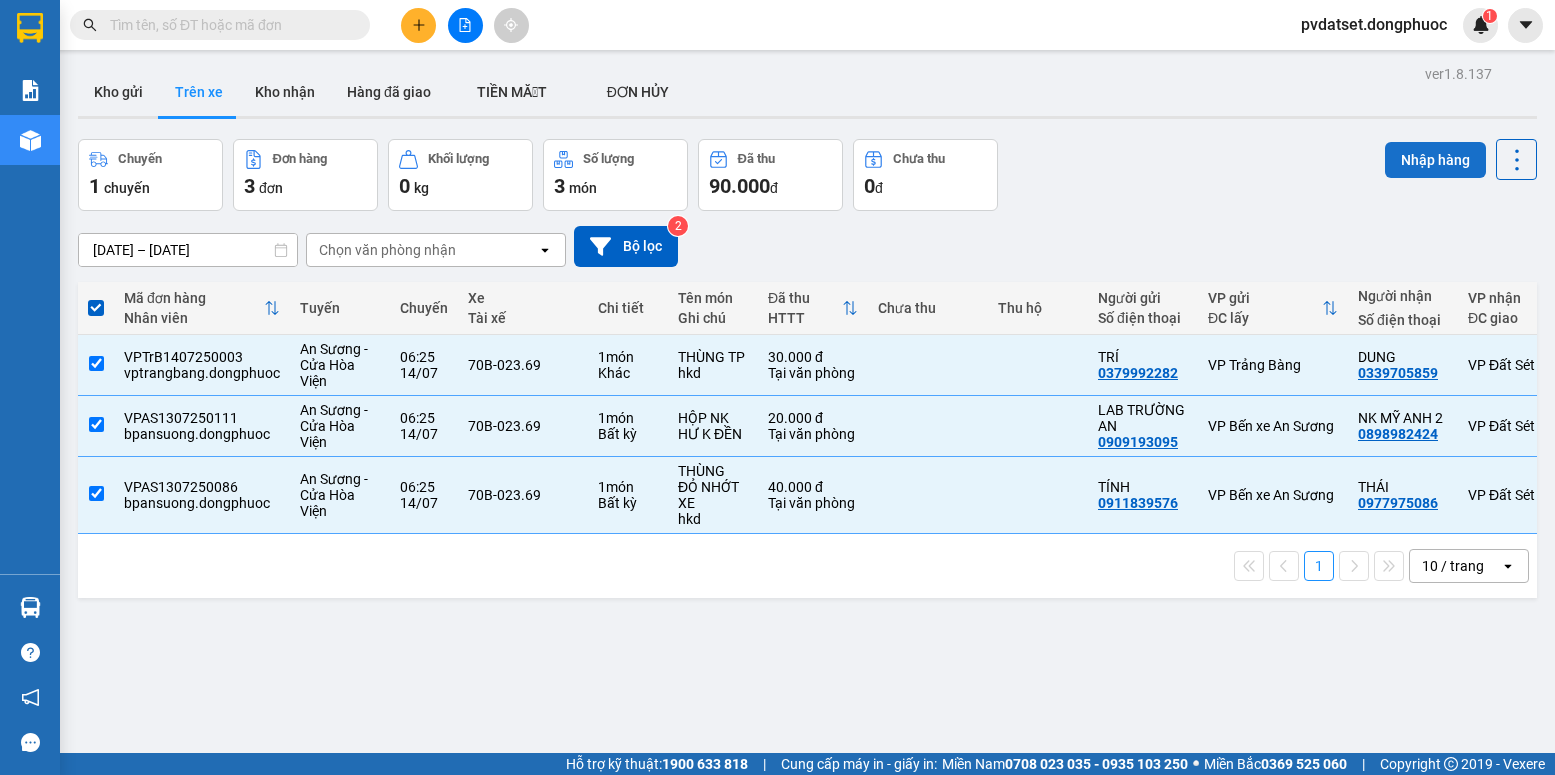 click on "Nhập hàng" at bounding box center (1435, 160) 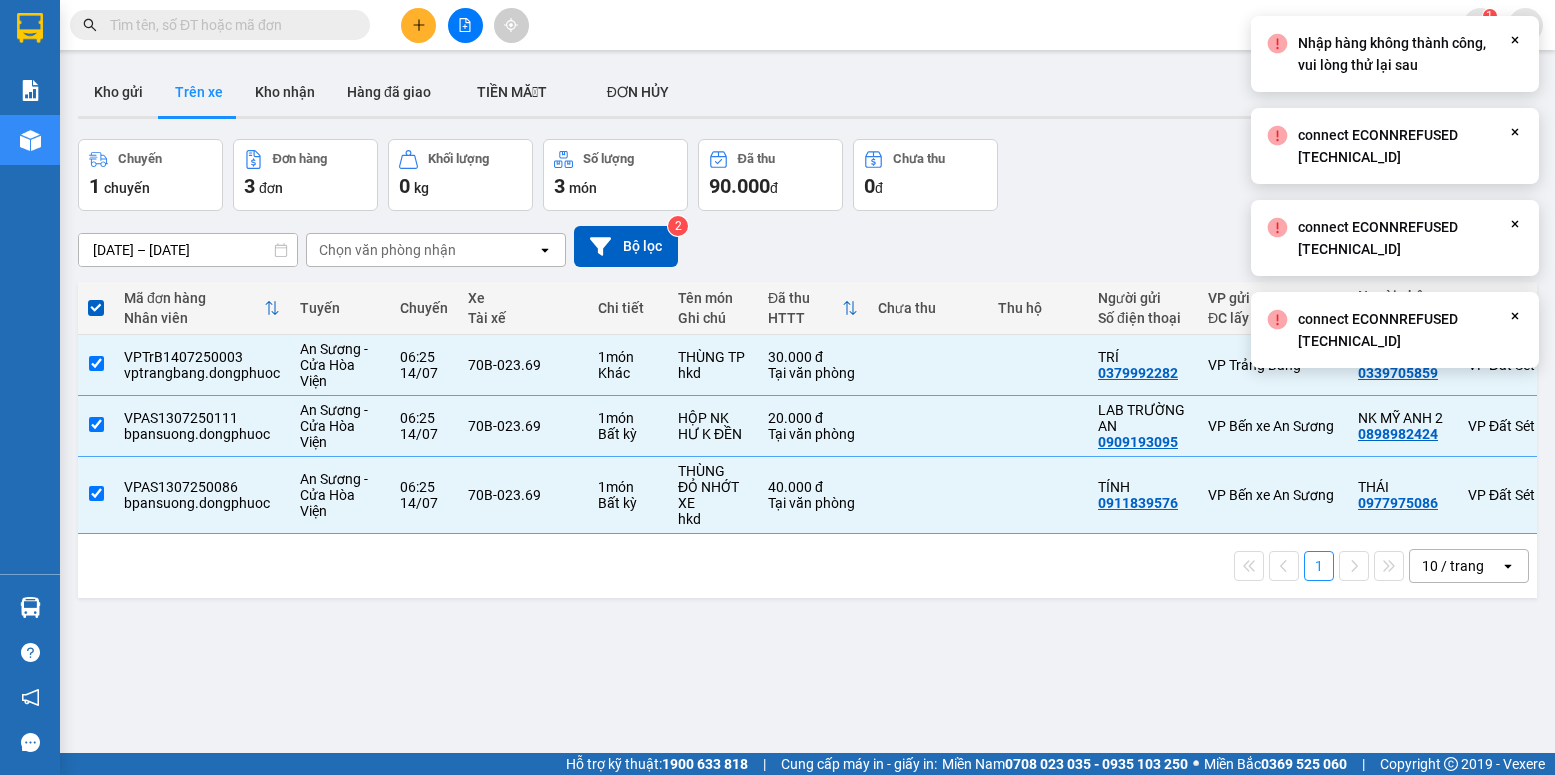 click on "ver  1.8.137 Kho gửi Trên xe Kho nhận Hàng đã giao TIỀN MẶT  ĐƠN HỦY Chuyến 1 chuyến Đơn hàng 3 đơn Khối lượng 0 kg Số lượng 3 món Đã thu 90.000  đ Chưa thu 0  đ Nhập hàng 12/07/2025 – 14/07/2025 Press the down arrow key to interact with the calendar and select a date. Press the escape button to close the calendar. Selected date range is from 12/07/2025 to 14/07/2025. Chọn văn phòng nhận open Bộ lọc 2 Mã đơn hàng Nhân viên Tuyến Chuyến Xe Tài xế Chi tiết Tên món Ghi chú Đã thu HTTT Chưa thu Thu hộ Người gửi Số điện thoại VP gửi ĐC lấy Người nhận Số điện thoại VP nhận ĐC giao Tồn kho VPTrB1407250003 vptrangbang.dongphuoc An Sương - Cửa Hòa Viện 06:25 14/07 70B-023.69 1  món Khác THÙNG TP  hkd 30.000 đ Tại văn phòng TRÍ 0379992282 VP Trảng Bàng DUNG 0339705859 VP Đất Sét 0   VPAS1307250111 bpansuong.dongphuoc An Sương - Cửa Hòa Viện 06:25 14/07 70B-023.69 1  món 1   1" at bounding box center (807, 447) 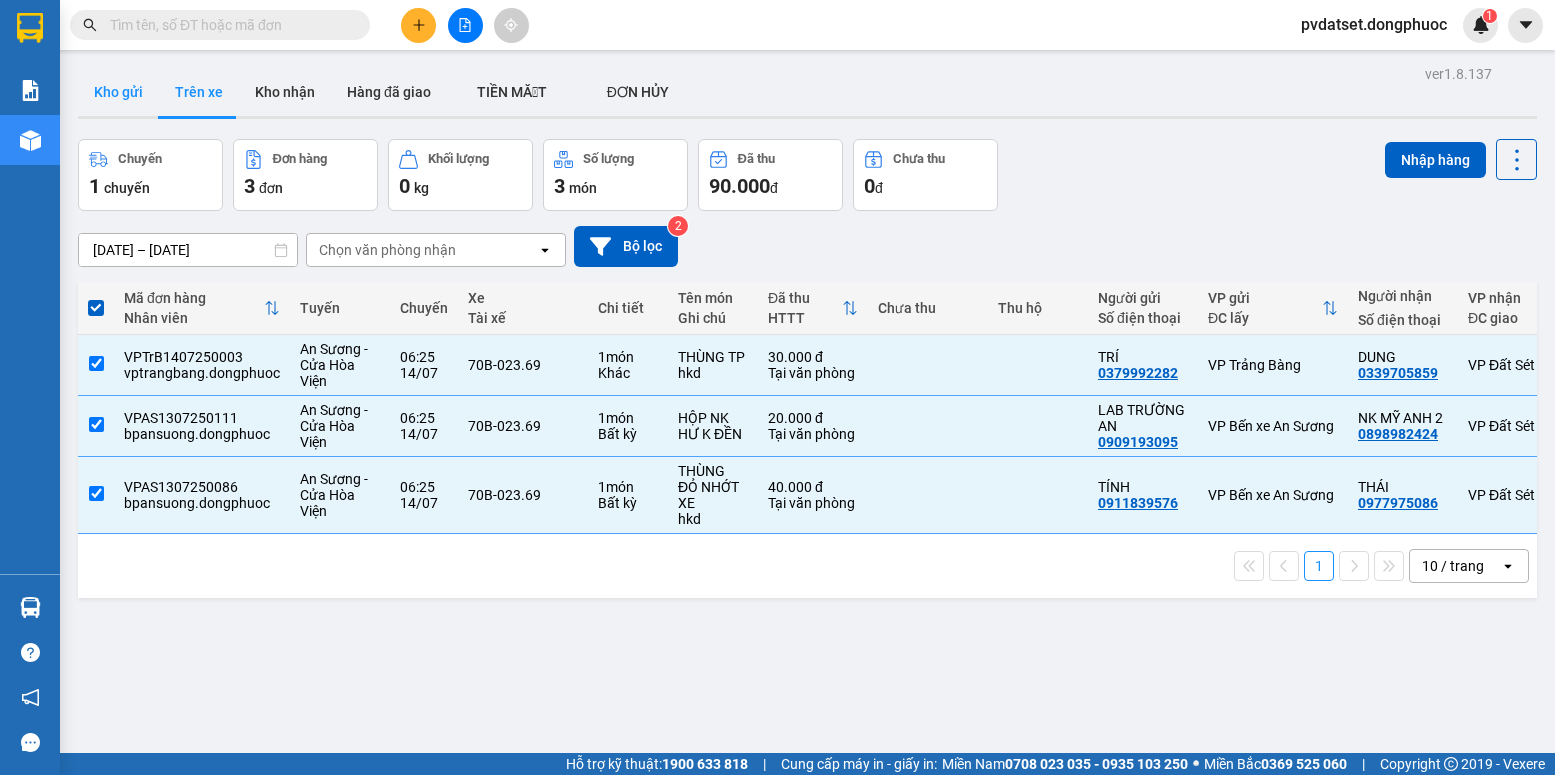 click on "Kho gửi" at bounding box center [118, 92] 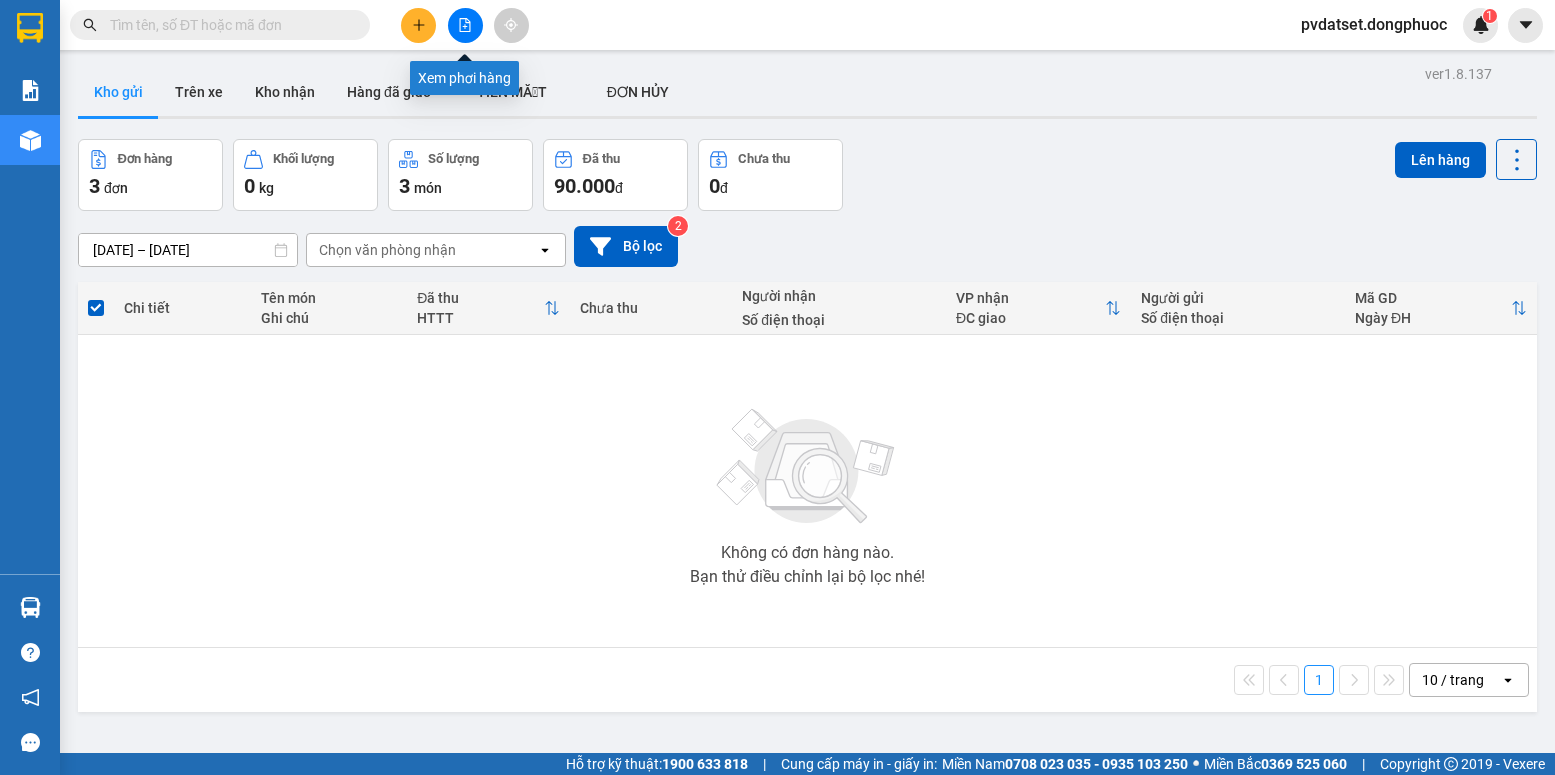 click at bounding box center (465, 25) 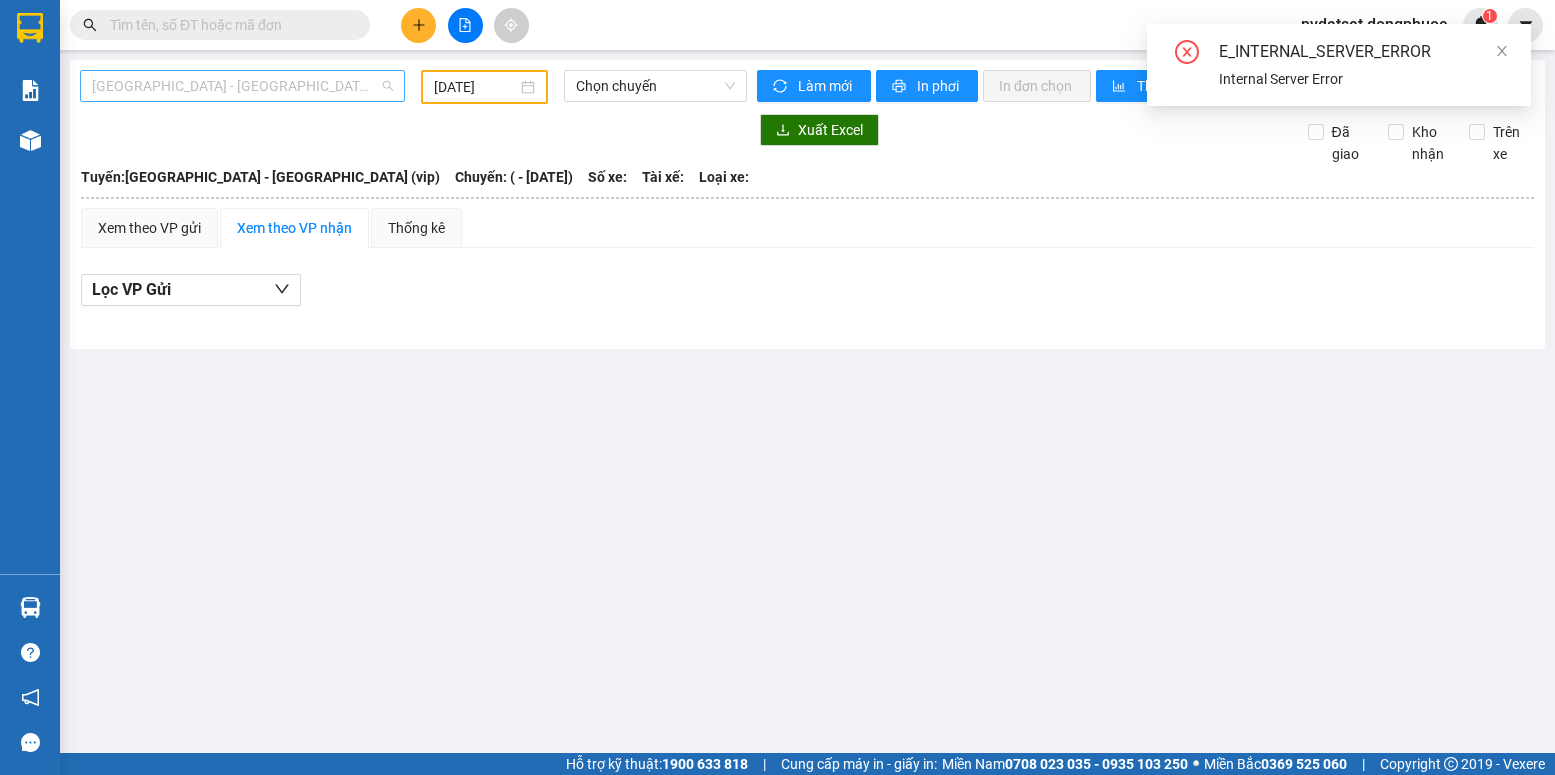 click on "[GEOGRAPHIC_DATA] - [GEOGRAPHIC_DATA] (vip)" at bounding box center [242, 86] 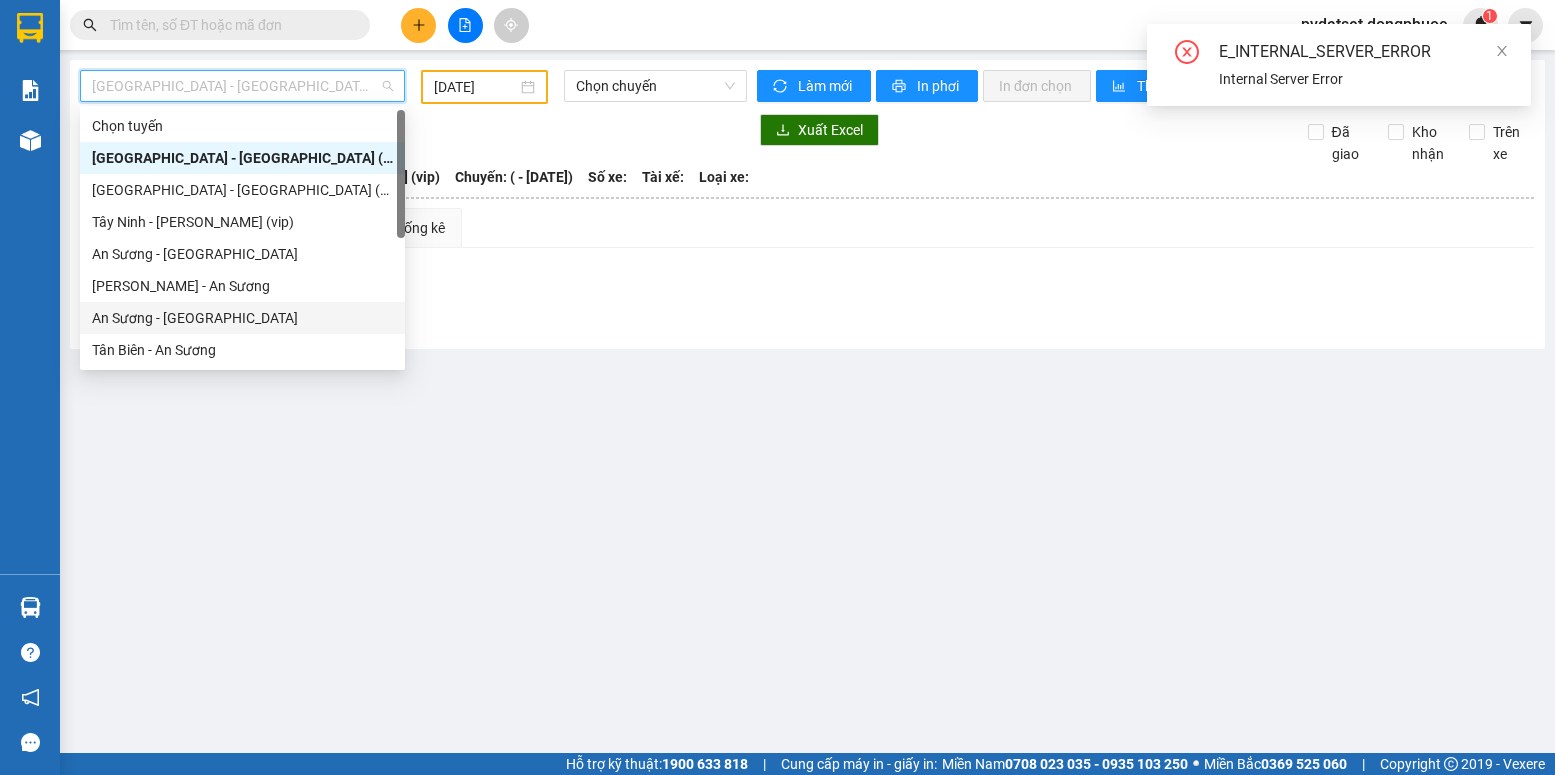scroll, scrollTop: 200, scrollLeft: 0, axis: vertical 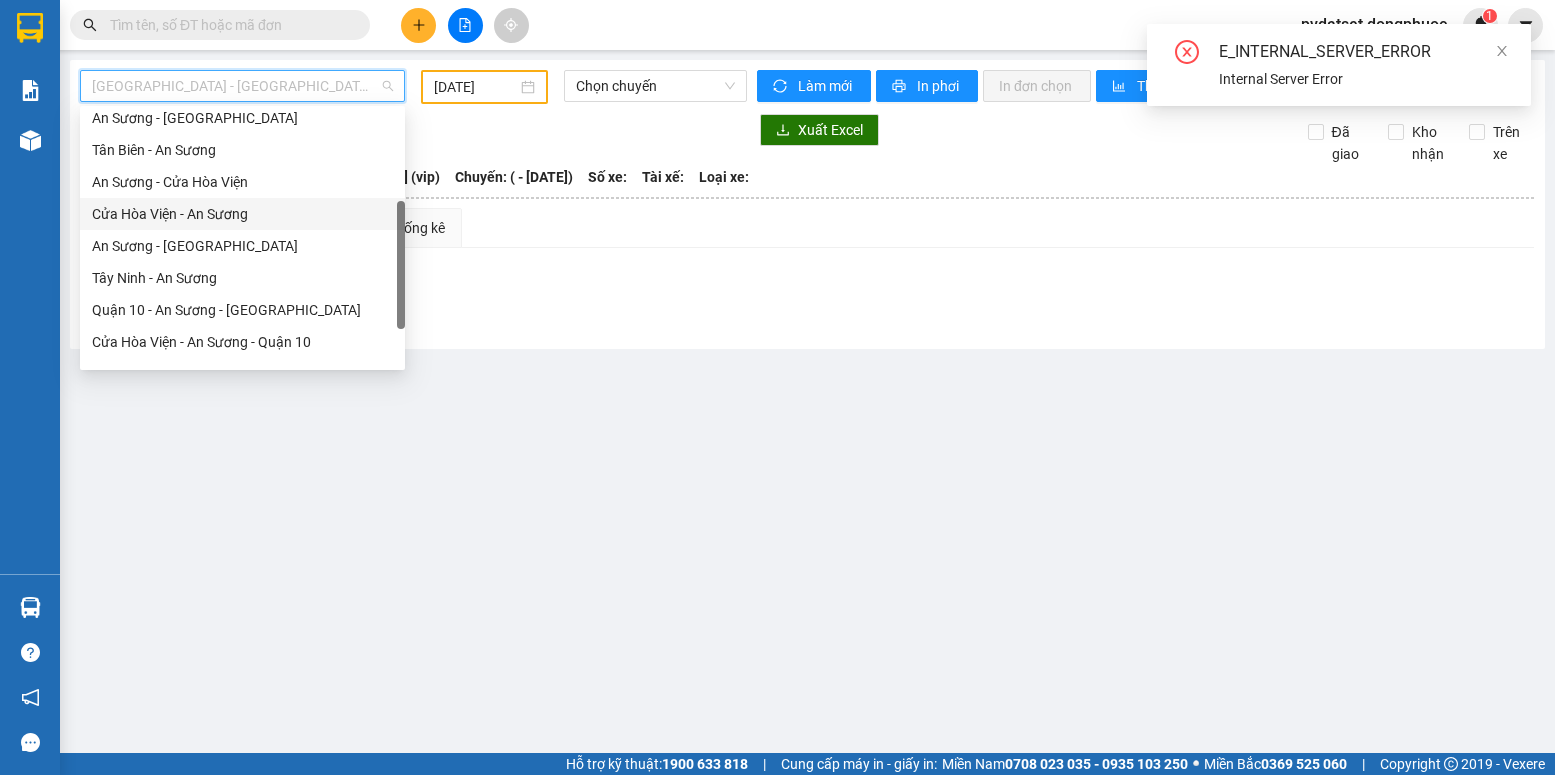 click on "Cửa Hòa Viện - An Sương" at bounding box center (242, 214) 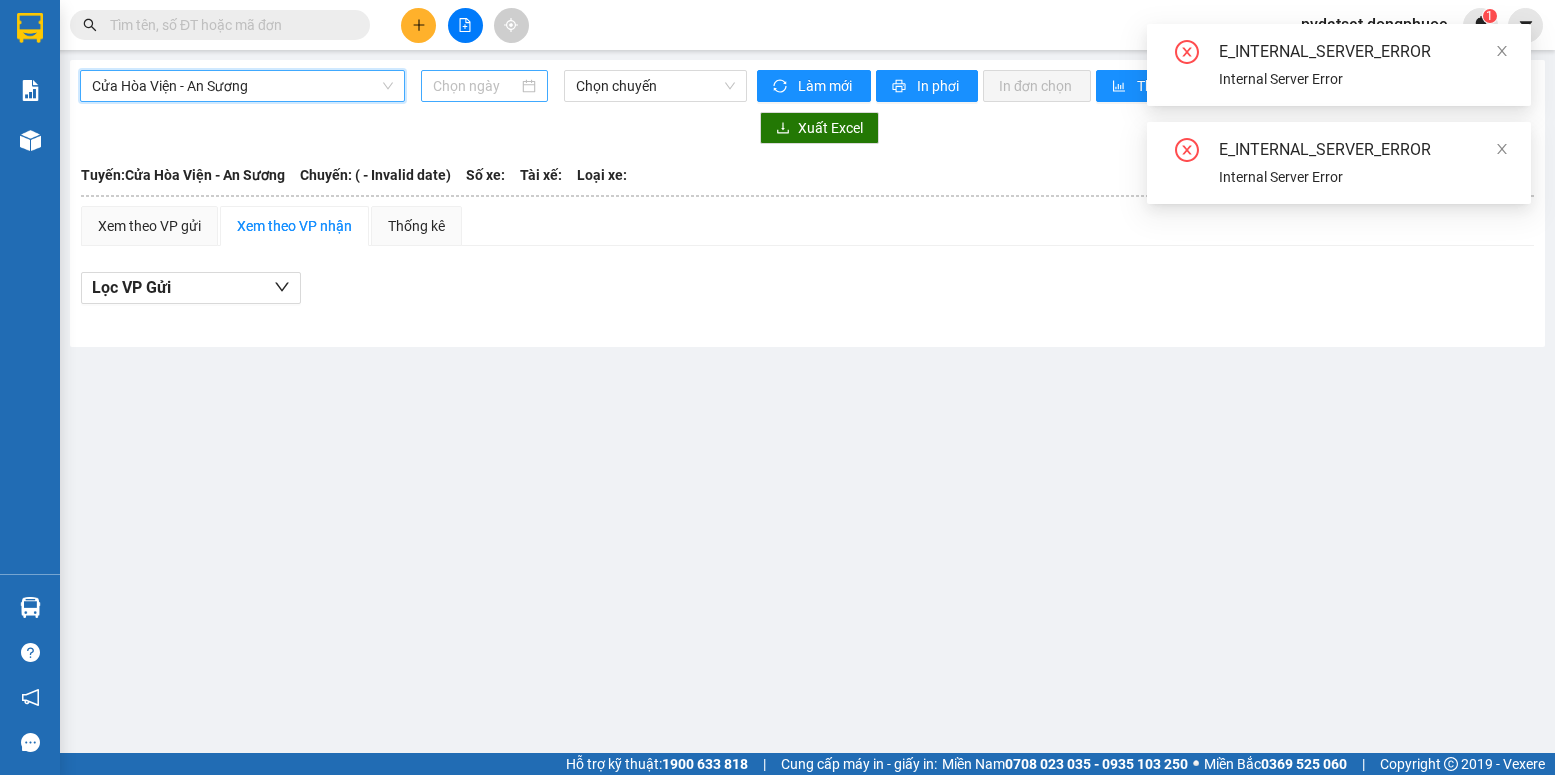 click at bounding box center [475, 86] 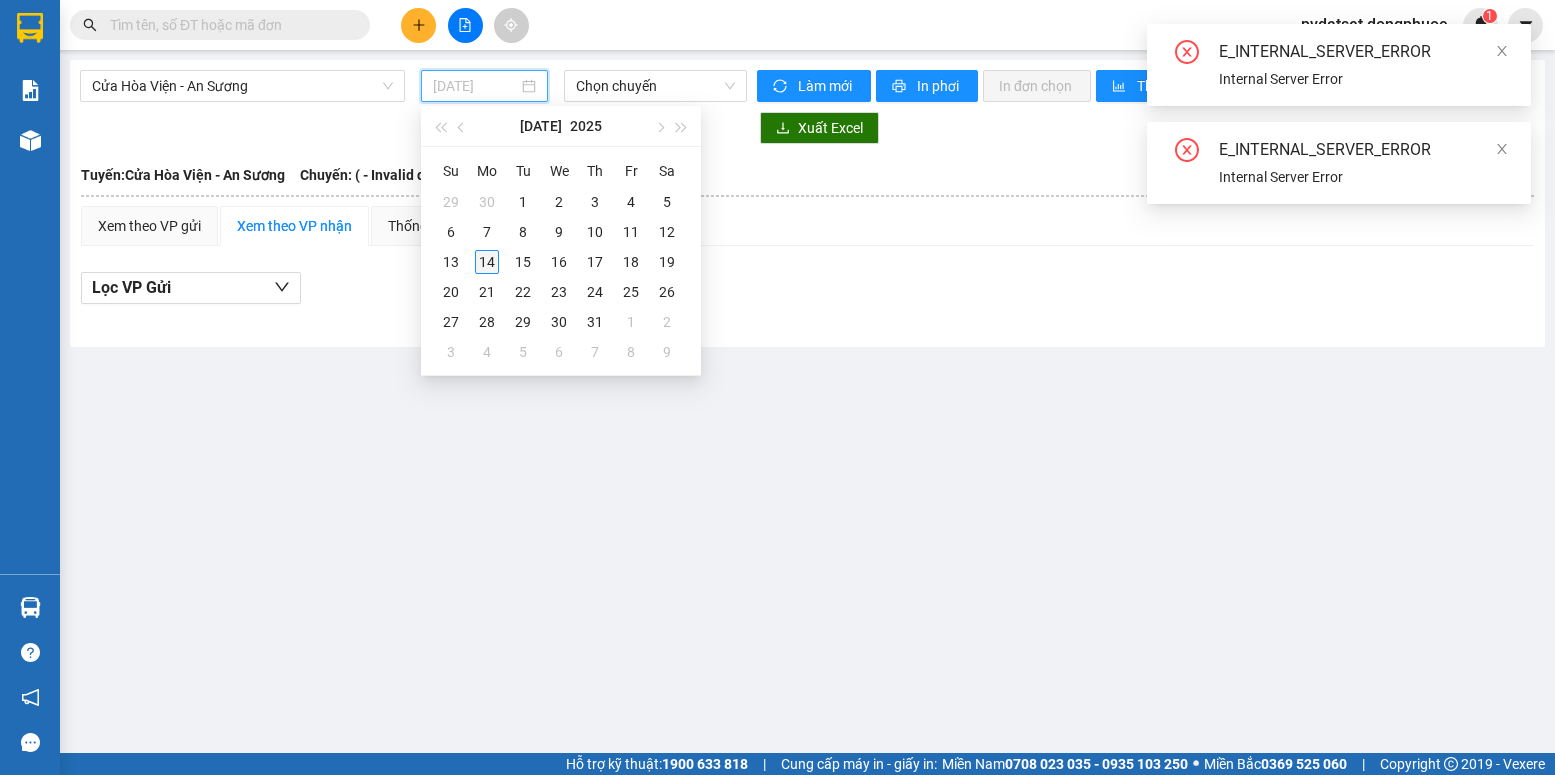 type on "[DATE]" 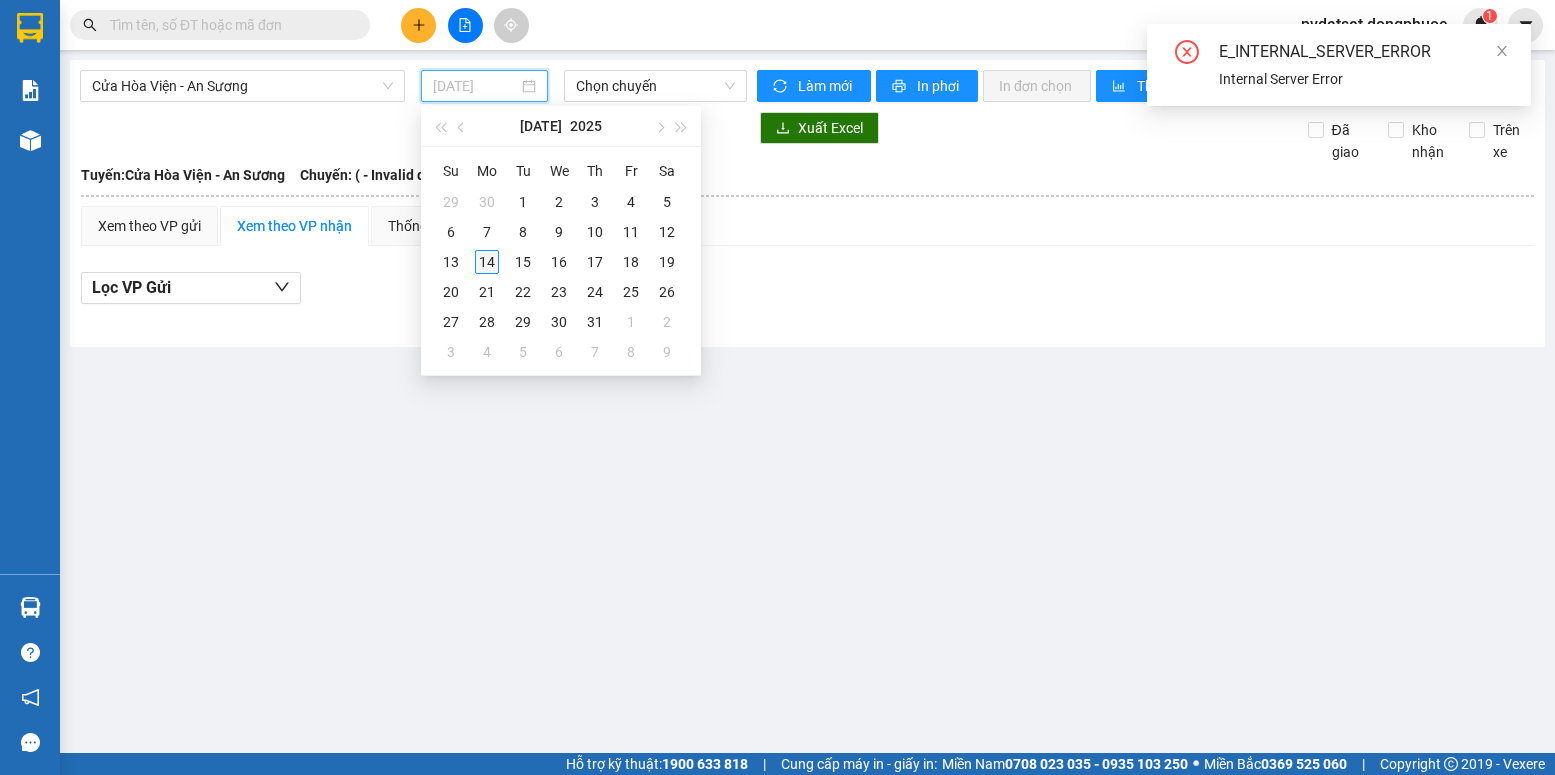click on "14" at bounding box center (487, 262) 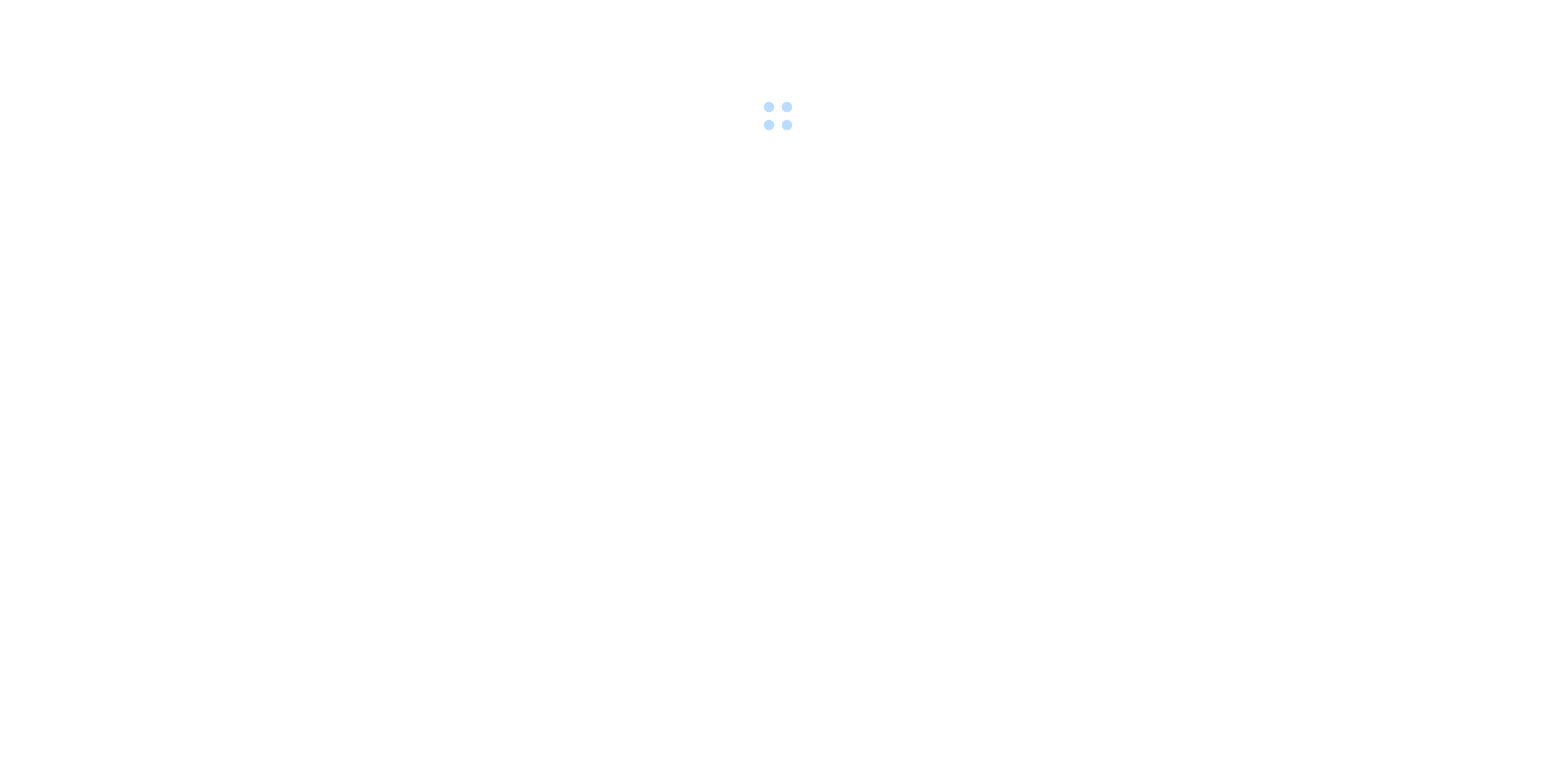 scroll, scrollTop: 0, scrollLeft: 0, axis: both 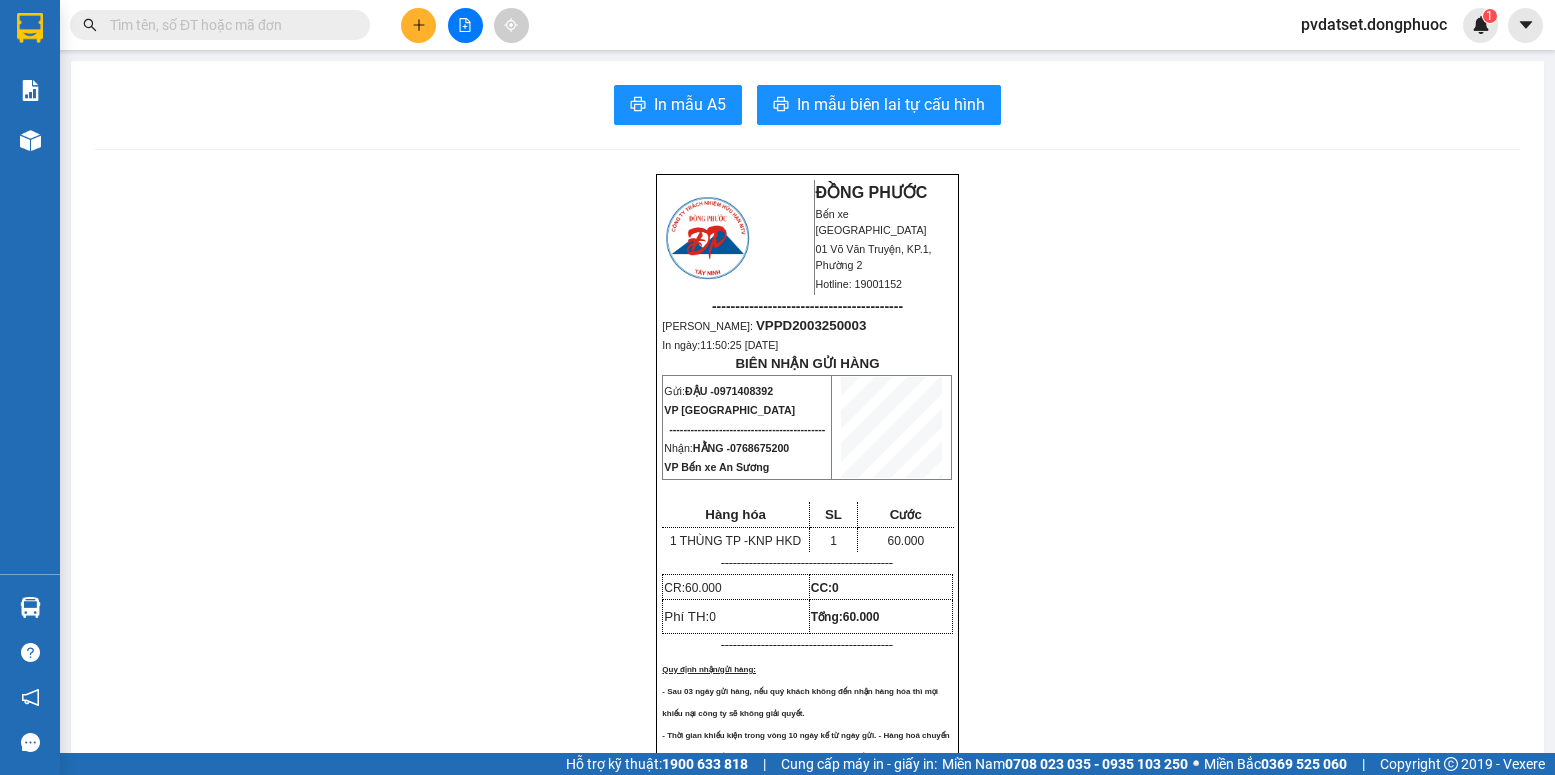 click on "ĐỒNG PHƯỚC
Bến xe [GEOGRAPHIC_DATA]
01 Võ Văn Truyện, KP.1, Phường 2
Hotline: 19001152
-----------------------------------------
[PERSON_NAME]:   VPPD2003250003
In ngày:  11:50:25 [DATE]
BIÊN NHẬN GỬI HÀNG
Gửi:  ĐẬU  -  0971408392
VP Phước Đông
--------------------------------------------
Nhận:  HẰNG -  0768675200
VP Bến xe An Sương
Hàng hóa
SL
Cước
1 THÙNG TP  -  KNP HKD
1
60.000
-------------------------------------------
CR:  60.000
CC:  0
Phí TH:  0
Tổng:  60.000
-------------------------------------------
Quy định nhận/gửi hàng: - Sau 03 ngày gửi hàng, nếu quý khách không đến nhận hàng hóa thì mọi khiếu nại công ty sẽ không giải quyết.
- Nếu mất hàng: công ty sẽ hoàn bằng giá cước phí x 20 lần.
- QUÝ KHÁCH VUI LÒNG MANG THEO GIẤY CMND/CCCD KHI ĐẾN NHẬN HÀNG HÓA." at bounding box center (807, 1667) 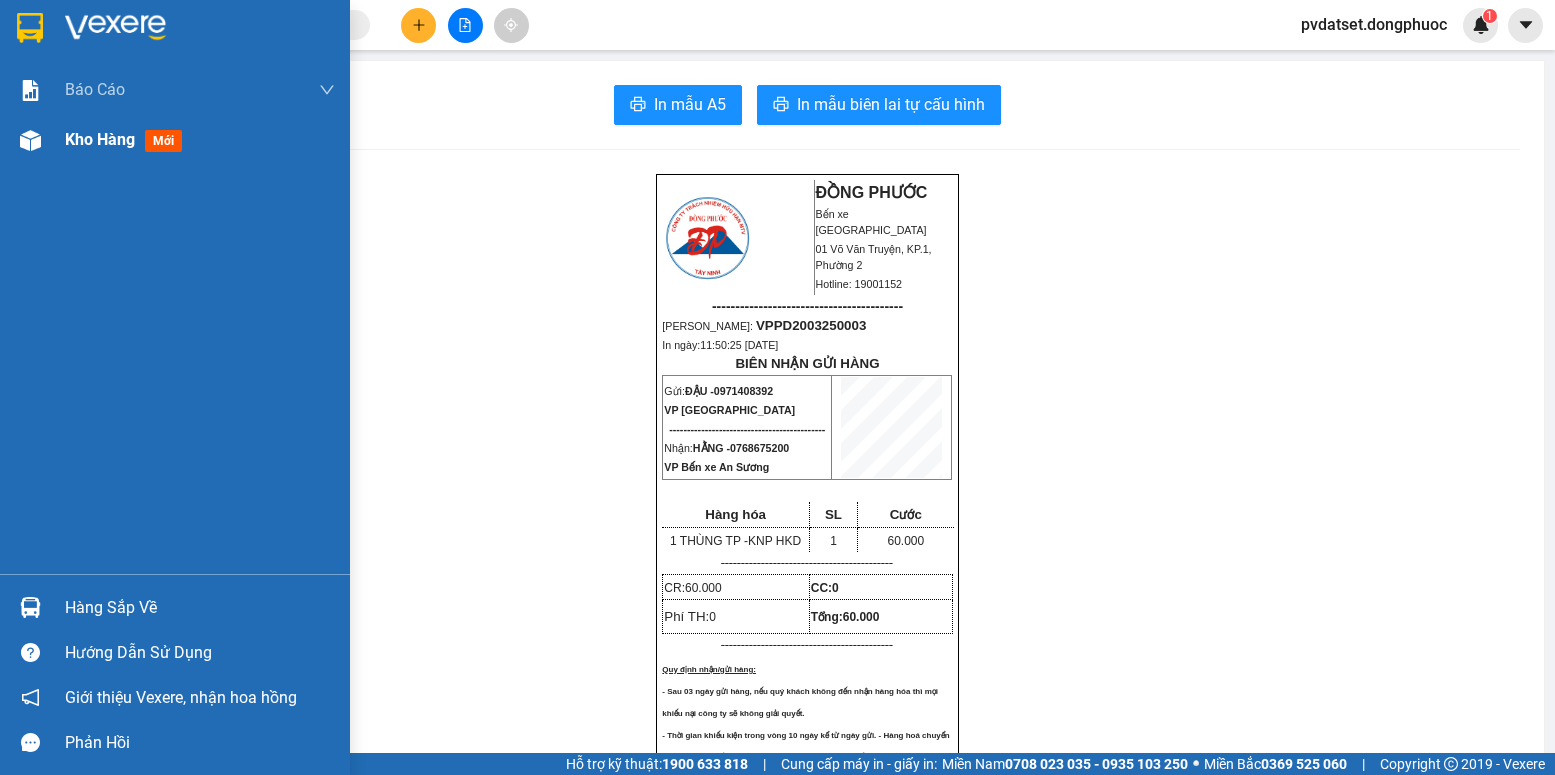 click on "Kho hàng" at bounding box center [100, 139] 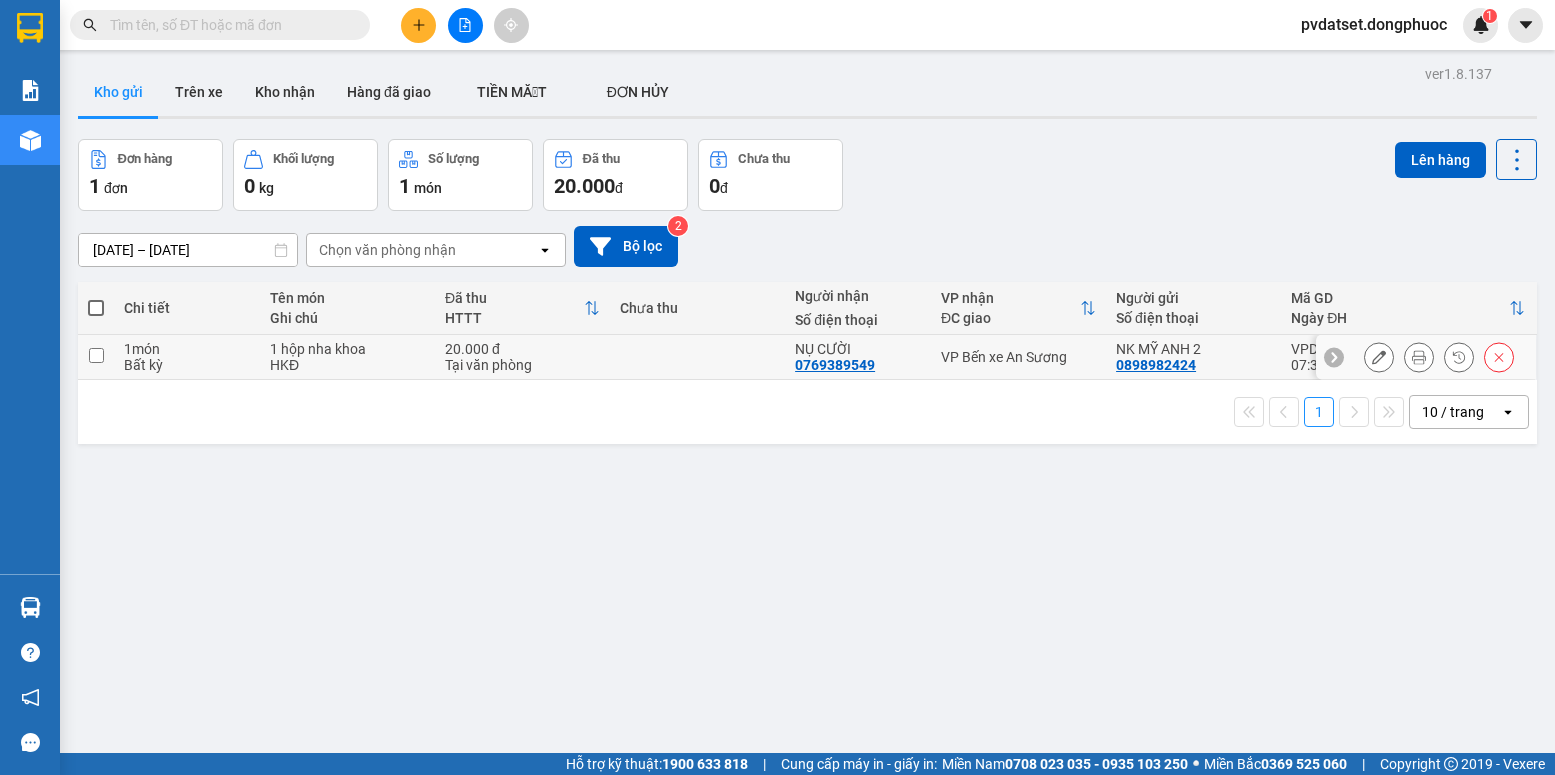 click on "VP Bến xe An Sương" at bounding box center [1018, 357] 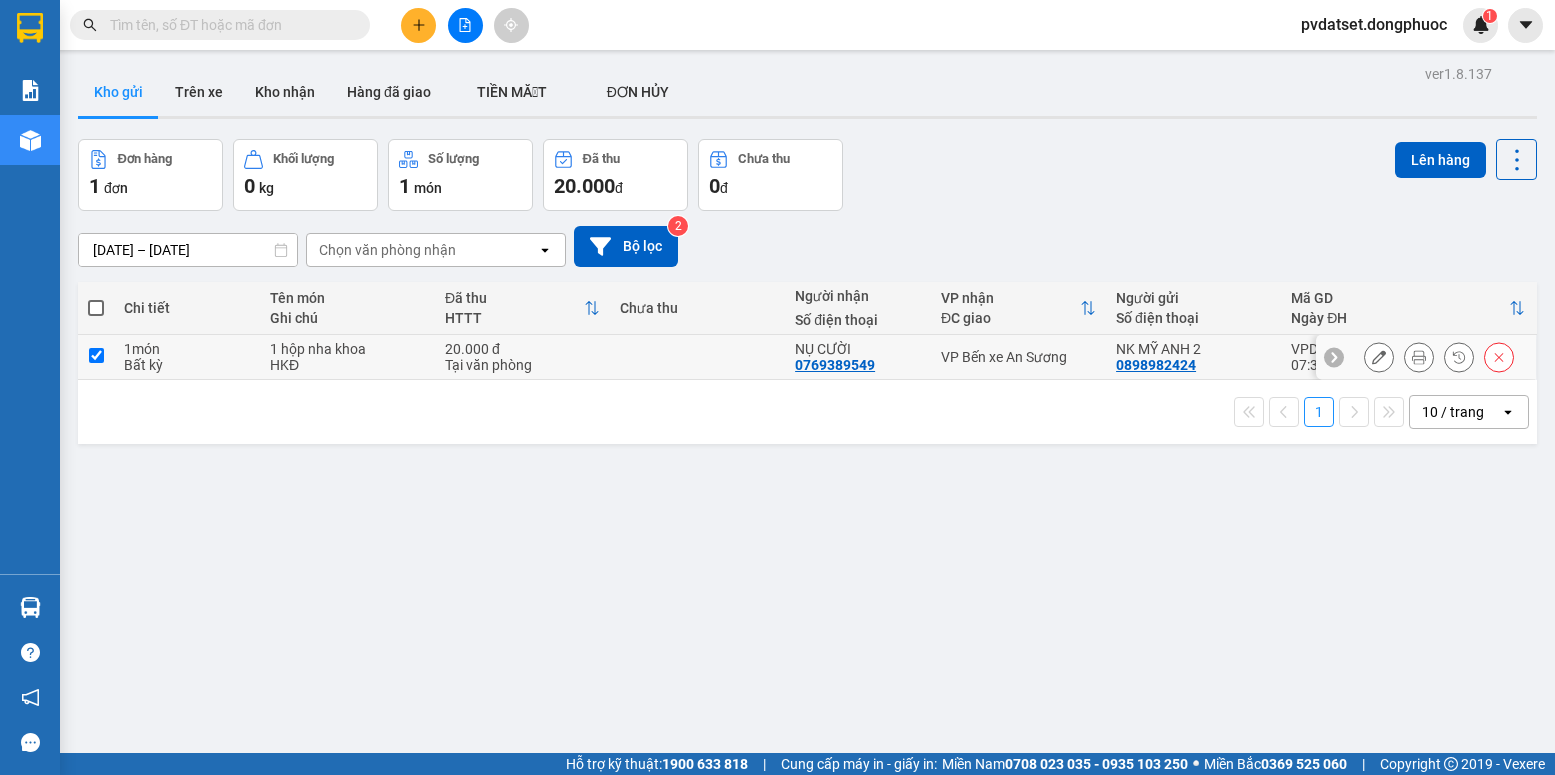 checkbox on "true" 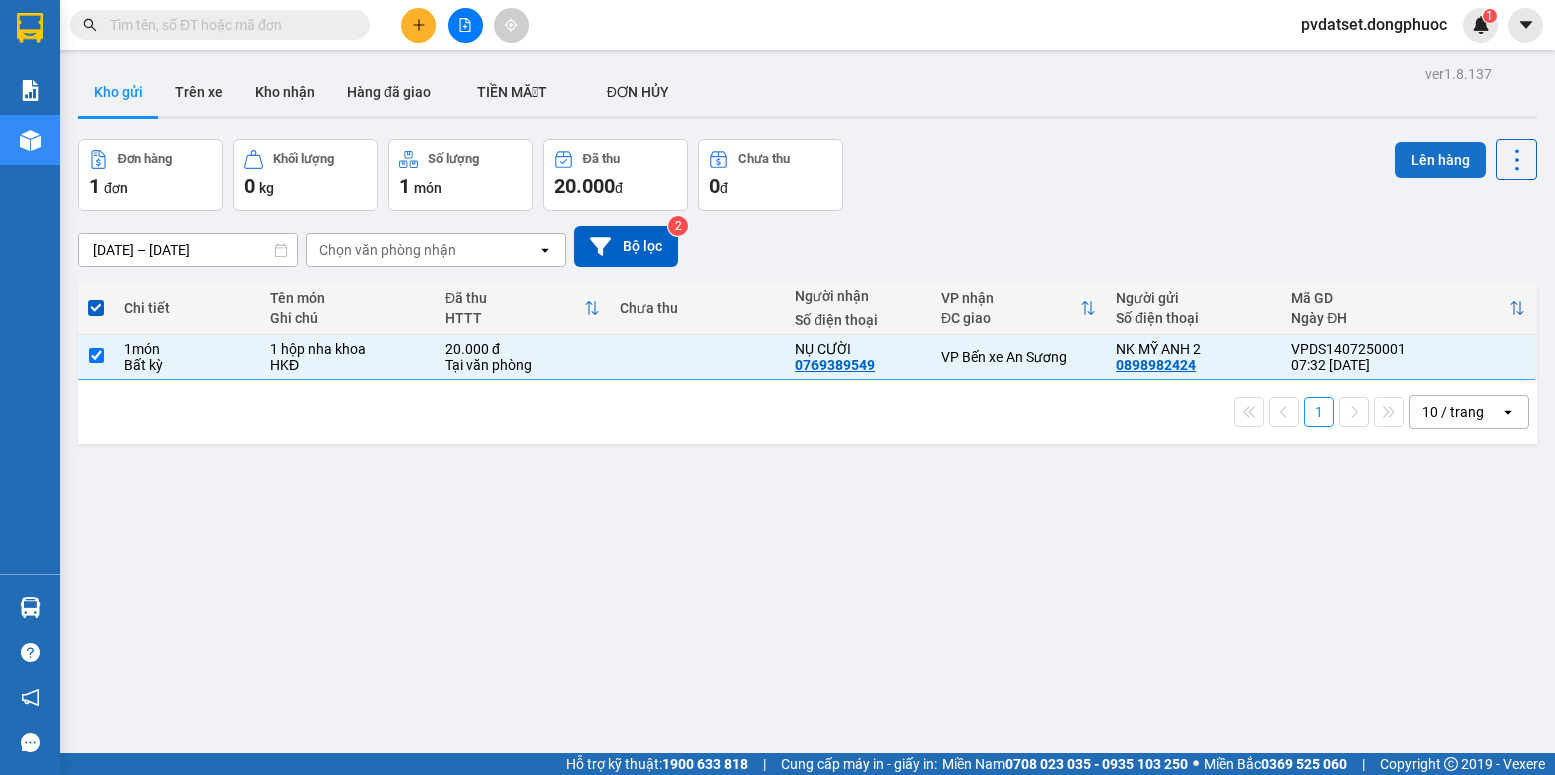 click on "Lên hàng" at bounding box center [1440, 160] 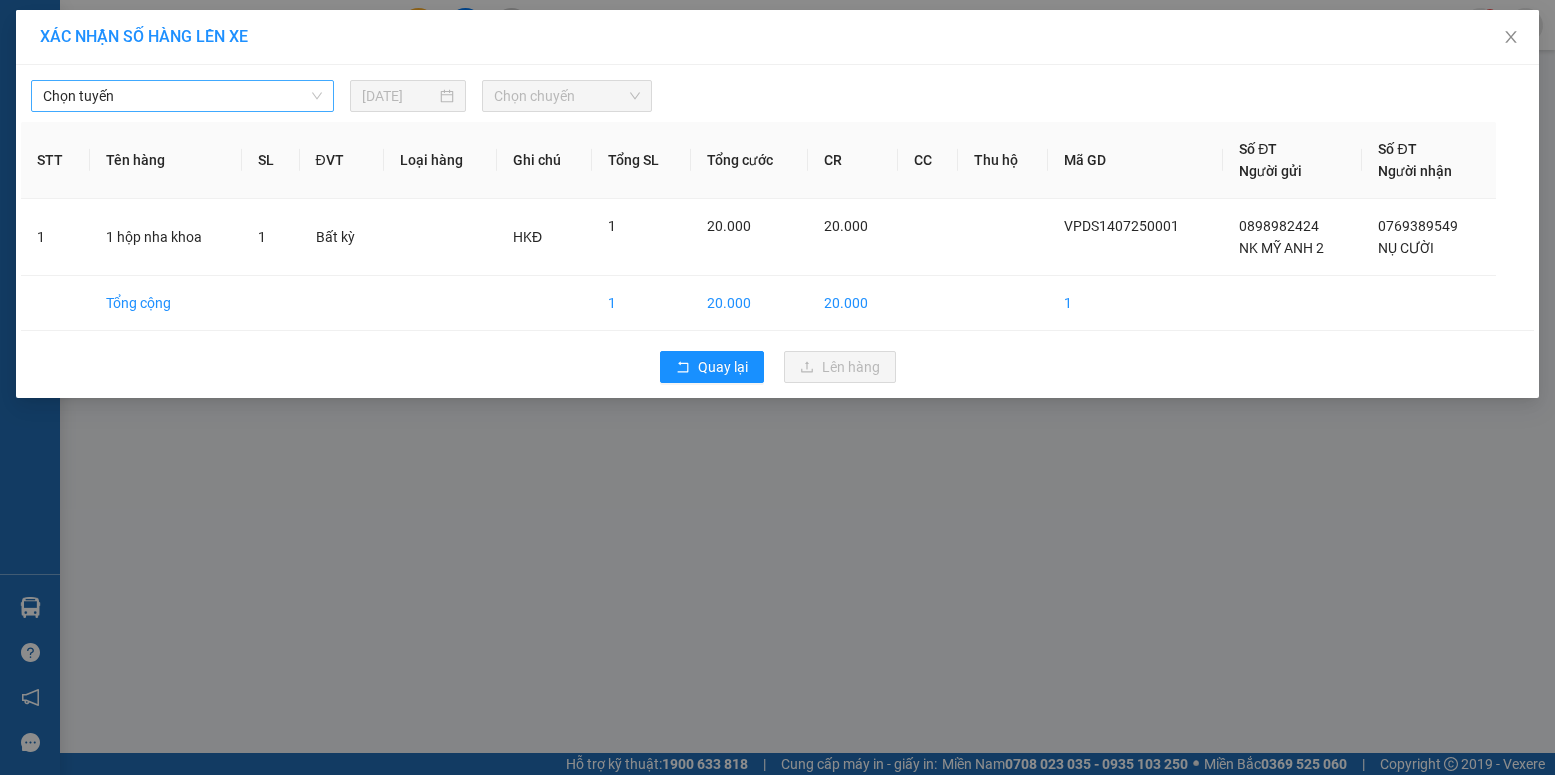 click on "Chọn tuyến" at bounding box center (182, 96) 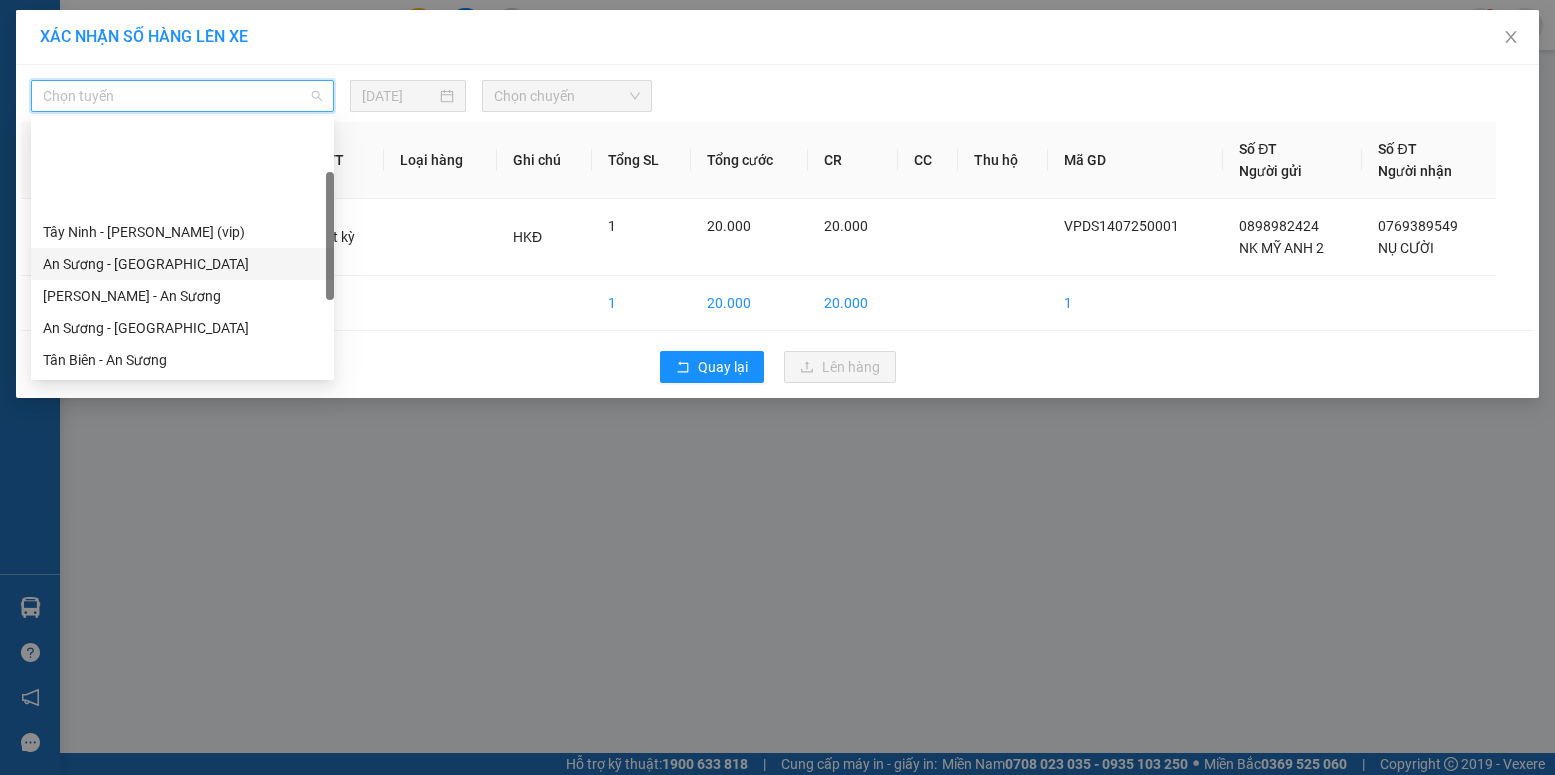 scroll, scrollTop: 100, scrollLeft: 0, axis: vertical 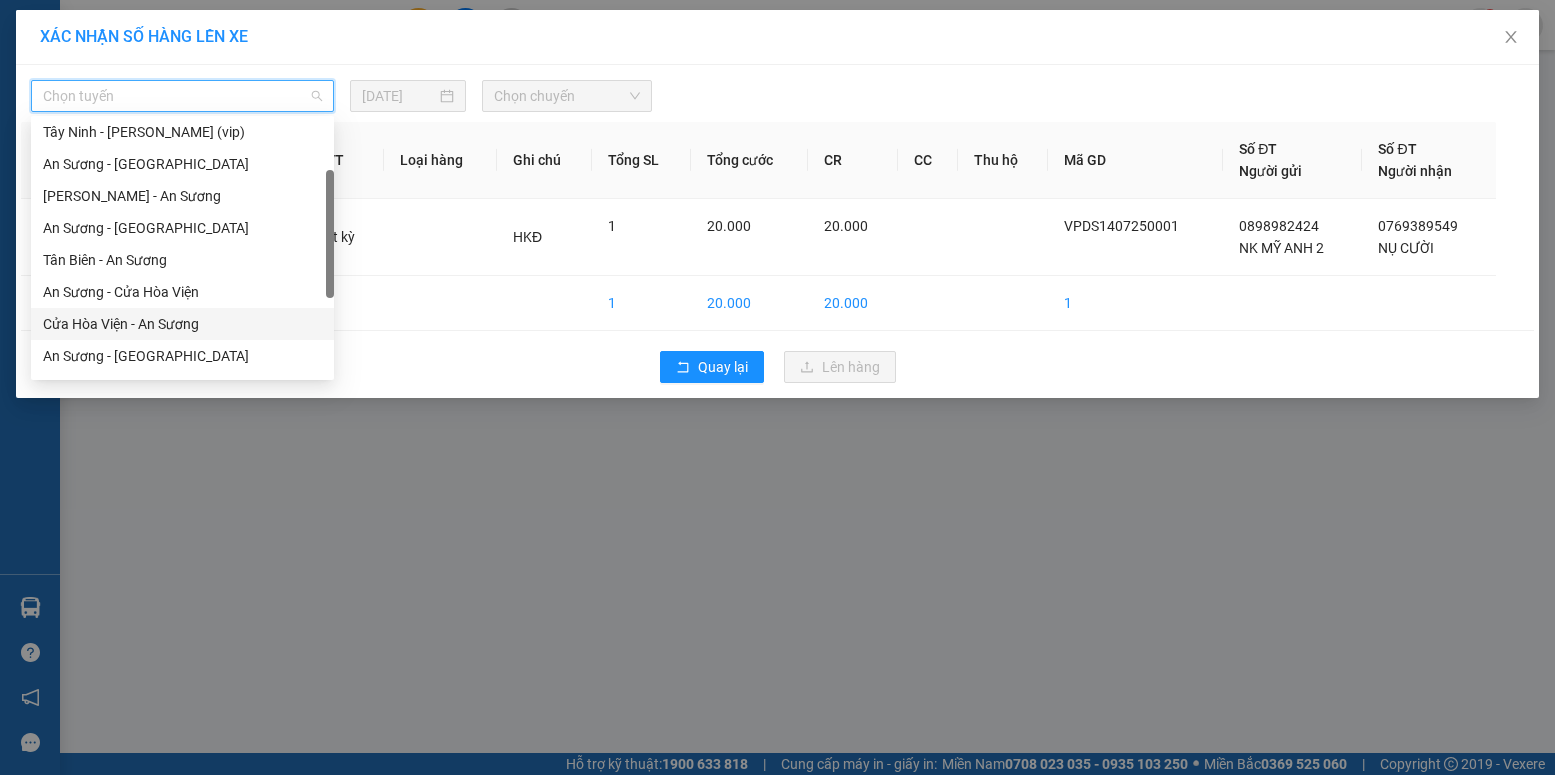 click on "Cửa Hòa Viện - An Sương" at bounding box center [182, 324] 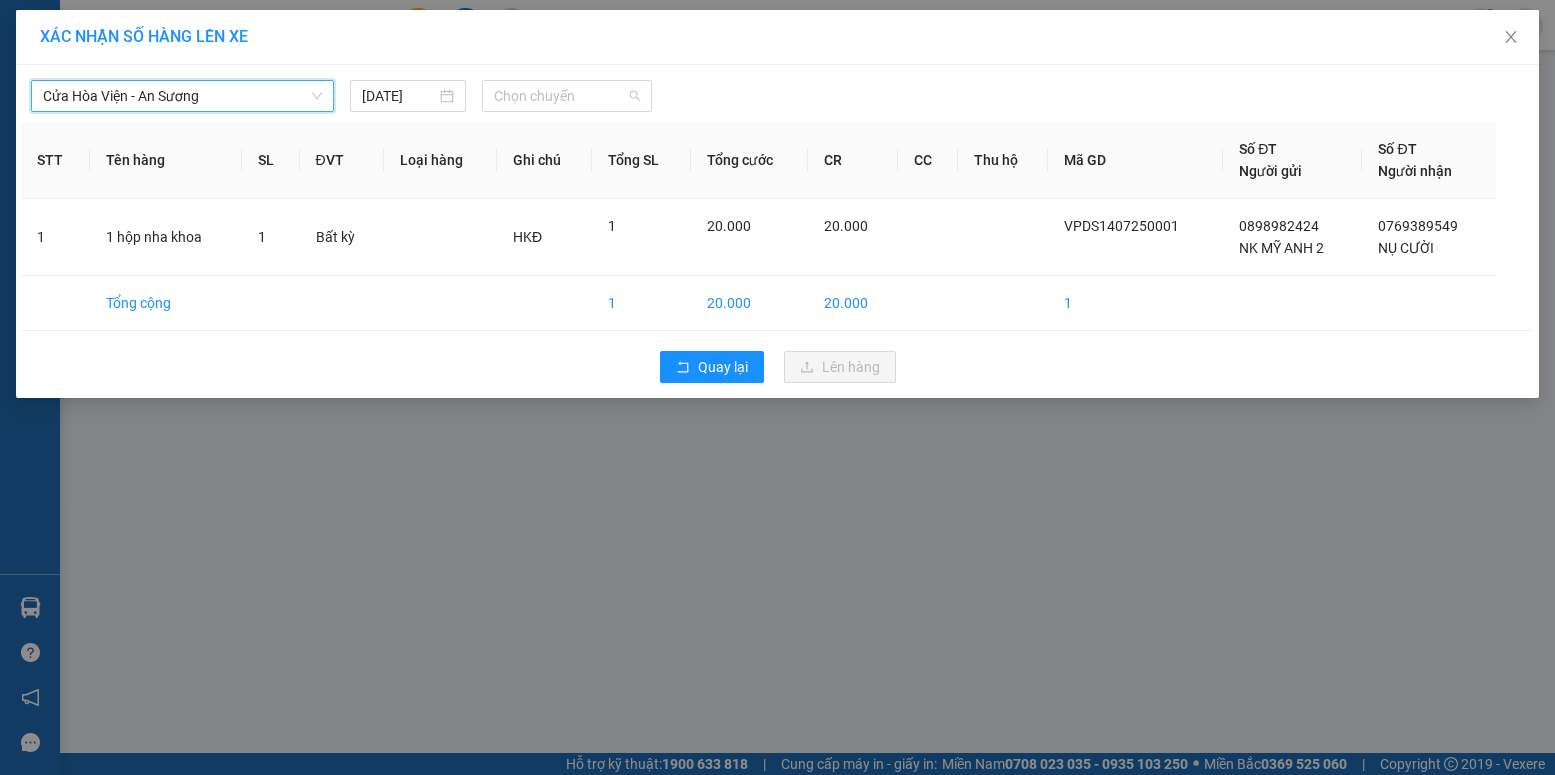 drag, startPoint x: 549, startPoint y: 98, endPoint x: 561, endPoint y: 161, distance: 64.132675 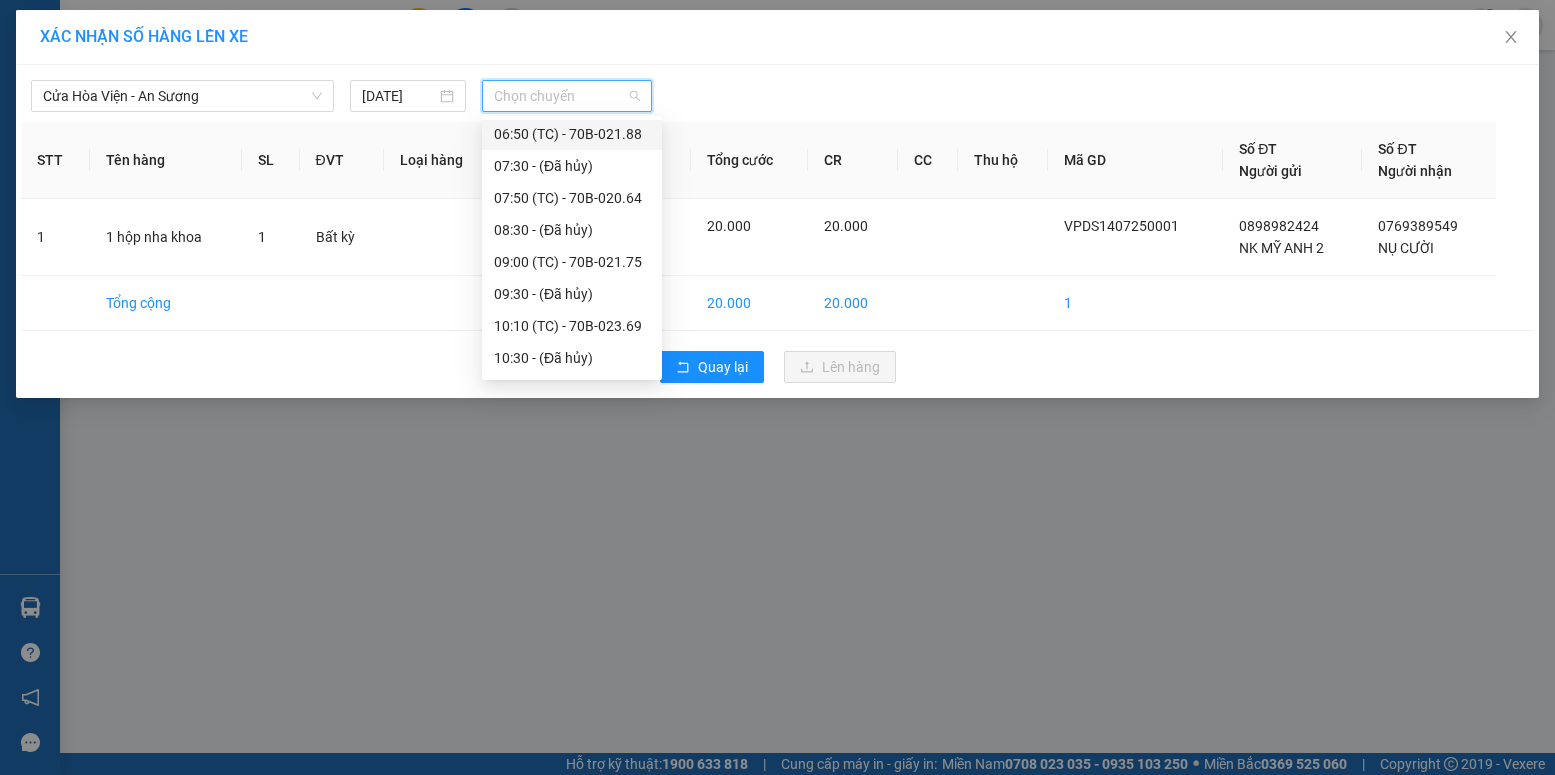 scroll, scrollTop: 200, scrollLeft: 0, axis: vertical 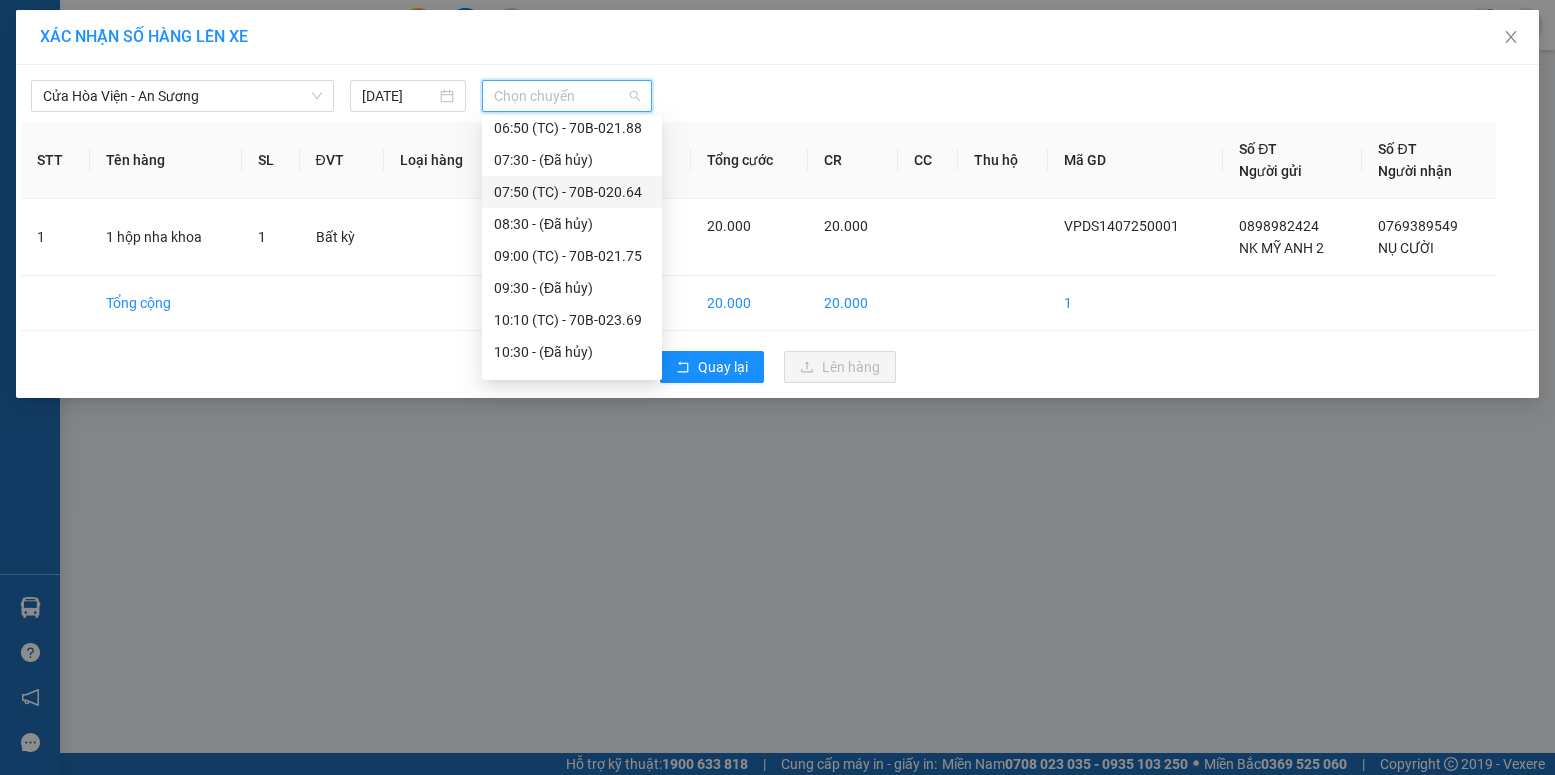 click on "07:50   (TC)   - 70B-020.64" at bounding box center [572, 192] 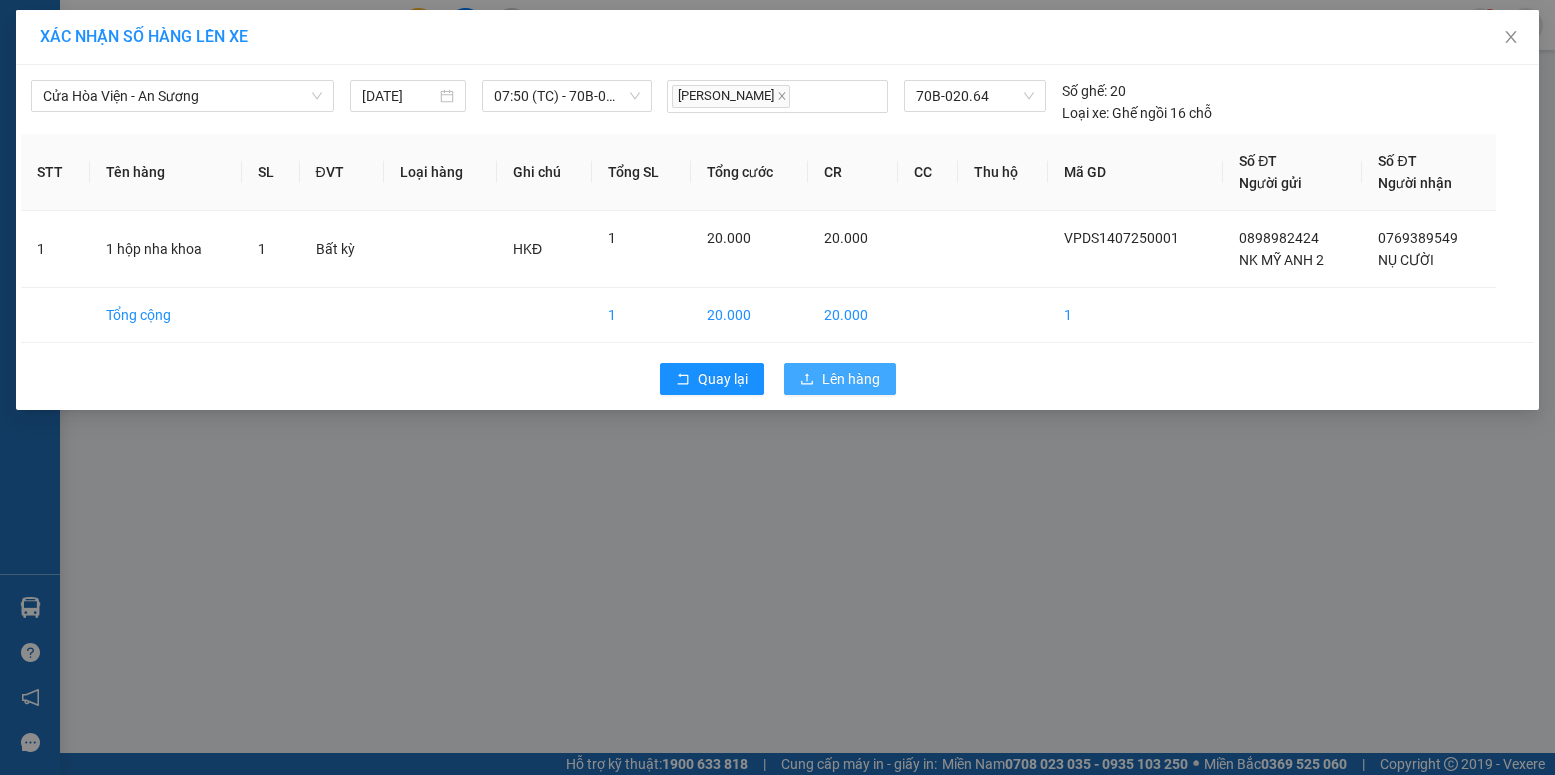 click on "Lên hàng" at bounding box center (851, 379) 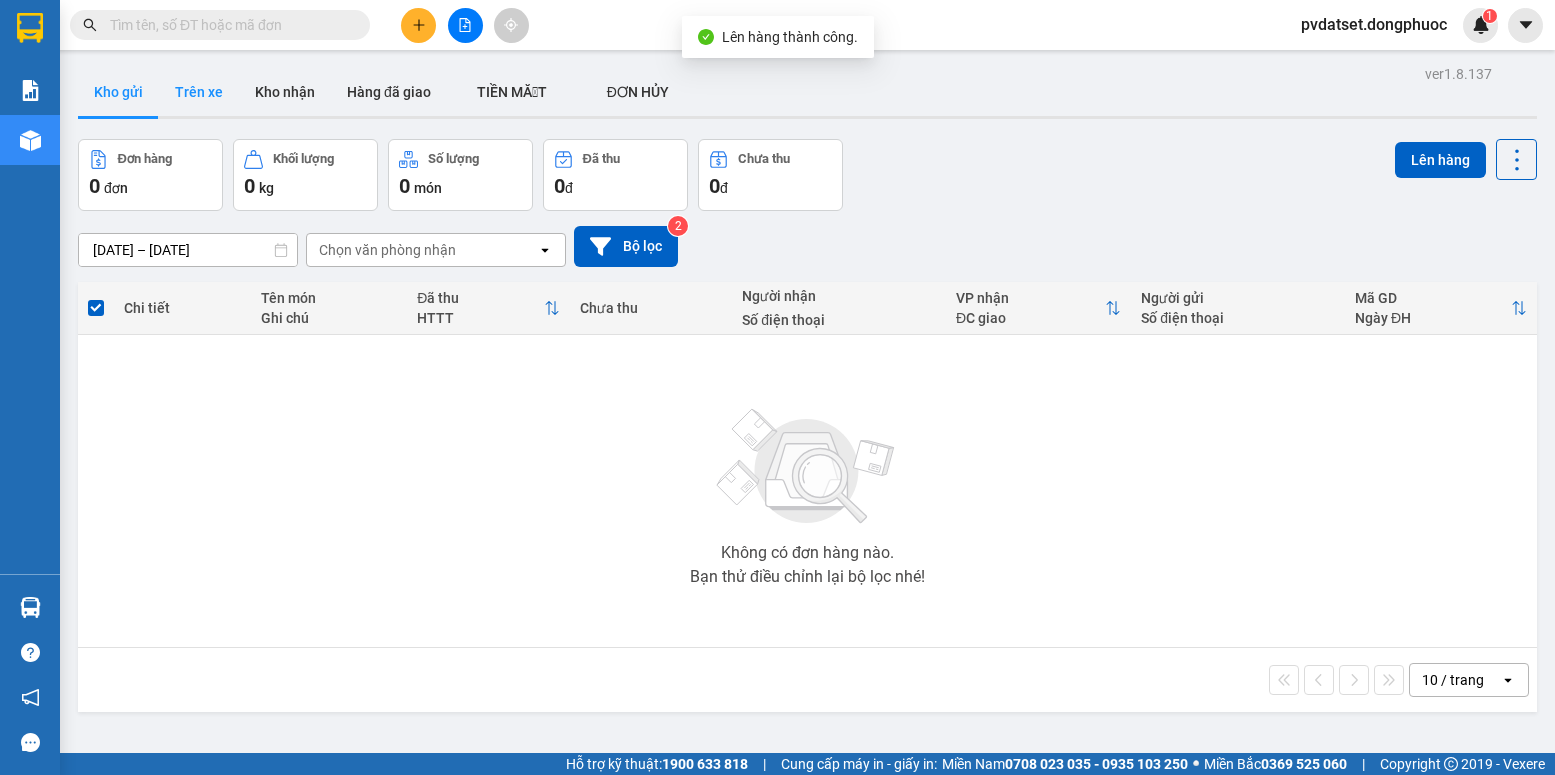 click on "Trên xe" at bounding box center (199, 92) 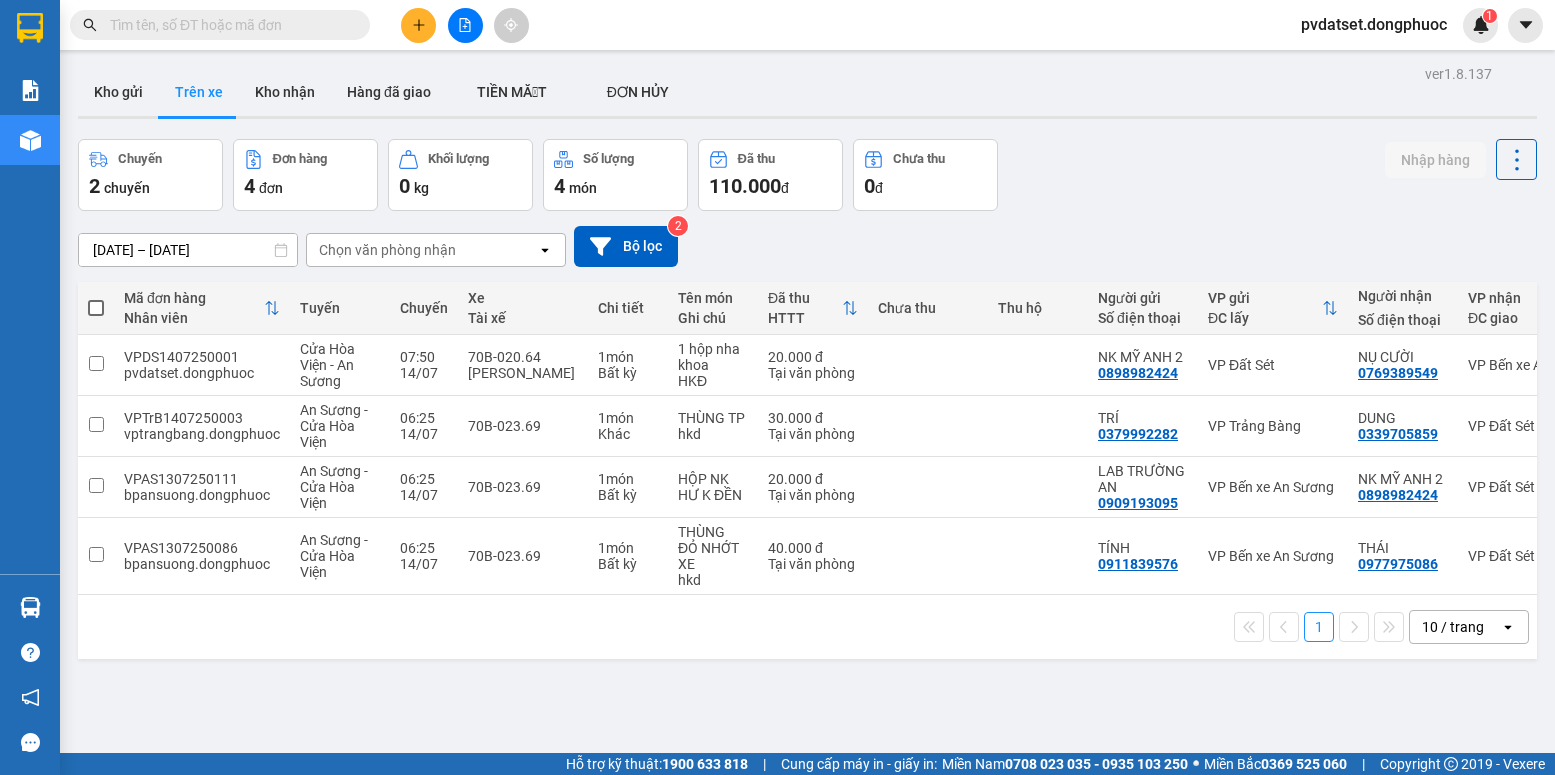 click on "Chọn văn phòng nhận" at bounding box center [387, 250] 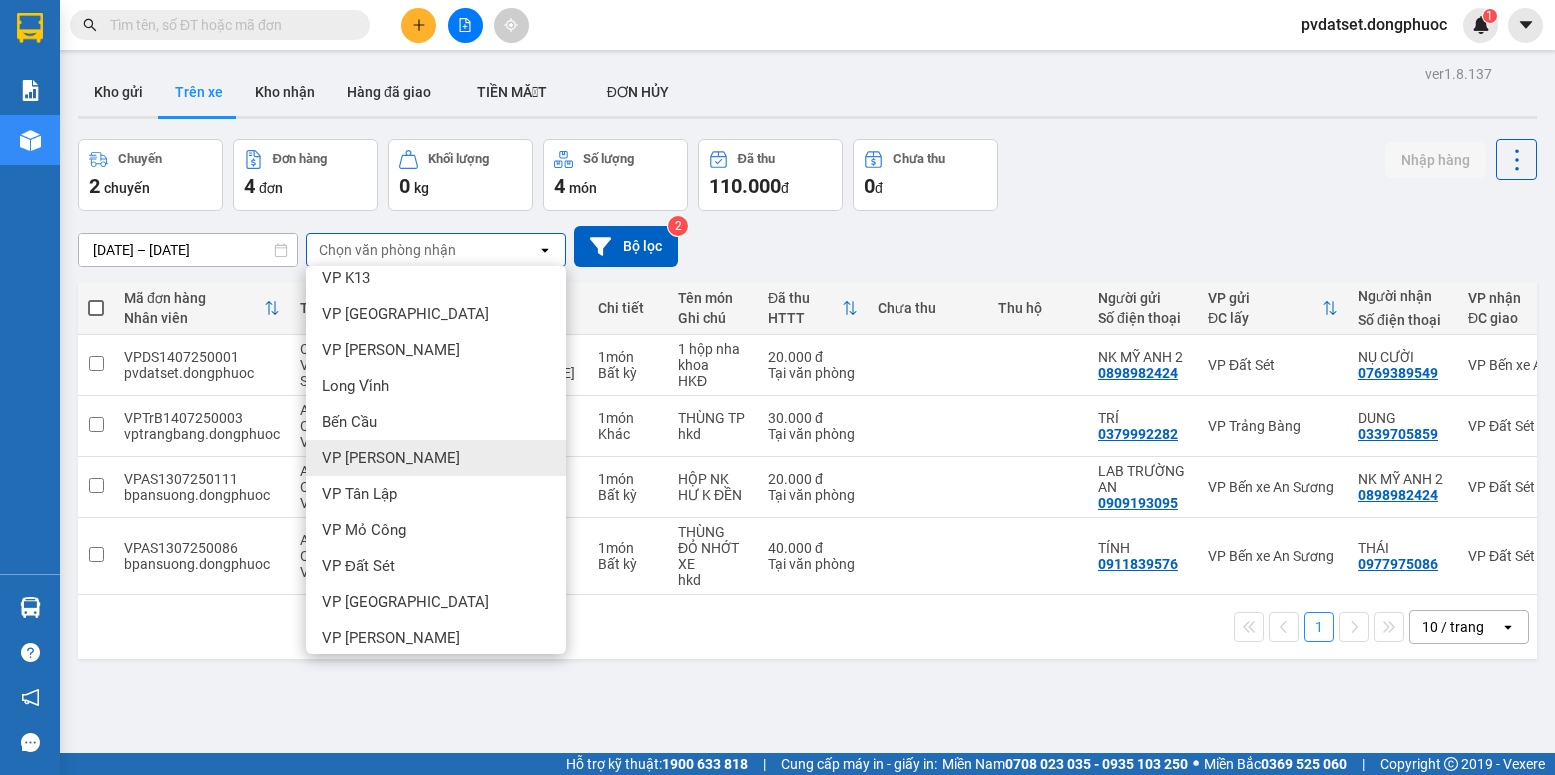 scroll, scrollTop: 492, scrollLeft: 0, axis: vertical 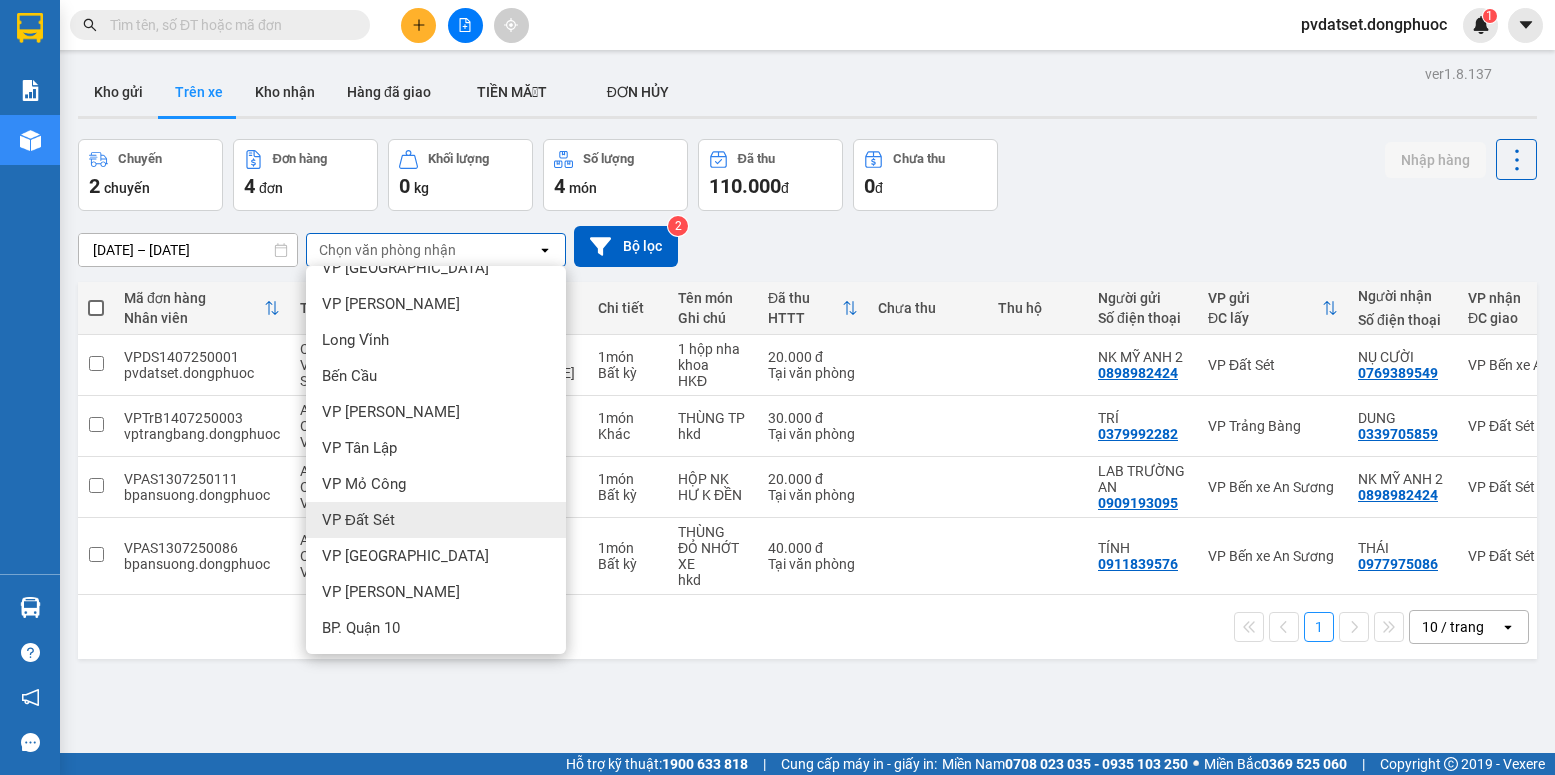 click on "VP Đất Sét" at bounding box center (436, 520) 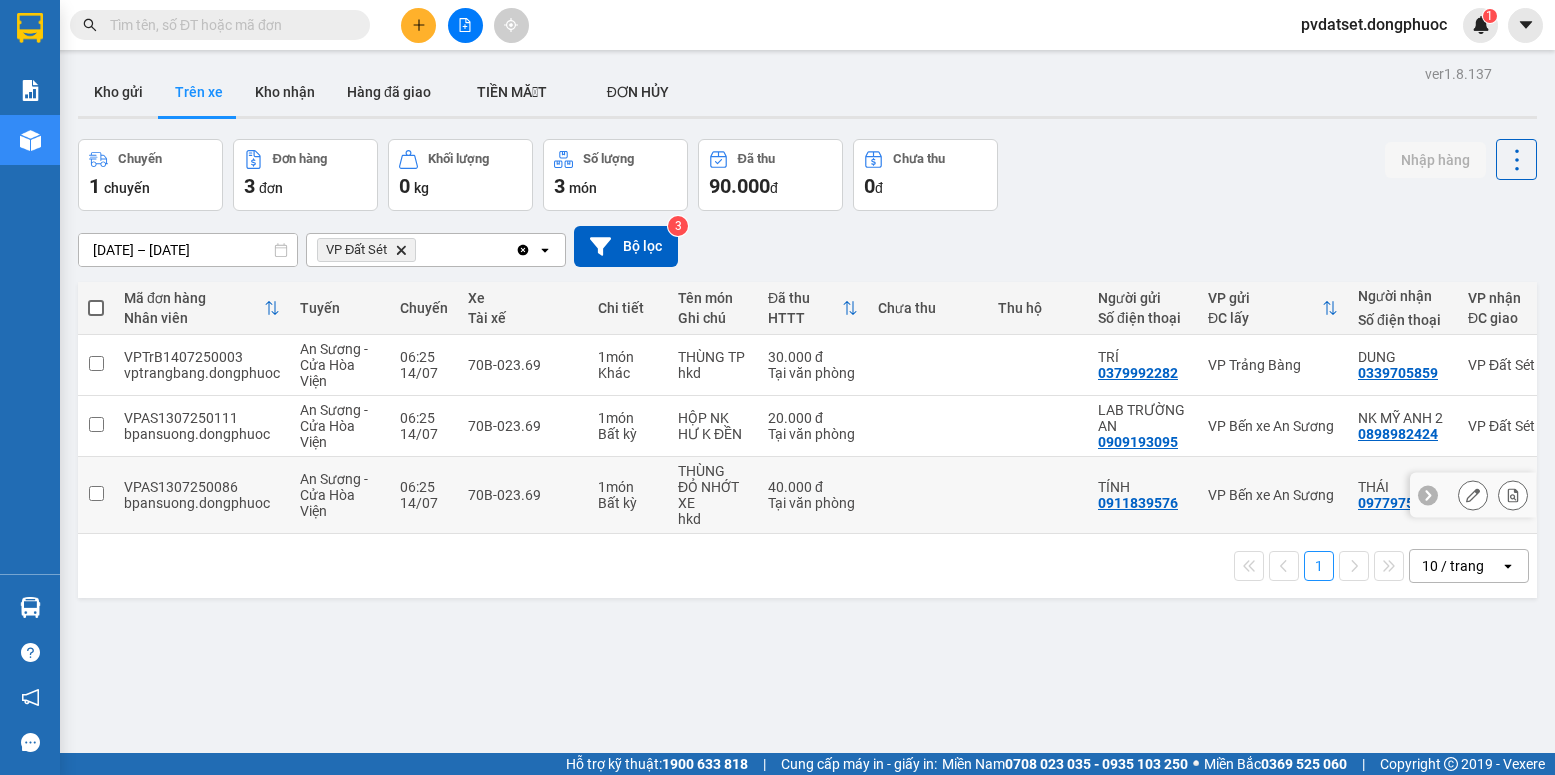 click on "THÙNG ĐỎ NHỚT XE" at bounding box center (713, 487) 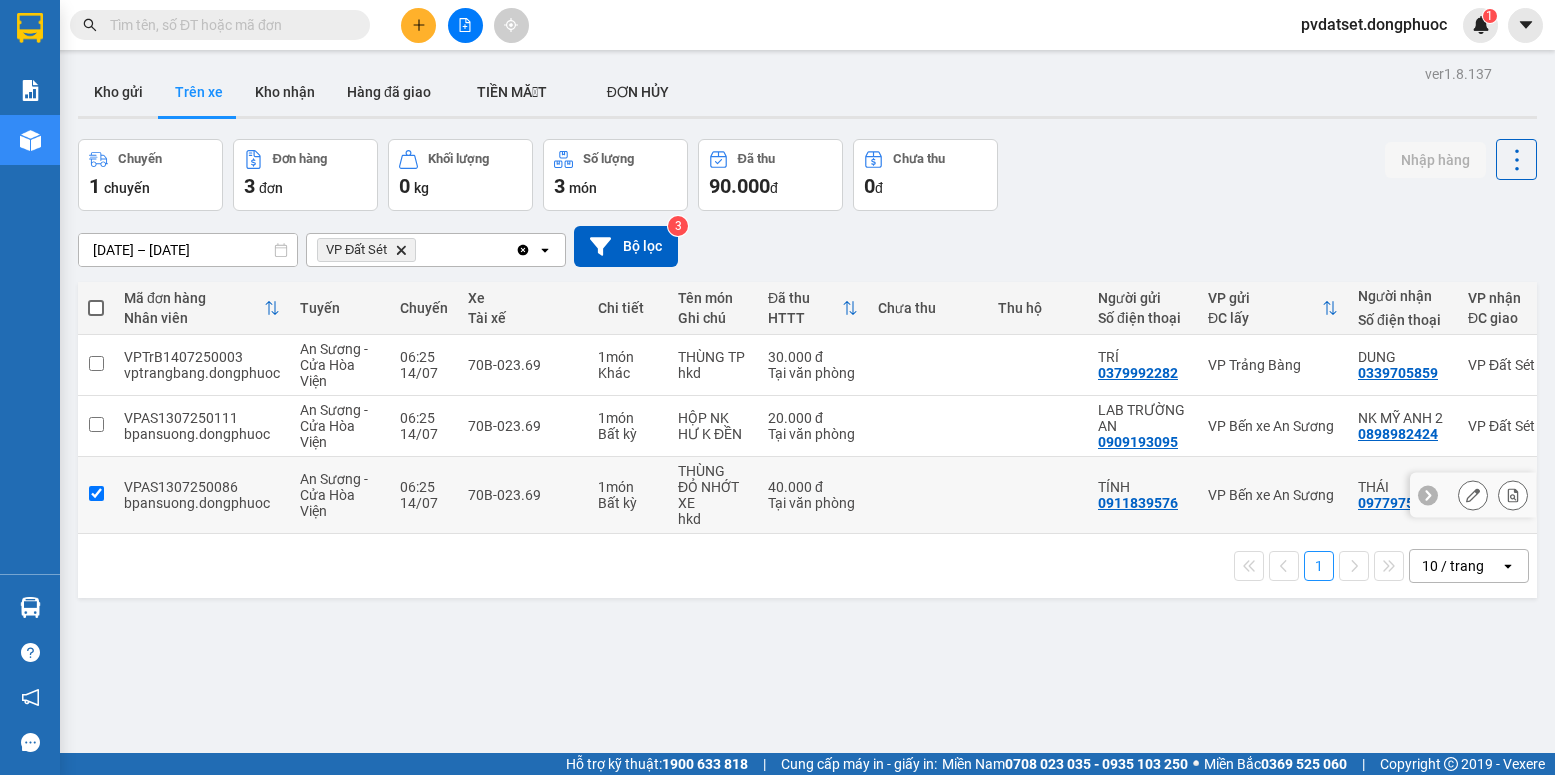 checkbox on "true" 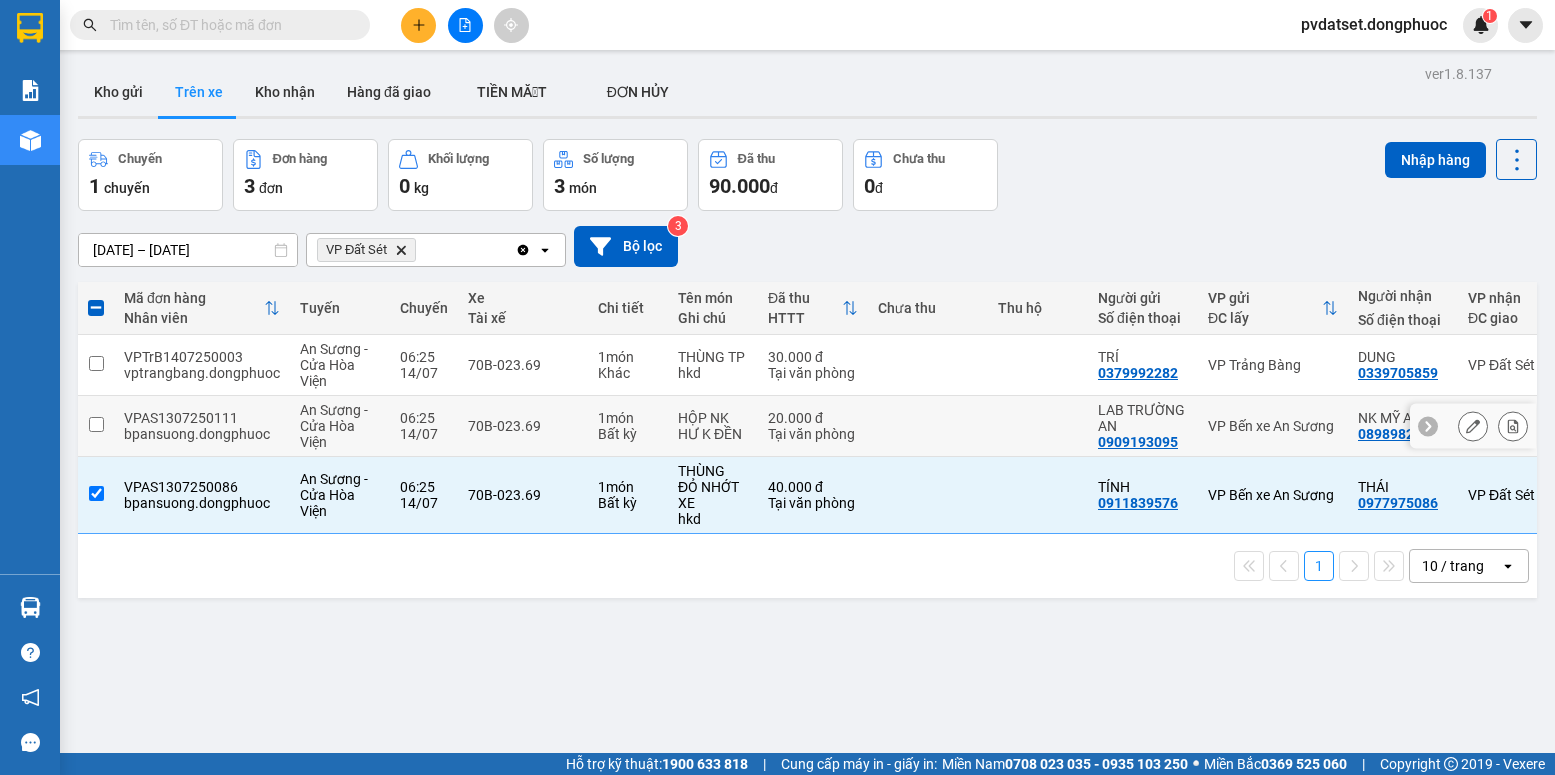 click on "HƯ K ĐỀN" at bounding box center [713, 434] 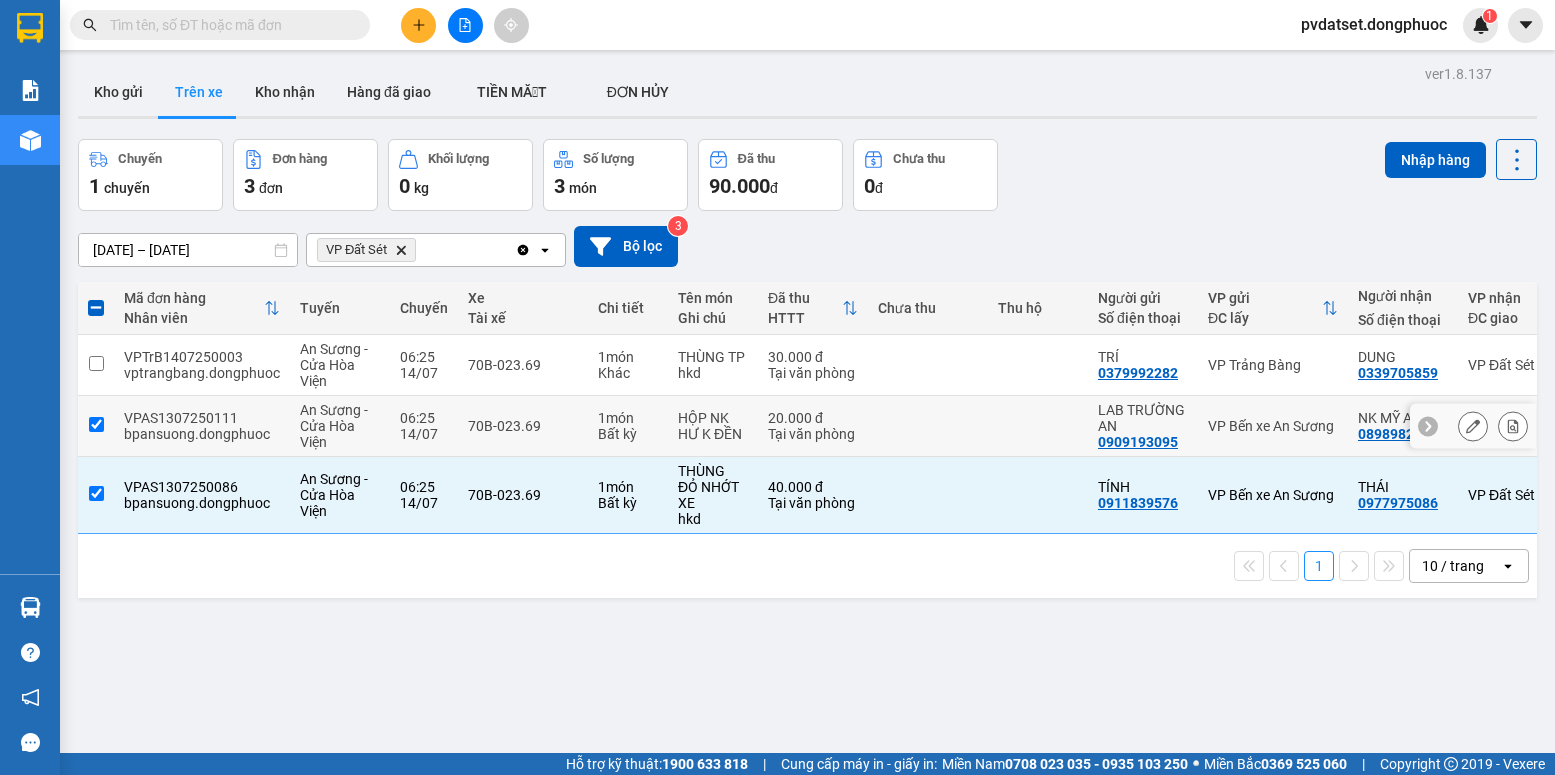 checkbox on "true" 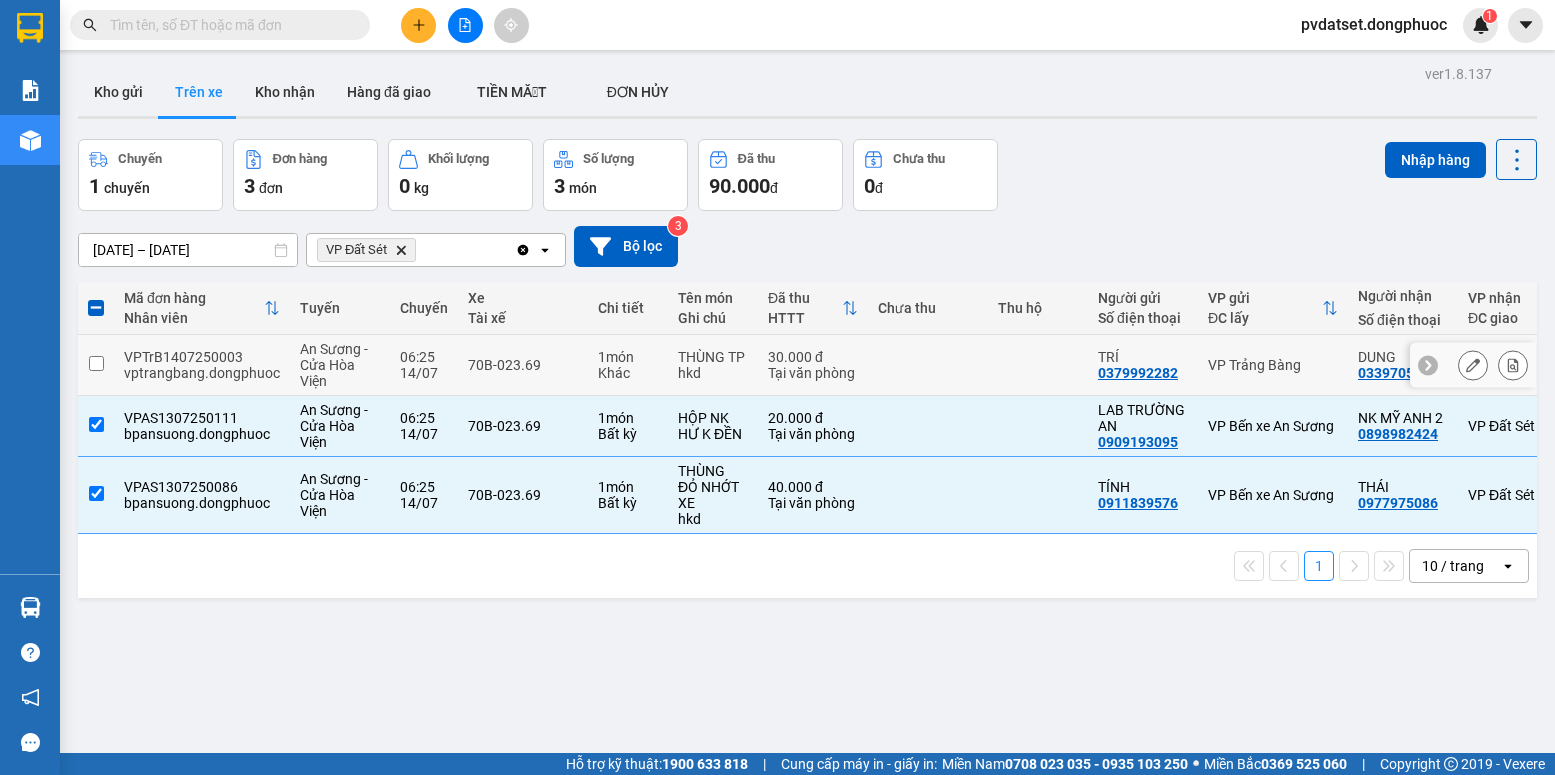 click on "hkd" at bounding box center [713, 373] 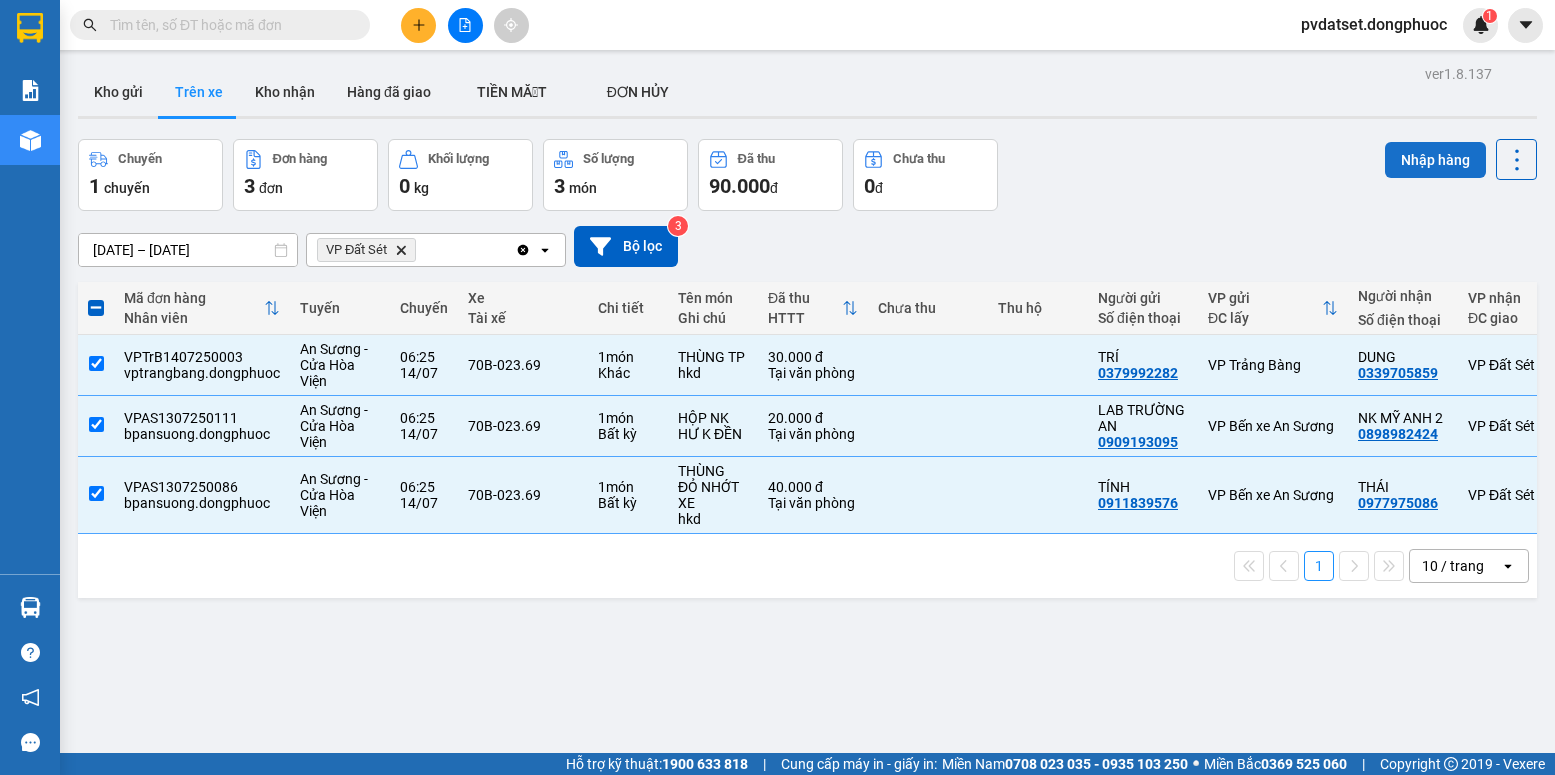 click on "Nhập hàng" at bounding box center (1435, 160) 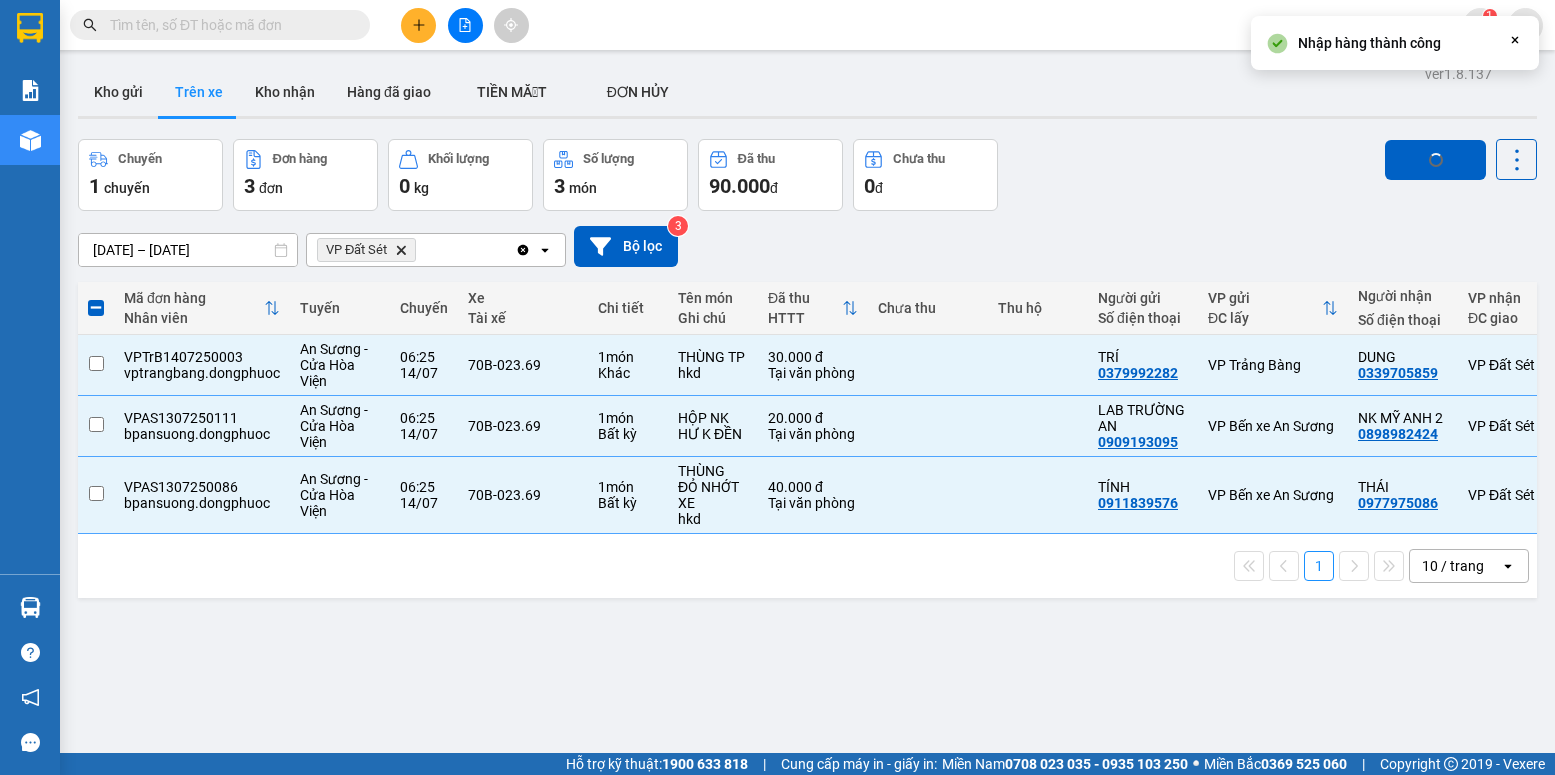 checkbox on "false" 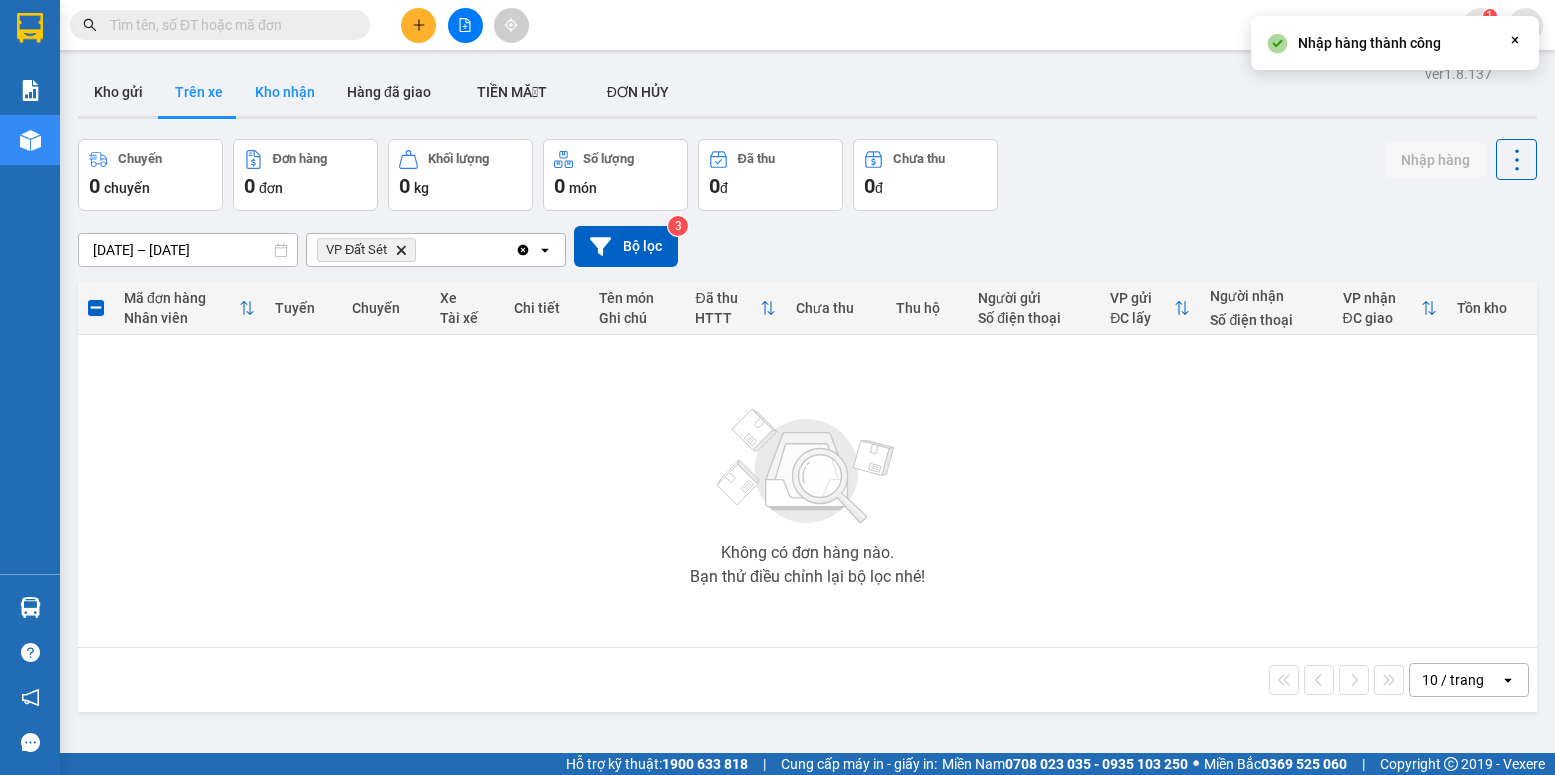 click on "Kho nhận" at bounding box center [285, 92] 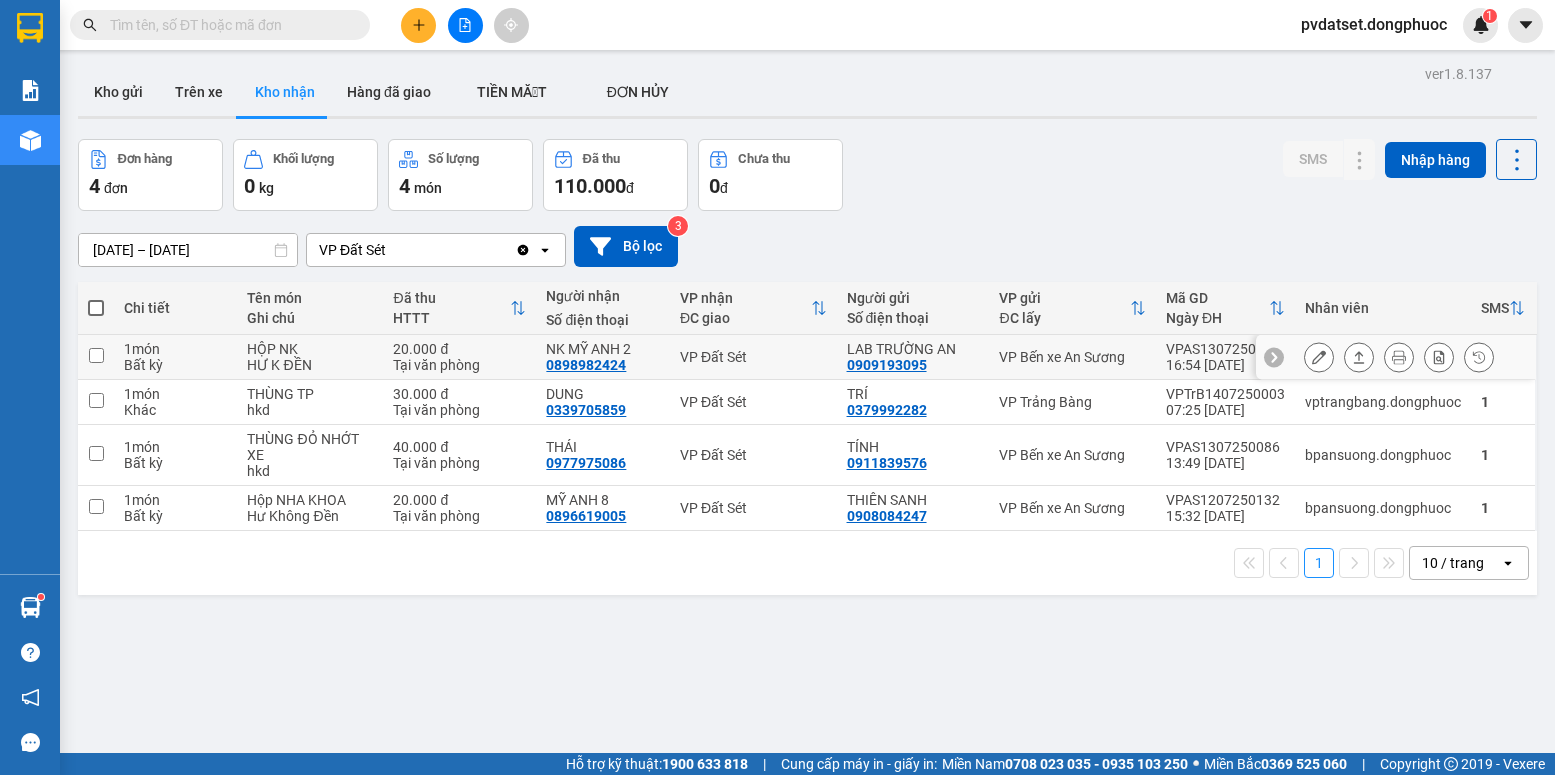 click on "VP Đất Sét" at bounding box center [753, 357] 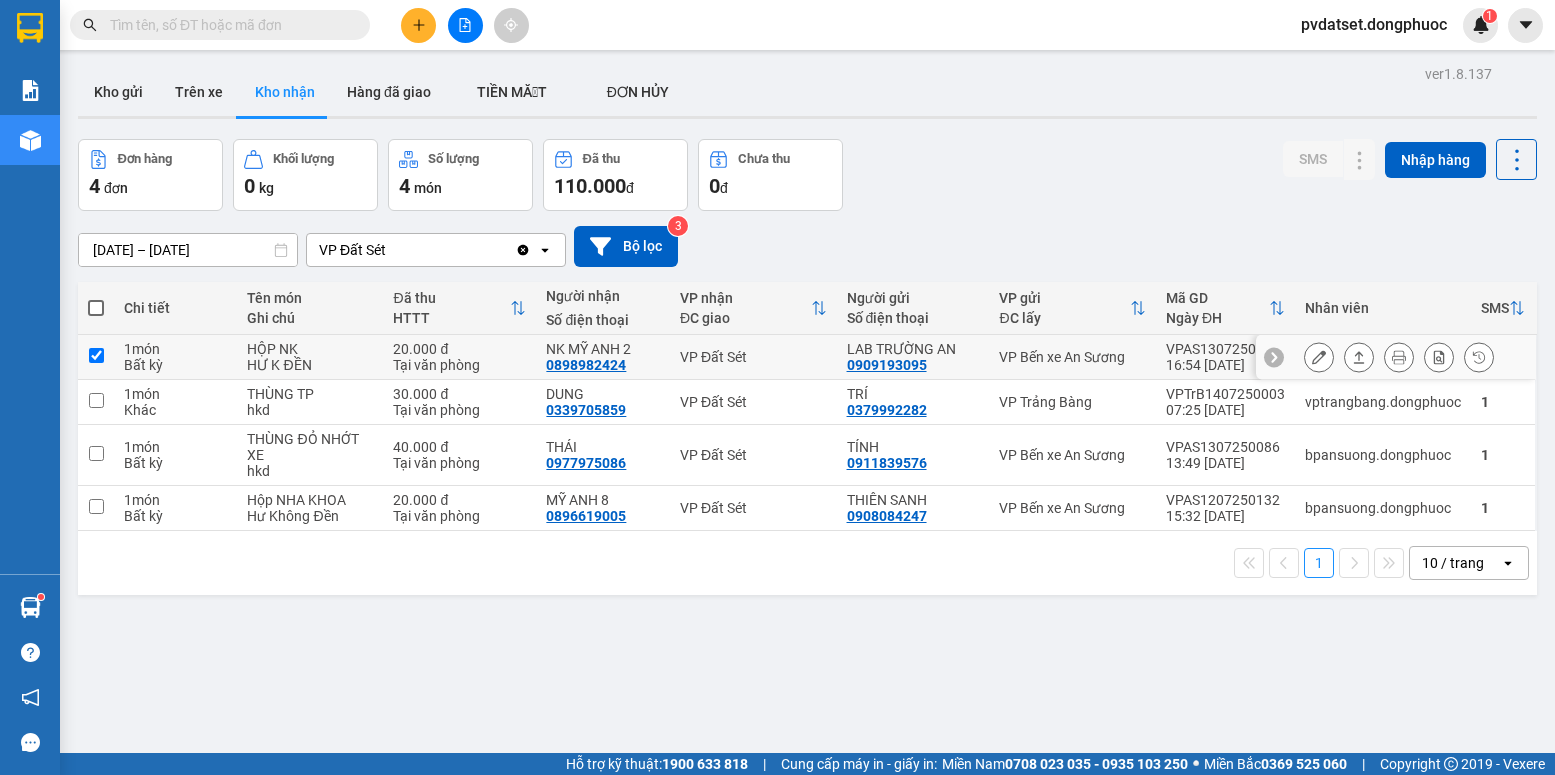 checkbox on "true" 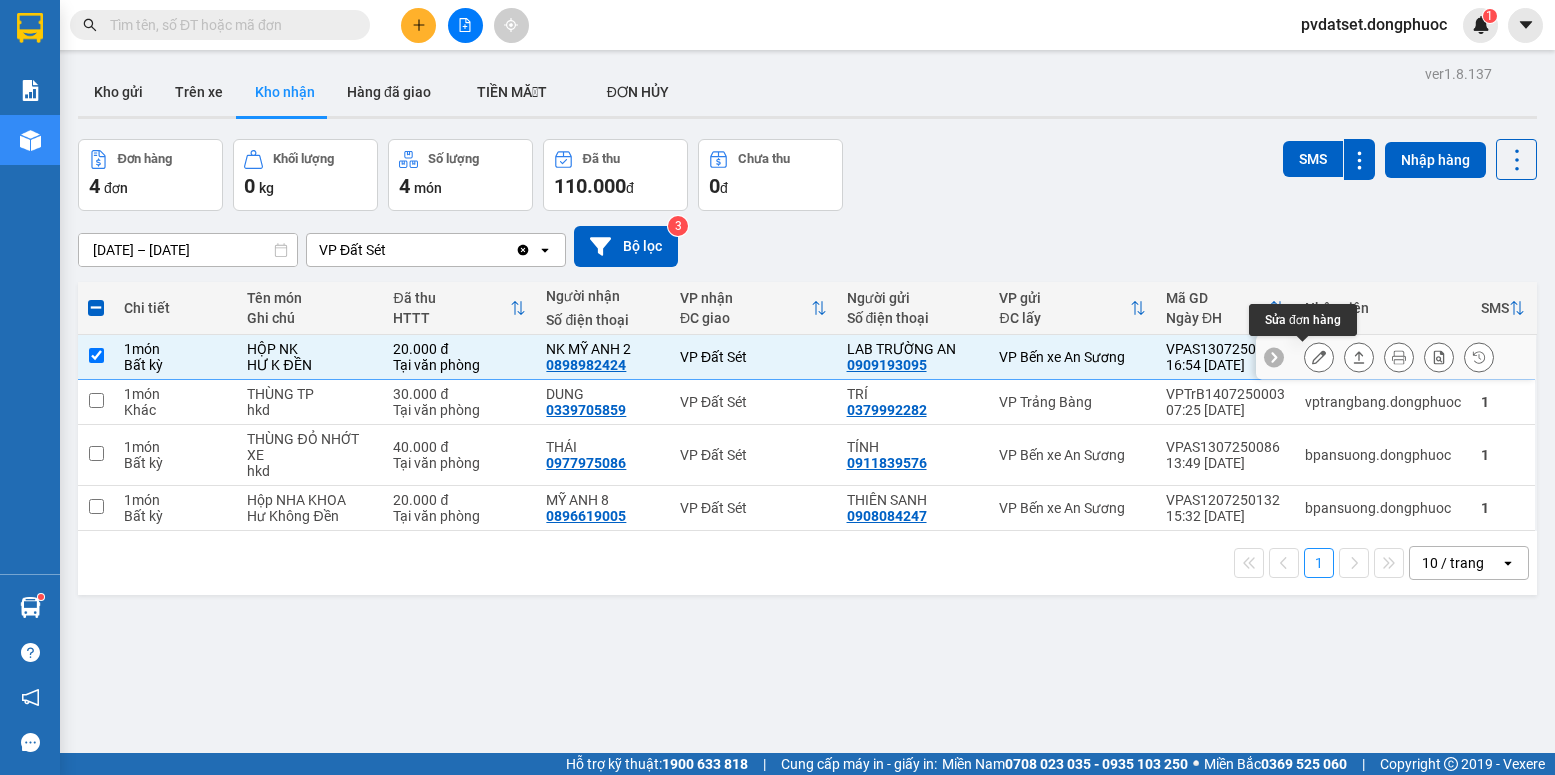 click 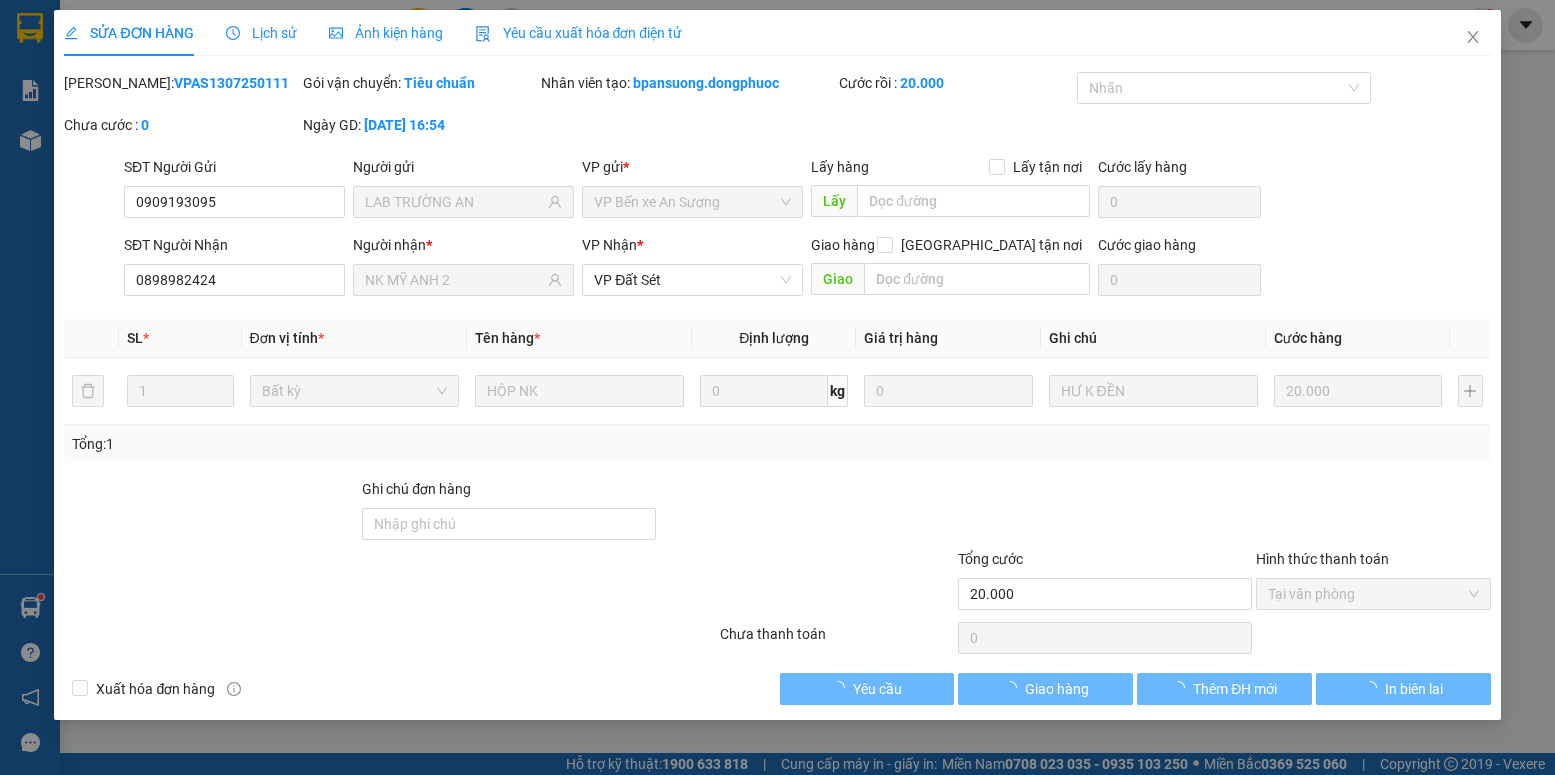 type on "0909193095" 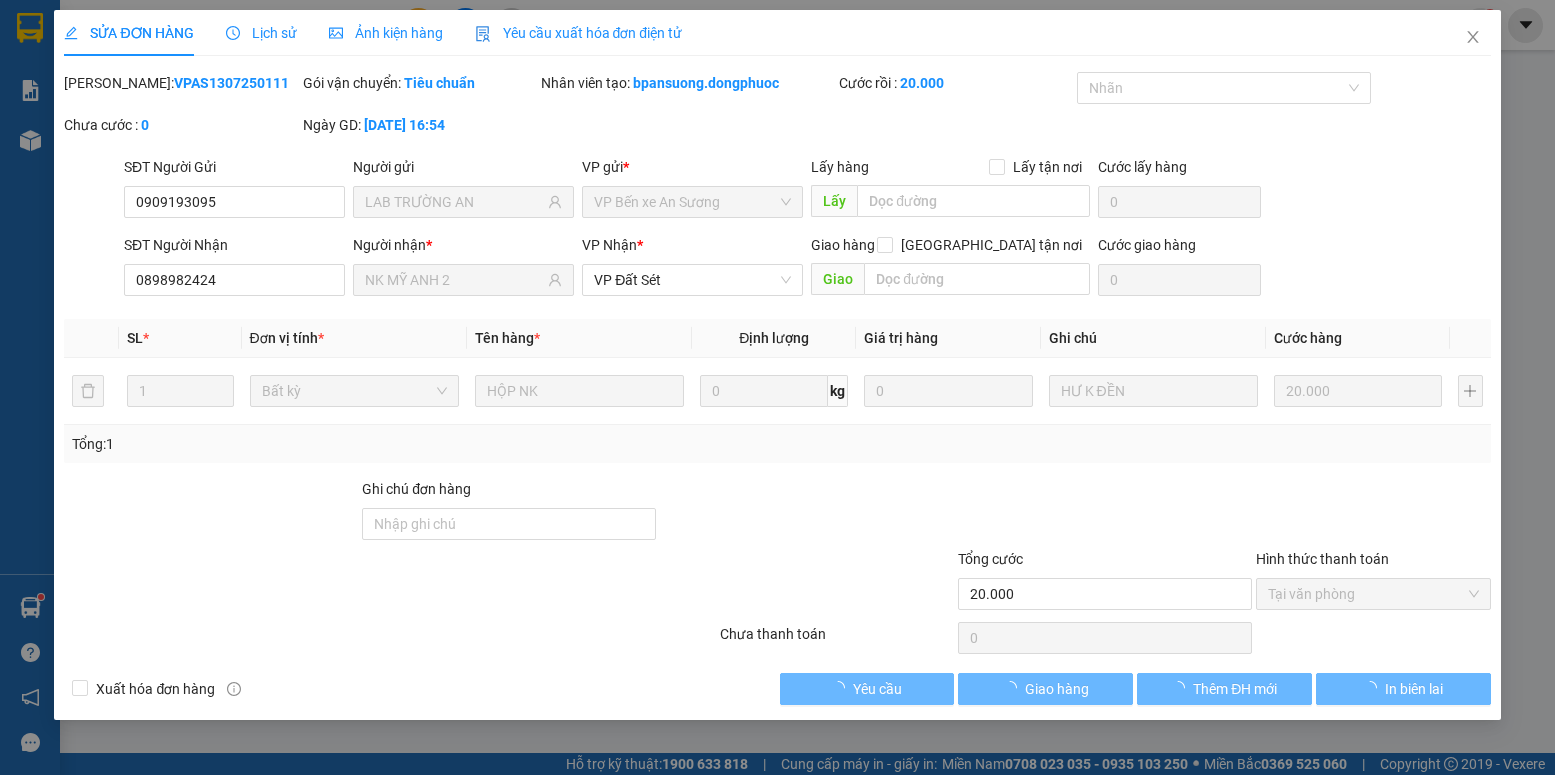 type on "LAB TRƯỜNG AN" 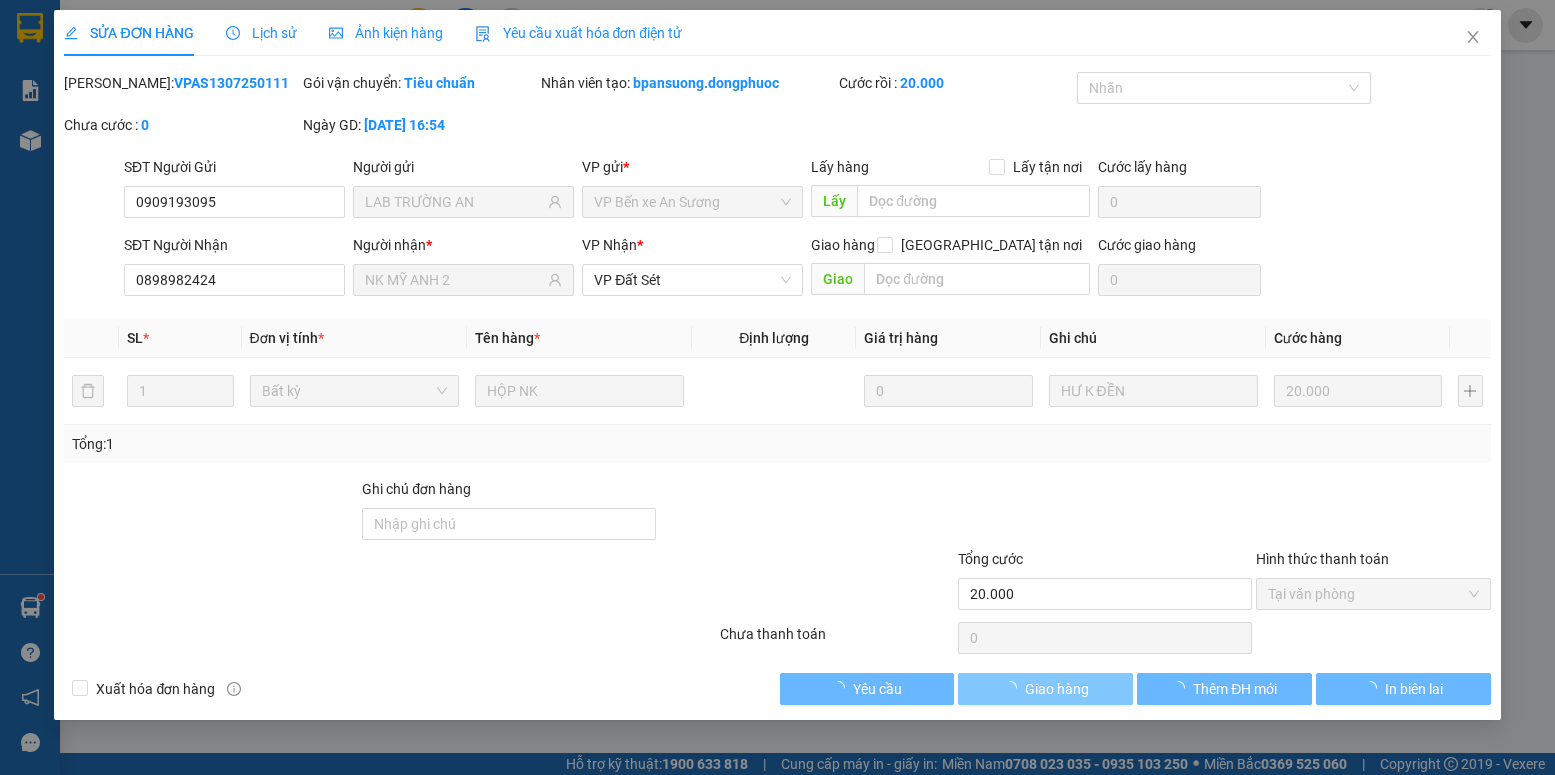 click on "Giao hàng" at bounding box center [1057, 689] 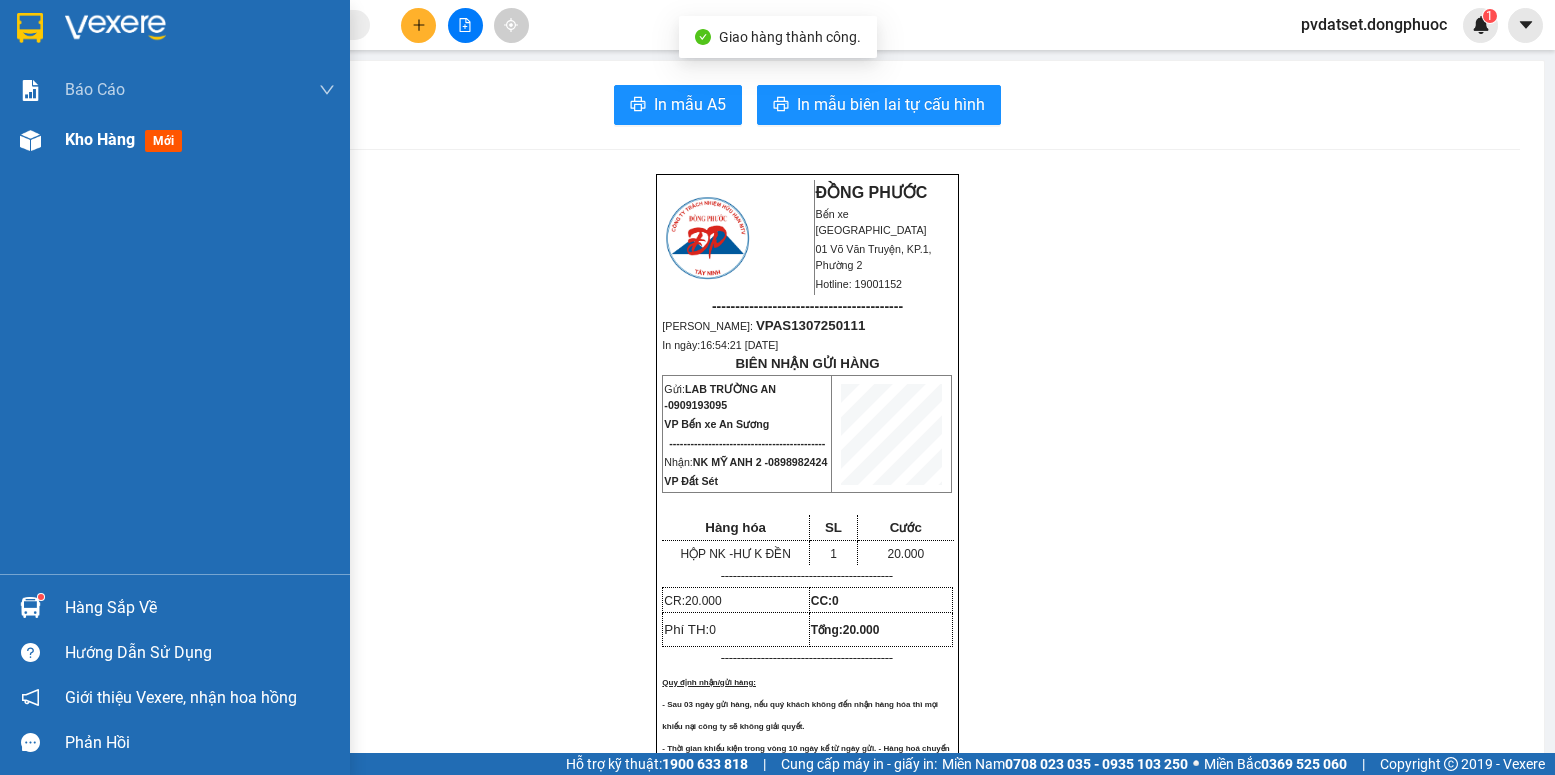 click on "Kho hàng" at bounding box center (100, 139) 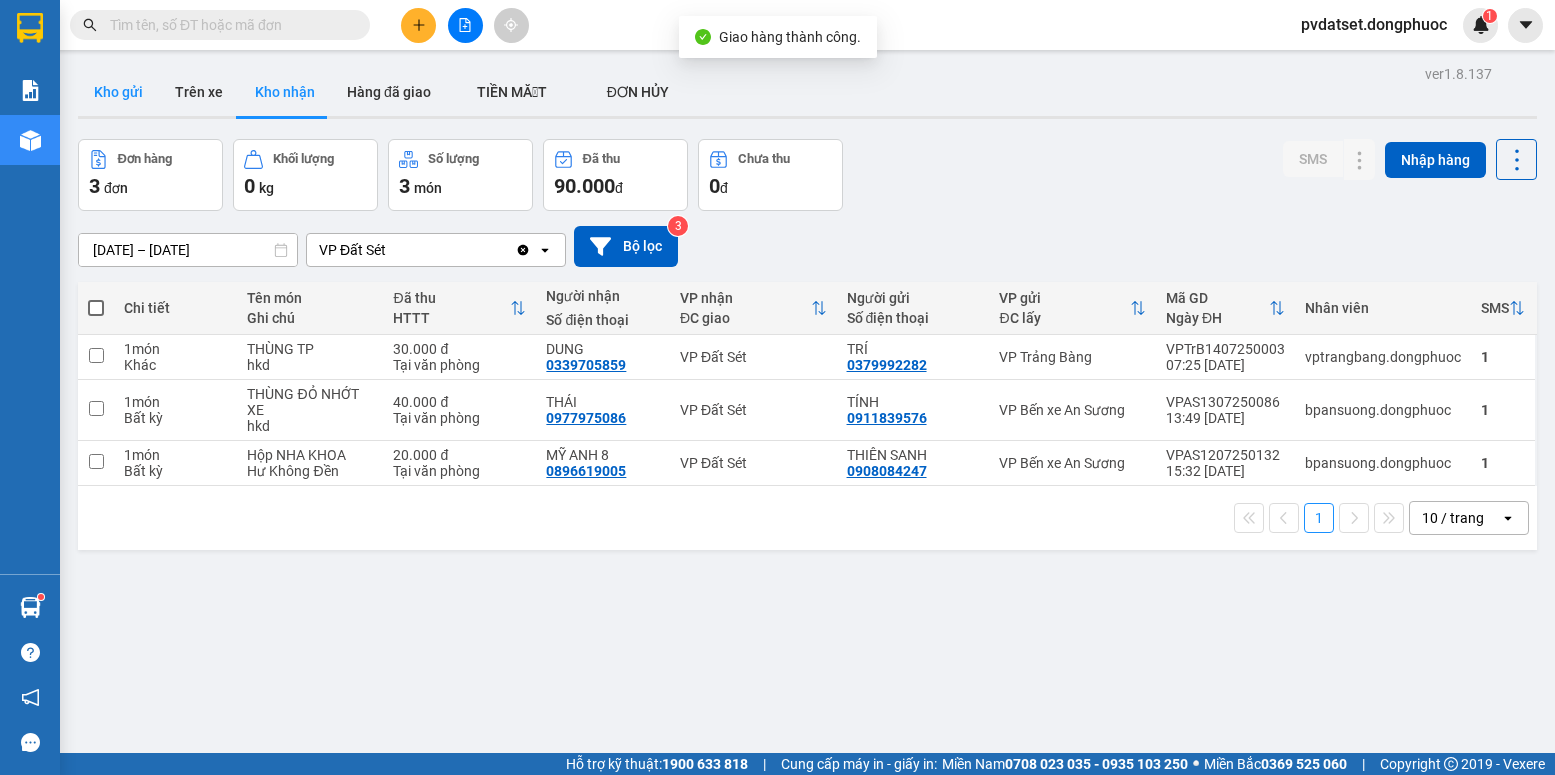 click on "Kho gửi" at bounding box center (118, 92) 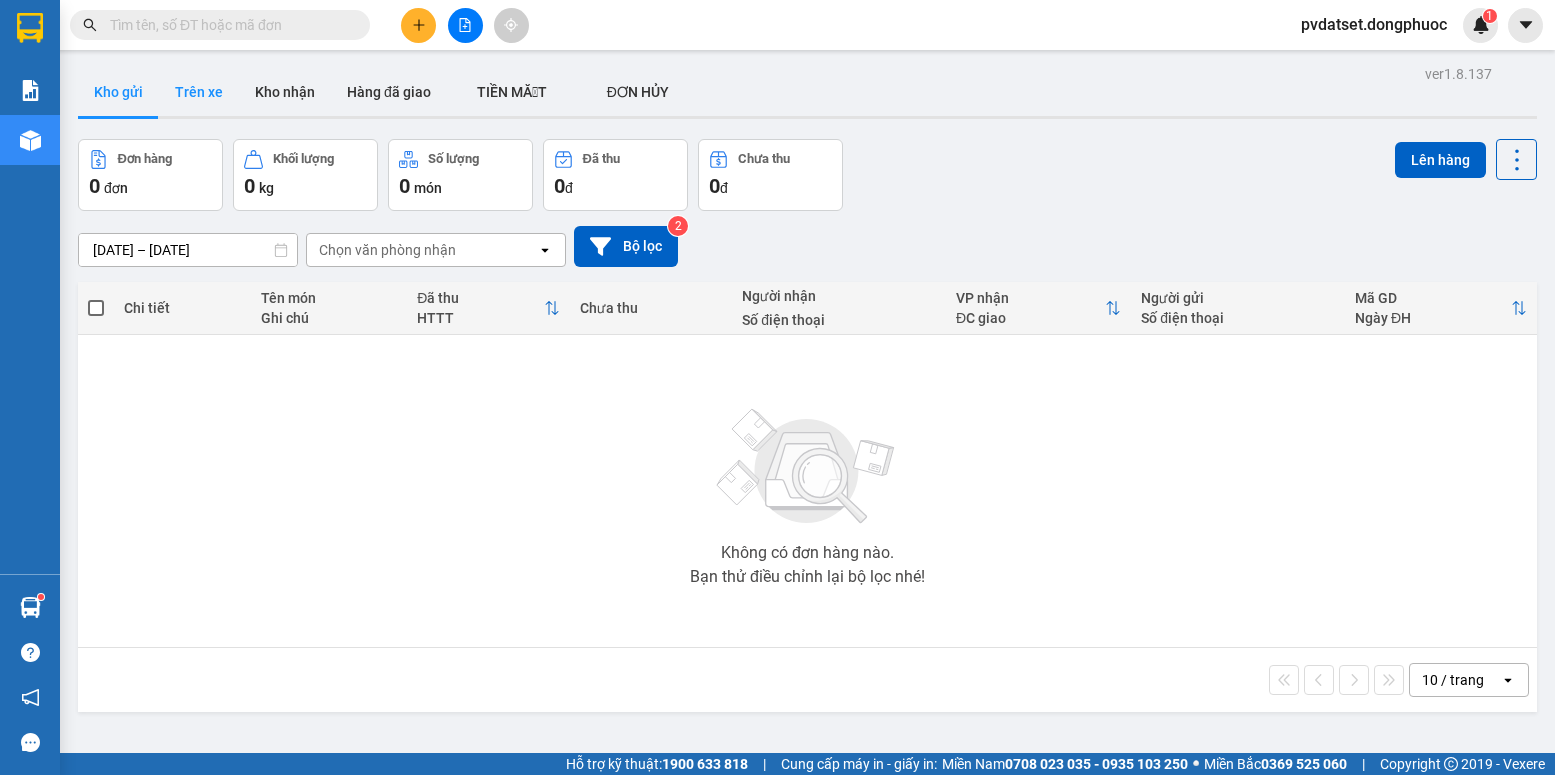 click on "Trên xe" at bounding box center [199, 92] 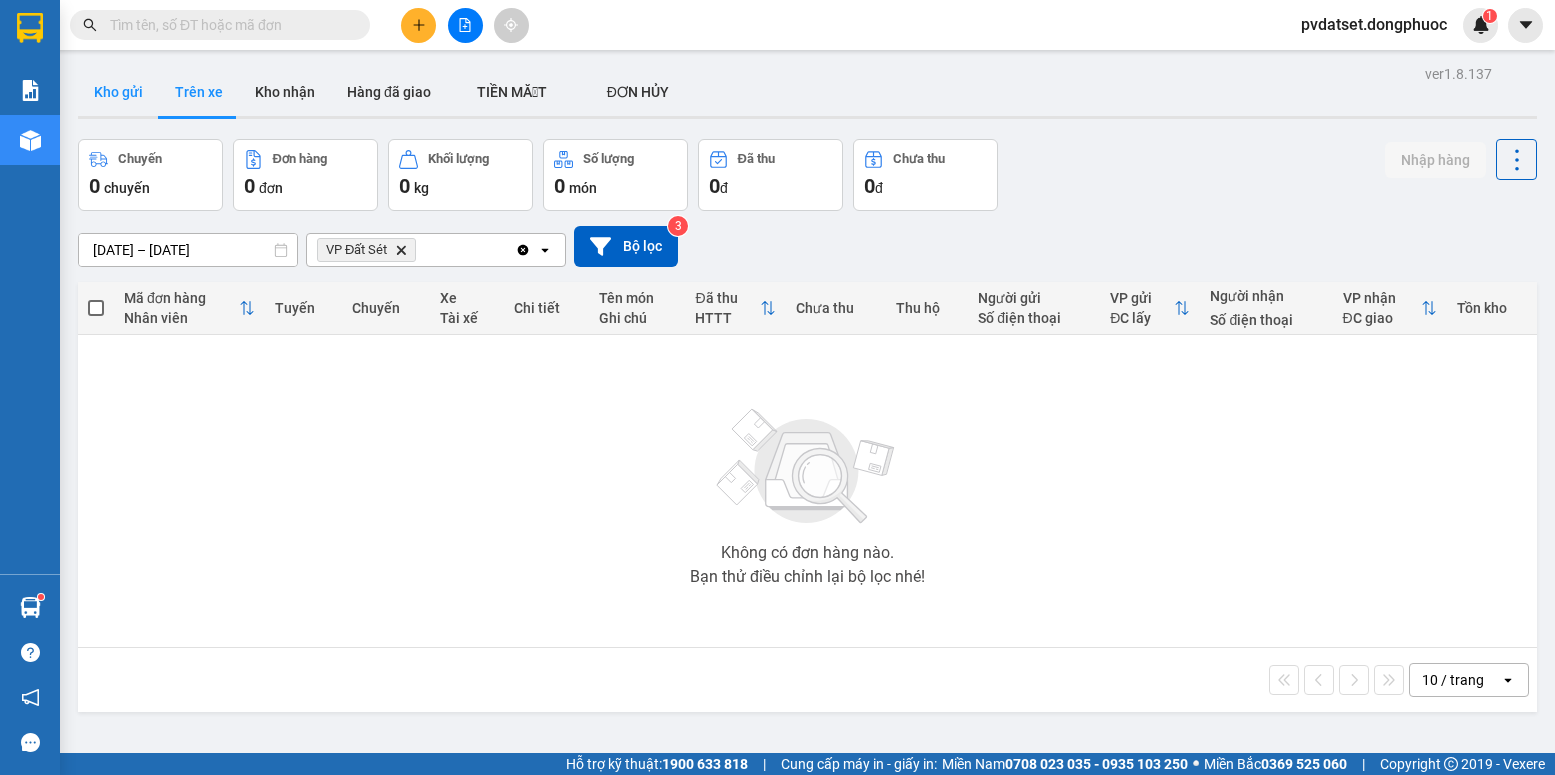 click on "Kho gửi" at bounding box center (118, 92) 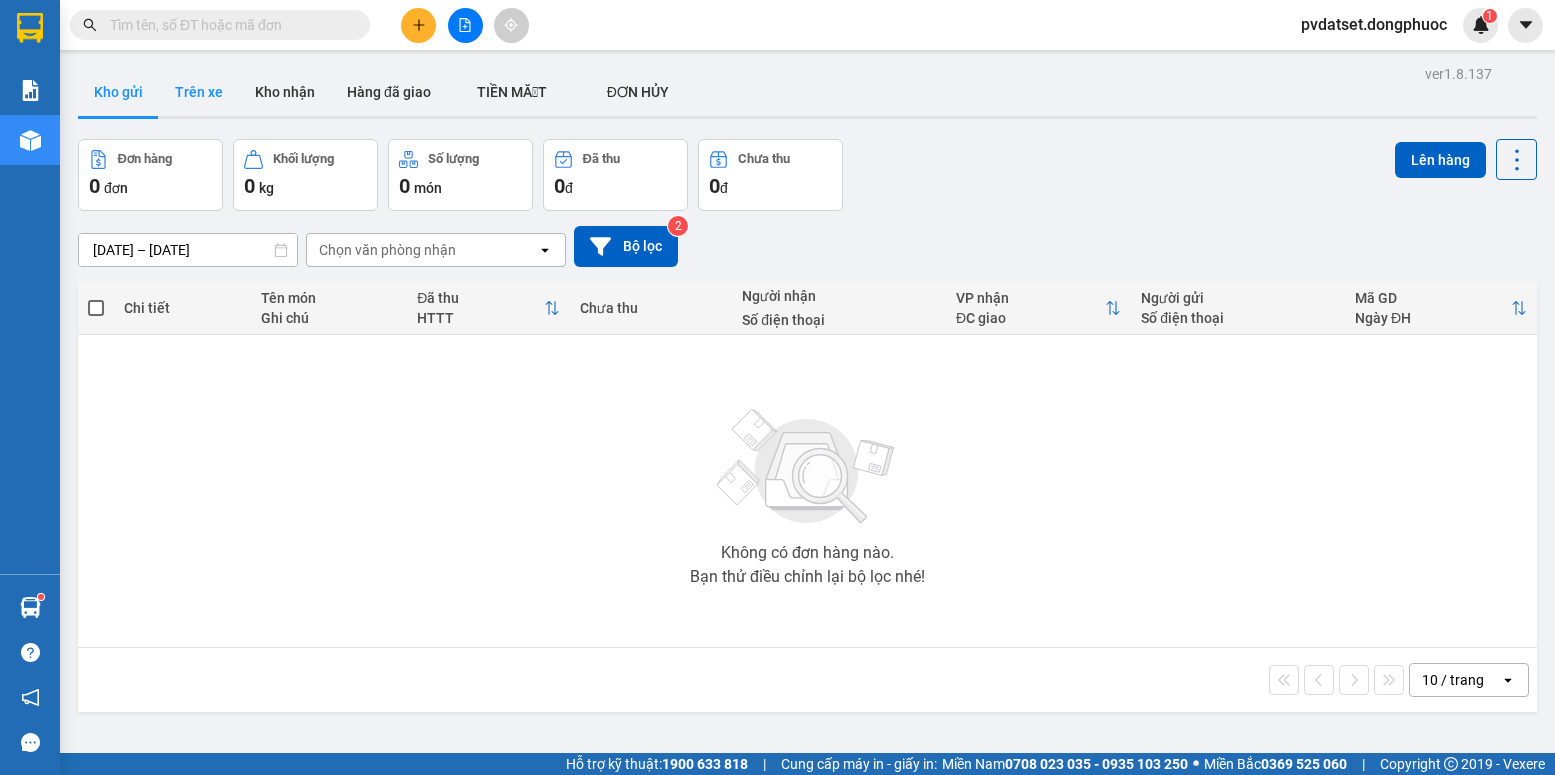 click on "Trên xe" at bounding box center (199, 92) 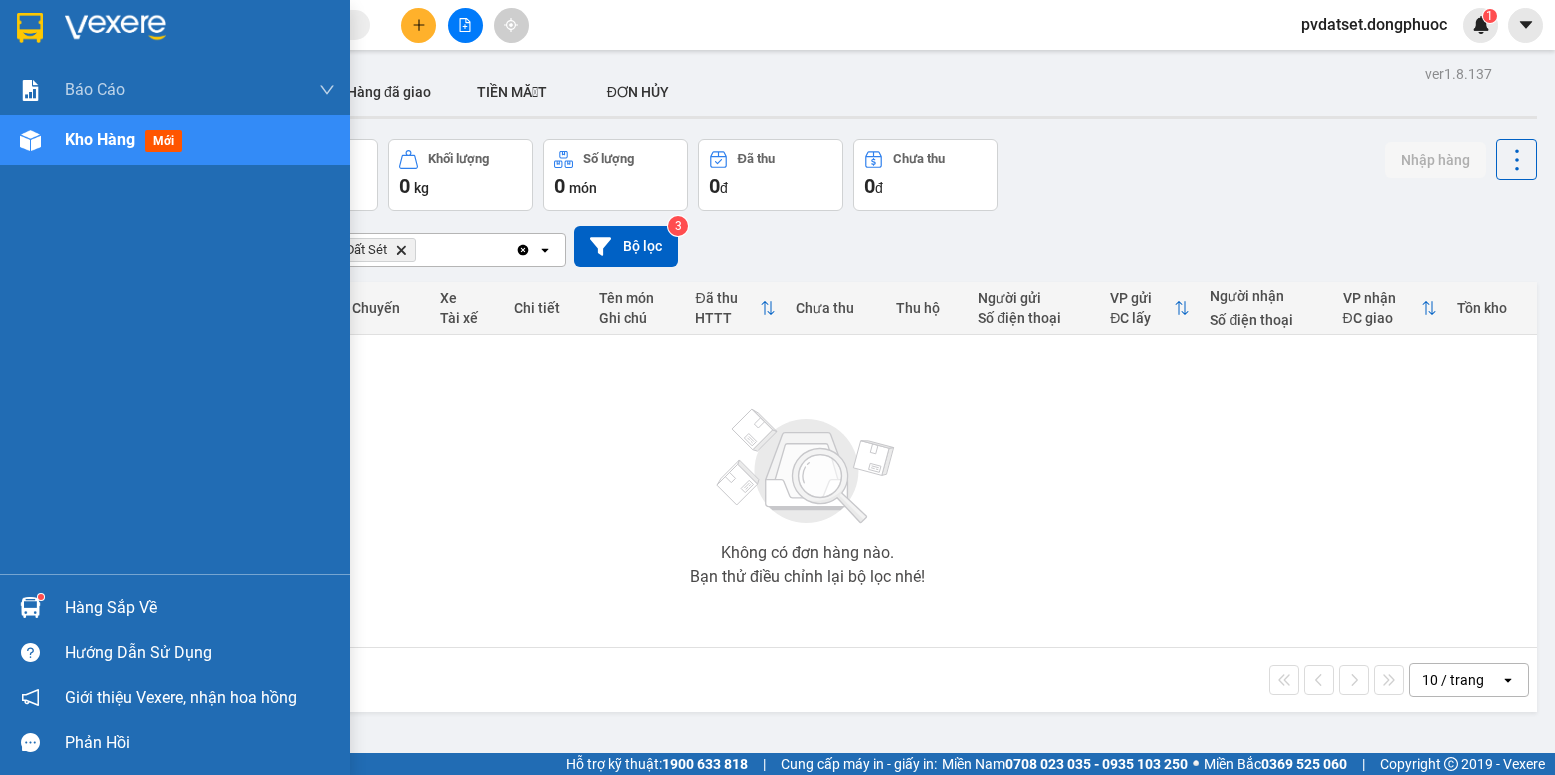 click at bounding box center (30, 607) 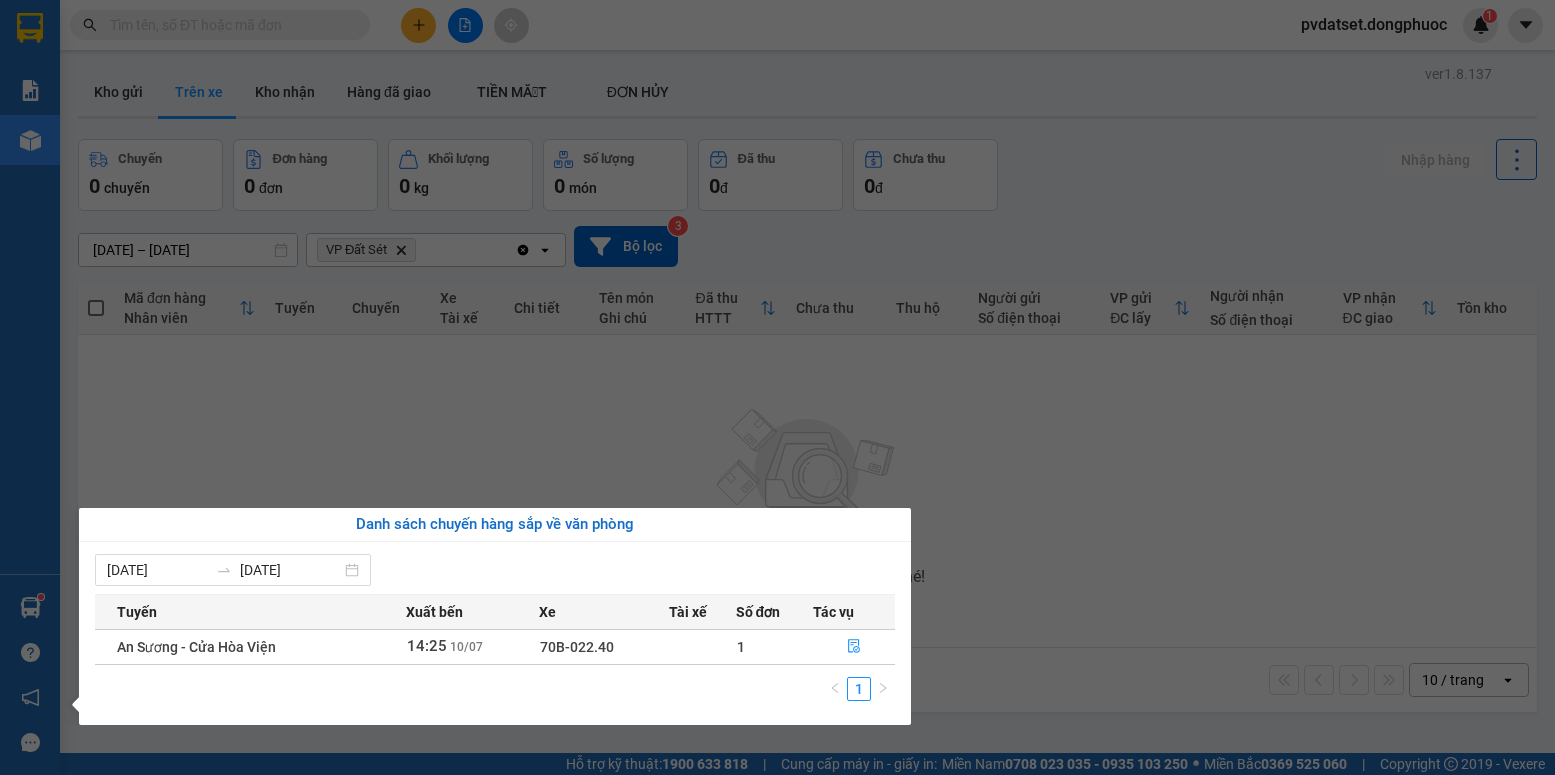 click on "Kết quả tìm kiếm ( 0 )  Bộ lọc  Ngày tạo đơn gần nhất No Data pvdatset.dongphuoc 1     Báo cáo Mẫu 1: Báo cáo dòng tiền  Mẫu 1: Báo cáo dòng tiền theo nhân viên Mẫu 1: Báo cáo dòng tiền theo nhân viên (VP) Mẫu 2: Doanh số tạo đơn theo Văn phòng, nhân viên - Trạm     Kho hàng mới Hàng sắp về Hướng dẫn sử dụng Giới thiệu Vexere, nhận hoa hồng Phản hồi Phần mềm hỗ trợ bạn tốt chứ? ver  1.8.137 Kho gửi Trên xe Kho nhận Hàng đã giao TIỀN MẶT  ĐƠN HỦY Chuyến 0 chuyến Đơn hàng 0 đơn Khối lượng 0 kg Số lượng 0 món Đã thu 0  đ Chưa thu 0  đ Nhập hàng [DATE] – [DATE] Press the down arrow key to interact with the calendar and select a date. Press the escape button to close the calendar. Selected date range is from [DATE] to [DATE]. VP Đất Sét Delete Clear all open Bộ lọc 3 Mã đơn hàng Nhân viên Tuyến Chuyến Xe Tài xế Chi tiết HTTT |" at bounding box center (777, 387) 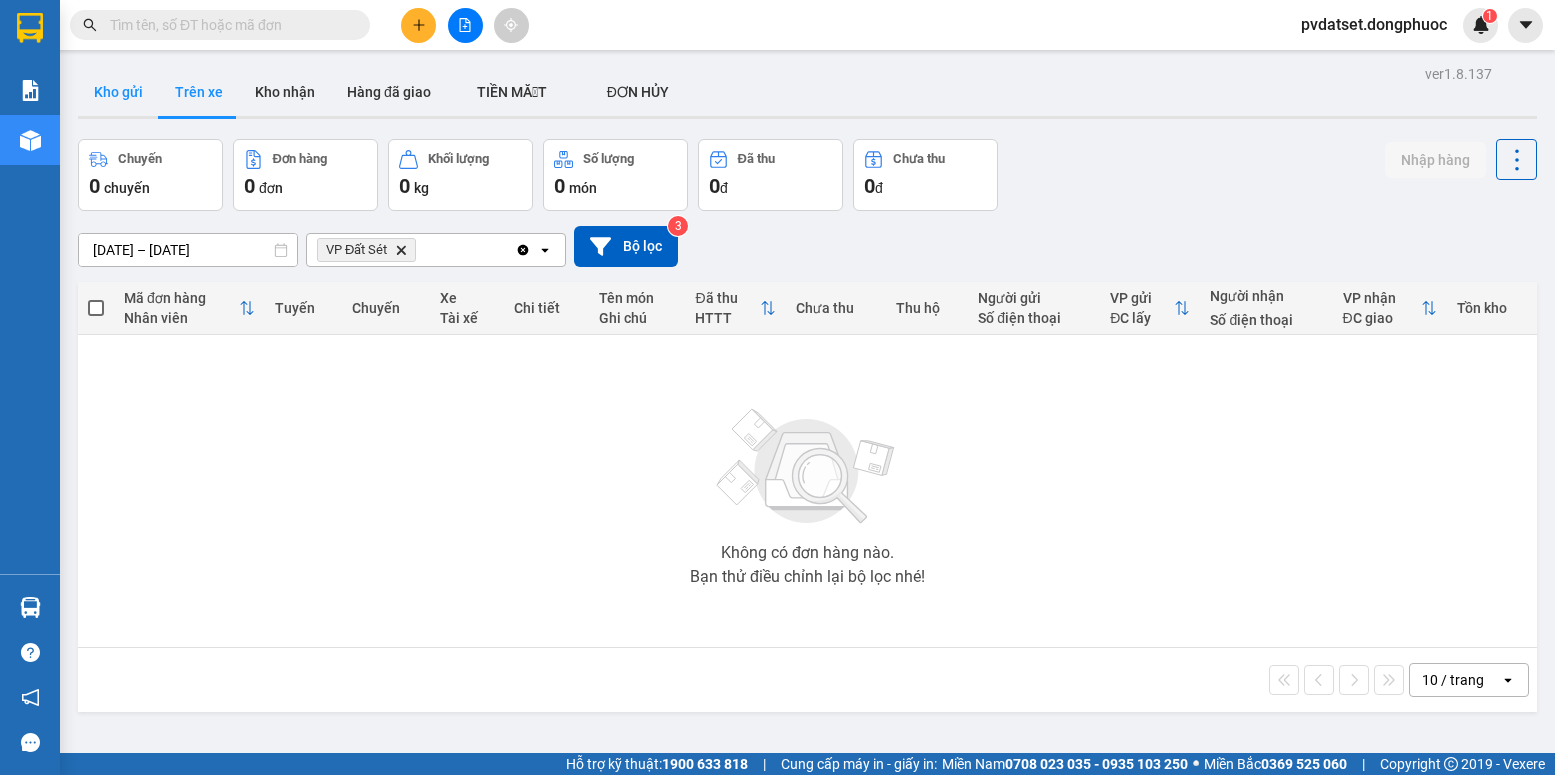 click on "Kho gửi" at bounding box center (118, 92) 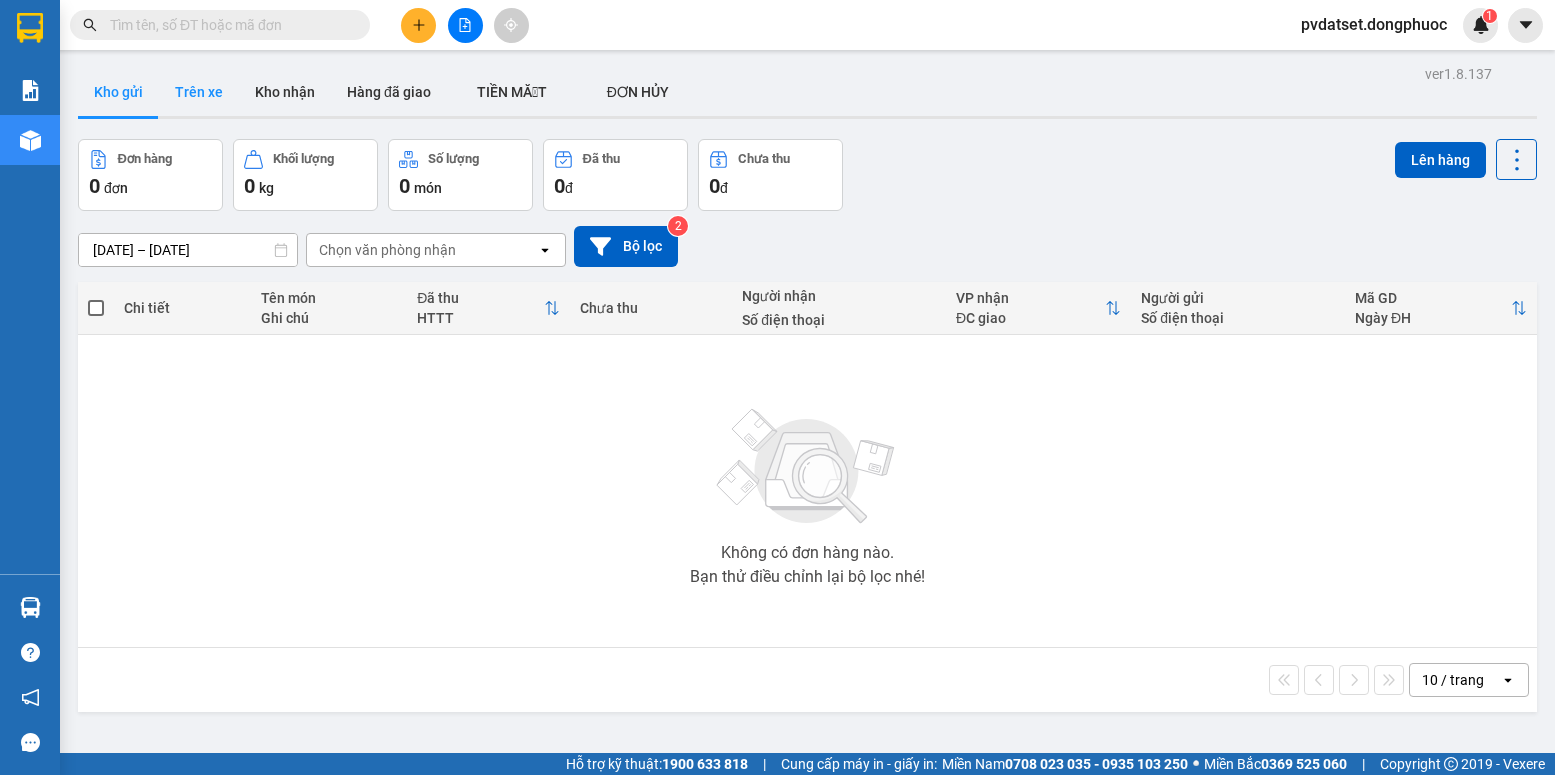 click on "Trên xe" at bounding box center (199, 92) 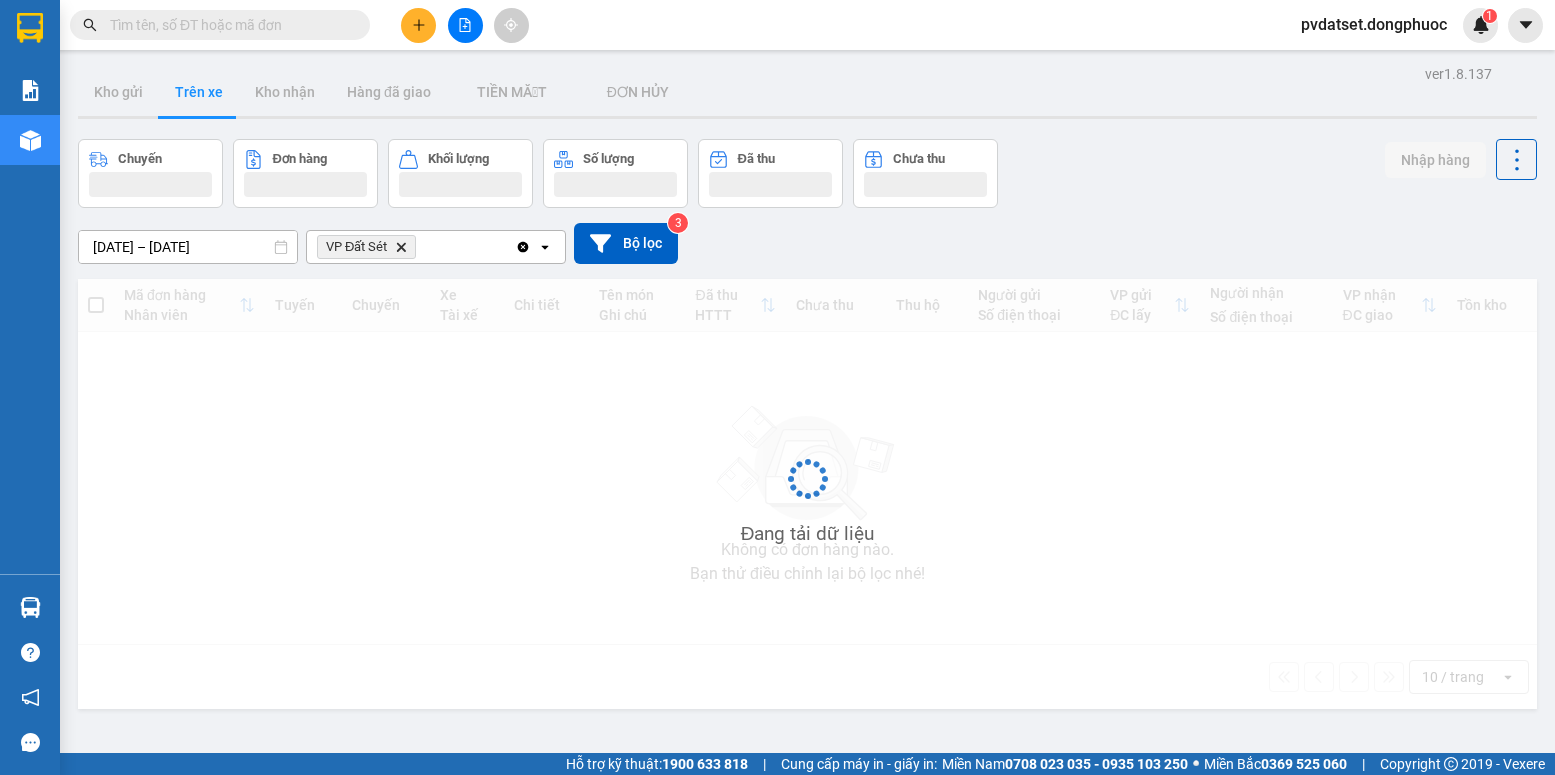 click on "Trên xe" at bounding box center (199, 92) 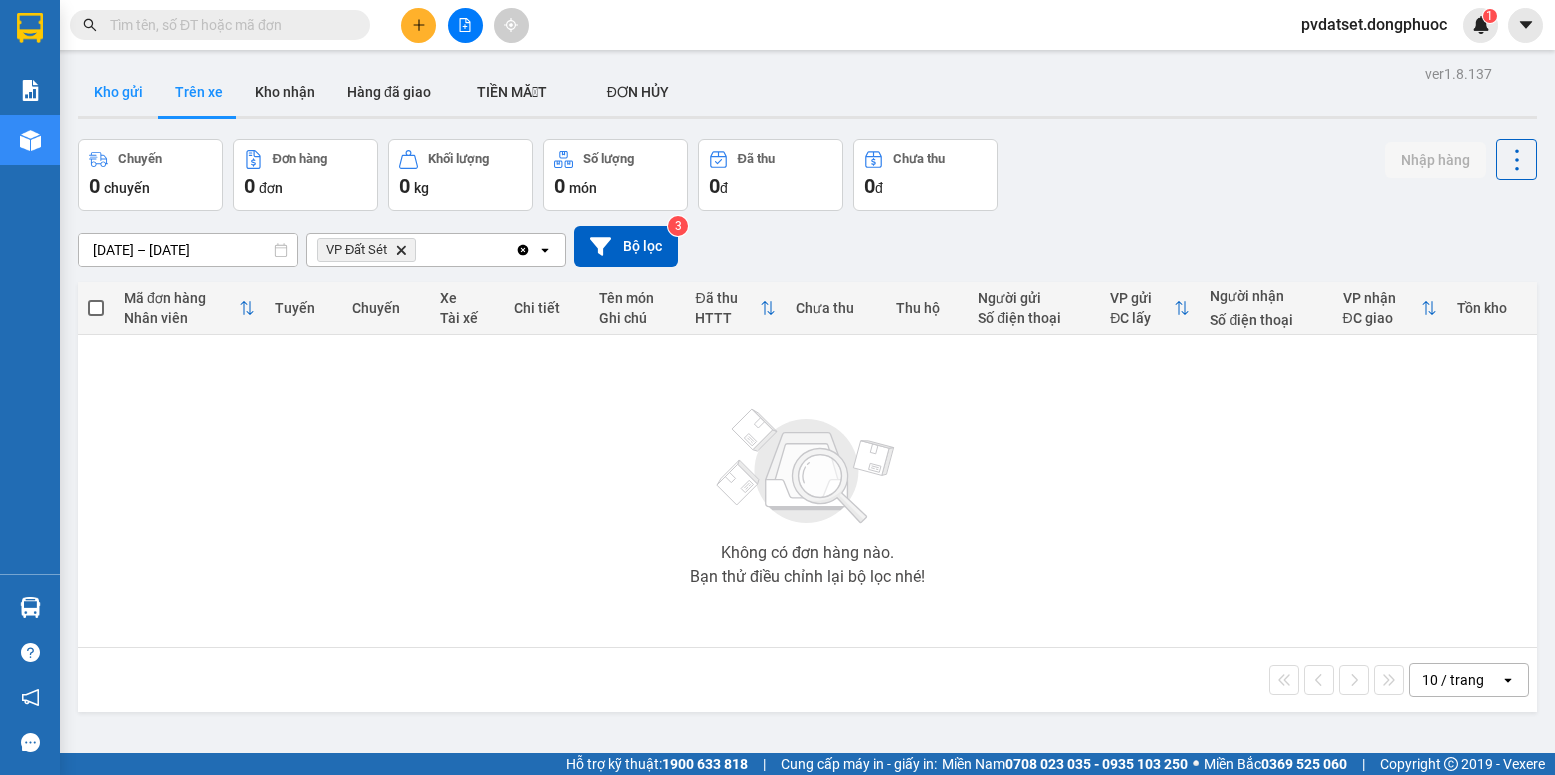 click on "Kho gửi" at bounding box center [118, 92] 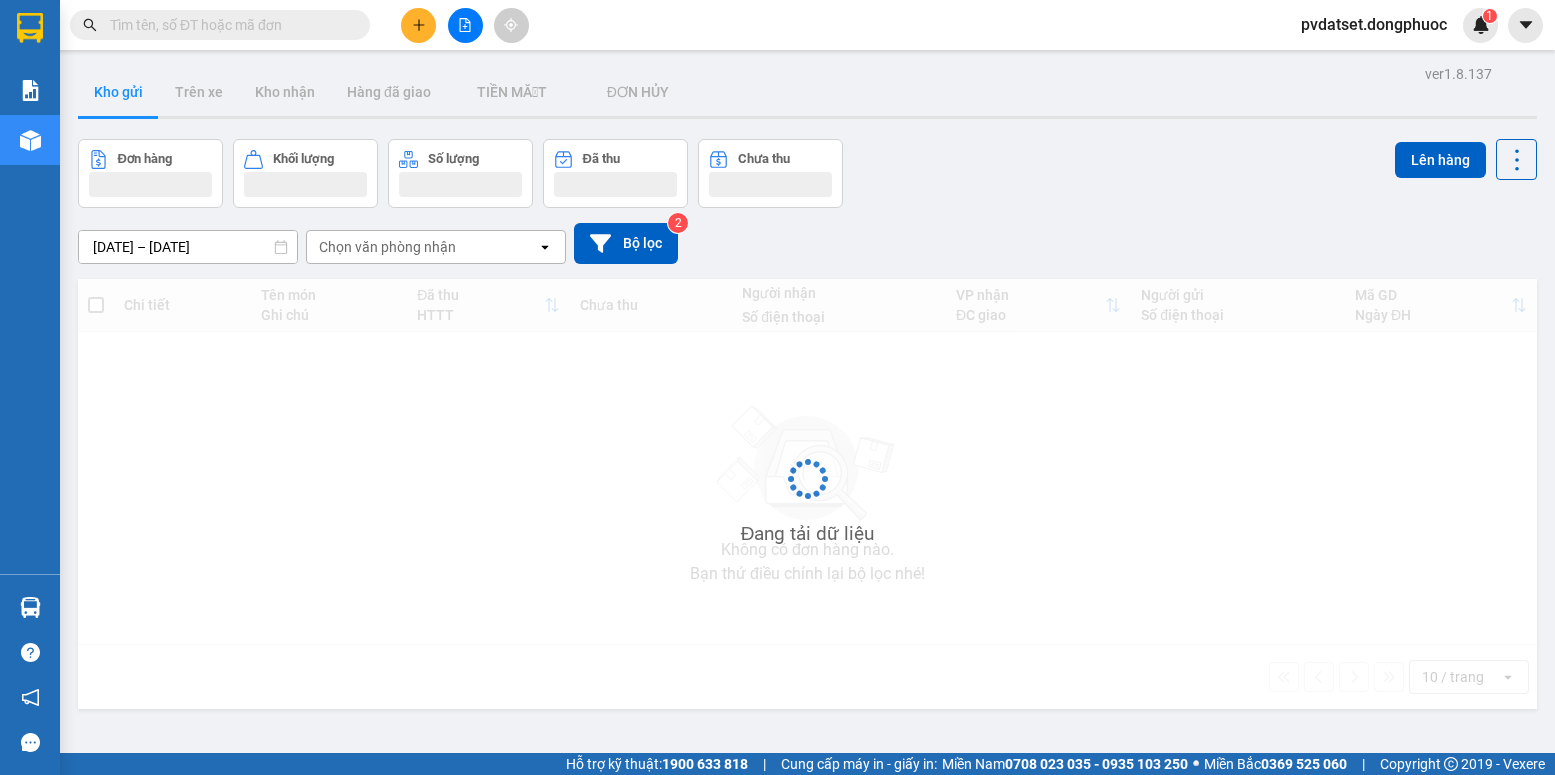 click on "Kho gửi" at bounding box center (118, 92) 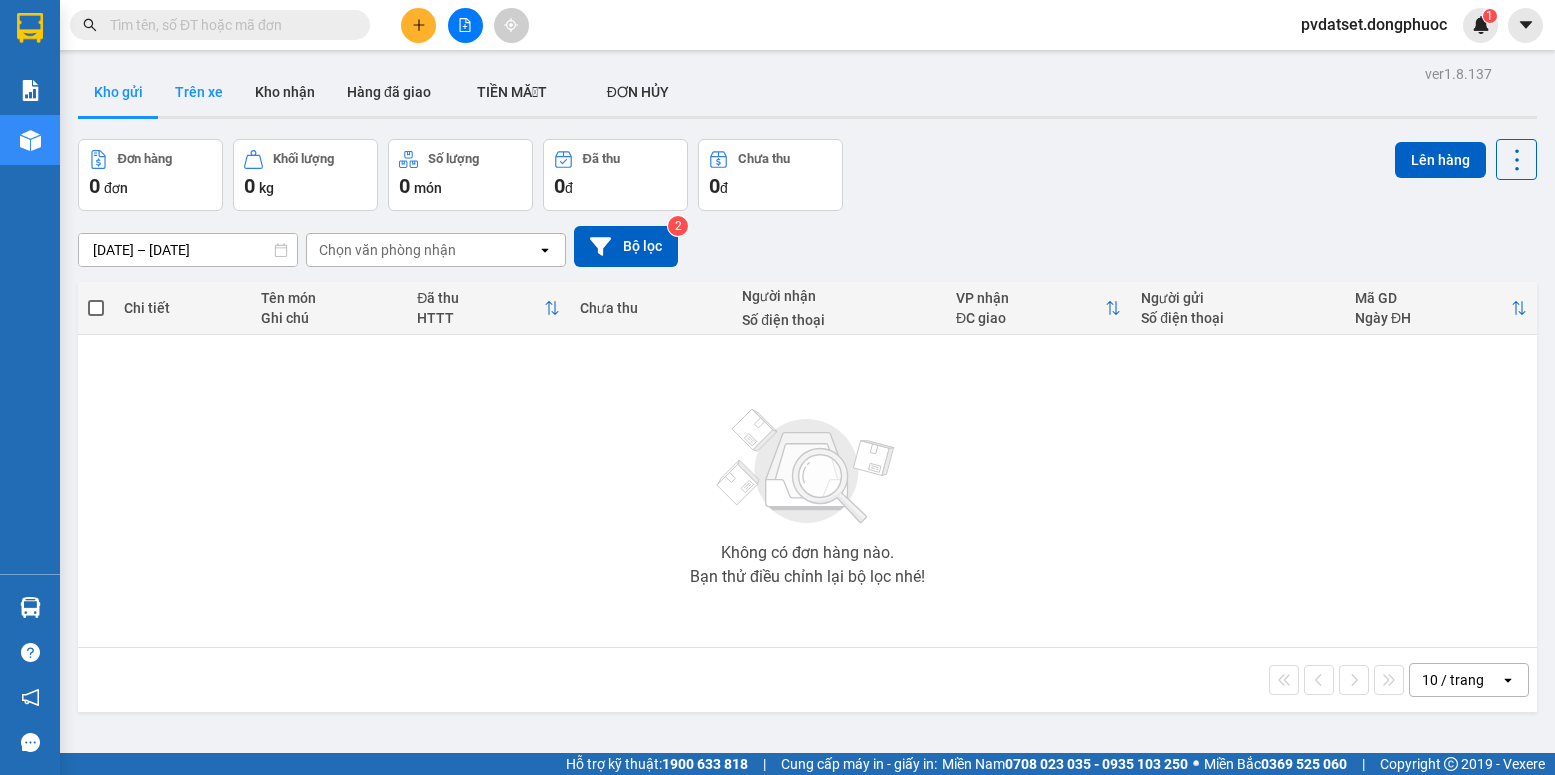 click on "Trên xe" at bounding box center (199, 92) 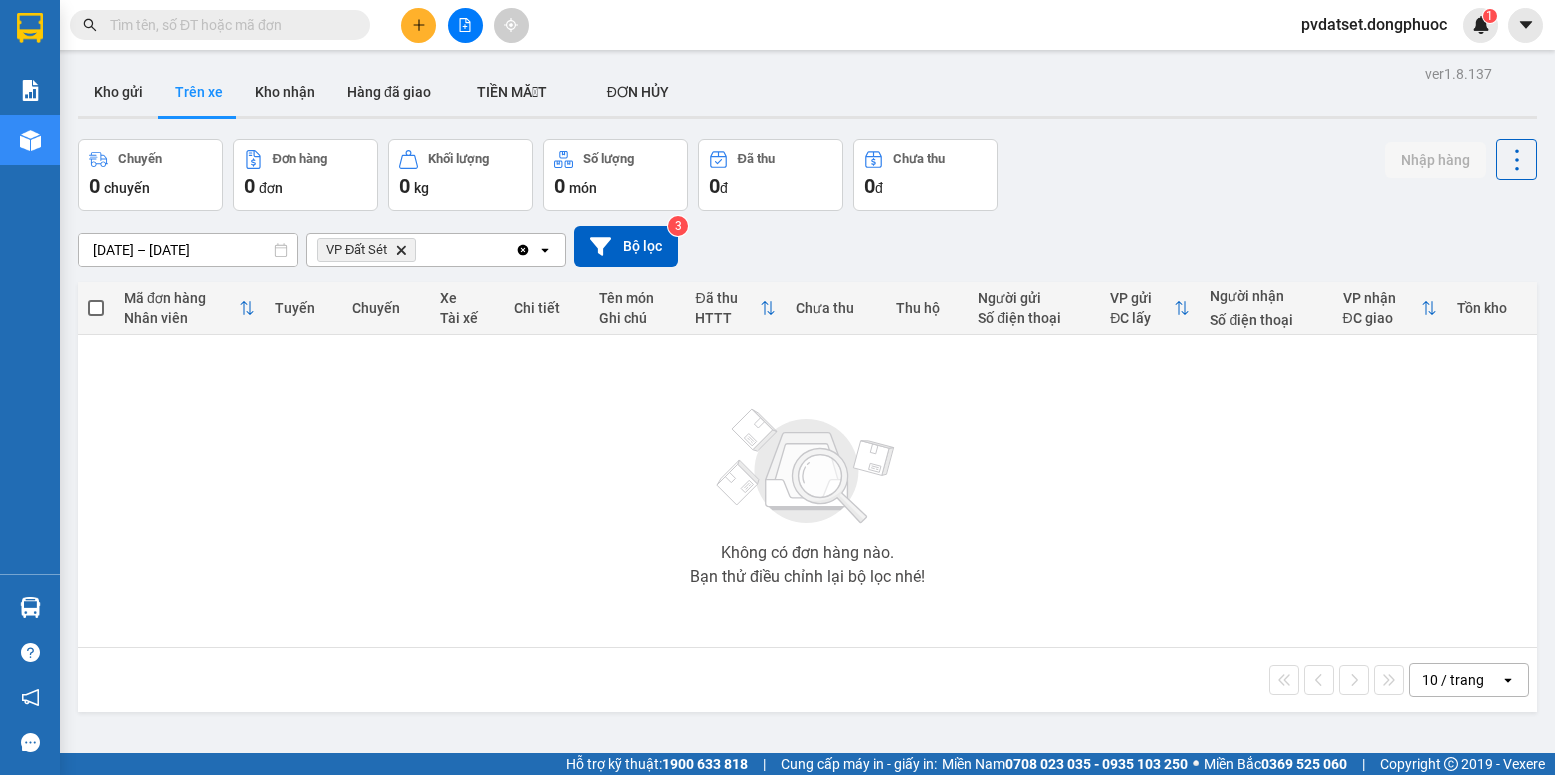 click on "Hàng sắp về" at bounding box center (30, 607) 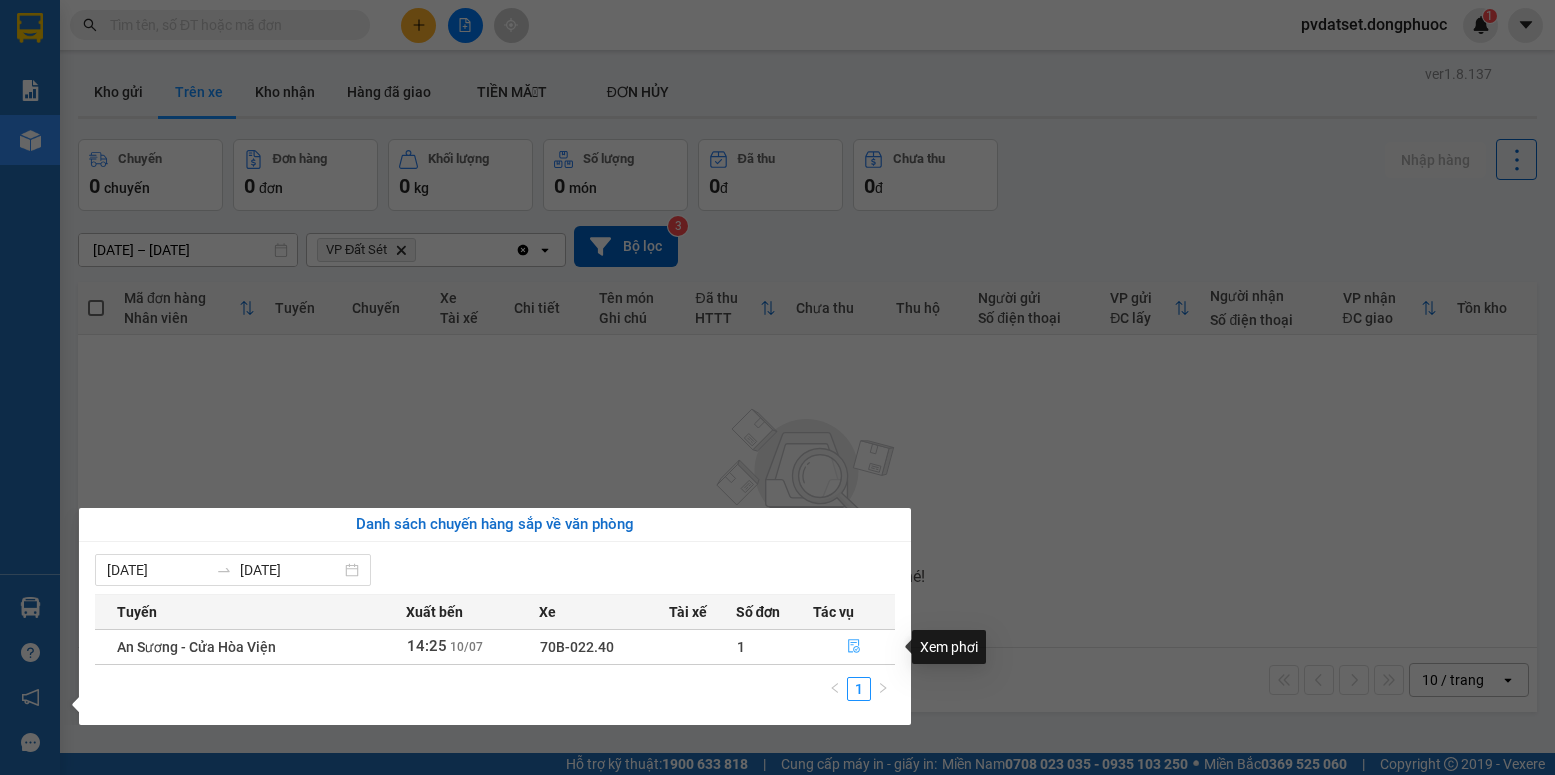 click 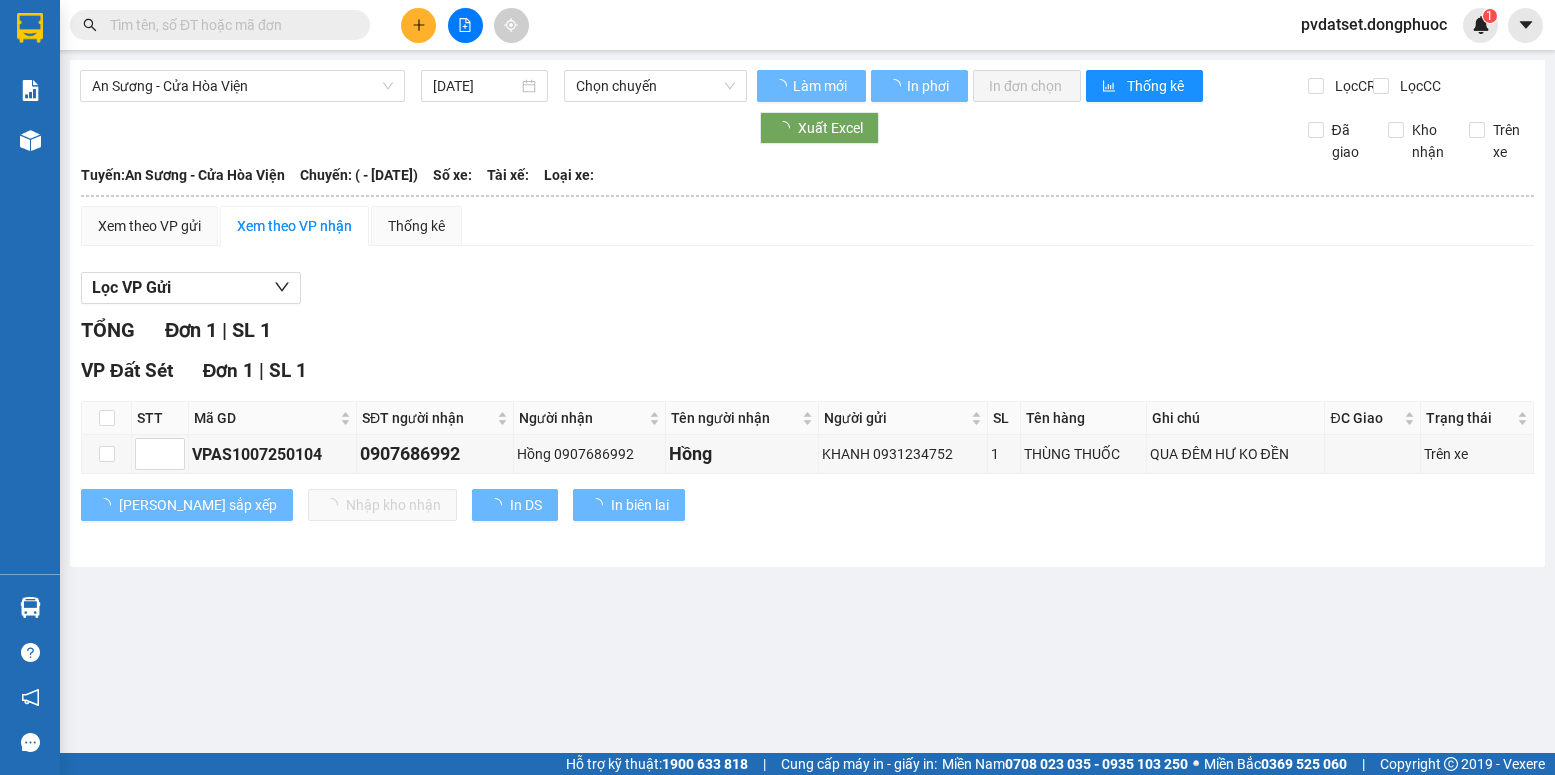 type on "[DATE]" 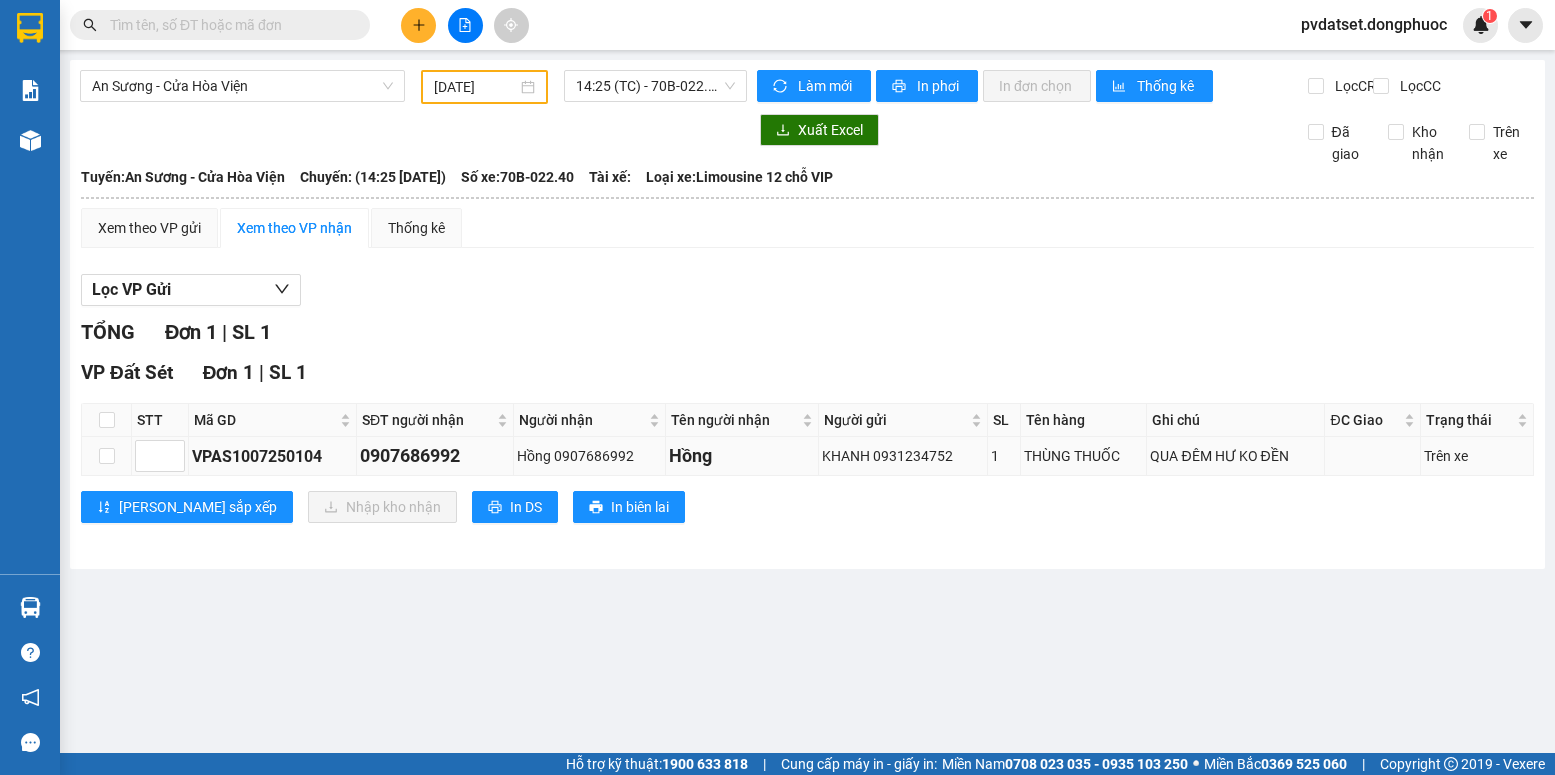 click on "VPAS1007250104" at bounding box center (272, 456) 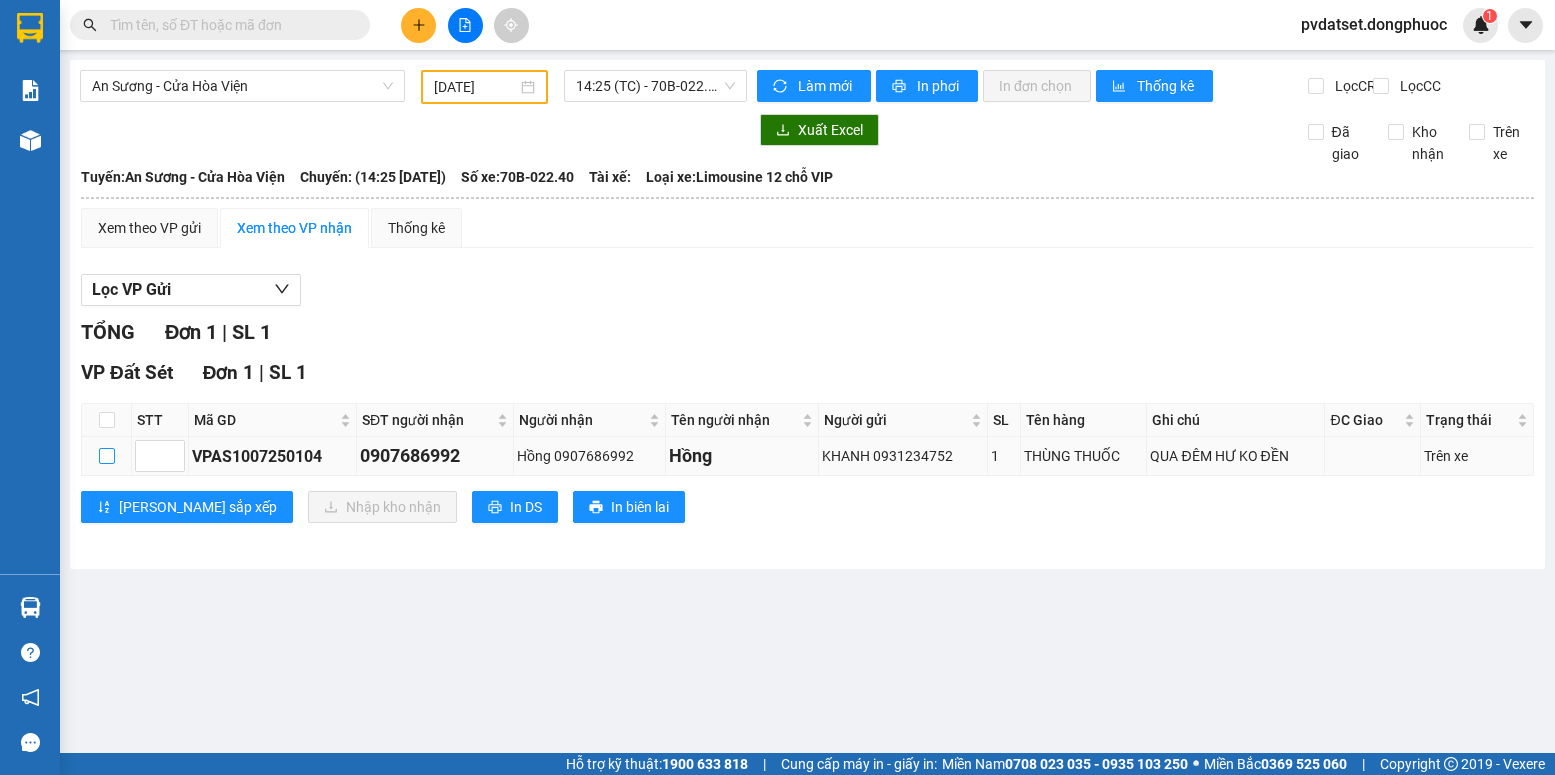 click at bounding box center (107, 456) 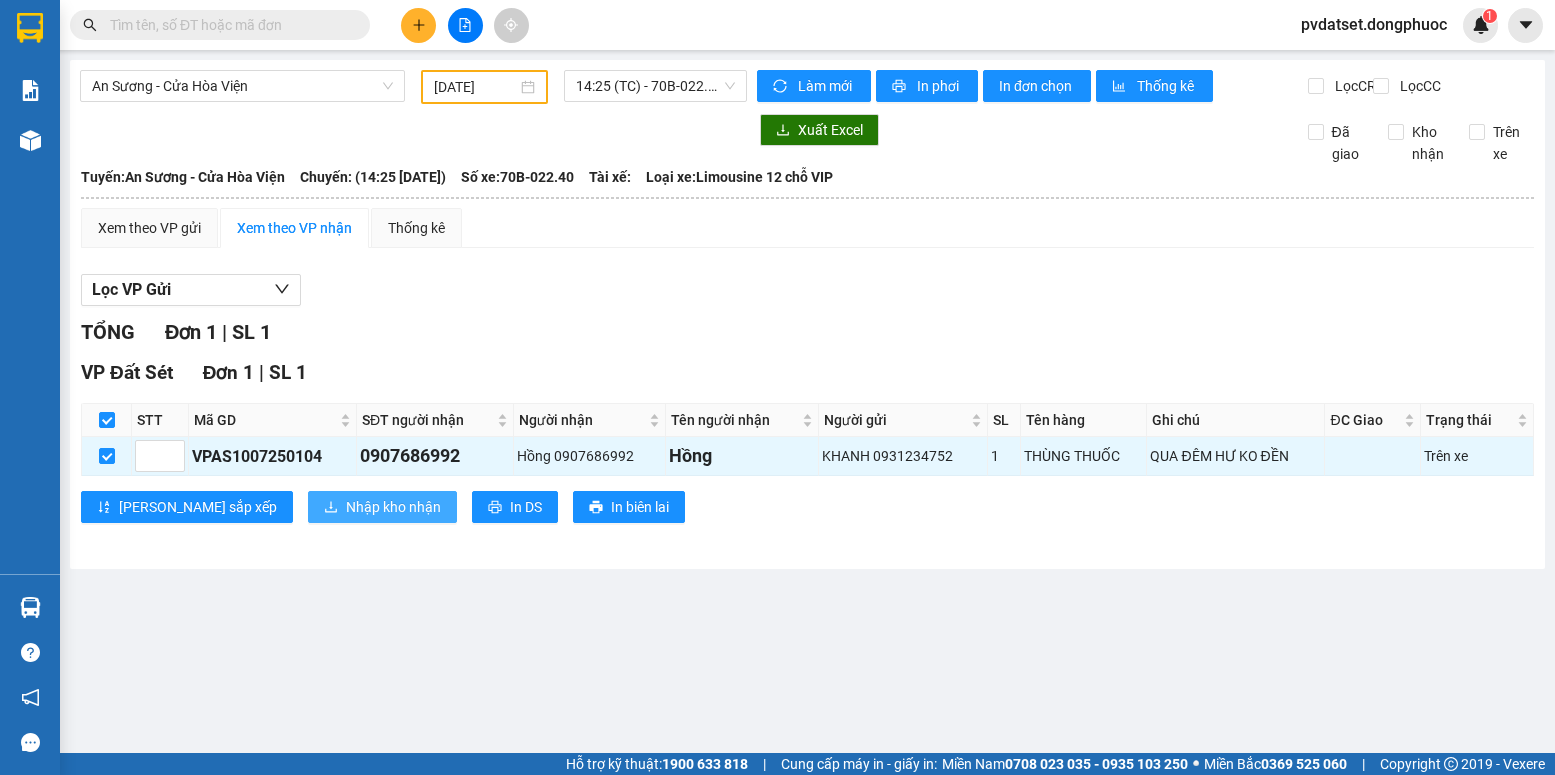 click on "Nhập kho nhận" at bounding box center (393, 507) 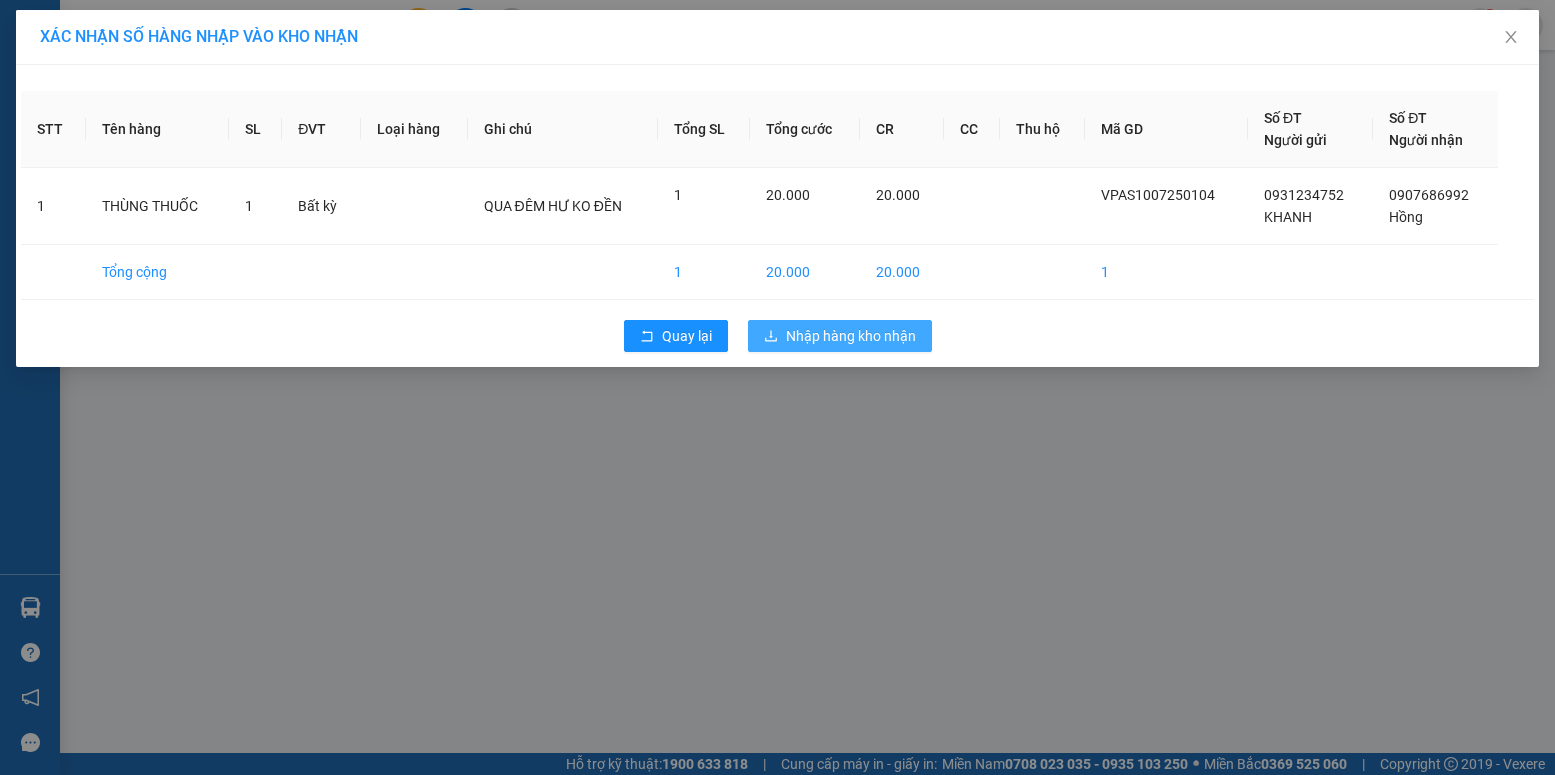 click on "Nhập hàng kho nhận" at bounding box center (851, 336) 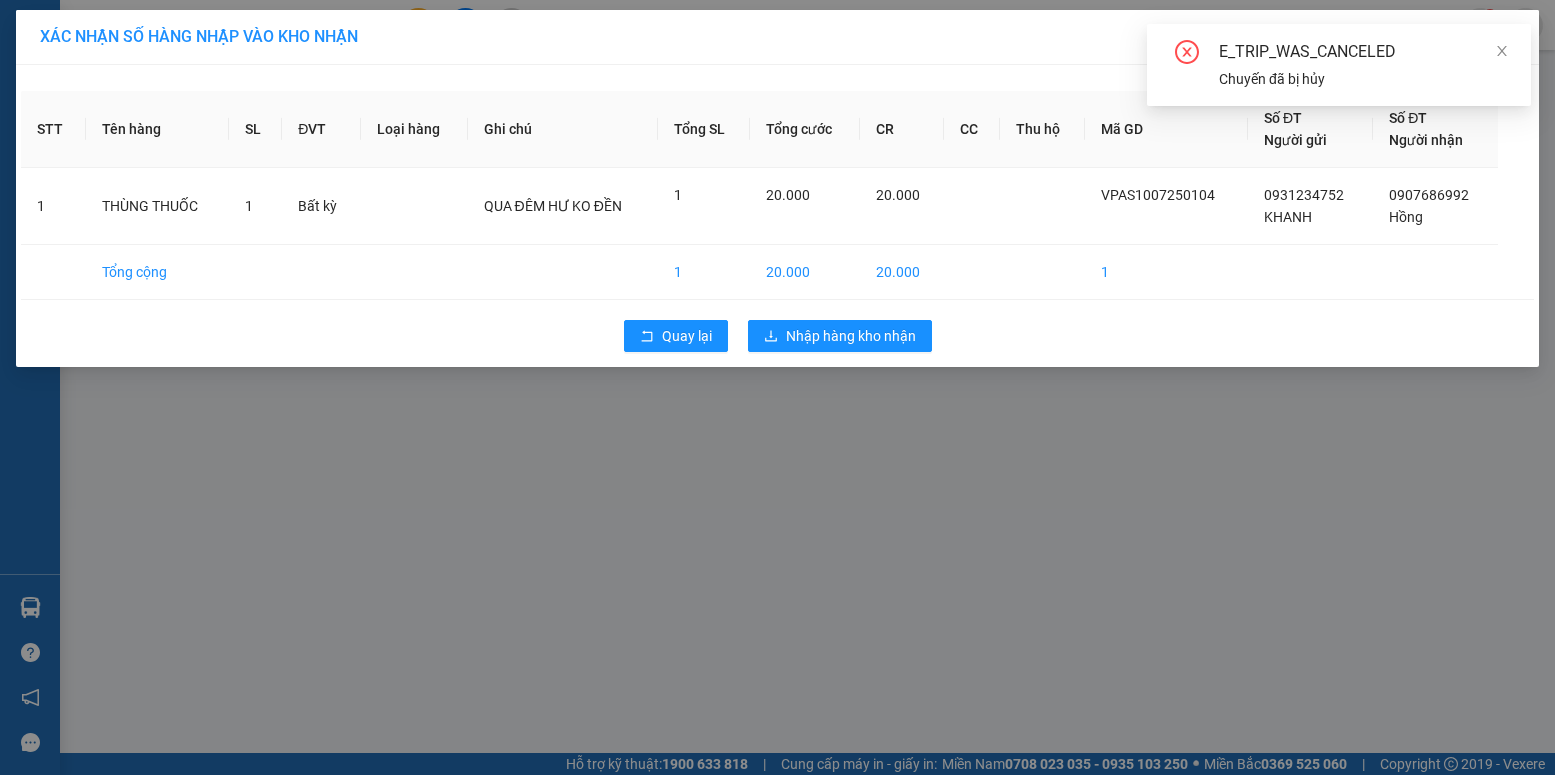 click on "XÁC NHẬN SỐ HÀNG NHẬP VÀO KHO NHẬN STT Tên hàng SL ĐVT Loại hàng Ghi chú Tổng SL Tổng cước CR CC Thu hộ Mã GD Số ĐT Người gửi Số ĐT Người nhận 1 THÙNG THUỐC 1 Bất kỳ QUA ĐÊM HƯ KO ĐỀN 1 20.000 20.000 VPAS1007250104 0931234752 KHANH 0907686992 Hồng Tổng cộng 1 20.000 20.000 1 Quay lại Nhập hàng kho nhận" at bounding box center (777, 387) 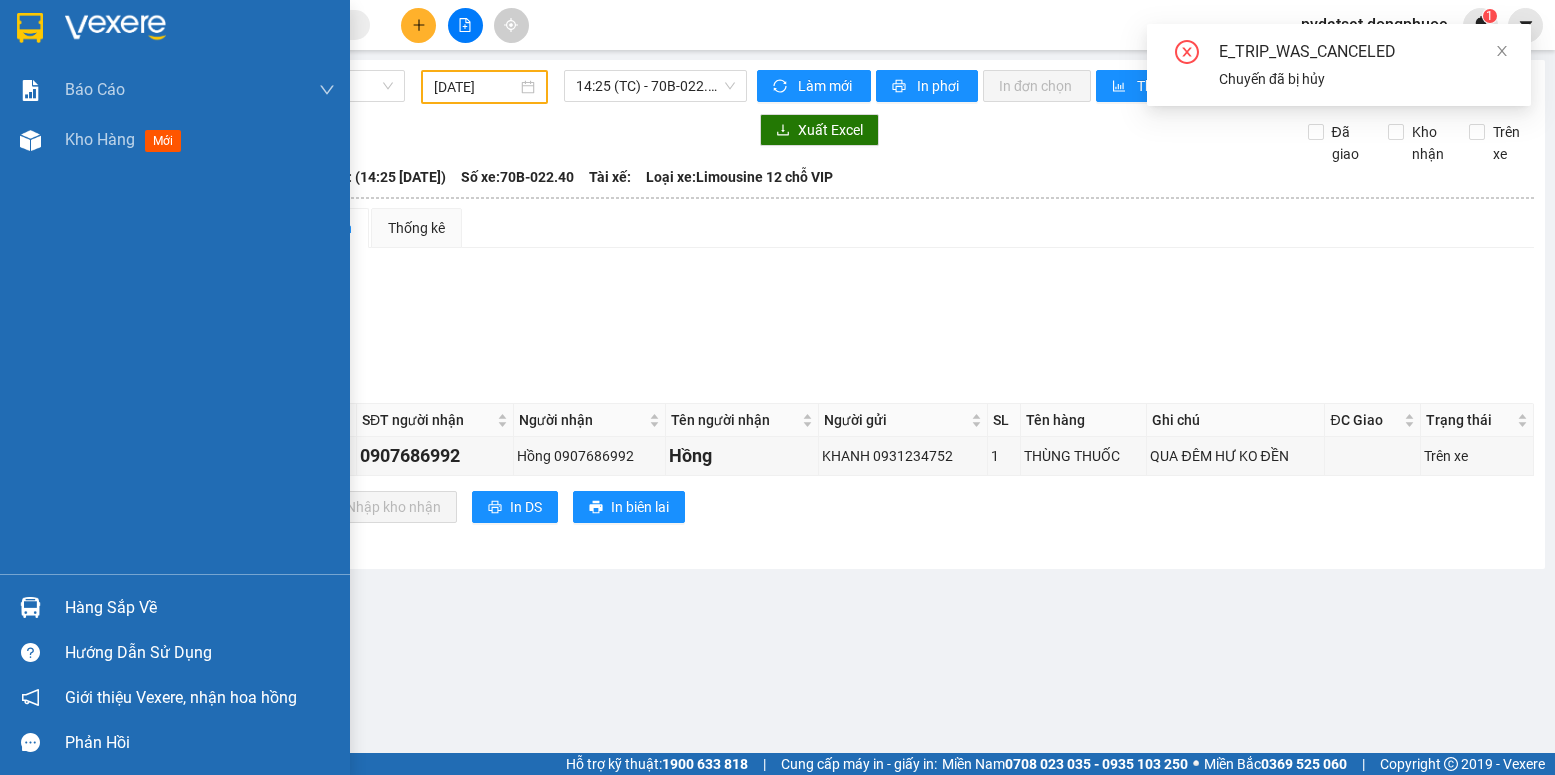 click at bounding box center [30, 607] 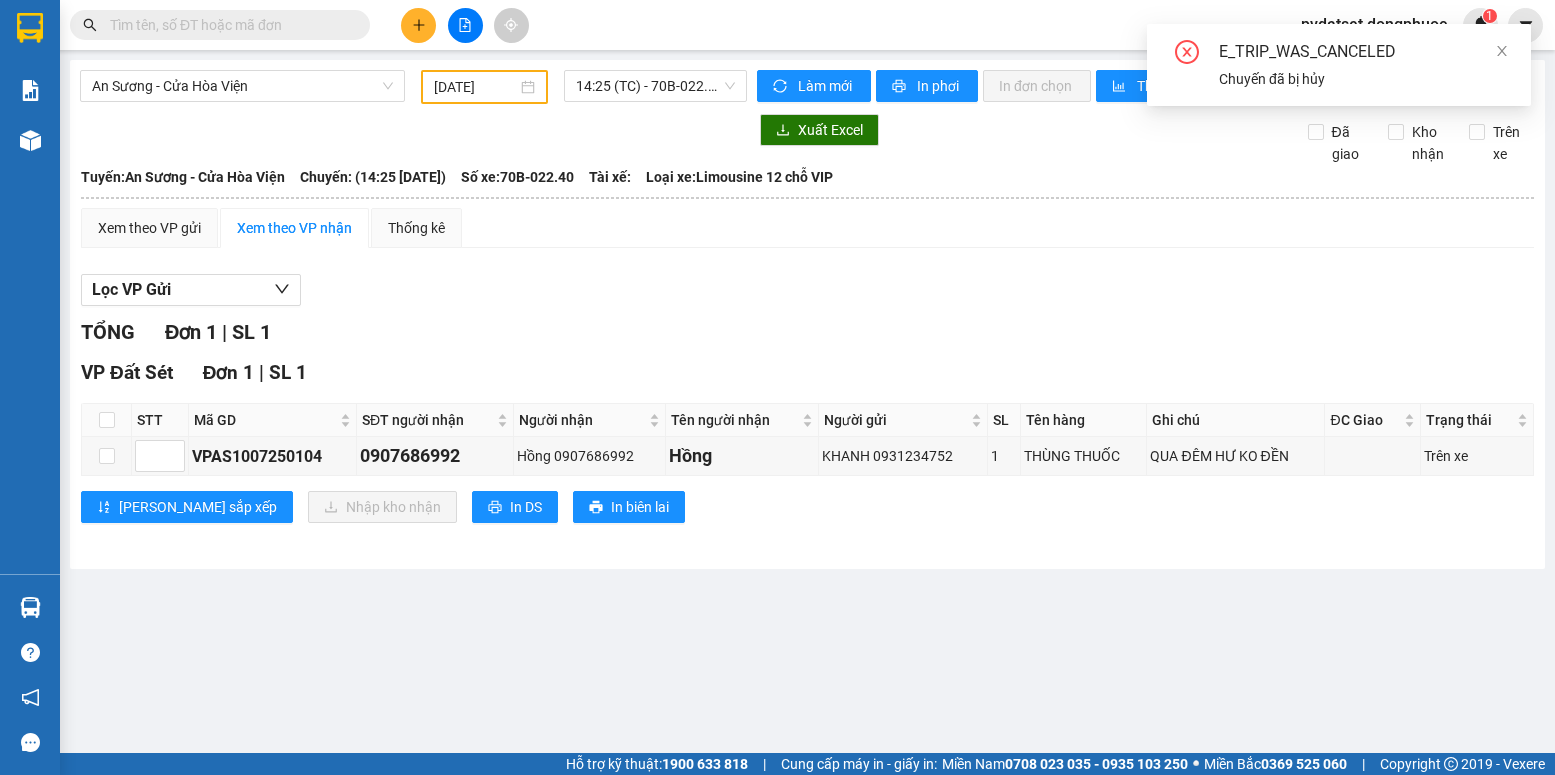 click on "Kết quả tìm kiếm ( 0 )  Bộ lọc  Ngày tạo đơn gần nhất No Data pvdatset.dongphuoc 1     Báo cáo Mẫu 1: Báo cáo dòng tiền  Mẫu 1: Báo cáo dòng tiền theo nhân viên Mẫu 1: Báo cáo dòng tiền theo nhân viên (VP) Mẫu 2: Doanh số tạo đơn theo Văn phòng, nhân viên - Trạm     Kho hàng mới Hàng sắp về Hướng dẫn sử dụng Giới thiệu Vexere, nhận hoa hồng Phản hồi Phần mềm hỗ trợ bạn tốt chứ? An Sương - [GEOGRAPHIC_DATA] [DATE] 14:25   (TC)   - 70B-022.40  - (Đã hủy) Làm mới In phơi In đơn chọn Thống kê Lọc  CR Lọc  CC Xuất Excel Đã giao Kho nhận Trên xe [GEOGRAPHIC_DATA]   19001152   Bến xe [GEOGRAPHIC_DATA], 01 Võ Văn Truyện, KP 1, Phường 2 08:55 [DATE] Tuyến:  An Sương - Cửa Hòa Viện Chuyến:   (14:25 [DATE]) Số xe:  70B-022.40 Loại xe:  Limousine 12 chỗ VIP Tuyến:  An Sương - Cửa Hòa Viện Chuyến:   (14:25 [DATE]) Số xe:  70B-022.40 TỔNG" at bounding box center [777, 387] 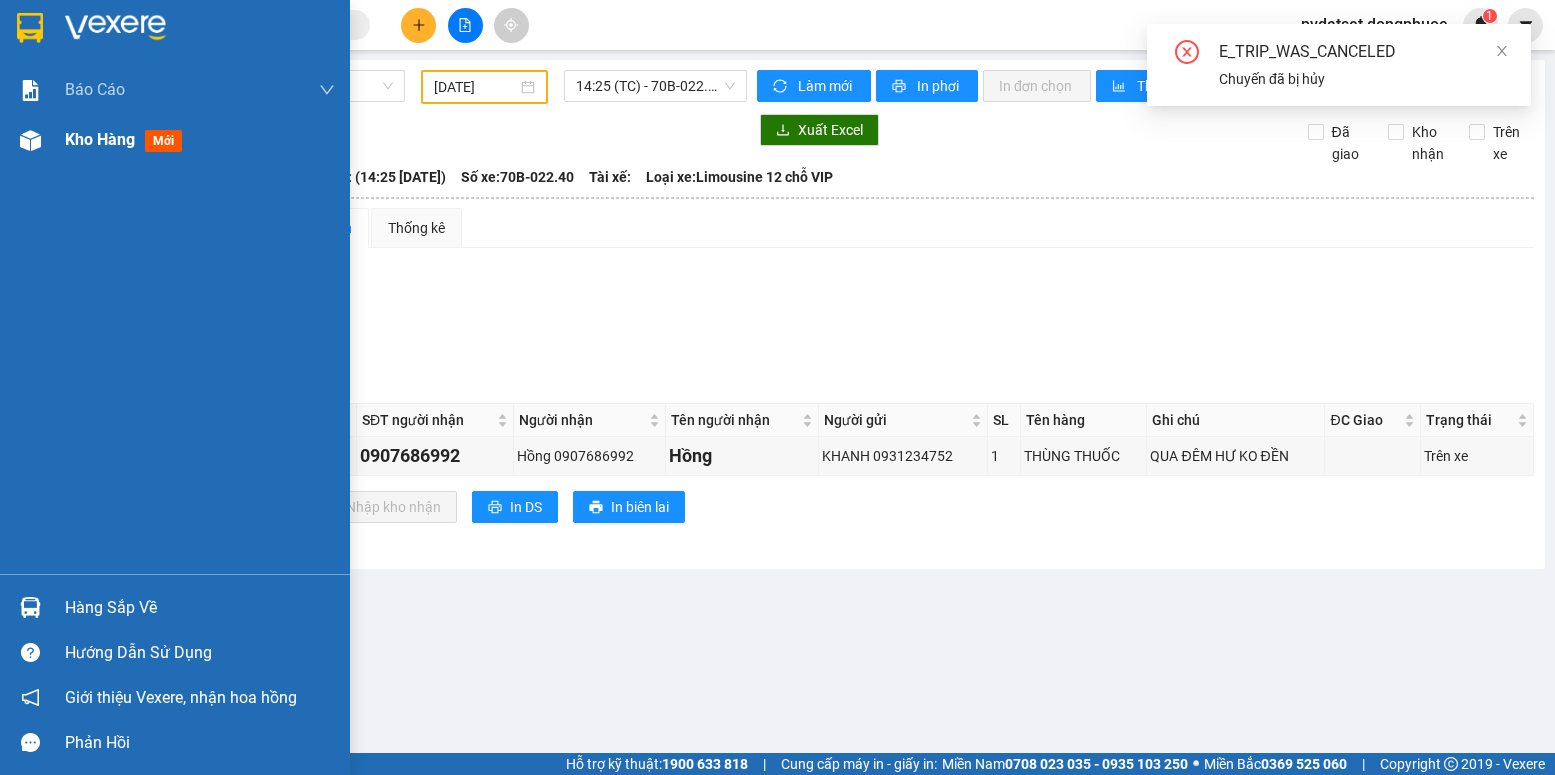 click on "Kho hàng" at bounding box center (100, 139) 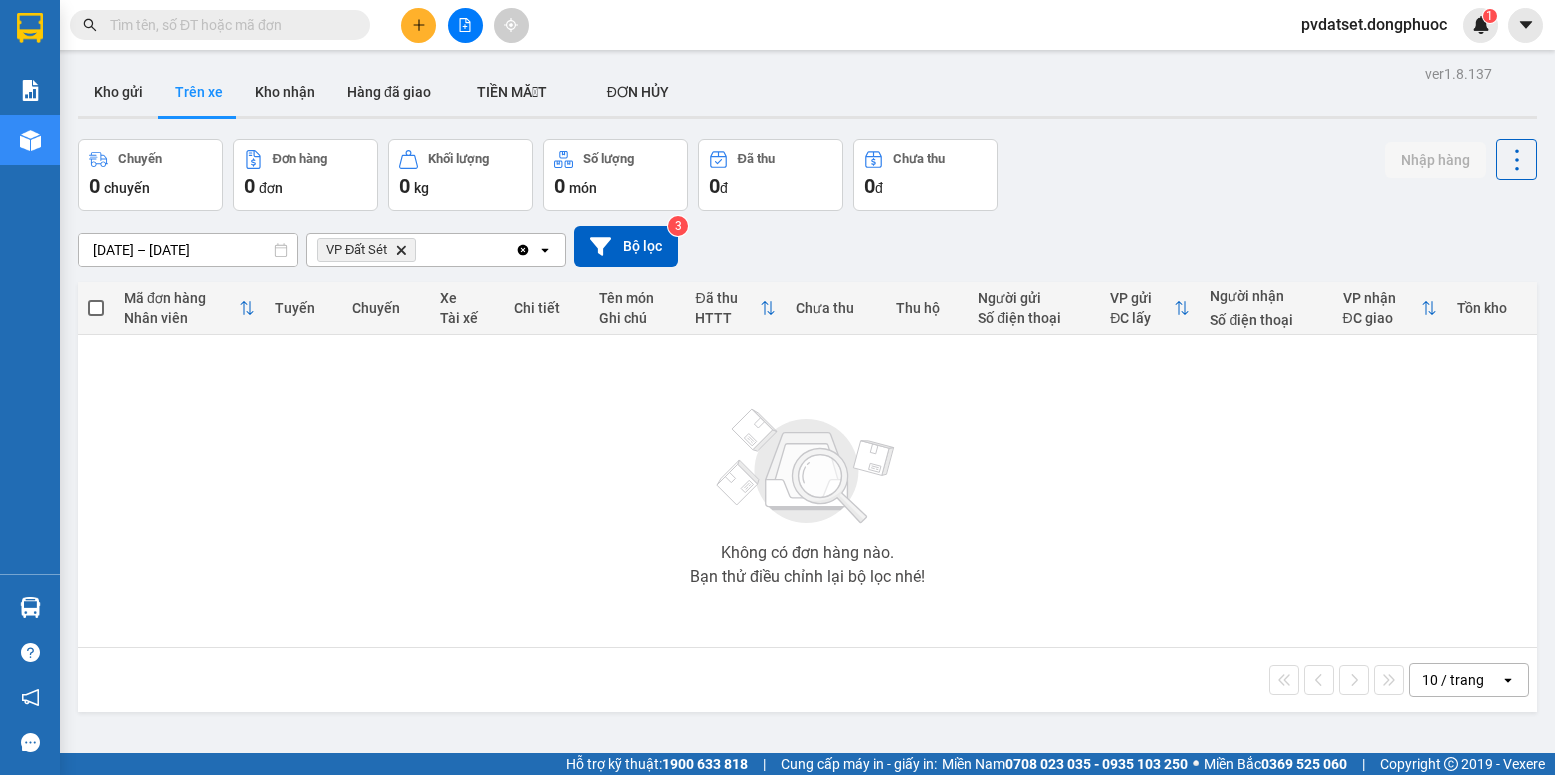 click on "Hàng sắp về" at bounding box center [30, 607] 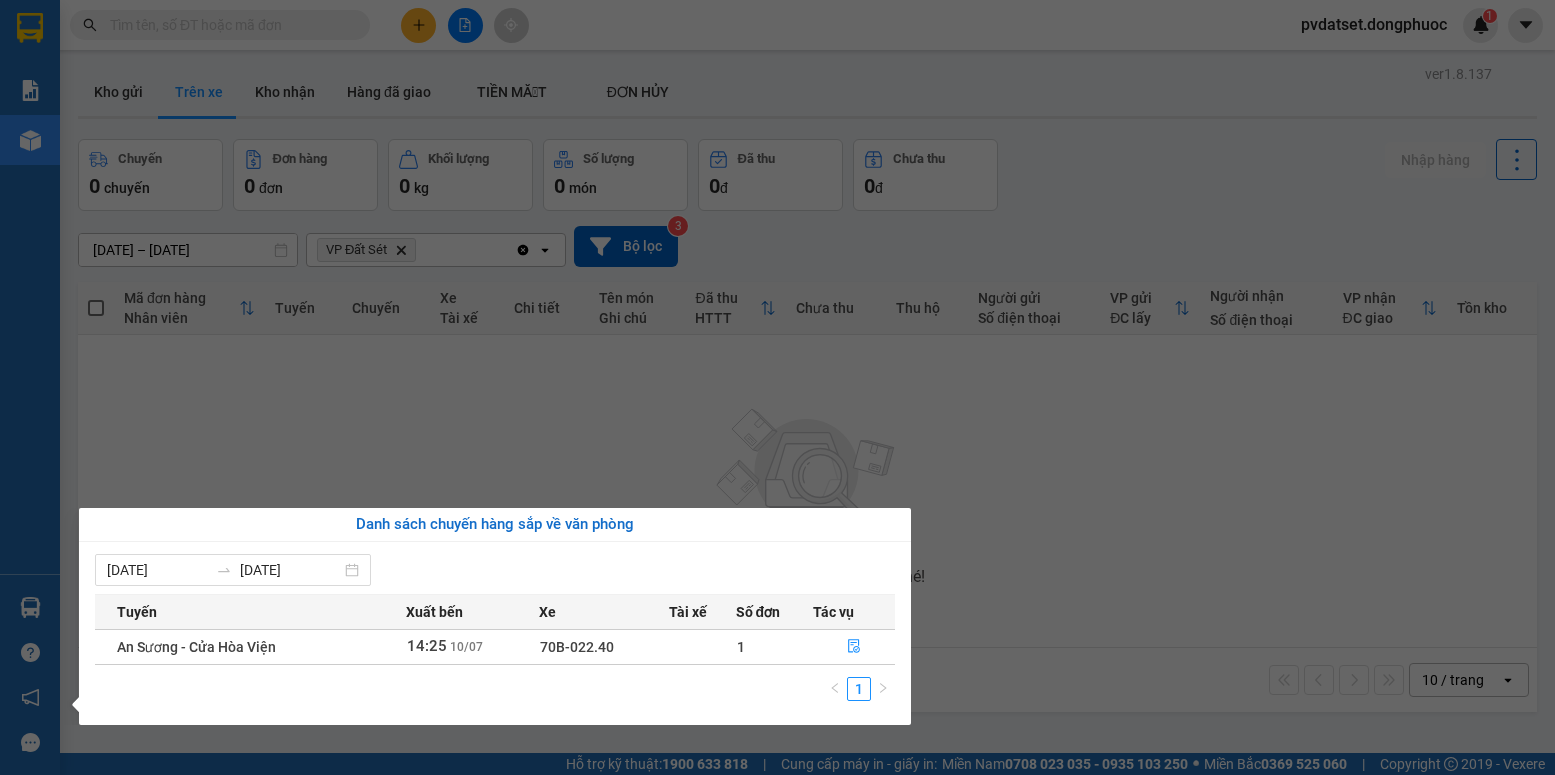click on "Kết quả tìm kiếm ( 0 )  Bộ lọc  Ngày tạo đơn gần nhất No Data pvdatset.dongphuoc 1     Báo cáo Mẫu 1: Báo cáo dòng tiền  Mẫu 1: Báo cáo dòng tiền theo nhân viên Mẫu 1: Báo cáo dòng tiền theo nhân viên (VP) Mẫu 2: Doanh số tạo đơn theo Văn phòng, nhân viên - Trạm     Kho hàng mới Hàng sắp về Hướng dẫn sử dụng Giới thiệu Vexere, nhận hoa hồng Phản hồi Phần mềm hỗ trợ bạn tốt chứ? ver  1.8.137 Kho gửi Trên xe Kho nhận Hàng đã giao TIỀN MẶT  ĐƠN HỦY Chuyến 0 chuyến Đơn hàng 0 đơn Khối lượng 0 kg Số lượng 0 món Đã thu 0  đ Chưa thu 0  đ Nhập hàng [DATE] – [DATE] Press the down arrow key to interact with the calendar and select a date. Press the escape button to close the calendar. Selected date range is from [DATE] to [DATE]. VP Đất Sét Delete Clear all open Bộ lọc 3 Mã đơn hàng Nhân viên Tuyến Chuyến Xe Tài xế Chi tiết HTTT |" at bounding box center [777, 387] 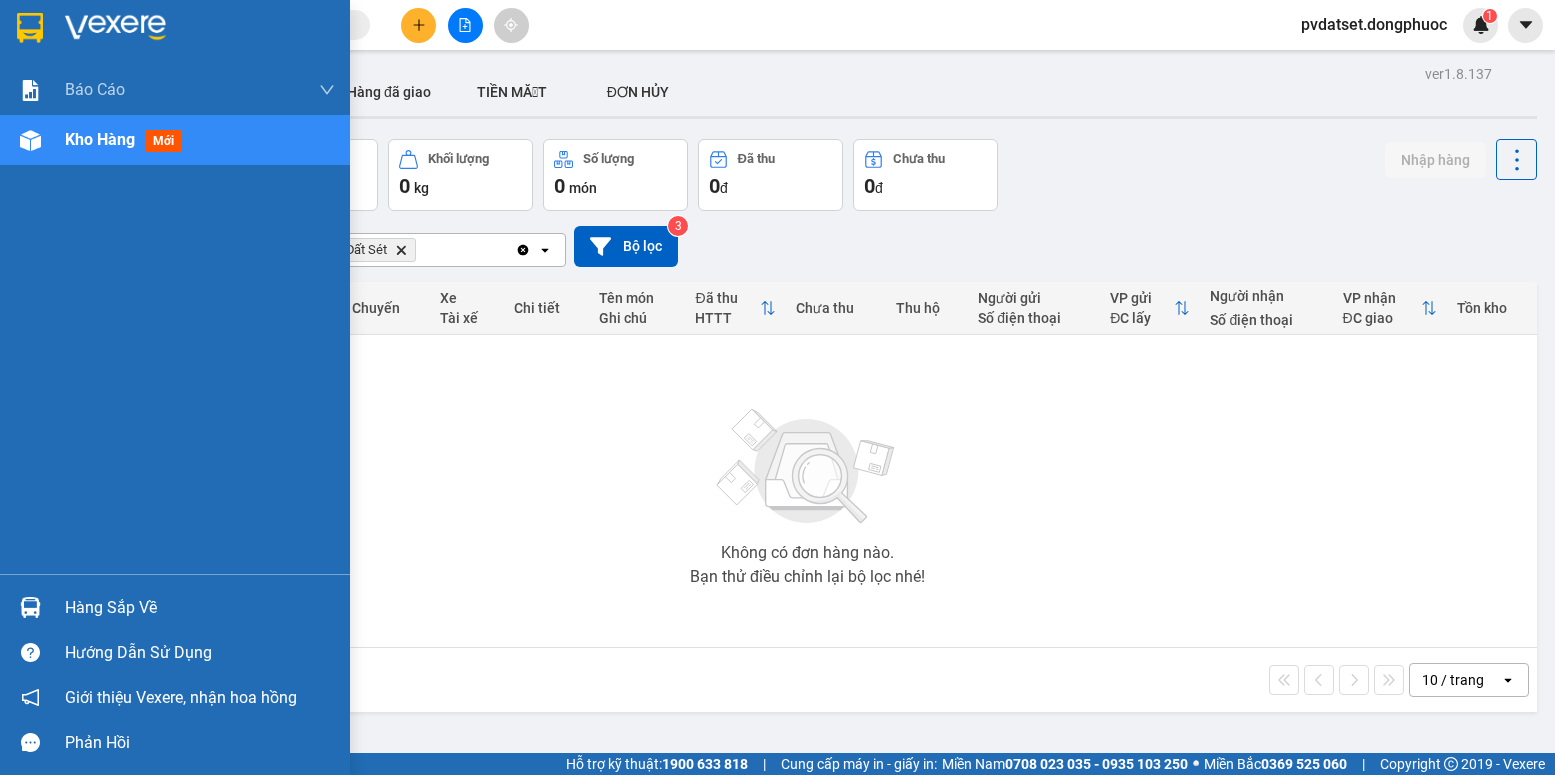 click on "Hàng sắp về" at bounding box center [175, 607] 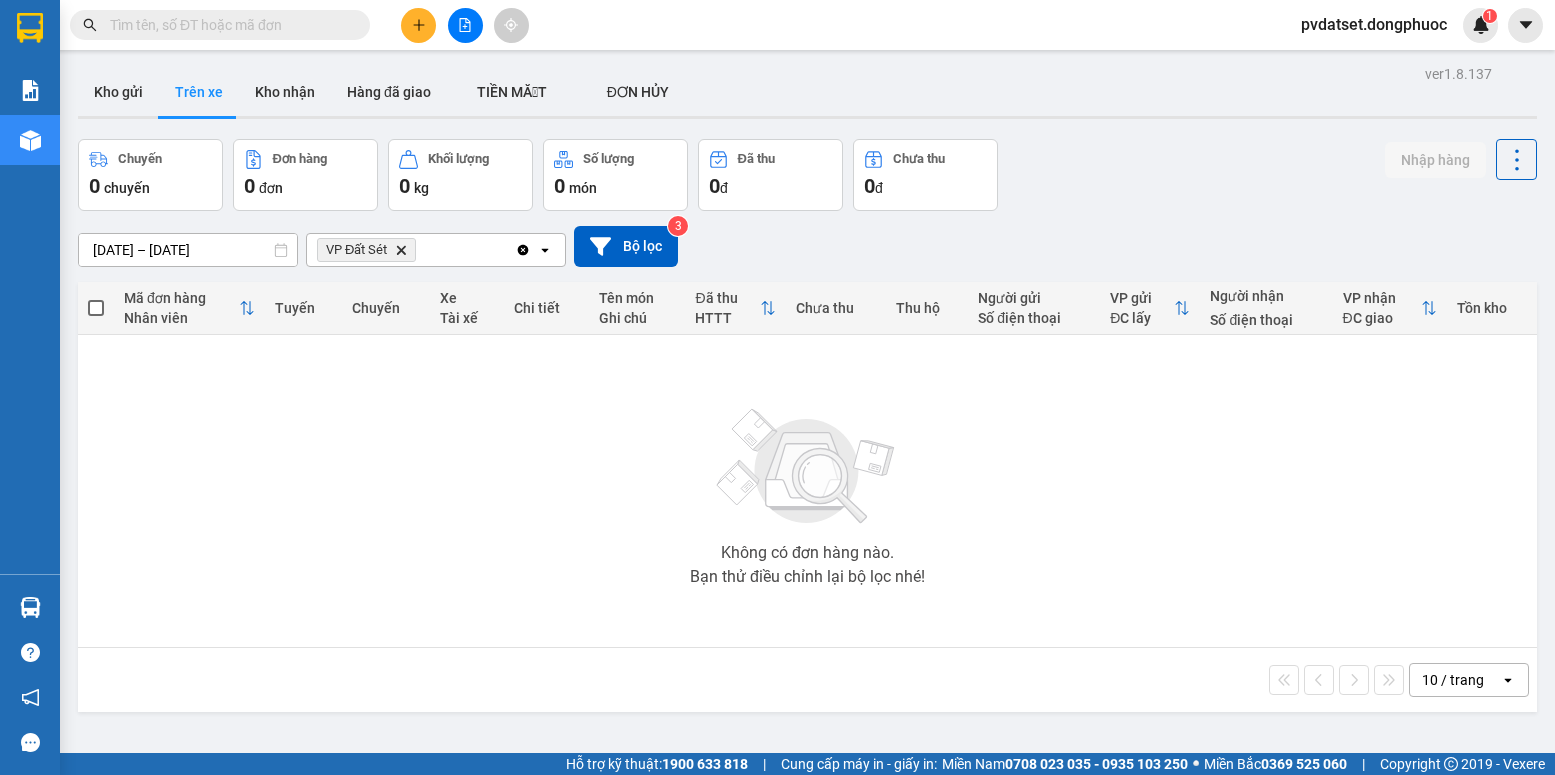 drag, startPoint x: 615, startPoint y: 479, endPoint x: 153, endPoint y: 443, distance: 463.40048 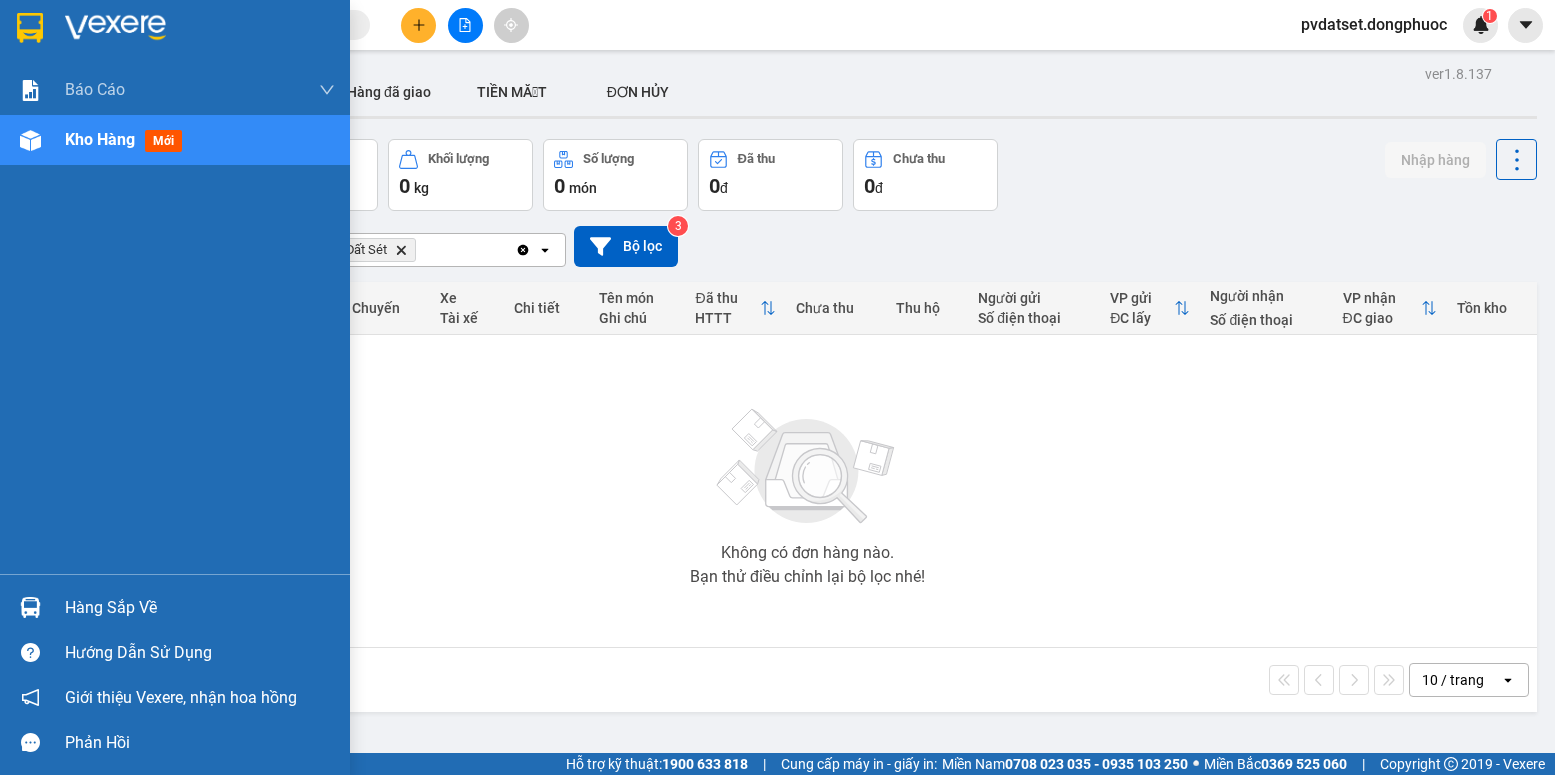 click at bounding box center [30, 607] 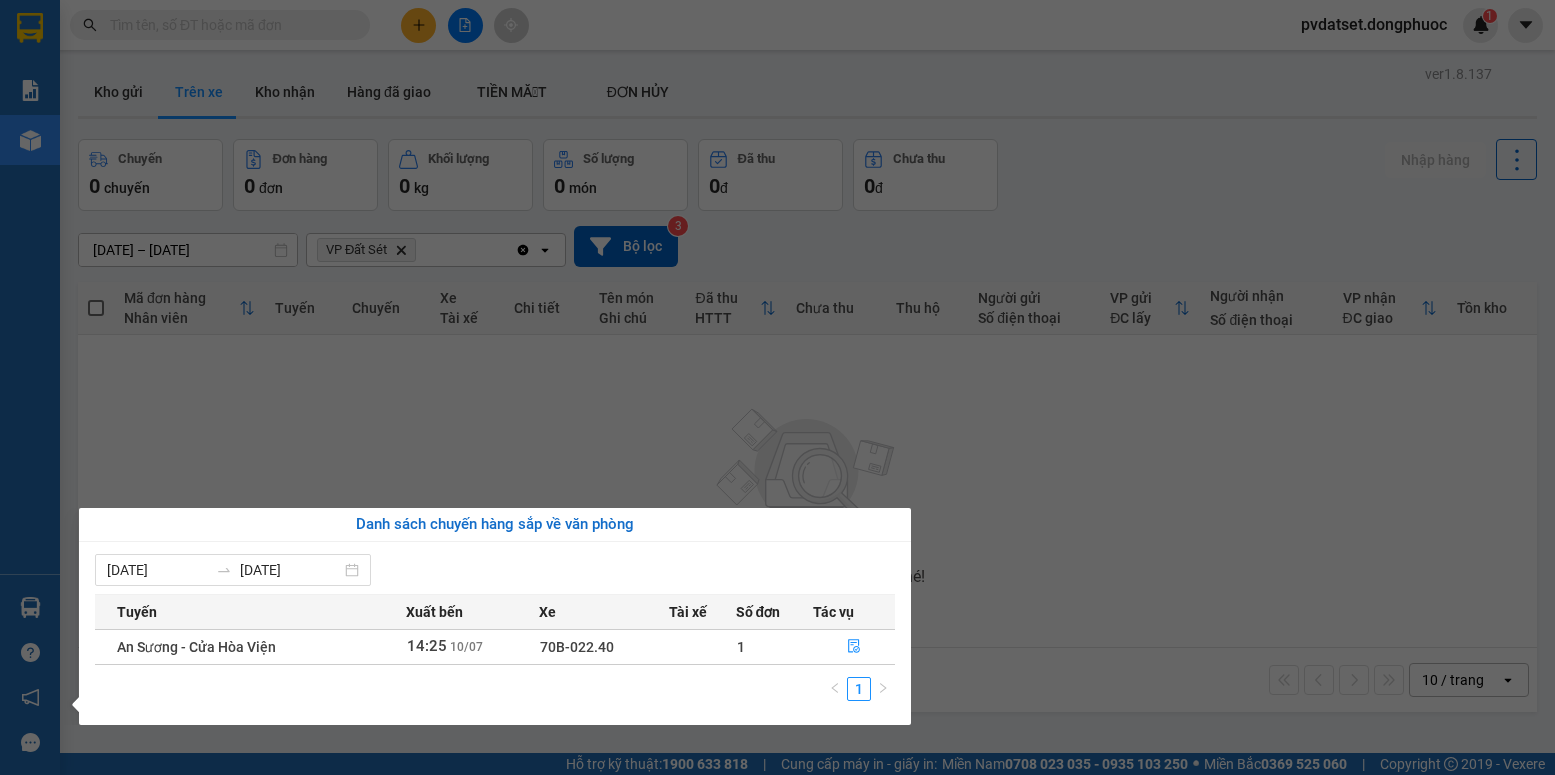 click on "Kết quả tìm kiếm ( 0 )  Bộ lọc  Ngày tạo đơn gần nhất No Data pvdatset.dongphuoc 1     Báo cáo Mẫu 1: Báo cáo dòng tiền  Mẫu 1: Báo cáo dòng tiền theo nhân viên Mẫu 1: Báo cáo dòng tiền theo nhân viên (VP) Mẫu 2: Doanh số tạo đơn theo Văn phòng, nhân viên - Trạm     Kho hàng mới Hàng sắp về Hướng dẫn sử dụng Giới thiệu Vexere, nhận hoa hồng Phản hồi Phần mềm hỗ trợ bạn tốt chứ? ver  1.8.137 Kho gửi Trên xe Kho nhận Hàng đã giao TIỀN MẶT  ĐƠN HỦY Chuyến 0 chuyến Đơn hàng 0 đơn Khối lượng 0 kg Số lượng 0 món Đã thu 0  đ Chưa thu 0  đ Nhập hàng [DATE] – [DATE] Press the down arrow key to interact with the calendar and select a date. Press the escape button to close the calendar. Selected date range is from [DATE] to [DATE]. VP Đất Sét Delete Clear all open Bộ lọc 3 Mã đơn hàng Nhân viên Tuyến Chuyến Xe Tài xế Chi tiết HTTT |" at bounding box center [777, 387] 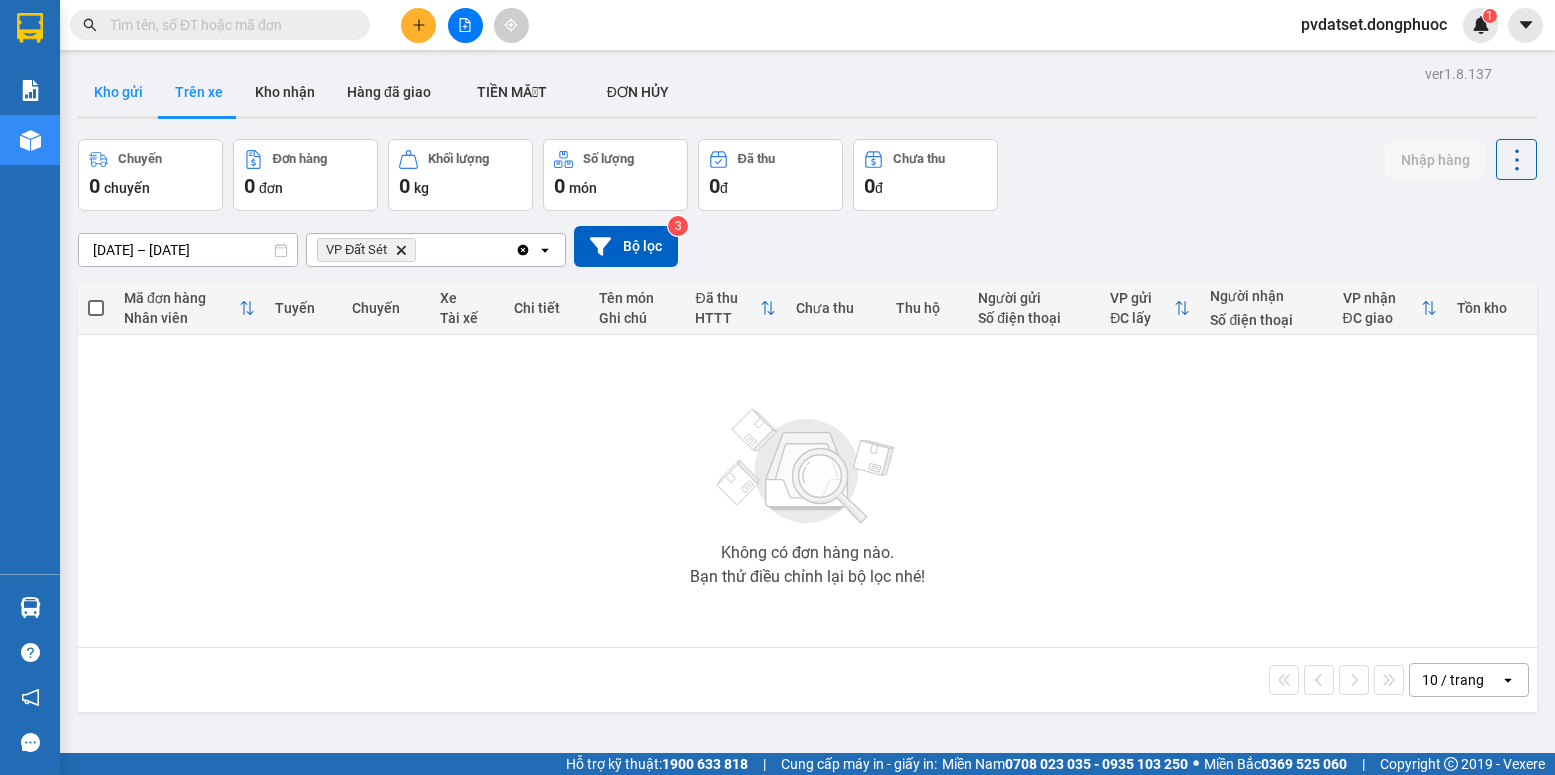 click on "Kho gửi" at bounding box center (118, 92) 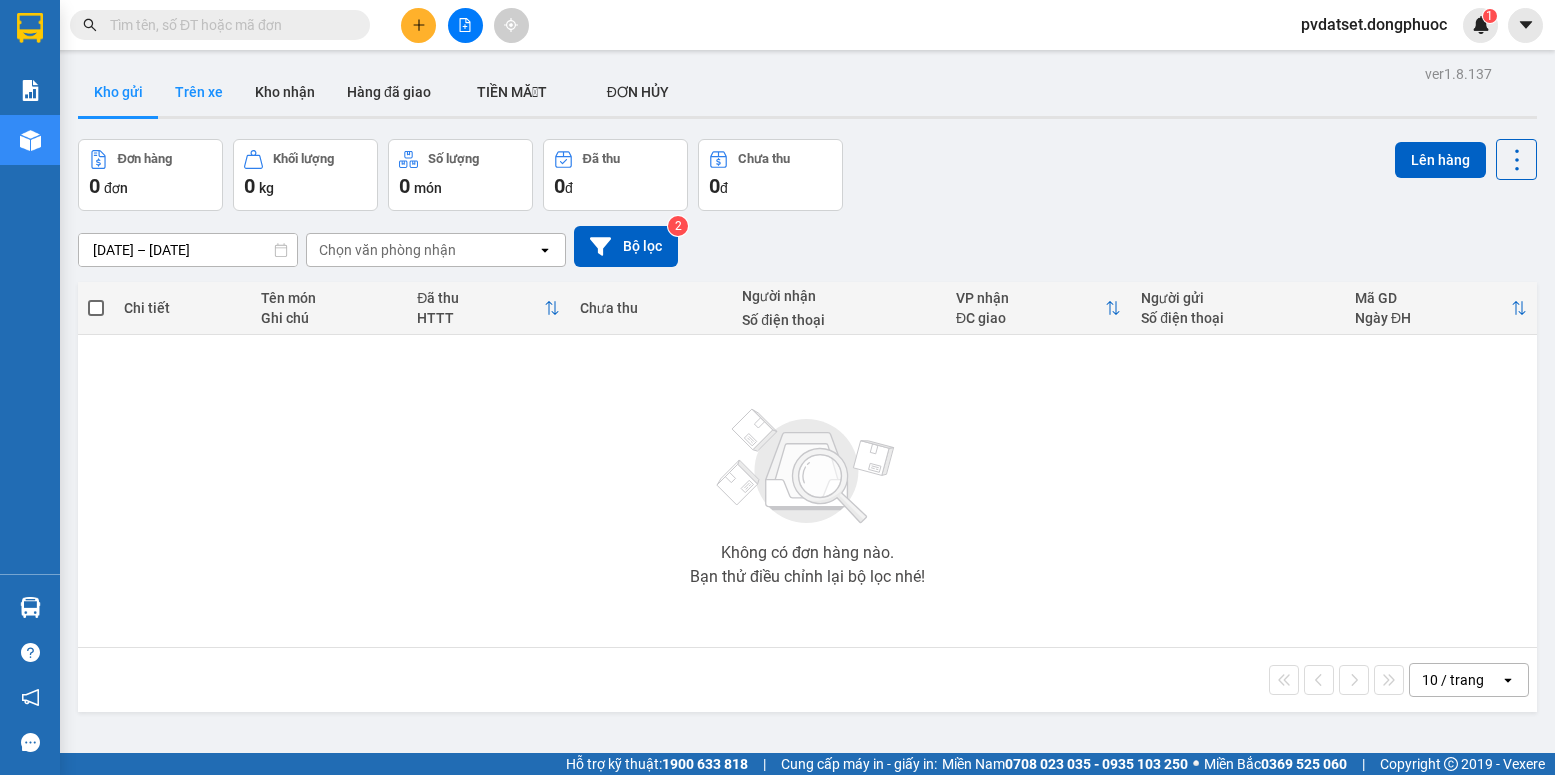click on "Trên xe" at bounding box center [199, 92] 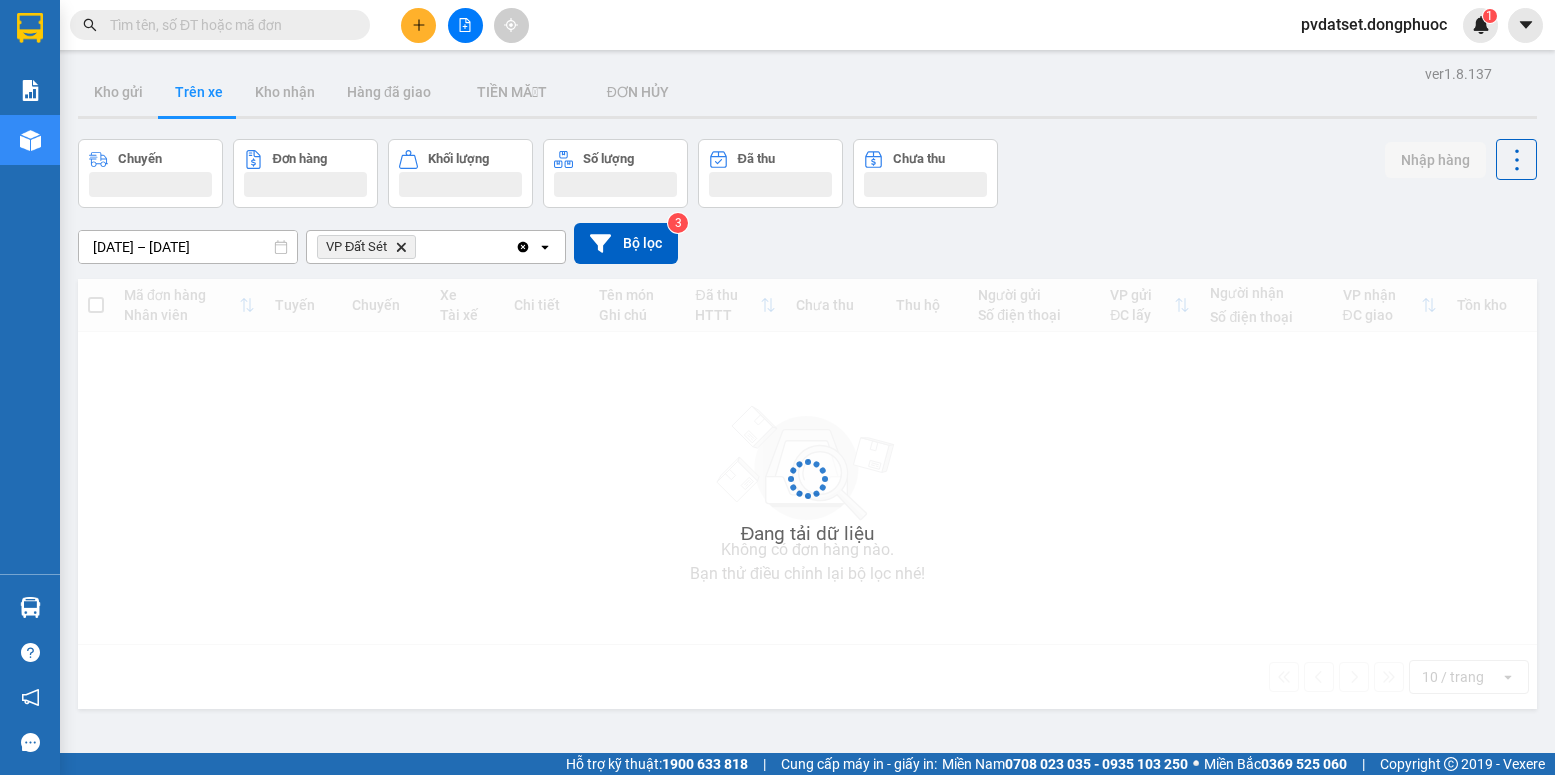 click on "Trên xe" at bounding box center [199, 92] 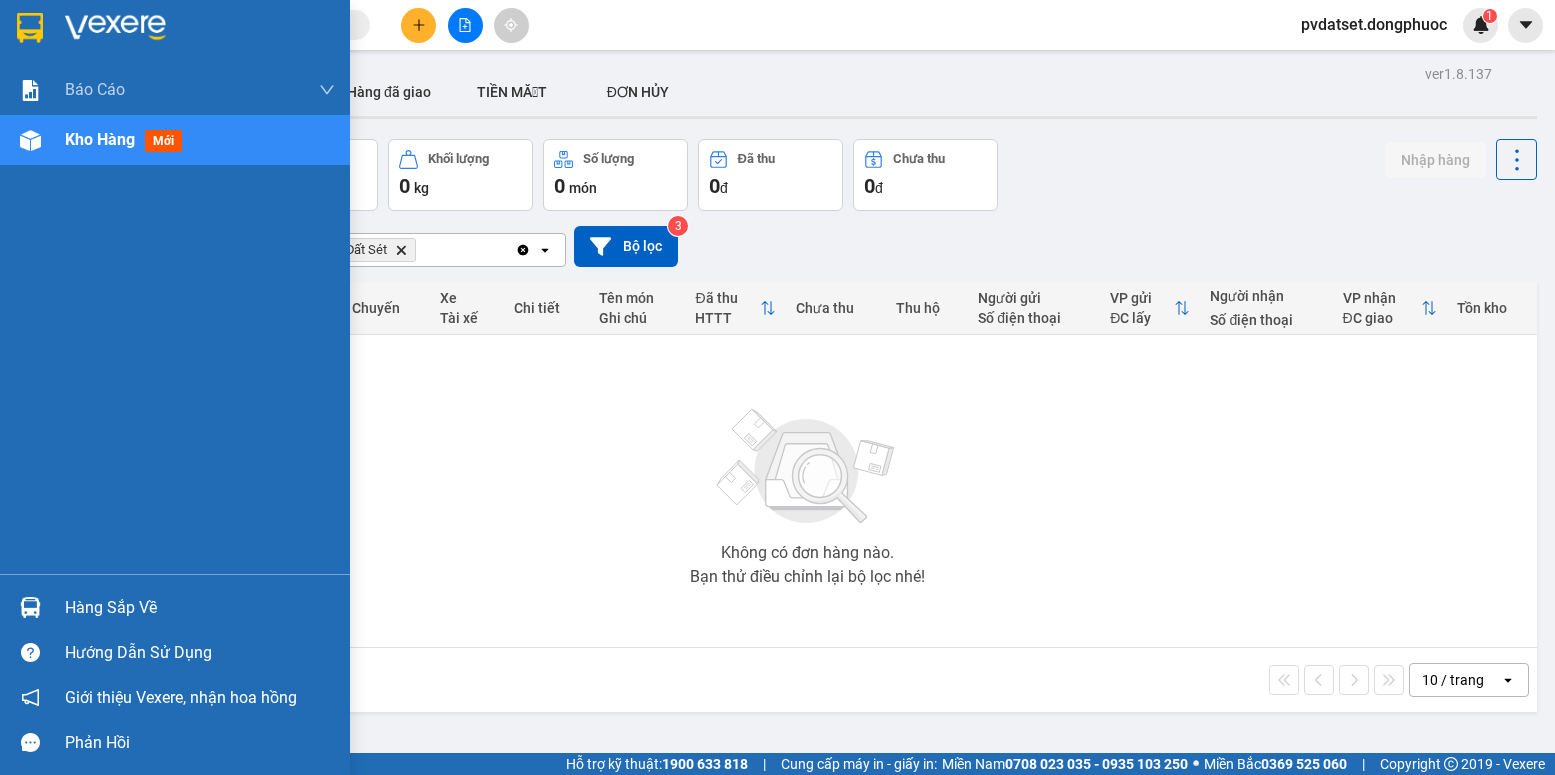 click at bounding box center (30, 607) 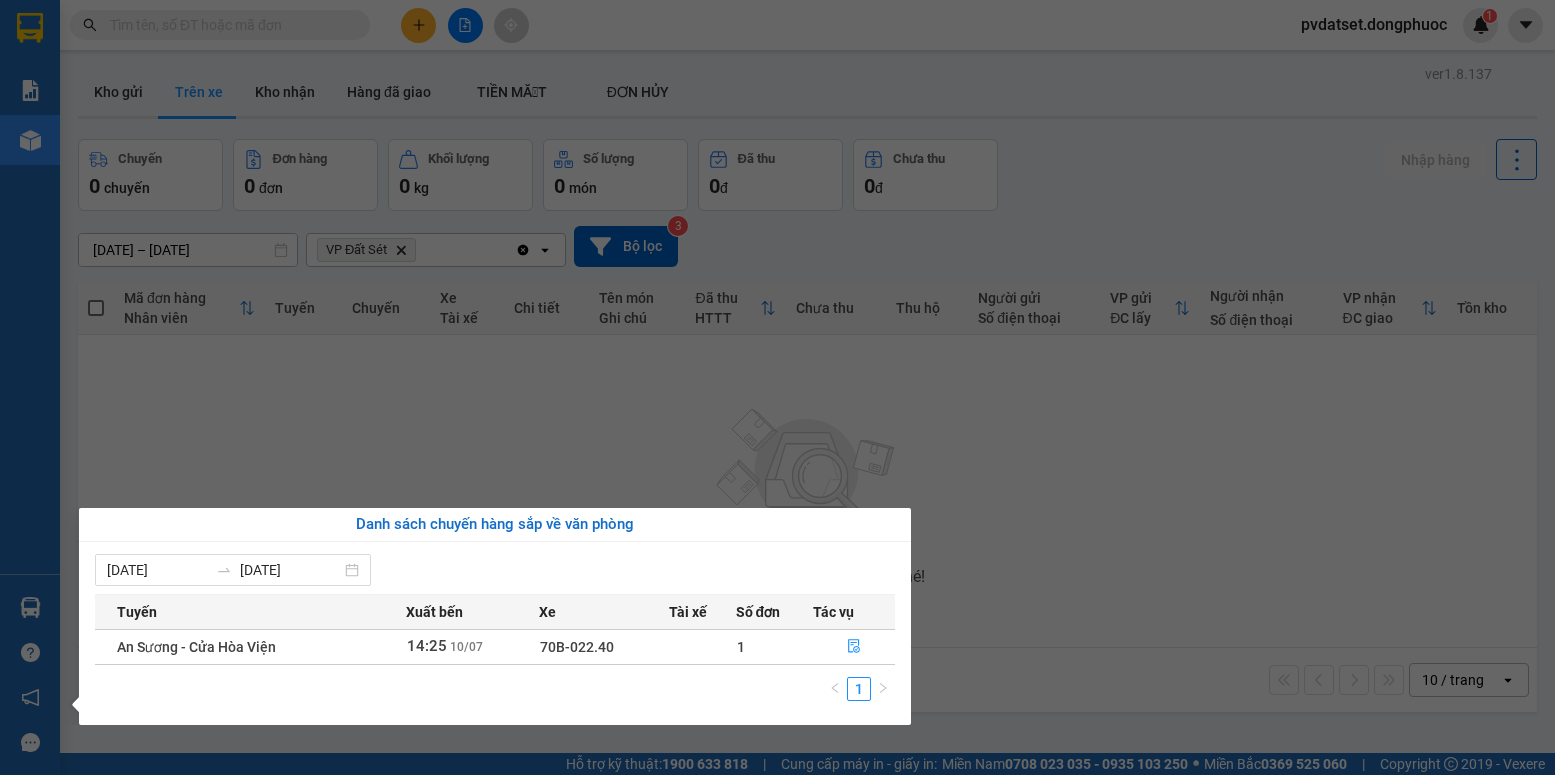 click on "Kết quả tìm kiếm ( 0 )  Bộ lọc  Ngày tạo đơn gần nhất No Data pvdatset.dongphuoc 1     Báo cáo Mẫu 1: Báo cáo dòng tiền  Mẫu 1: Báo cáo dòng tiền theo nhân viên Mẫu 1: Báo cáo dòng tiền theo nhân viên (VP) Mẫu 2: Doanh số tạo đơn theo Văn phòng, nhân viên - Trạm     Kho hàng mới Hàng sắp về Hướng dẫn sử dụng Giới thiệu Vexere, nhận hoa hồng Phản hồi Phần mềm hỗ trợ bạn tốt chứ? ver  1.8.137 Kho gửi Trên xe Kho nhận Hàng đã giao TIỀN MẶT  ĐƠN HỦY Chuyến 0 chuyến Đơn hàng 0 đơn Khối lượng 0 kg Số lượng 0 món Đã thu 0  đ Chưa thu 0  đ Nhập hàng [DATE] – [DATE] Press the down arrow key to interact with the calendar and select a date. Press the escape button to close the calendar. Selected date range is from [DATE] to [DATE]. VP Đất Sét Delete Clear all open Bộ lọc 3 Mã đơn hàng Nhân viên Tuyến Chuyến Xe Tài xế Chi tiết HTTT |" at bounding box center [777, 387] 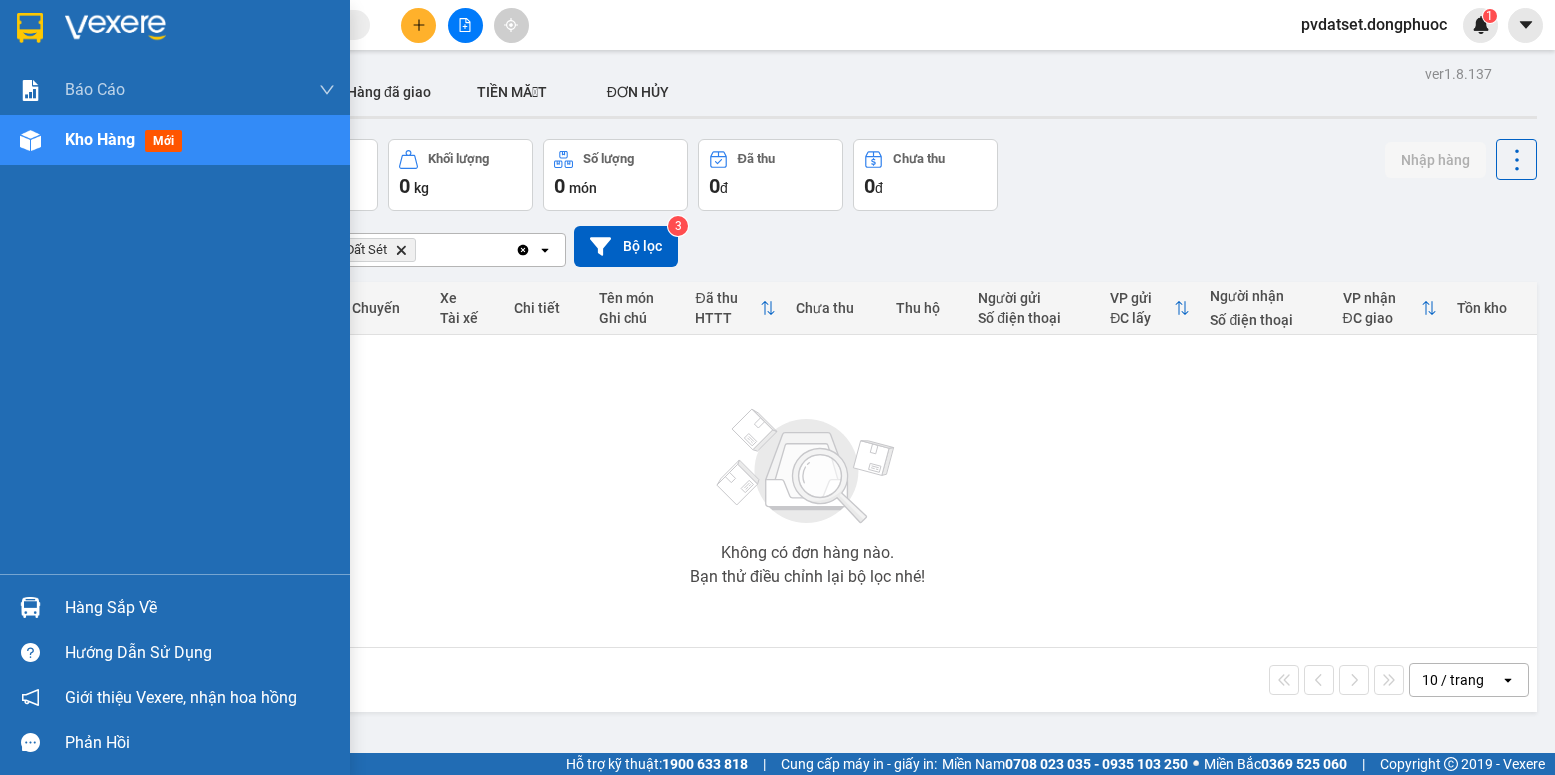 click at bounding box center [30, 607] 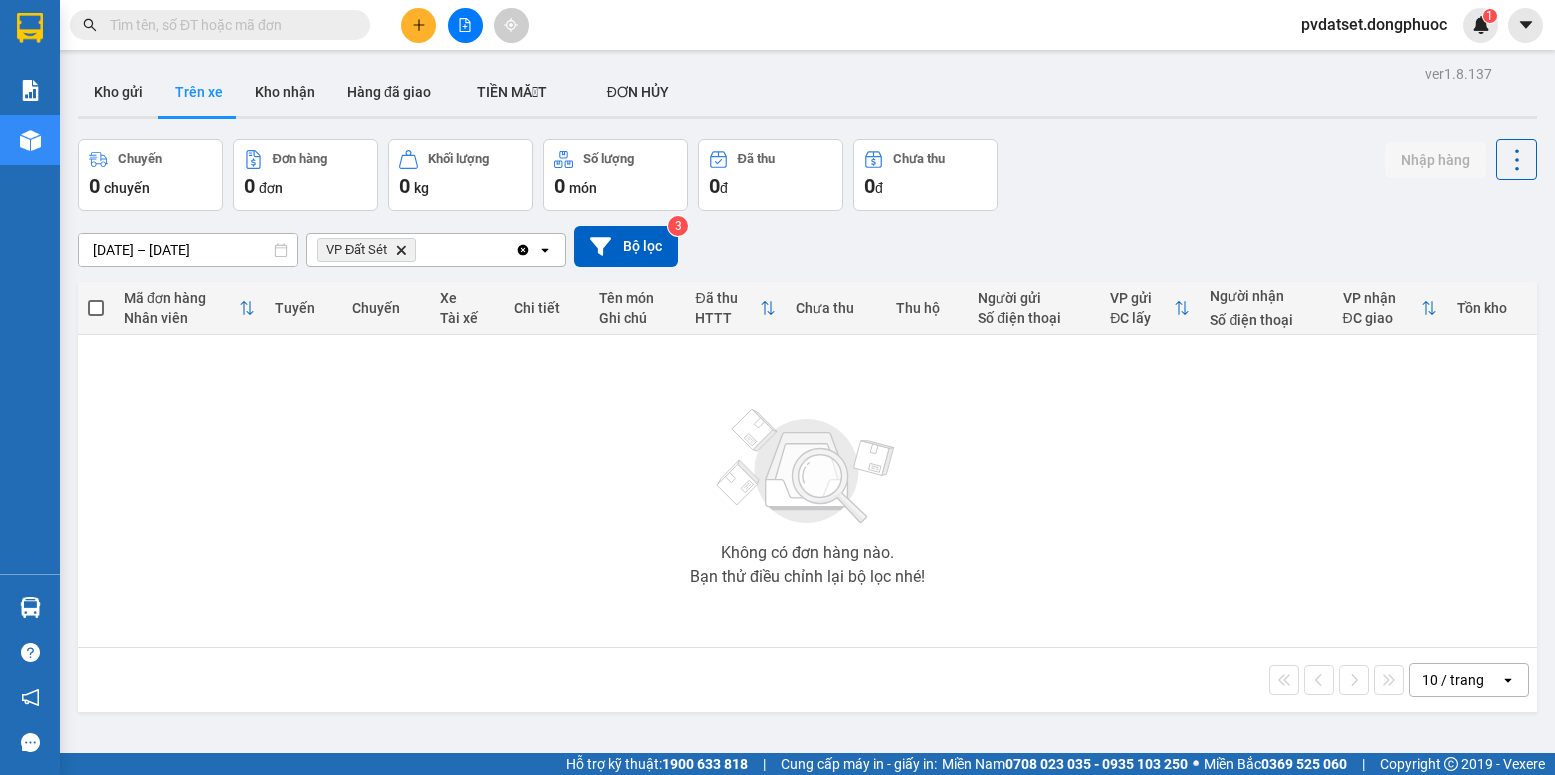 click on "Kết quả tìm kiếm ( 0 )  Bộ lọc  Ngày tạo đơn gần nhất No Data pvdatset.dongphuoc 1     Báo cáo Mẫu 1: Báo cáo dòng tiền  Mẫu 1: Báo cáo dòng tiền theo nhân viên Mẫu 1: Báo cáo dòng tiền theo nhân viên (VP) Mẫu 2: Doanh số tạo đơn theo Văn phòng, nhân viên - Trạm     Kho hàng mới Hàng sắp về Hướng dẫn sử dụng Giới thiệu Vexere, nhận hoa hồng Phản hồi Phần mềm hỗ trợ bạn tốt chứ? ver  1.8.137 Kho gửi Trên xe Kho nhận Hàng đã giao TIỀN MẶT  ĐƠN HỦY Chuyến 0 chuyến Đơn hàng 0 đơn Khối lượng 0 kg Số lượng 0 món Đã thu 0  đ Chưa thu 0  đ Nhập hàng [DATE] – [DATE] Press the down arrow key to interact with the calendar and select a date. Press the escape button to close the calendar. Selected date range is from [DATE] to [DATE]. VP Đất Sét Delete Clear all open Bộ lọc 3 Mã đơn hàng Nhân viên Tuyến Chuyến Xe Tài xế Chi tiết HTTT |" at bounding box center [777, 387] 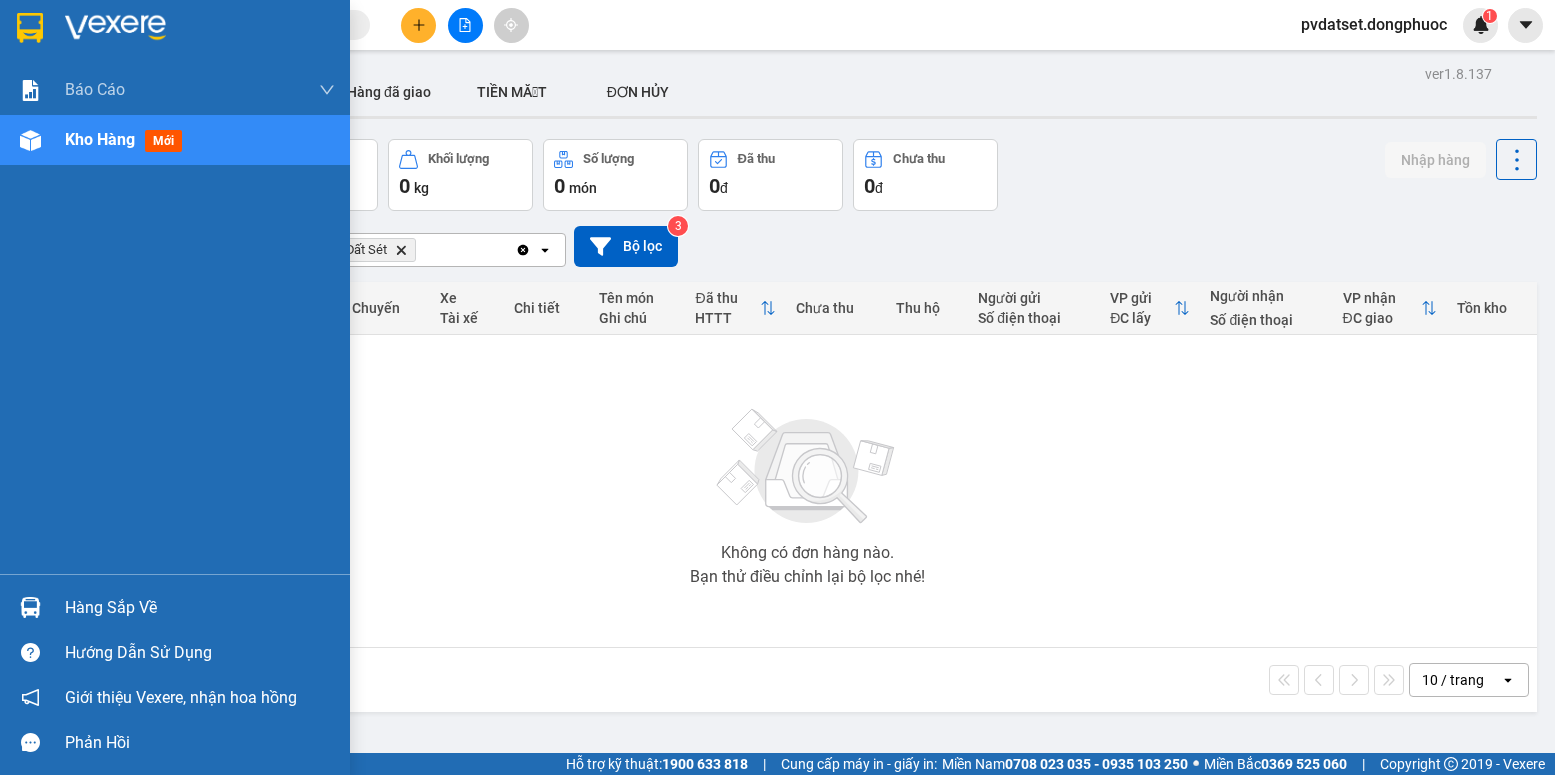 click at bounding box center (30, 607) 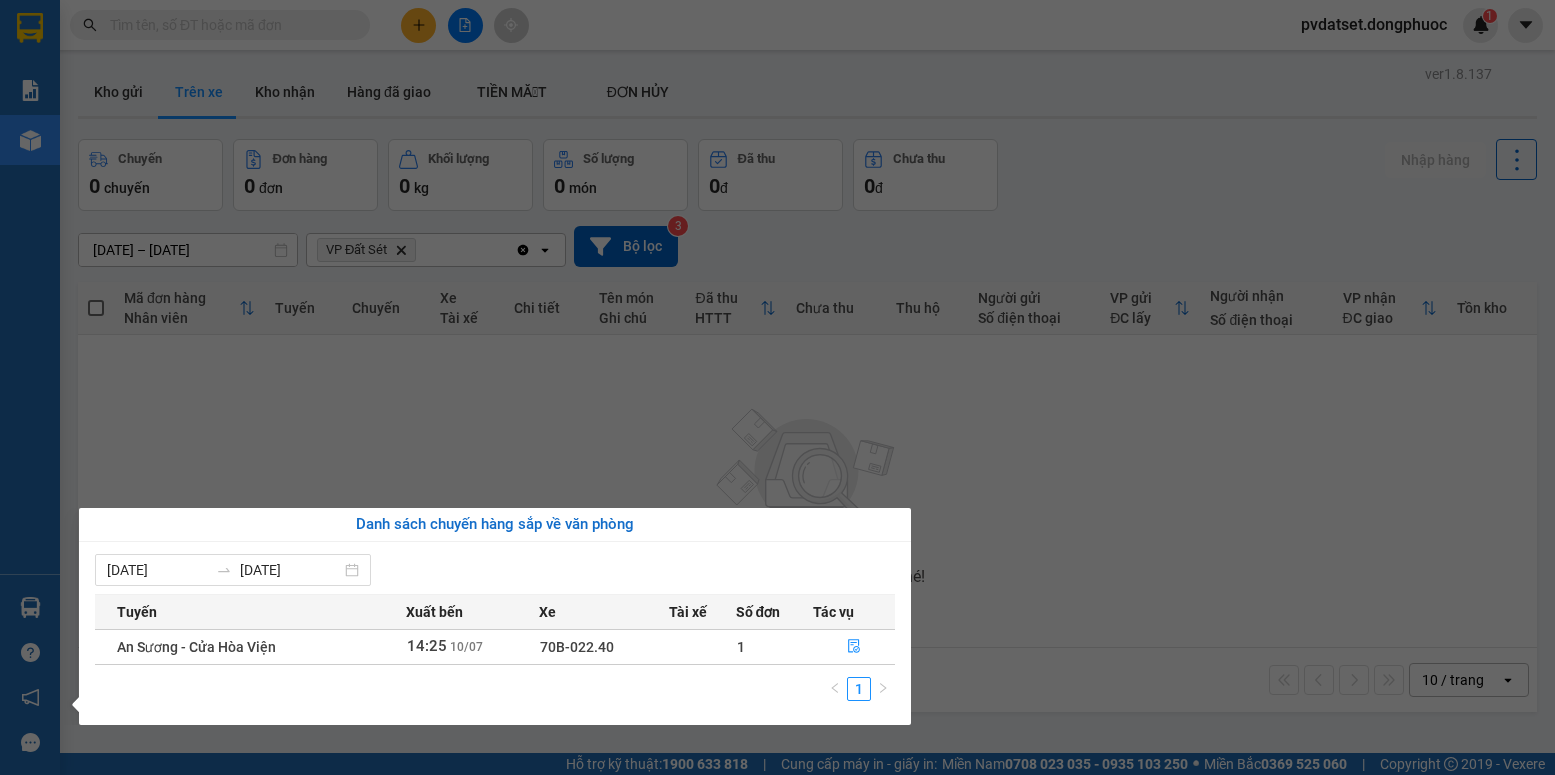 click on "Kết quả tìm kiếm ( 0 )  Bộ lọc  Ngày tạo đơn gần nhất No Data pvdatset.dongphuoc 1     Báo cáo Mẫu 1: Báo cáo dòng tiền  Mẫu 1: Báo cáo dòng tiền theo nhân viên Mẫu 1: Báo cáo dòng tiền theo nhân viên (VP) Mẫu 2: Doanh số tạo đơn theo Văn phòng, nhân viên - Trạm     Kho hàng mới Hàng sắp về Hướng dẫn sử dụng Giới thiệu Vexere, nhận hoa hồng Phản hồi Phần mềm hỗ trợ bạn tốt chứ? ver  1.8.137 Kho gửi Trên xe Kho nhận Hàng đã giao TIỀN MẶT  ĐƠN HỦY Chuyến 0 chuyến Đơn hàng 0 đơn Khối lượng 0 kg Số lượng 0 món Đã thu 0  đ Chưa thu 0  đ Nhập hàng [DATE] – [DATE] Press the down arrow key to interact with the calendar and select a date. Press the escape button to close the calendar. Selected date range is from [DATE] to [DATE]. VP Đất Sét Delete Clear all open Bộ lọc 3 Mã đơn hàng Nhân viên Tuyến Chuyến Xe Tài xế Chi tiết HTTT |" at bounding box center [777, 387] 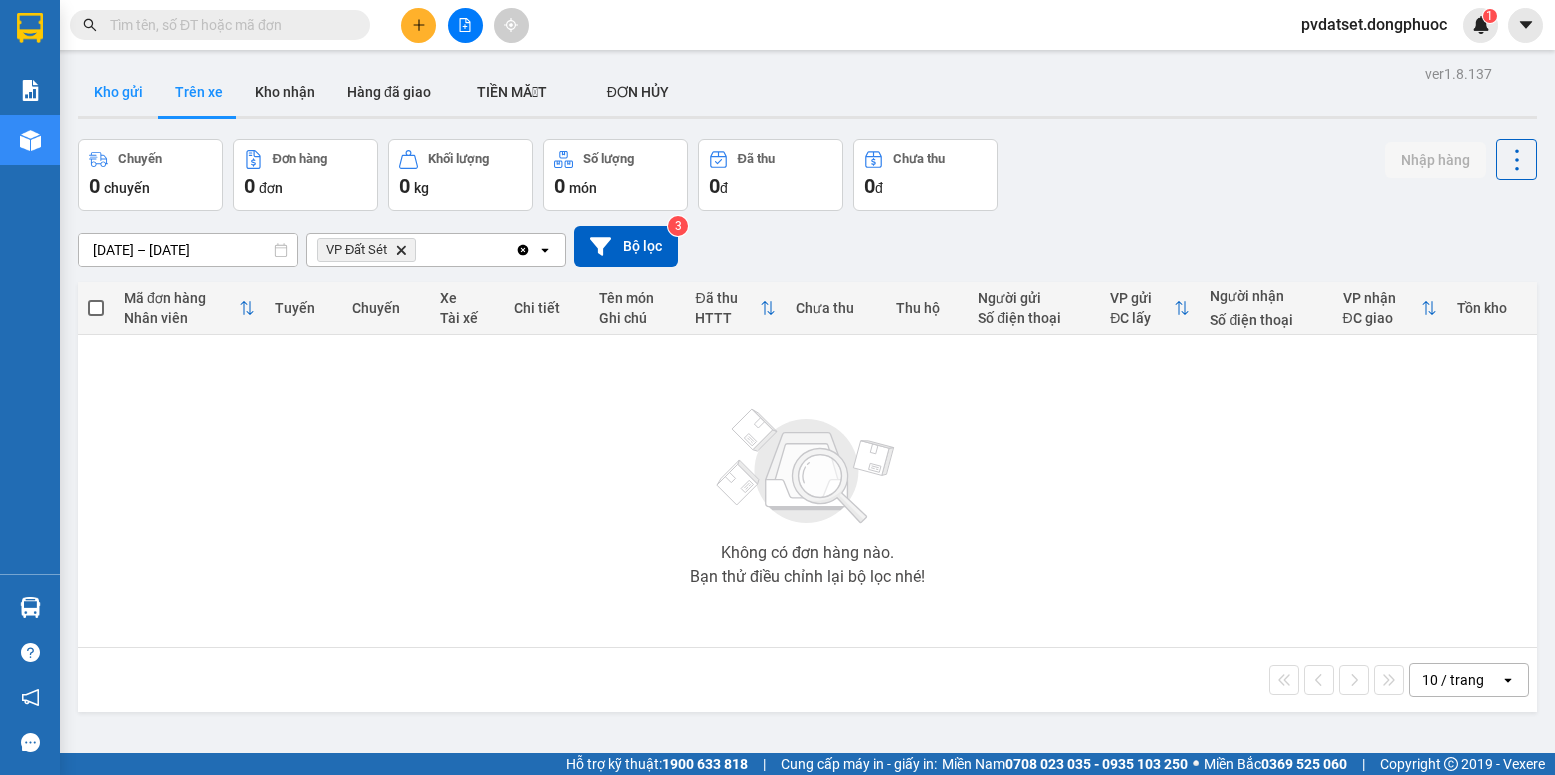 click on "Kho gửi" at bounding box center [118, 92] 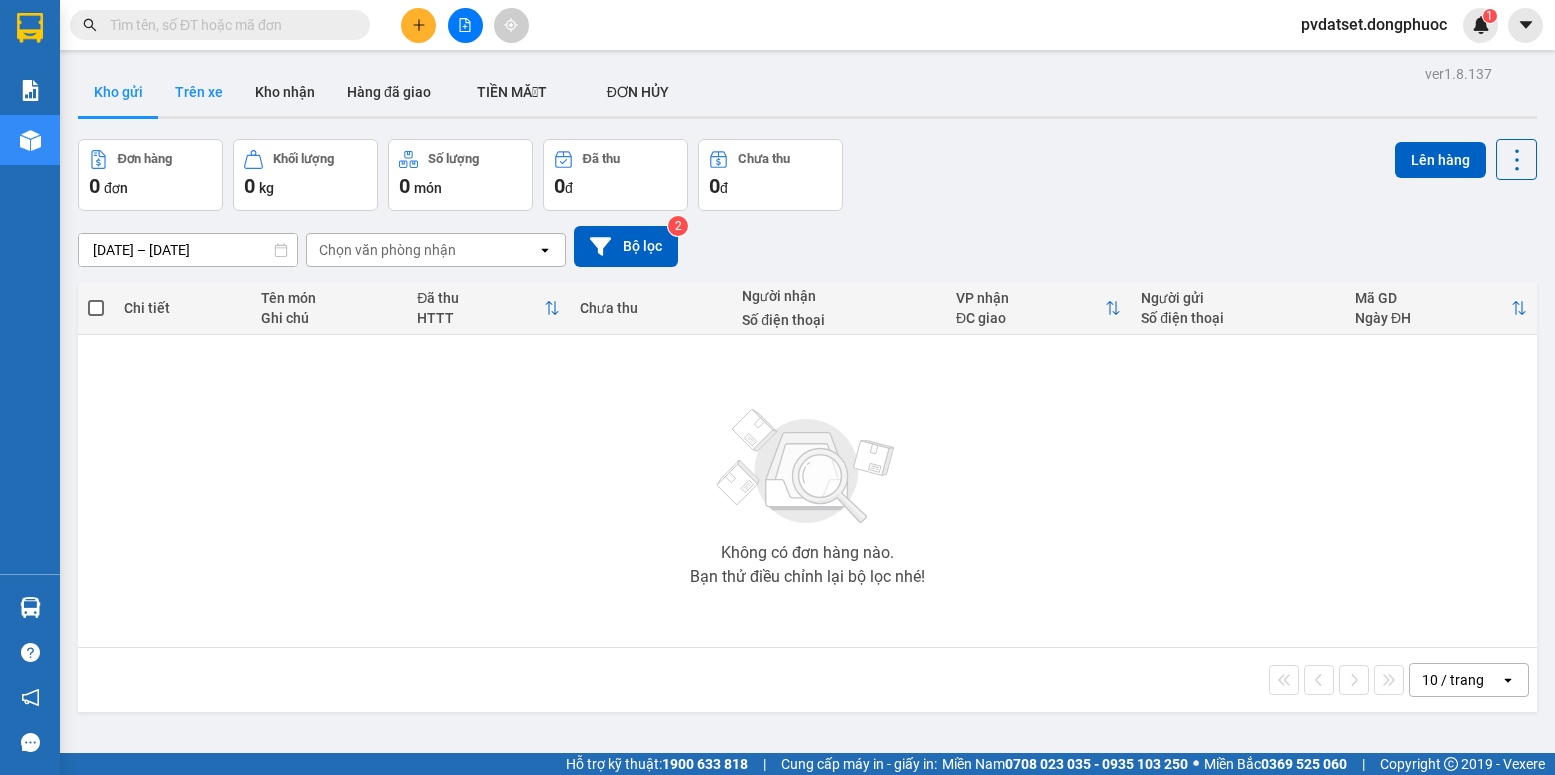 click on "Trên xe" at bounding box center (199, 92) 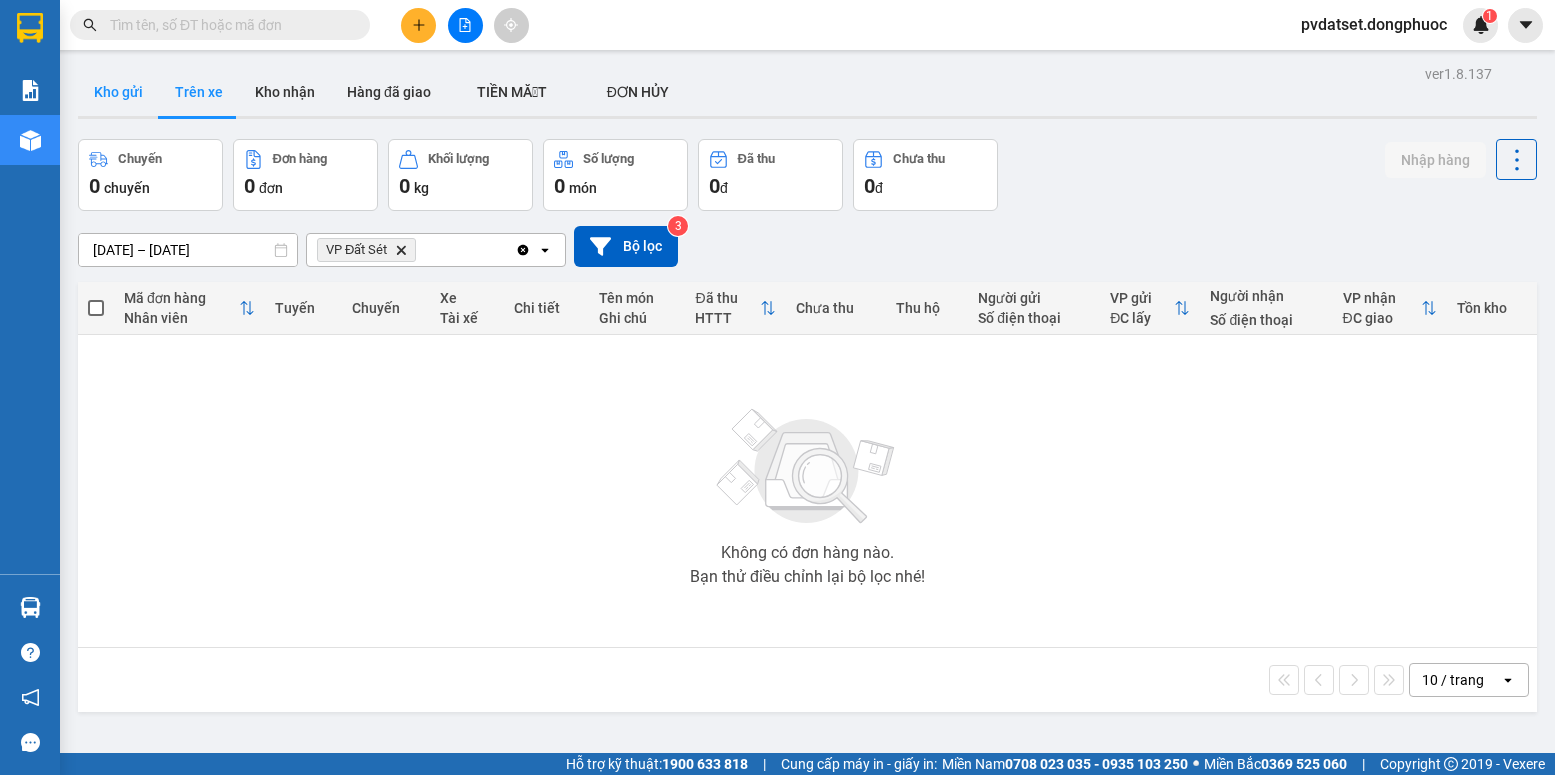 click on "Kho gửi" at bounding box center [118, 92] 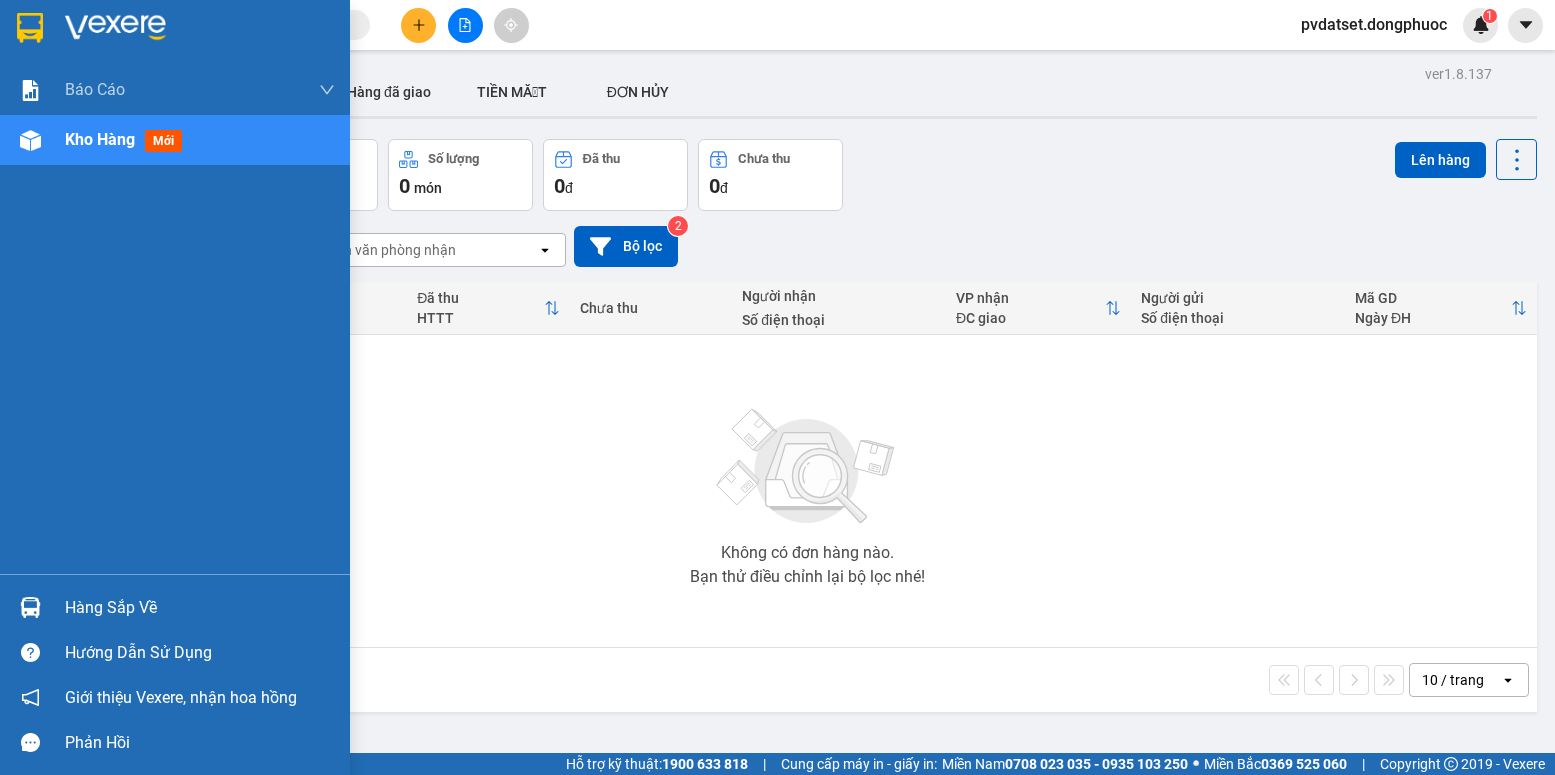 click on "Hàng sắp về" at bounding box center [175, 607] 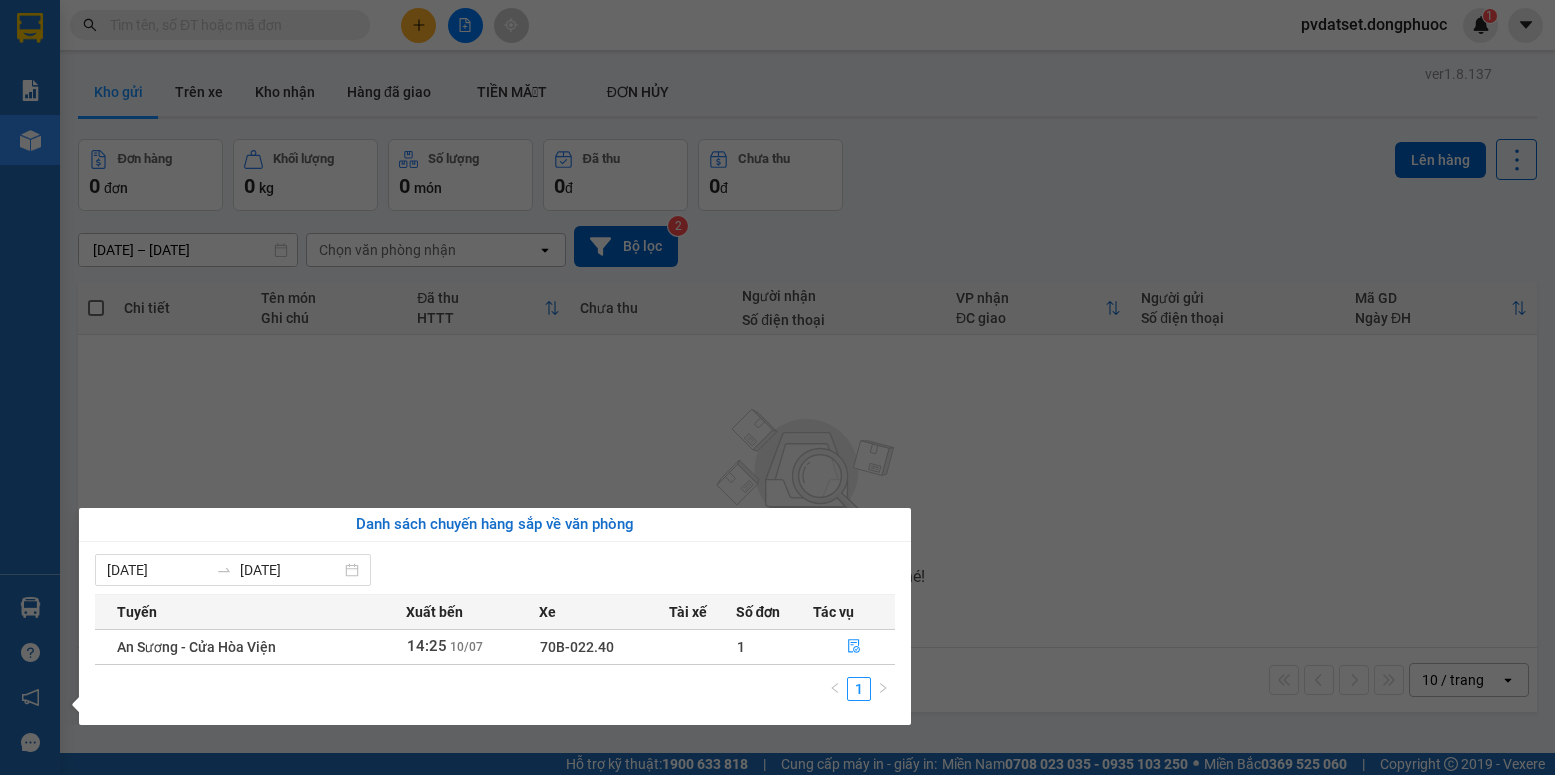 click on "Kết quả tìm kiếm ( 0 )  Bộ lọc  Ngày tạo đơn gần nhất No Data pvdatset.dongphuoc 1     Báo cáo Mẫu 1: Báo cáo dòng tiền  Mẫu 1: Báo cáo dòng tiền theo nhân viên Mẫu 1: Báo cáo dòng tiền theo nhân viên (VP) Mẫu 2: Doanh số tạo đơn theo Văn phòng, nhân viên - Trạm     Kho hàng mới Hàng sắp về Hướng dẫn sử dụng Giới thiệu Vexere, nhận hoa hồng Phản hồi Phần mềm hỗ trợ bạn tốt chứ? ver  1.8.137 Kho gửi Trên xe Kho nhận Hàng đã giao TIỀN MẶT  ĐƠN HỦY Đơn hàng 0 đơn Khối lượng 0 kg Số lượng 0 món Đã thu 0  đ Chưa thu 0  đ Lên hàng [DATE] – [DATE] Press the down arrow key to interact with the calendar and select a date. Press the escape button to close the calendar. Selected date range is from [DATE] to [DATE]. Chọn văn phòng nhận open Bộ lọc 2 Chi tiết Tên món Ghi chú Đã thu HTTT Chưa thu Người nhận Số điện thoại VP nhận |" at bounding box center (777, 387) 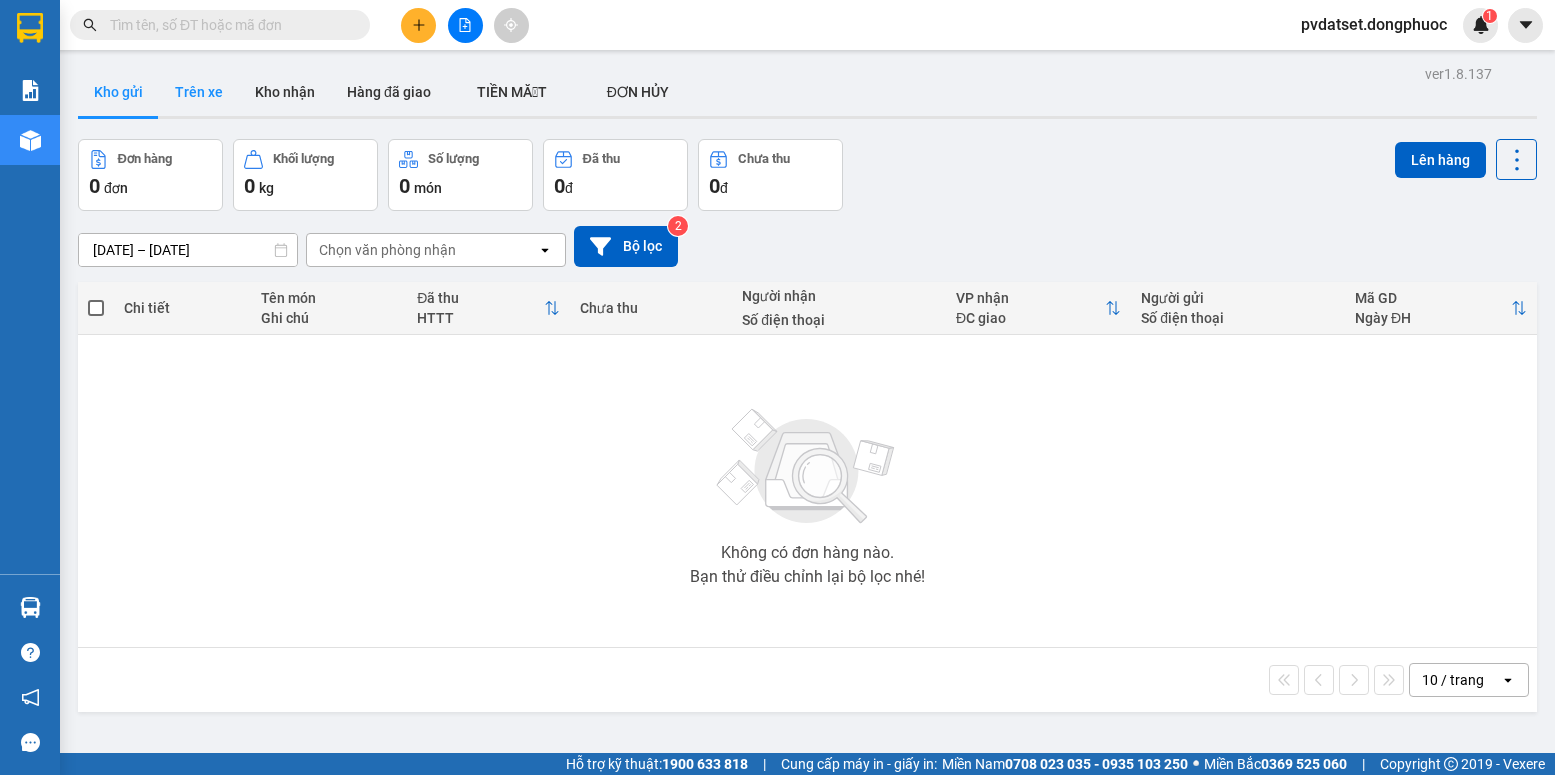 click on "Trên xe" at bounding box center [199, 92] 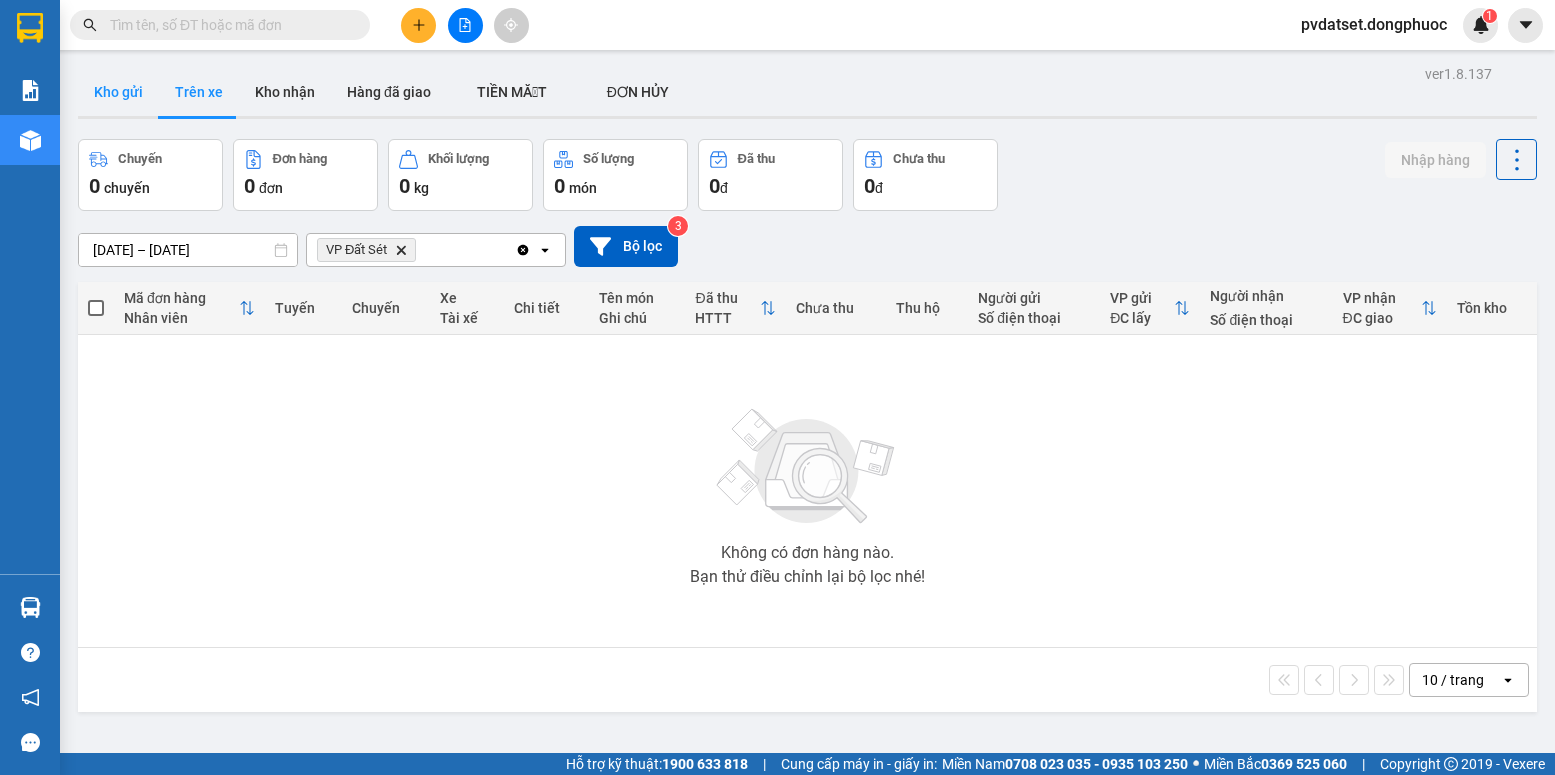 click on "Kho gửi" at bounding box center [118, 92] 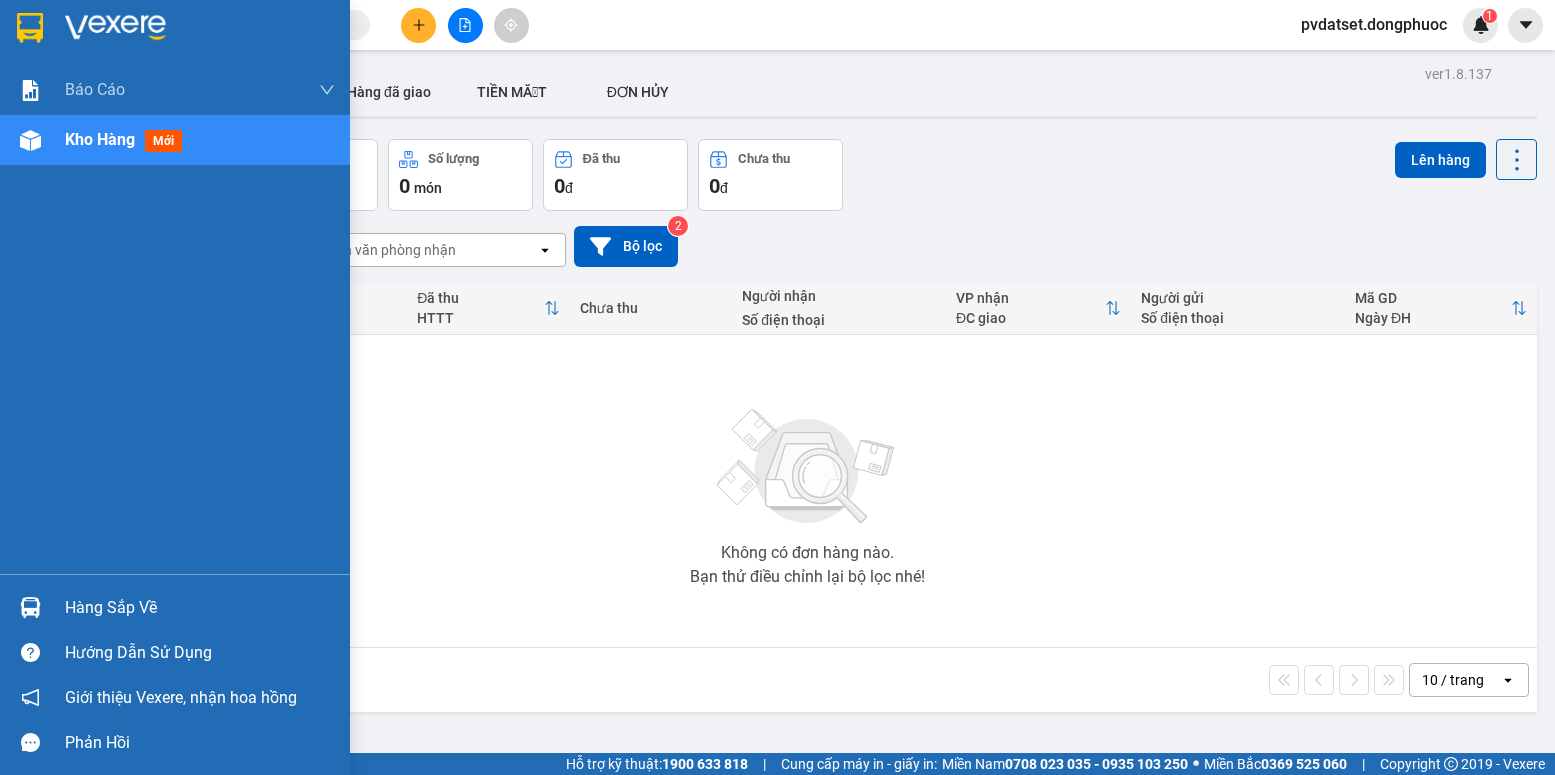 click at bounding box center [30, 607] 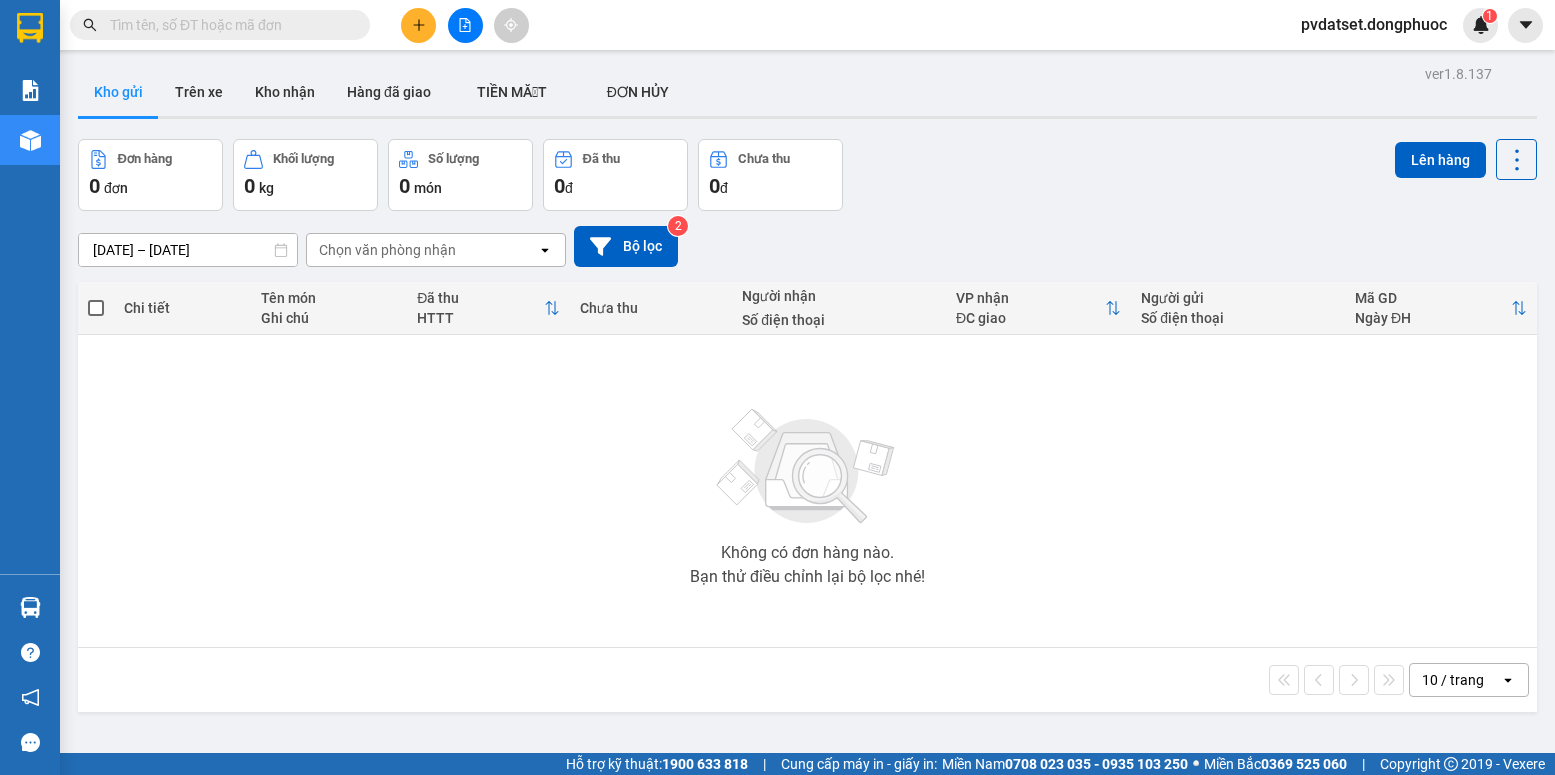 click on "Kết quả tìm kiếm ( 0 )  Bộ lọc  Ngày tạo đơn gần nhất No Data pvdatset.dongphuoc 1     Báo cáo Mẫu 1: Báo cáo dòng tiền  Mẫu 1: Báo cáo dòng tiền theo nhân viên Mẫu 1: Báo cáo dòng tiền theo nhân viên (VP) Mẫu 2: Doanh số tạo đơn theo Văn phòng, nhân viên - Trạm     Kho hàng mới Hàng sắp về Hướng dẫn sử dụng Giới thiệu Vexere, nhận hoa hồng Phản hồi Phần mềm hỗ trợ bạn tốt chứ? ver  1.8.137 Kho gửi Trên xe Kho nhận Hàng đã giao TIỀN MẶT  ĐƠN HỦY Đơn hàng 0 đơn Khối lượng 0 kg Số lượng 0 món Đã thu 0  đ Chưa thu 0  đ Lên hàng [DATE] – [DATE] Press the down arrow key to interact with the calendar and select a date. Press the escape button to close the calendar. Selected date range is from [DATE] to [DATE]. Chọn văn phòng nhận open Bộ lọc 2 Chi tiết Tên món Ghi chú Đã thu HTTT Chưa thu Người nhận Số điện thoại VP nhận |" at bounding box center [777, 387] 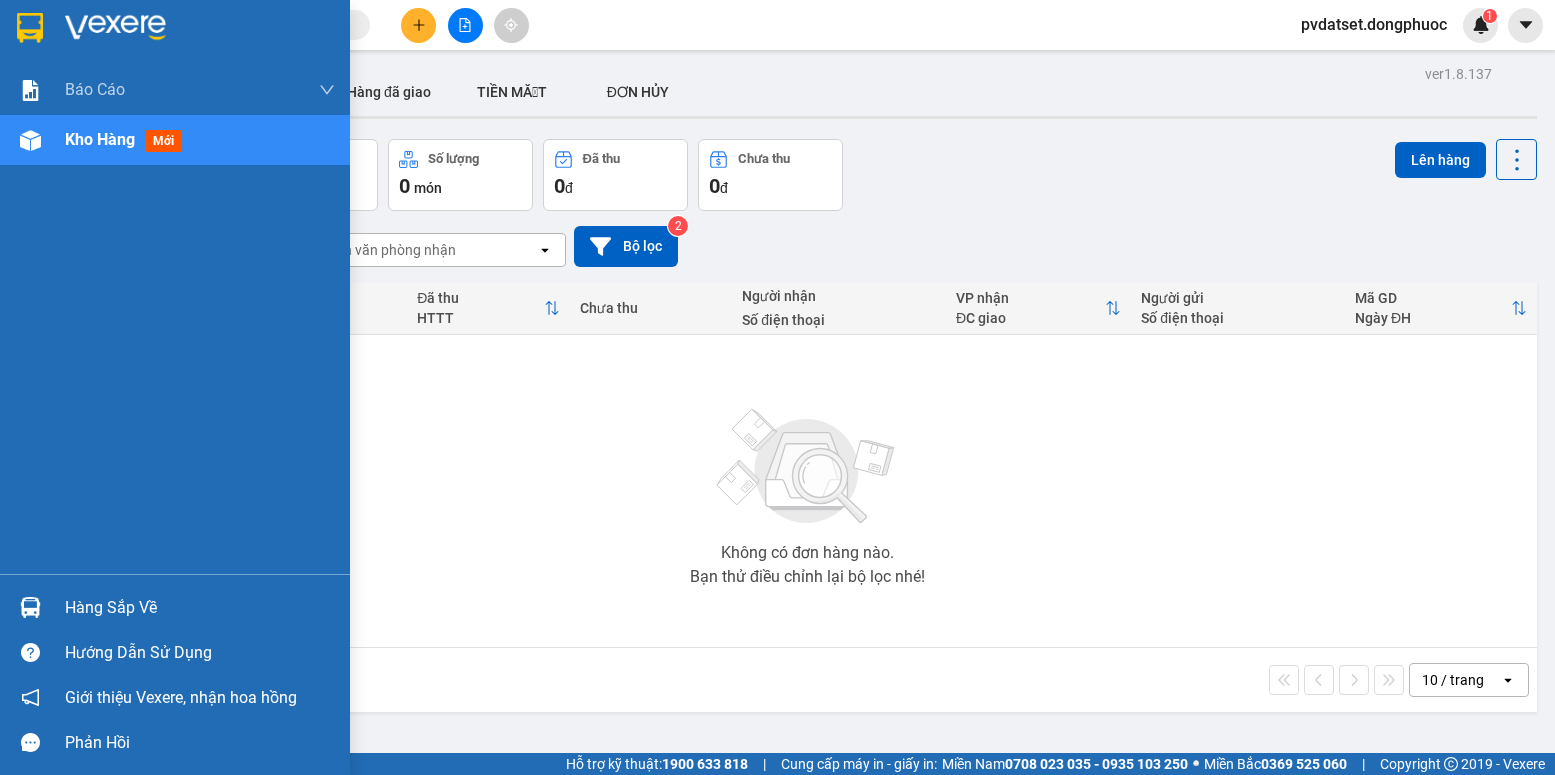 click at bounding box center [30, 607] 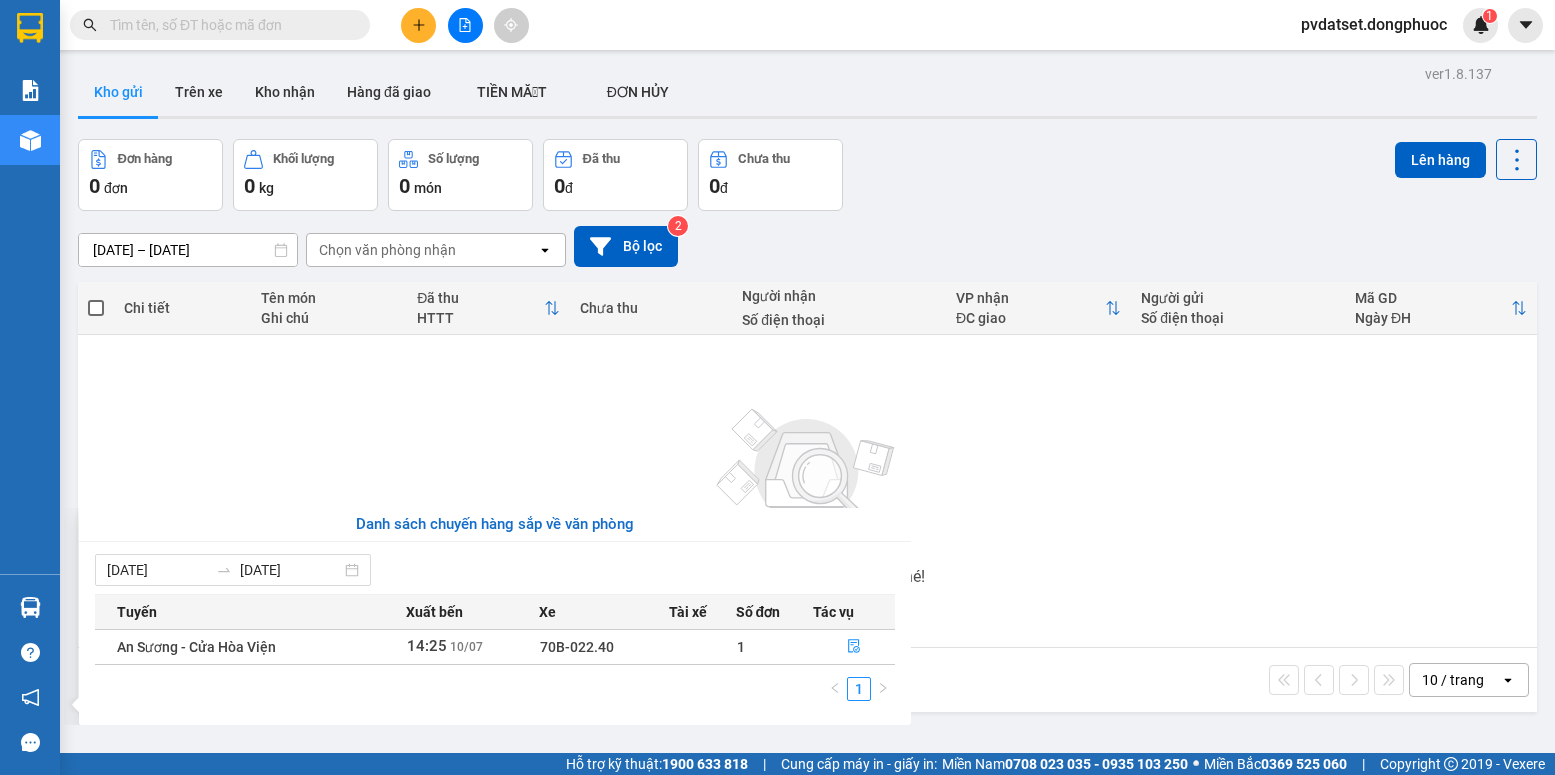 click on "Kết quả tìm kiếm ( 0 )  Bộ lọc  Ngày tạo đơn gần nhất No Data pvdatset.dongphuoc 1     Báo cáo Mẫu 1: Báo cáo dòng tiền  Mẫu 1: Báo cáo dòng tiền theo nhân viên Mẫu 1: Báo cáo dòng tiền theo nhân viên (VP) Mẫu 2: Doanh số tạo đơn theo Văn phòng, nhân viên - Trạm     Kho hàng mới Hàng sắp về Hướng dẫn sử dụng Giới thiệu Vexere, nhận hoa hồng Phản hồi Phần mềm hỗ trợ bạn tốt chứ? ver  1.8.137 Kho gửi Trên xe Kho nhận Hàng đã giao TIỀN MẶT  ĐƠN HỦY Đơn hàng 0 đơn Khối lượng 0 kg Số lượng 0 món Đã thu 0  đ Chưa thu 0  đ Lên hàng [DATE] – [DATE] Press the down arrow key to interact with the calendar and select a date. Press the escape button to close the calendar. Selected date range is from [DATE] to [DATE]. Chọn văn phòng nhận open Bộ lọc 2 Chi tiết Tên món Ghi chú Đã thu HTTT Chưa thu Người nhận Số điện thoại VP nhận |" at bounding box center [777, 387] 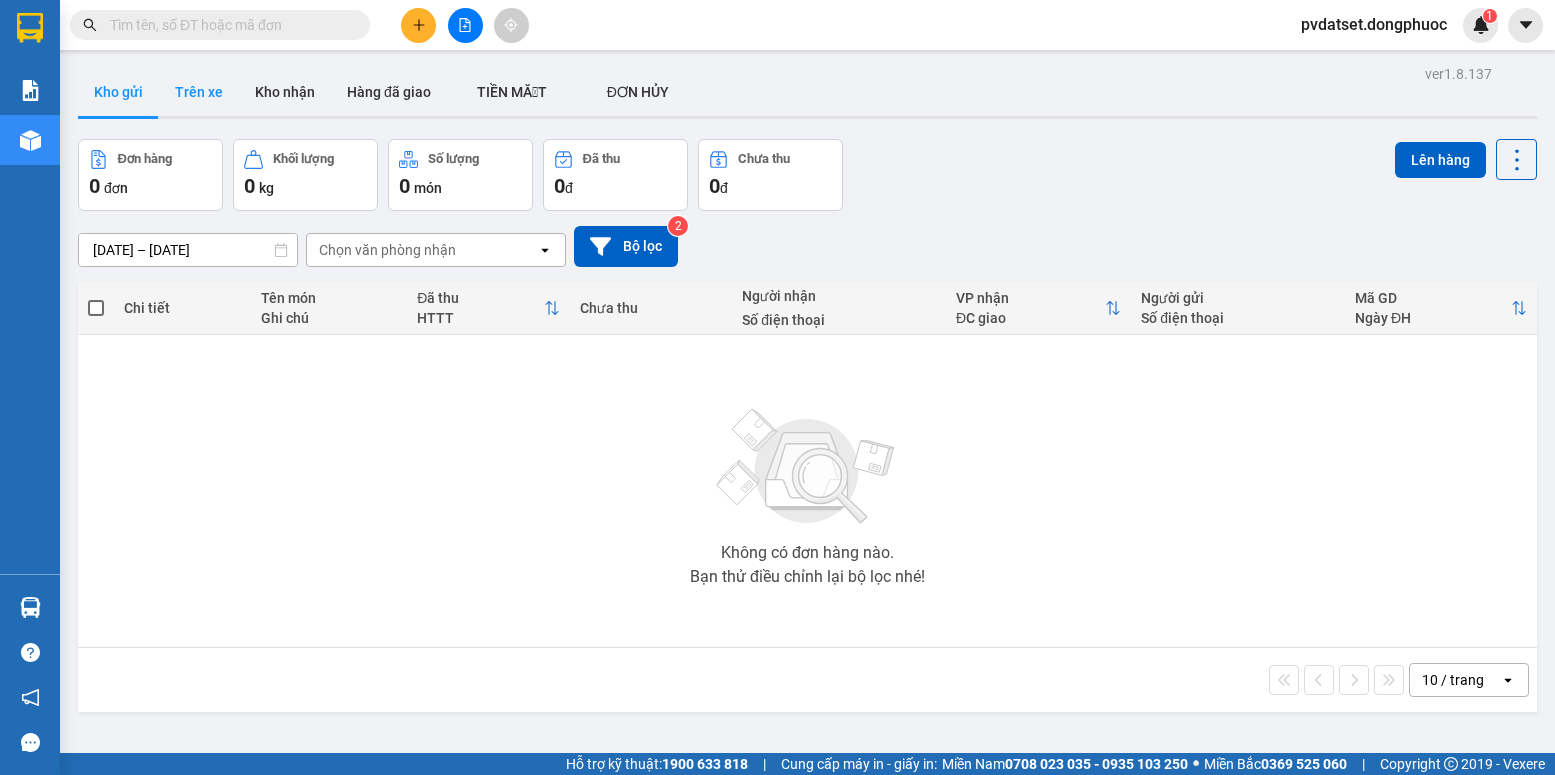 click on "Trên xe" at bounding box center (199, 92) 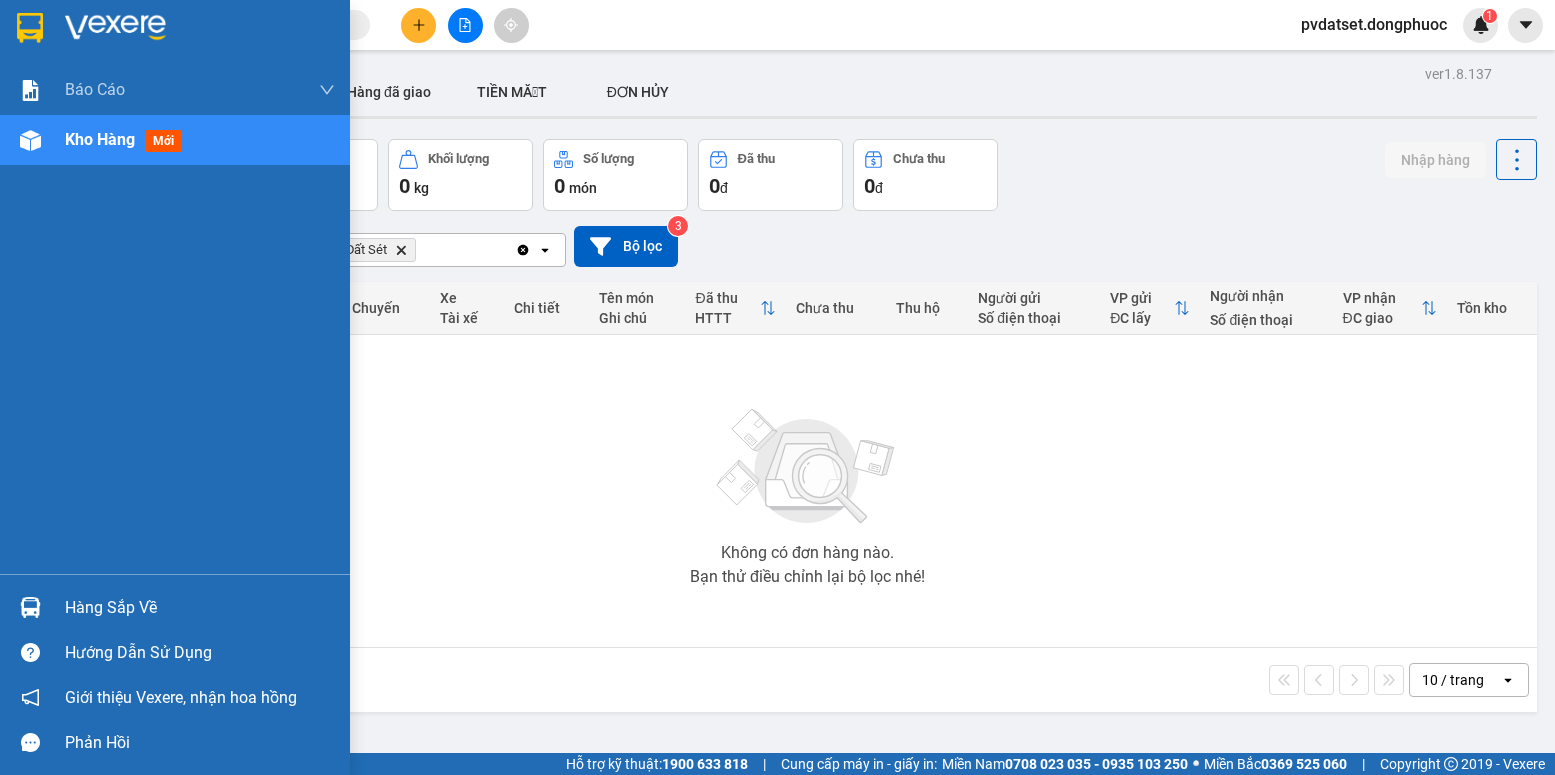 click at bounding box center [30, 607] 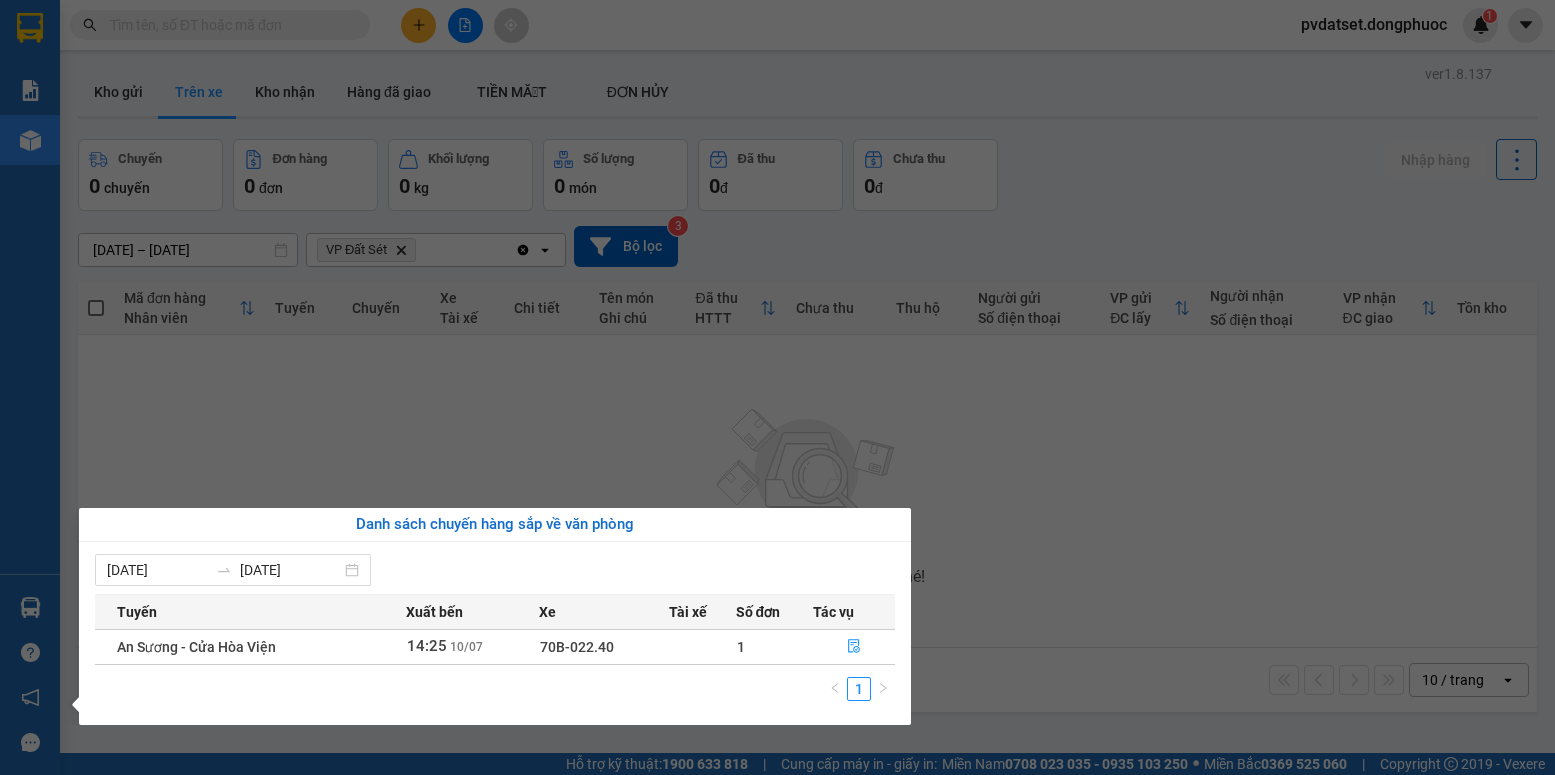 click on "Kết quả tìm kiếm ( 0 )  Bộ lọc  Ngày tạo đơn gần nhất No Data pvdatset.dongphuoc 1     Báo cáo Mẫu 1: Báo cáo dòng tiền  Mẫu 1: Báo cáo dòng tiền theo nhân viên Mẫu 1: Báo cáo dòng tiền theo nhân viên (VP) Mẫu 2: Doanh số tạo đơn theo Văn phòng, nhân viên - Trạm     Kho hàng mới Hàng sắp về Hướng dẫn sử dụng Giới thiệu Vexere, nhận hoa hồng Phản hồi Phần mềm hỗ trợ bạn tốt chứ? ver  1.8.137 Kho gửi Trên xe Kho nhận Hàng đã giao TIỀN MẶT  ĐƠN HỦY Chuyến 0 chuyến Đơn hàng 0 đơn Khối lượng 0 kg Số lượng 0 món Đã thu 0  đ Chưa thu 0  đ Nhập hàng [DATE] – [DATE] Press the down arrow key to interact with the calendar and select a date. Press the escape button to close the calendar. Selected date range is from [DATE] to [DATE]. VP Đất Sét Delete Clear all open Bộ lọc 3 Mã đơn hàng Nhân viên Tuyến Chuyến Xe Tài xế Chi tiết HTTT |" at bounding box center (777, 387) 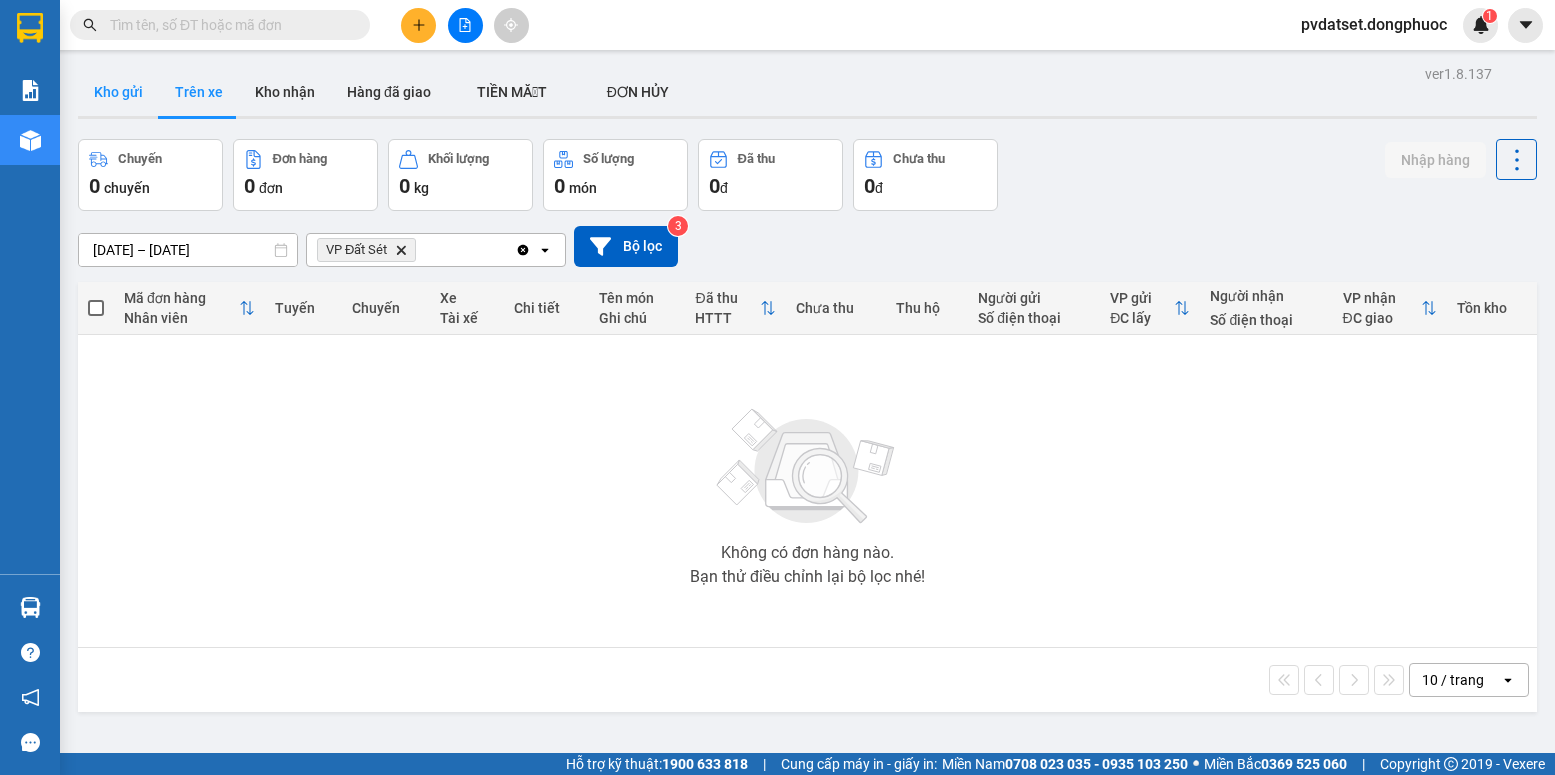 click on "Kho gửi" at bounding box center [118, 92] 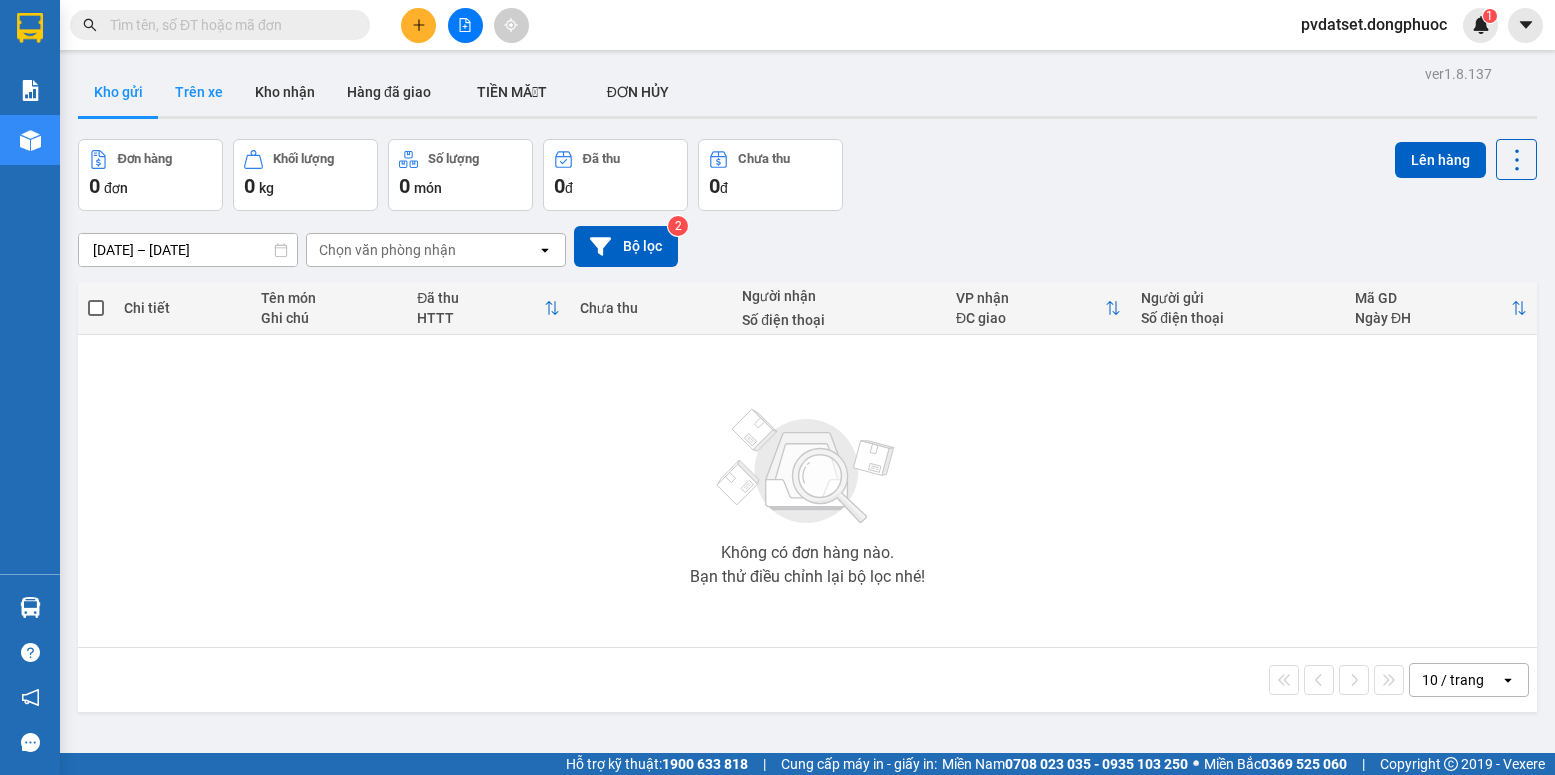 click on "Trên xe" at bounding box center [199, 92] 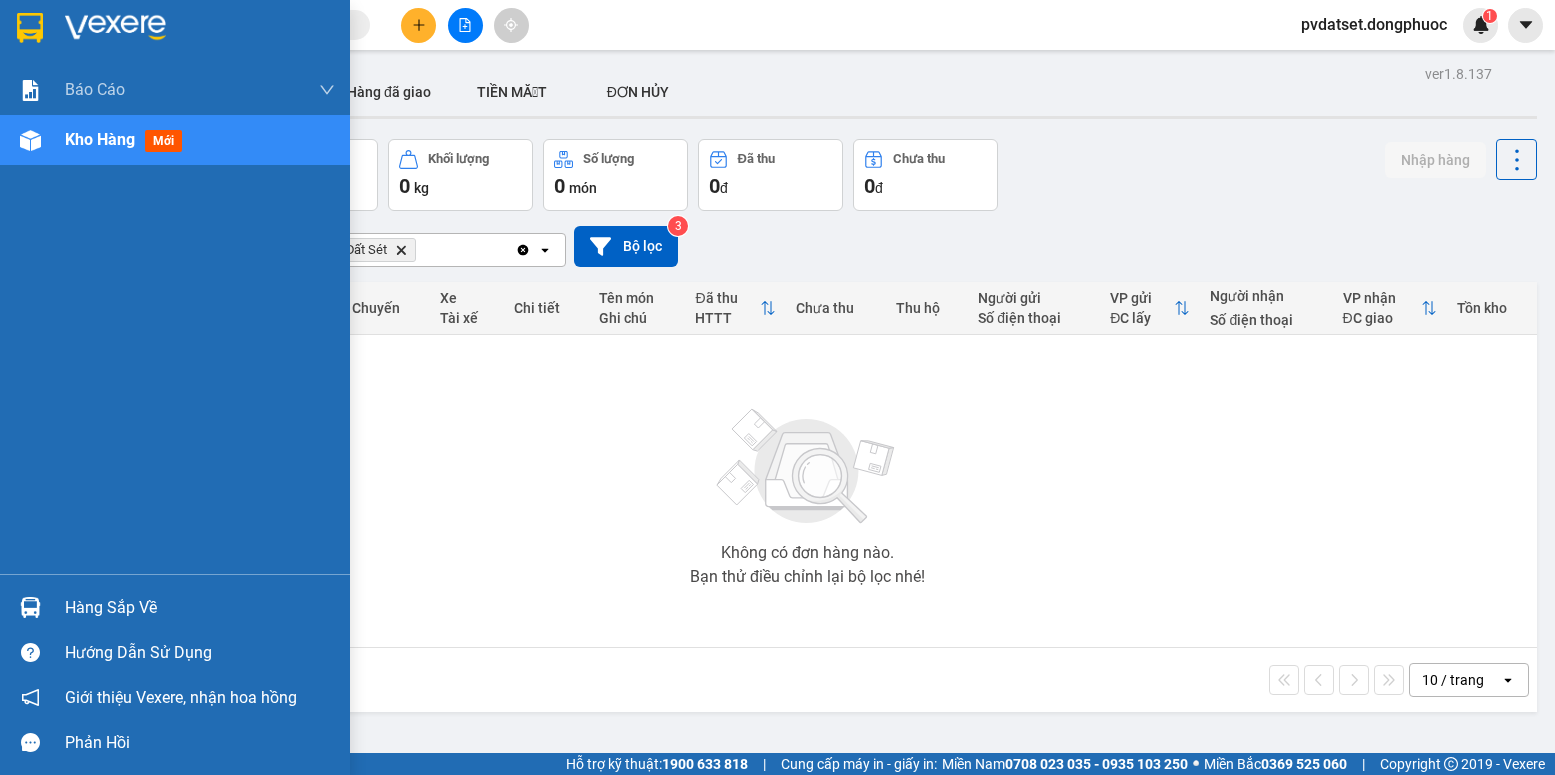 drag, startPoint x: 23, startPoint y: 606, endPoint x: 85, endPoint y: 593, distance: 63.348244 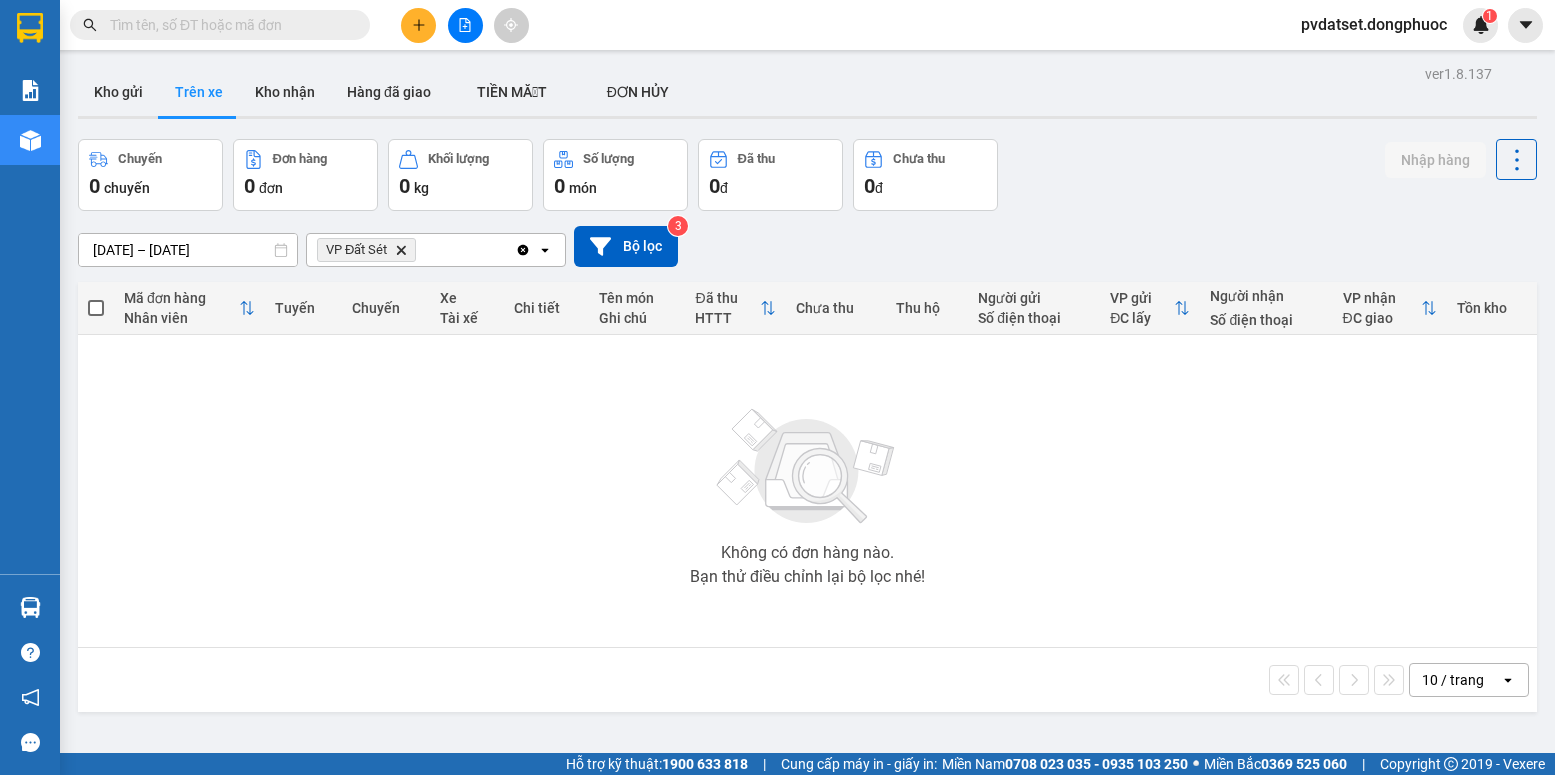 click on "Kết quả tìm kiếm ( 0 )  Bộ lọc  Ngày tạo đơn gần nhất No Data pvdatset.dongphuoc 1     Báo cáo Mẫu 1: Báo cáo dòng tiền  Mẫu 1: Báo cáo dòng tiền theo nhân viên Mẫu 1: Báo cáo dòng tiền theo nhân viên (VP) Mẫu 2: Doanh số tạo đơn theo Văn phòng, nhân viên - Trạm     Kho hàng mới Hàng sắp về Hướng dẫn sử dụng Giới thiệu Vexere, nhận hoa hồng Phản hồi Phần mềm hỗ trợ bạn tốt chứ? ver  1.8.137 Kho gửi Trên xe Kho nhận Hàng đã giao TIỀN MẶT  ĐƠN HỦY Chuyến 0 chuyến Đơn hàng 0 đơn Khối lượng 0 kg Số lượng 0 món Đã thu 0  đ Chưa thu 0  đ Nhập hàng [DATE] – [DATE] Press the down arrow key to interact with the calendar and select a date. Press the escape button to close the calendar. Selected date range is from [DATE] to [DATE]. VP Đất Sét Delete Clear all open Bộ lọc 3 Mã đơn hàng Nhân viên Tuyến Chuyến Xe Tài xế Chi tiết HTTT |" at bounding box center [777, 387] 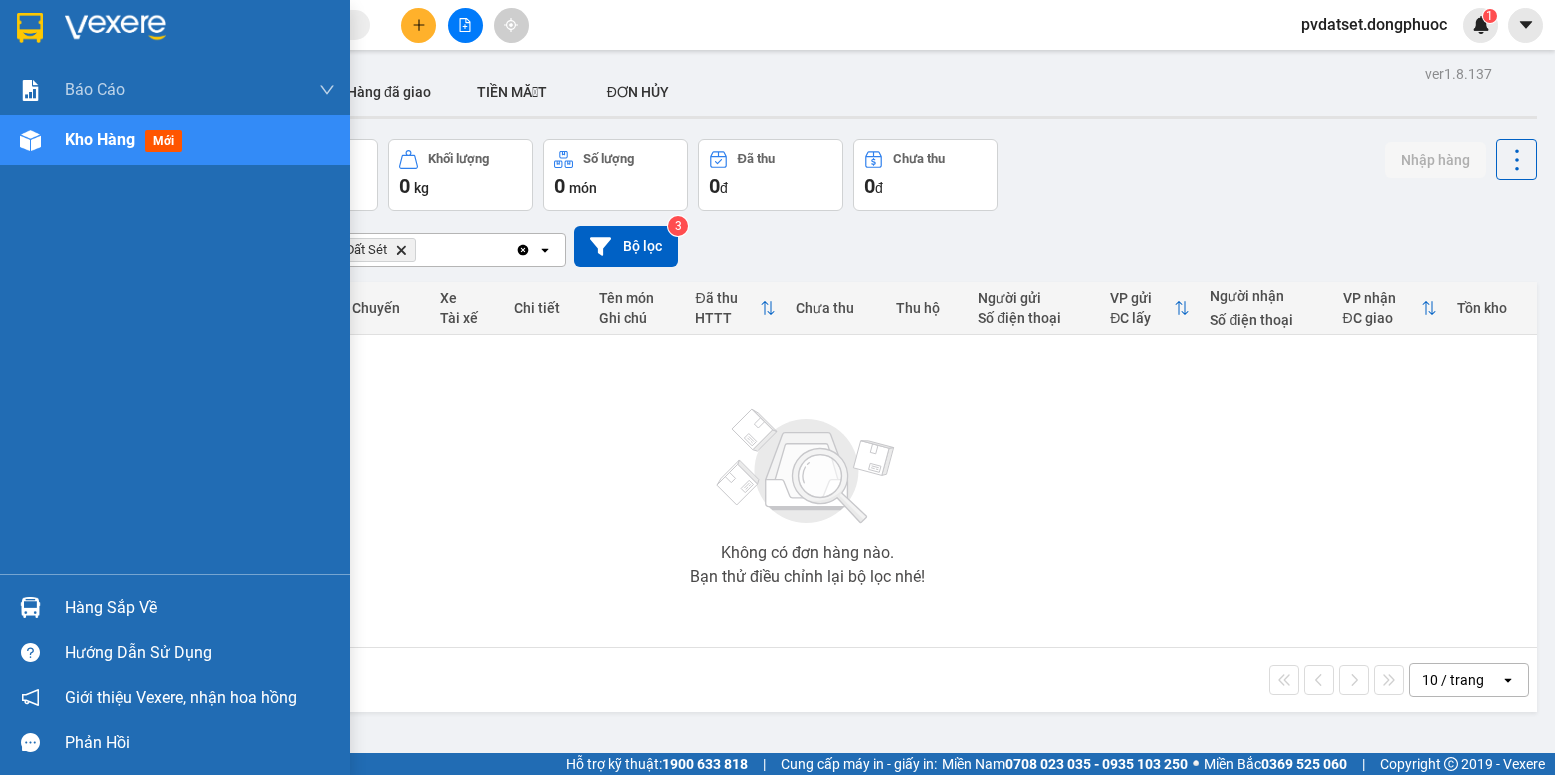 click at bounding box center (30, 607) 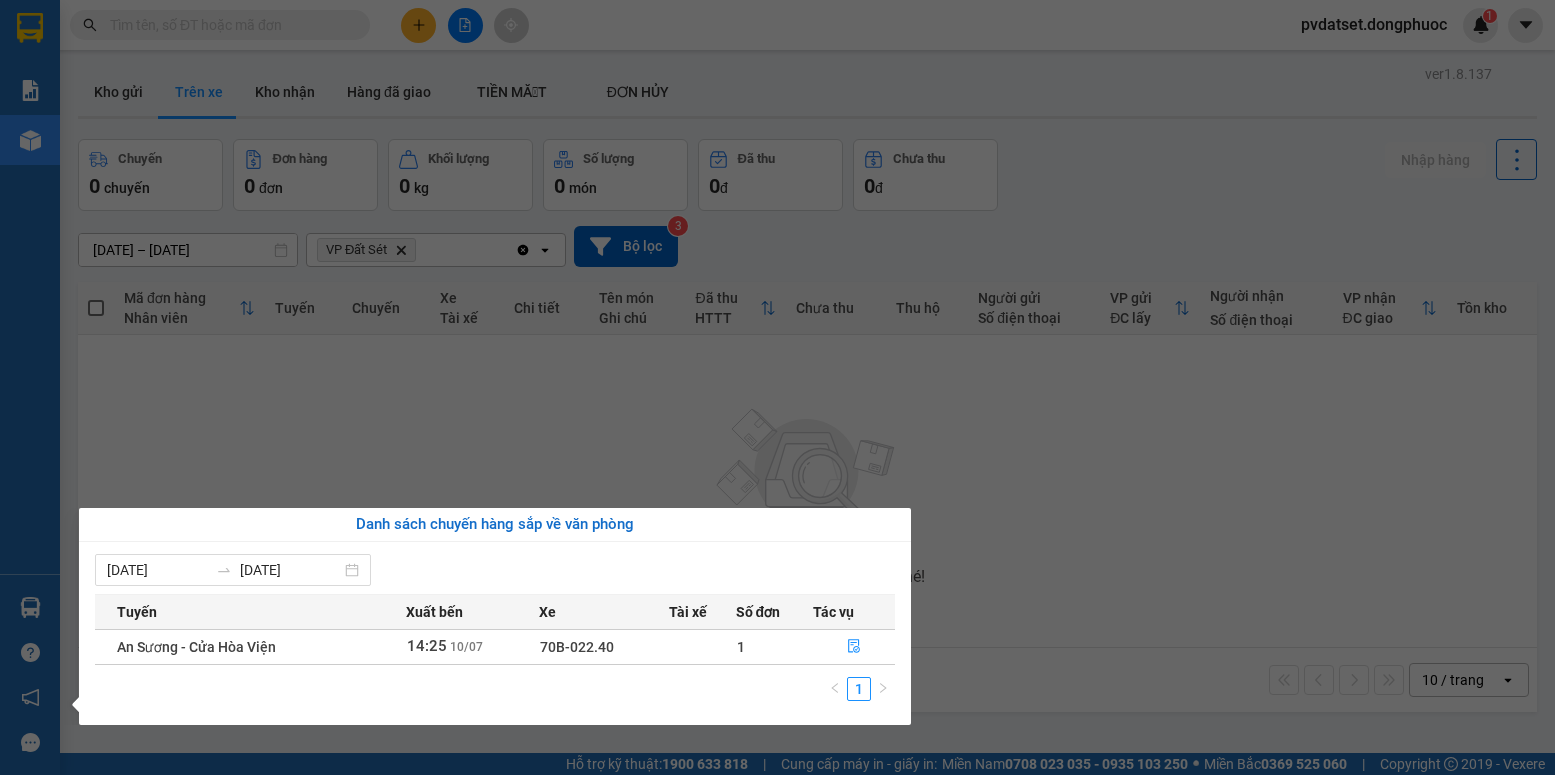 click on "Kết quả tìm kiếm ( 0 )  Bộ lọc  Ngày tạo đơn gần nhất No Data pvdatset.dongphuoc 1     Báo cáo Mẫu 1: Báo cáo dòng tiền  Mẫu 1: Báo cáo dòng tiền theo nhân viên Mẫu 1: Báo cáo dòng tiền theo nhân viên (VP) Mẫu 2: Doanh số tạo đơn theo Văn phòng, nhân viên - Trạm     Kho hàng mới Hàng sắp về Hướng dẫn sử dụng Giới thiệu Vexere, nhận hoa hồng Phản hồi Phần mềm hỗ trợ bạn tốt chứ? ver  1.8.137 Kho gửi Trên xe Kho nhận Hàng đã giao TIỀN MẶT  ĐƠN HỦY Chuyến 0 chuyến Đơn hàng 0 đơn Khối lượng 0 kg Số lượng 0 món Đã thu 0  đ Chưa thu 0  đ Nhập hàng [DATE] – [DATE] Press the down arrow key to interact with the calendar and select a date. Press the escape button to close the calendar. Selected date range is from [DATE] to [DATE]. VP Đất Sét Delete Clear all open Bộ lọc 3 Mã đơn hàng Nhân viên Tuyến Chuyến Xe Tài xế Chi tiết HTTT |" at bounding box center [777, 387] 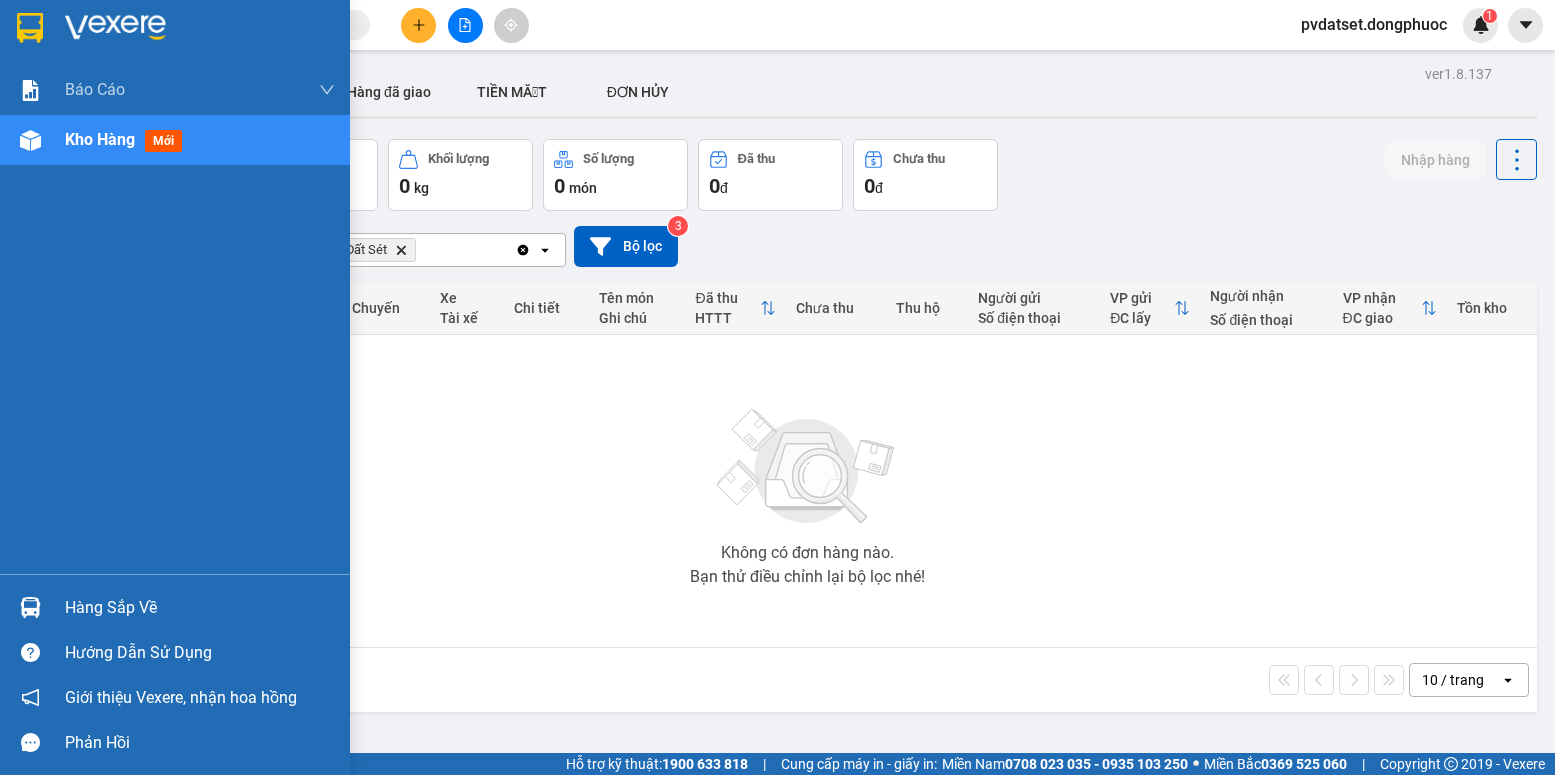 click on "Hàng sắp về" at bounding box center [175, 607] 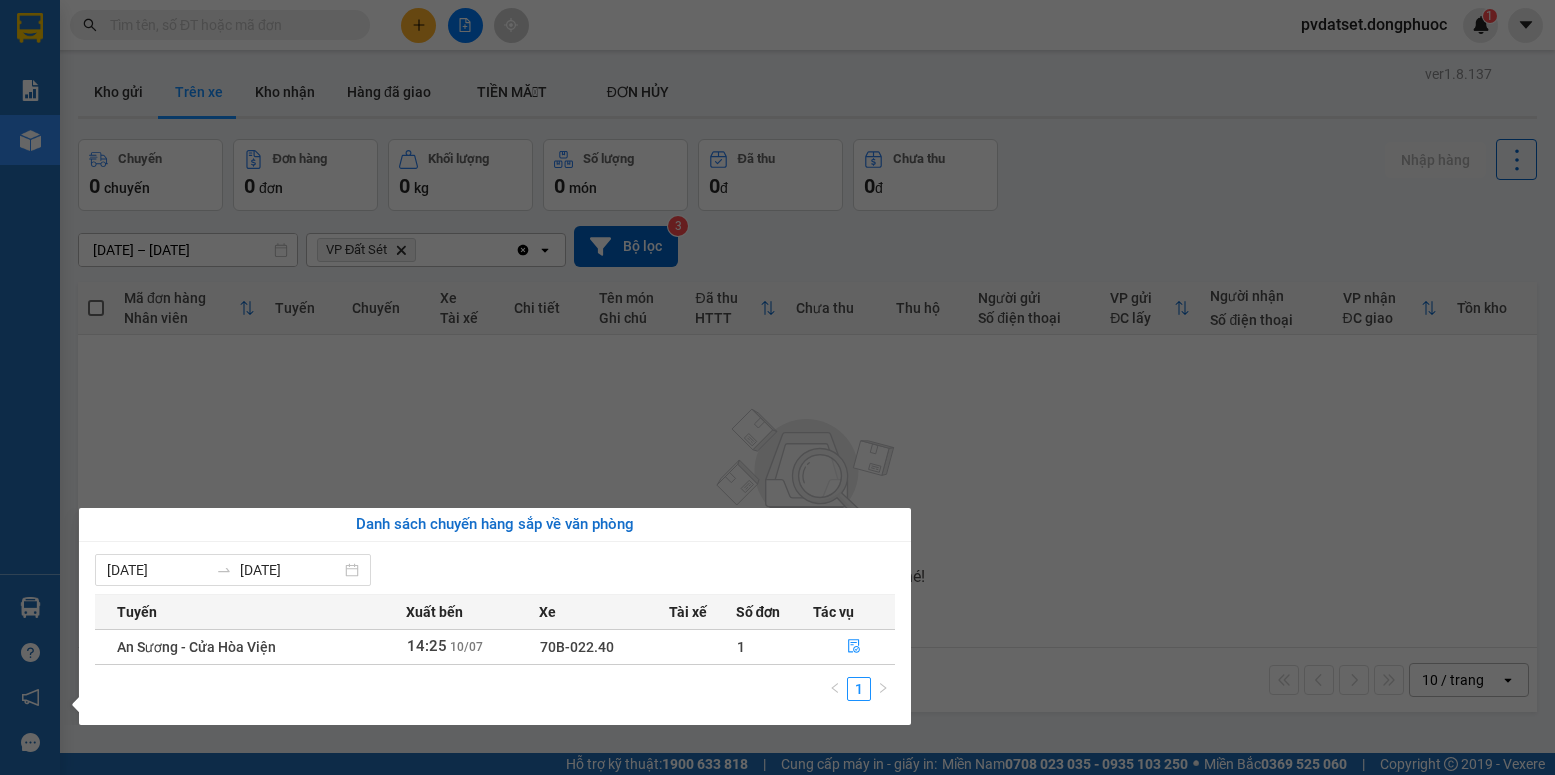 click on "Kết quả tìm kiếm ( 0 )  Bộ lọc  Ngày tạo đơn gần nhất No Data pvdatset.dongphuoc 1     Báo cáo Mẫu 1: Báo cáo dòng tiền  Mẫu 1: Báo cáo dòng tiền theo nhân viên Mẫu 1: Báo cáo dòng tiền theo nhân viên (VP) Mẫu 2: Doanh số tạo đơn theo Văn phòng, nhân viên - Trạm     Kho hàng mới Hàng sắp về Hướng dẫn sử dụng Giới thiệu Vexere, nhận hoa hồng Phản hồi Phần mềm hỗ trợ bạn tốt chứ? ver  1.8.137 Kho gửi Trên xe Kho nhận Hàng đã giao TIỀN MẶT  ĐƠN HỦY Chuyến 0 chuyến Đơn hàng 0 đơn Khối lượng 0 kg Số lượng 0 món Đã thu 0  đ Chưa thu 0  đ Nhập hàng [DATE] – [DATE] Press the down arrow key to interact with the calendar and select a date. Press the escape button to close the calendar. Selected date range is from [DATE] to [DATE]. VP Đất Sét Delete Clear all open Bộ lọc 3 Mã đơn hàng Nhân viên Tuyến Chuyến Xe Tài xế Chi tiết HTTT |" at bounding box center [777, 387] 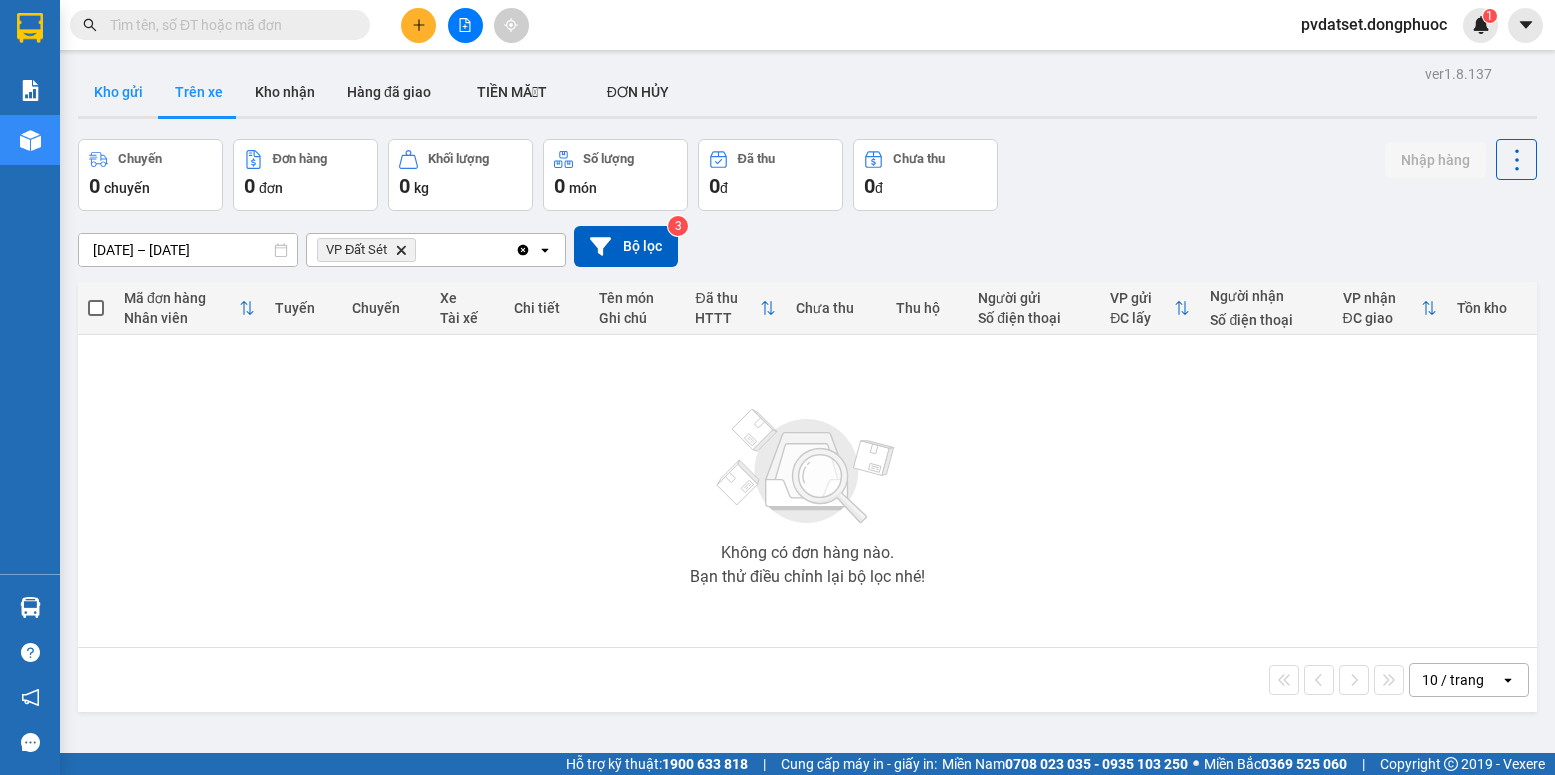 click on "Kho gửi" at bounding box center [118, 92] 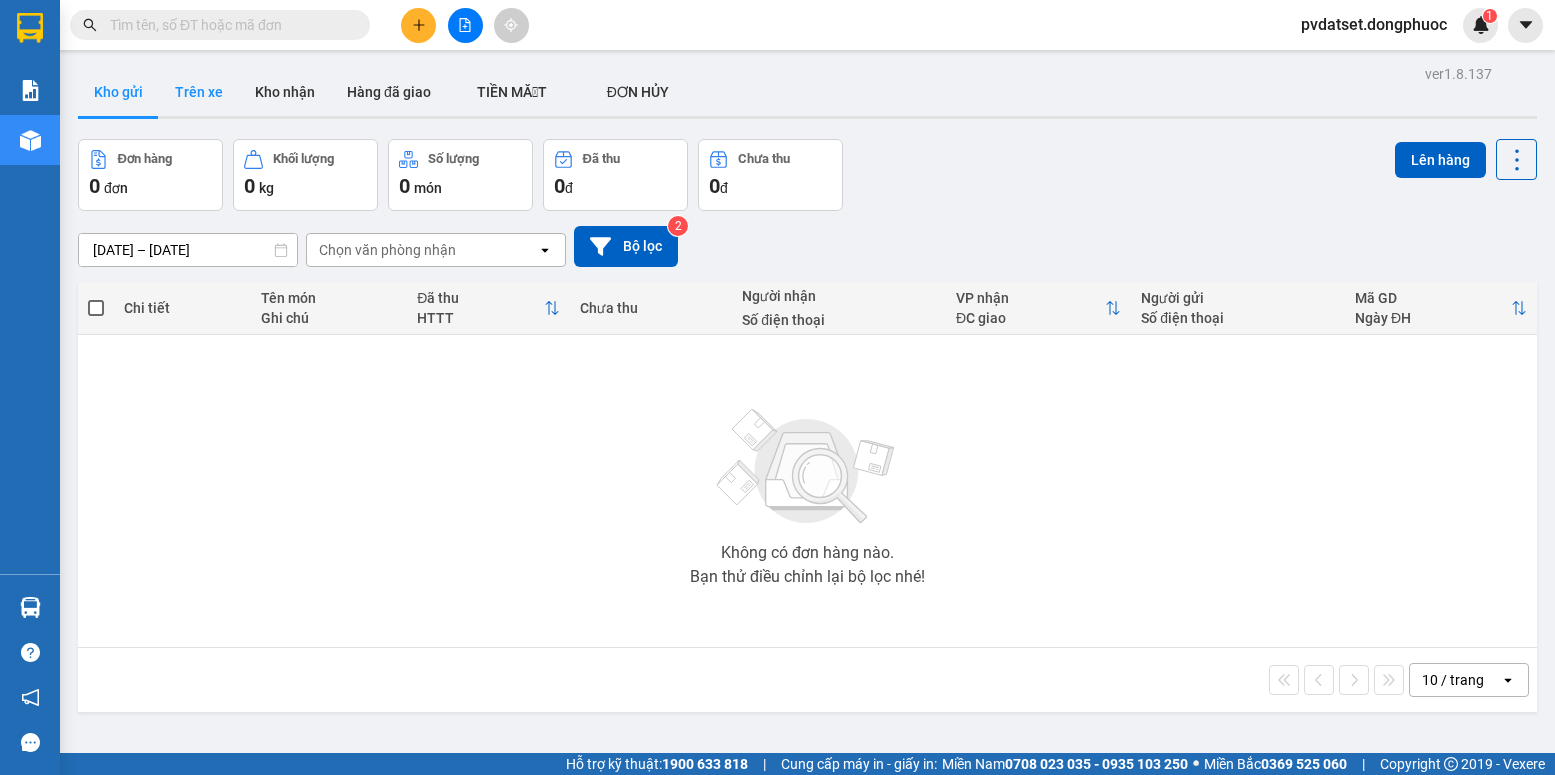 click on "Trên xe" at bounding box center [199, 92] 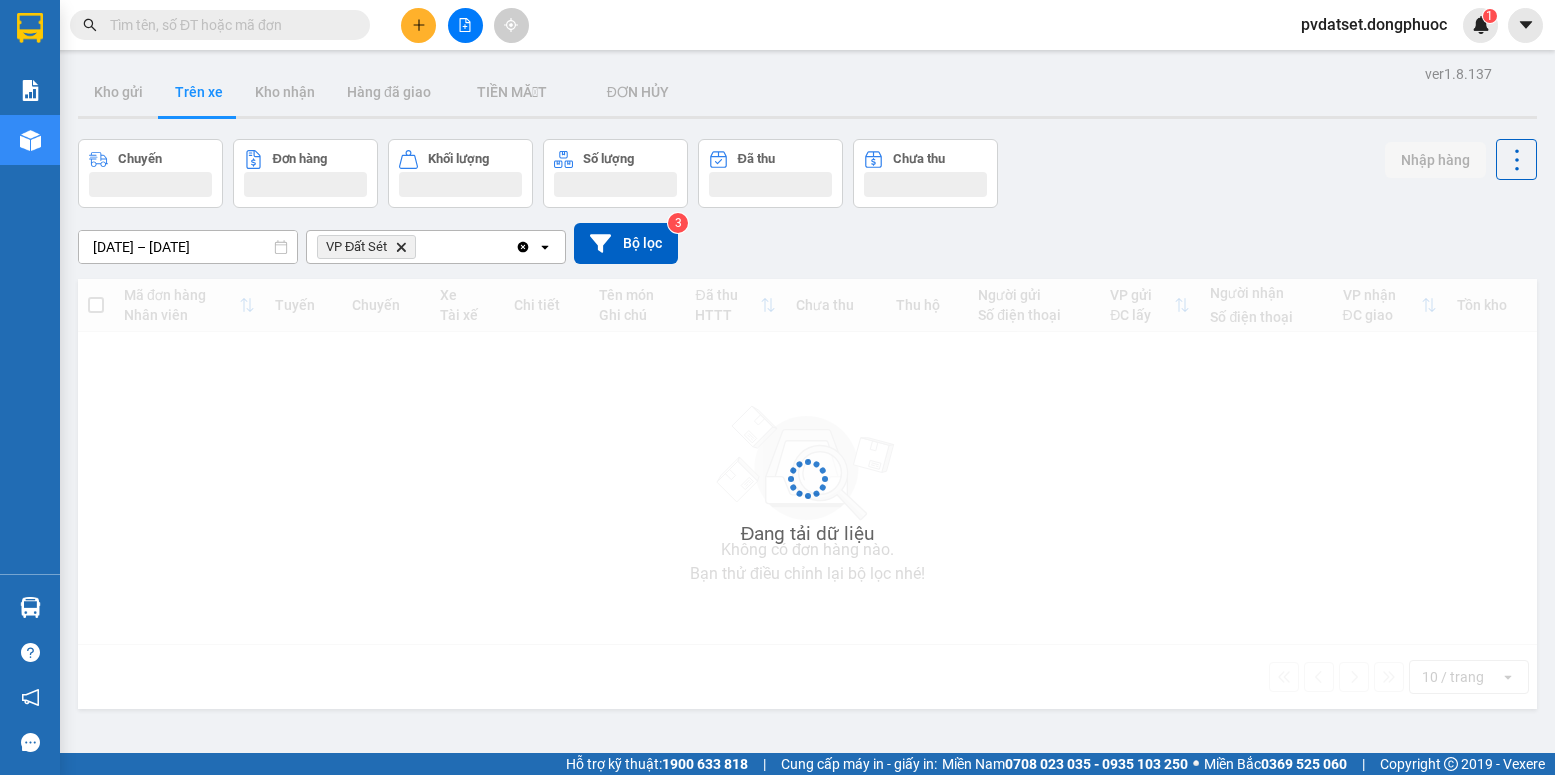 click on "Trên xe" at bounding box center (199, 92) 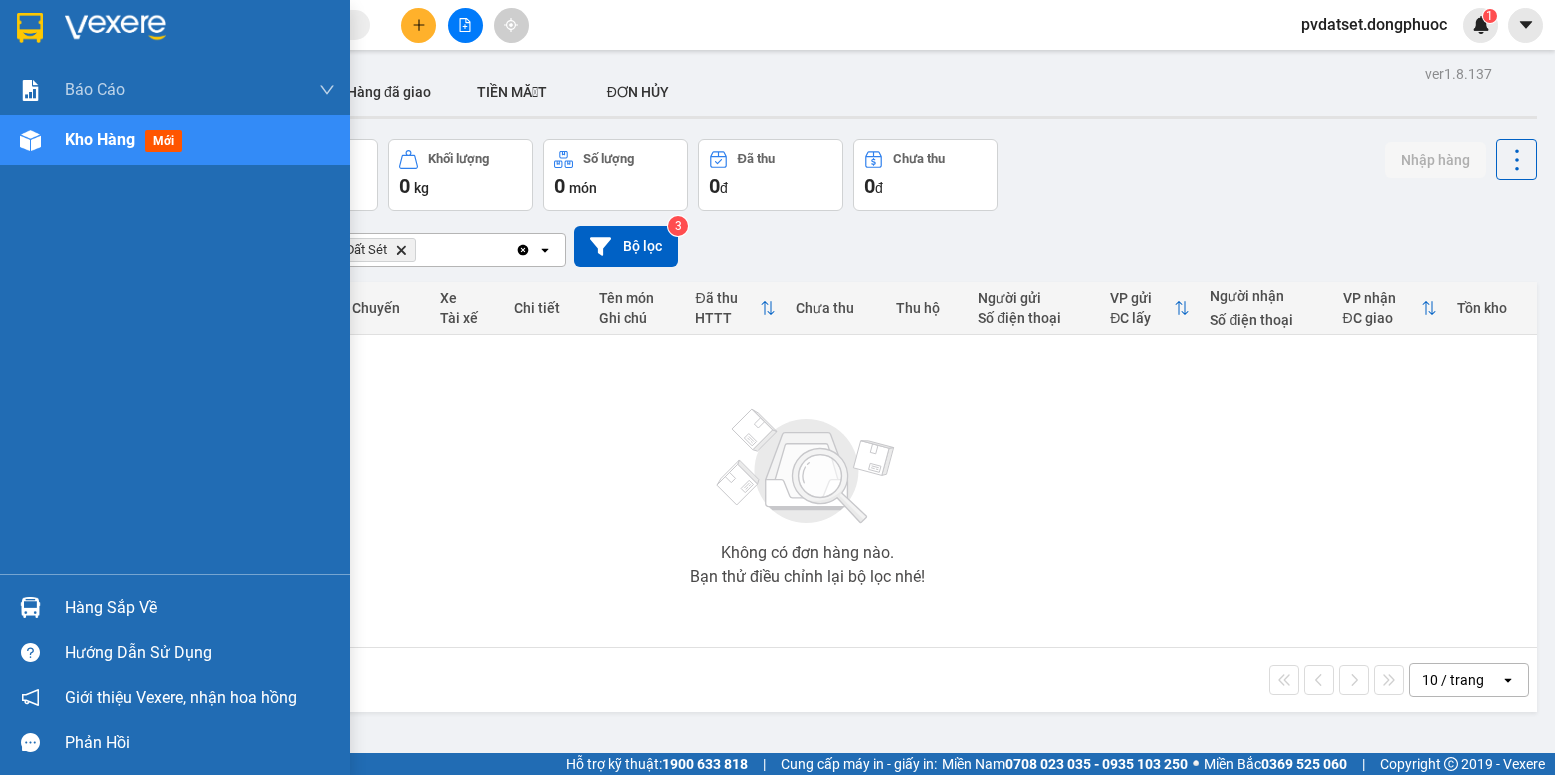drag, startPoint x: 33, startPoint y: 597, endPoint x: 320, endPoint y: 548, distance: 291.1529 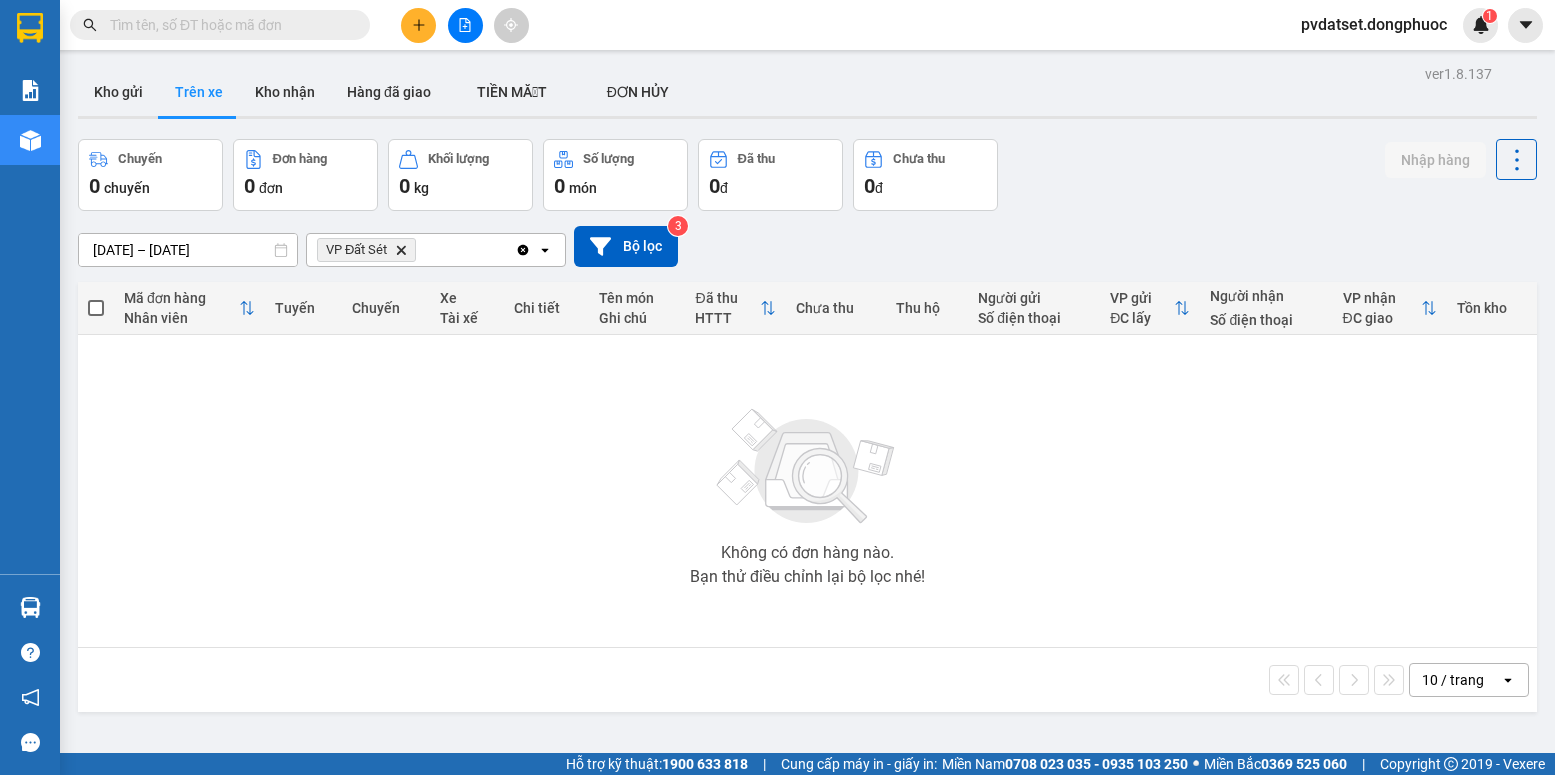 click on "Kết quả tìm kiếm ( 0 )  Bộ lọc  Ngày tạo đơn gần nhất No Data pvdatset.dongphuoc 1     Báo cáo Mẫu 1: Báo cáo dòng tiền  Mẫu 1: Báo cáo dòng tiền theo nhân viên Mẫu 1: Báo cáo dòng tiền theo nhân viên (VP) Mẫu 2: Doanh số tạo đơn theo Văn phòng, nhân viên - Trạm     Kho hàng mới Hàng sắp về Hướng dẫn sử dụng Giới thiệu Vexere, nhận hoa hồng Phản hồi Phần mềm hỗ trợ bạn tốt chứ? ver  1.8.137 Kho gửi Trên xe Kho nhận Hàng đã giao TIỀN MẶT  ĐƠN HỦY Chuyến 0 chuyến Đơn hàng 0 đơn Khối lượng 0 kg Số lượng 0 món Đã thu 0  đ Chưa thu 0  đ Nhập hàng [DATE] – [DATE] Press the down arrow key to interact with the calendar and select a date. Press the escape button to close the calendar. Selected date range is from [DATE] to [DATE]. VP Đất Sét Delete Clear all open Bộ lọc 3 Mã đơn hàng Nhân viên Tuyến Chuyến Xe Tài xế Chi tiết HTTT |" at bounding box center [777, 387] 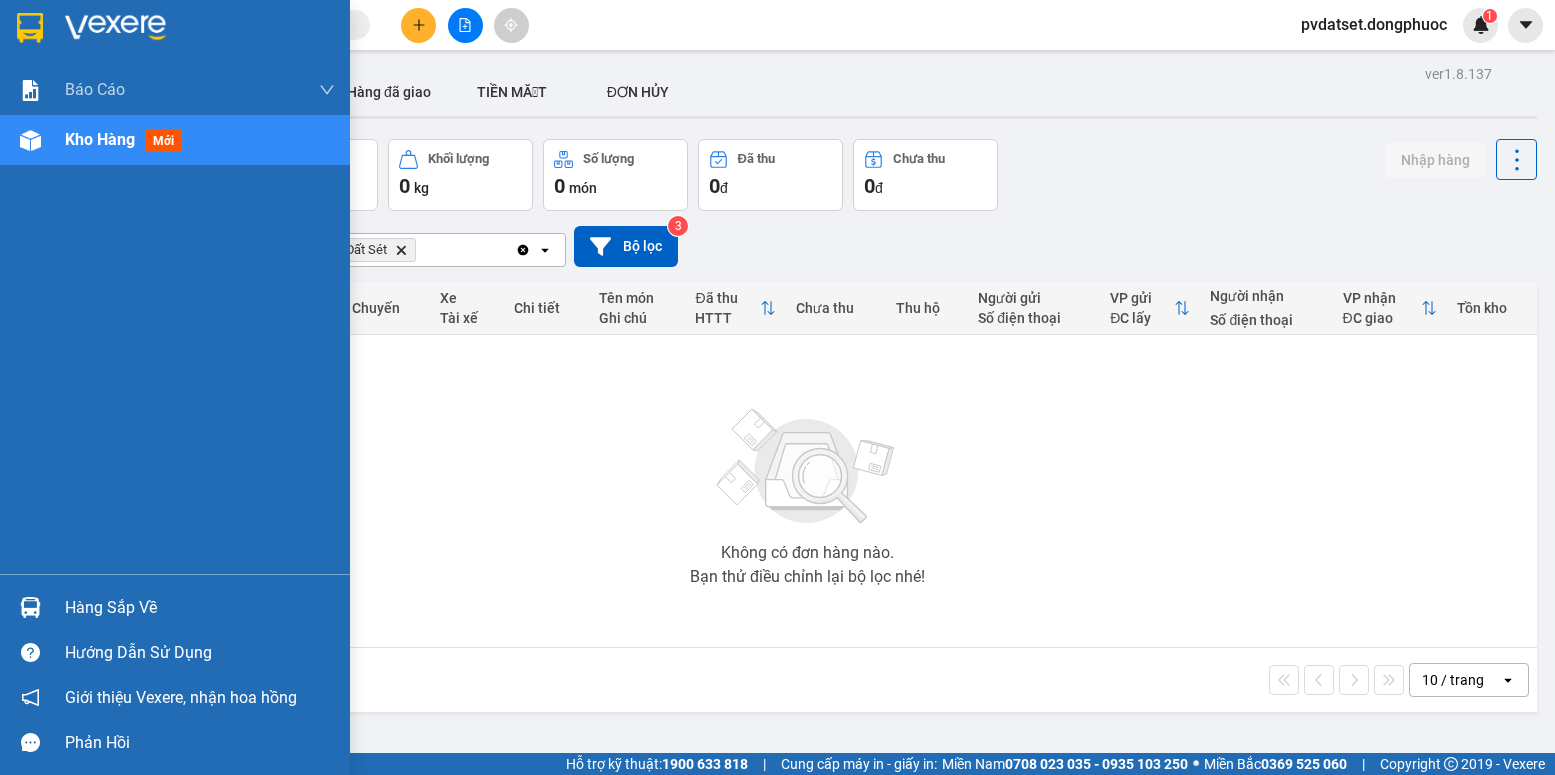 drag, startPoint x: 29, startPoint y: 610, endPoint x: 271, endPoint y: 556, distance: 247.95161 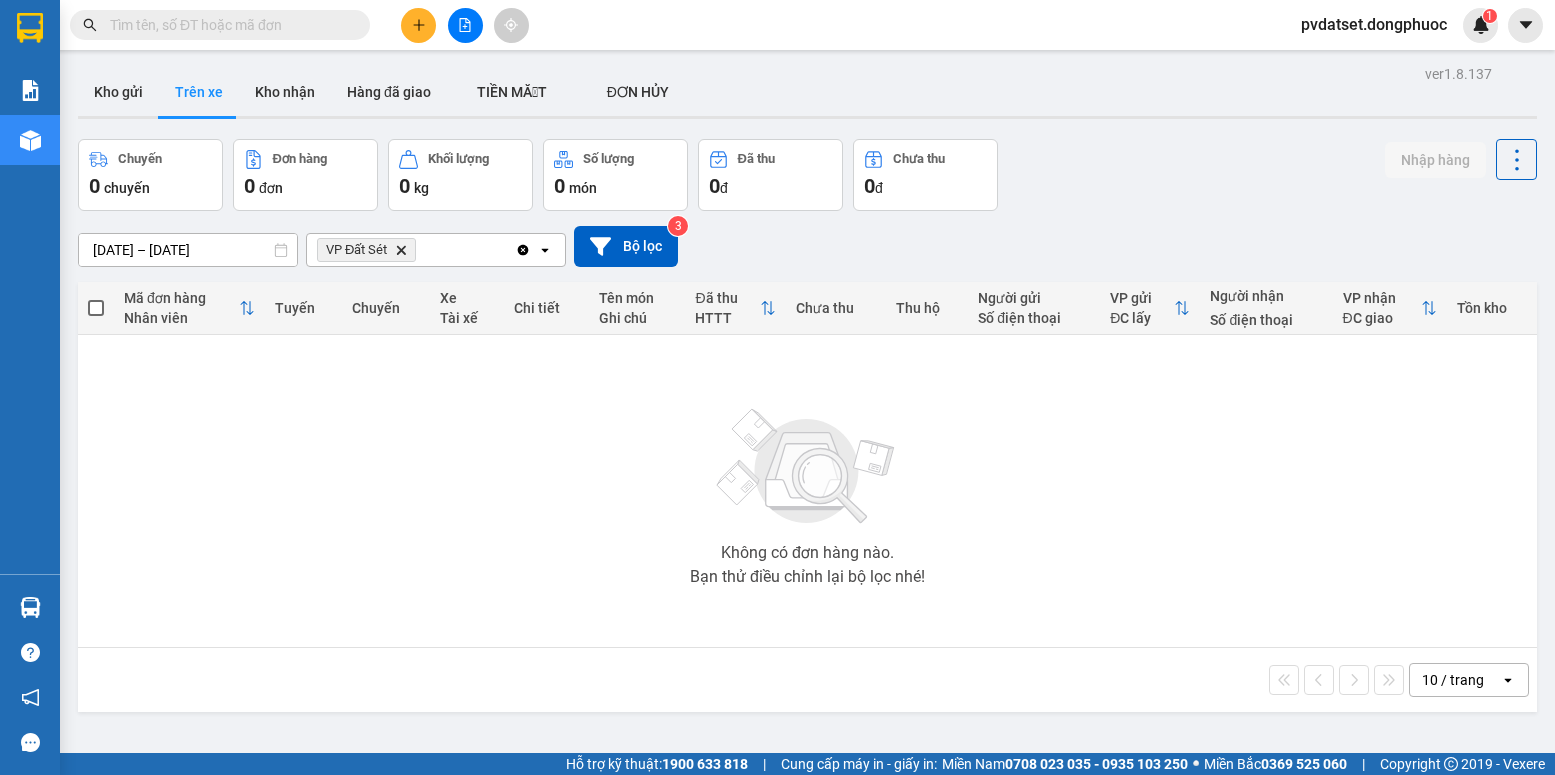 click on "Kết quả tìm kiếm ( 0 )  Bộ lọc  Ngày tạo đơn gần nhất No Data pvdatset.dongphuoc 1     Báo cáo Mẫu 1: Báo cáo dòng tiền  Mẫu 1: Báo cáo dòng tiền theo nhân viên Mẫu 1: Báo cáo dòng tiền theo nhân viên (VP) Mẫu 2: Doanh số tạo đơn theo Văn phòng, nhân viên - Trạm     Kho hàng mới Hàng sắp về Hướng dẫn sử dụng Giới thiệu Vexere, nhận hoa hồng Phản hồi Phần mềm hỗ trợ bạn tốt chứ? ver  1.8.137 Kho gửi Trên xe Kho nhận Hàng đã giao TIỀN MẶT  ĐƠN HỦY Chuyến 0 chuyến Đơn hàng 0 đơn Khối lượng 0 kg Số lượng 0 món Đã thu 0  đ Chưa thu 0  đ Nhập hàng [DATE] – [DATE] Press the down arrow key to interact with the calendar and select a date. Press the escape button to close the calendar. Selected date range is from [DATE] to [DATE]. VP Đất Sét Delete Clear all open Bộ lọc 3 Mã đơn hàng Nhân viên Tuyến Chuyến Xe Tài xế Chi tiết HTTT |" at bounding box center (777, 387) 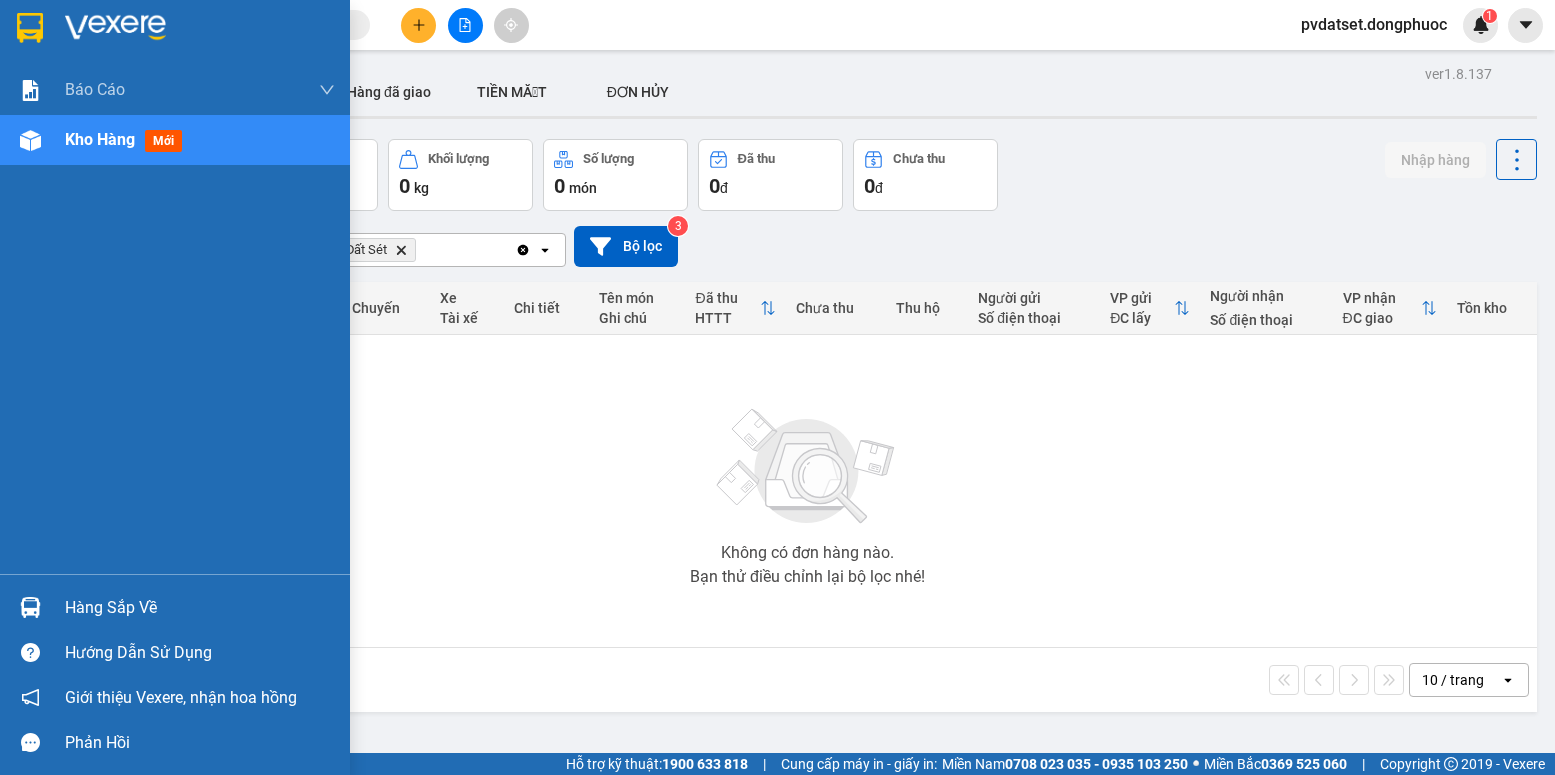 click at bounding box center (30, 607) 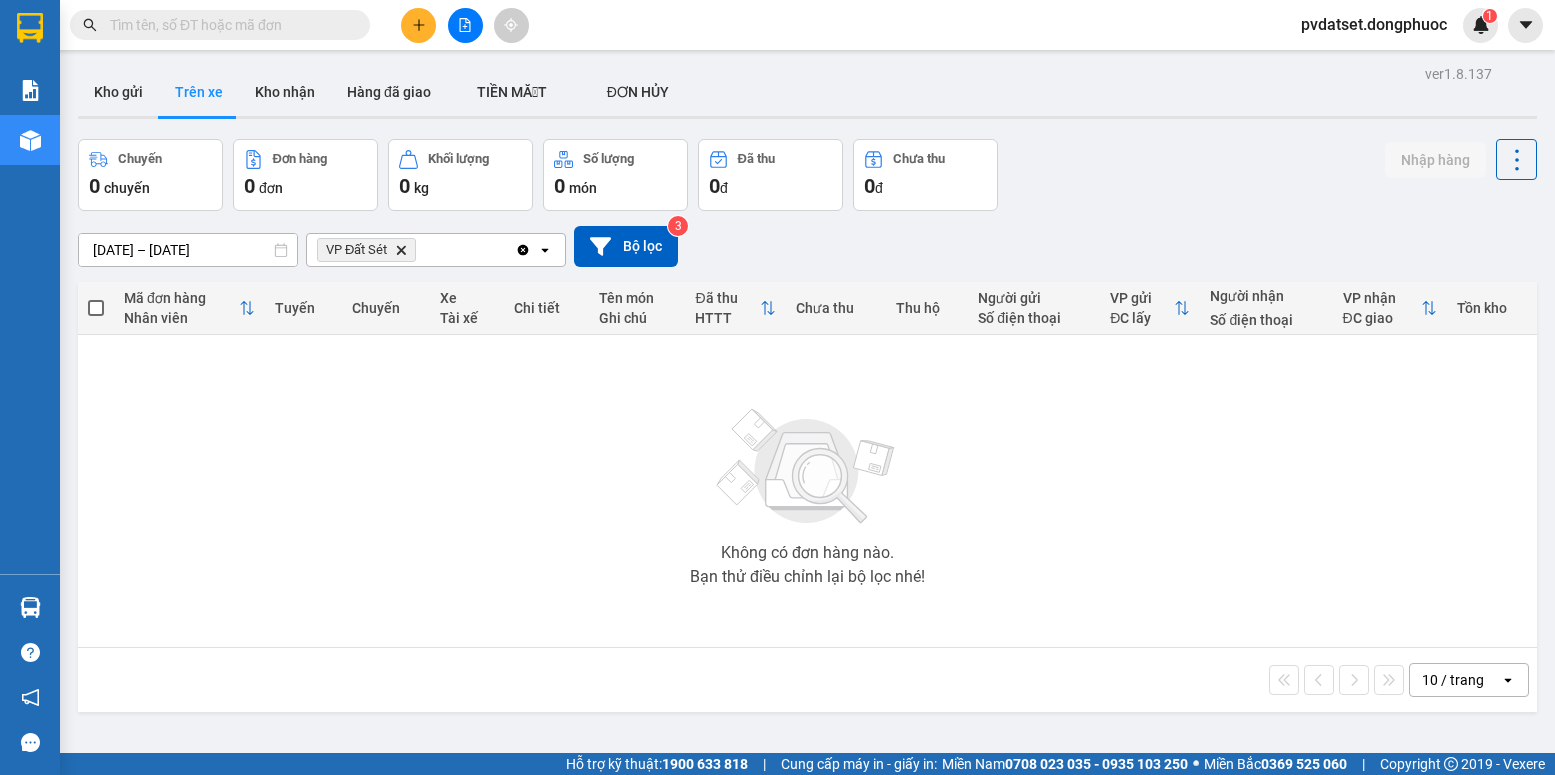 click on "Kết quả tìm kiếm ( 0 )  Bộ lọc  Ngày tạo đơn gần nhất No Data pvdatset.dongphuoc 1     Báo cáo Mẫu 1: Báo cáo dòng tiền  Mẫu 1: Báo cáo dòng tiền theo nhân viên Mẫu 1: Báo cáo dòng tiền theo nhân viên (VP) Mẫu 2: Doanh số tạo đơn theo Văn phòng, nhân viên - Trạm     Kho hàng mới Hàng sắp về Hướng dẫn sử dụng Giới thiệu Vexere, nhận hoa hồng Phản hồi Phần mềm hỗ trợ bạn tốt chứ? ver  1.8.137 Kho gửi Trên xe Kho nhận Hàng đã giao TIỀN MẶT  ĐƠN HỦY Chuyến 0 chuyến Đơn hàng 0 đơn Khối lượng 0 kg Số lượng 0 món Đã thu 0  đ Chưa thu 0  đ Nhập hàng [DATE] – [DATE] Press the down arrow key to interact with the calendar and select a date. Press the escape button to close the calendar. Selected date range is from [DATE] to [DATE]. VP Đất Sét Delete Clear all open Bộ lọc 3 Mã đơn hàng Nhân viên Tuyến Chuyến Xe Tài xế Chi tiết HTTT |" at bounding box center (777, 387) 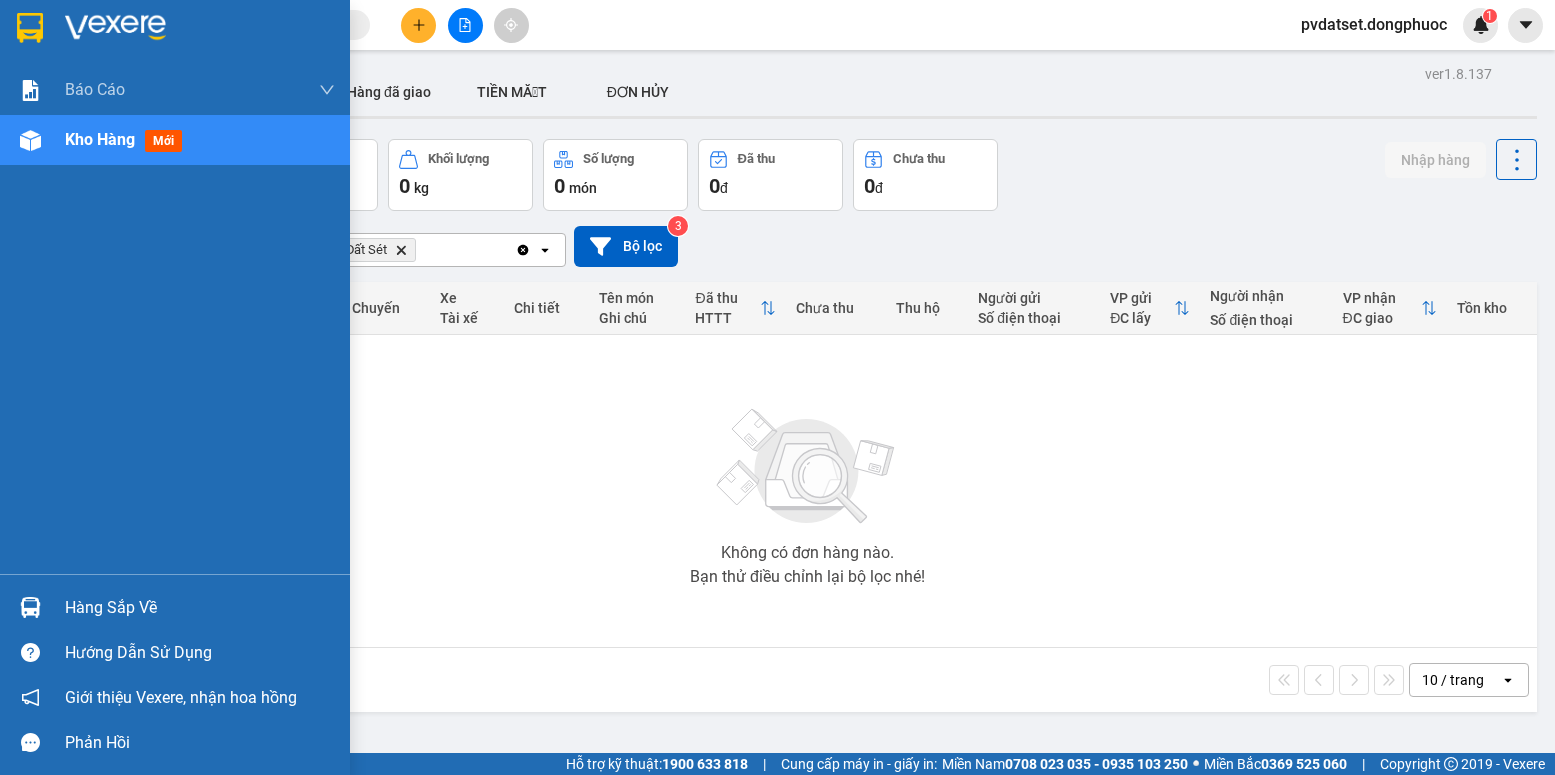 click at bounding box center (30, 607) 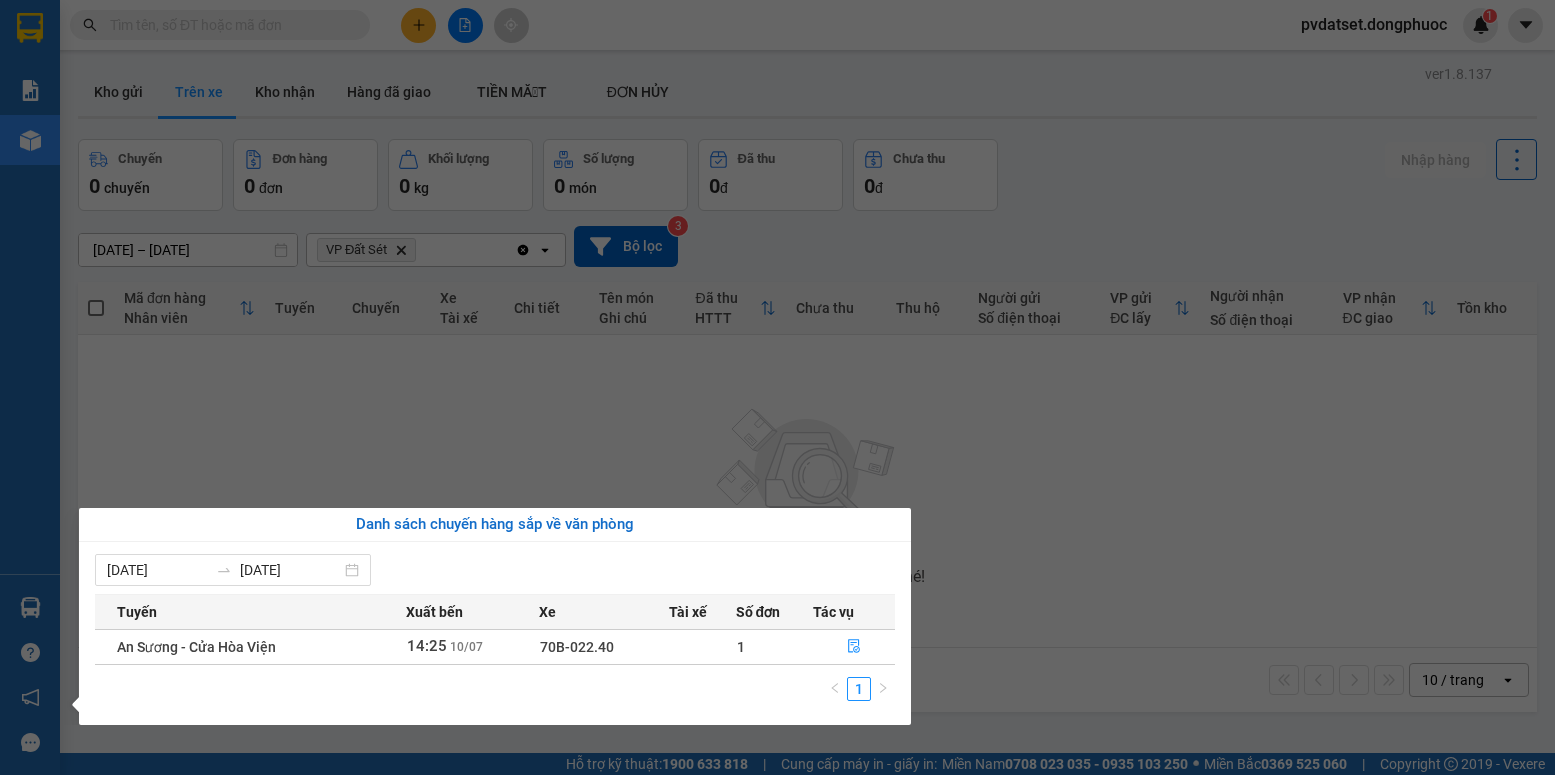 click on "Kết quả tìm kiếm ( 0 )  Bộ lọc  Ngày tạo đơn gần nhất No Data pvdatset.dongphuoc 1     Báo cáo Mẫu 1: Báo cáo dòng tiền  Mẫu 1: Báo cáo dòng tiền theo nhân viên Mẫu 1: Báo cáo dòng tiền theo nhân viên (VP) Mẫu 2: Doanh số tạo đơn theo Văn phòng, nhân viên - Trạm     Kho hàng mới Hàng sắp về Hướng dẫn sử dụng Giới thiệu Vexere, nhận hoa hồng Phản hồi Phần mềm hỗ trợ bạn tốt chứ? ver  1.8.137 Kho gửi Trên xe Kho nhận Hàng đã giao TIỀN MẶT  ĐƠN HỦY Chuyến 0 chuyến Đơn hàng 0 đơn Khối lượng 0 kg Số lượng 0 món Đã thu 0  đ Chưa thu 0  đ Nhập hàng [DATE] – [DATE] Press the down arrow key to interact with the calendar and select a date. Press the escape button to close the calendar. Selected date range is from [DATE] to [DATE]. VP Đất Sét Delete Clear all open Bộ lọc 3 Mã đơn hàng Nhân viên Tuyến Chuyến Xe Tài xế Chi tiết HTTT |" at bounding box center [777, 387] 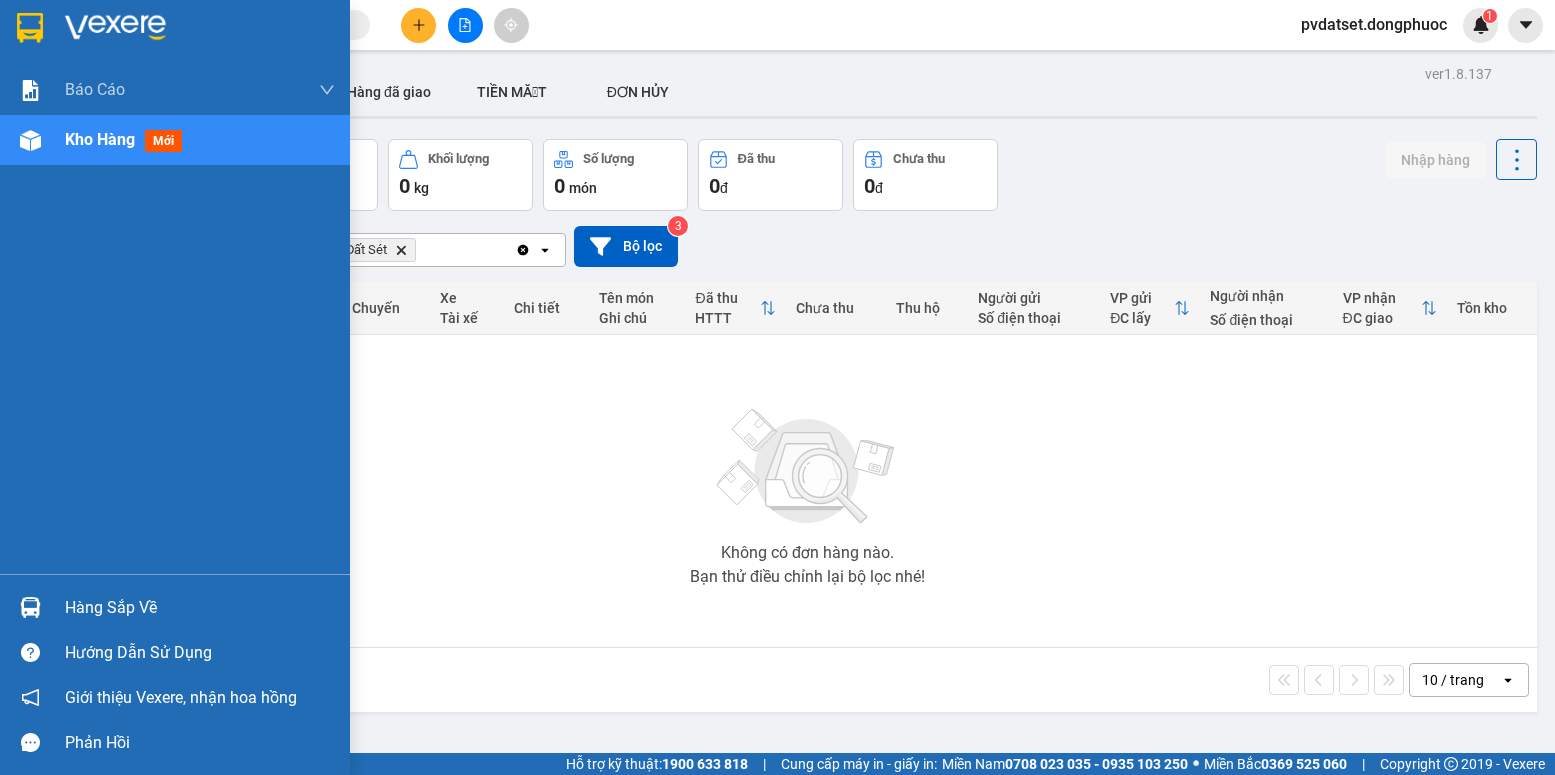 click on "Hàng sắp về" at bounding box center (175, 607) 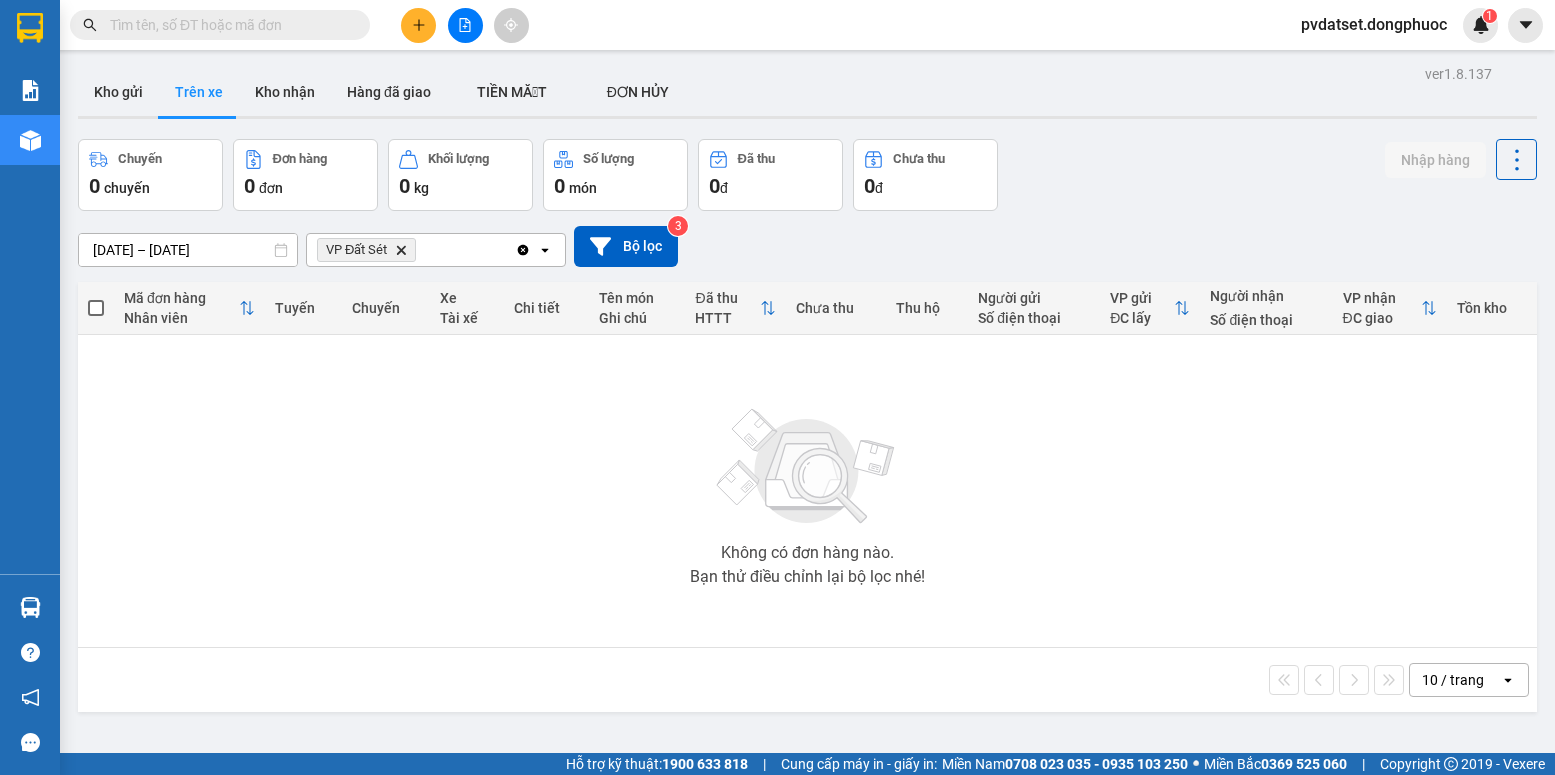 click on "Kết quả tìm kiếm ( 0 )  Bộ lọc  Ngày tạo đơn gần nhất No Data pvdatset.dongphuoc 1     Báo cáo Mẫu 1: Báo cáo dòng tiền  Mẫu 1: Báo cáo dòng tiền theo nhân viên Mẫu 1: Báo cáo dòng tiền theo nhân viên (VP) Mẫu 2: Doanh số tạo đơn theo Văn phòng, nhân viên - Trạm     Kho hàng mới Hàng sắp về Hướng dẫn sử dụng Giới thiệu Vexere, nhận hoa hồng Phản hồi Phần mềm hỗ trợ bạn tốt chứ? ver  1.8.137 Kho gửi Trên xe Kho nhận Hàng đã giao TIỀN MẶT  ĐƠN HỦY Chuyến 0 chuyến Đơn hàng 0 đơn Khối lượng 0 kg Số lượng 0 món Đã thu 0  đ Chưa thu 0  đ Nhập hàng [DATE] – [DATE] Press the down arrow key to interact with the calendar and select a date. Press the escape button to close the calendar. Selected date range is from [DATE] to [DATE]. VP Đất Sét Delete Clear all open Bộ lọc 3 Mã đơn hàng Nhân viên Tuyến Chuyến Xe Tài xế Chi tiết HTTT |" at bounding box center [777, 387] 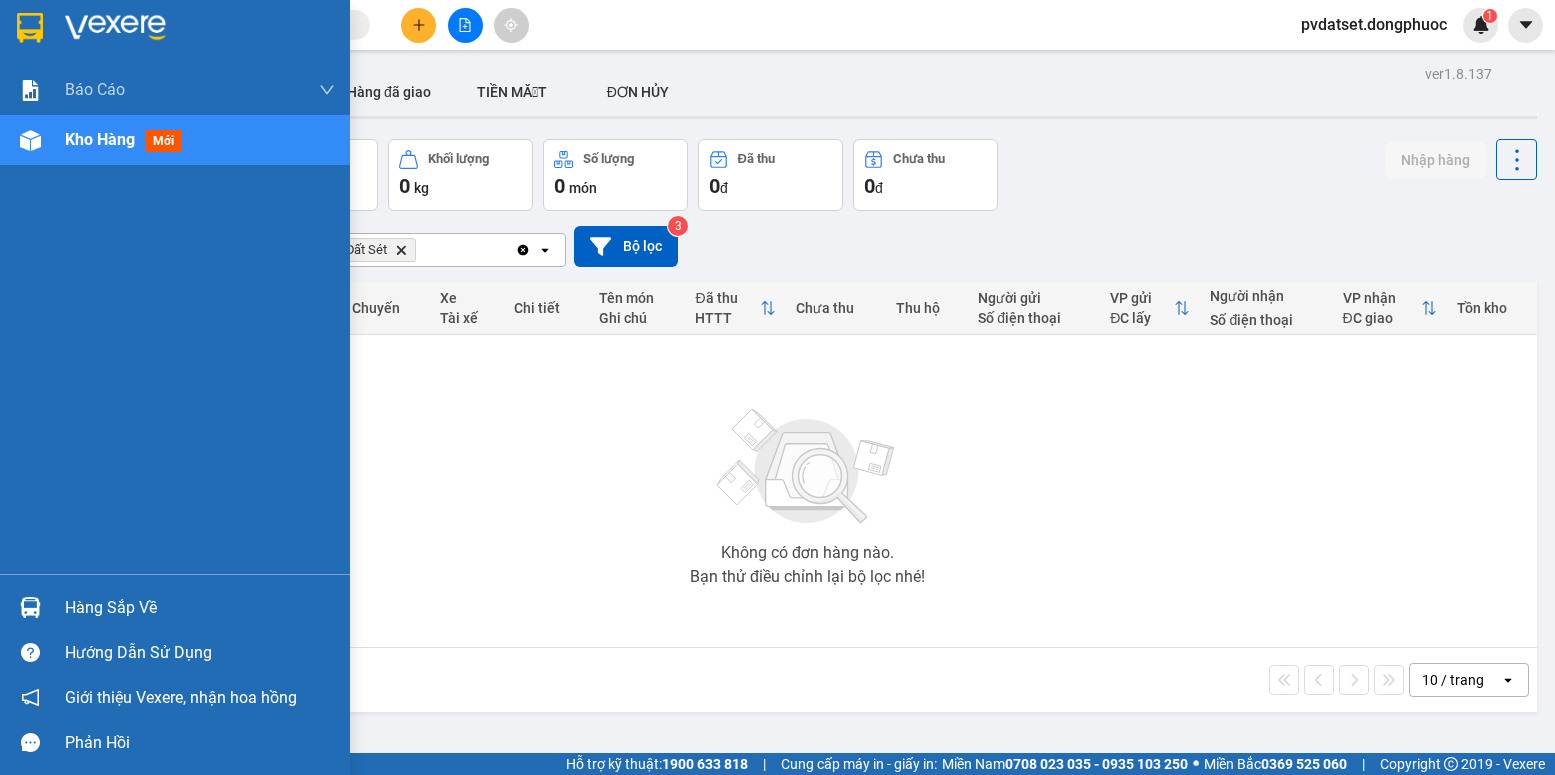 click at bounding box center (30, 607) 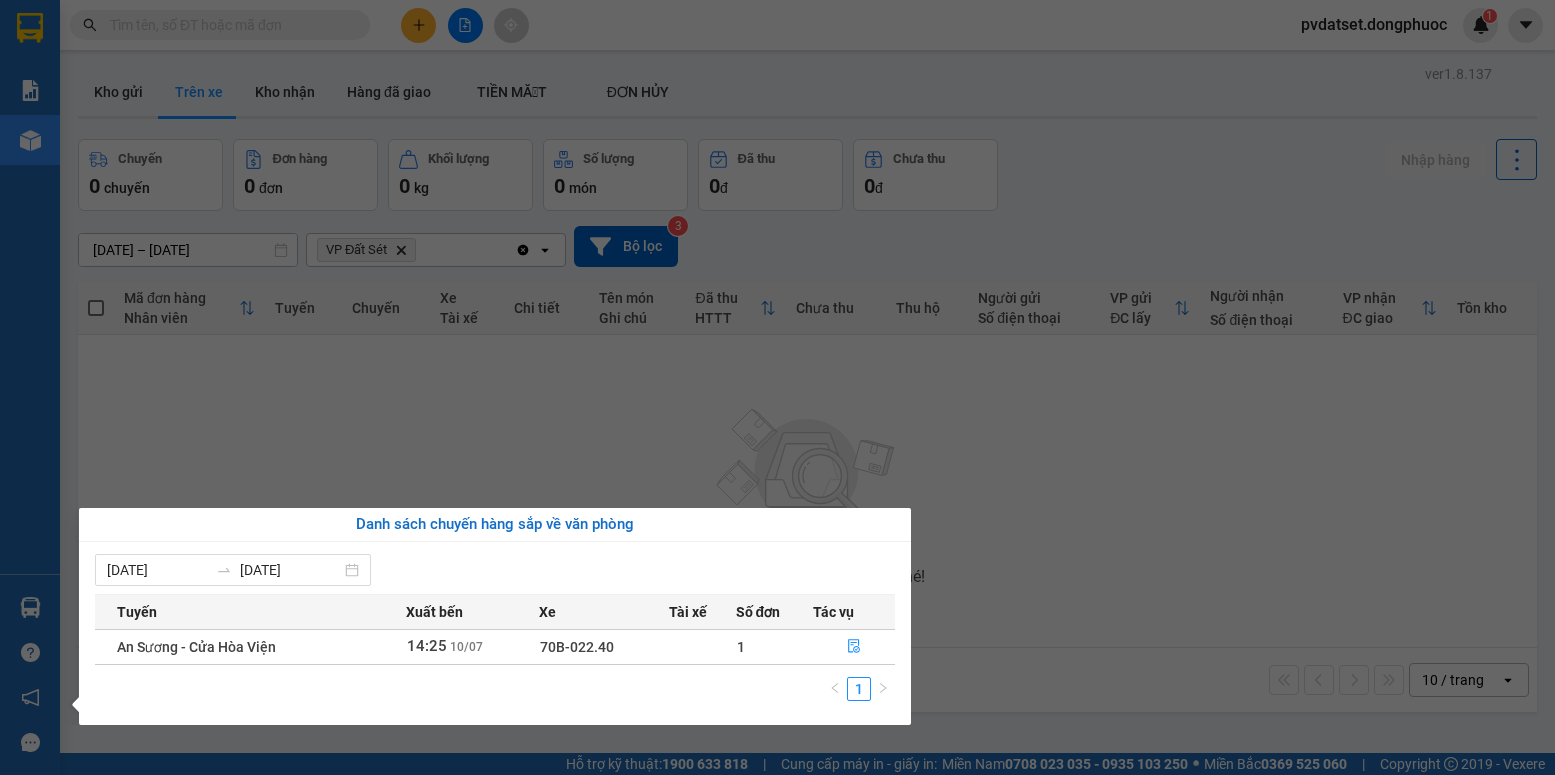 click on "Kết quả tìm kiếm ( 0 )  Bộ lọc  Ngày tạo đơn gần nhất No Data pvdatset.dongphuoc 1     Báo cáo Mẫu 1: Báo cáo dòng tiền  Mẫu 1: Báo cáo dòng tiền theo nhân viên Mẫu 1: Báo cáo dòng tiền theo nhân viên (VP) Mẫu 2: Doanh số tạo đơn theo Văn phòng, nhân viên - Trạm     Kho hàng mới Hàng sắp về Hướng dẫn sử dụng Giới thiệu Vexere, nhận hoa hồng Phản hồi Phần mềm hỗ trợ bạn tốt chứ? ver  1.8.137 Kho gửi Trên xe Kho nhận Hàng đã giao TIỀN MẶT  ĐƠN HỦY Chuyến 0 chuyến Đơn hàng 0 đơn Khối lượng 0 kg Số lượng 0 món Đã thu 0  đ Chưa thu 0  đ Nhập hàng [DATE] – [DATE] Press the down arrow key to interact with the calendar and select a date. Press the escape button to close the calendar. Selected date range is from [DATE] to [DATE]. VP Đất Sét Delete Clear all open Bộ lọc 3 Mã đơn hàng Nhân viên Tuyến Chuyến Xe Tài xế Chi tiết HTTT |" at bounding box center (777, 387) 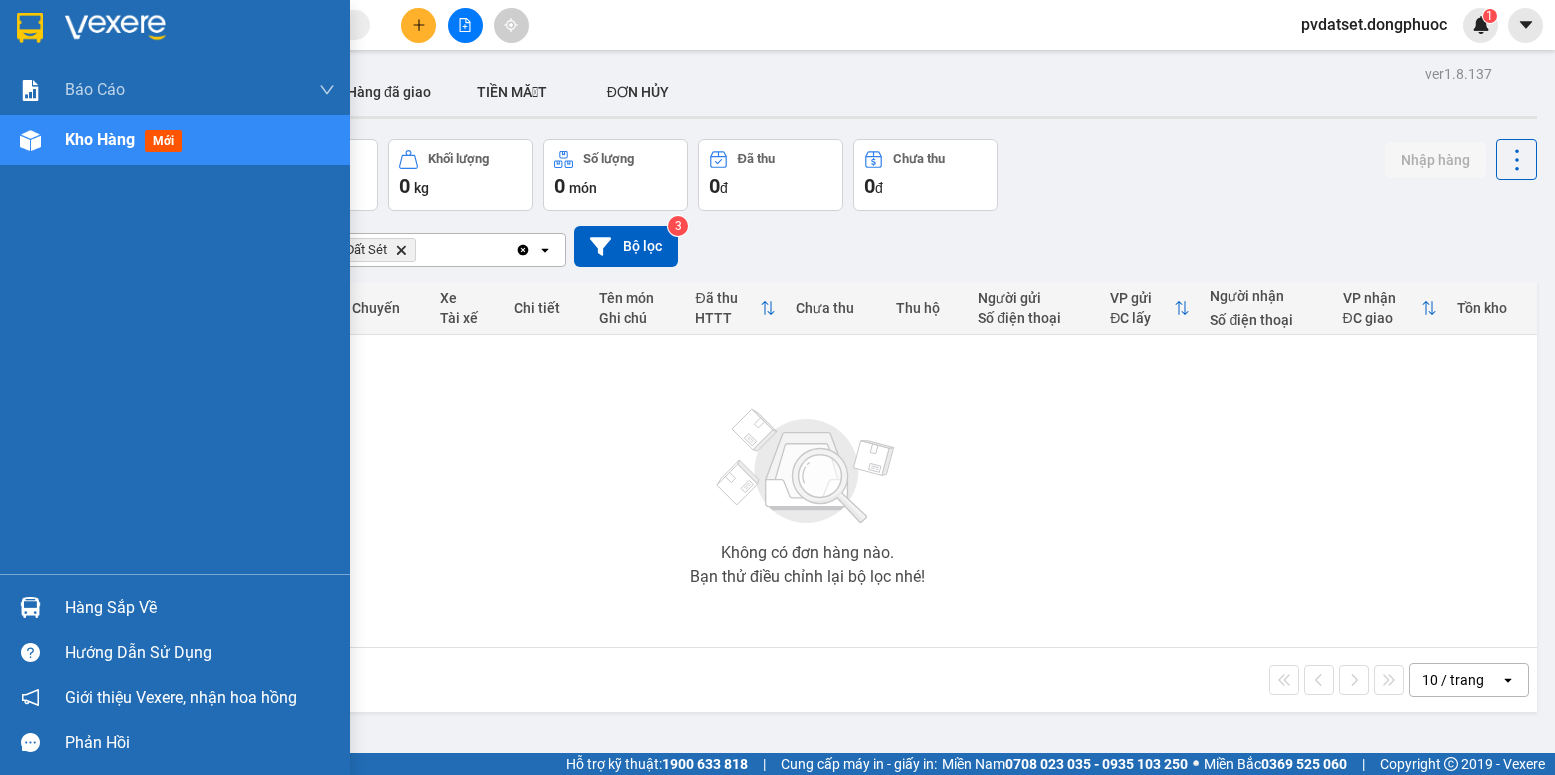 click at bounding box center (30, 607) 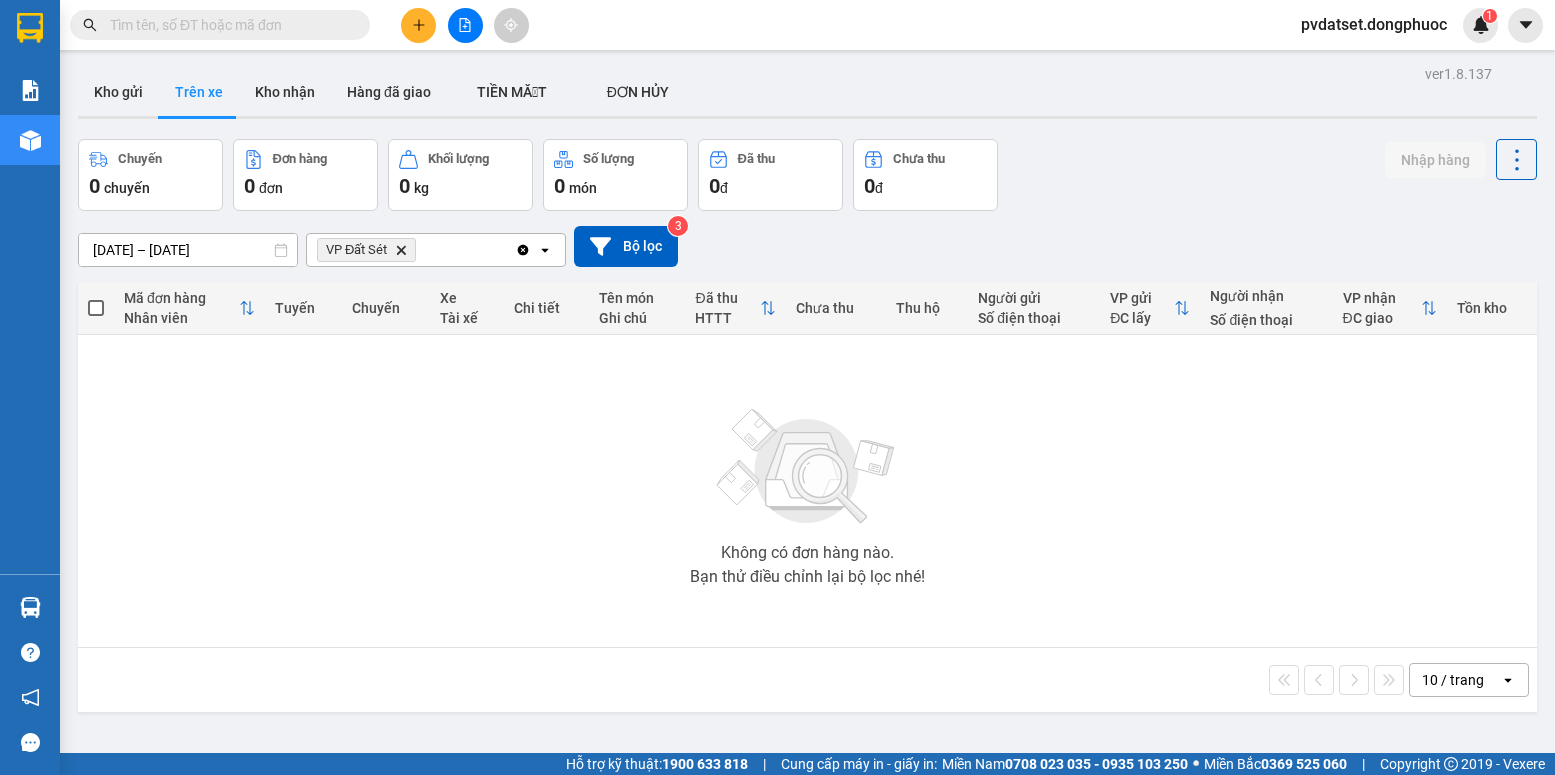 click on "Kết quả tìm kiếm ( 0 )  Bộ lọc  Ngày tạo đơn gần nhất No Data pvdatset.dongphuoc 1     Báo cáo Mẫu 1: Báo cáo dòng tiền  Mẫu 1: Báo cáo dòng tiền theo nhân viên Mẫu 1: Báo cáo dòng tiền theo nhân viên (VP) Mẫu 2: Doanh số tạo đơn theo Văn phòng, nhân viên - Trạm     Kho hàng mới Hàng sắp về Hướng dẫn sử dụng Giới thiệu Vexere, nhận hoa hồng Phản hồi Phần mềm hỗ trợ bạn tốt chứ? ver  1.8.137 Kho gửi Trên xe Kho nhận Hàng đã giao TIỀN MẶT  ĐƠN HỦY Chuyến 0 chuyến Đơn hàng 0 đơn Khối lượng 0 kg Số lượng 0 món Đã thu 0  đ Chưa thu 0  đ Nhập hàng [DATE] – [DATE] Press the down arrow key to interact with the calendar and select a date. Press the escape button to close the calendar. Selected date range is from [DATE] to [DATE]. VP Đất Sét Delete Clear all open Bộ lọc 3 Mã đơn hàng Nhân viên Tuyến Chuyến Xe Tài xế Chi tiết HTTT |" at bounding box center [777, 387] 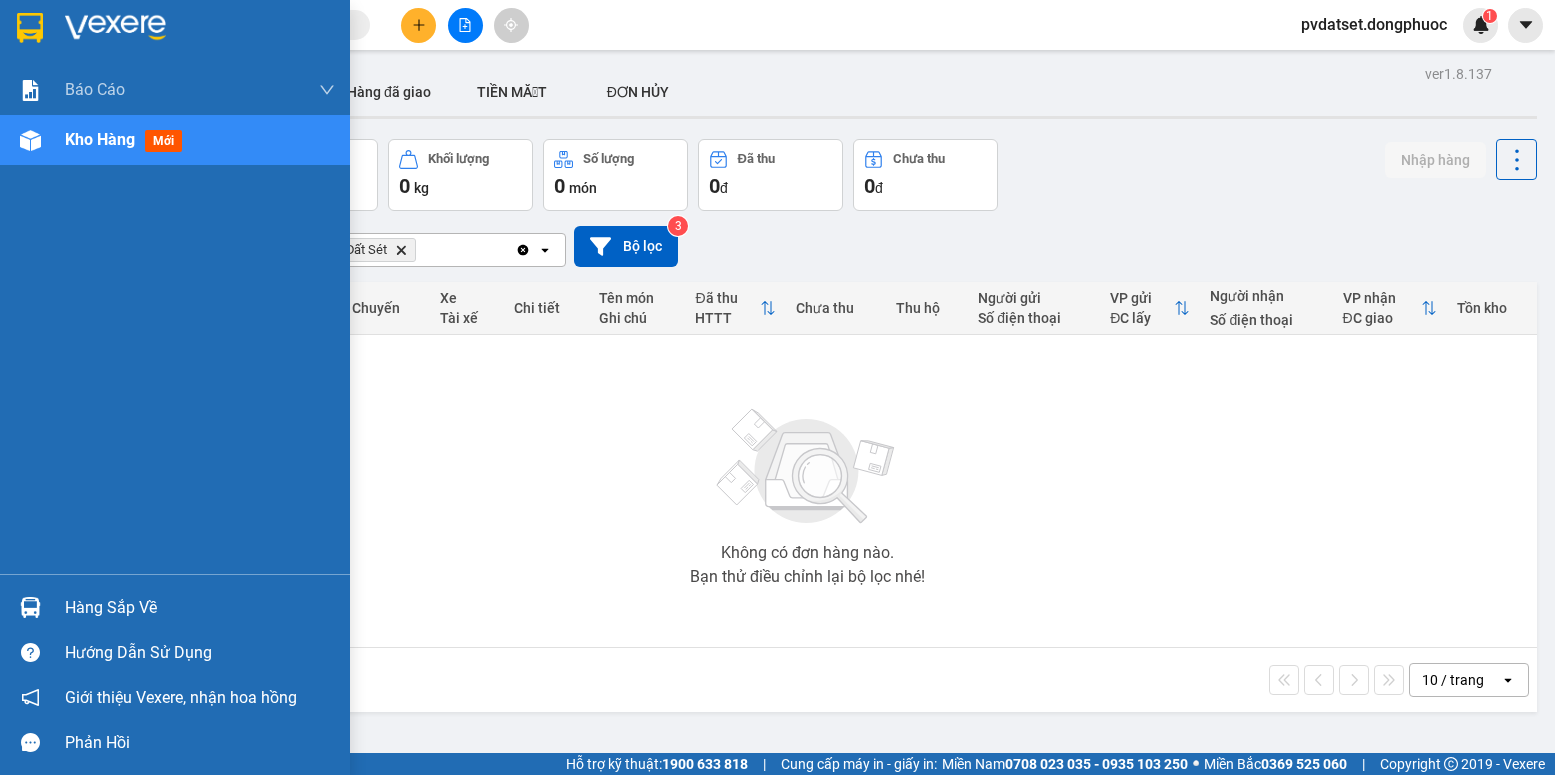 click on "Hàng sắp về" at bounding box center [200, 608] 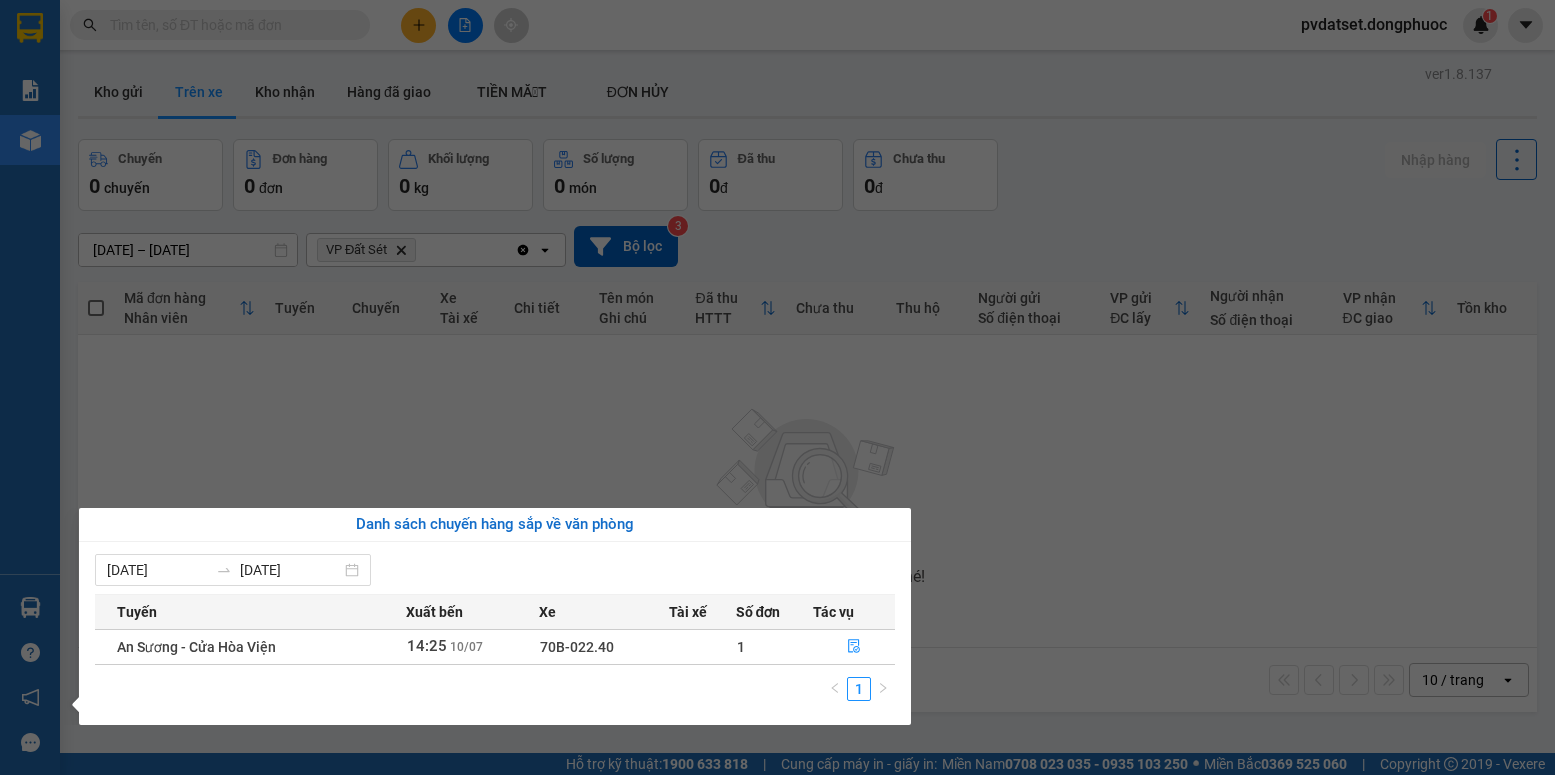click on "Kết quả tìm kiếm ( 0 )  Bộ lọc  Ngày tạo đơn gần nhất No Data pvdatset.dongphuoc 1     Báo cáo Mẫu 1: Báo cáo dòng tiền  Mẫu 1: Báo cáo dòng tiền theo nhân viên Mẫu 1: Báo cáo dòng tiền theo nhân viên (VP) Mẫu 2: Doanh số tạo đơn theo Văn phòng, nhân viên - Trạm     Kho hàng mới Hàng sắp về Hướng dẫn sử dụng Giới thiệu Vexere, nhận hoa hồng Phản hồi Phần mềm hỗ trợ bạn tốt chứ? ver  1.8.137 Kho gửi Trên xe Kho nhận Hàng đã giao TIỀN MẶT  ĐƠN HỦY Chuyến 0 chuyến Đơn hàng 0 đơn Khối lượng 0 kg Số lượng 0 món Đã thu 0  đ Chưa thu 0  đ Nhập hàng [DATE] – [DATE] Press the down arrow key to interact with the calendar and select a date. Press the escape button to close the calendar. Selected date range is from [DATE] to [DATE]. VP Đất Sét Delete Clear all open Bộ lọc 3 Mã đơn hàng Nhân viên Tuyến Chuyến Xe Tài xế Chi tiết HTTT |" at bounding box center [777, 387] 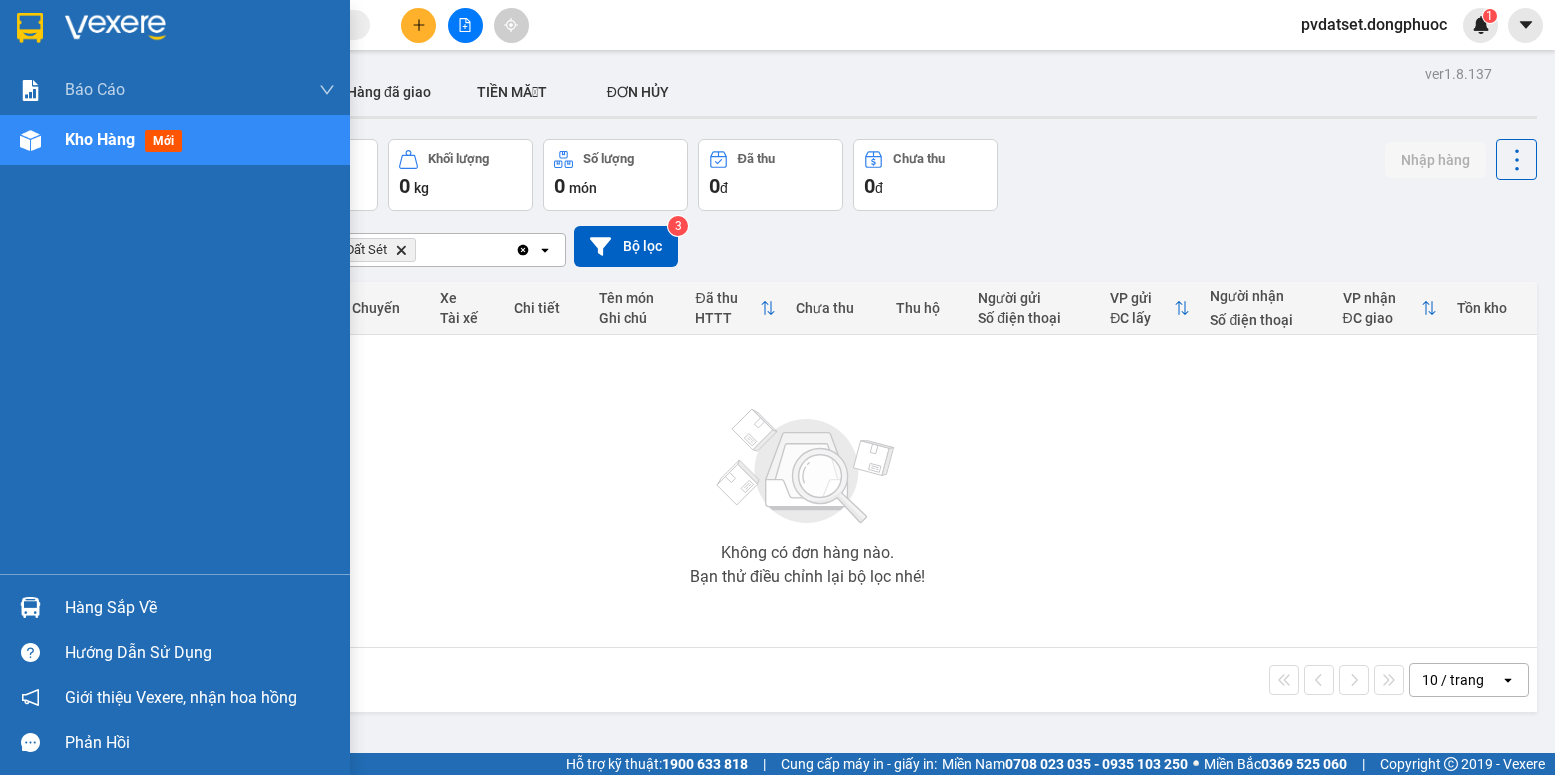 drag, startPoint x: 29, startPoint y: 606, endPoint x: 204, endPoint y: 565, distance: 179.7387 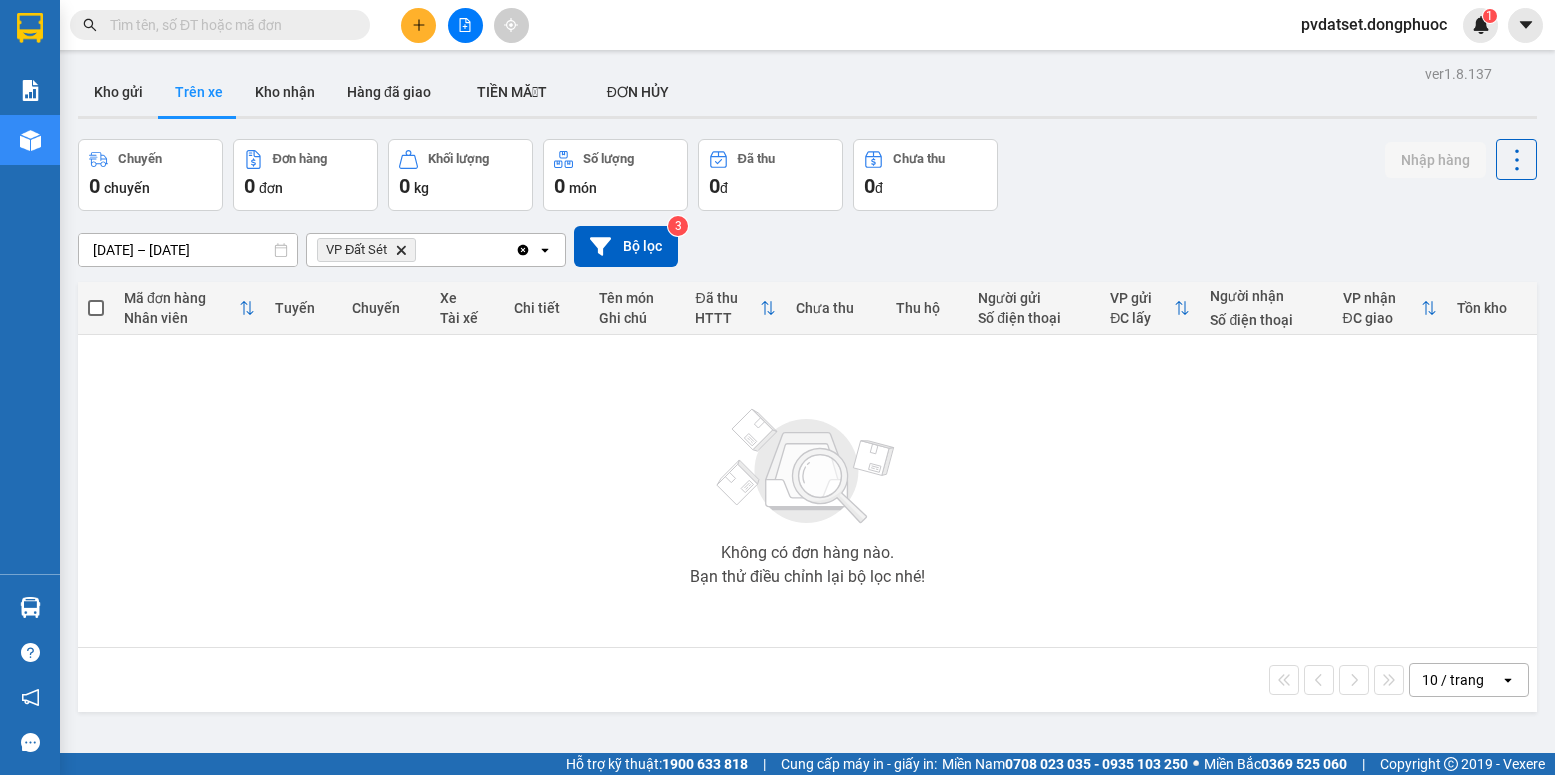 click on "Kết quả tìm kiếm ( 0 )  Bộ lọc  Ngày tạo đơn gần nhất No Data pvdatset.dongphuoc 1     Báo cáo Mẫu 1: Báo cáo dòng tiền  Mẫu 1: Báo cáo dòng tiền theo nhân viên Mẫu 1: Báo cáo dòng tiền theo nhân viên (VP) Mẫu 2: Doanh số tạo đơn theo Văn phòng, nhân viên - Trạm     Kho hàng mới Hàng sắp về Hướng dẫn sử dụng Giới thiệu Vexere, nhận hoa hồng Phản hồi Phần mềm hỗ trợ bạn tốt chứ? ver  1.8.137 Kho gửi Trên xe Kho nhận Hàng đã giao TIỀN MẶT  ĐƠN HỦY Chuyến 0 chuyến Đơn hàng 0 đơn Khối lượng 0 kg Số lượng 0 món Đã thu 0  đ Chưa thu 0  đ Nhập hàng [DATE] – [DATE] Press the down arrow key to interact with the calendar and select a date. Press the escape button to close the calendar. Selected date range is from [DATE] to [DATE]. VP Đất Sét Delete Clear all open Bộ lọc 3 Mã đơn hàng Nhân viên Tuyến Chuyến Xe Tài xế Chi tiết HTTT |" at bounding box center (777, 387) 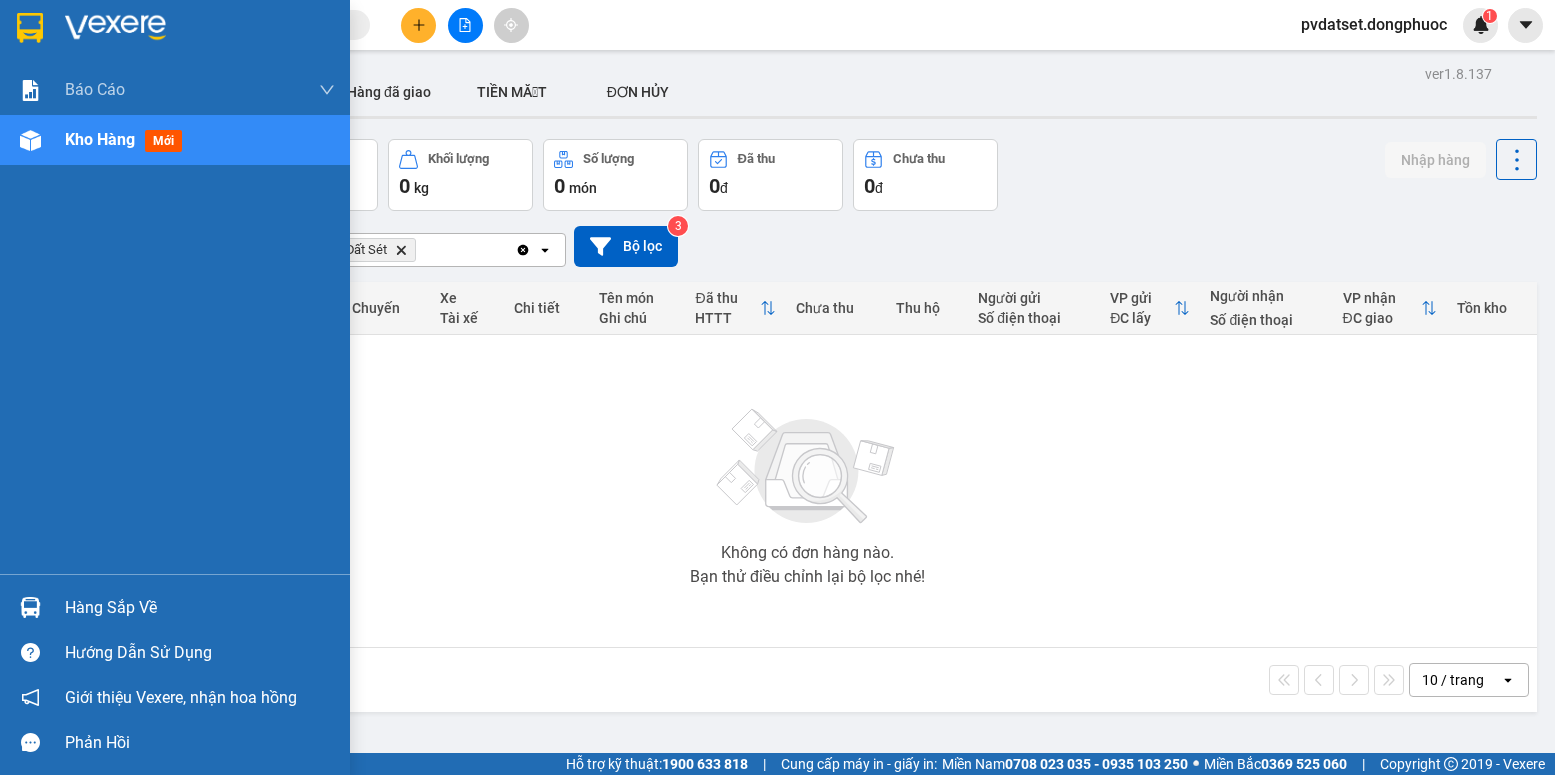 click at bounding box center (30, 607) 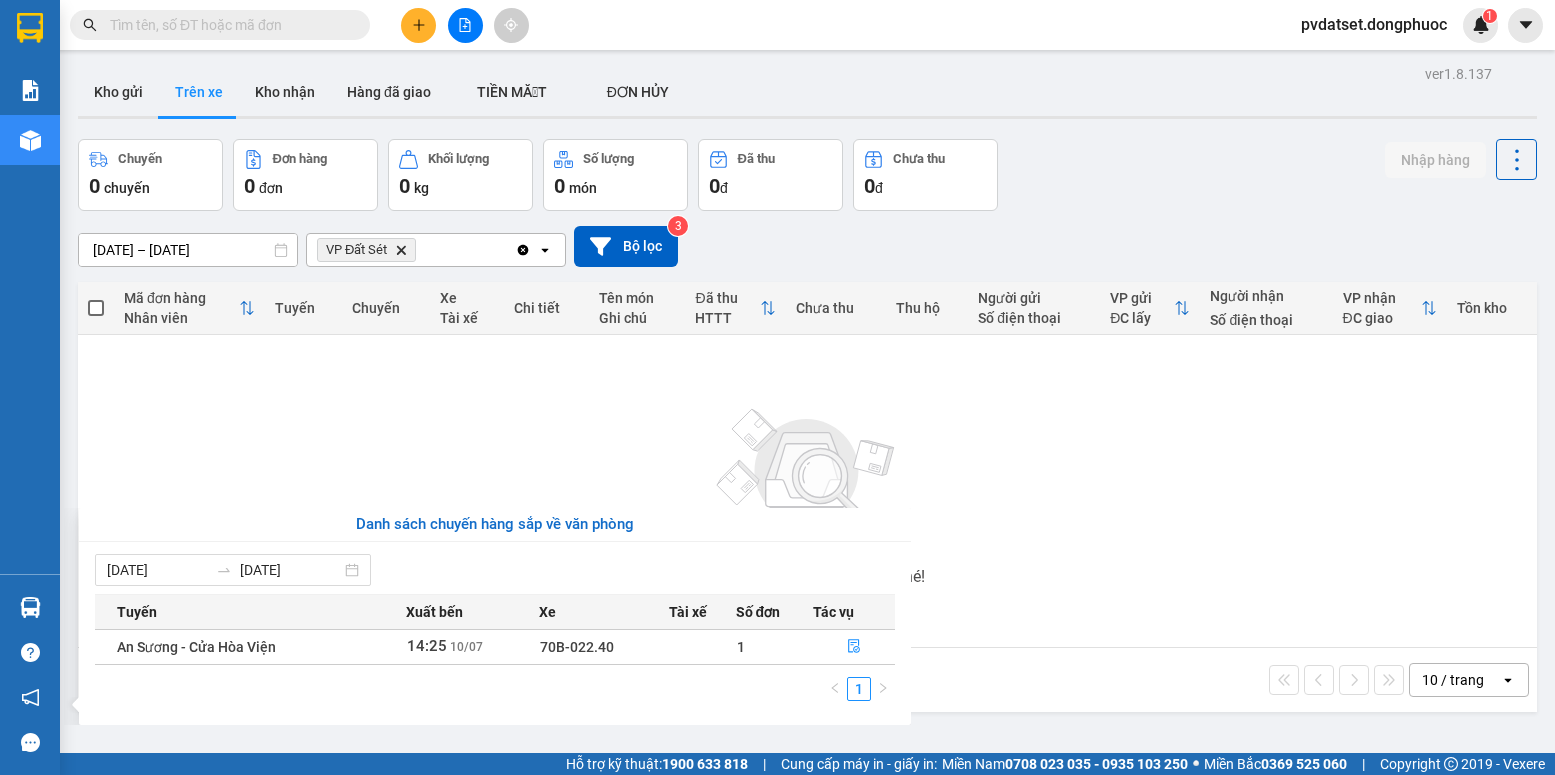 click on "Kết quả tìm kiếm ( 0 )  Bộ lọc  Ngày tạo đơn gần nhất No Data pvdatset.dongphuoc 1     Báo cáo Mẫu 1: Báo cáo dòng tiền  Mẫu 1: Báo cáo dòng tiền theo nhân viên Mẫu 1: Báo cáo dòng tiền theo nhân viên (VP) Mẫu 2: Doanh số tạo đơn theo Văn phòng, nhân viên - Trạm     Kho hàng mới Hàng sắp về Hướng dẫn sử dụng Giới thiệu Vexere, nhận hoa hồng Phản hồi Phần mềm hỗ trợ bạn tốt chứ? ver  1.8.137 Kho gửi Trên xe Kho nhận Hàng đã giao TIỀN MẶT  ĐƠN HỦY Chuyến 0 chuyến Đơn hàng 0 đơn Khối lượng 0 kg Số lượng 0 món Đã thu 0  đ Chưa thu 0  đ Nhập hàng [DATE] – [DATE] Press the down arrow key to interact with the calendar and select a date. Press the escape button to close the calendar. Selected date range is from [DATE] to [DATE]. VP Đất Sét Delete Clear all open Bộ lọc 3 Mã đơn hàng Nhân viên Tuyến Chuyến Xe Tài xế Chi tiết HTTT |" at bounding box center [777, 387] 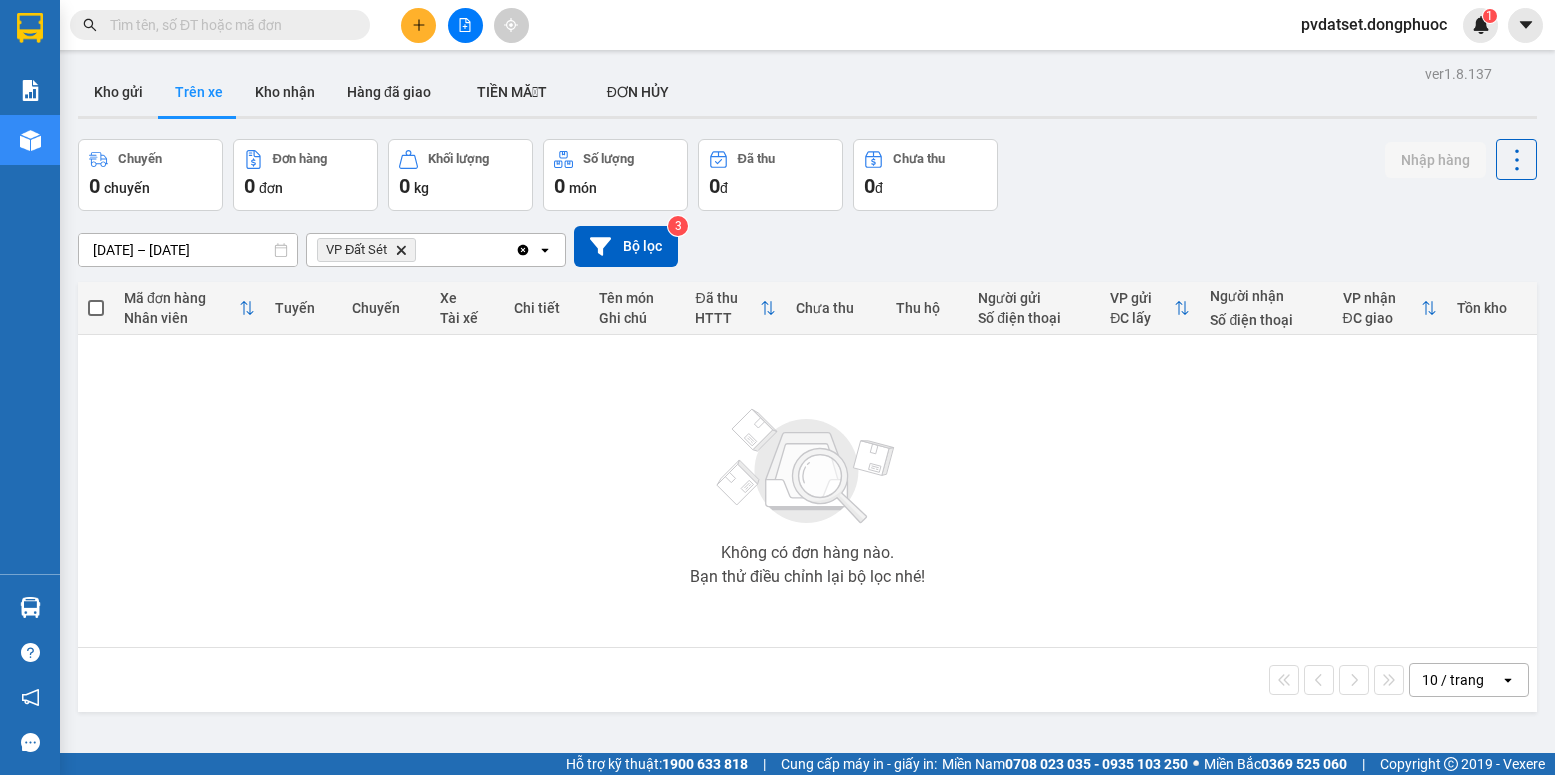 click at bounding box center (807, 117) 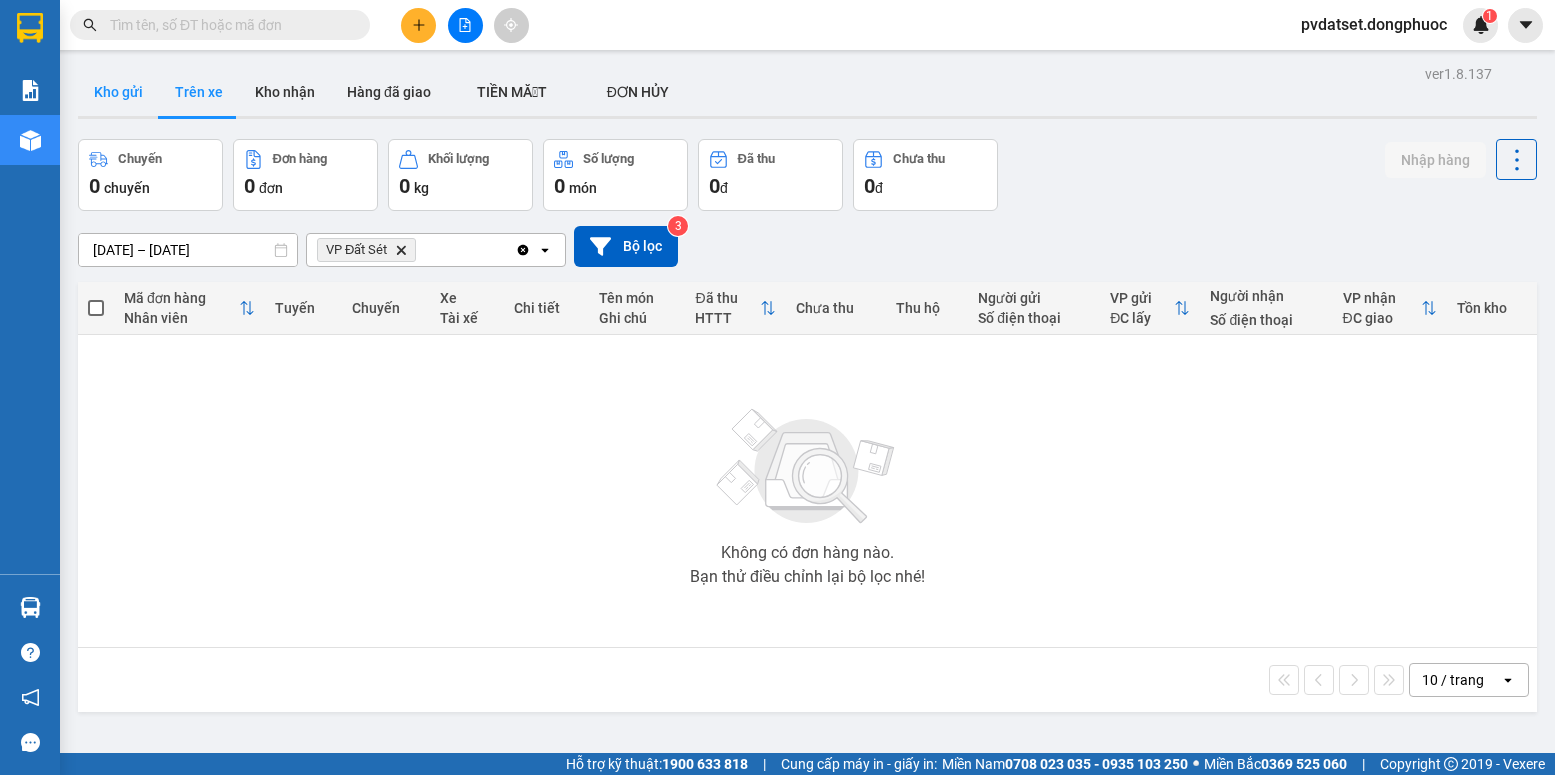 click on "Kho gửi" at bounding box center [118, 92] 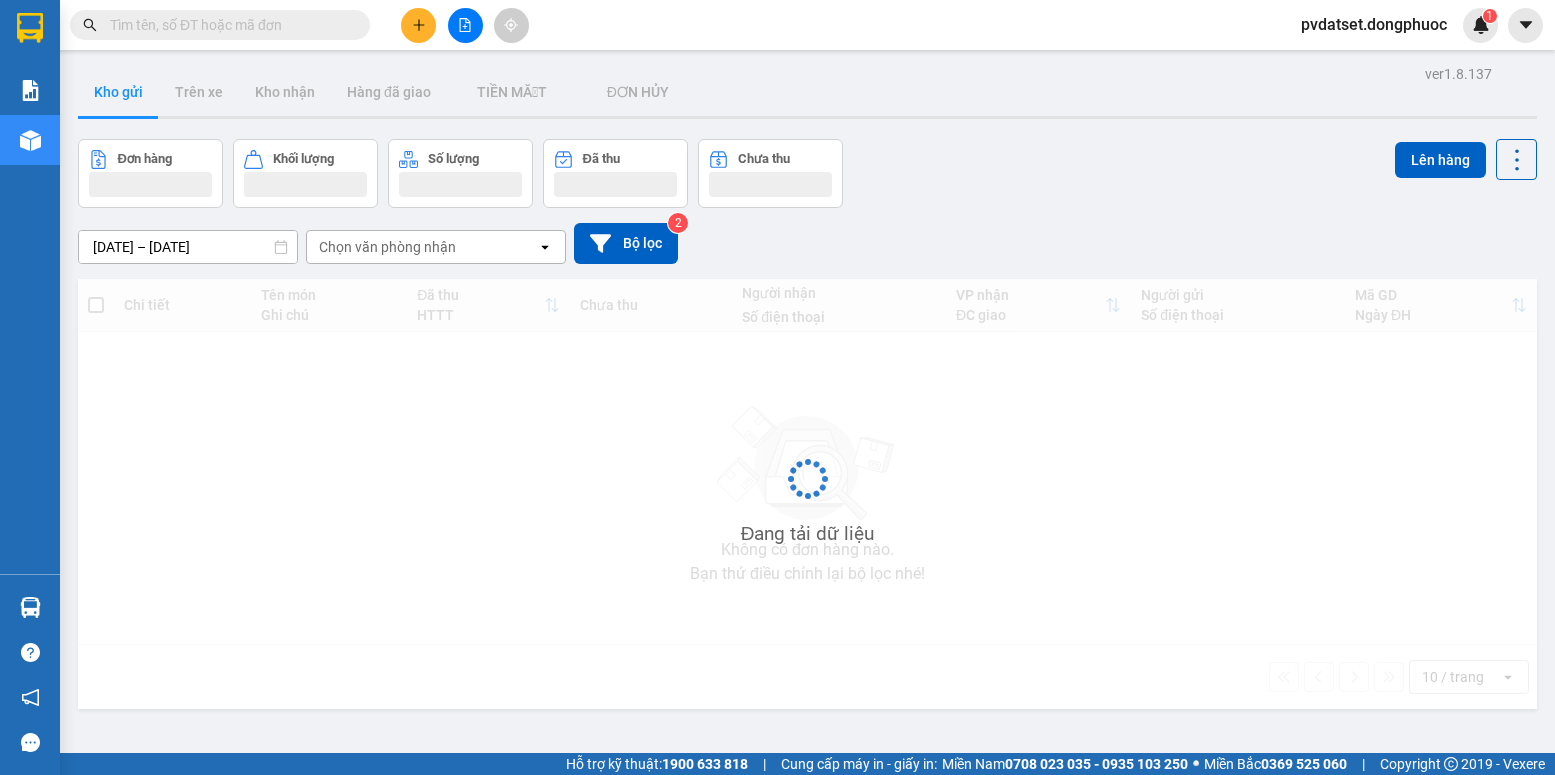click on "Kho gửi" at bounding box center (118, 92) 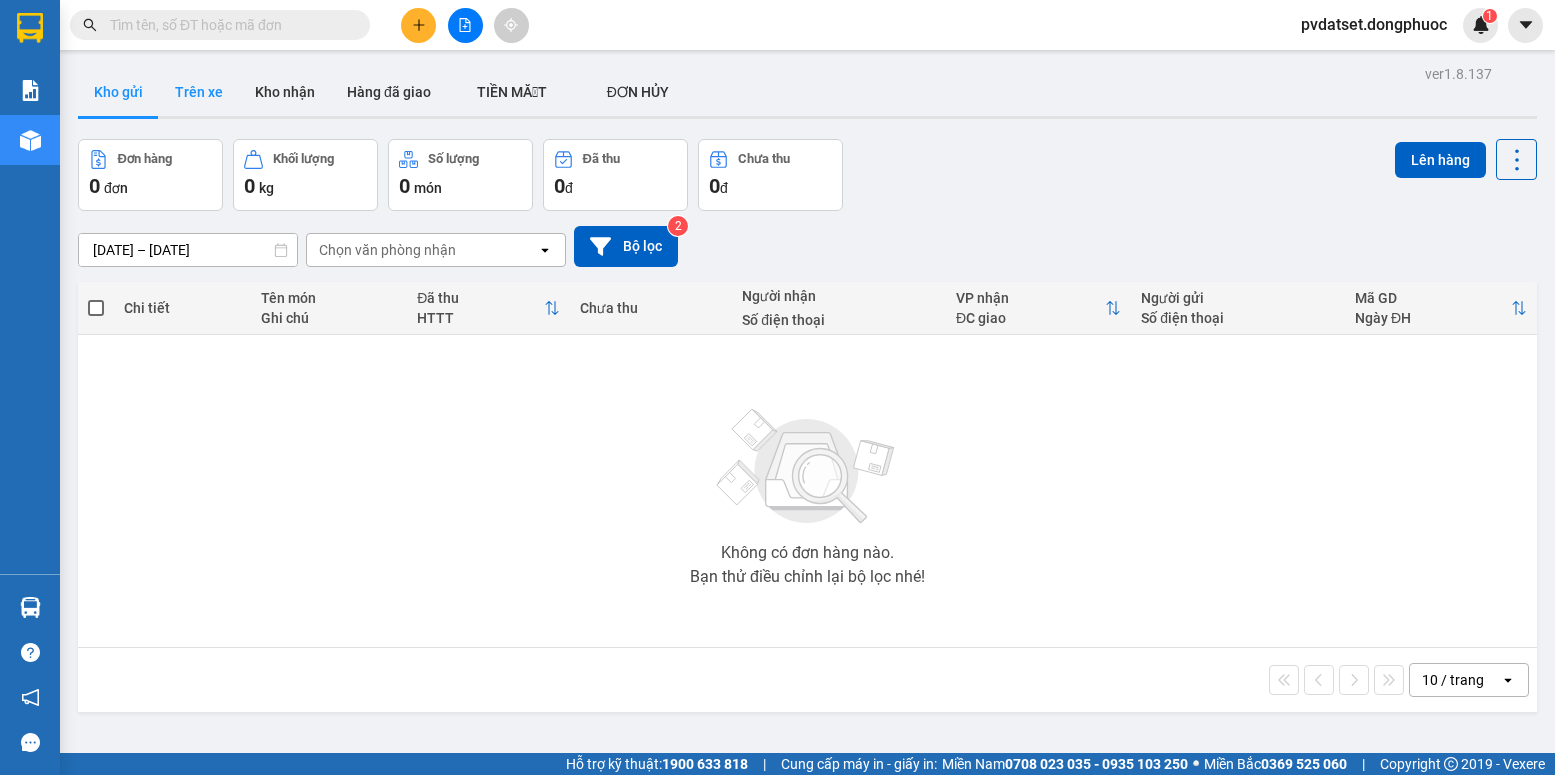 click on "Trên xe" at bounding box center [199, 92] 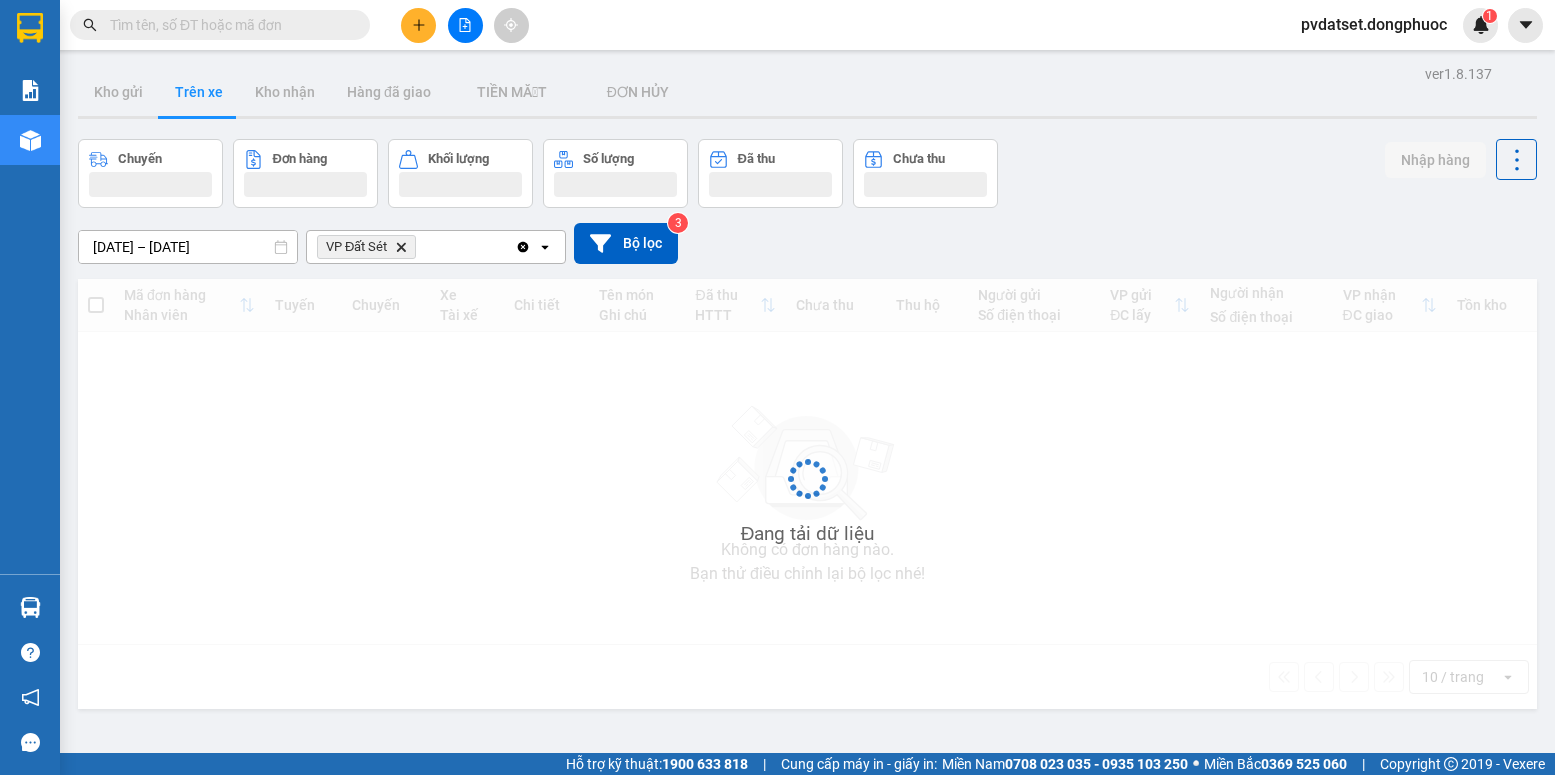 click on "Trên xe" at bounding box center [199, 92] 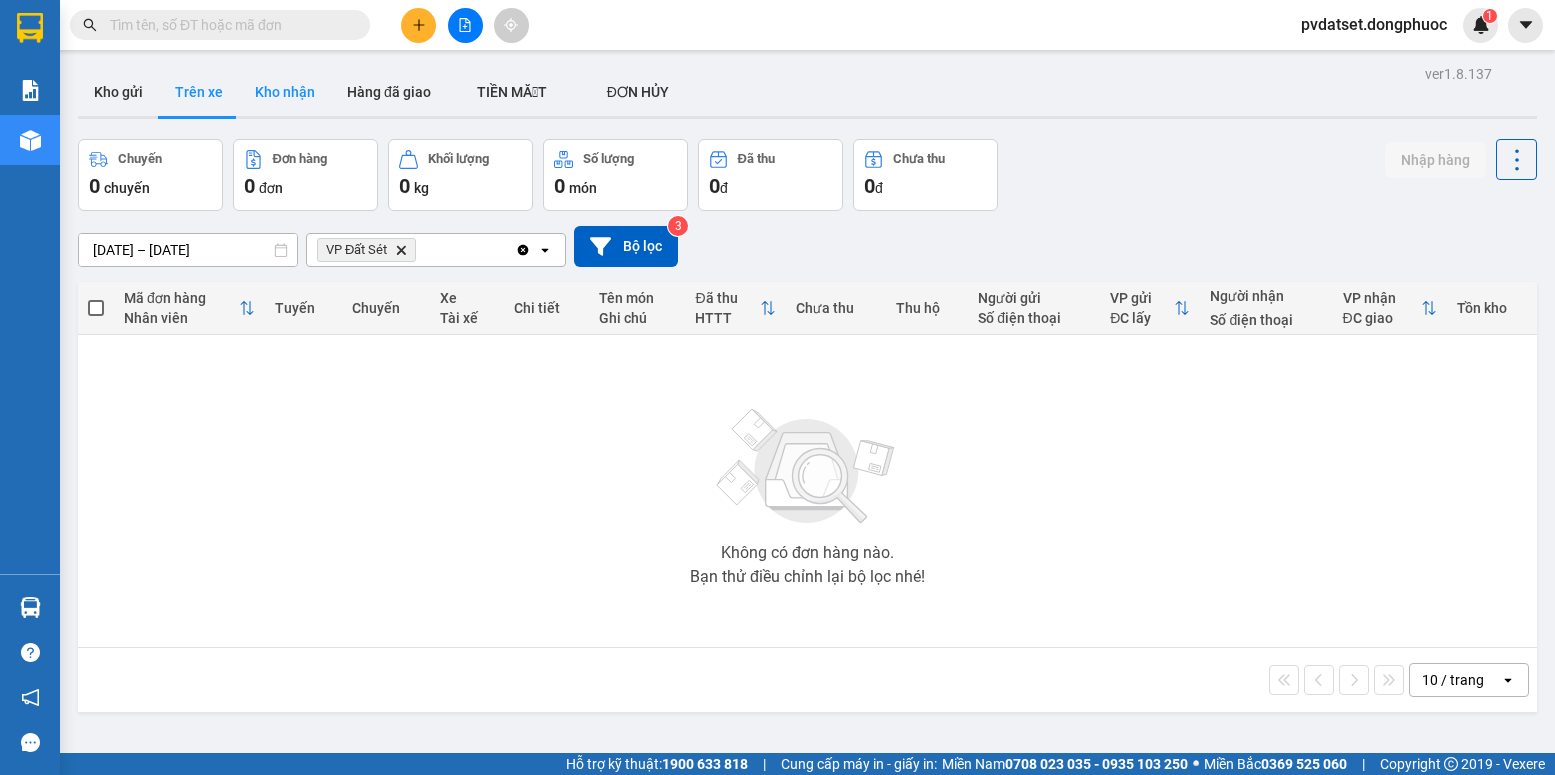 click on "Kho nhận" at bounding box center (285, 92) 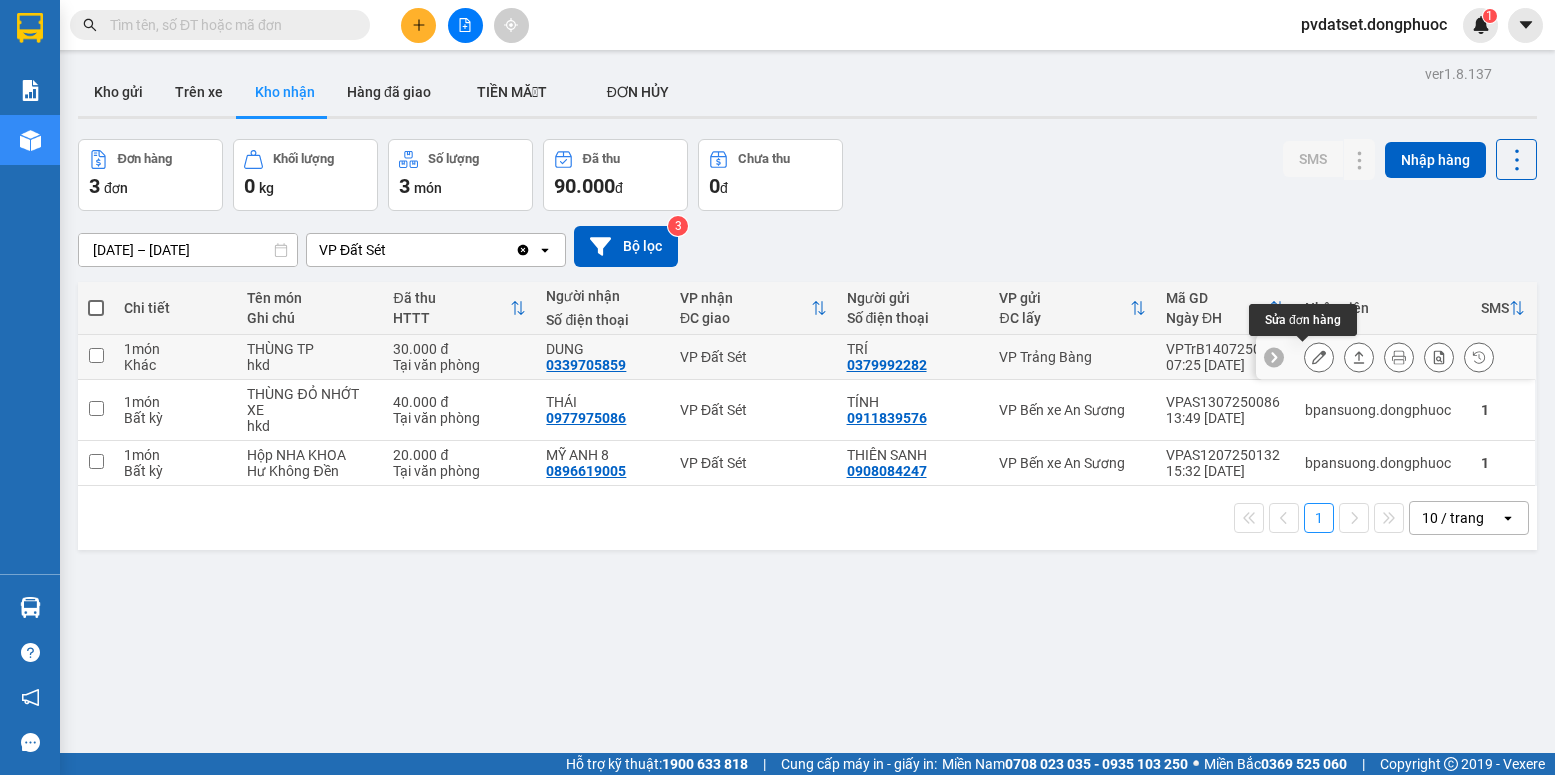 click 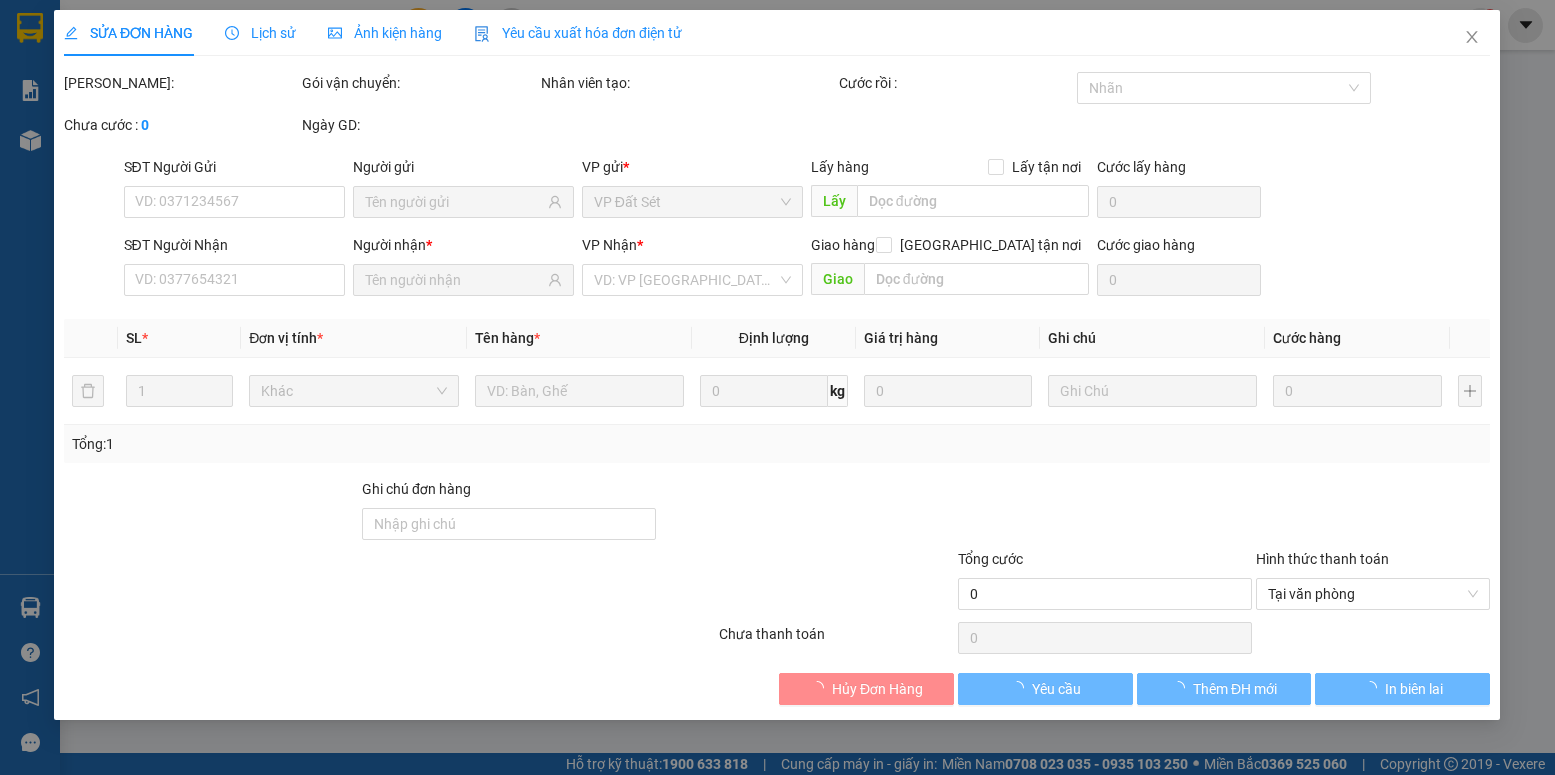 type on "0379992282" 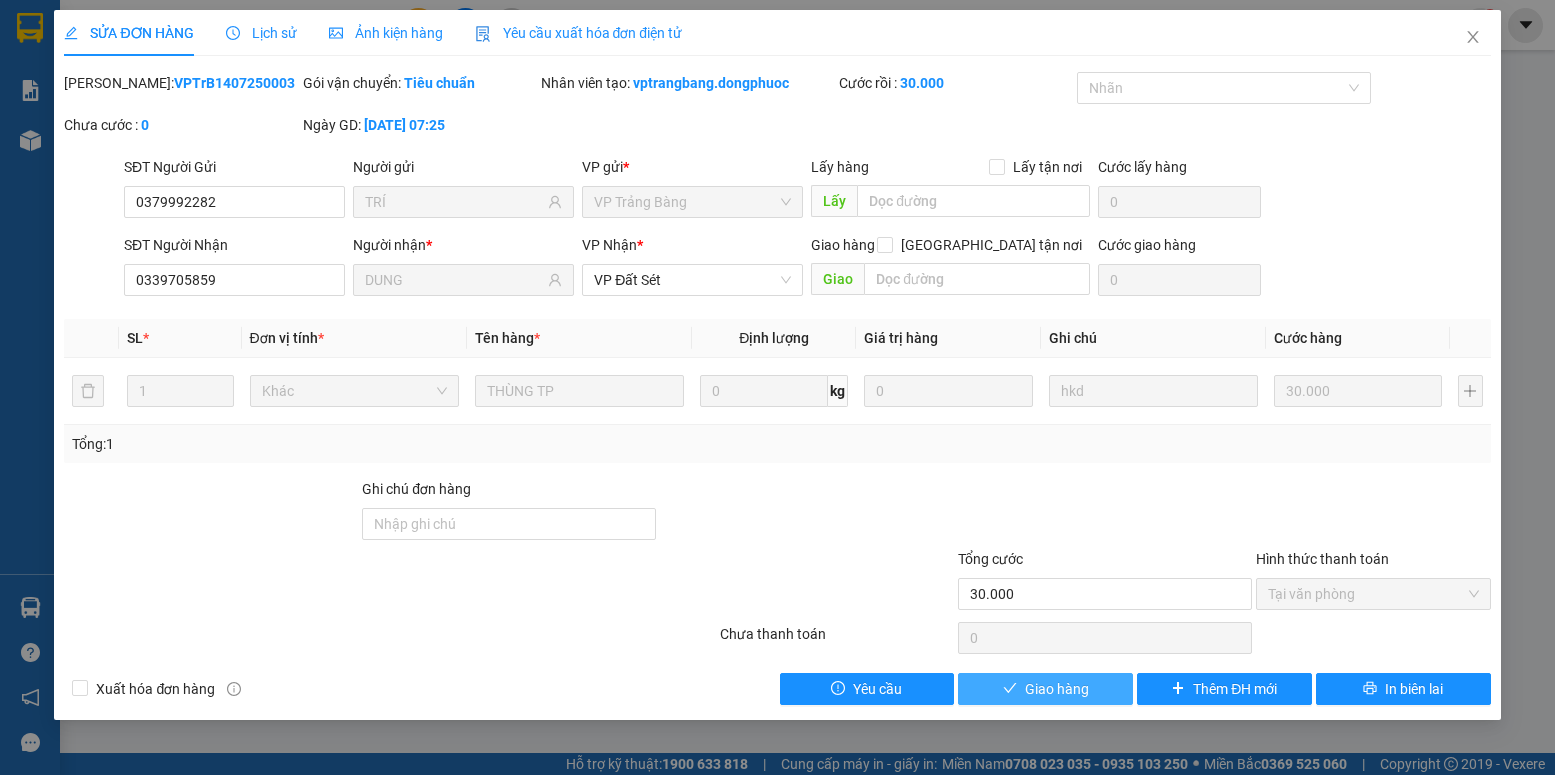 click on "Giao hàng" at bounding box center [1057, 689] 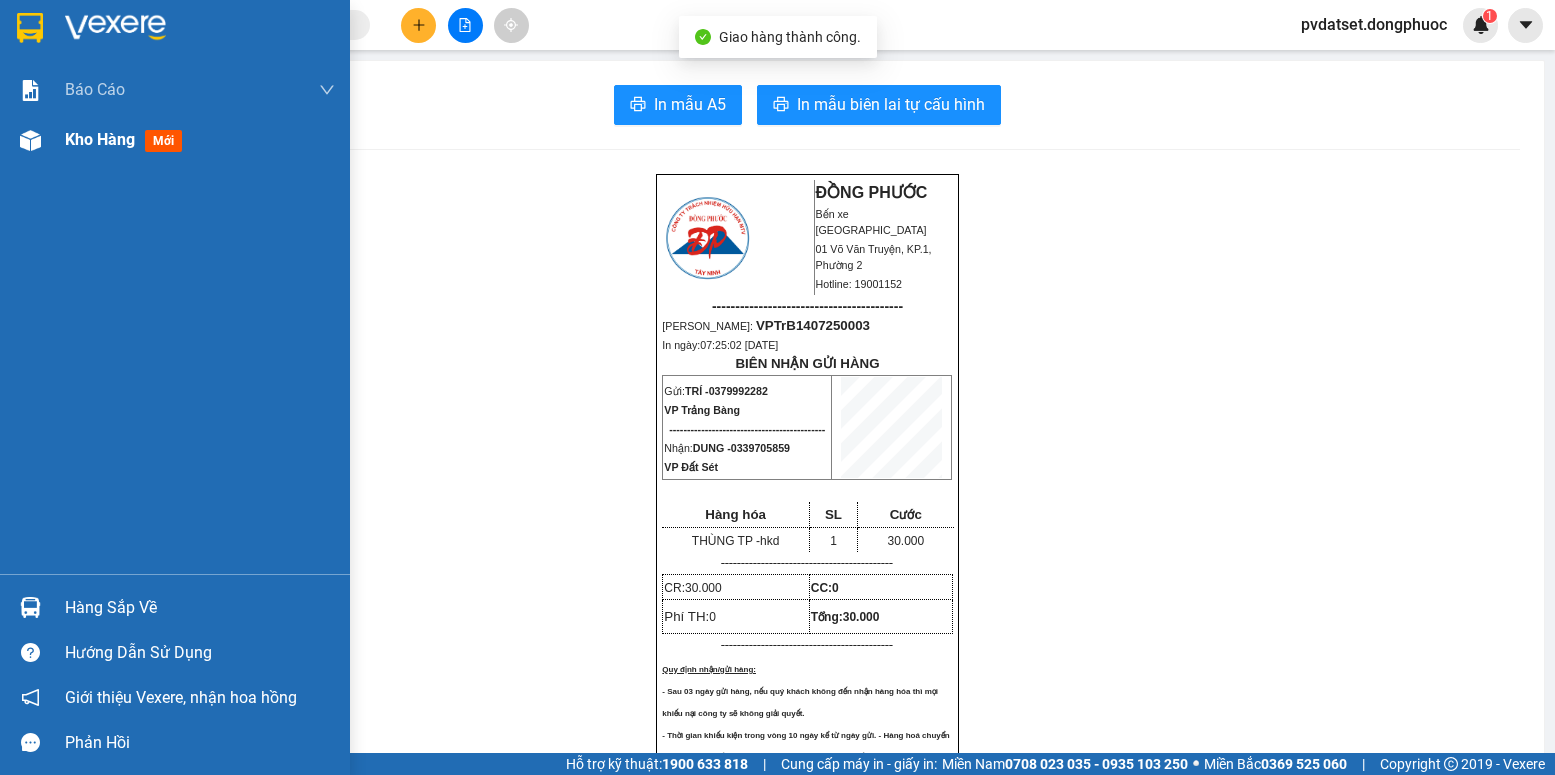 click on "Kho hàng" at bounding box center (100, 139) 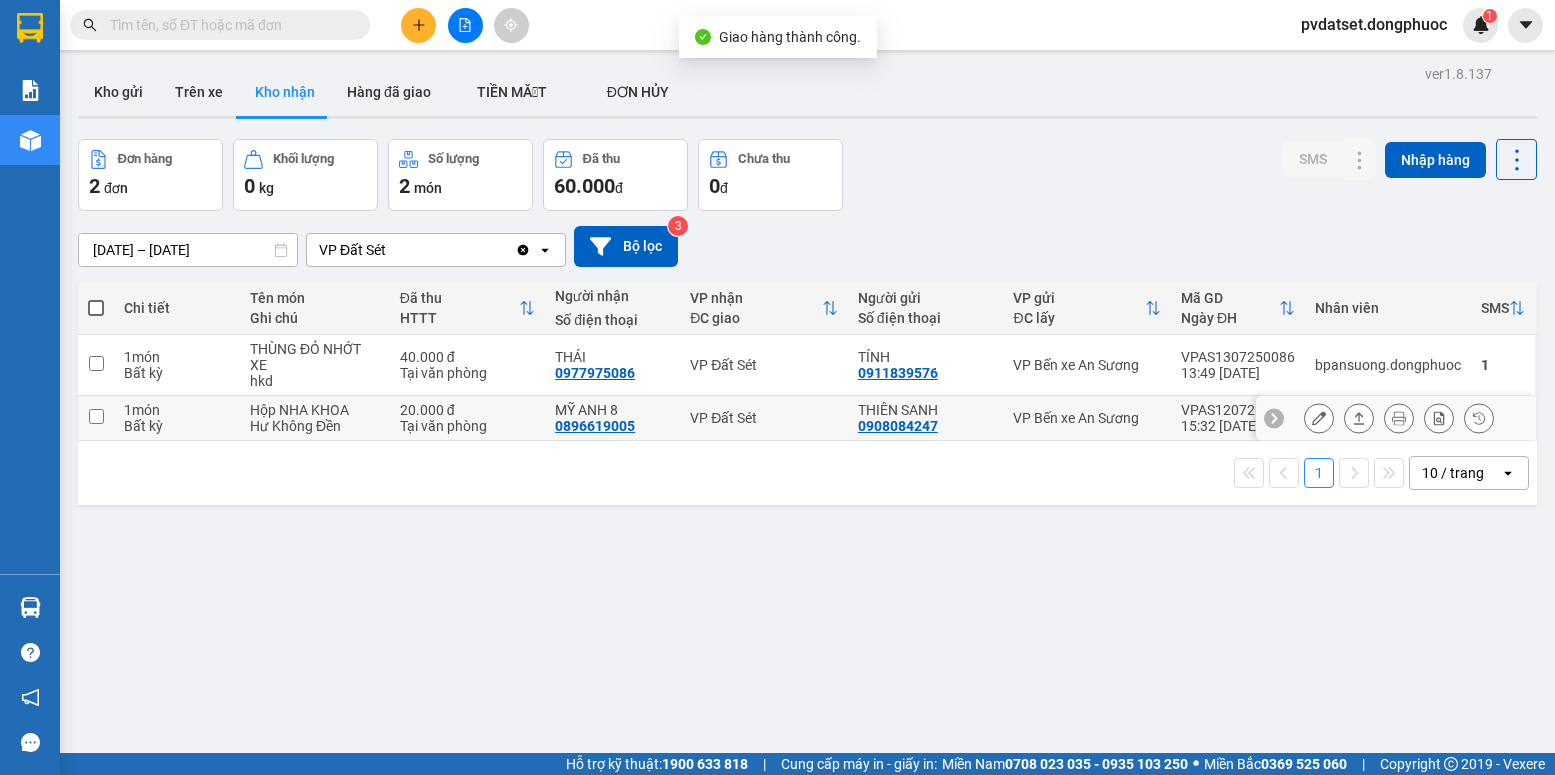 click on "VP Bến xe An Sương" at bounding box center (1087, 418) 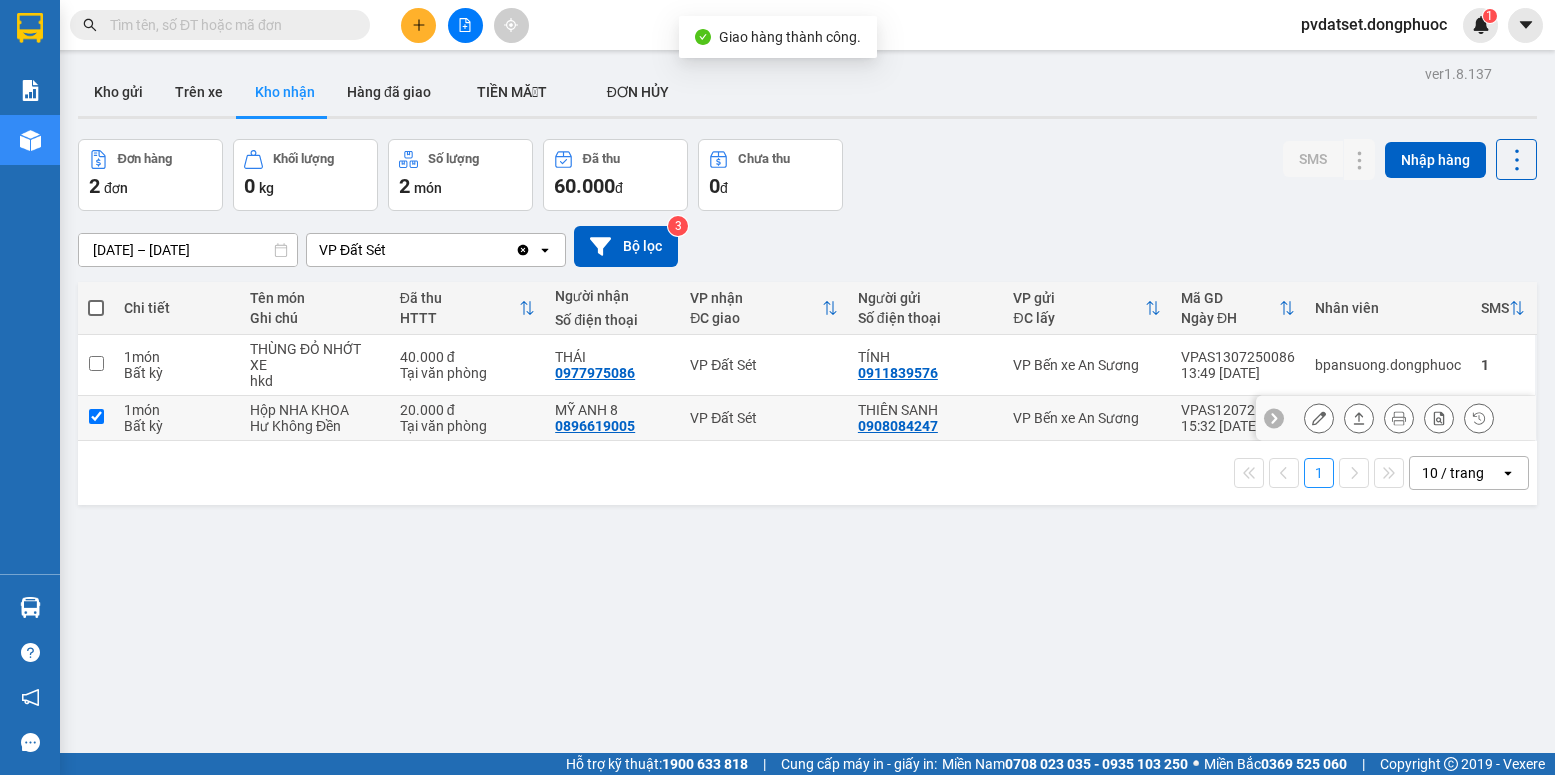 checkbox on "true" 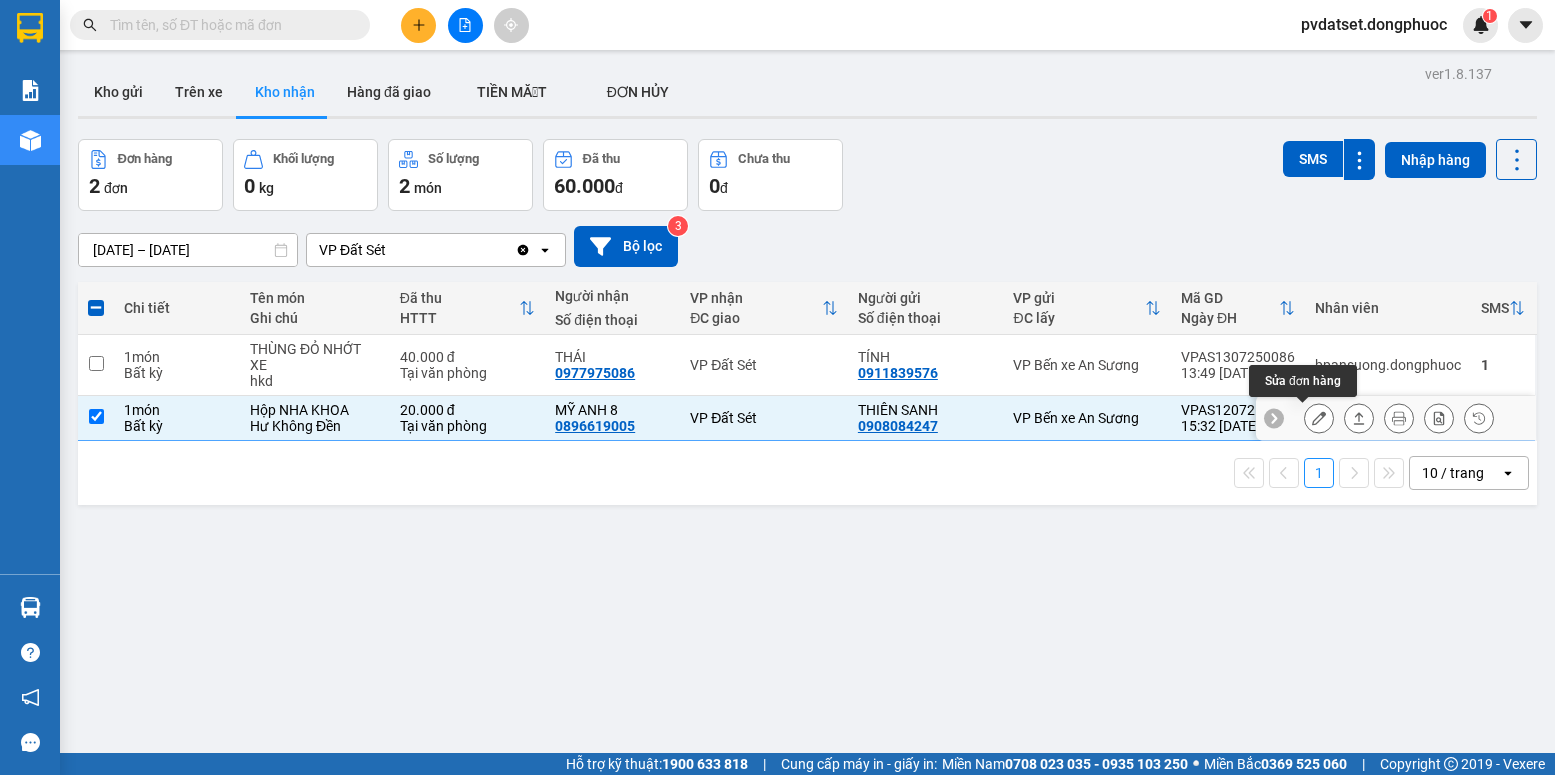 click 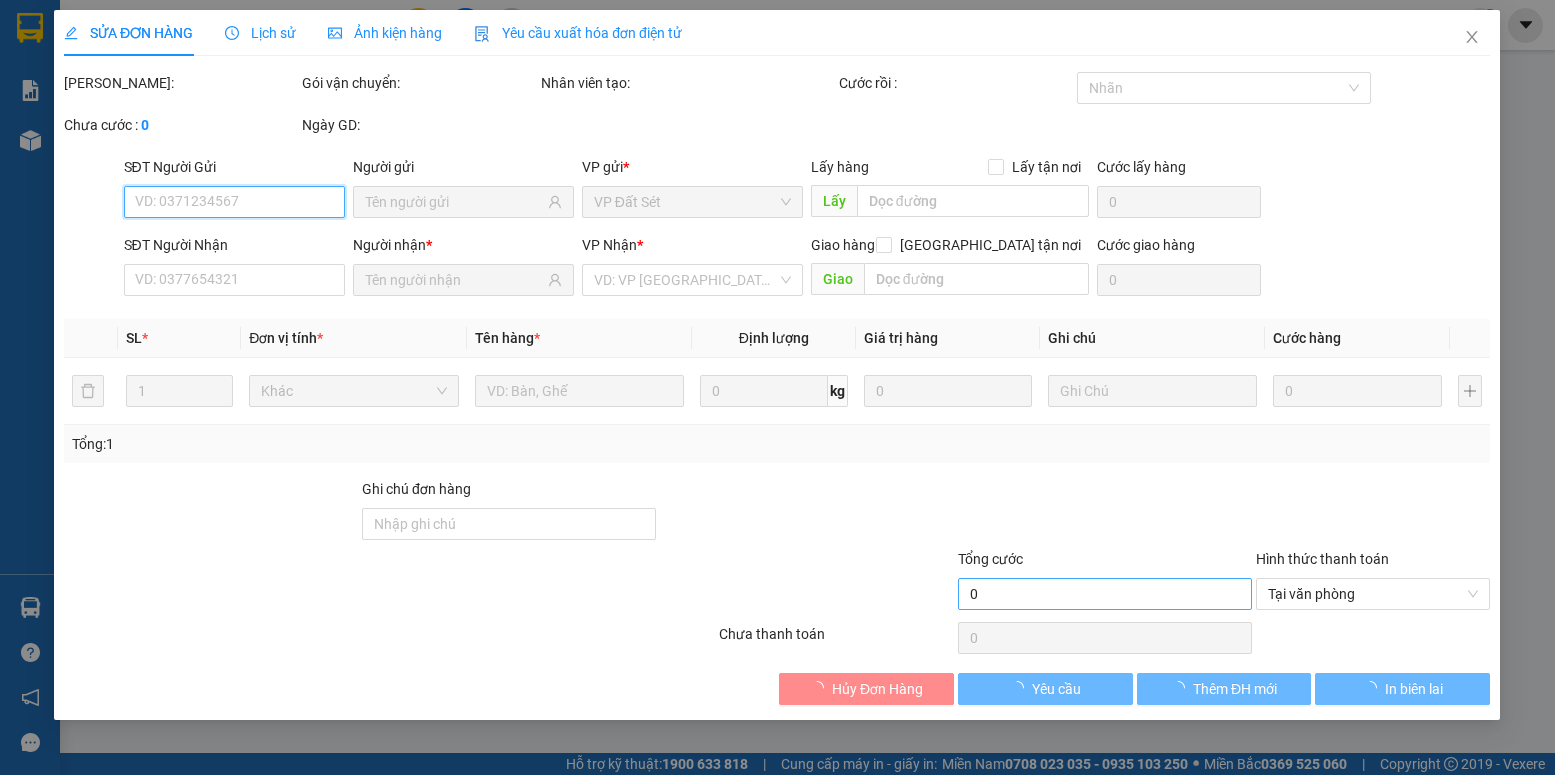 type on "0908084247" 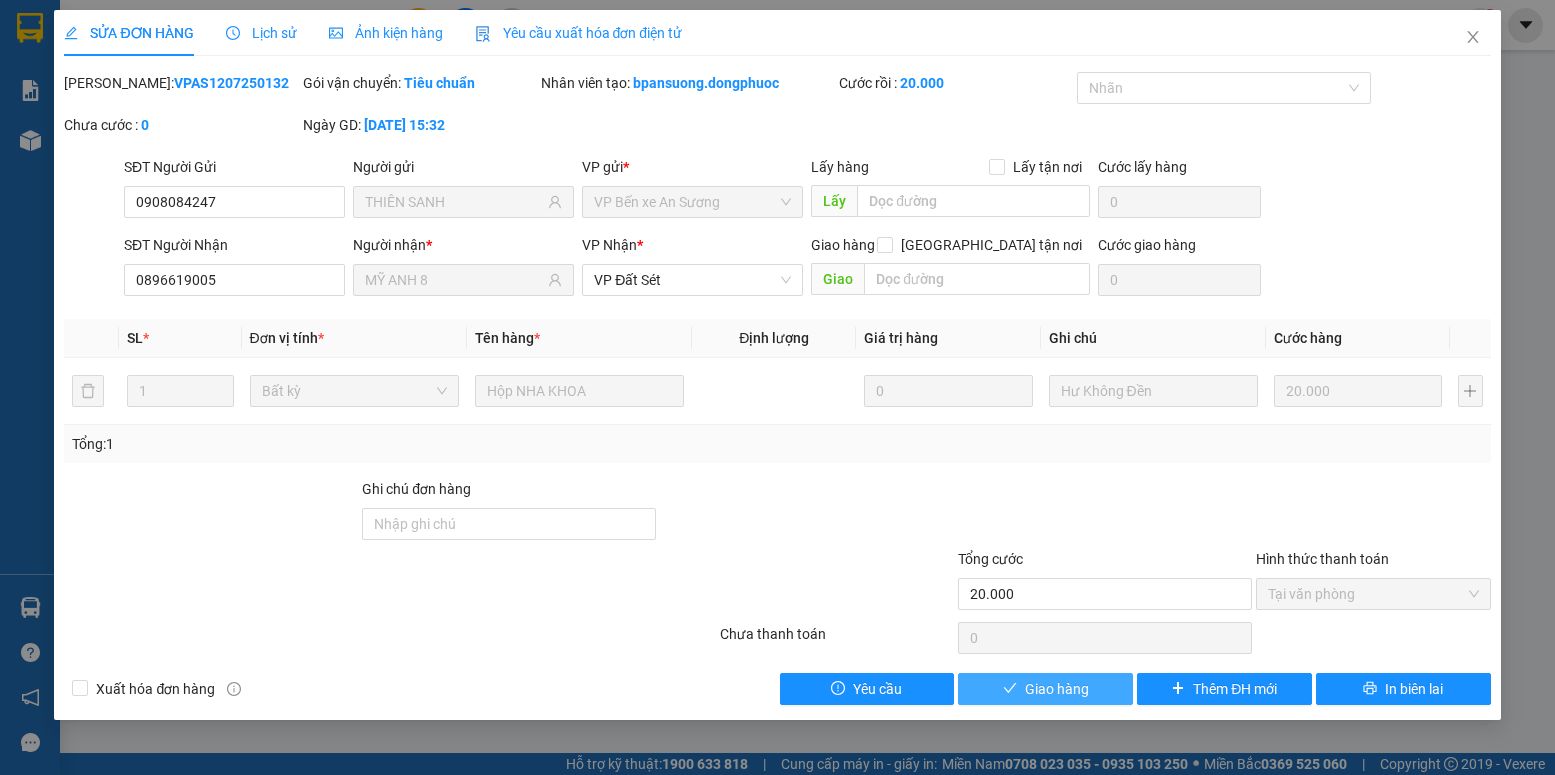 click on "Giao hàng" at bounding box center (1057, 689) 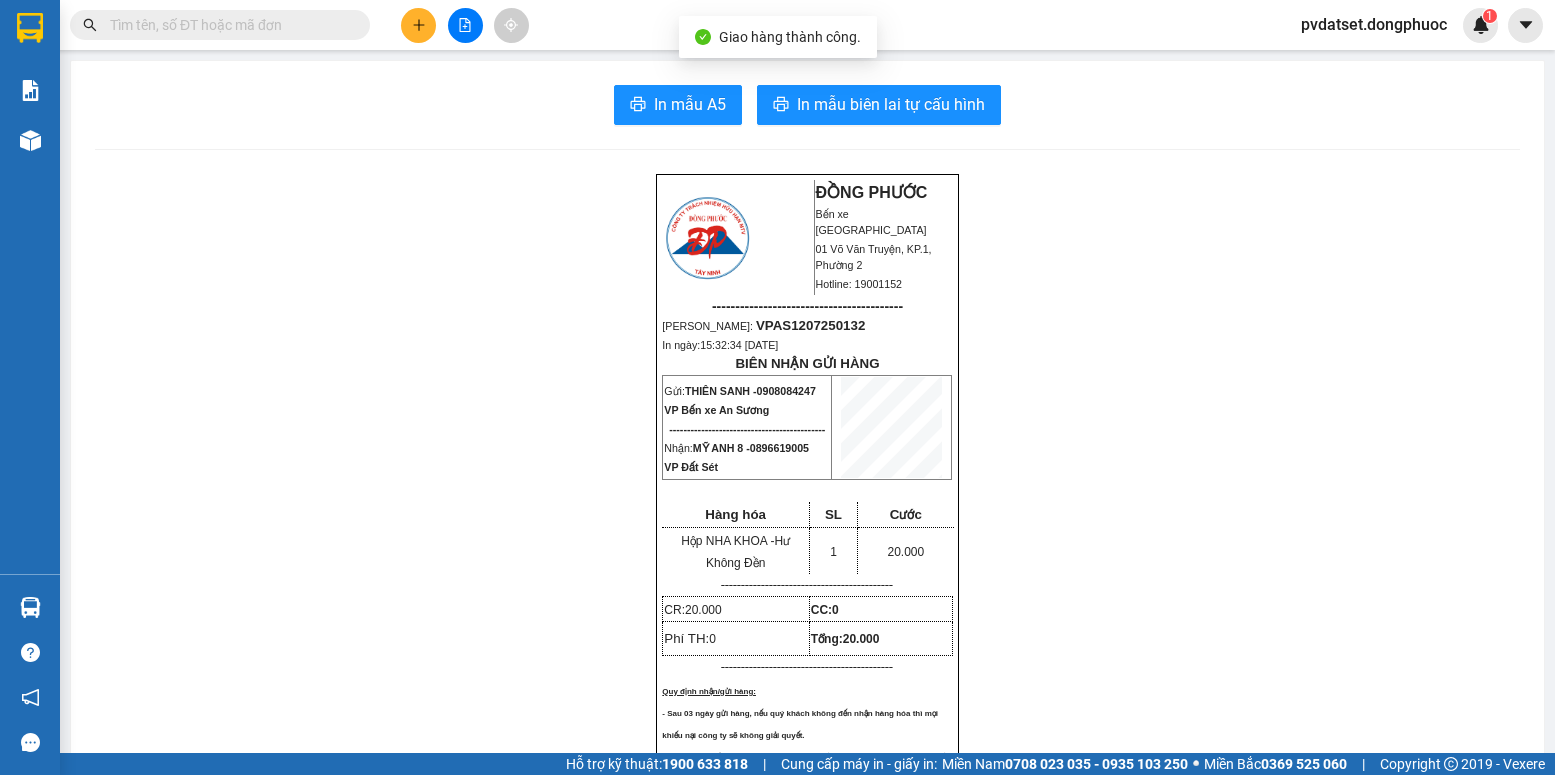 click 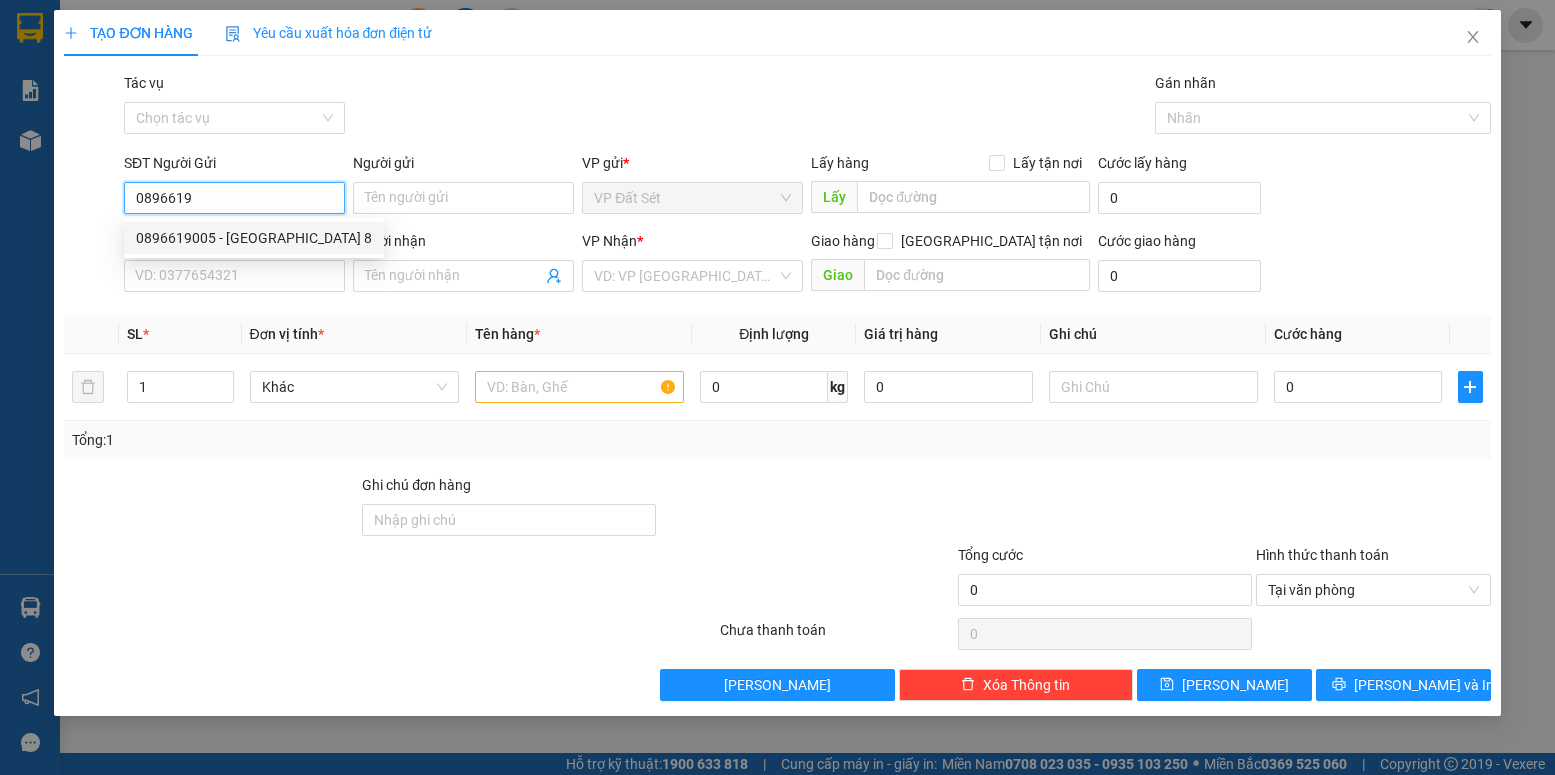 click on "0896619005 - [GEOGRAPHIC_DATA] 8" at bounding box center (254, 238) 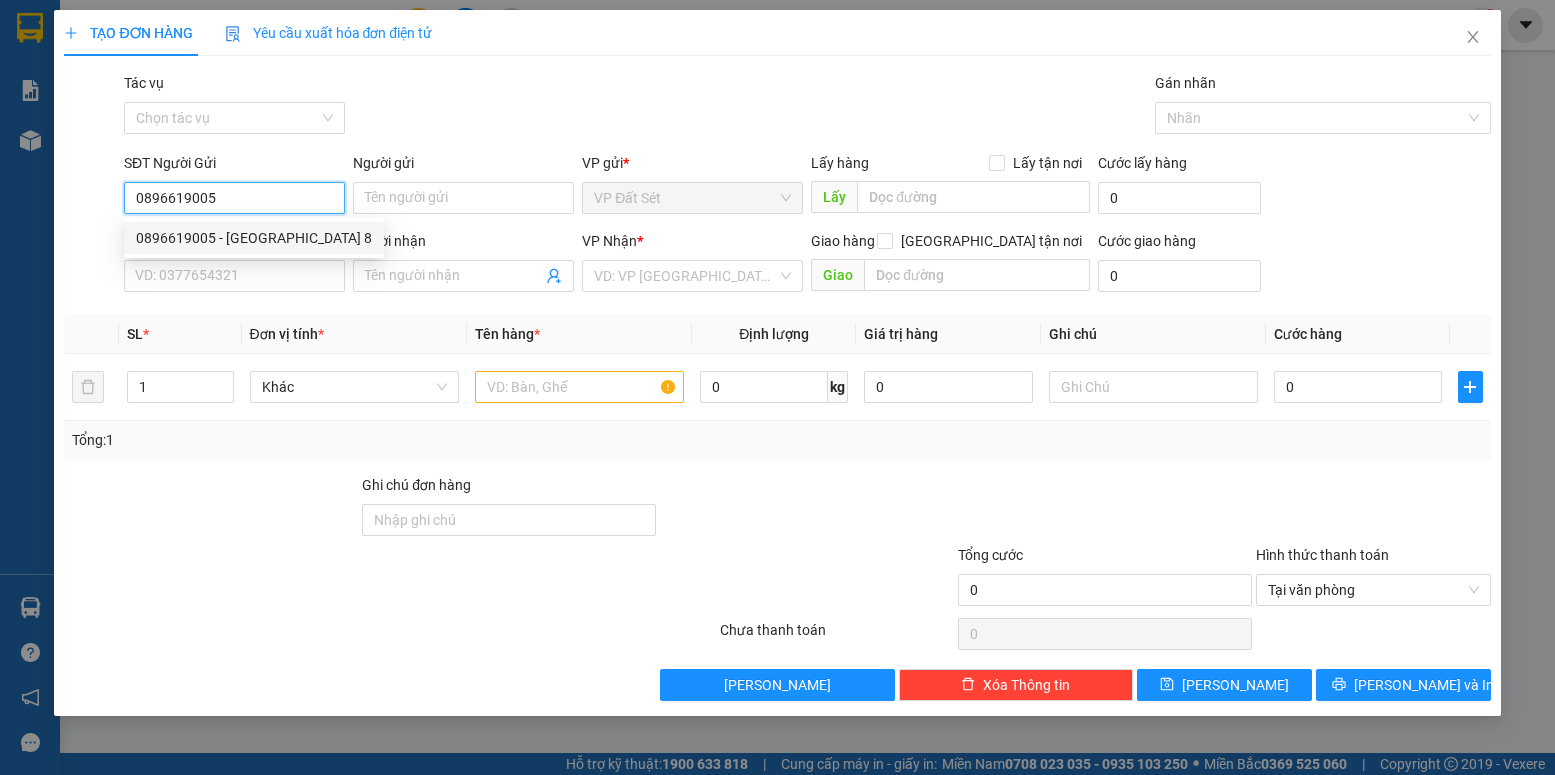 type on "MỸ ANH 8" 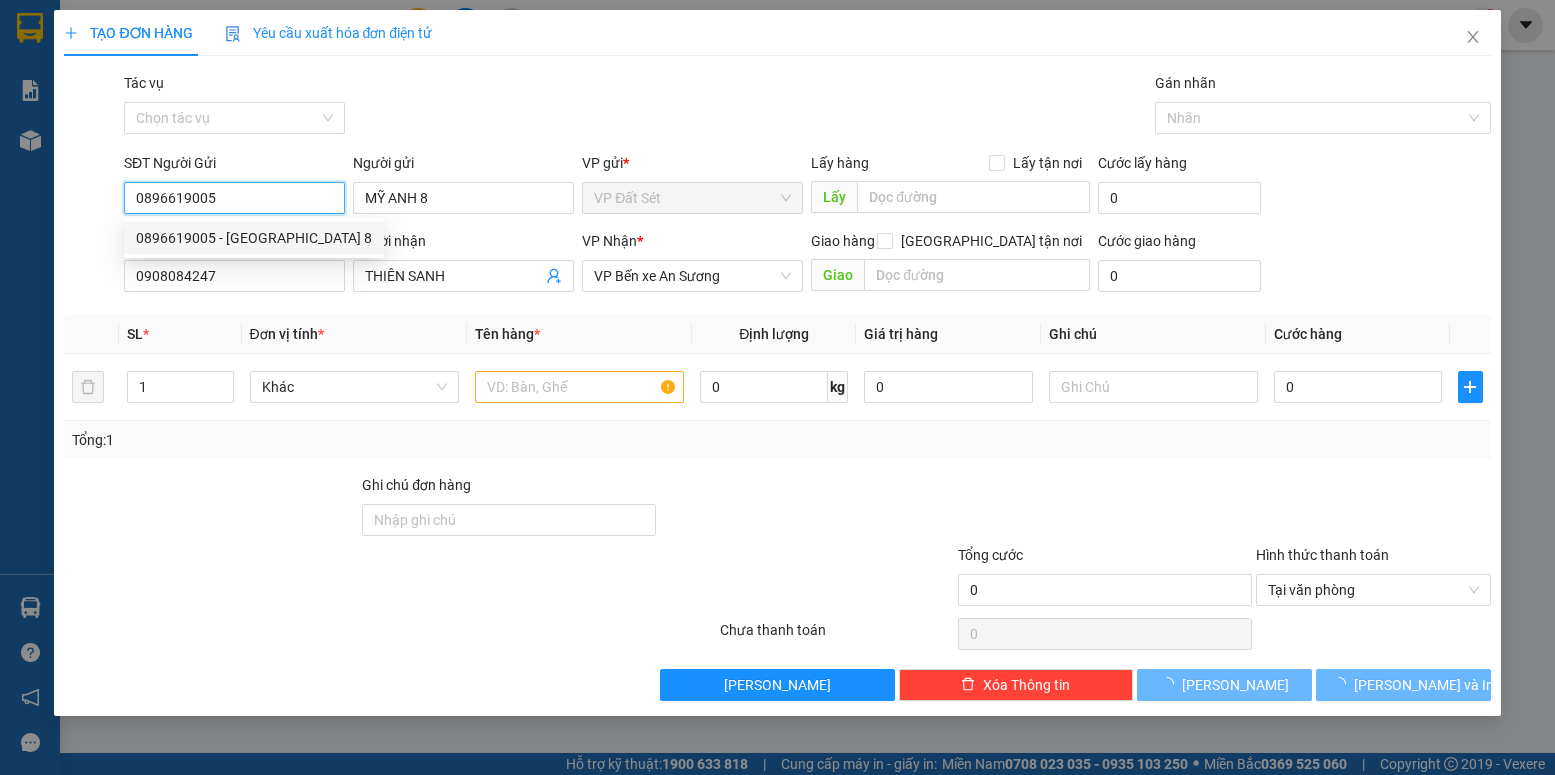 type on "20.000" 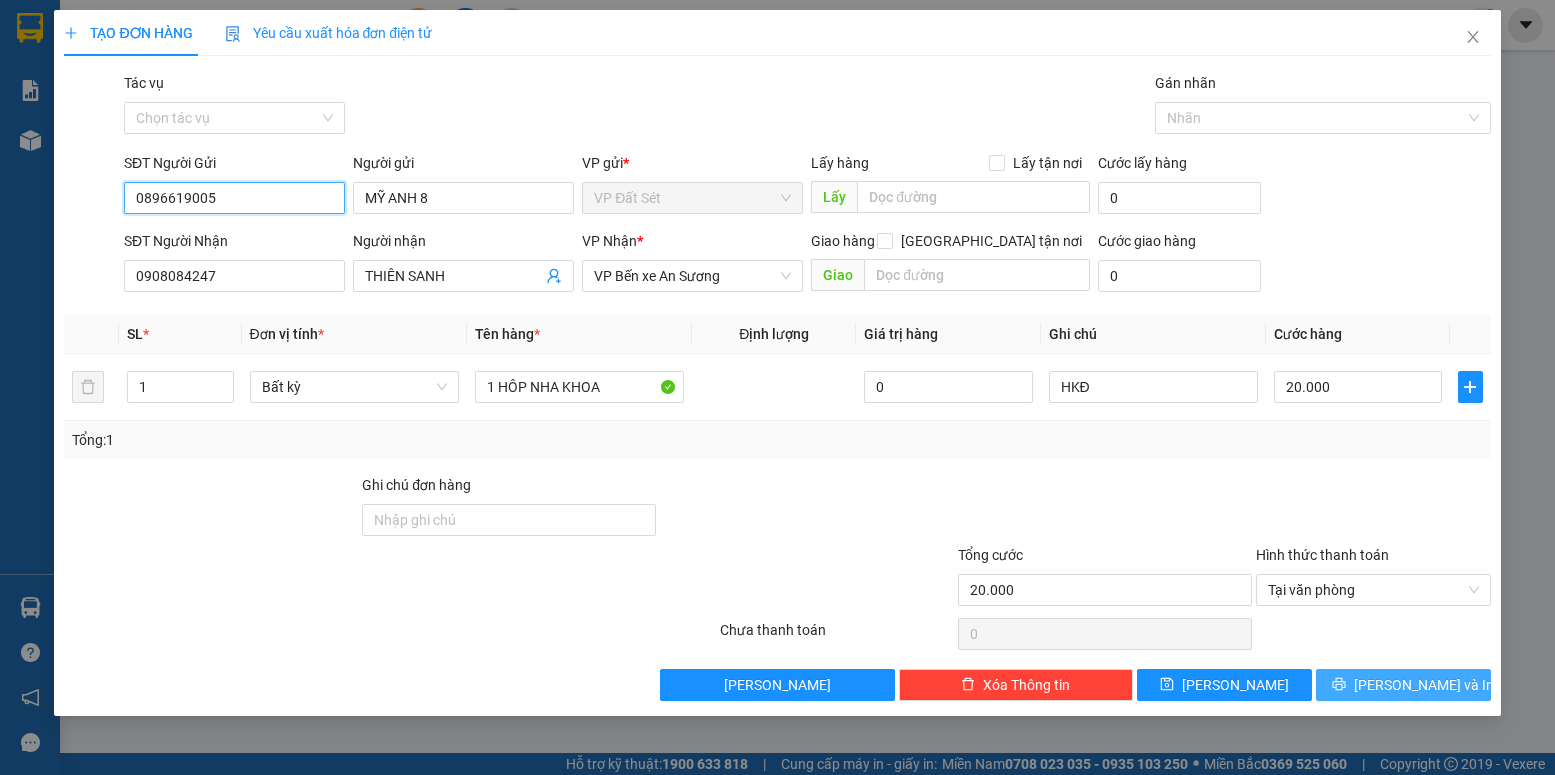 type on "0896619005" 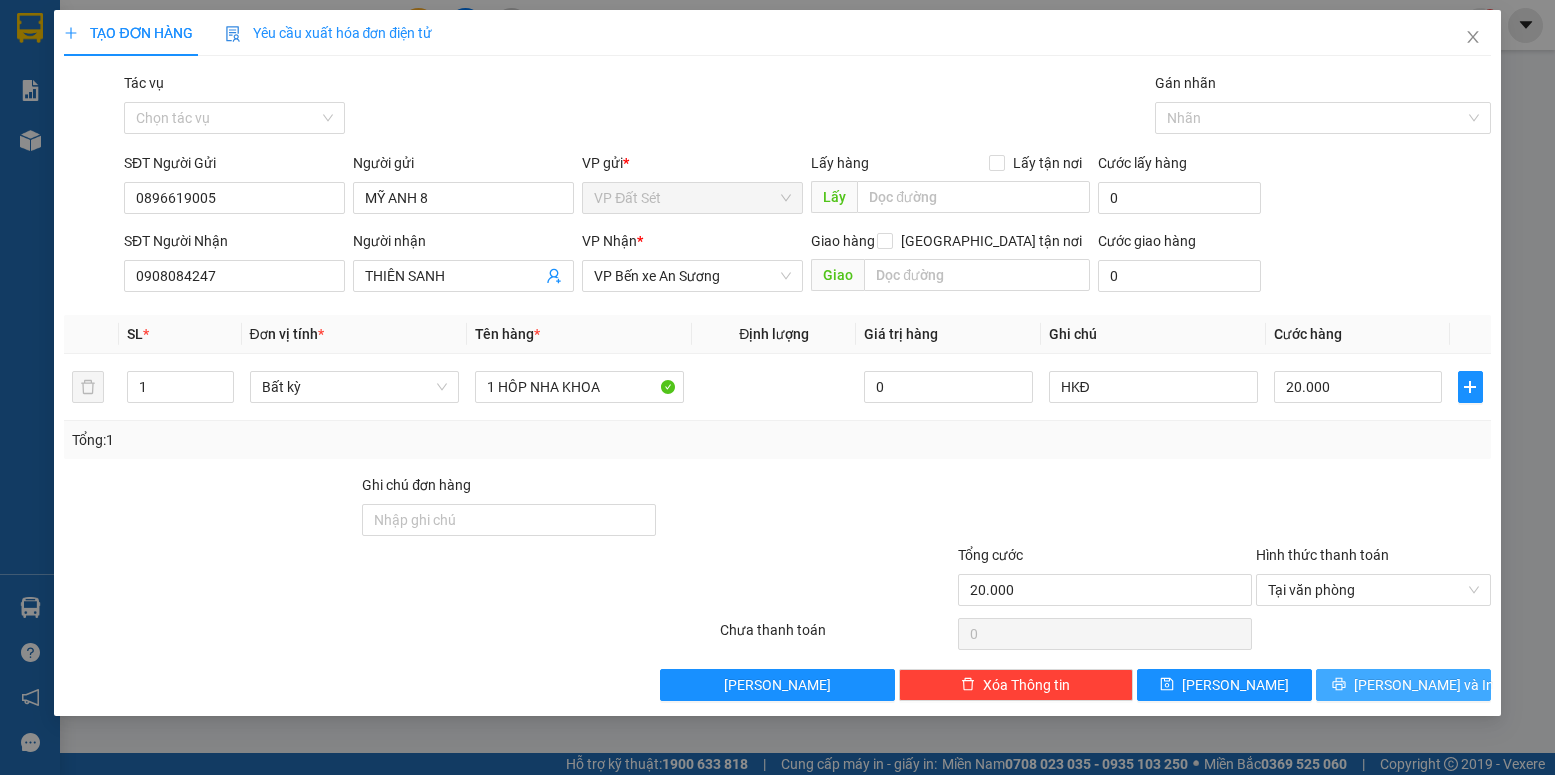 click on "[PERSON_NAME] và In" at bounding box center [1424, 685] 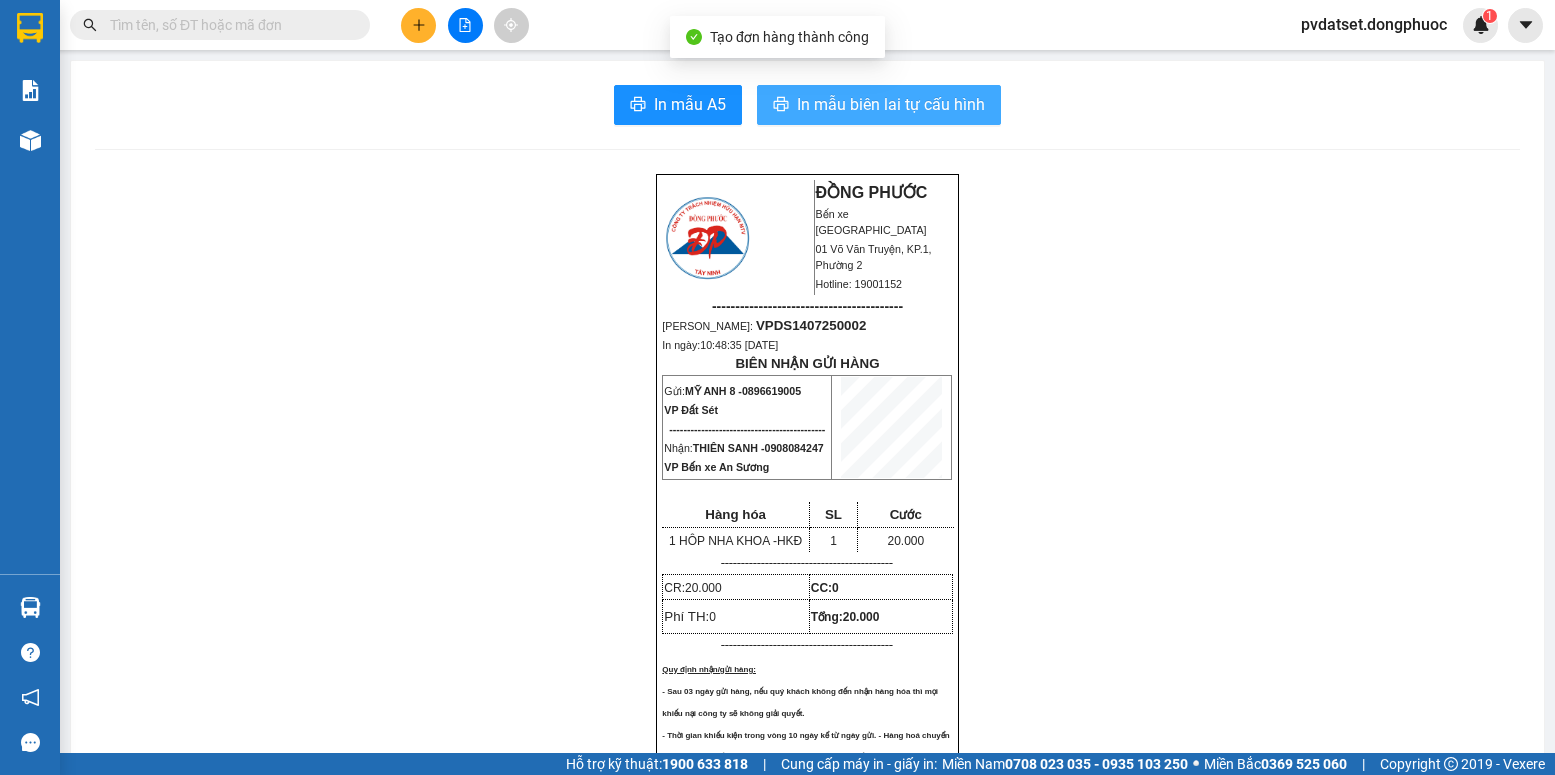 click on "In mẫu biên lai tự cấu hình" at bounding box center (891, 104) 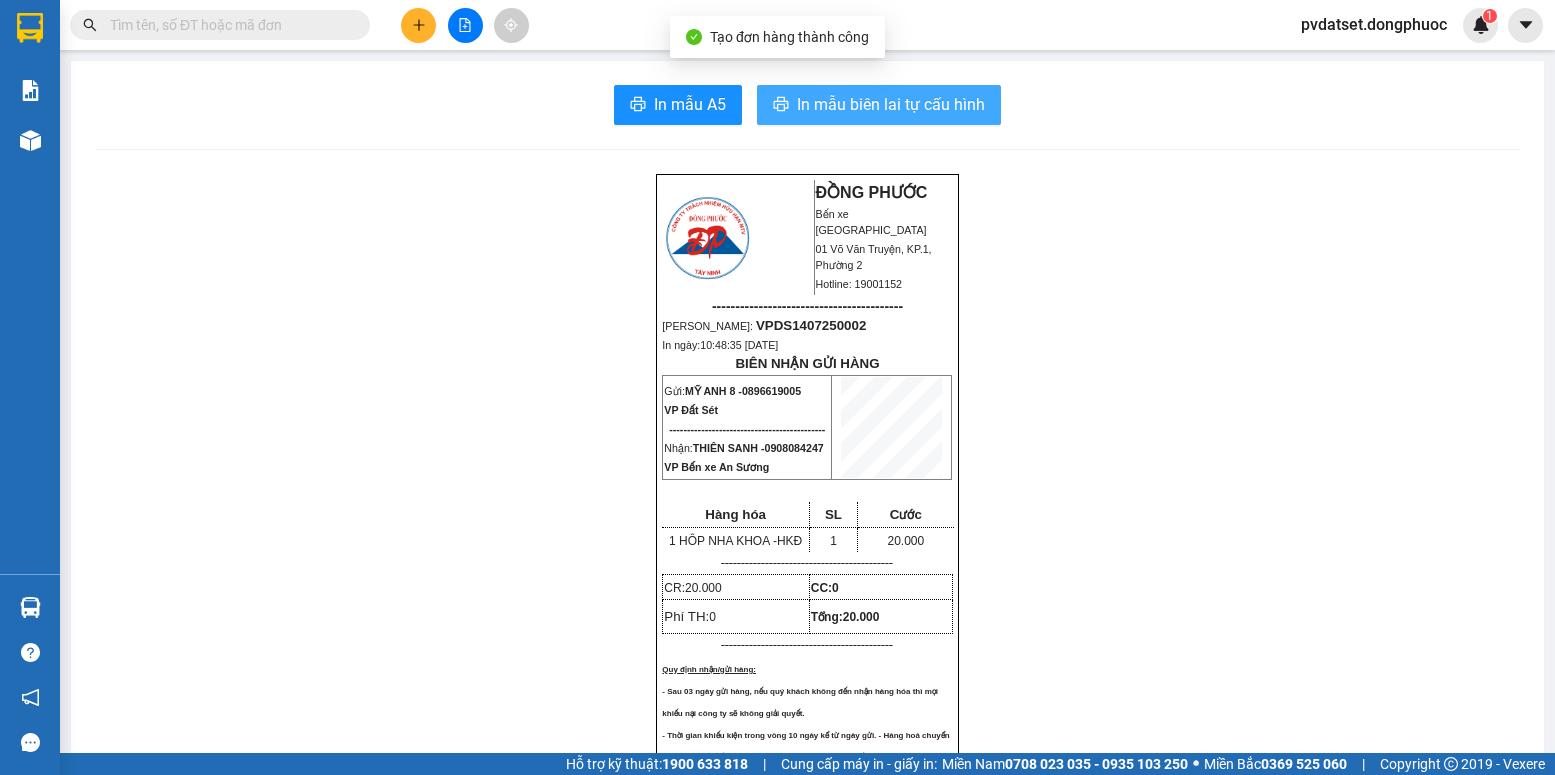 scroll, scrollTop: 0, scrollLeft: 0, axis: both 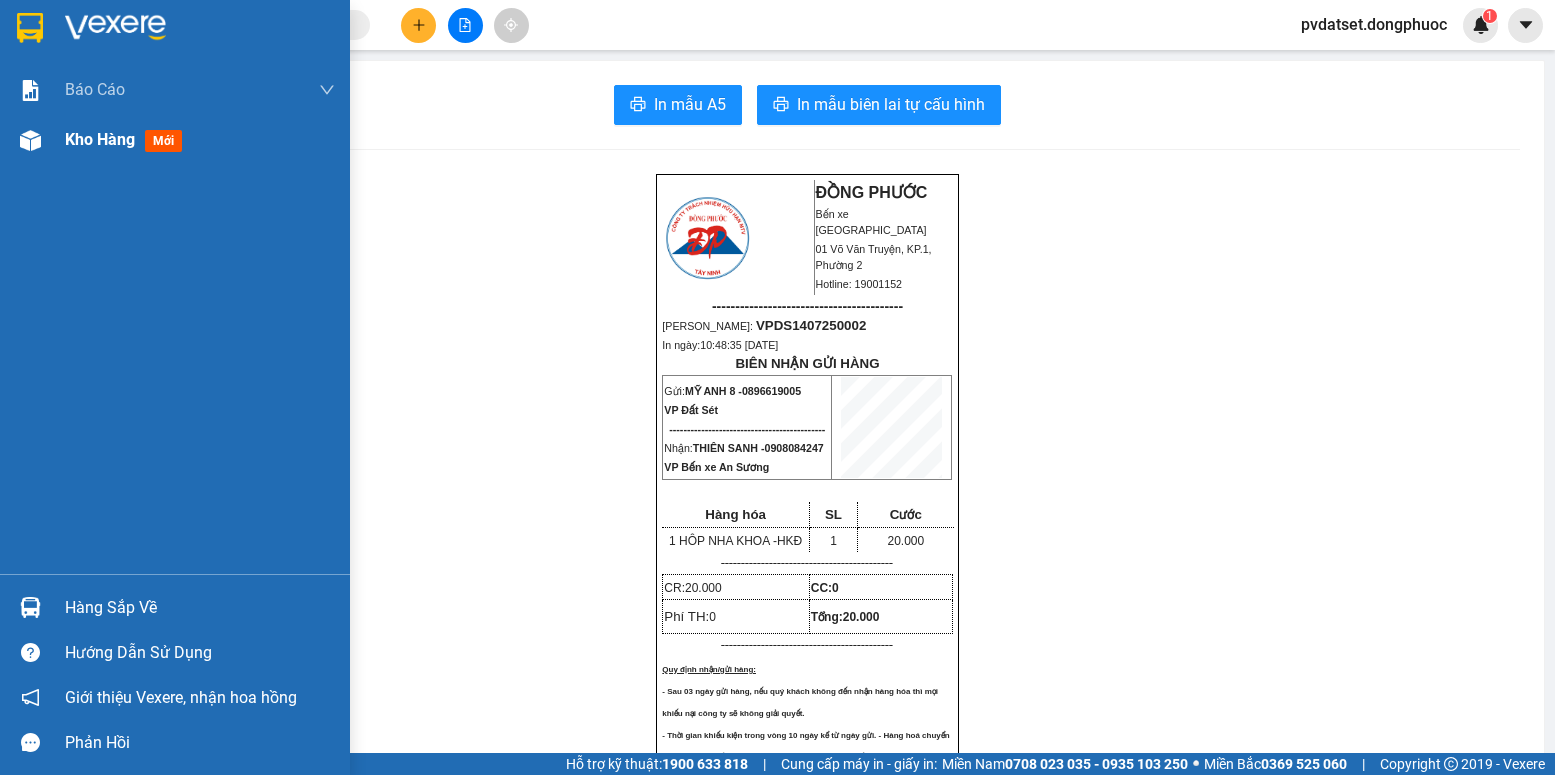 click on "Kho hàng" at bounding box center [100, 139] 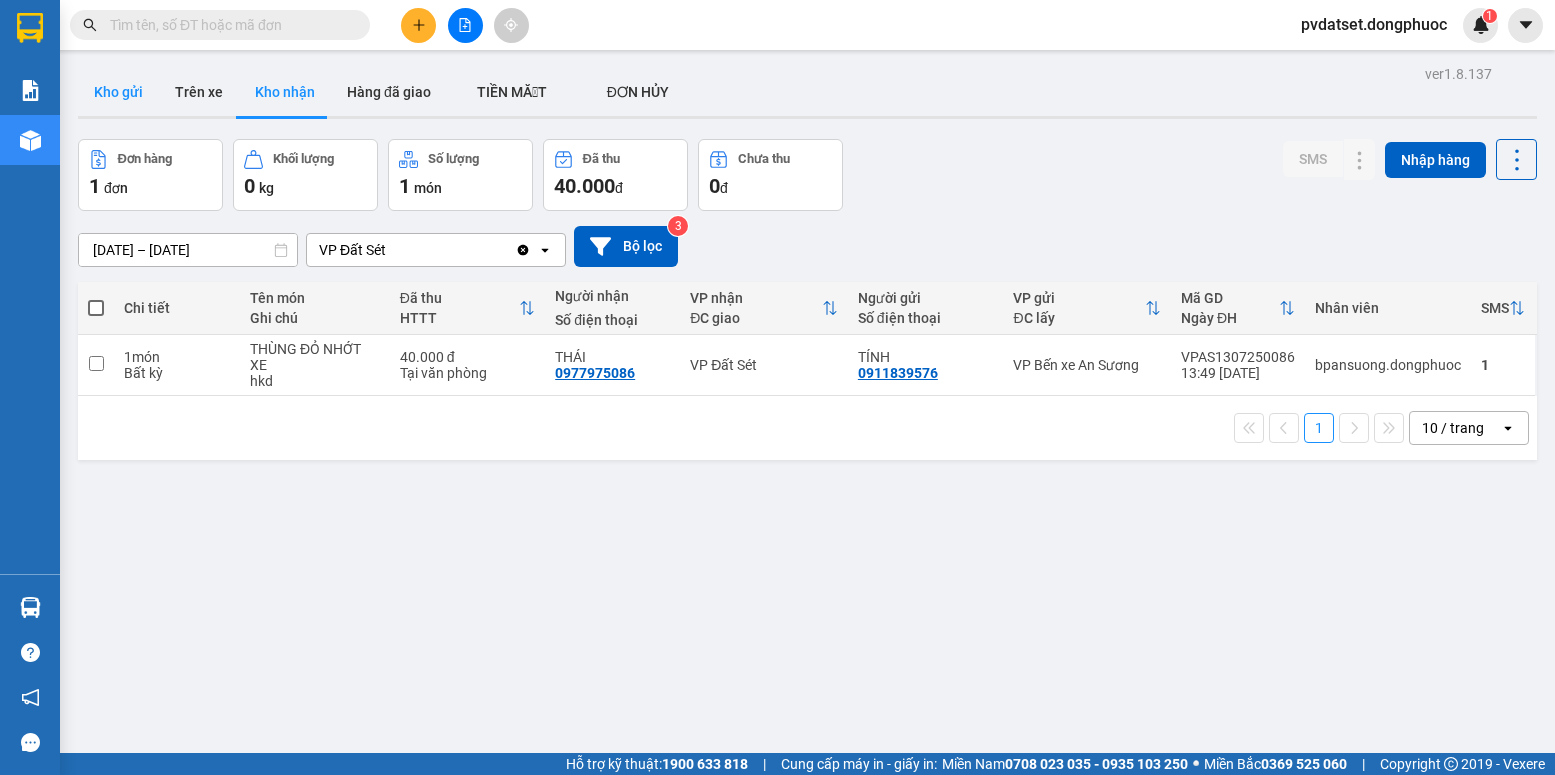 click on "Kho gửi" at bounding box center (118, 92) 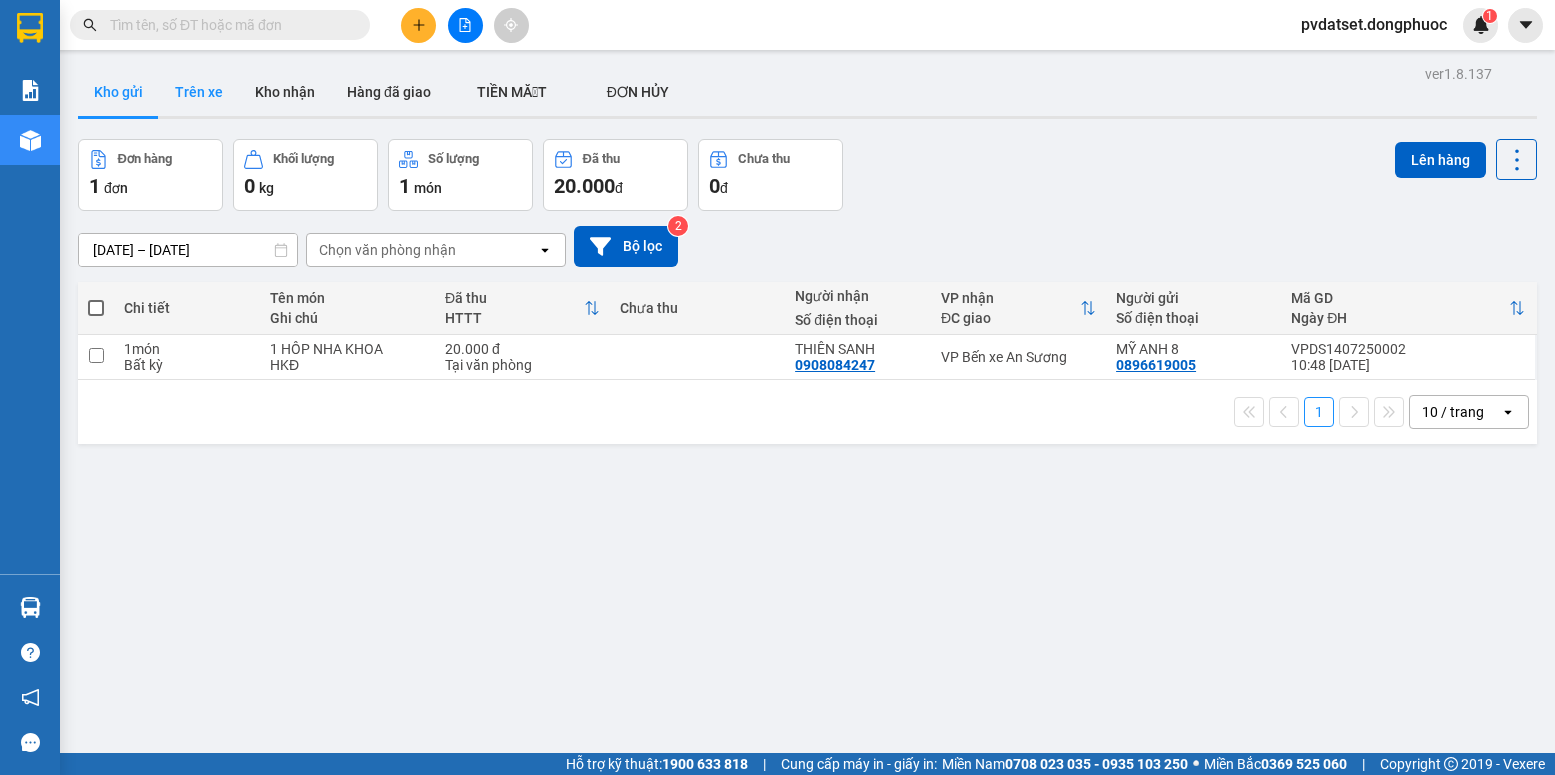 click on "Trên xe" at bounding box center (199, 92) 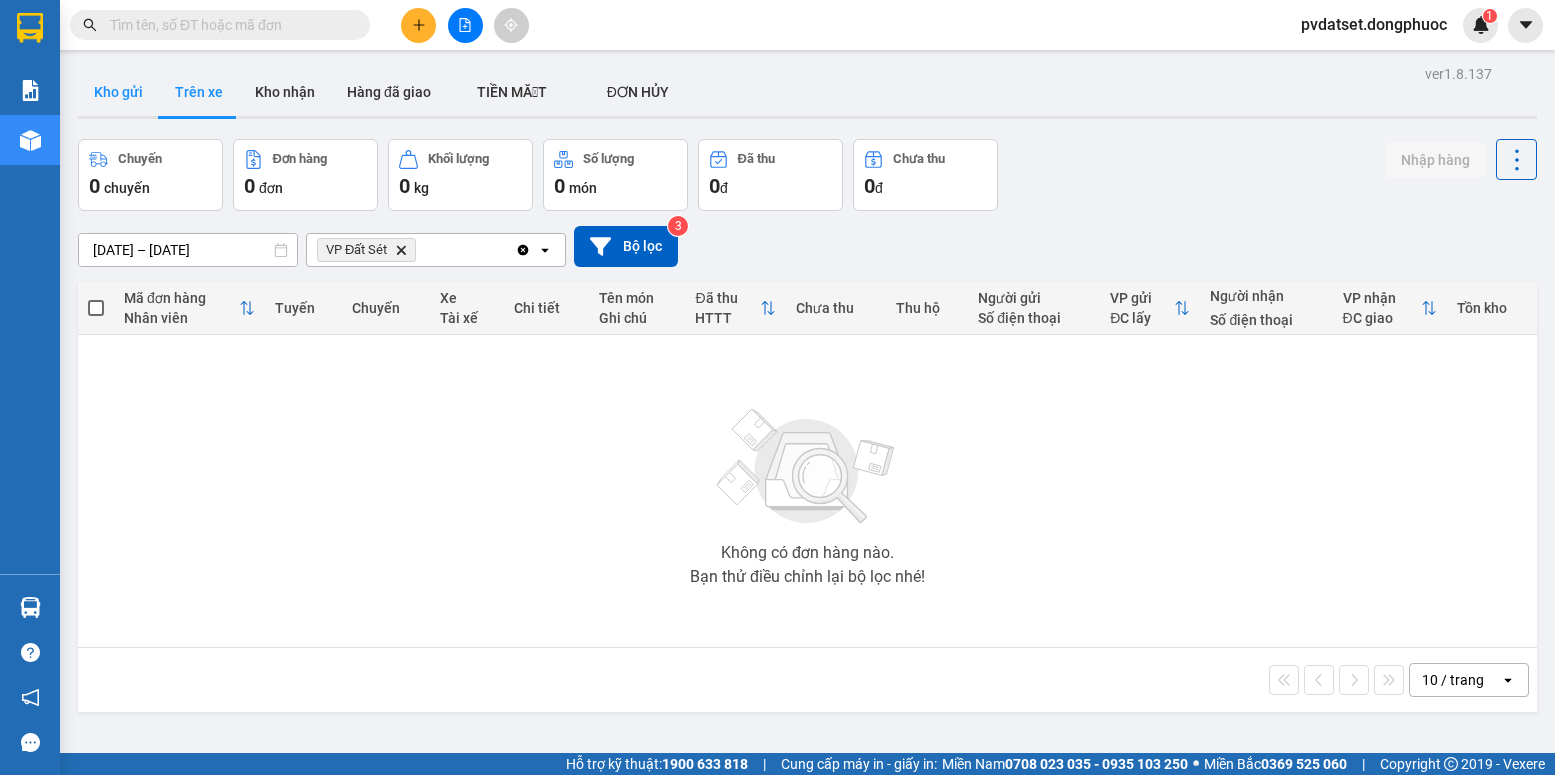 click on "Kho gửi" at bounding box center [118, 92] 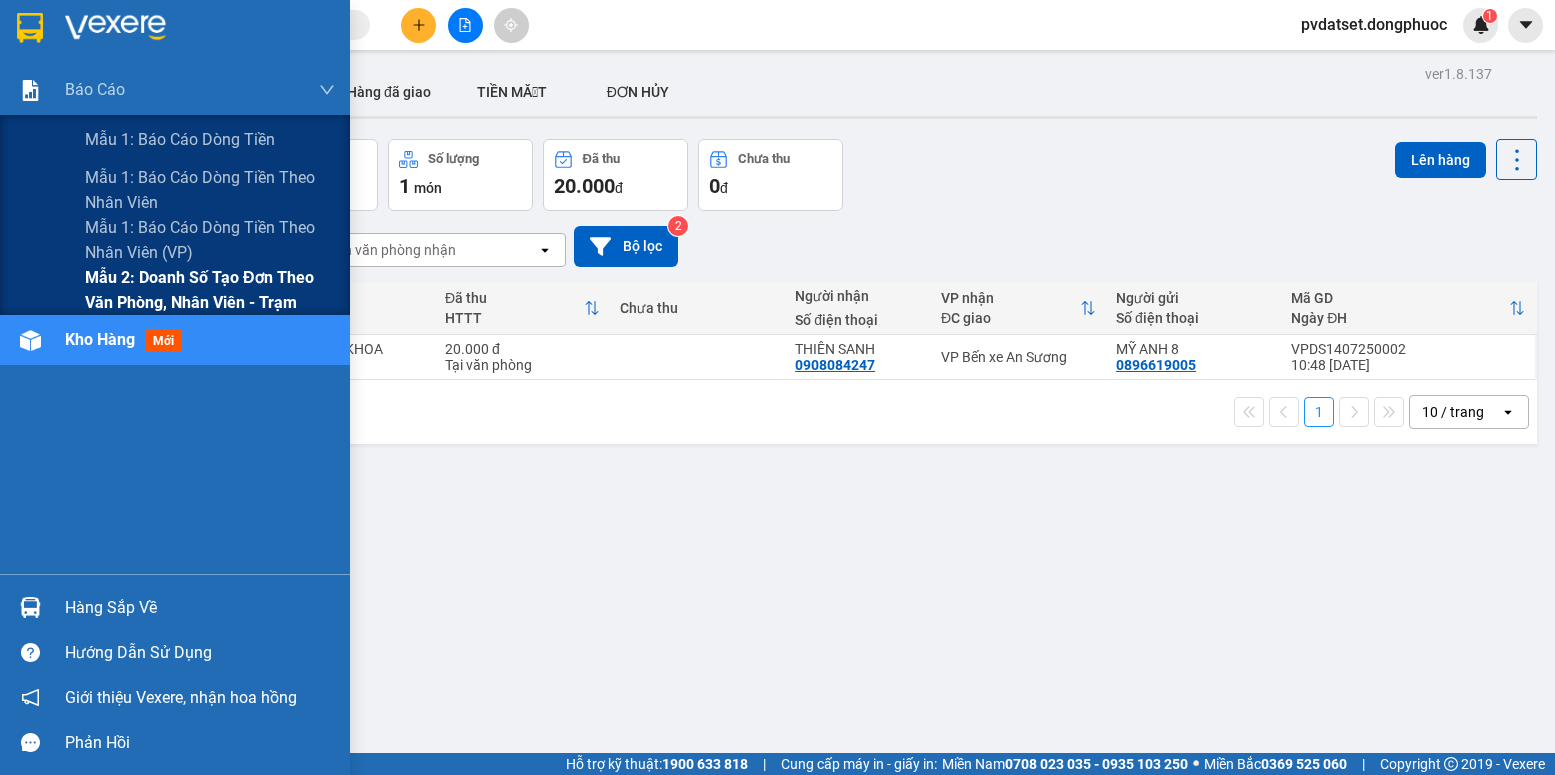 click on "Mẫu 2: Doanh số tạo đơn theo Văn phòng, nhân viên - Trạm" at bounding box center [210, 290] 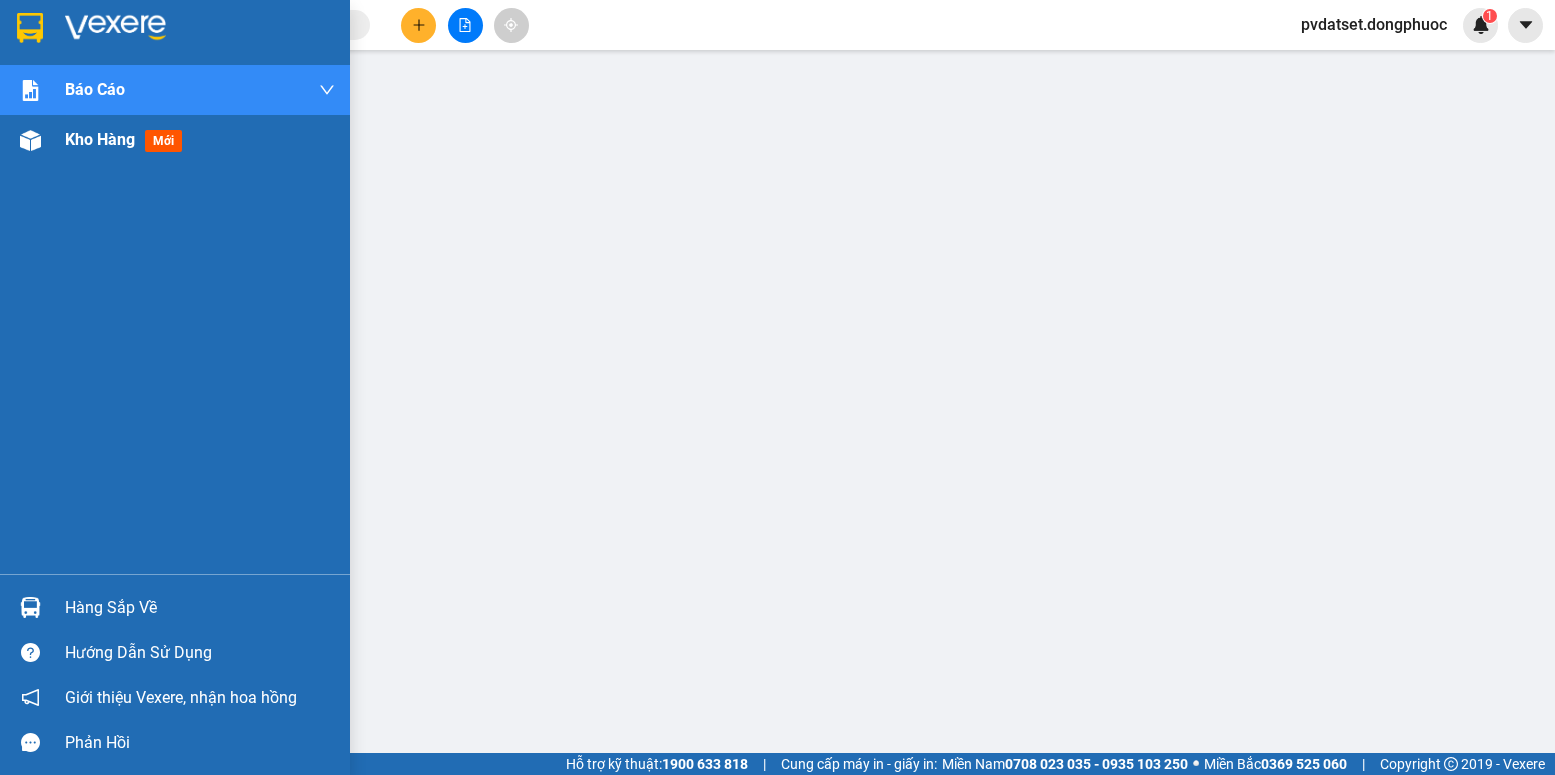 click at bounding box center (30, 140) 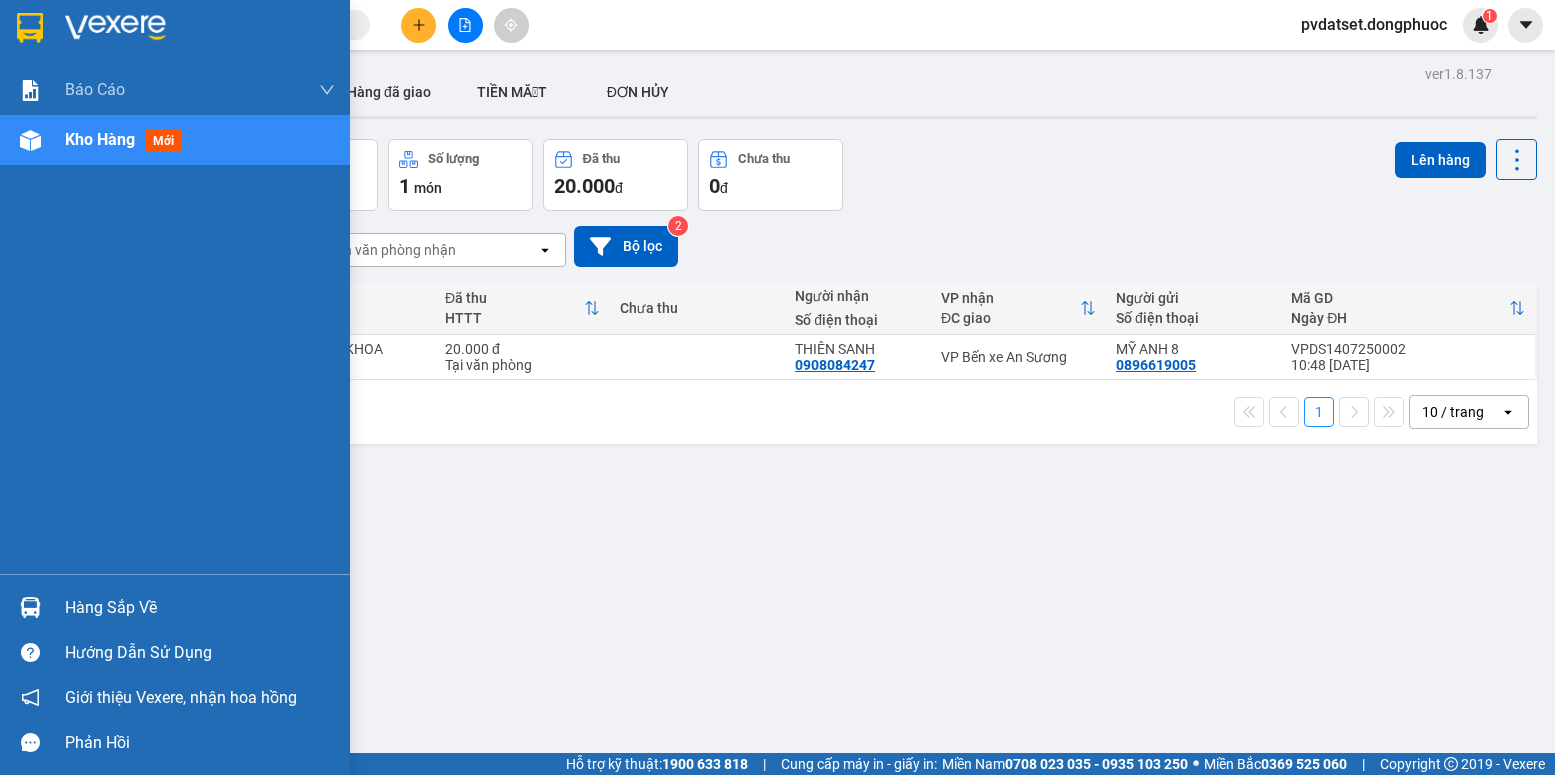 click at bounding box center [30, 607] 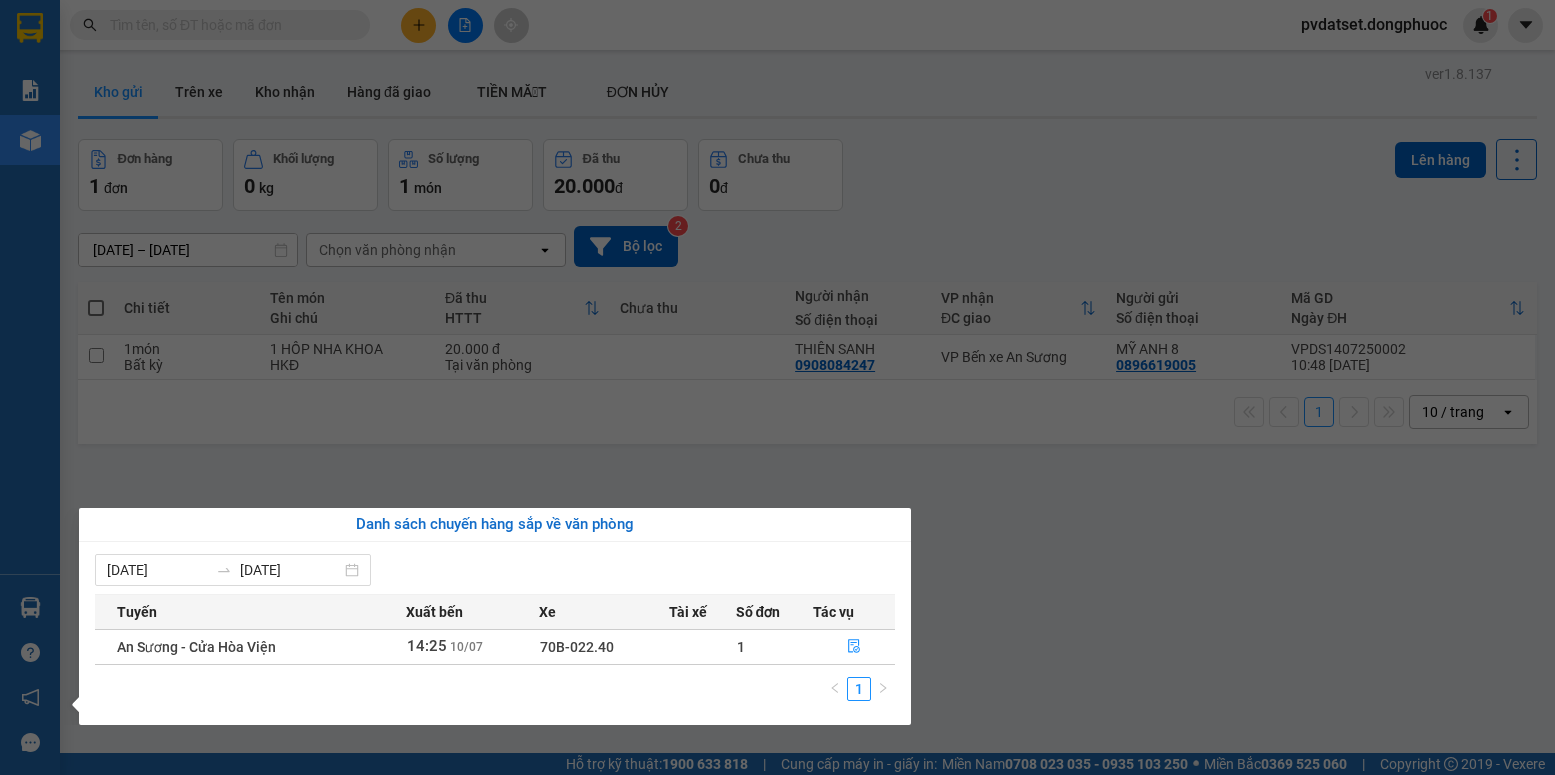 drag, startPoint x: 189, startPoint y: 473, endPoint x: 204, endPoint y: 331, distance: 142.79005 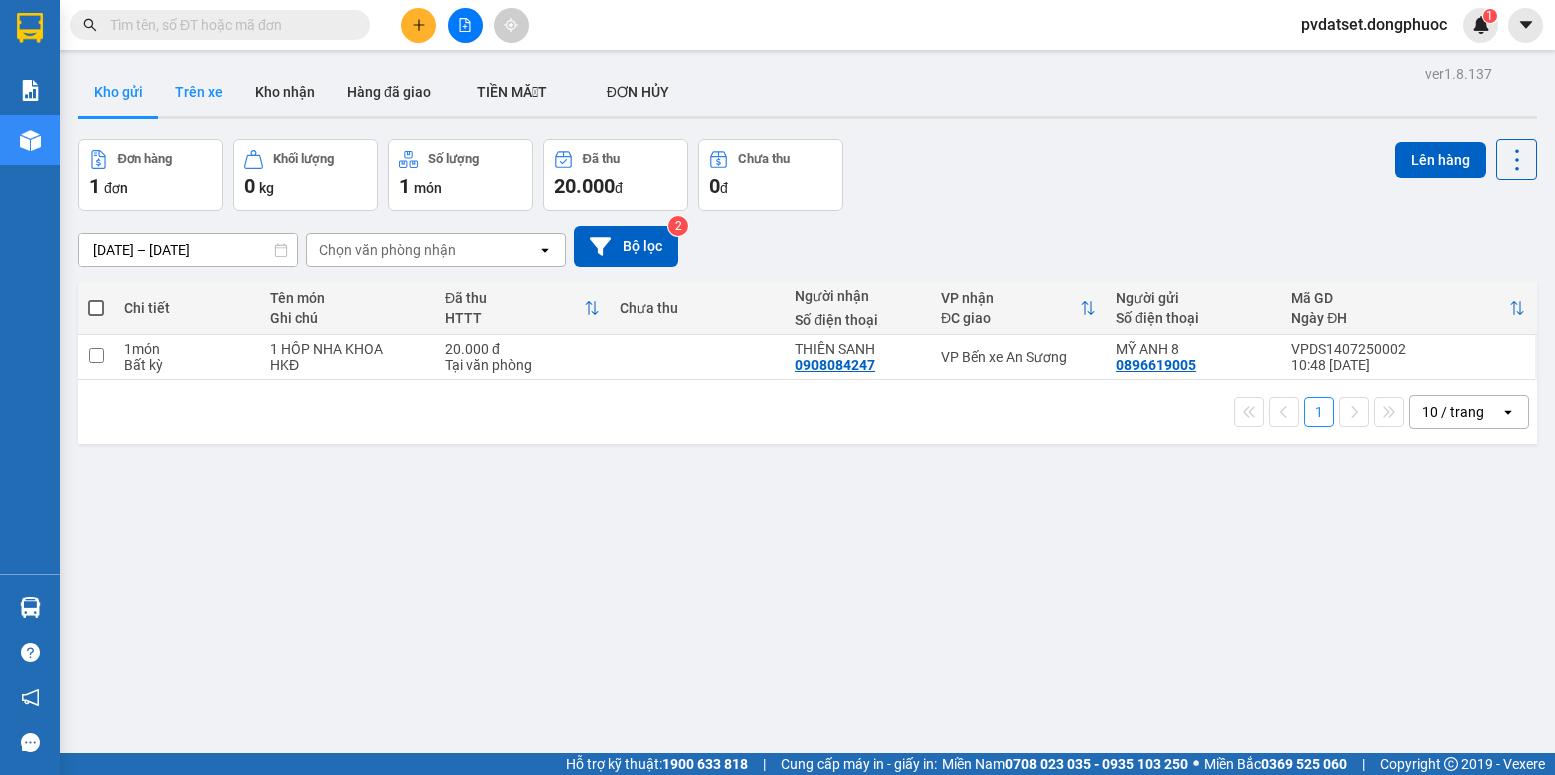 click on "Trên xe" at bounding box center (199, 92) 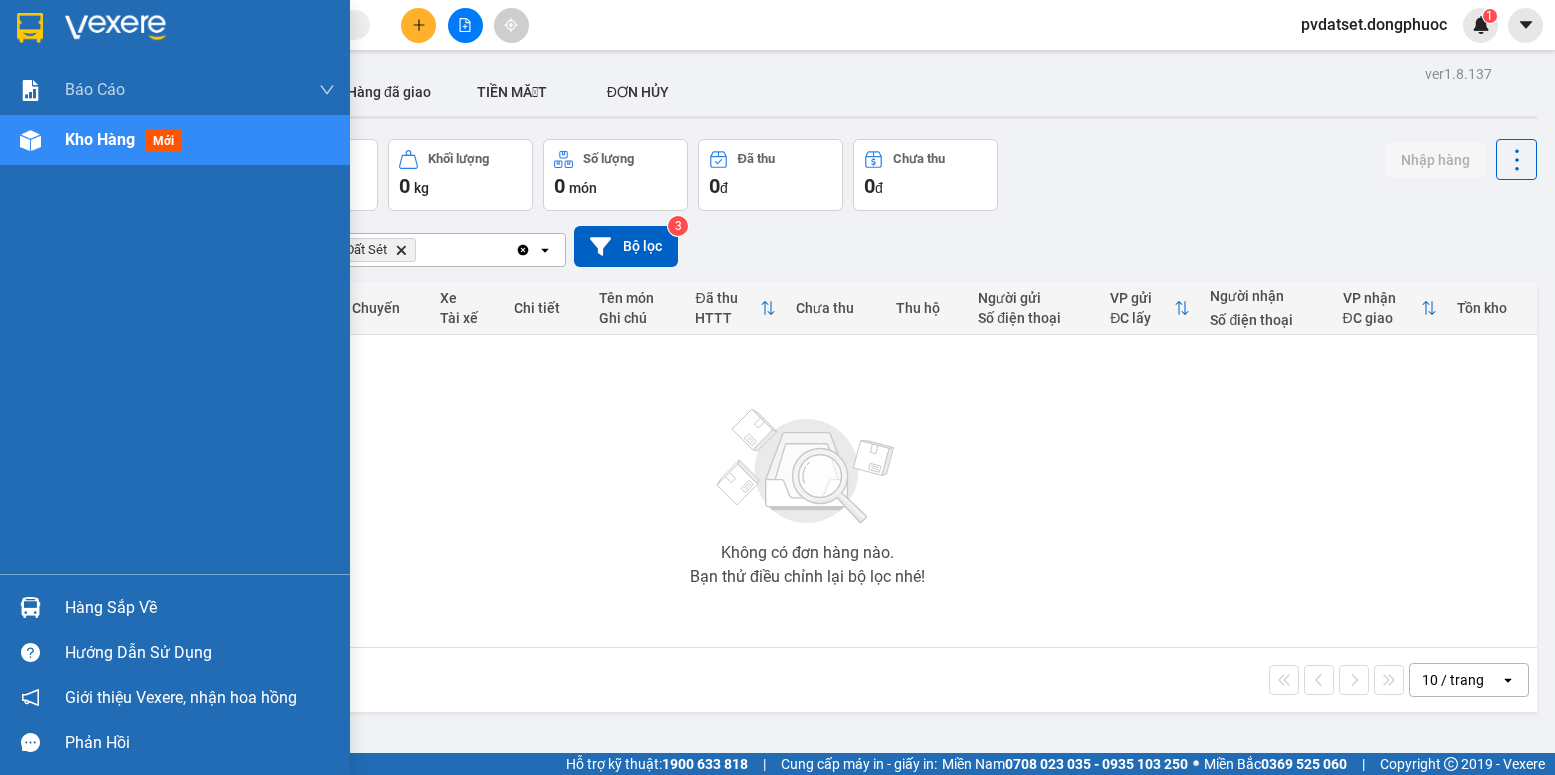 click on "Hàng sắp về" at bounding box center (200, 608) 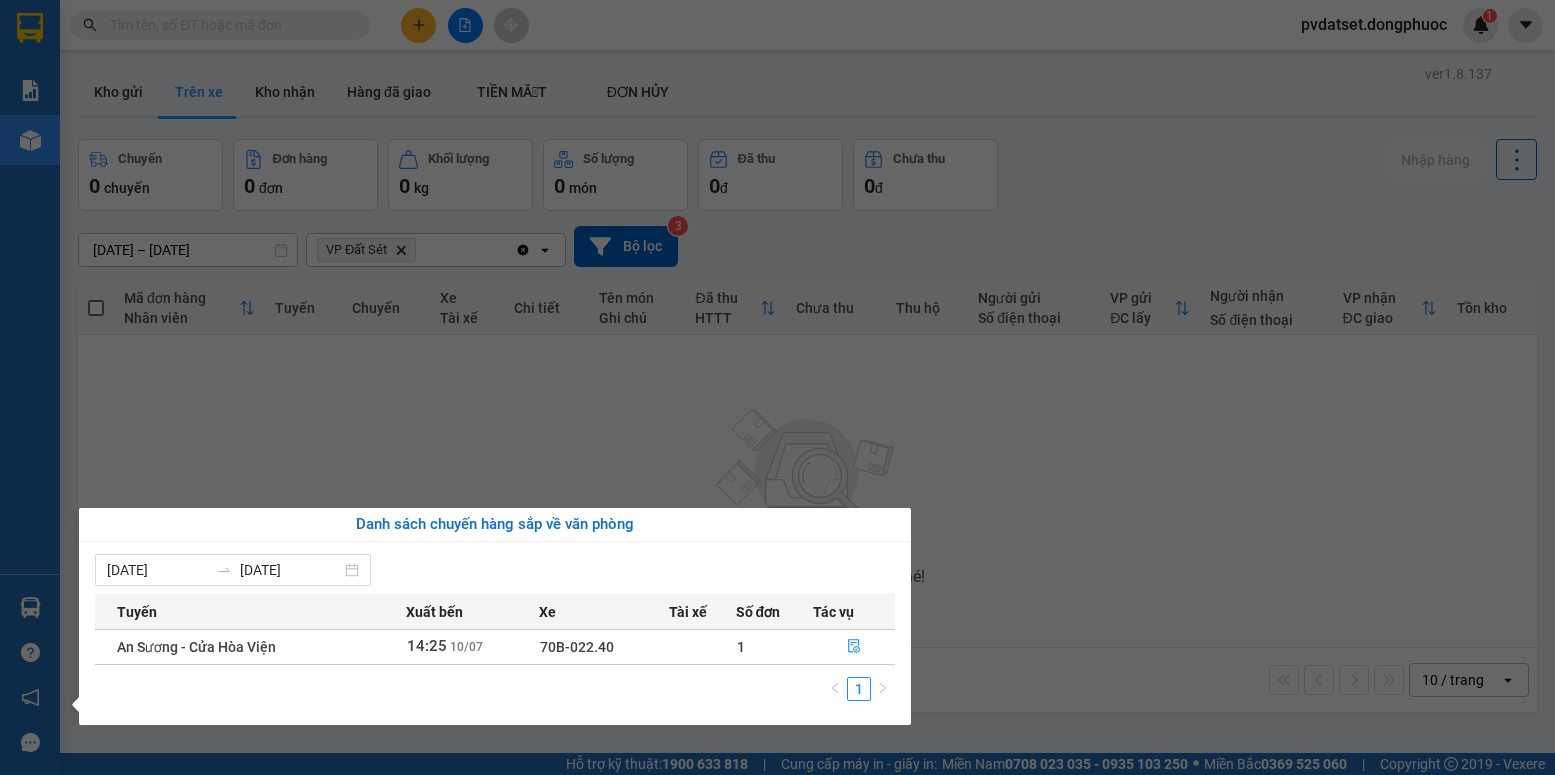 click on "Kết quả tìm kiếm ( 0 )  Bộ lọc  Ngày tạo đơn gần nhất No Data pvdatset.dongphuoc 1     Báo cáo Mẫu 1: Báo cáo dòng tiền  Mẫu 1: Báo cáo dòng tiền theo nhân viên Mẫu 1: Báo cáo dòng tiền theo nhân viên (VP) Mẫu 2: Doanh số tạo đơn theo Văn phòng, nhân viên - Trạm     Kho hàng mới Hàng sắp về Hướng dẫn sử dụng Giới thiệu Vexere, nhận hoa hồng Phản hồi Phần mềm hỗ trợ bạn tốt chứ? ver  1.8.137 Kho gửi Trên xe Kho nhận Hàng đã giao TIỀN MẶT  ĐƠN HỦY Chuyến 0 chuyến Đơn hàng 0 đơn Khối lượng 0 kg Số lượng 0 món Đã thu 0  đ Chưa thu 0  đ Nhập hàng [DATE] – [DATE] Press the down arrow key to interact with the calendar and select a date. Press the escape button to close the calendar. Selected date range is from [DATE] to [DATE]. VP Đất Sét Delete Clear all open Bộ lọc 3 Mã đơn hàng Nhân viên Tuyến Chuyến Xe Tài xế Chi tiết HTTT |" at bounding box center [777, 387] 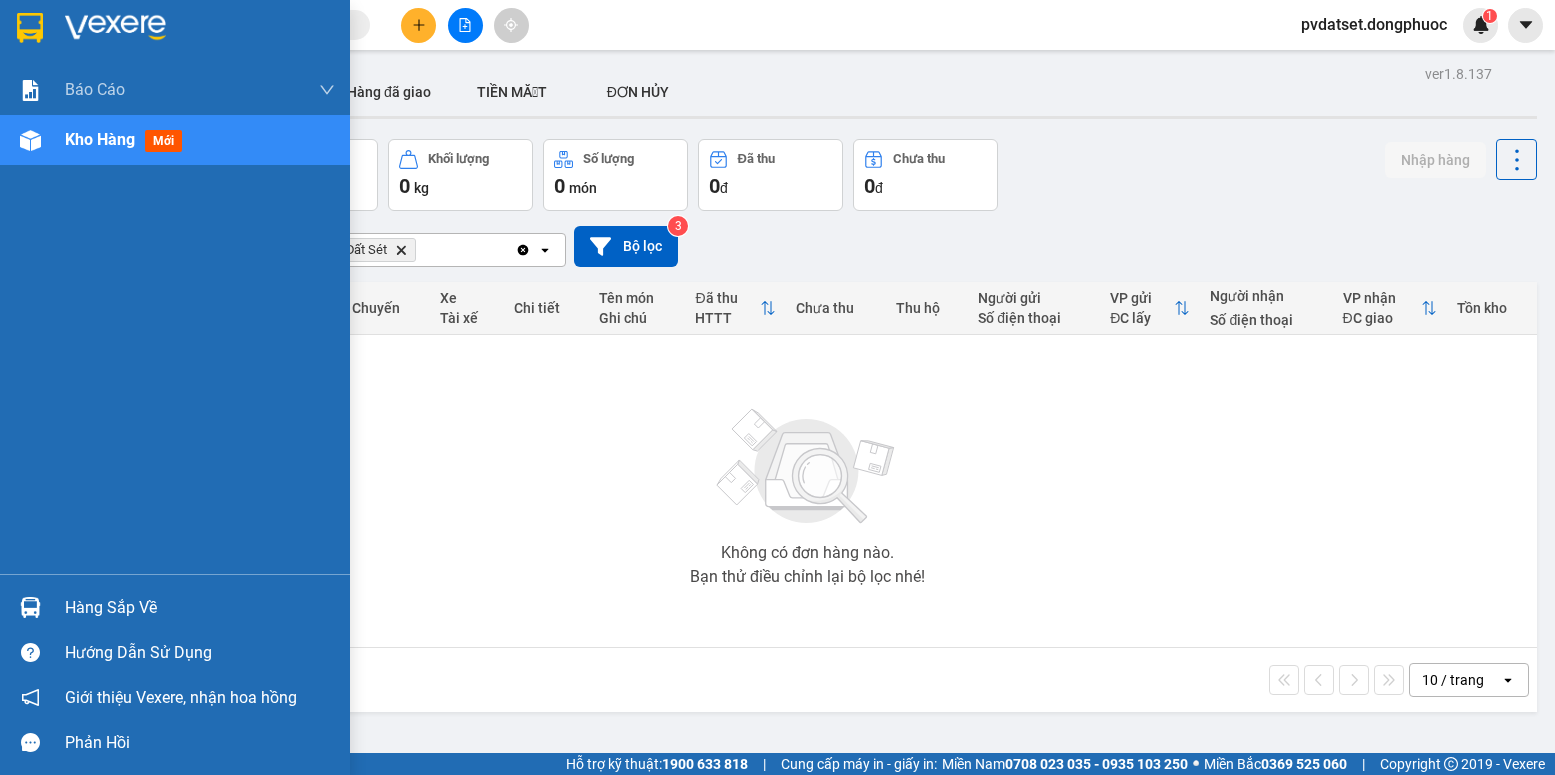 drag, startPoint x: 52, startPoint y: 602, endPoint x: 71, endPoint y: 589, distance: 23.021729 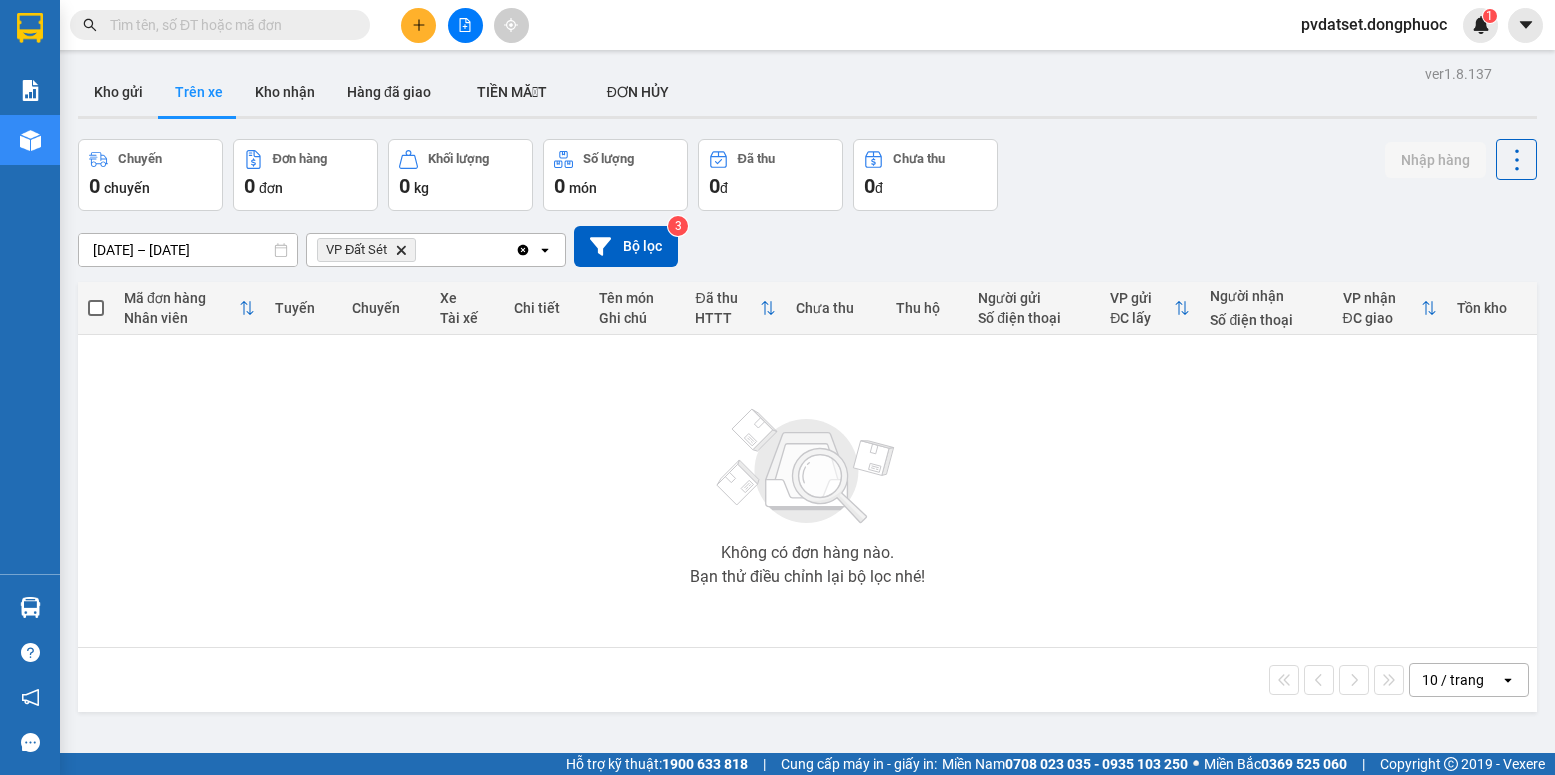 click on "Kết quả tìm kiếm ( 0 )  Bộ lọc  Ngày tạo đơn gần nhất No Data pvdatset.dongphuoc 1     Báo cáo Mẫu 1: Báo cáo dòng tiền  Mẫu 1: Báo cáo dòng tiền theo nhân viên Mẫu 1: Báo cáo dòng tiền theo nhân viên (VP) Mẫu 2: Doanh số tạo đơn theo Văn phòng, nhân viên - Trạm     Kho hàng mới Hàng sắp về Hướng dẫn sử dụng Giới thiệu Vexere, nhận hoa hồng Phản hồi Phần mềm hỗ trợ bạn tốt chứ? ver  1.8.137 Kho gửi Trên xe Kho nhận Hàng đã giao TIỀN MẶT  ĐƠN HỦY Chuyến 0 chuyến Đơn hàng 0 đơn Khối lượng 0 kg Số lượng 0 món Đã thu 0  đ Chưa thu 0  đ Nhập hàng [DATE] – [DATE] Press the down arrow key to interact with the calendar and select a date. Press the escape button to close the calendar. Selected date range is from [DATE] to [DATE]. VP Đất Sét Delete Clear all open Bộ lọc 3 Mã đơn hàng Nhân viên Tuyến Chuyến Xe Tài xế Chi tiết HTTT |" at bounding box center (777, 387) 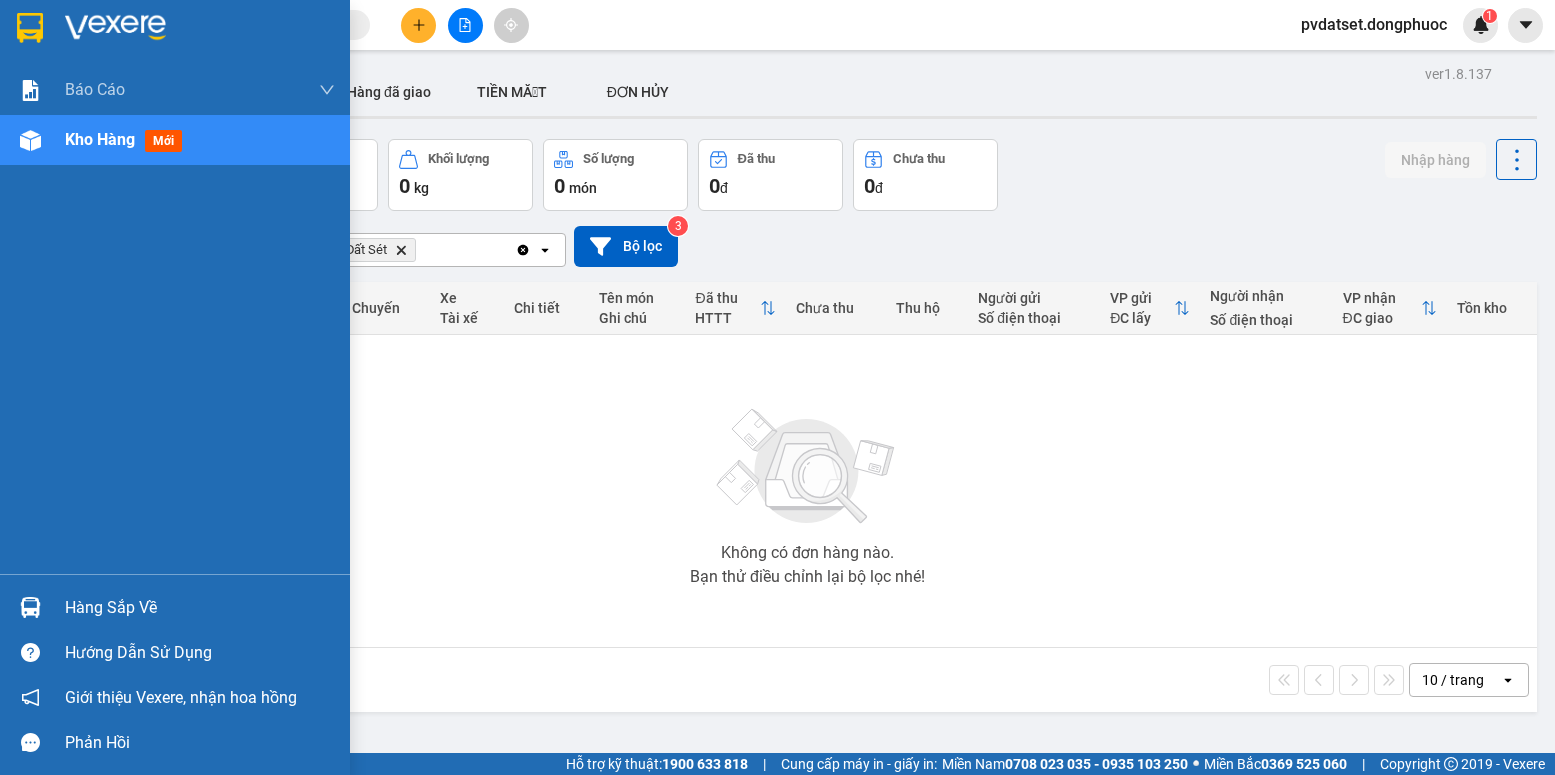 click on "Hàng sắp về" at bounding box center [175, 607] 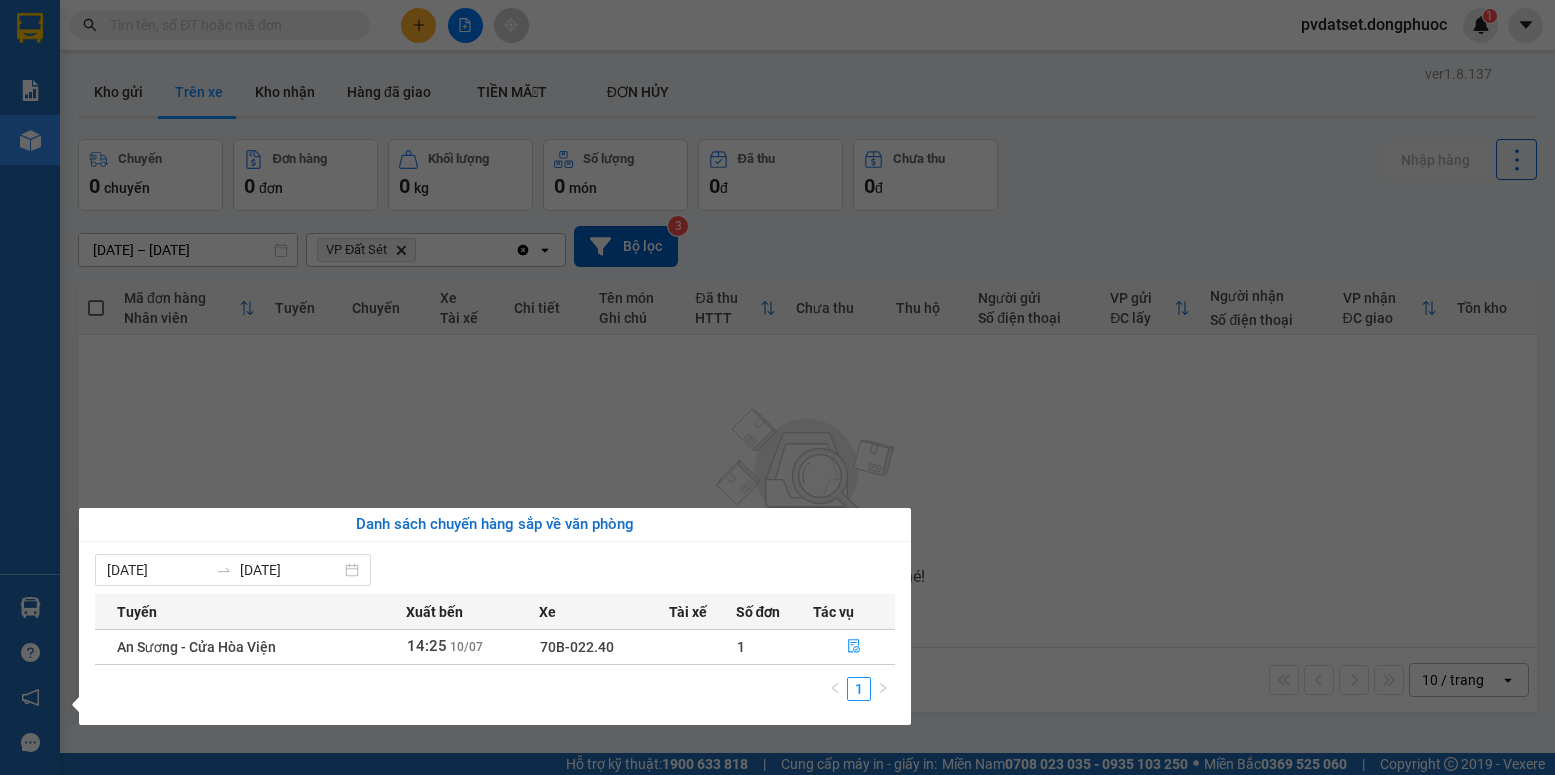 click on "Kết quả tìm kiếm ( 0 )  Bộ lọc  Ngày tạo đơn gần nhất No Data pvdatset.dongphuoc 1     Báo cáo Mẫu 1: Báo cáo dòng tiền  Mẫu 1: Báo cáo dòng tiền theo nhân viên Mẫu 1: Báo cáo dòng tiền theo nhân viên (VP) Mẫu 2: Doanh số tạo đơn theo Văn phòng, nhân viên - Trạm     Kho hàng mới Hàng sắp về Hướng dẫn sử dụng Giới thiệu Vexere, nhận hoa hồng Phản hồi Phần mềm hỗ trợ bạn tốt chứ? ver  1.8.137 Kho gửi Trên xe Kho nhận Hàng đã giao TIỀN MẶT  ĐƠN HỦY Chuyến 0 chuyến Đơn hàng 0 đơn Khối lượng 0 kg Số lượng 0 món Đã thu 0  đ Chưa thu 0  đ Nhập hàng [DATE] – [DATE] Press the down arrow key to interact with the calendar and select a date. Press the escape button to close the calendar. Selected date range is from [DATE] to [DATE]. VP Đất Sét Delete Clear all open Bộ lọc 3 Mã đơn hàng Nhân viên Tuyến Chuyến Xe Tài xế Chi tiết HTTT |" at bounding box center [777, 387] 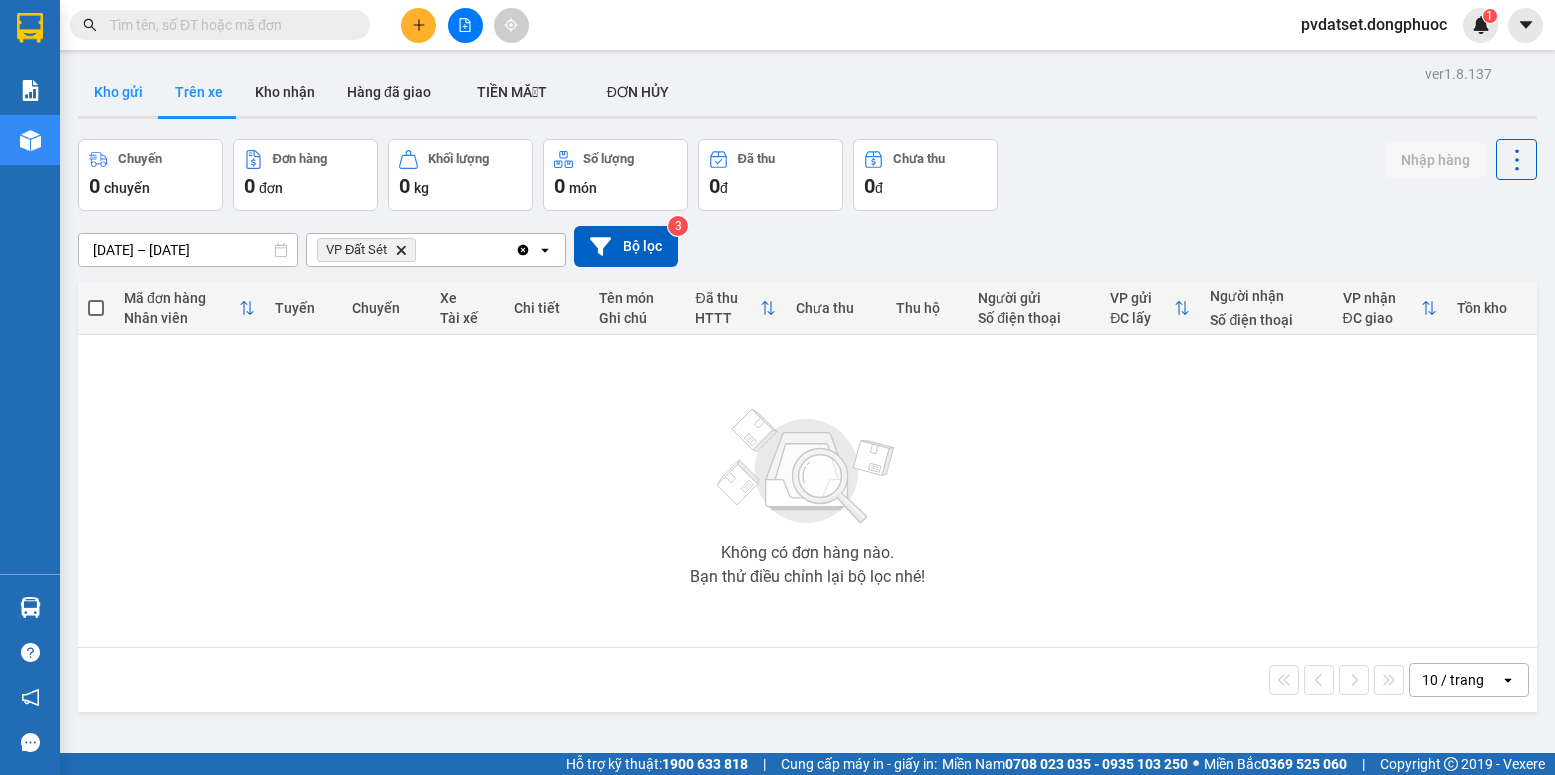 click on "Kho gửi" at bounding box center (118, 92) 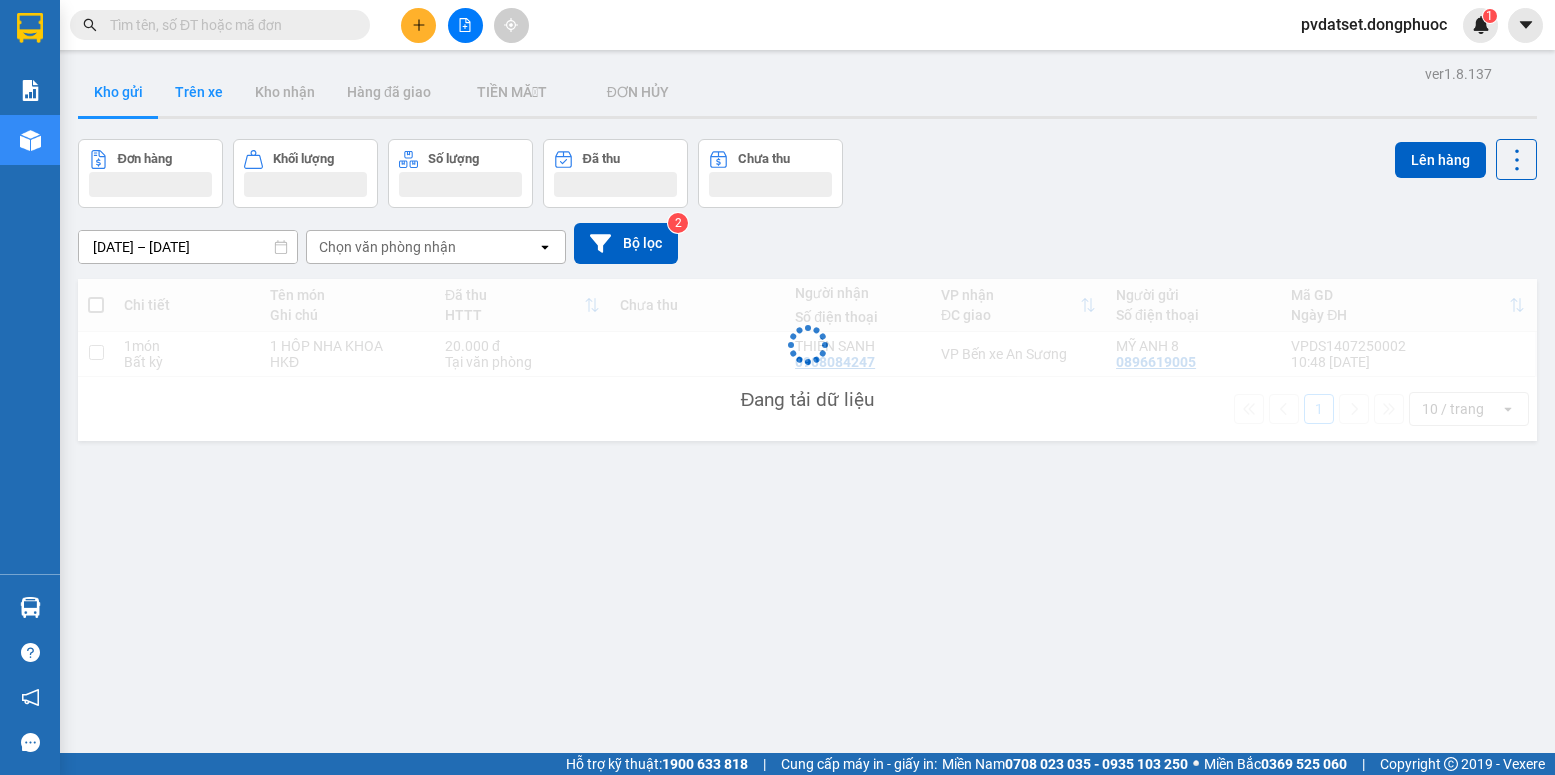 click on "Trên xe" at bounding box center (199, 92) 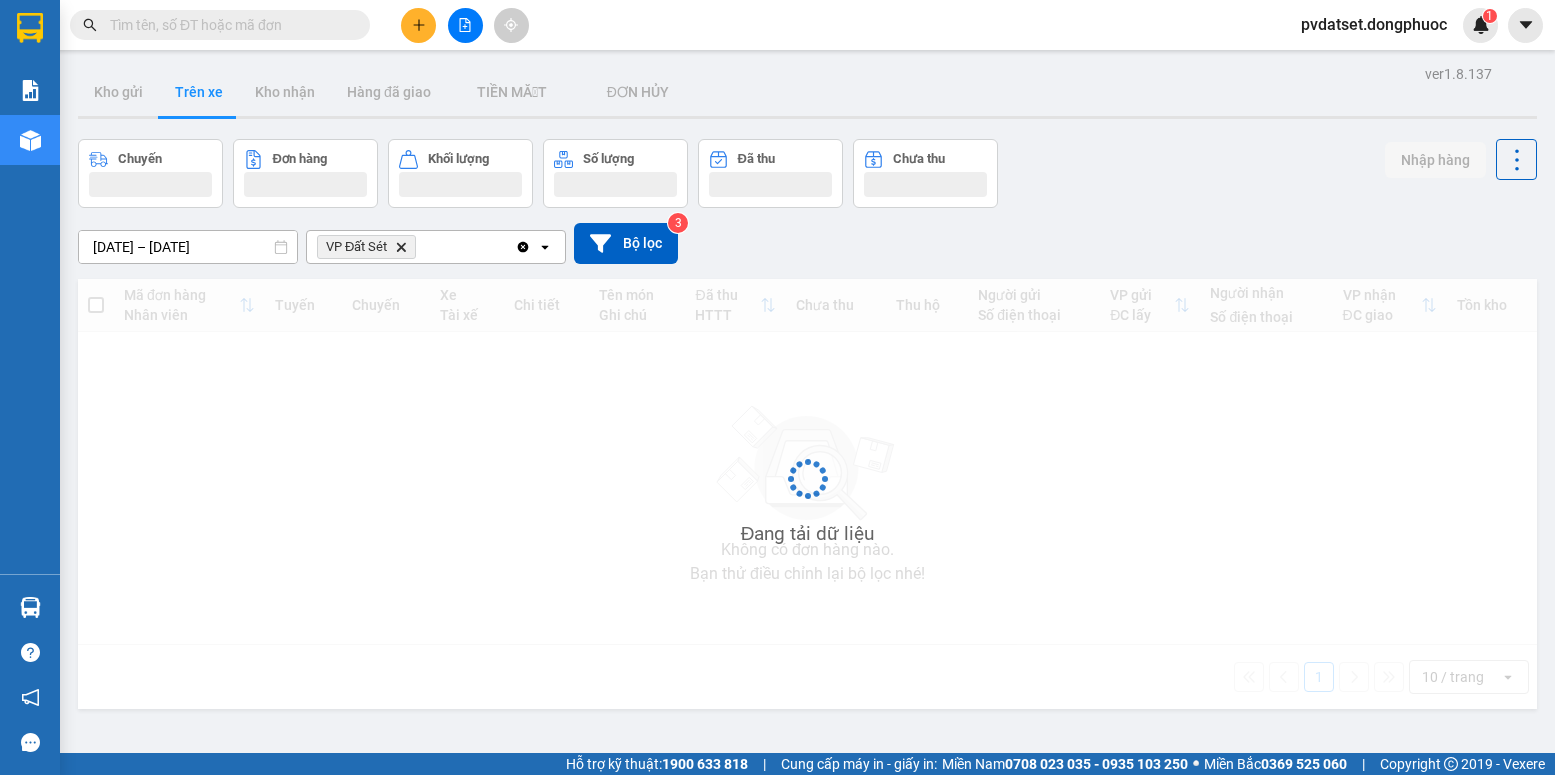 click on "Trên xe" at bounding box center [199, 92] 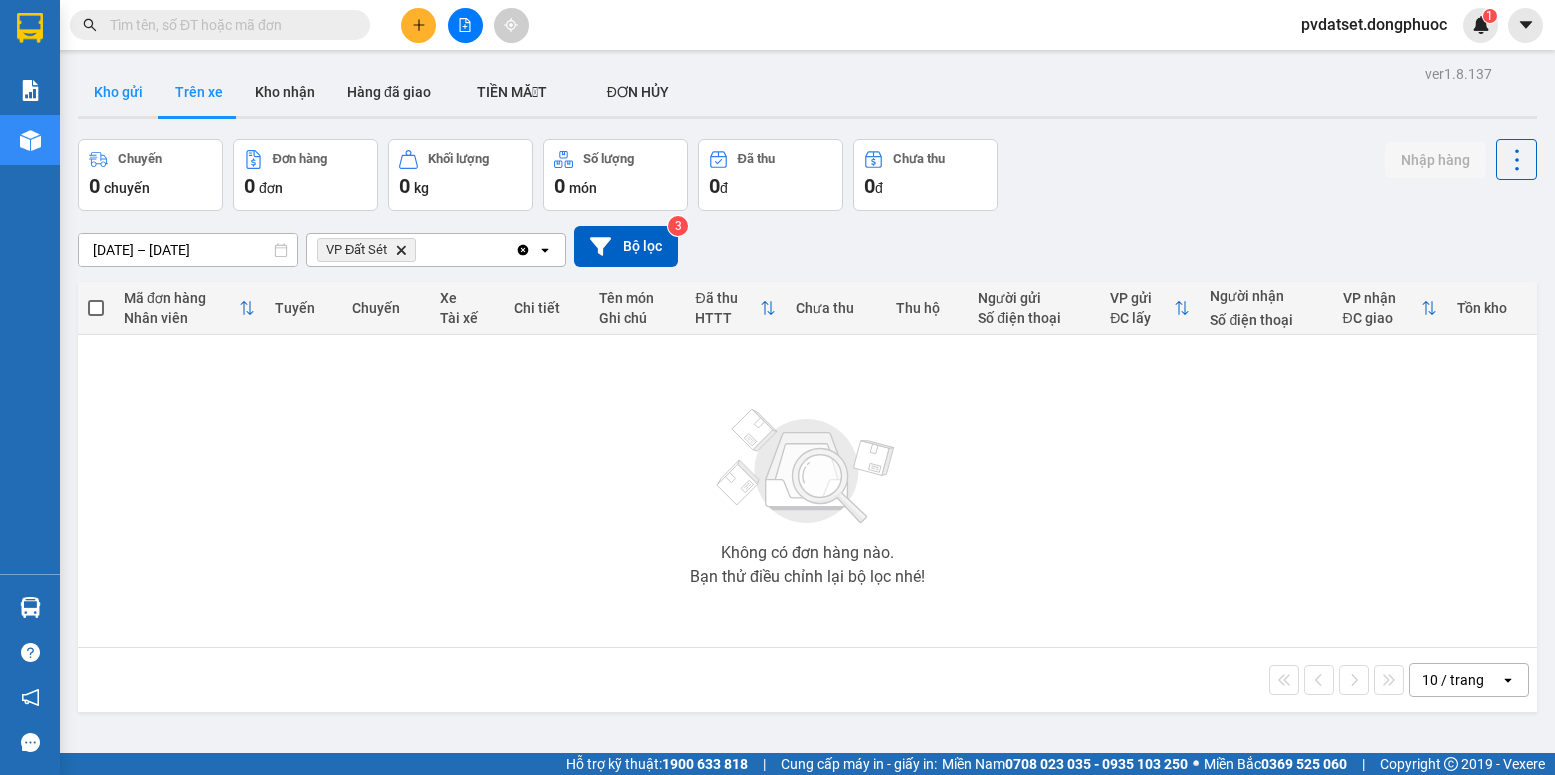 click on "Kho gửi" at bounding box center (118, 92) 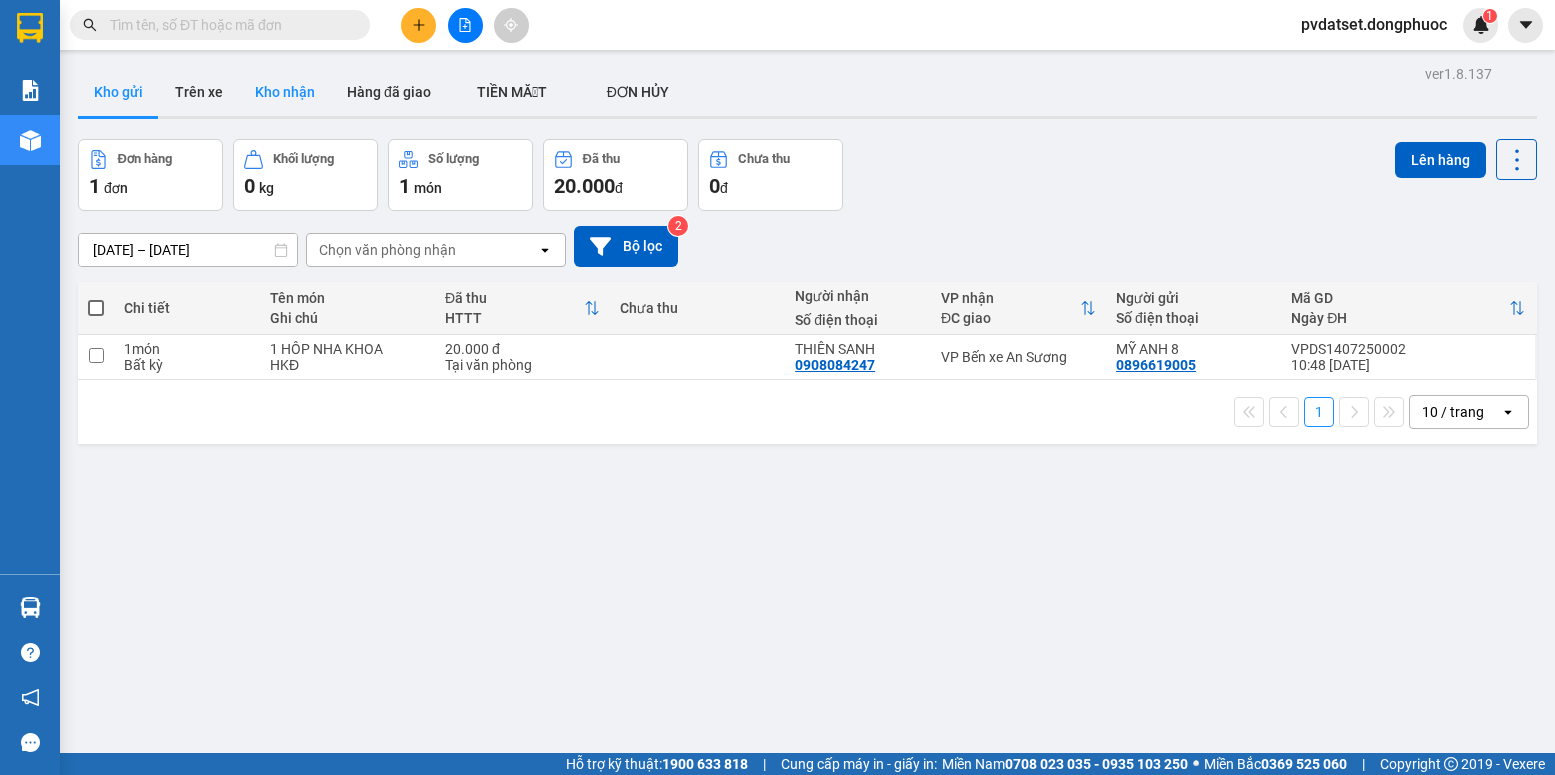 click on "Kho nhận" at bounding box center (285, 92) 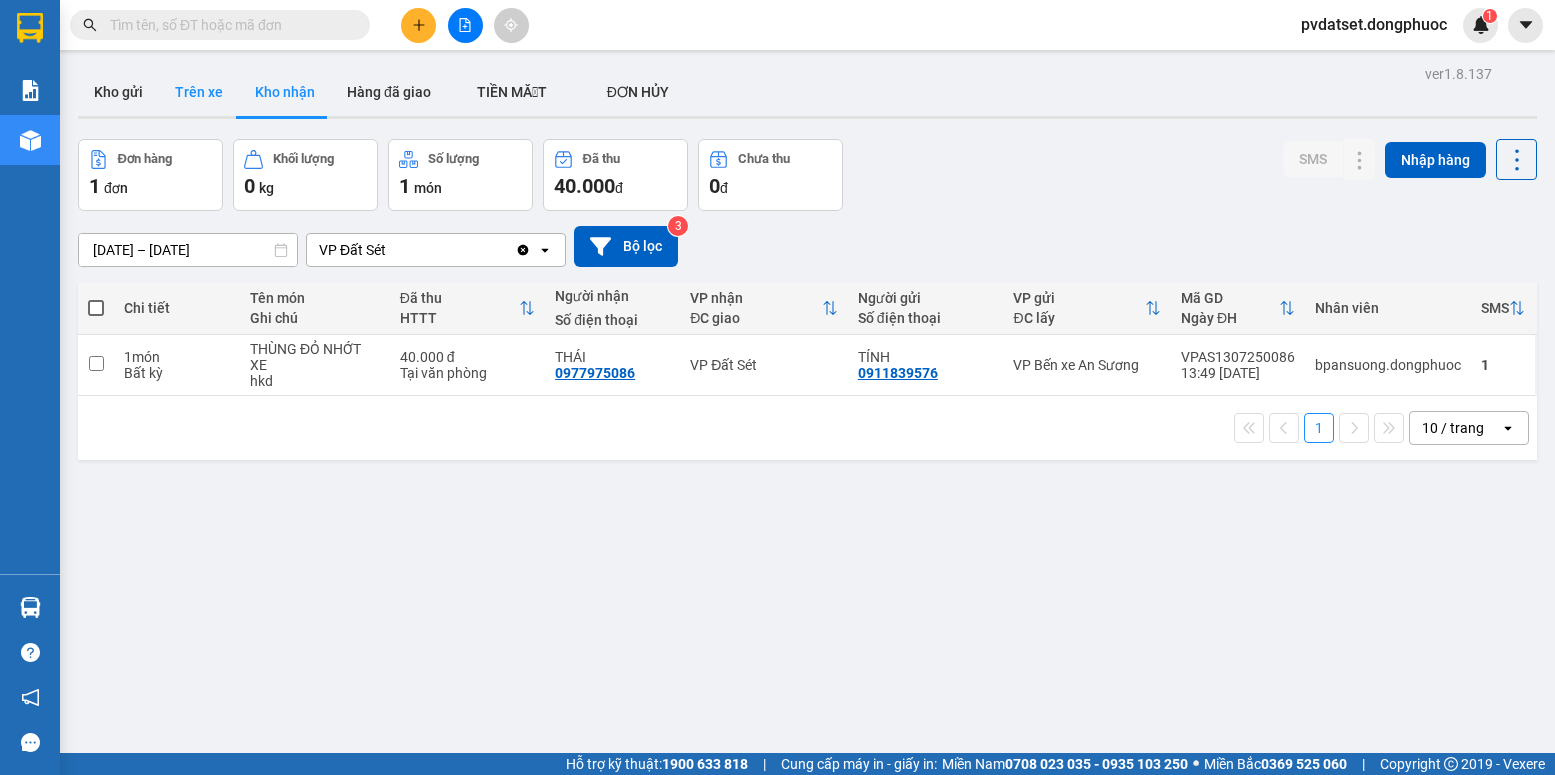 click on "Trên xe" at bounding box center (199, 92) 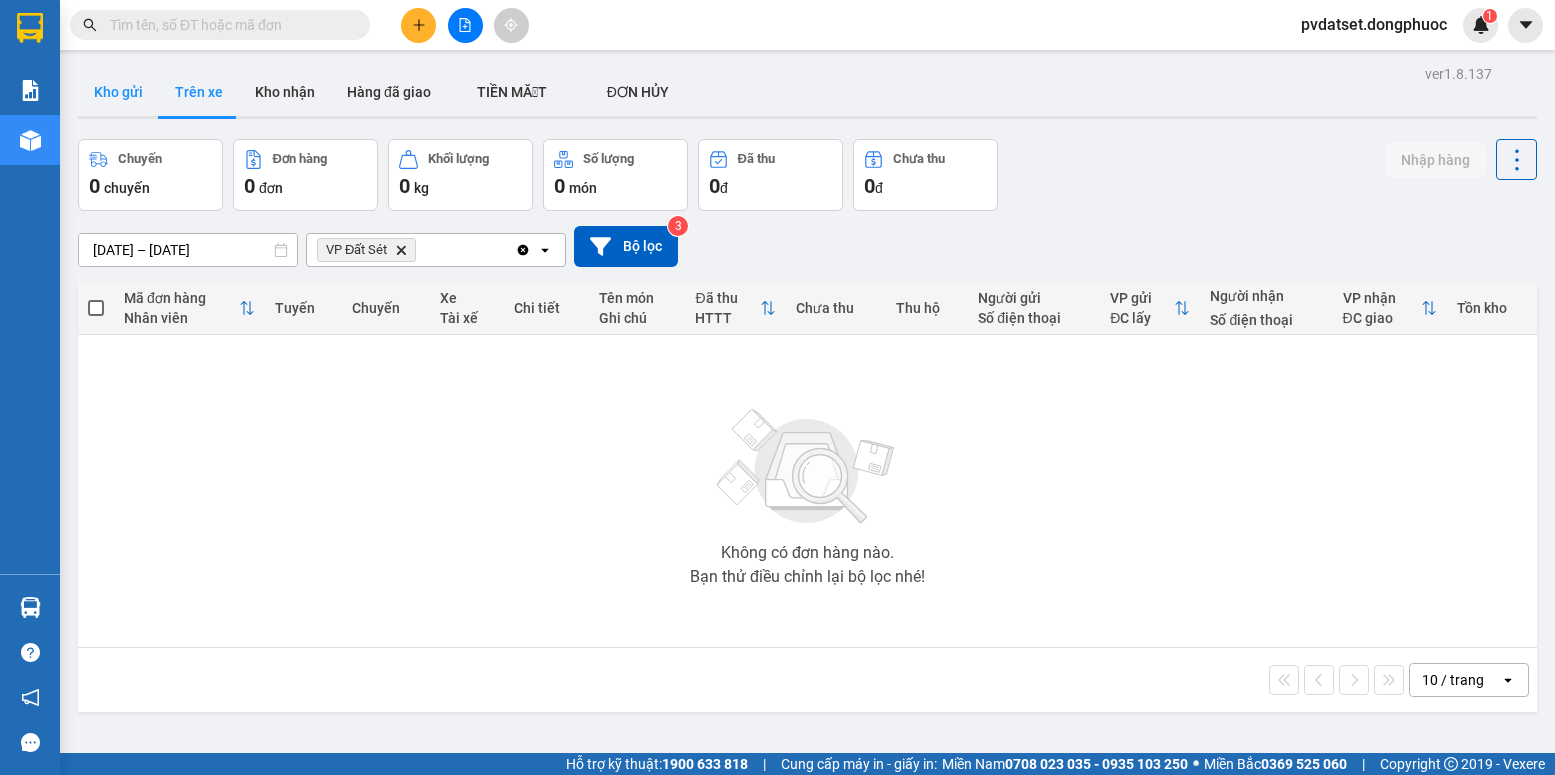 click on "Kho gửi" at bounding box center (118, 92) 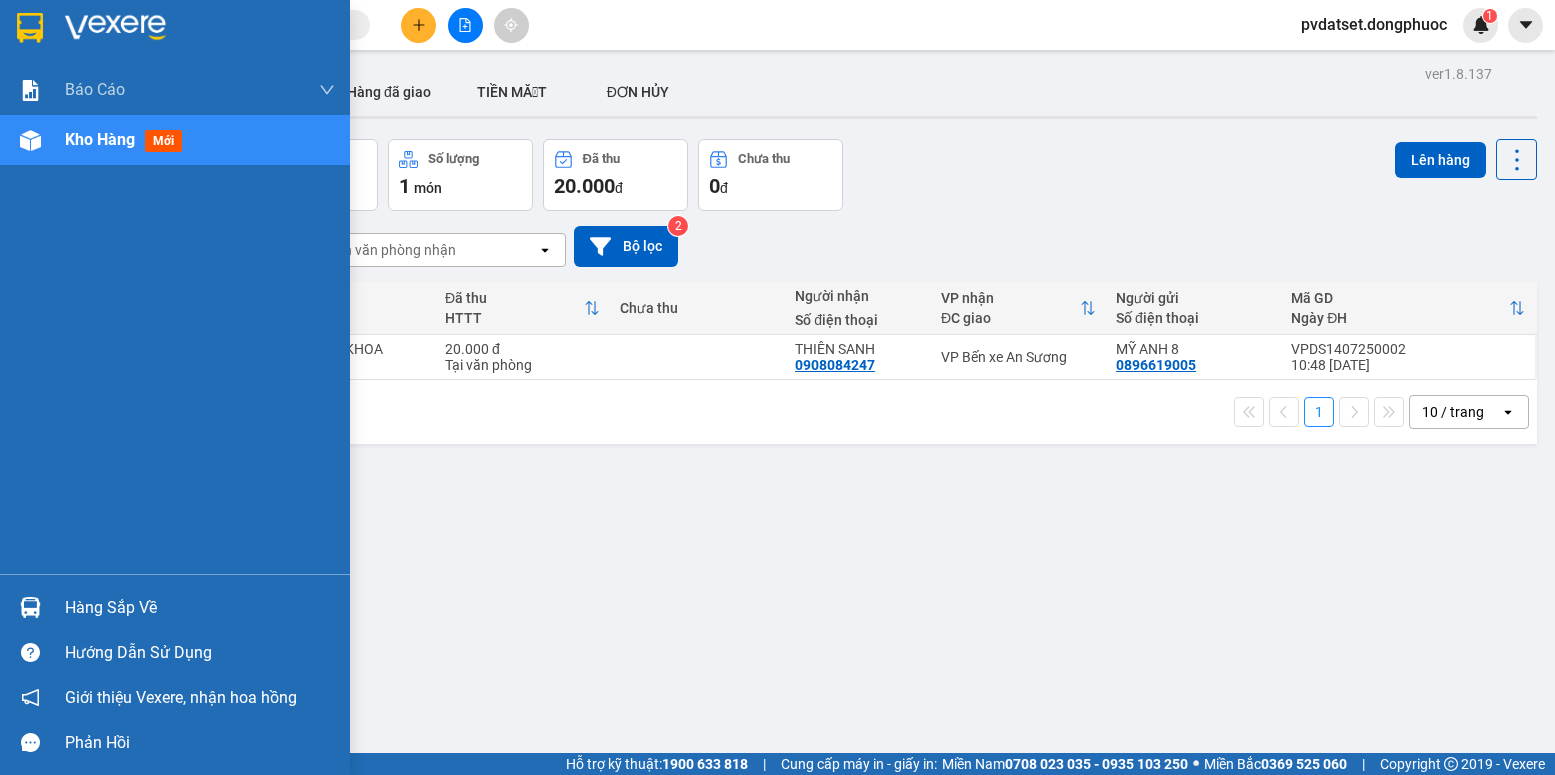 click on "Hàng sắp về Hướng dẫn sử dụng Giới thiệu Vexere, nhận hoa hồng Phản hồi" at bounding box center (175, 669) 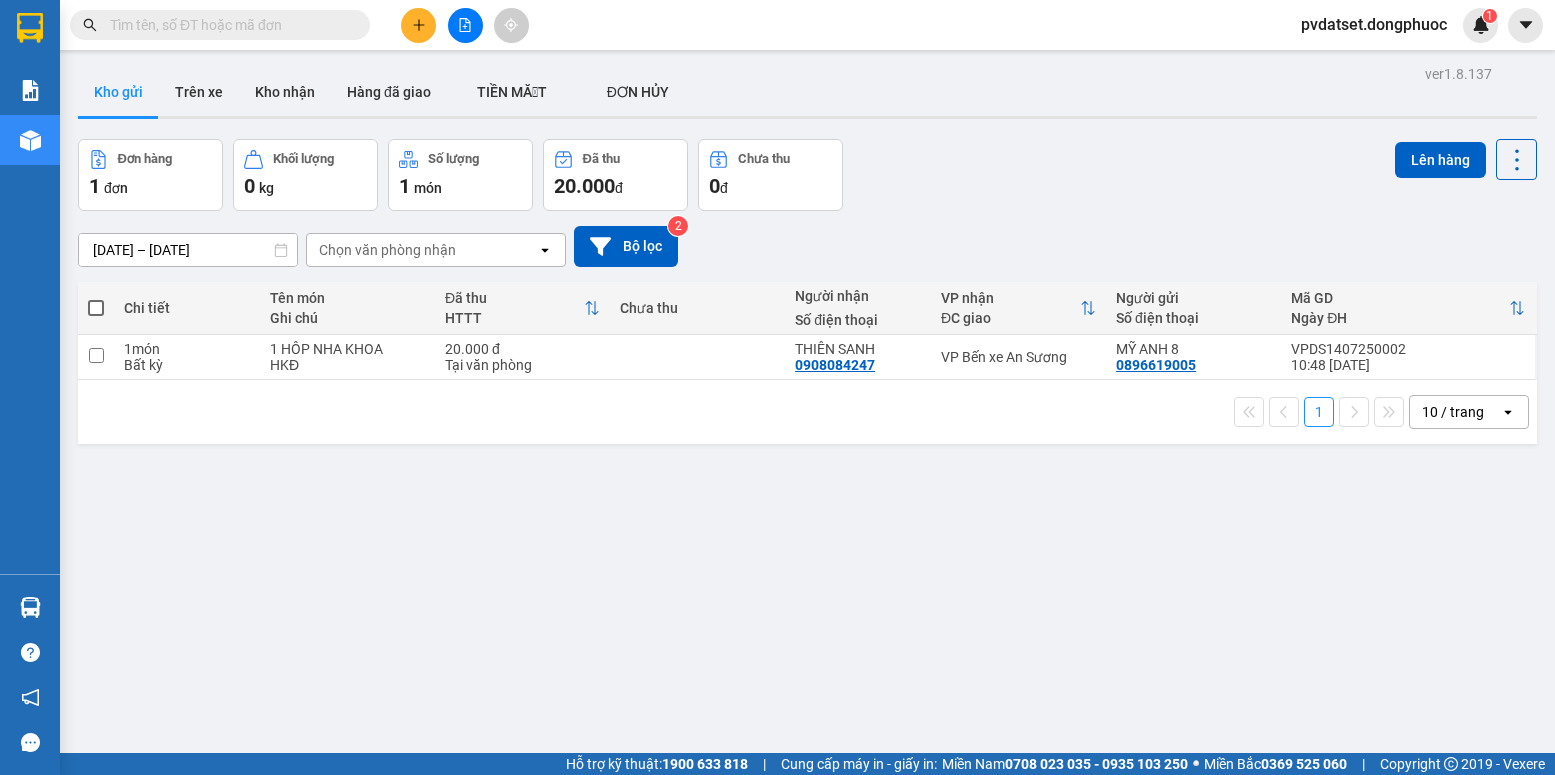 click on "Kết quả tìm kiếm ( 0 )  Bộ lọc  Ngày tạo đơn gần nhất No Data pvdatset.dongphuoc 1     Báo cáo Mẫu 1: Báo cáo dòng tiền  Mẫu 1: Báo cáo dòng tiền theo nhân viên Mẫu 1: Báo cáo dòng tiền theo nhân viên (VP) Mẫu 2: Doanh số tạo đơn theo Văn phòng, nhân viên - Trạm     Kho hàng mới Hàng sắp về Hướng dẫn sử dụng Giới thiệu Vexere, nhận hoa hồng Phản hồi Phần mềm hỗ trợ bạn tốt chứ? ver  1.8.137 Kho gửi Trên xe Kho nhận Hàng đã giao TIỀN MẶT  ĐƠN HỦY Đơn hàng 1 đơn Khối lượng 0 kg Số lượng 1 món Đã thu 20.000  đ Chưa thu 0  đ Lên hàng [DATE] – [DATE] Press the down arrow key to interact with the calendar and select a date. Press the escape button to close the calendar. Selected date range is from [DATE] to [DATE]. Chọn văn phòng nhận open Bộ lọc 2 Chi tiết Tên món Ghi chú Đã thu HTTT Chưa thu Người nhận Số điện thoại Mã GD" at bounding box center [777, 387] 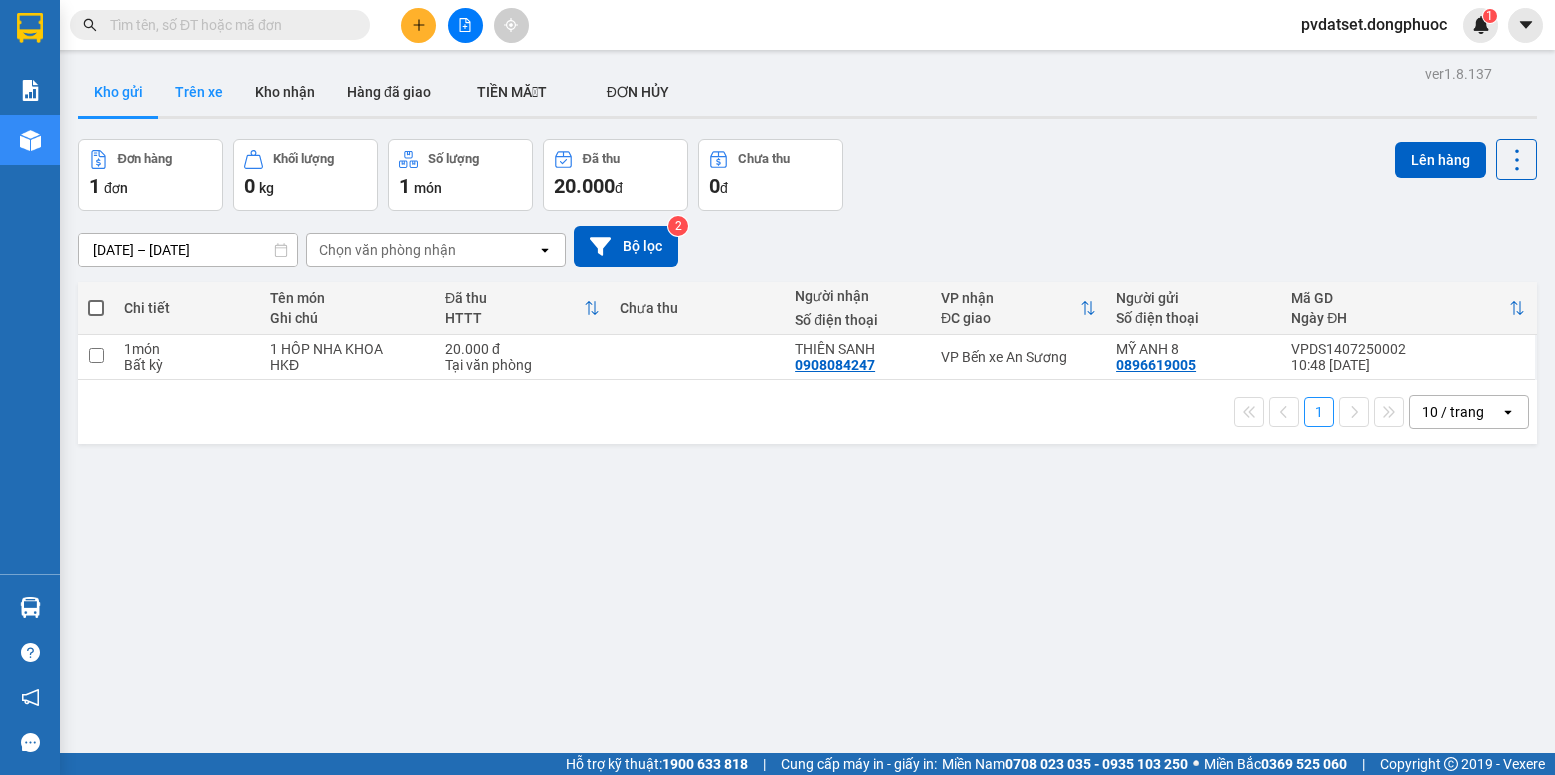 click on "Trên xe" at bounding box center [199, 92] 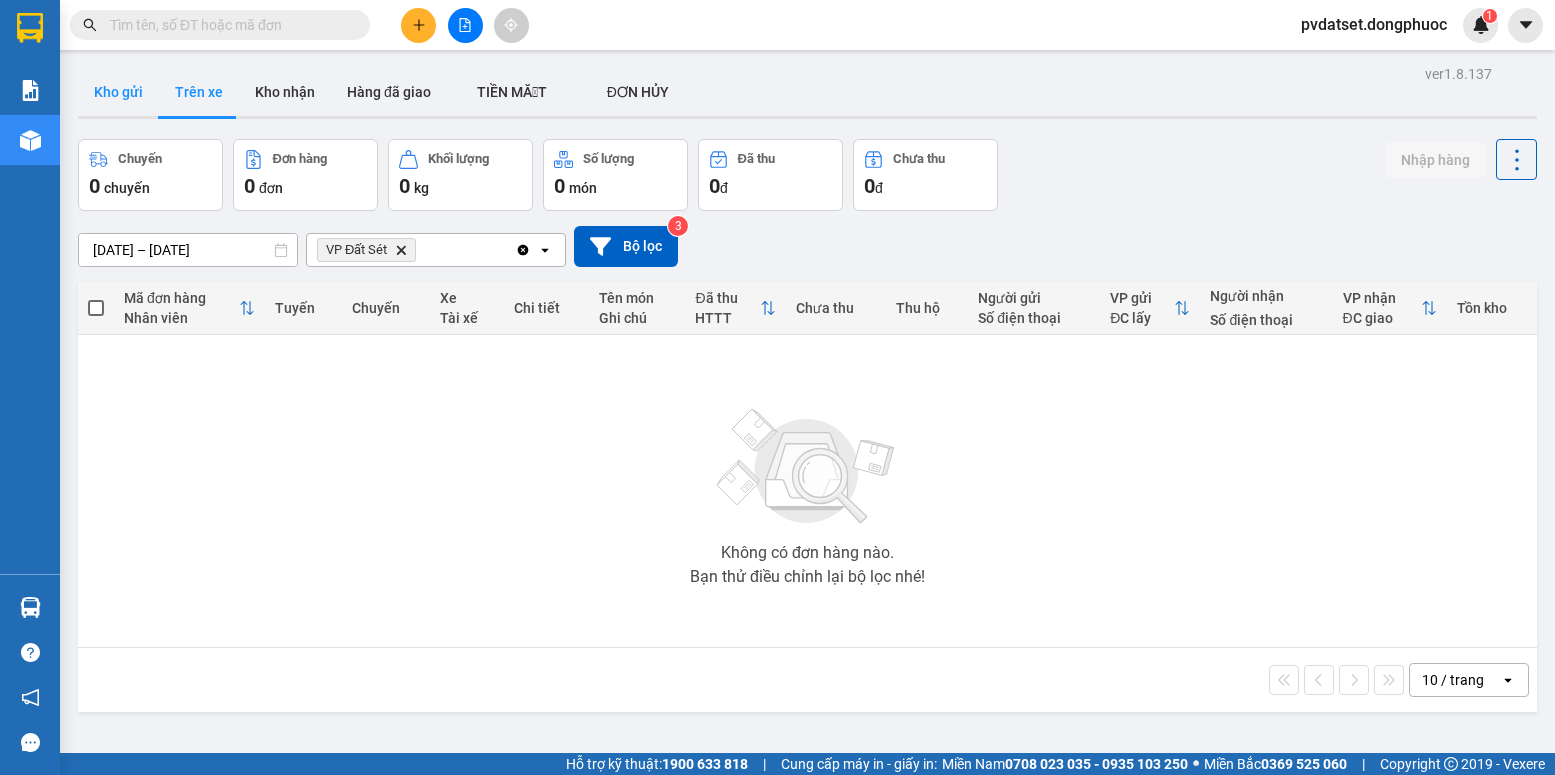 click on "Kho gửi" at bounding box center [118, 92] 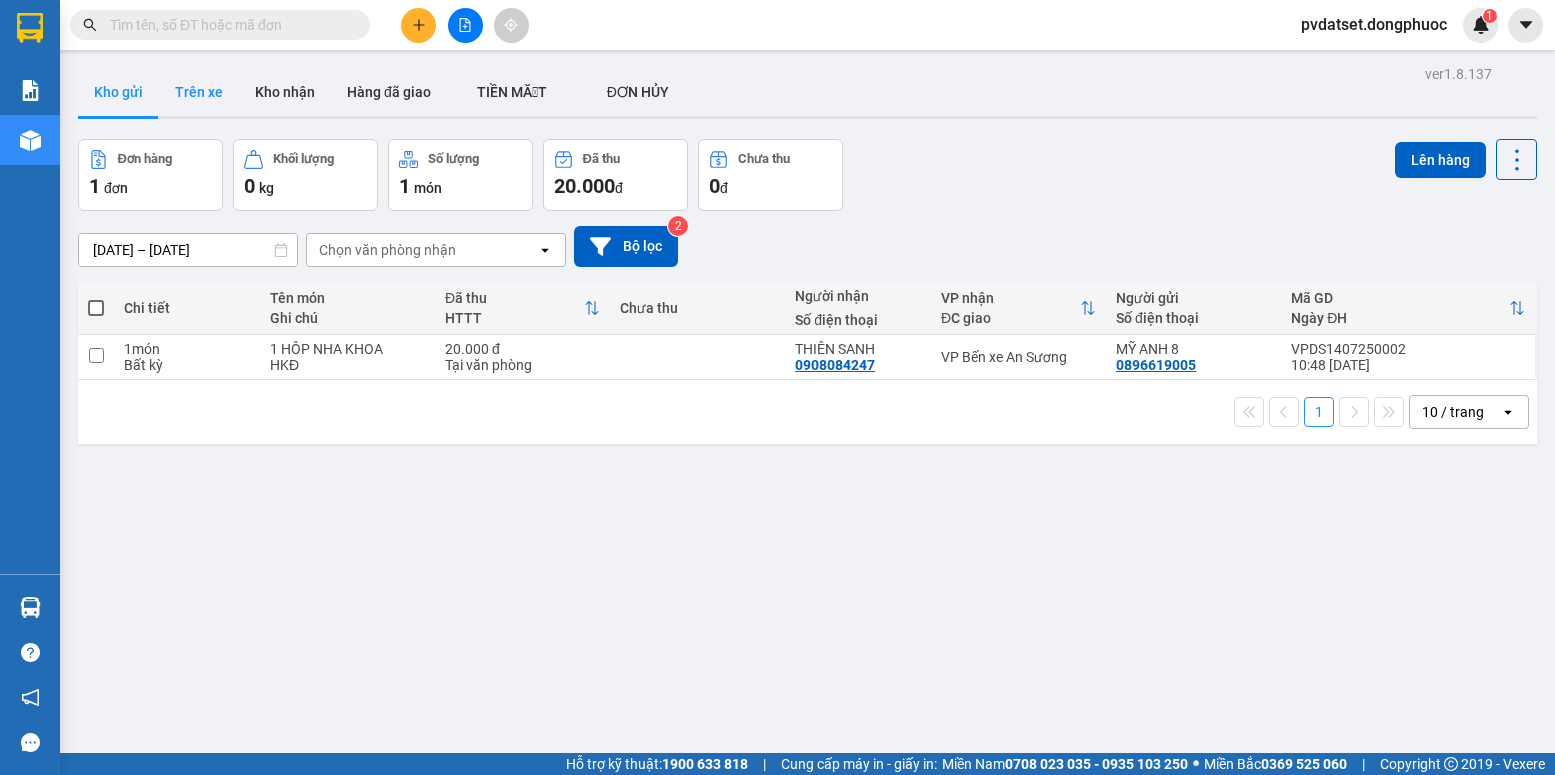 click on "Trên xe" at bounding box center [199, 92] 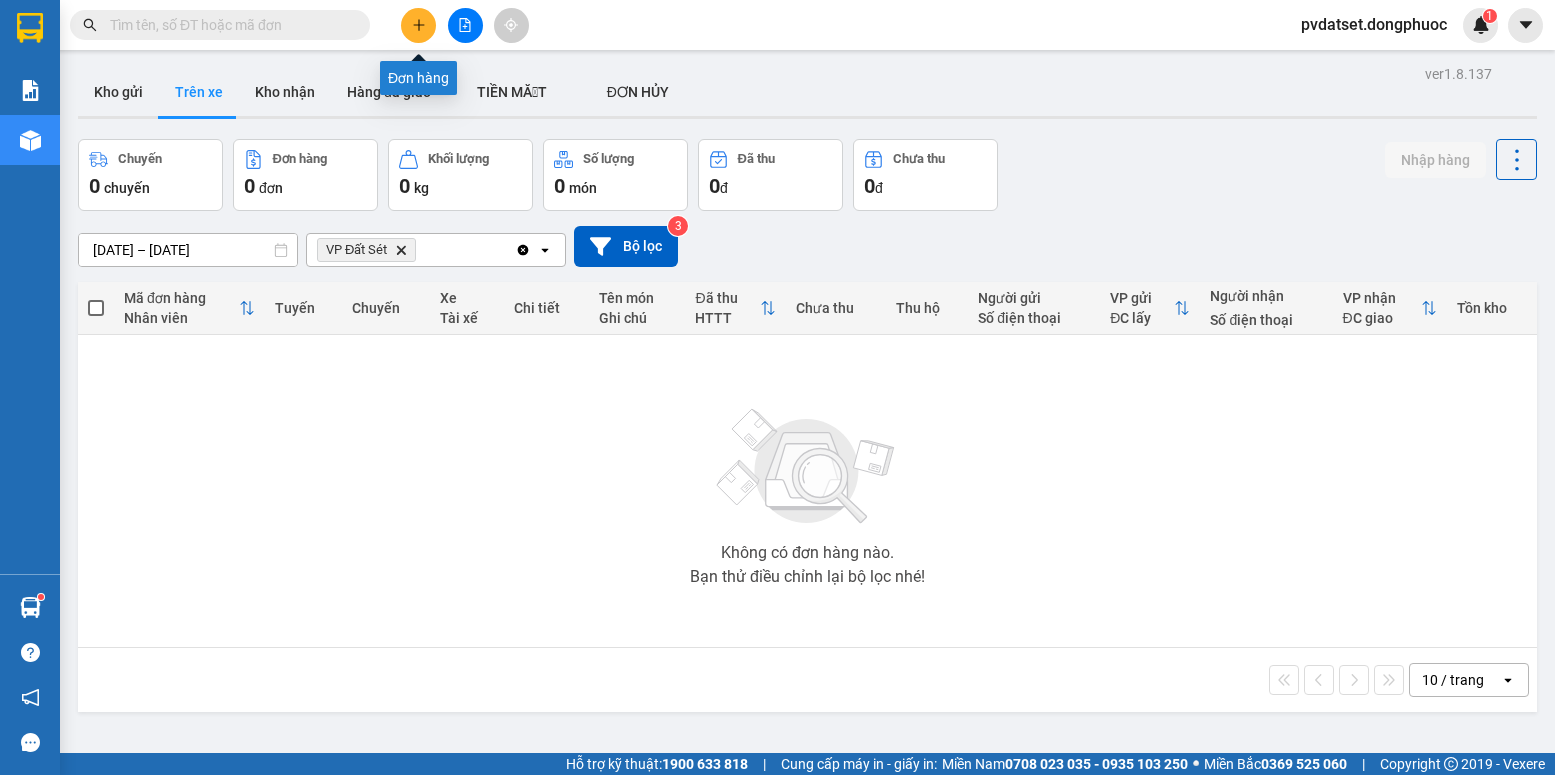 click at bounding box center (418, 25) 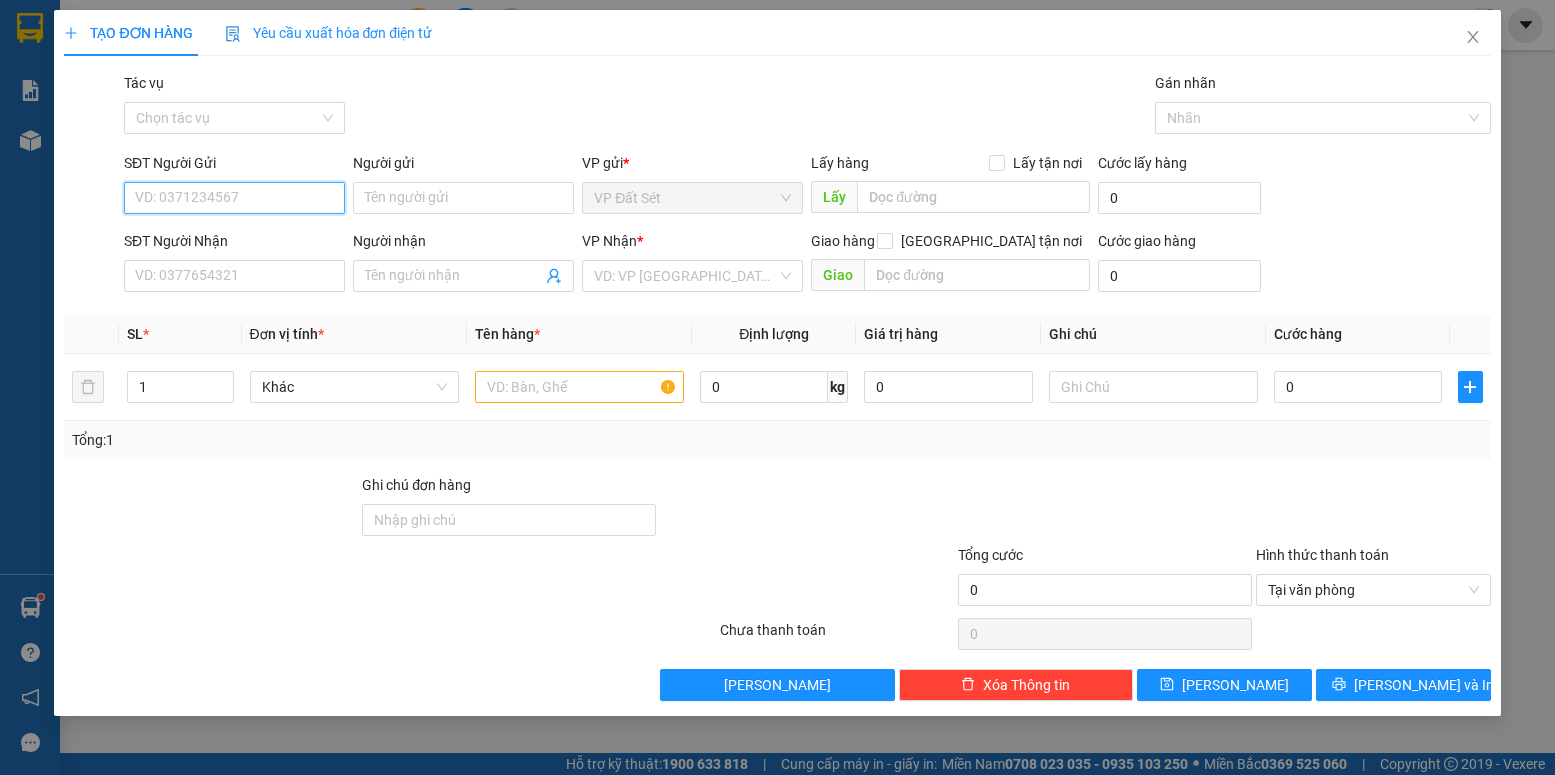 click on "SĐT Người Gửi" at bounding box center (234, 198) 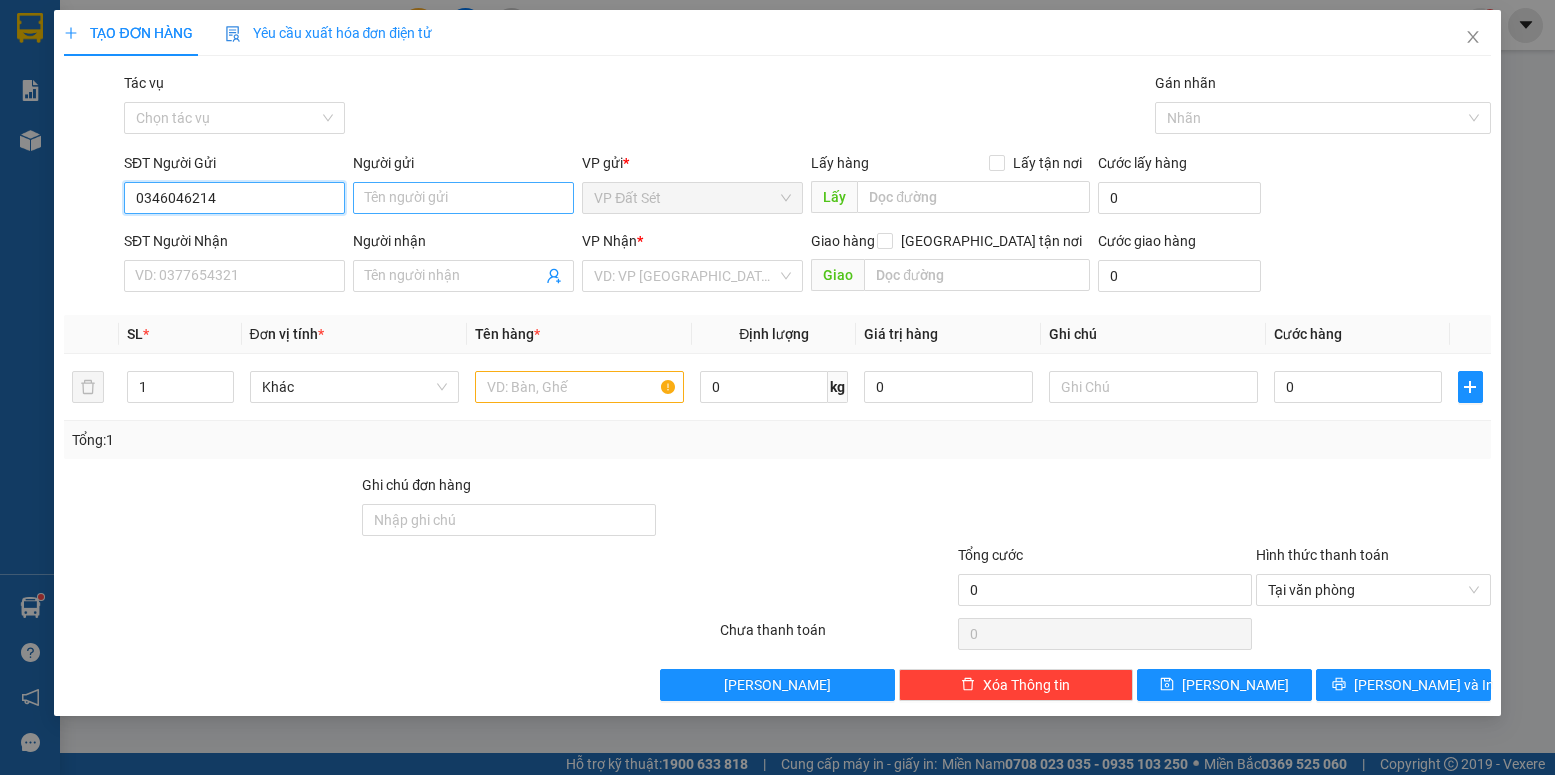 type on "0346046214" 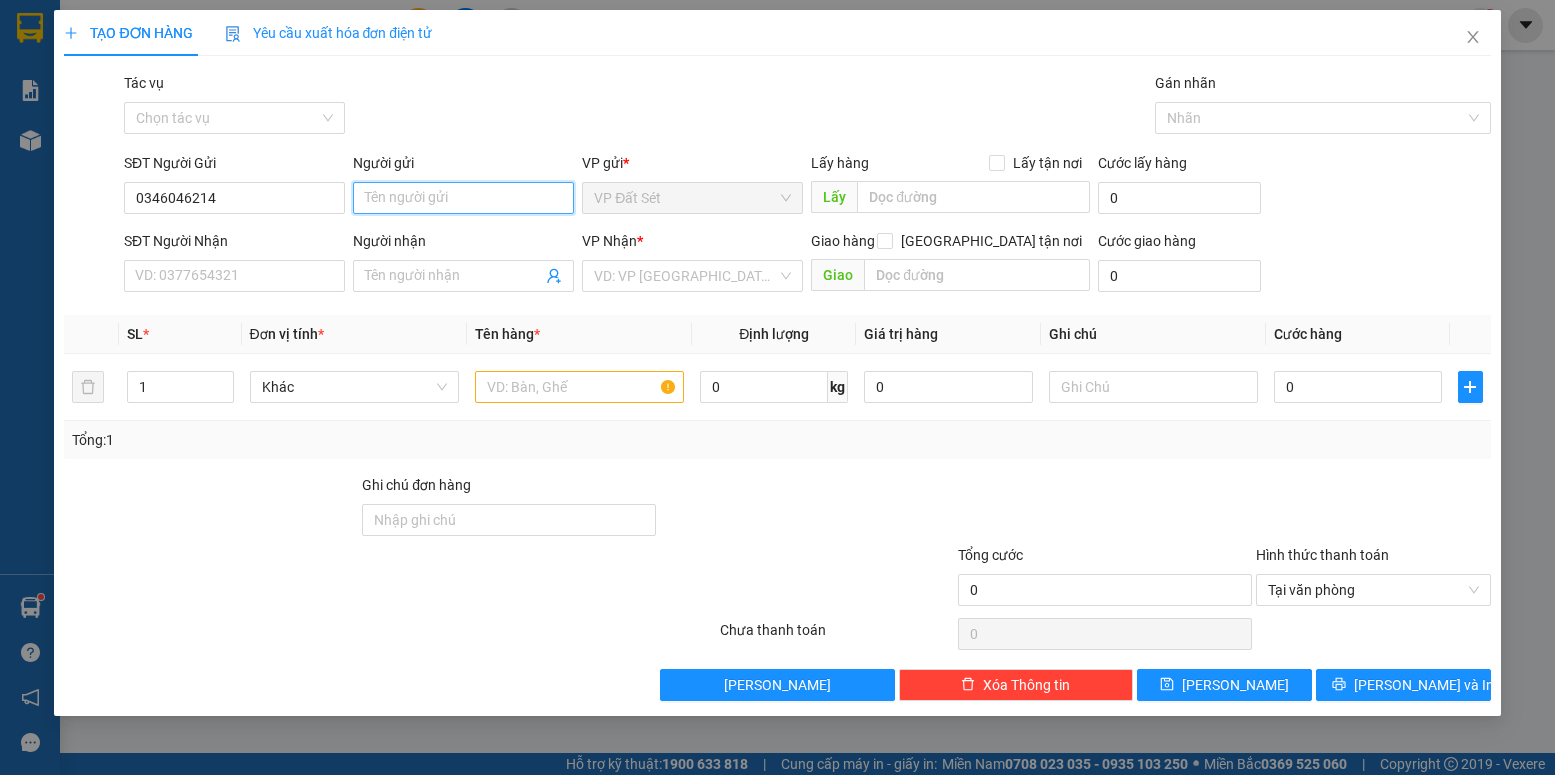 click on "Người gửi" at bounding box center [463, 198] 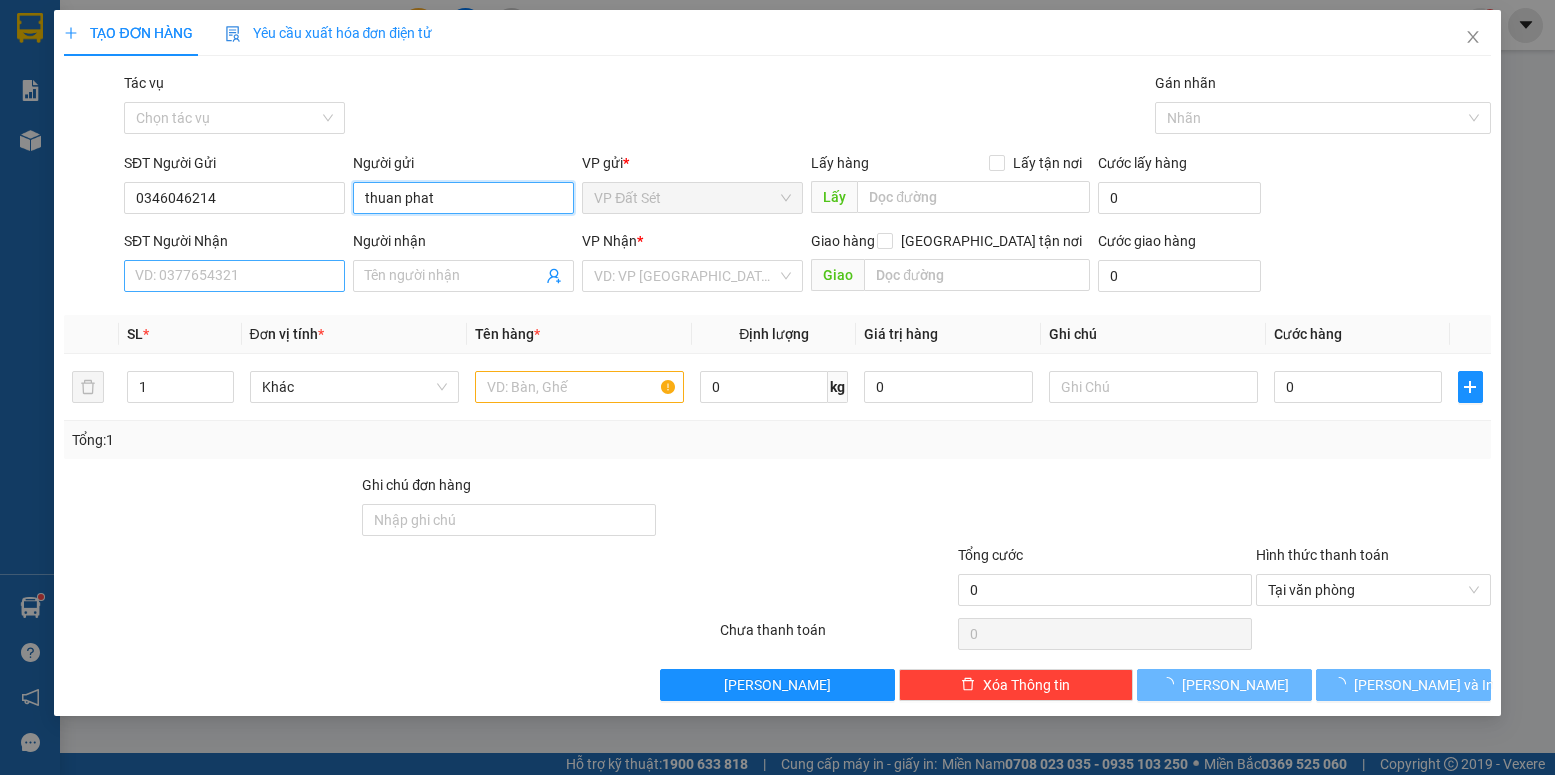 type on "thuan phat" 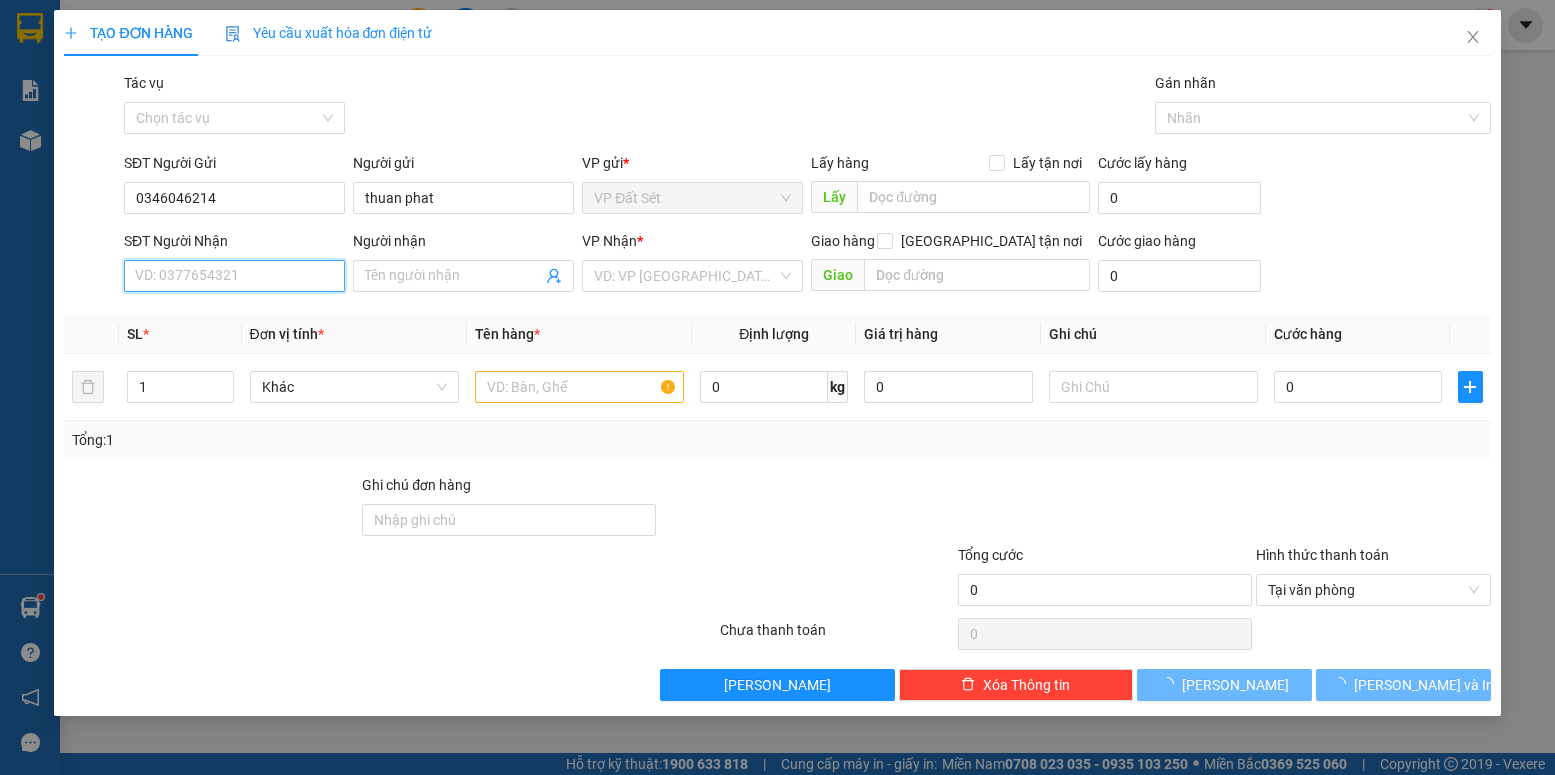 click on "SĐT Người Nhận" at bounding box center (234, 276) 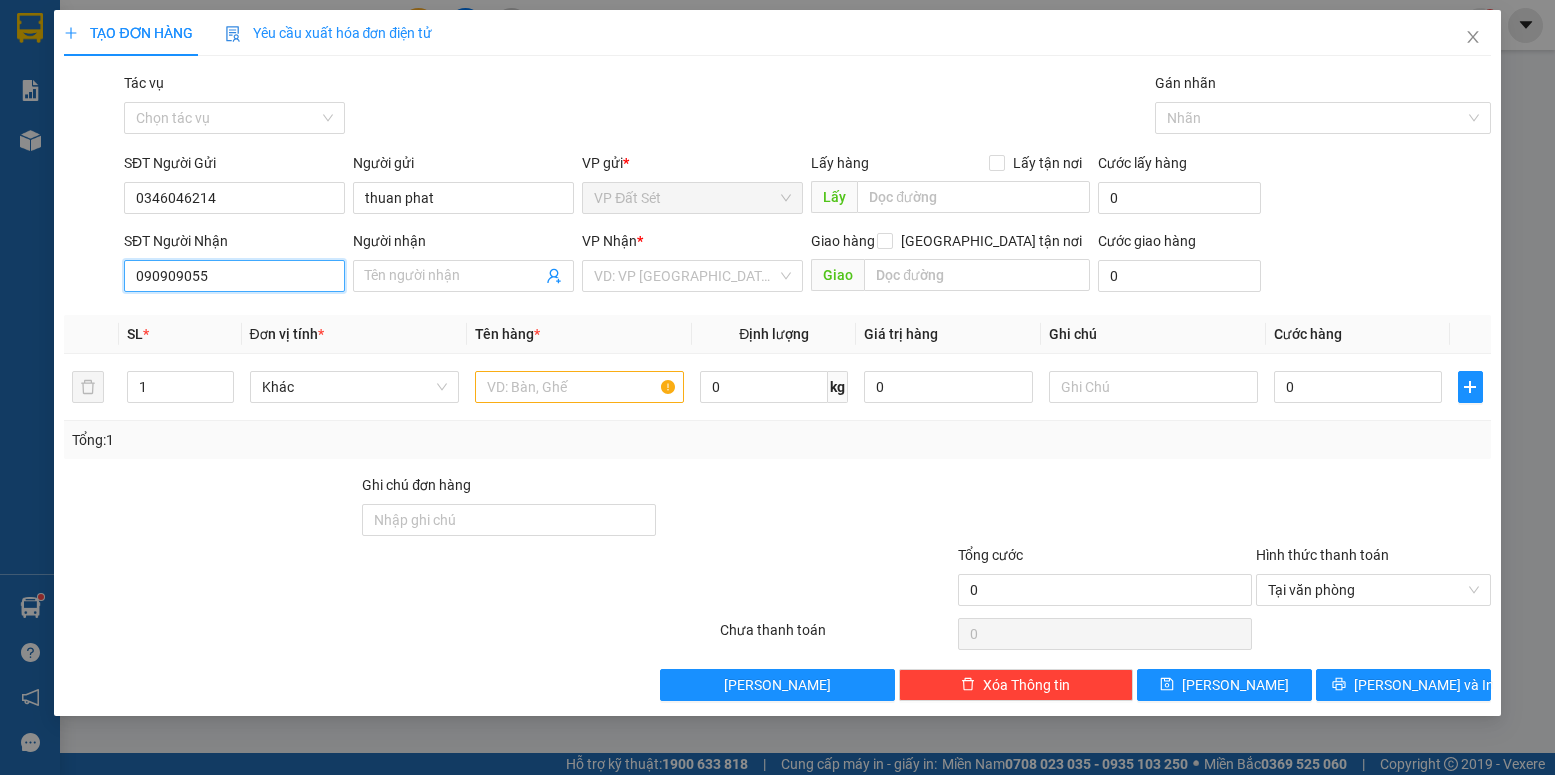type on "0909090555" 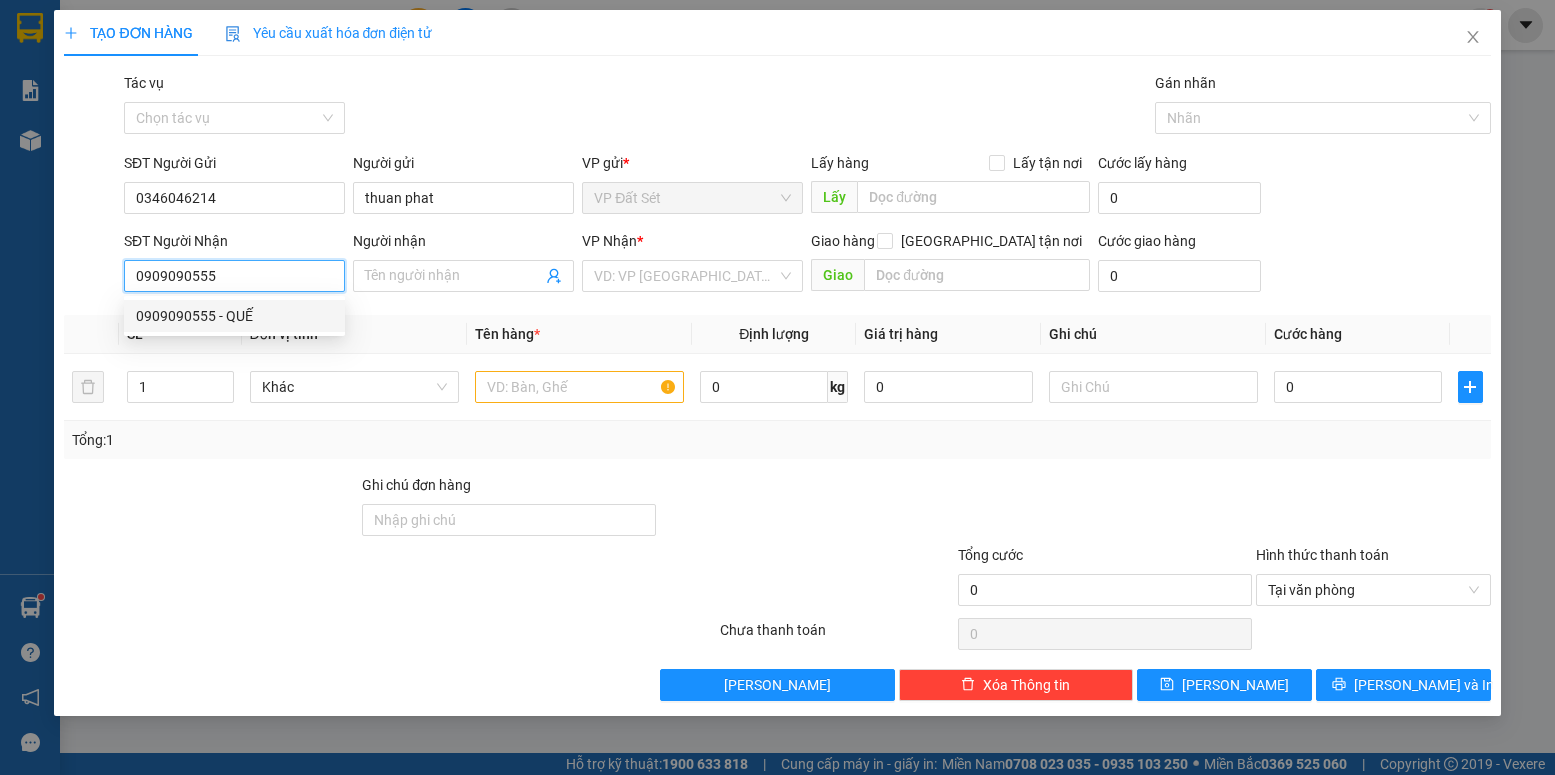 click on "0909090555 - QUẾ" at bounding box center [234, 316] 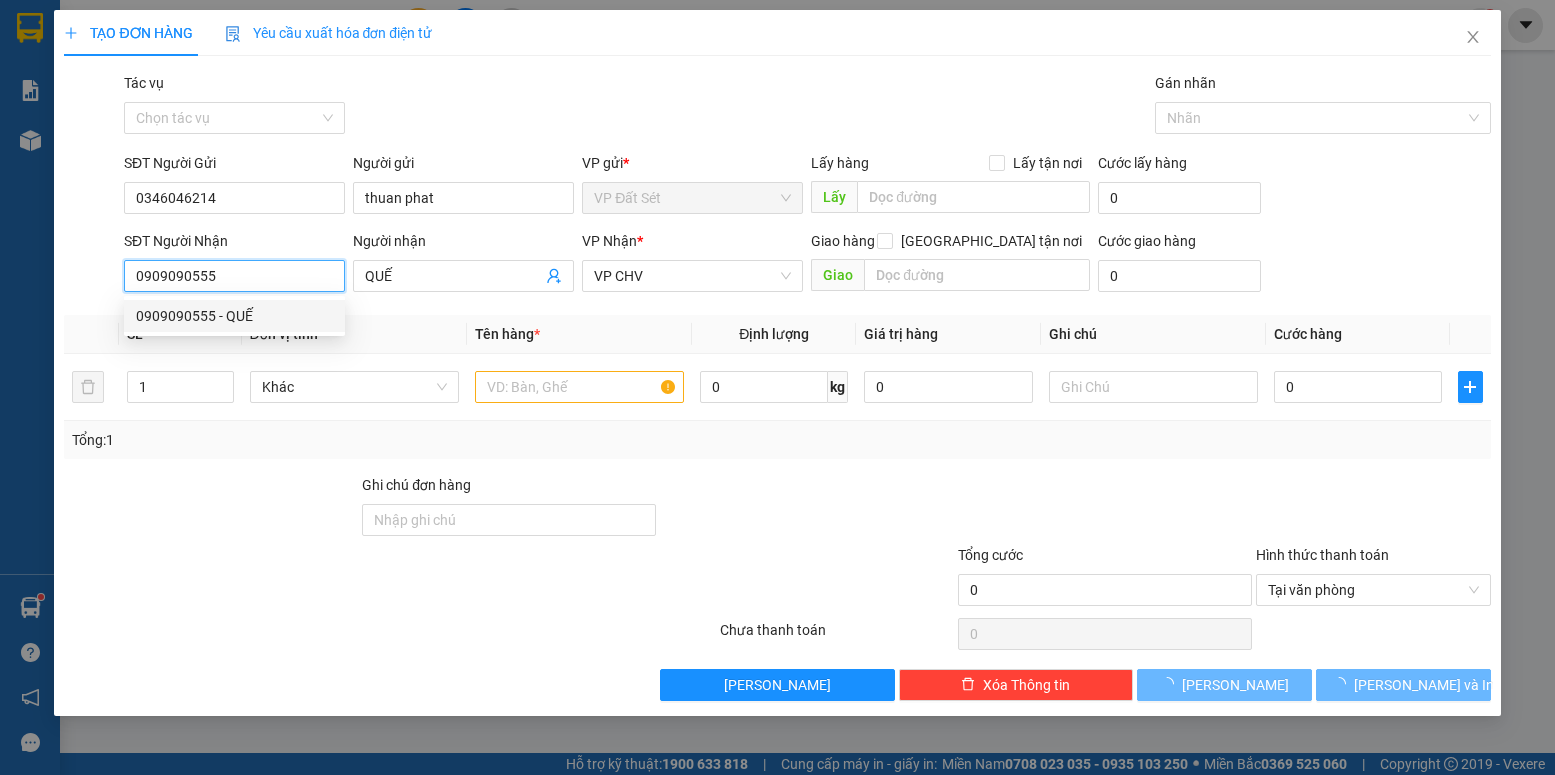 type on "20.000" 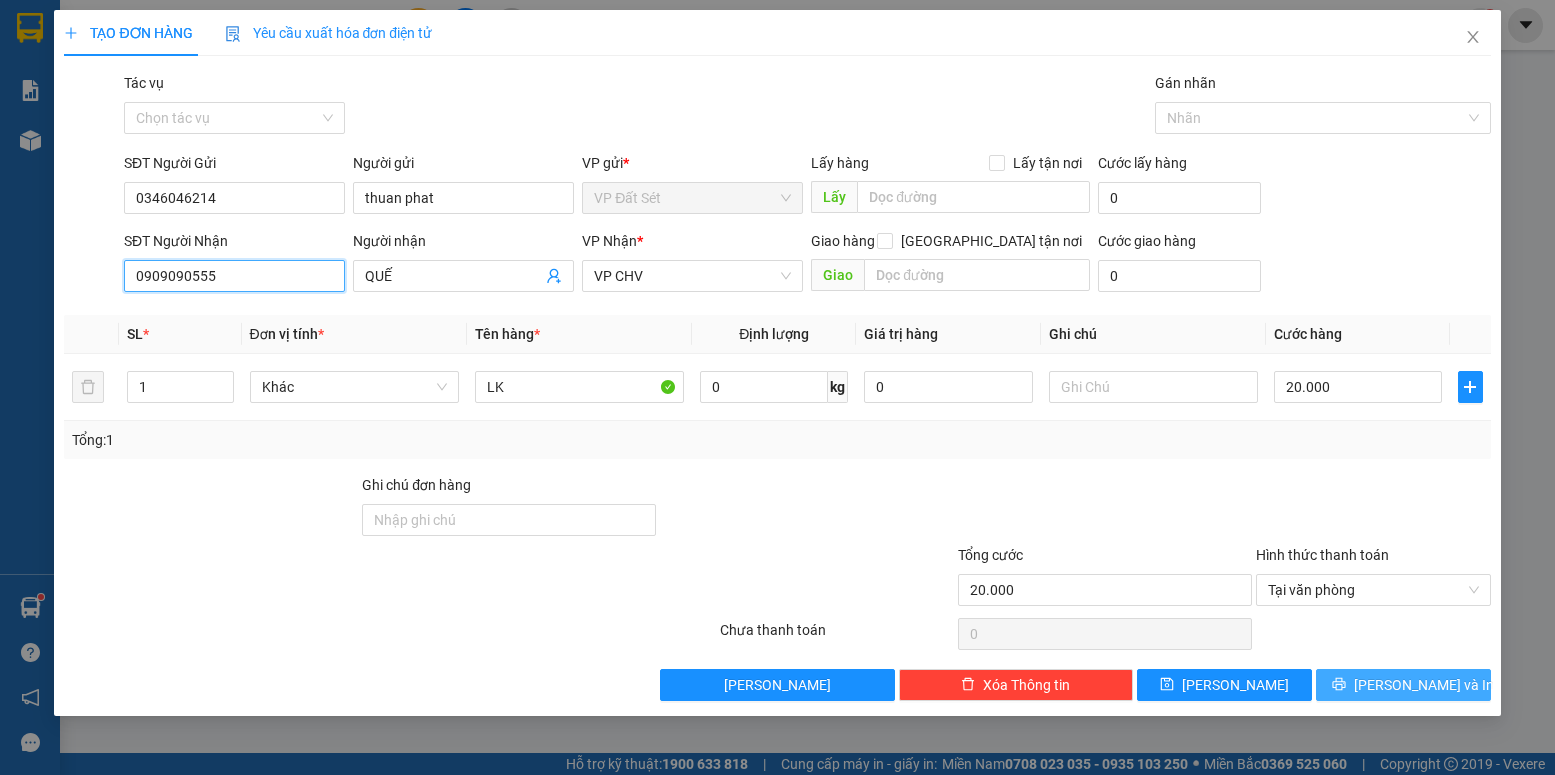 type on "0909090555" 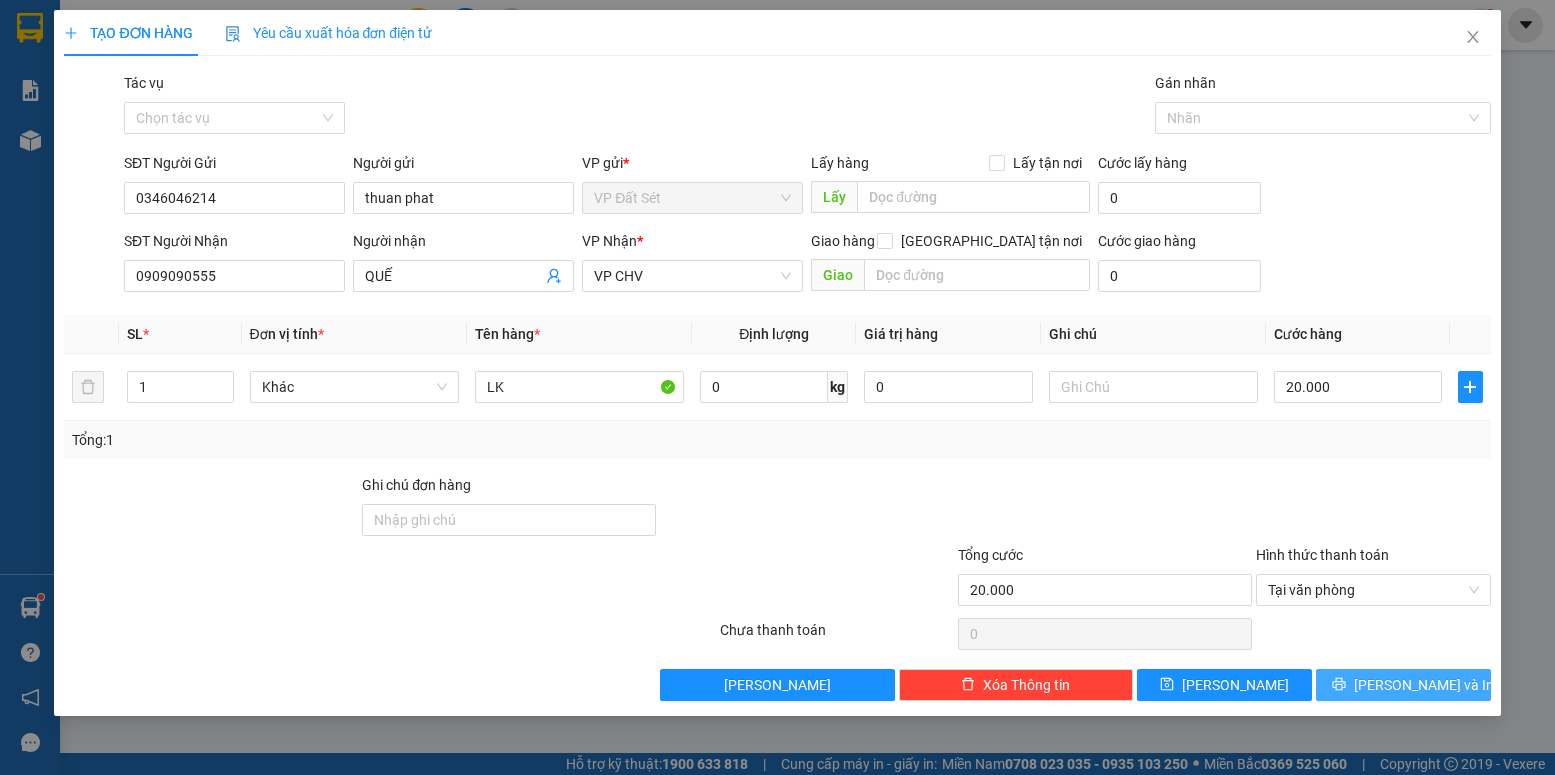 click on "[PERSON_NAME] và In" at bounding box center (1424, 685) 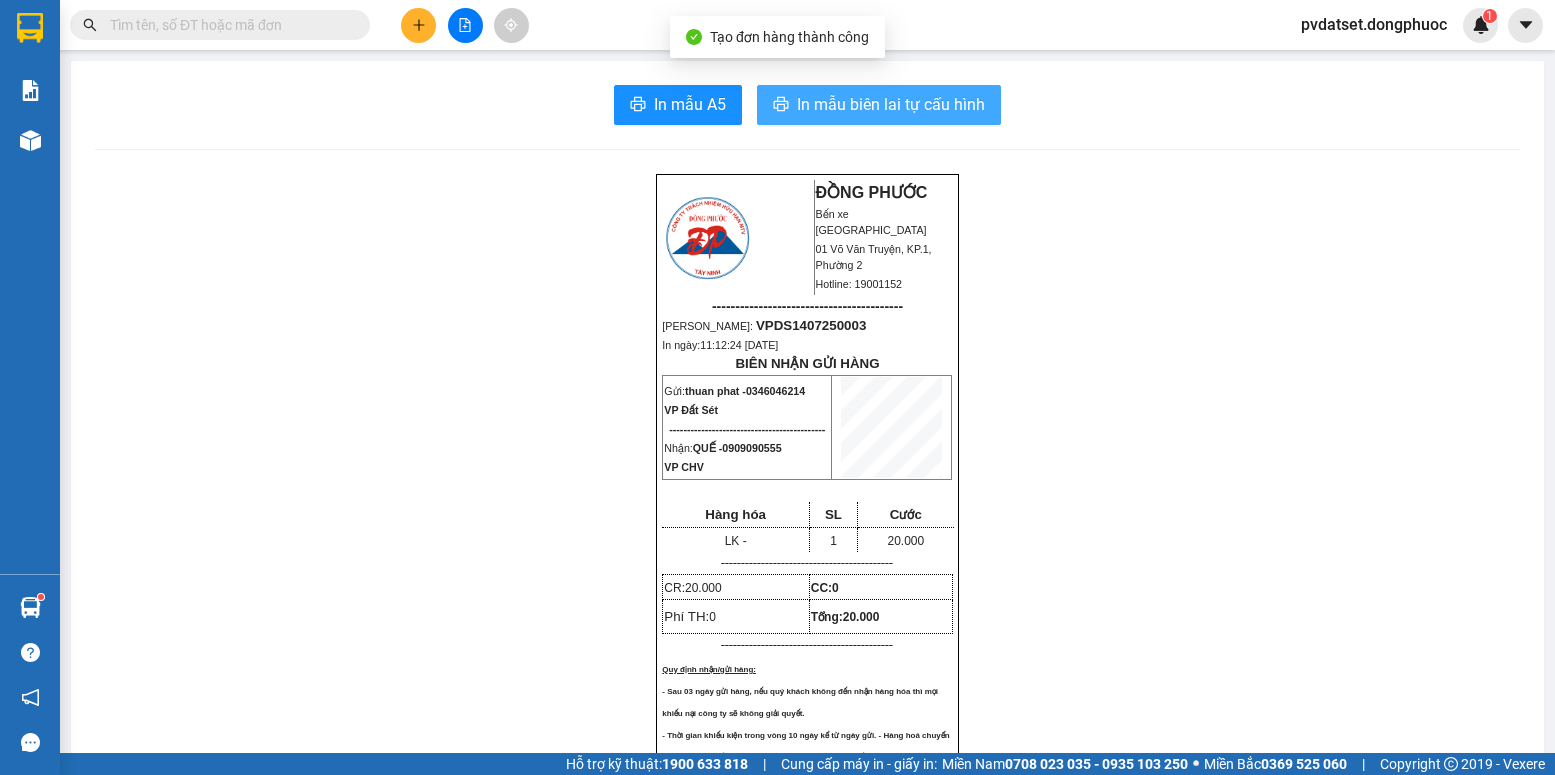 click on "In mẫu biên lai tự cấu hình" at bounding box center [891, 104] 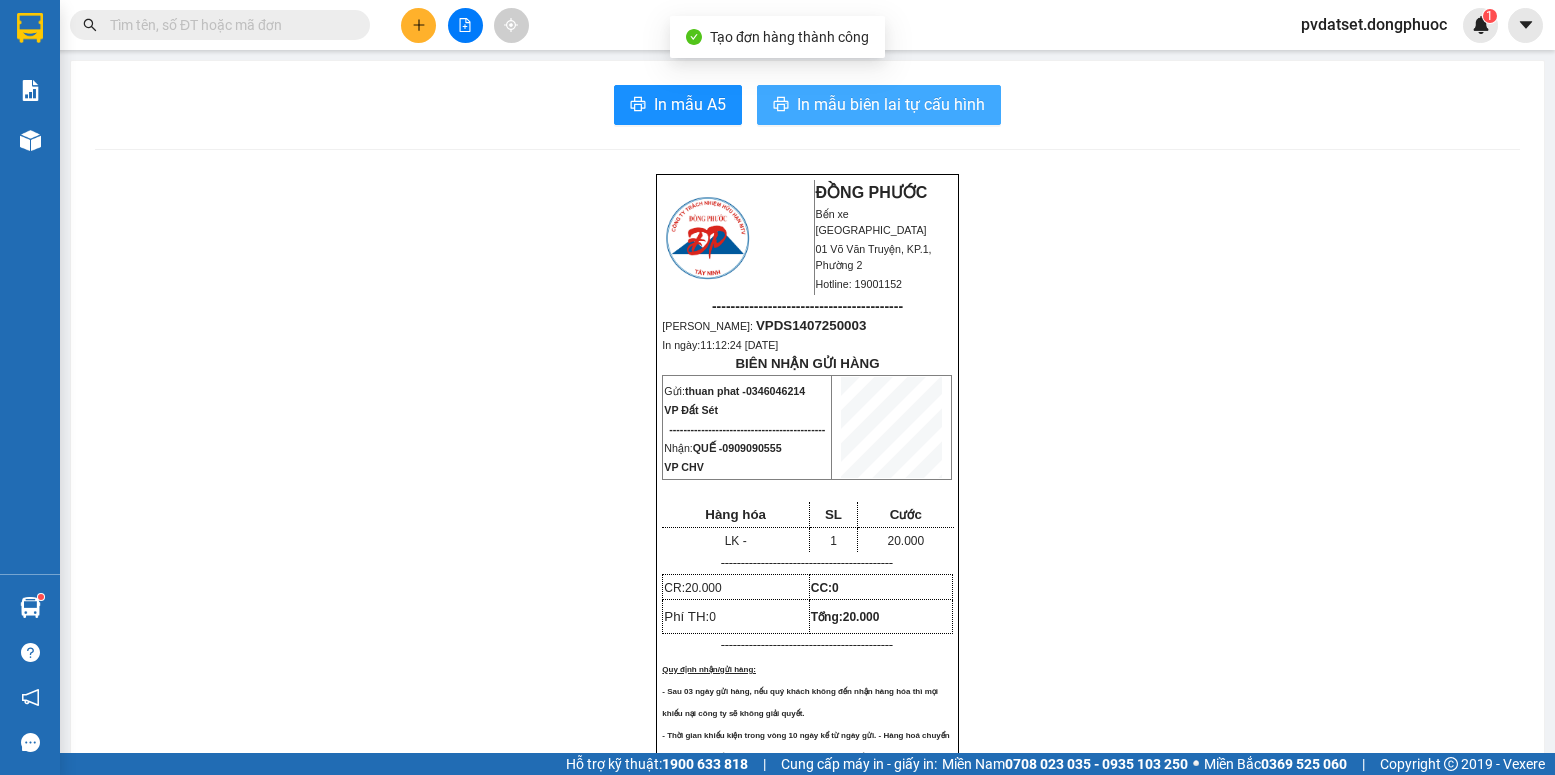 scroll, scrollTop: 0, scrollLeft: 0, axis: both 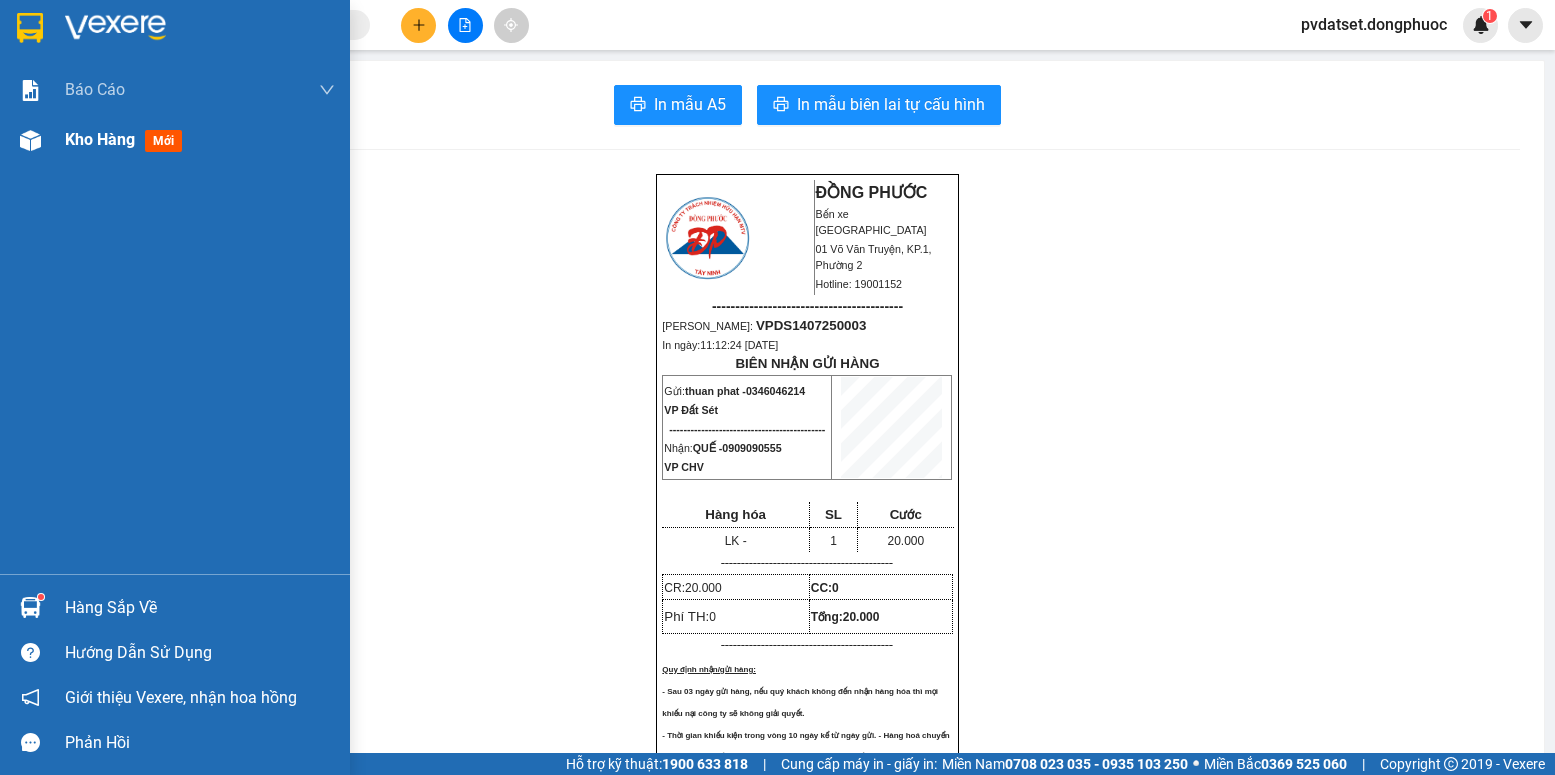 click on "Kho hàng mới" at bounding box center (127, 139) 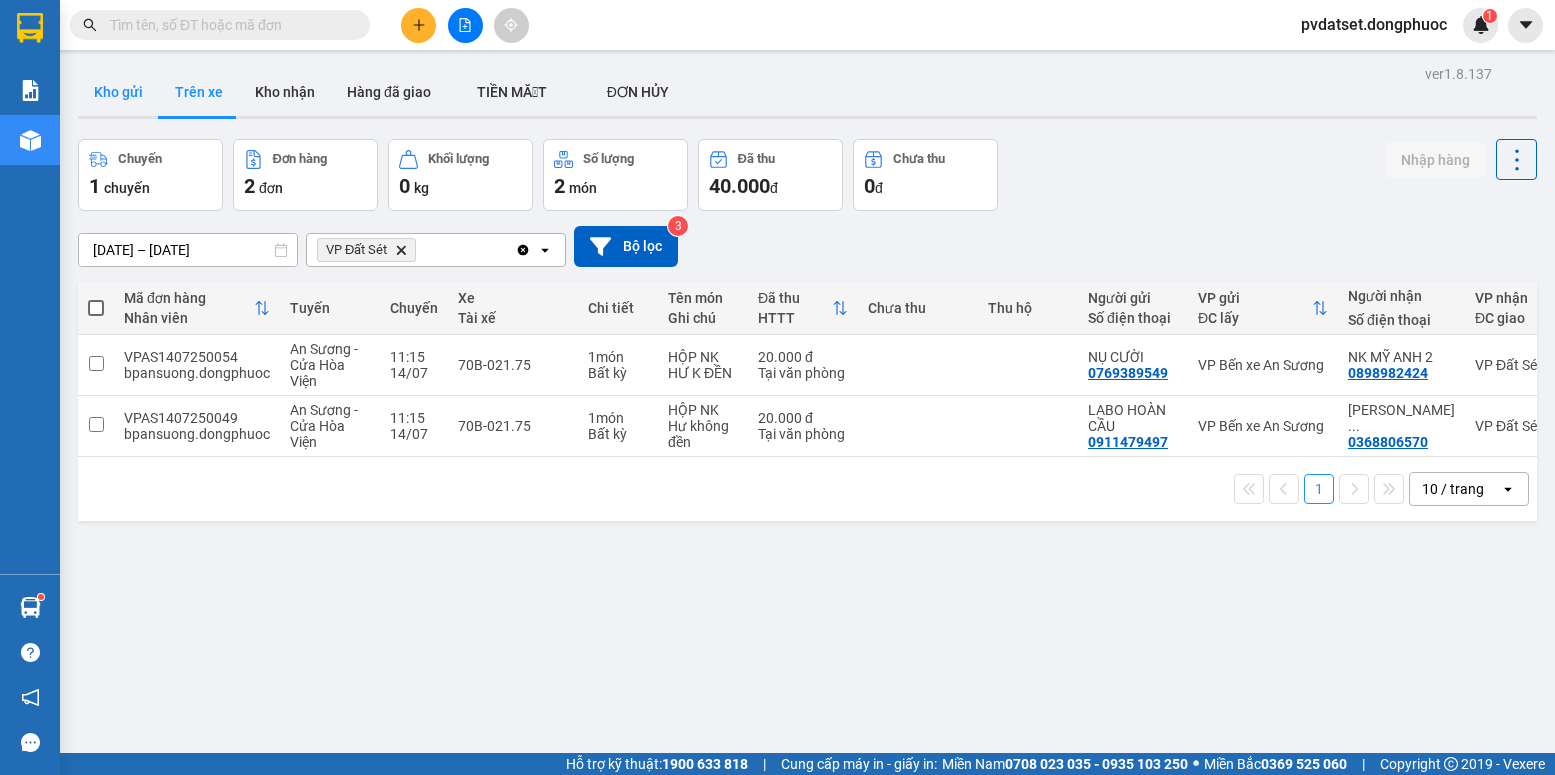 click on "Kho gửi" at bounding box center (118, 92) 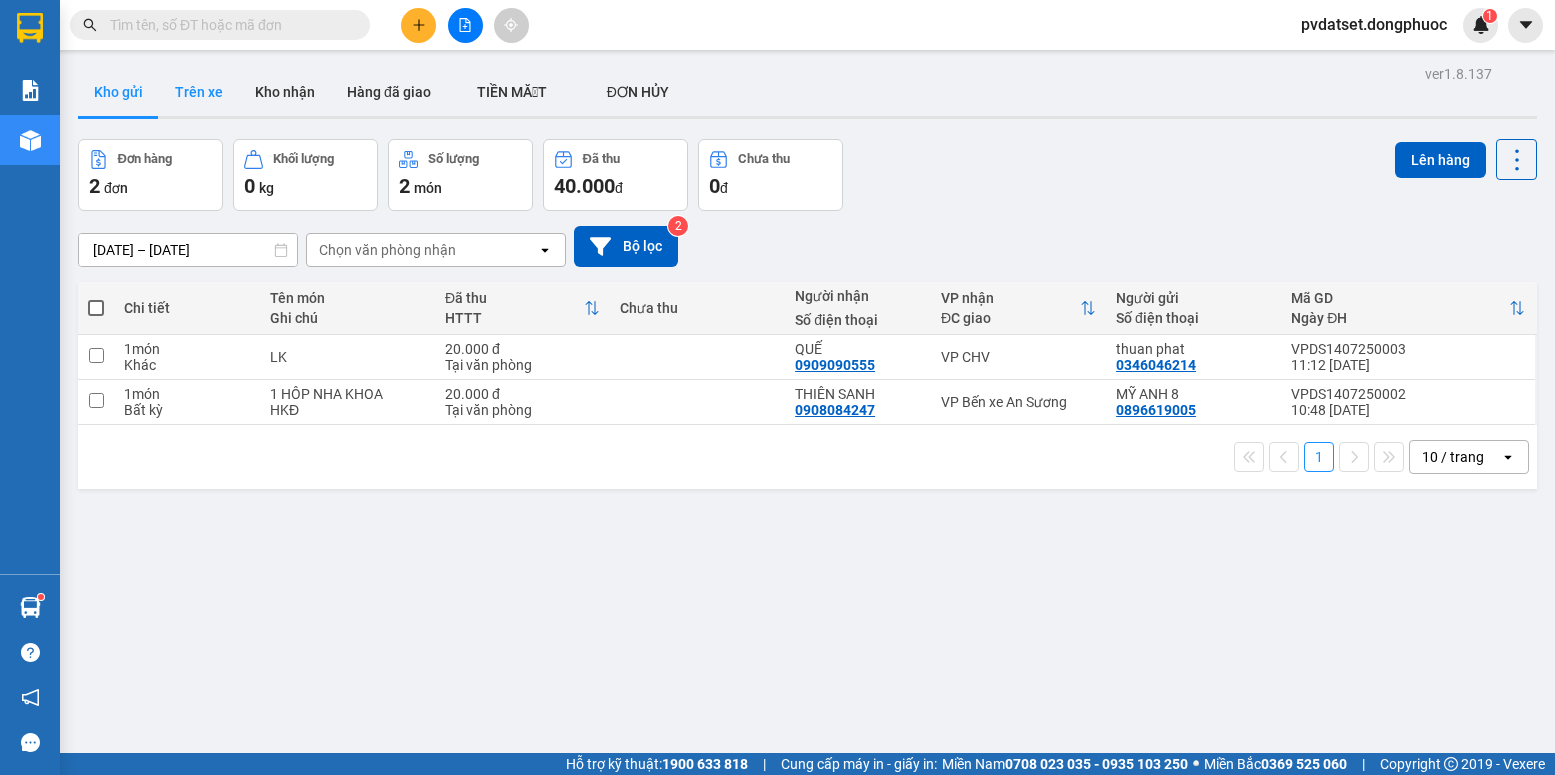 click on "Trên xe" at bounding box center (199, 92) 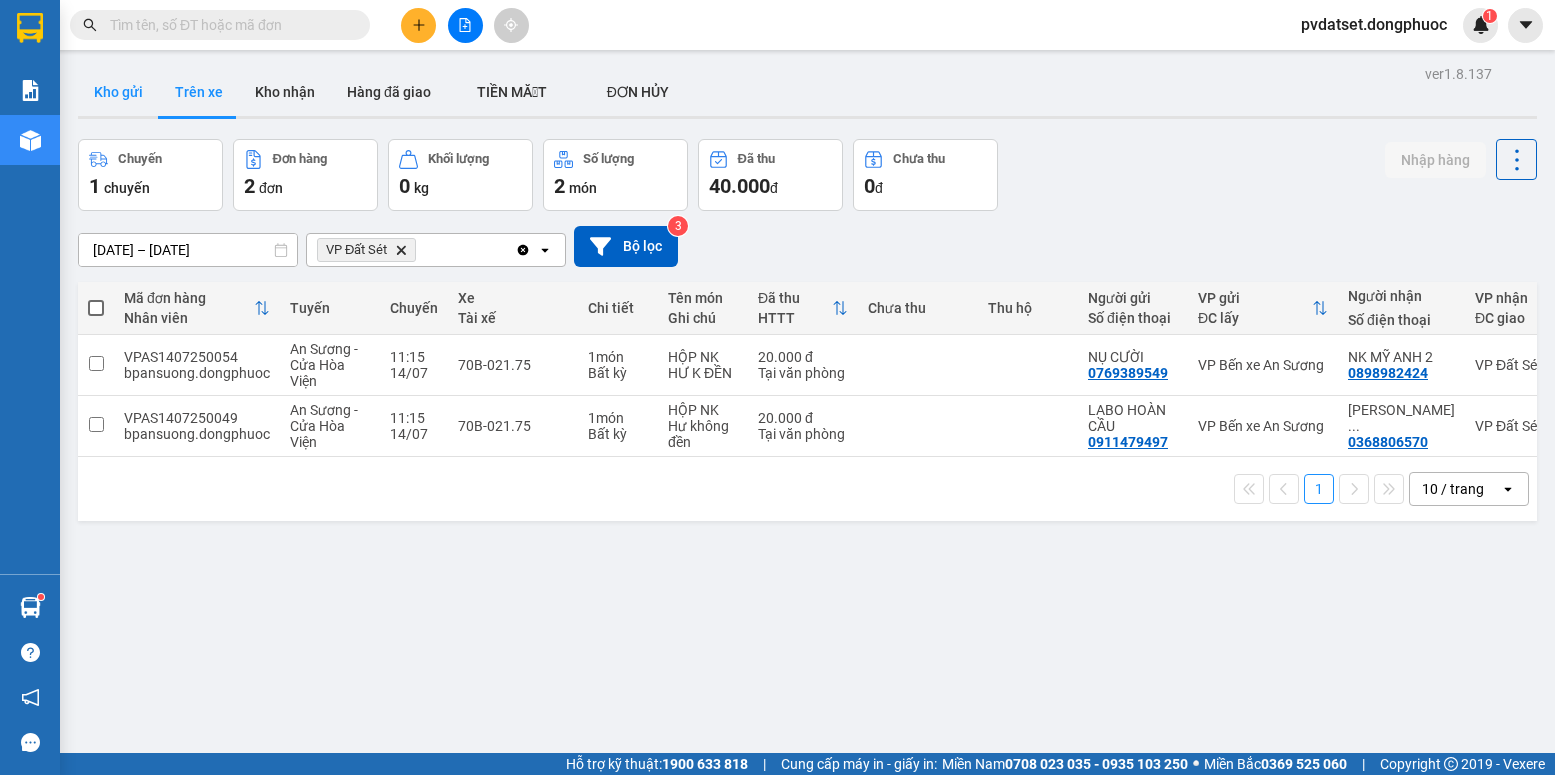 click on "Kho gửi" at bounding box center (118, 92) 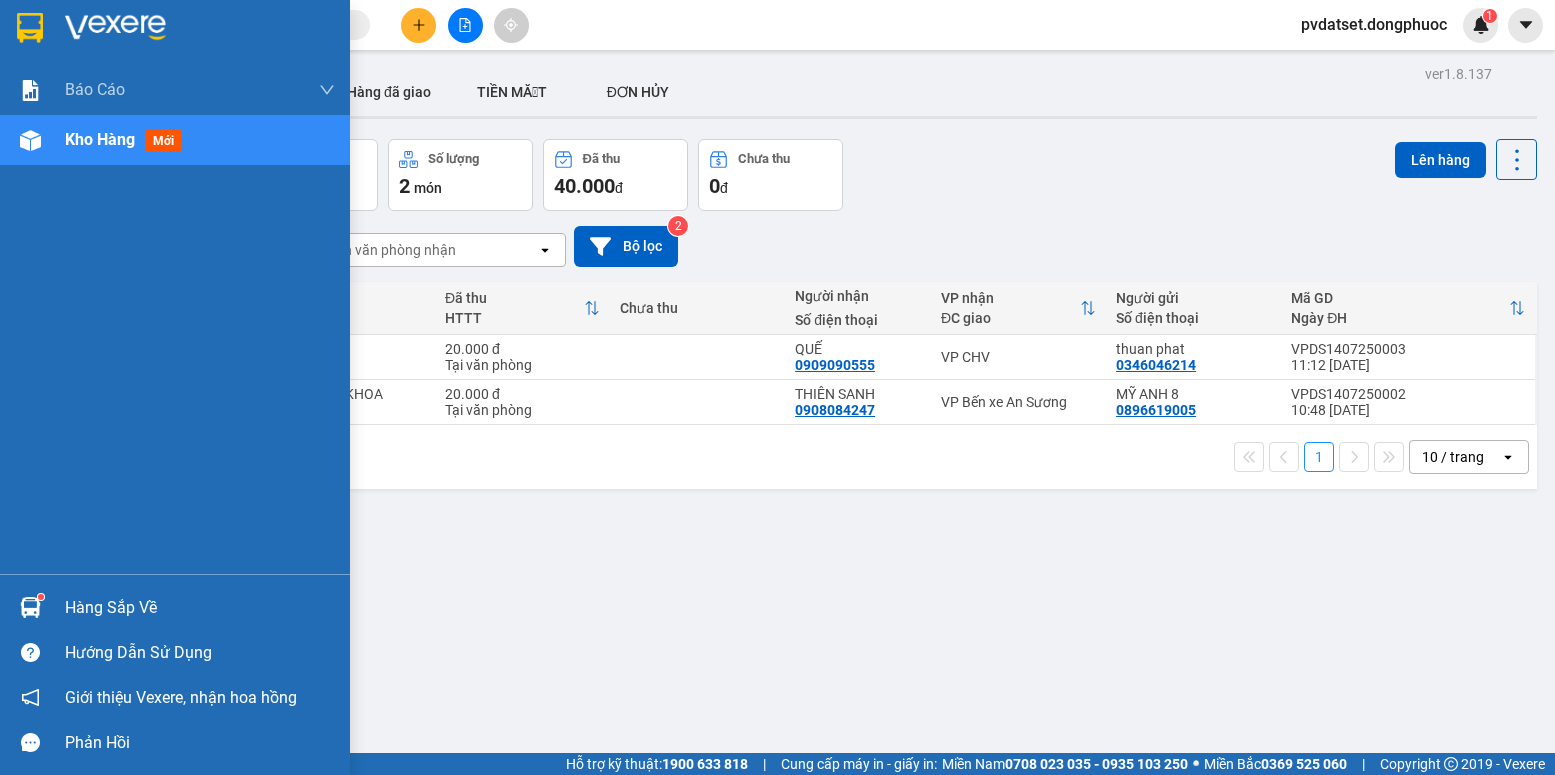 click on "Hàng sắp về" at bounding box center (200, 608) 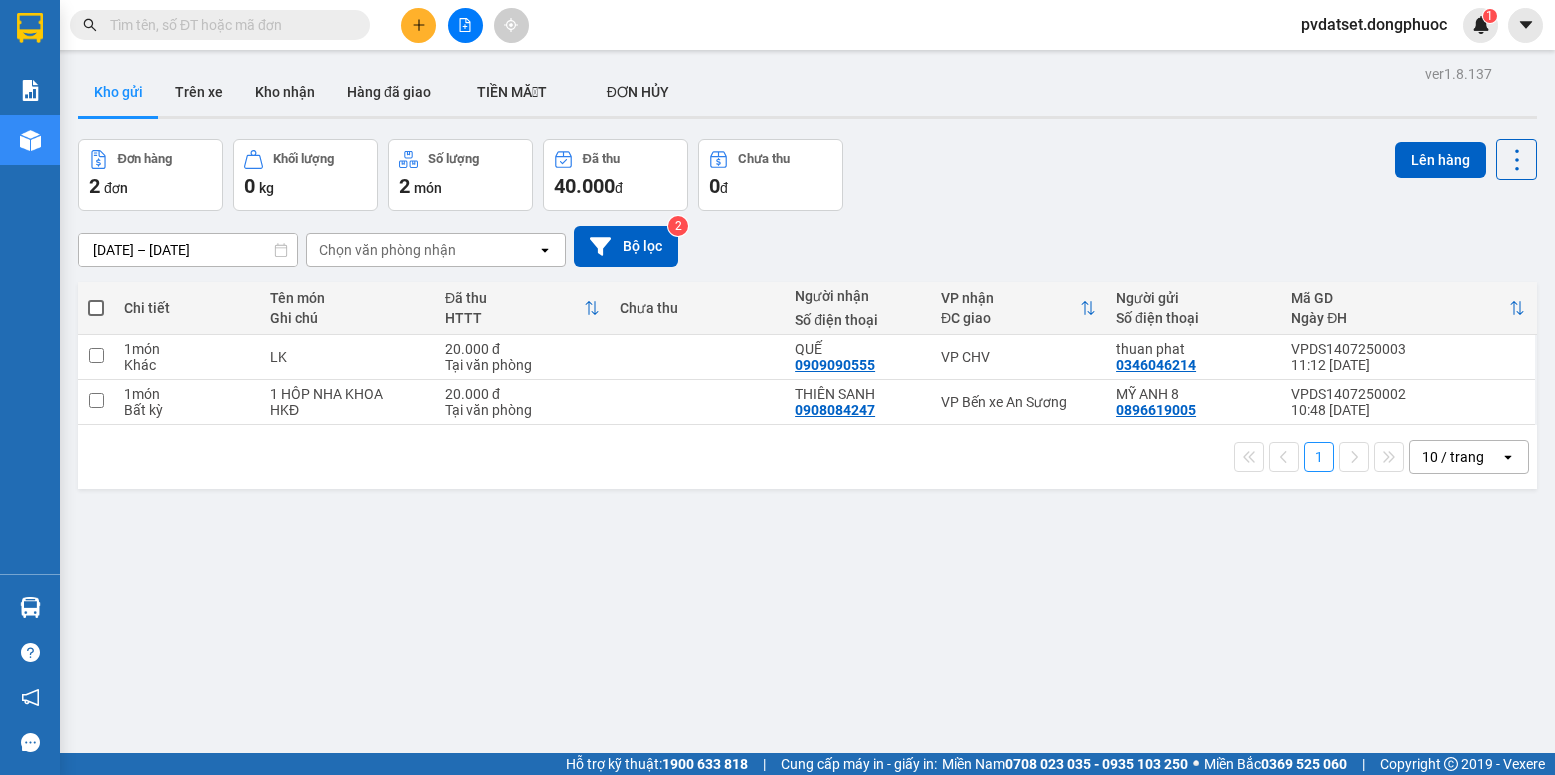 click on "Kết quả tìm kiếm ( 0 )  Bộ lọc  Ngày tạo đơn gần nhất No Data pvdatset.dongphuoc 1     Báo cáo Mẫu 1: Báo cáo dòng tiền  Mẫu 1: Báo cáo dòng tiền theo nhân viên Mẫu 1: Báo cáo dòng tiền theo nhân viên (VP) Mẫu 2: Doanh số tạo đơn theo Văn phòng, nhân viên - Trạm     Kho hàng mới Hàng sắp về Hướng dẫn sử dụng Giới thiệu Vexere, nhận hoa hồng Phản hồi Phần mềm hỗ trợ bạn tốt chứ? ver  1.8.137 Kho gửi Trên xe Kho nhận Hàng đã giao TIỀN MẶT  ĐƠN HỦY Đơn hàng 2 đơn Khối lượng 0 kg Số lượng 2 món Đã thu 40.000  đ Chưa thu 0  đ Lên hàng [DATE] – [DATE] Press the down arrow key to interact with the calendar and select a date. Press the escape button to close the calendar. Selected date range is from [DATE] to [DATE]. Chọn văn phòng nhận open Bộ lọc 2 Chi tiết Tên món Ghi chú Đã thu HTTT Chưa thu Người nhận Số điện thoại Mã GD" at bounding box center [777, 387] 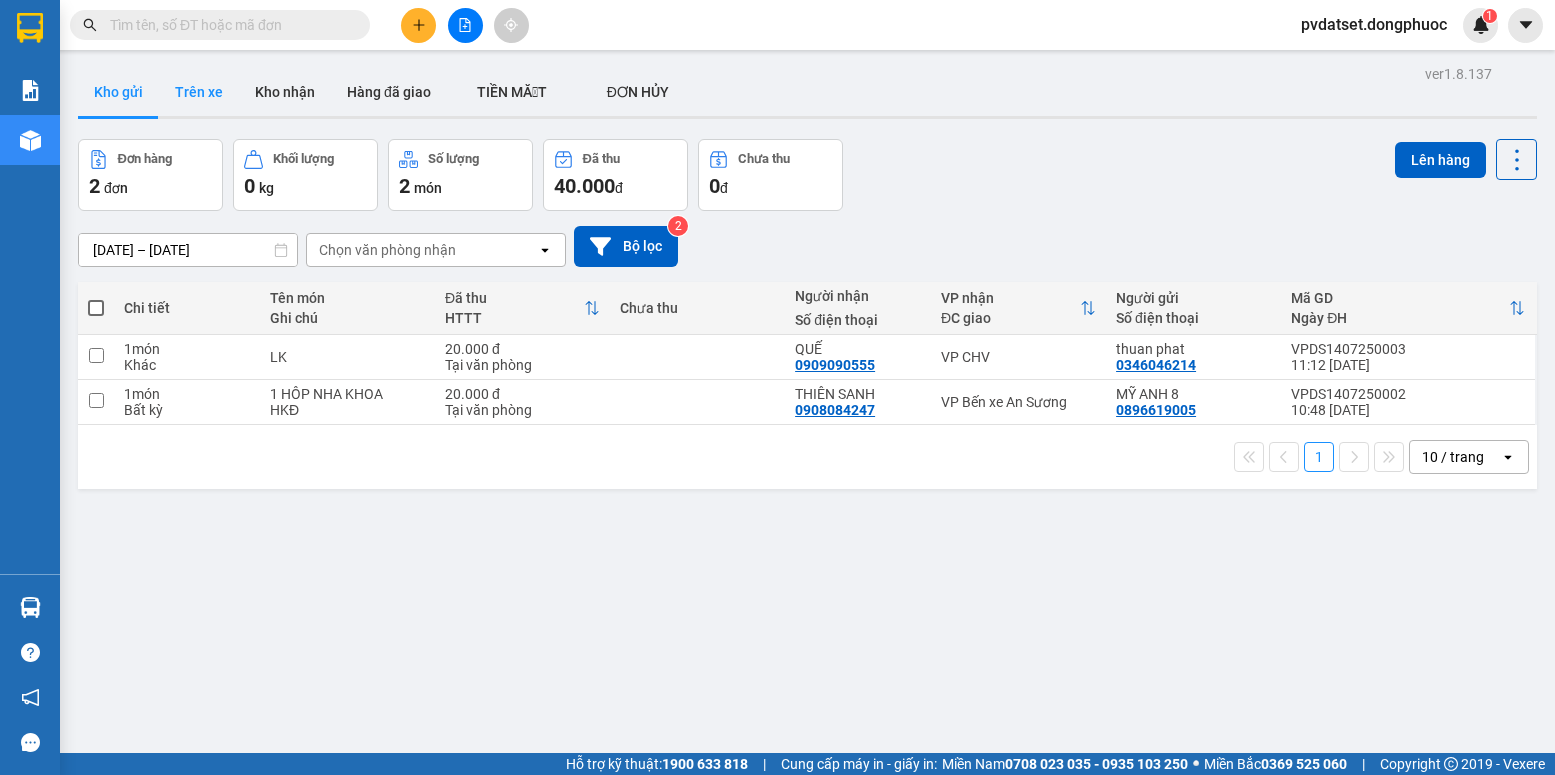 click on "Trên xe" at bounding box center [199, 92] 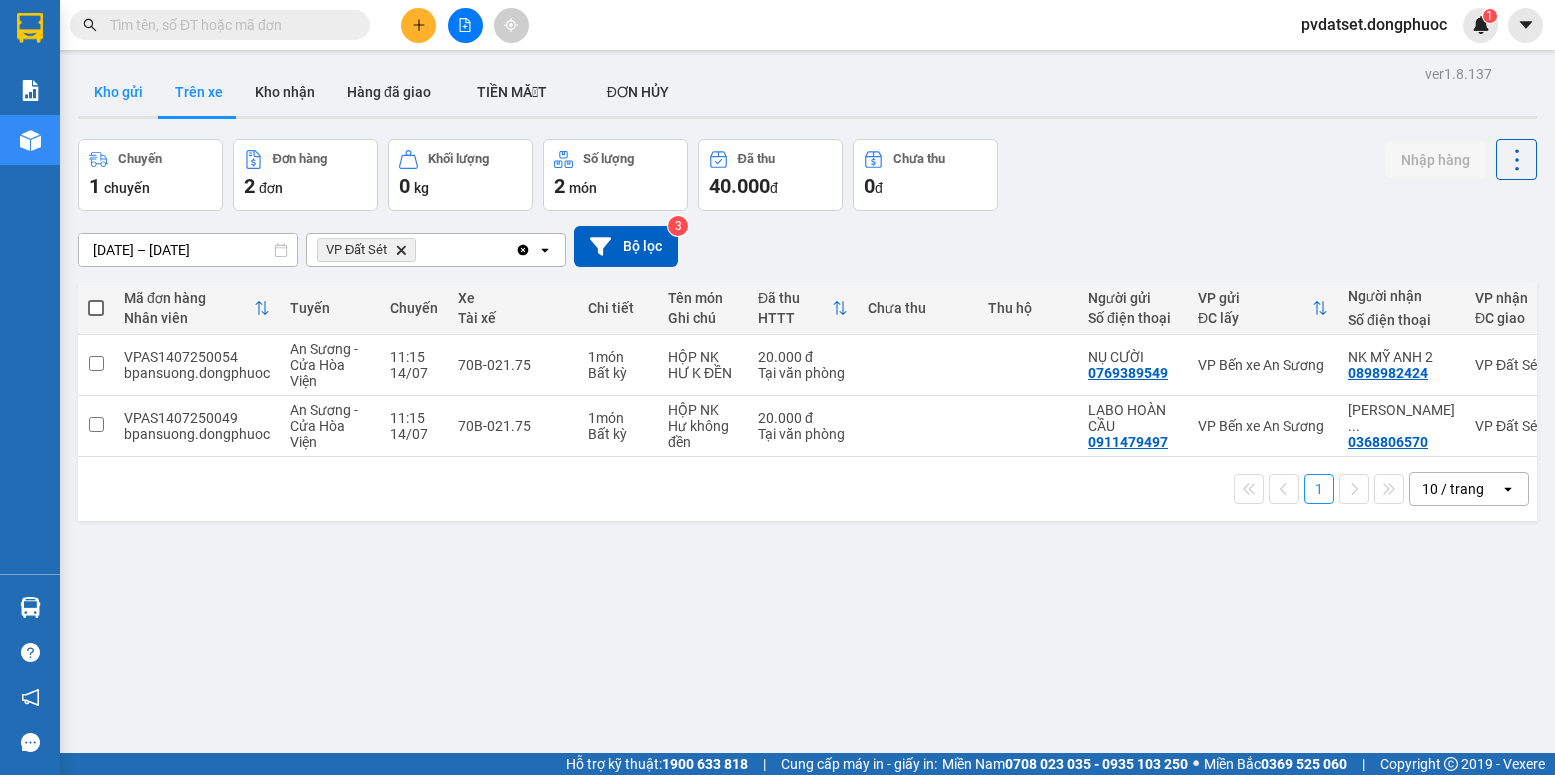 click on "Kho gửi" at bounding box center [118, 92] 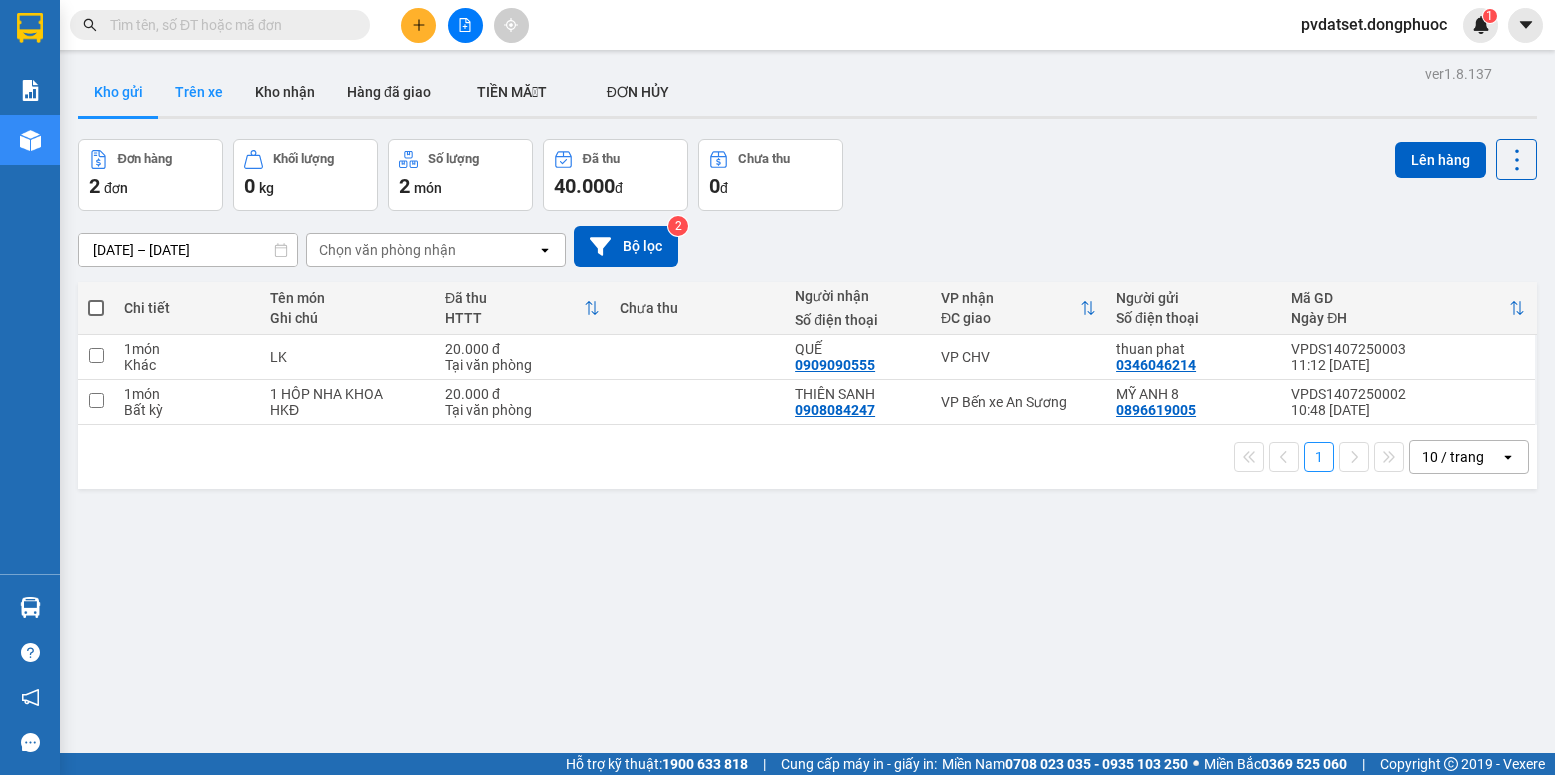 click on "Trên xe" at bounding box center [199, 92] 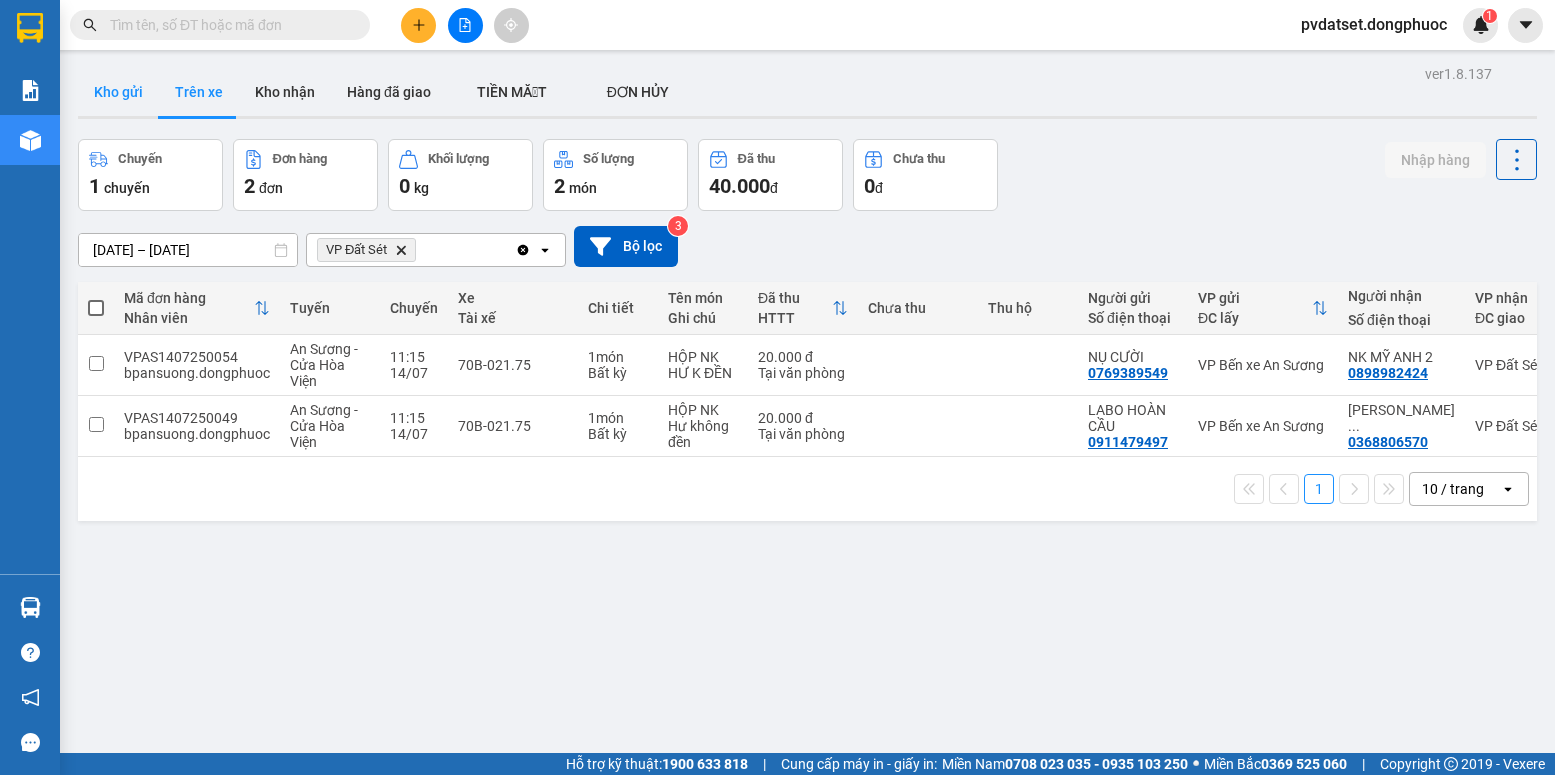 click on "Kho gửi" at bounding box center (118, 92) 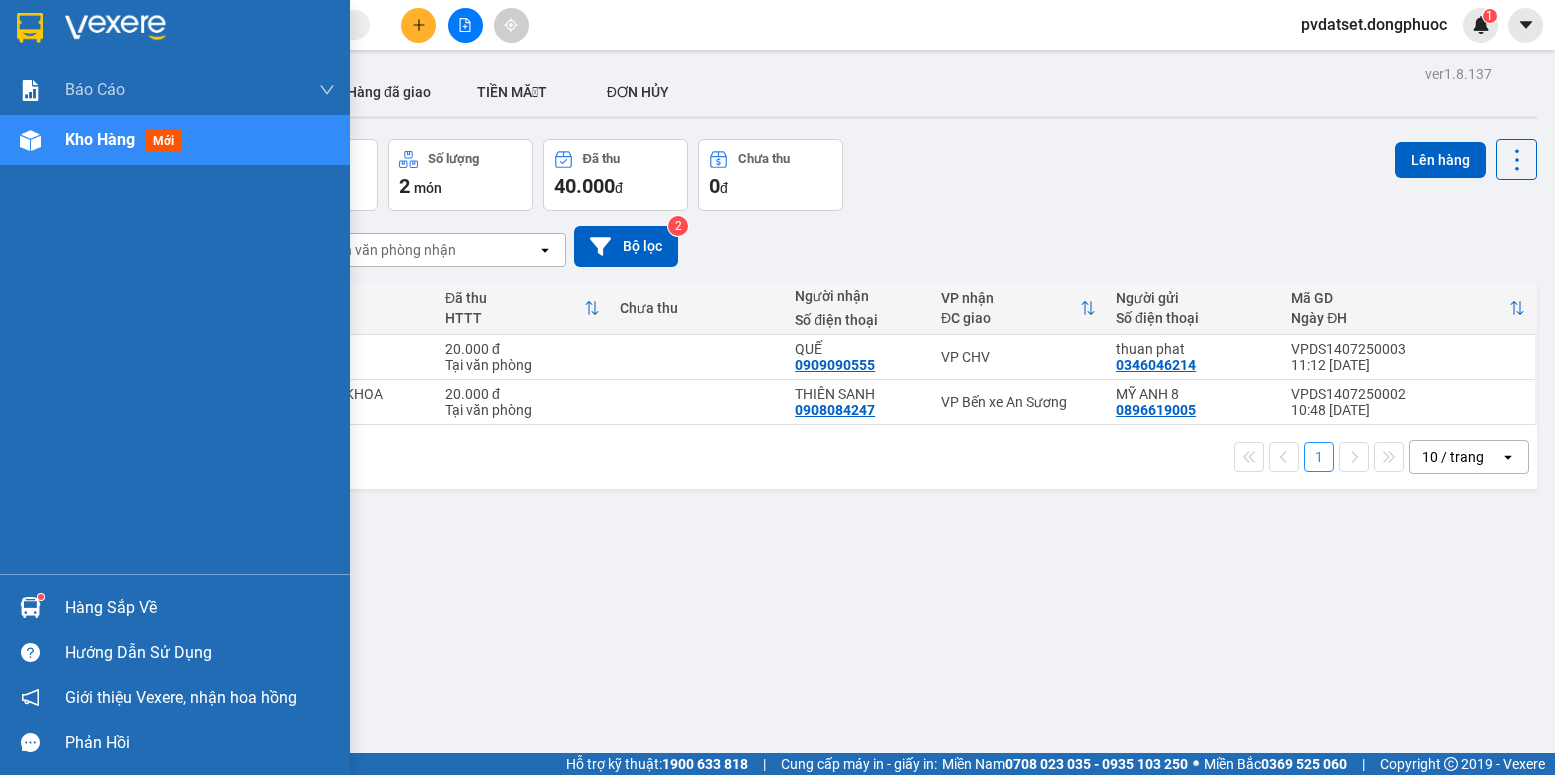 click at bounding box center [30, 607] 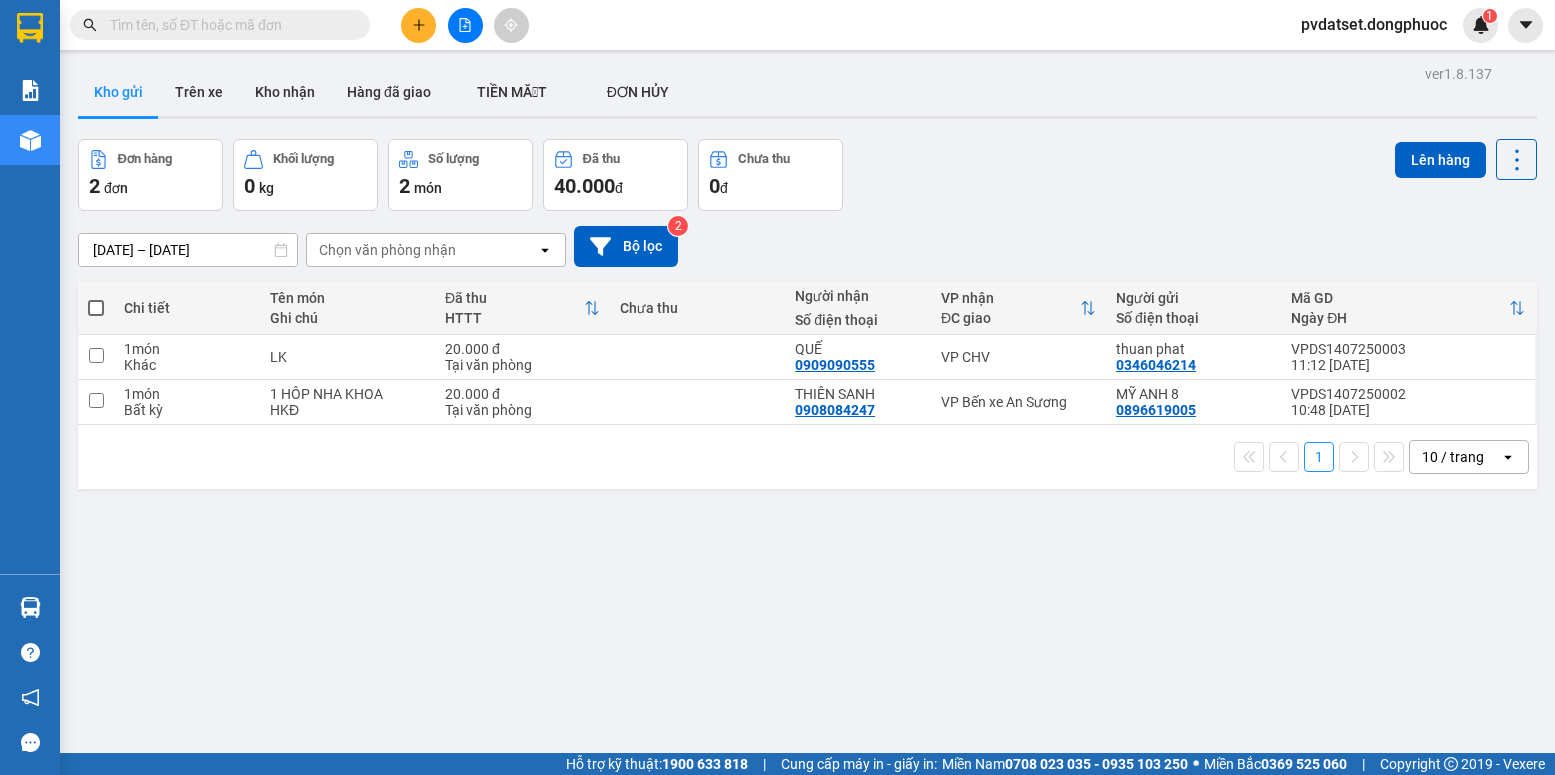 click on "Kết quả tìm kiếm ( 0 )  Bộ lọc  Ngày tạo đơn gần nhất No Data pvdatset.dongphuoc 1     Báo cáo Mẫu 1: Báo cáo dòng tiền  Mẫu 1: Báo cáo dòng tiền theo nhân viên Mẫu 1: Báo cáo dòng tiền theo nhân viên (VP) Mẫu 2: Doanh số tạo đơn theo Văn phòng, nhân viên - Trạm     Kho hàng mới Hàng sắp về Hướng dẫn sử dụng Giới thiệu Vexere, nhận hoa hồng Phản hồi Phần mềm hỗ trợ bạn tốt chứ? ver  1.8.137 Kho gửi Trên xe Kho nhận Hàng đã giao TIỀN MẶT  ĐƠN HỦY Đơn hàng 2 đơn Khối lượng 0 kg Số lượng 2 món Đã thu 40.000  đ Chưa thu 0  đ Lên hàng [DATE] – [DATE] Press the down arrow key to interact with the calendar and select a date. Press the escape button to close the calendar. Selected date range is from [DATE] to [DATE]. Chọn văn phòng nhận open Bộ lọc 2 Chi tiết Tên món Ghi chú Đã thu HTTT Chưa thu Người nhận Số điện thoại Mã GD" at bounding box center (777, 387) 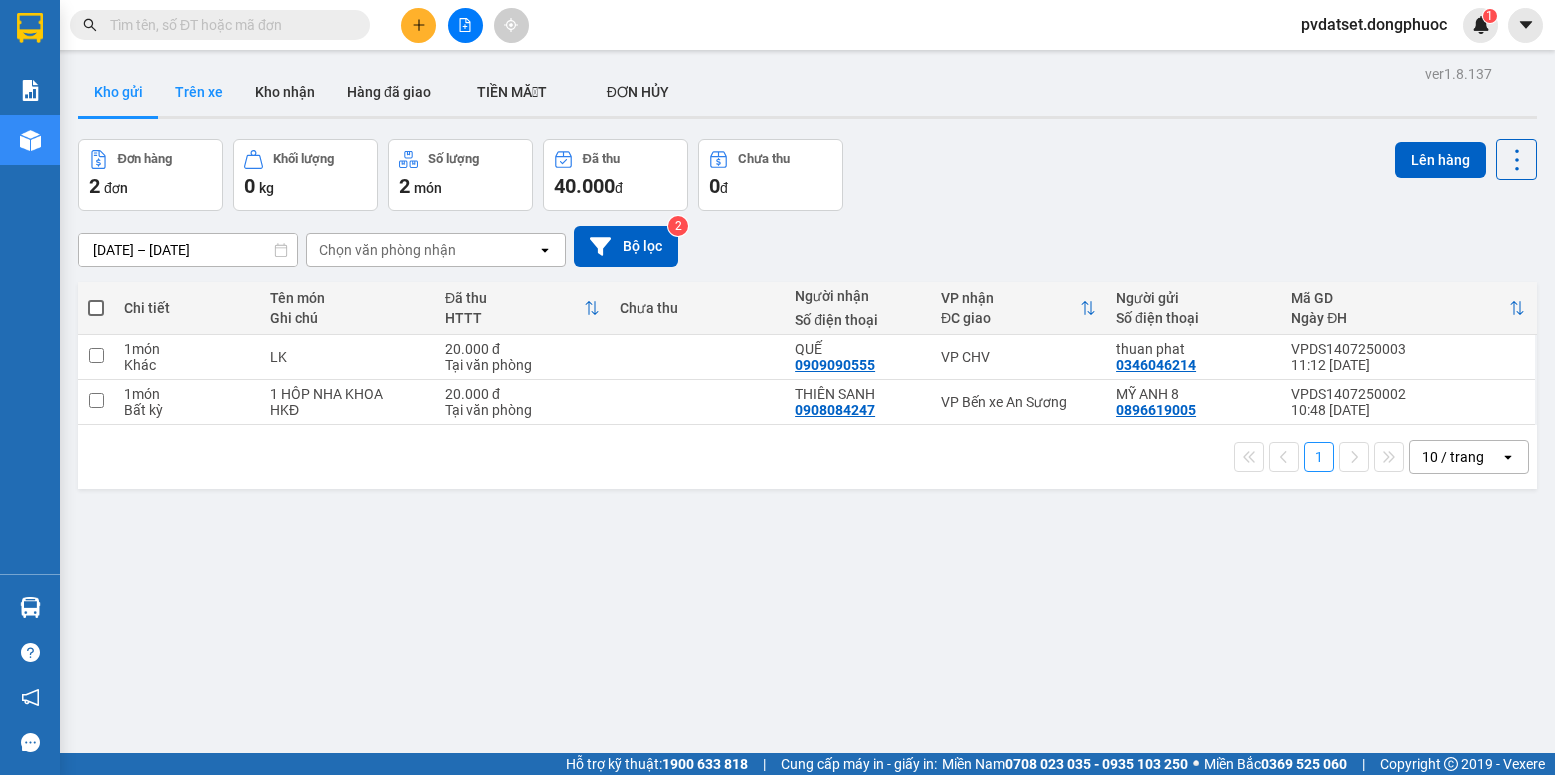 click on "Trên xe" at bounding box center (199, 92) 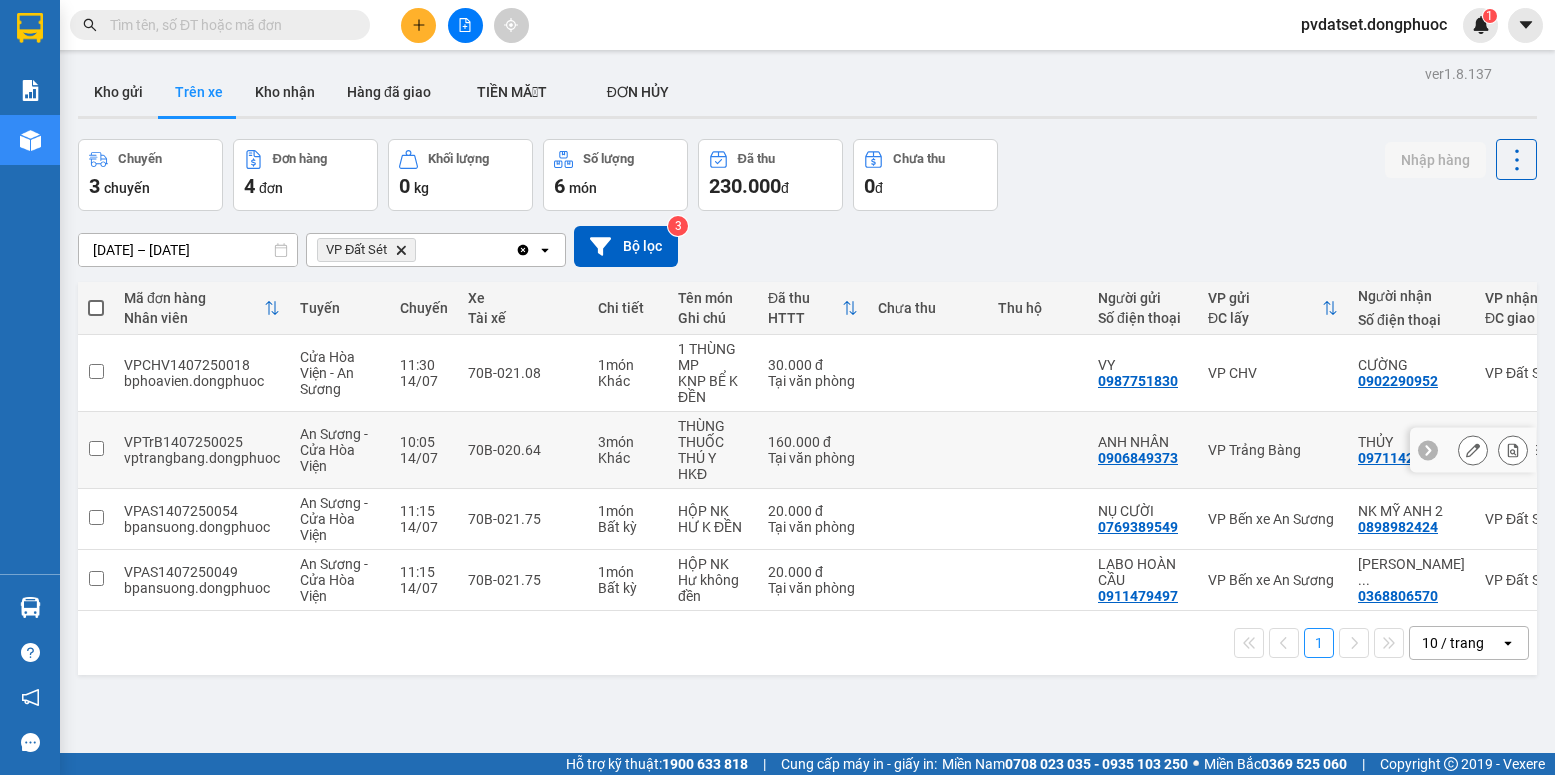 click on "THÙNG THUỐC THÚ Y" at bounding box center (713, 442) 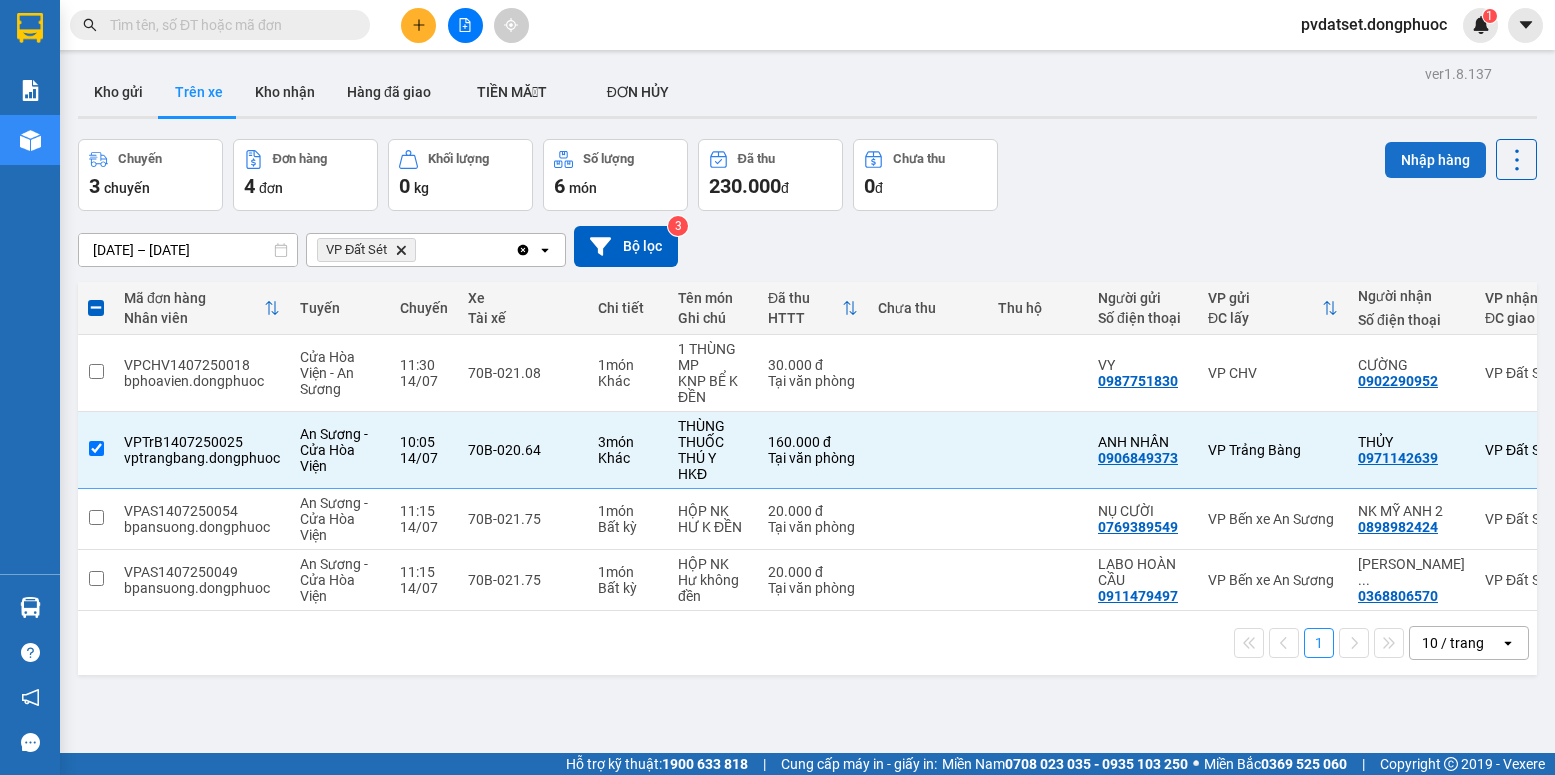 click on "Nhập hàng" at bounding box center [1435, 160] 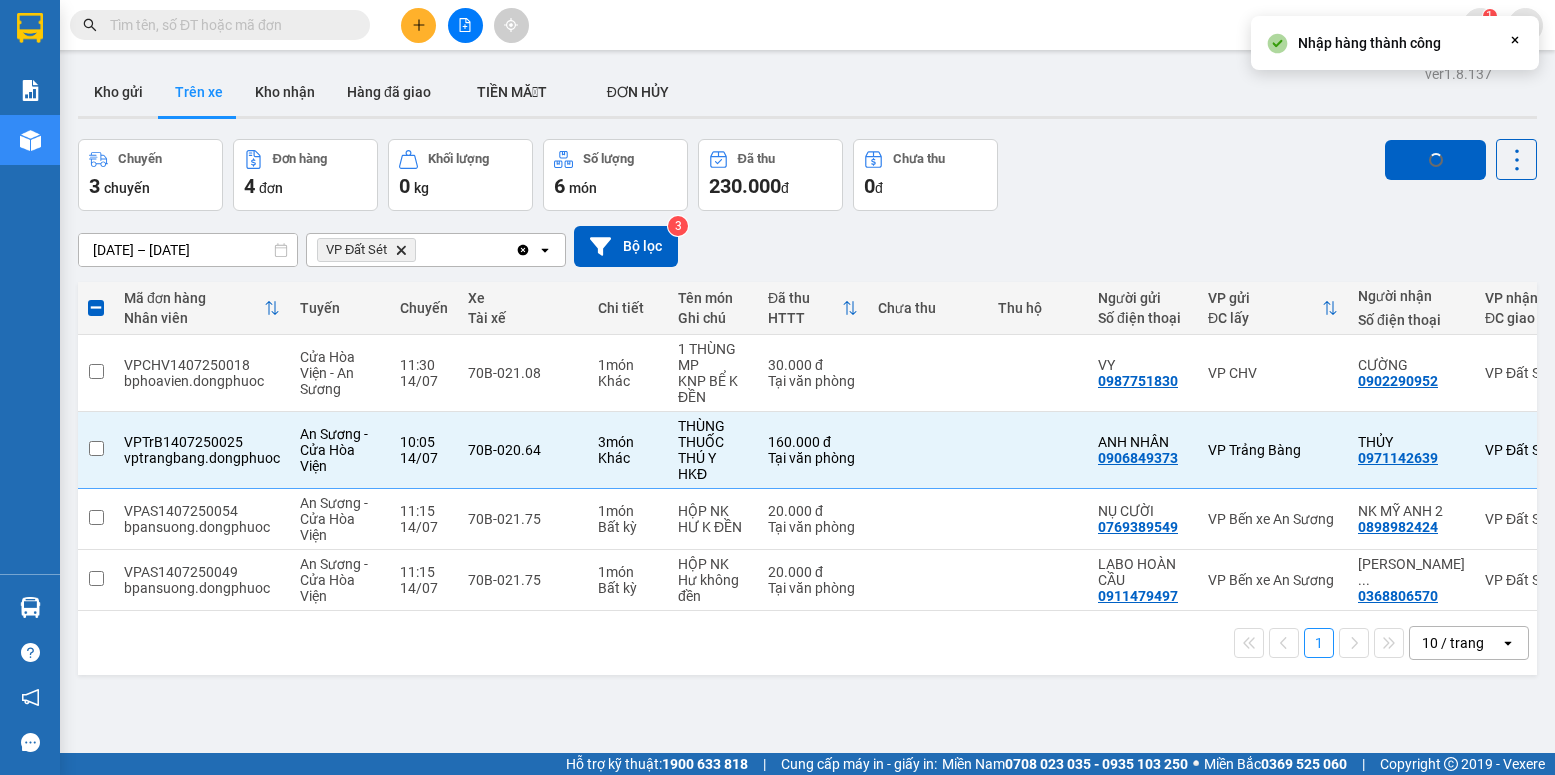 checkbox on "false" 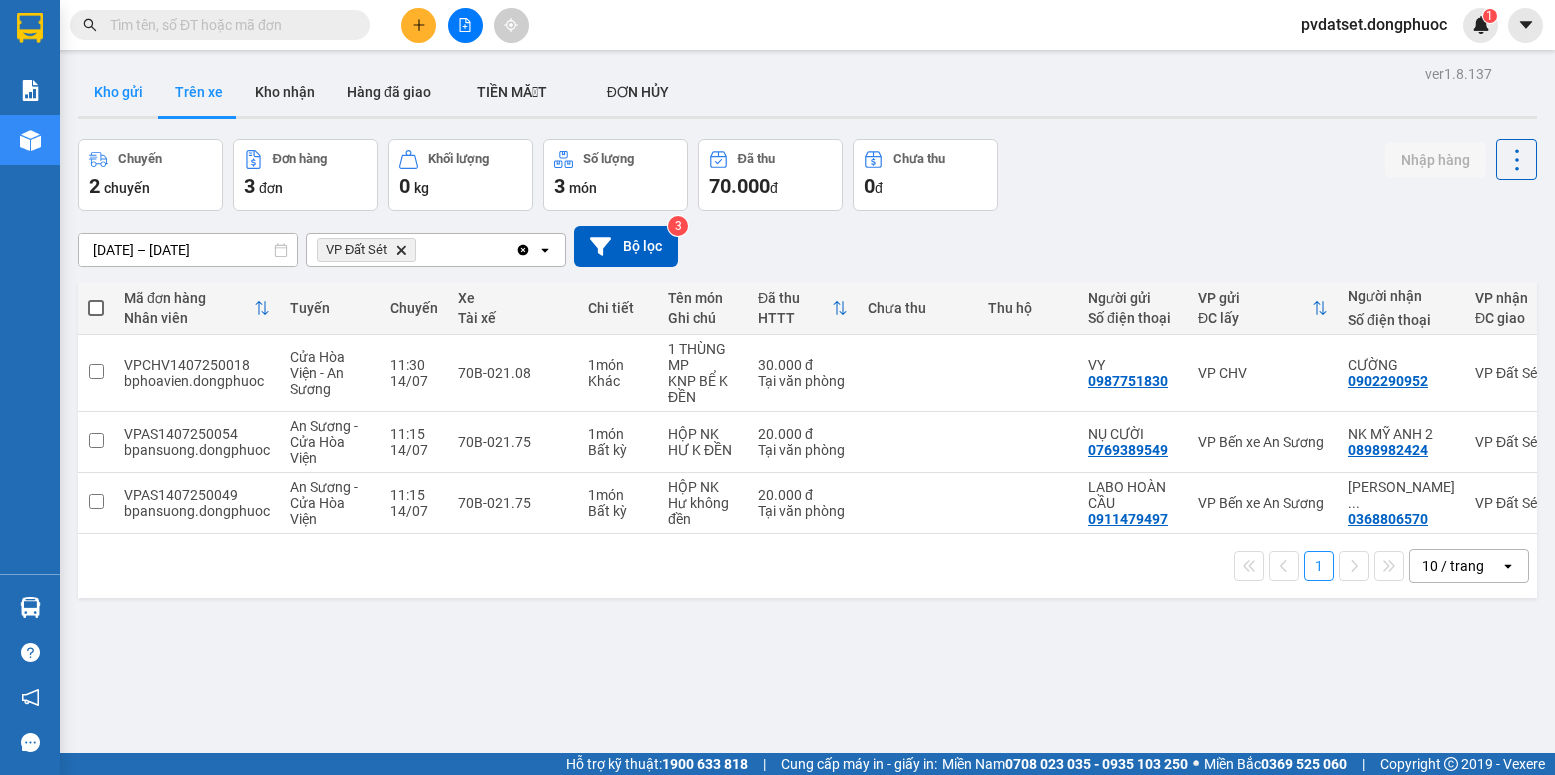 click on "Kho gửi" at bounding box center [118, 92] 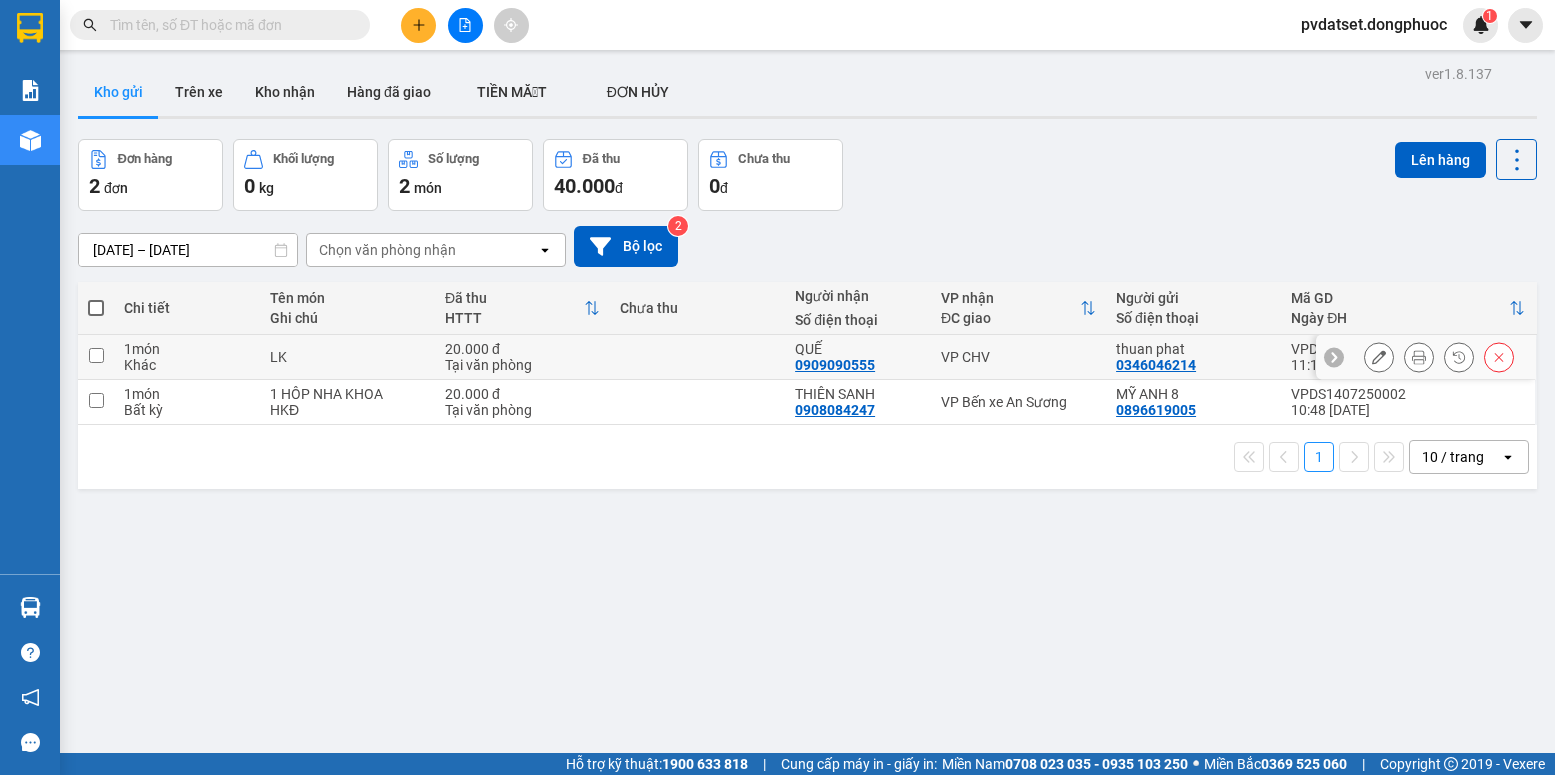 click on "VP CHV" at bounding box center [1018, 357] 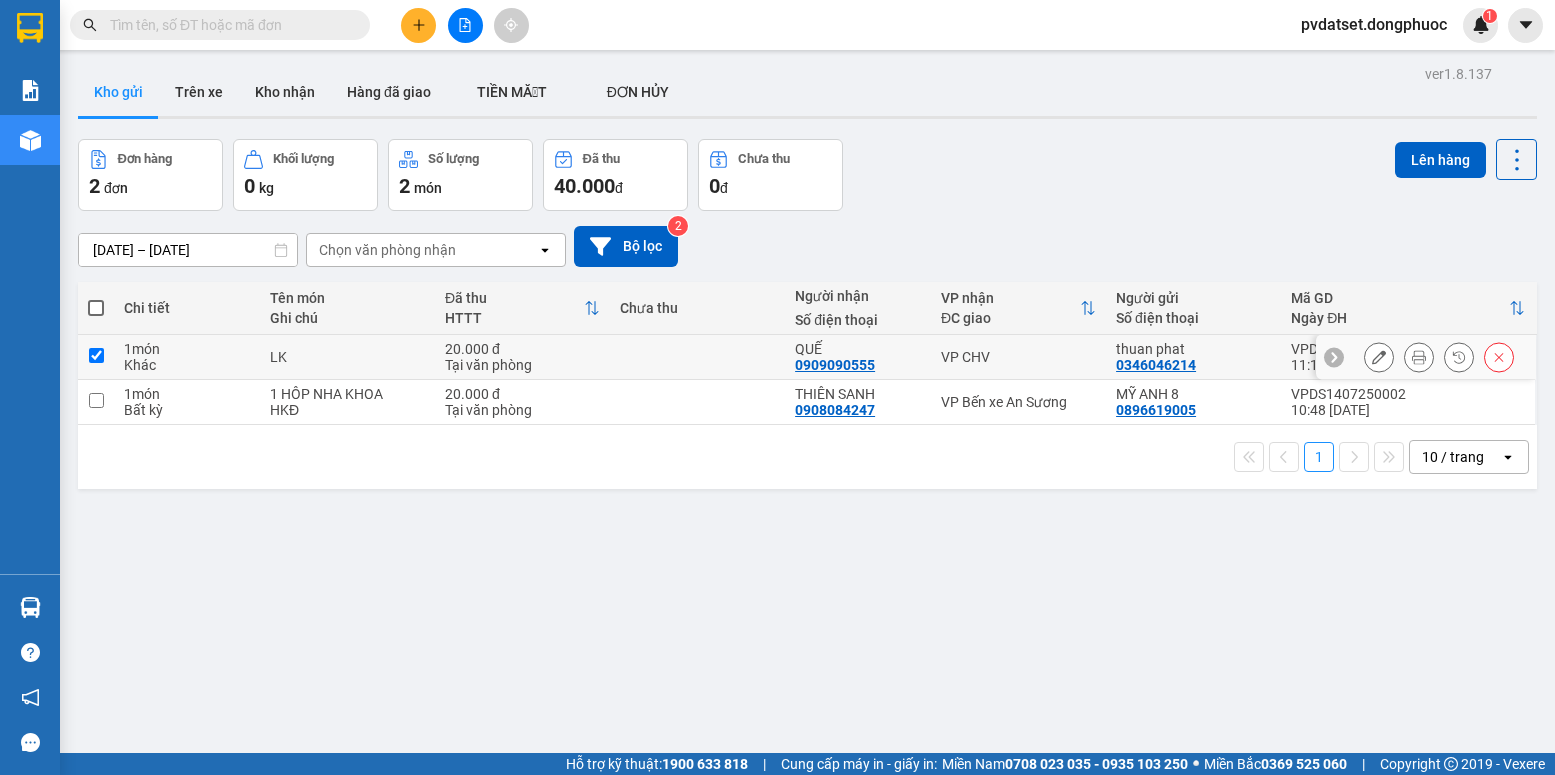 checkbox on "true" 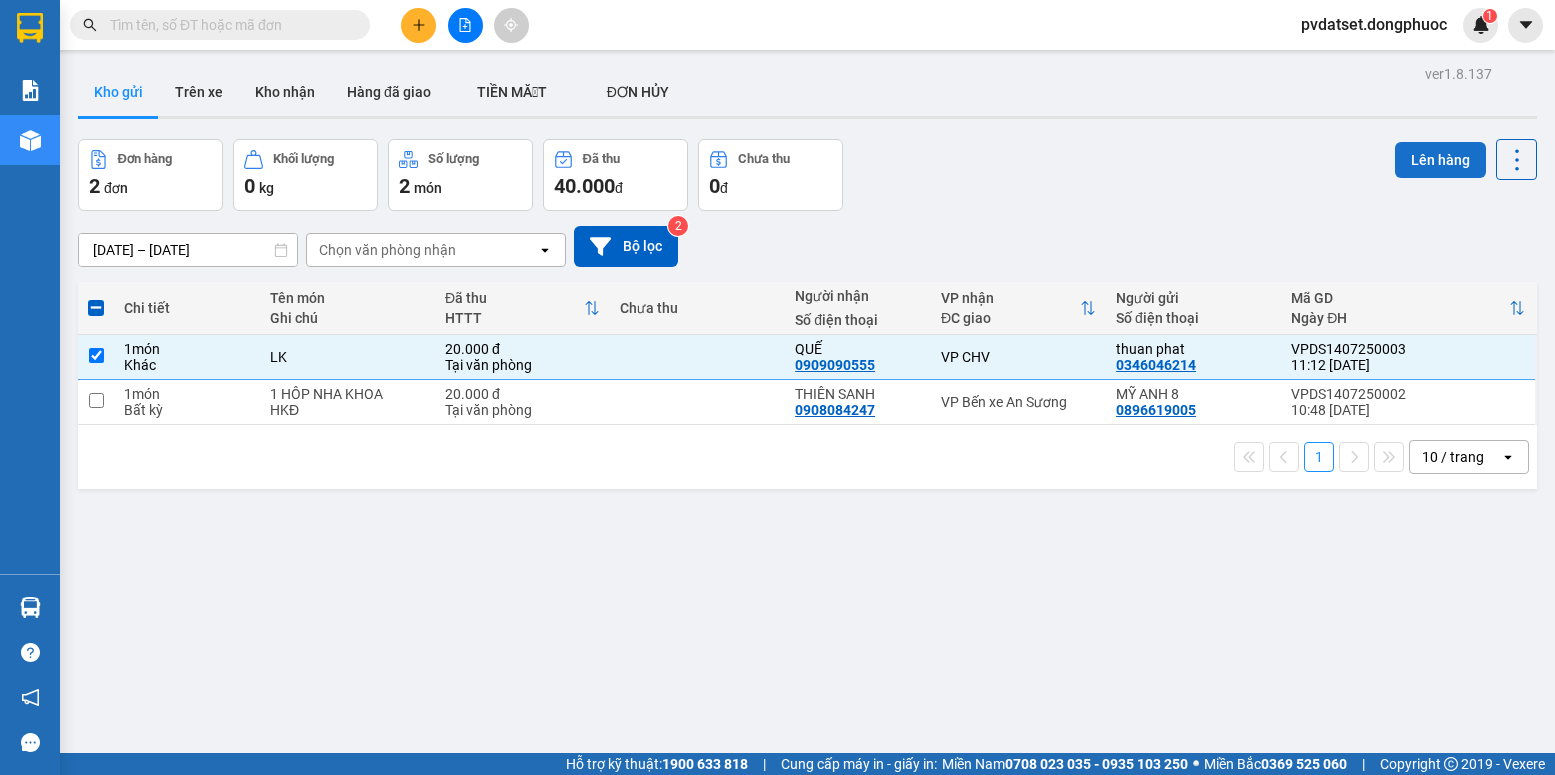 click on "Lên hàng" at bounding box center [1440, 160] 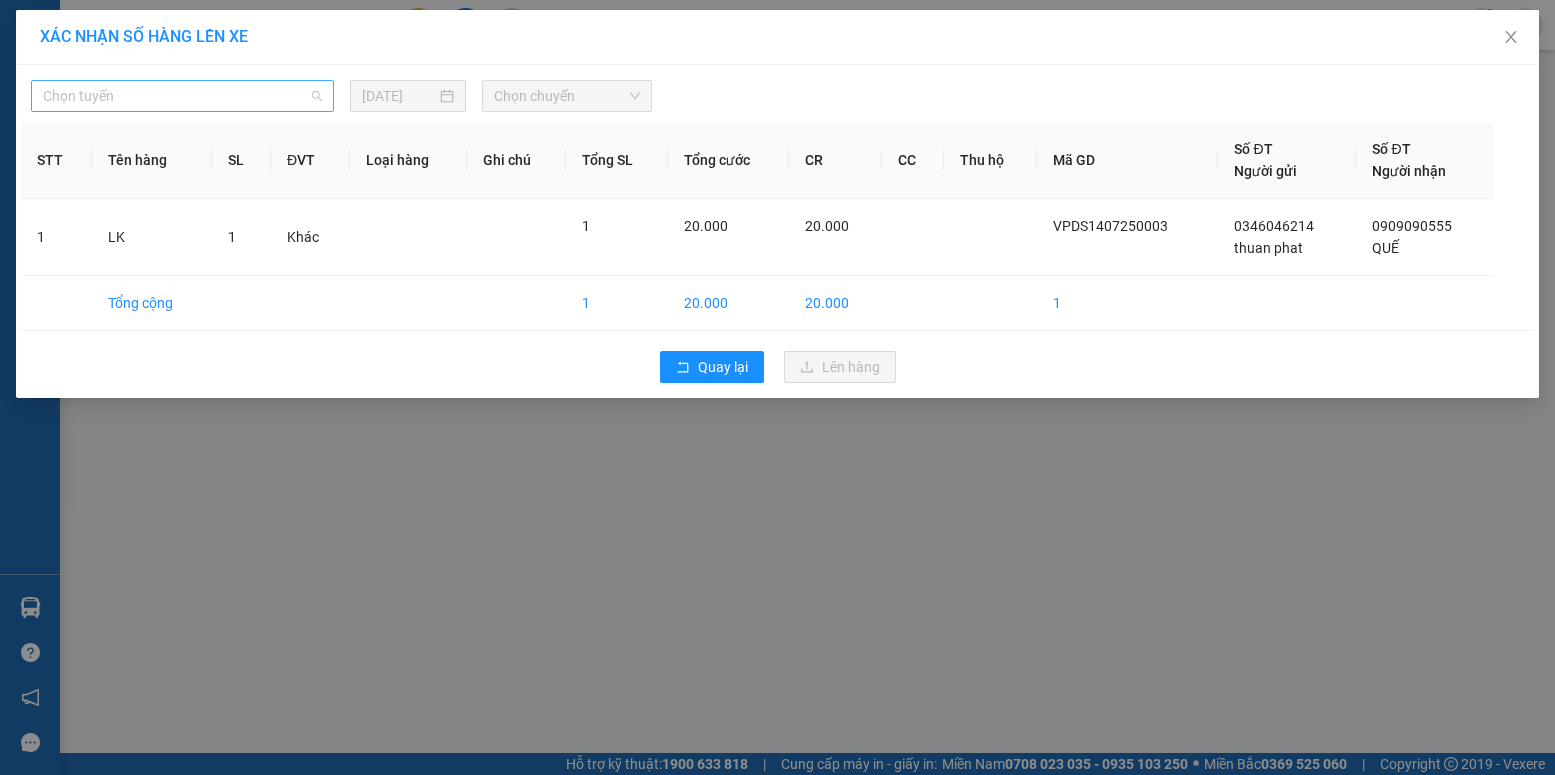 click on "Chọn tuyến" at bounding box center [182, 96] 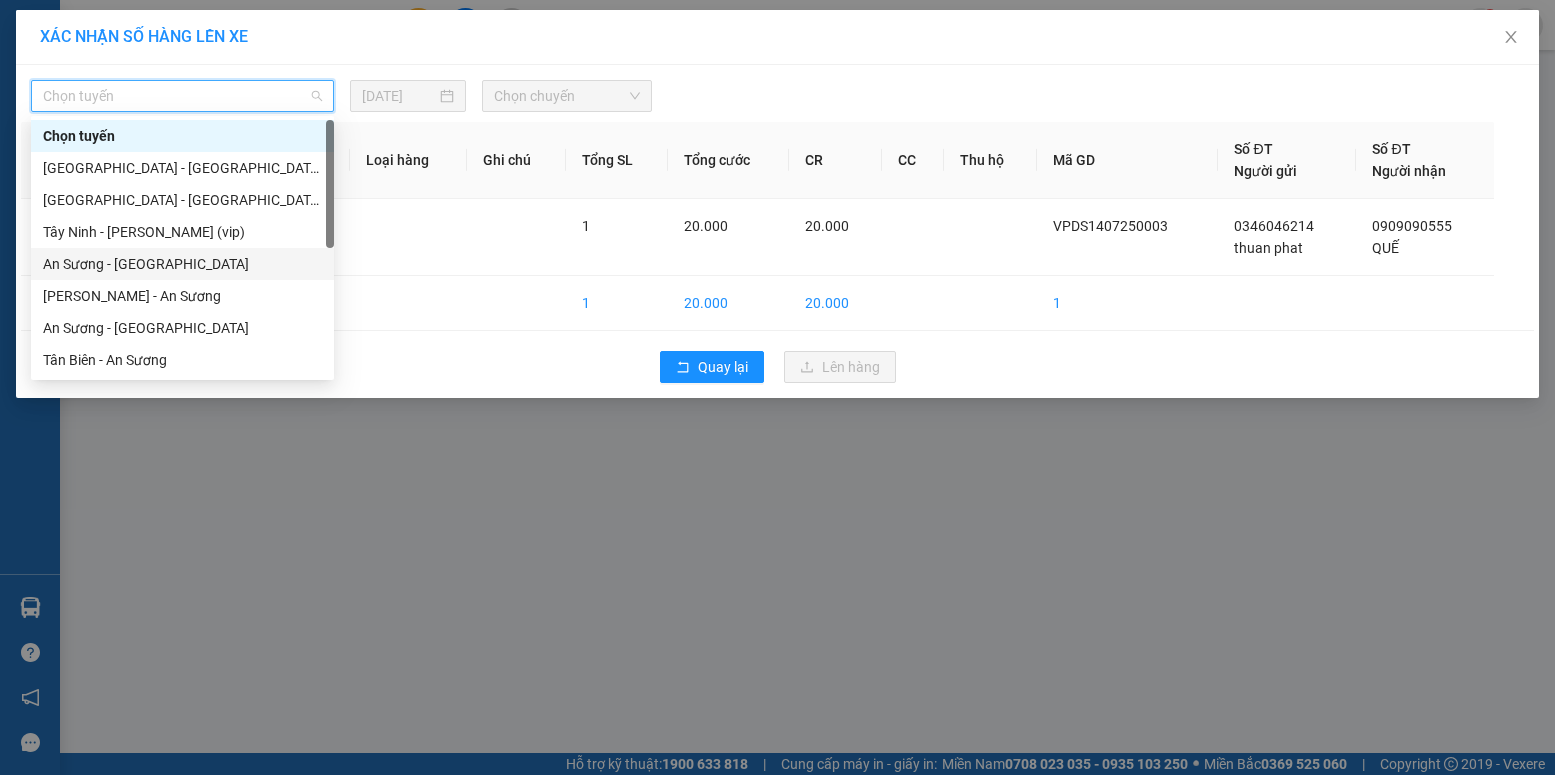 scroll, scrollTop: 200, scrollLeft: 0, axis: vertical 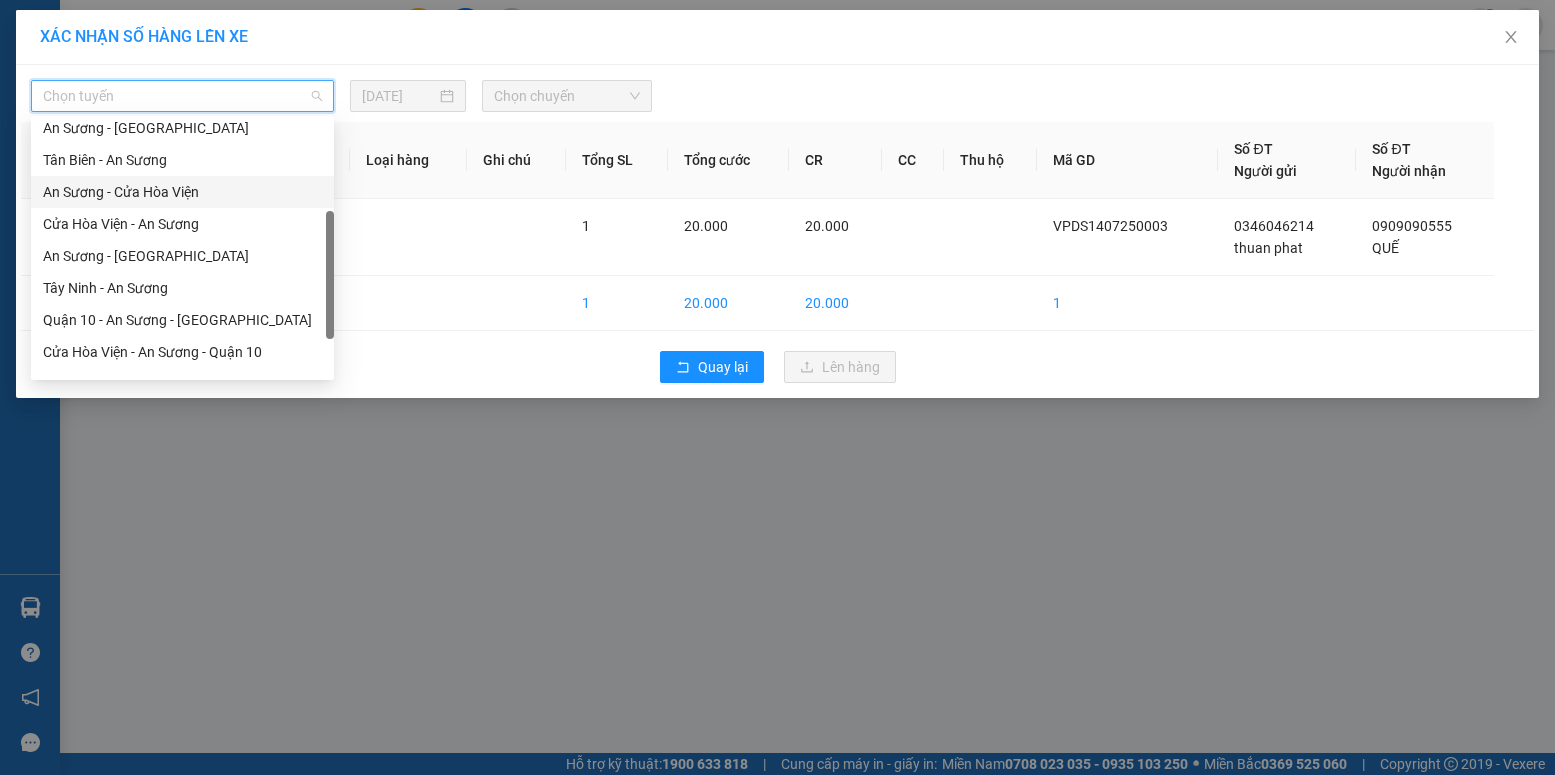 click on "An Sương - Cửa Hòa Viện" at bounding box center [182, 192] 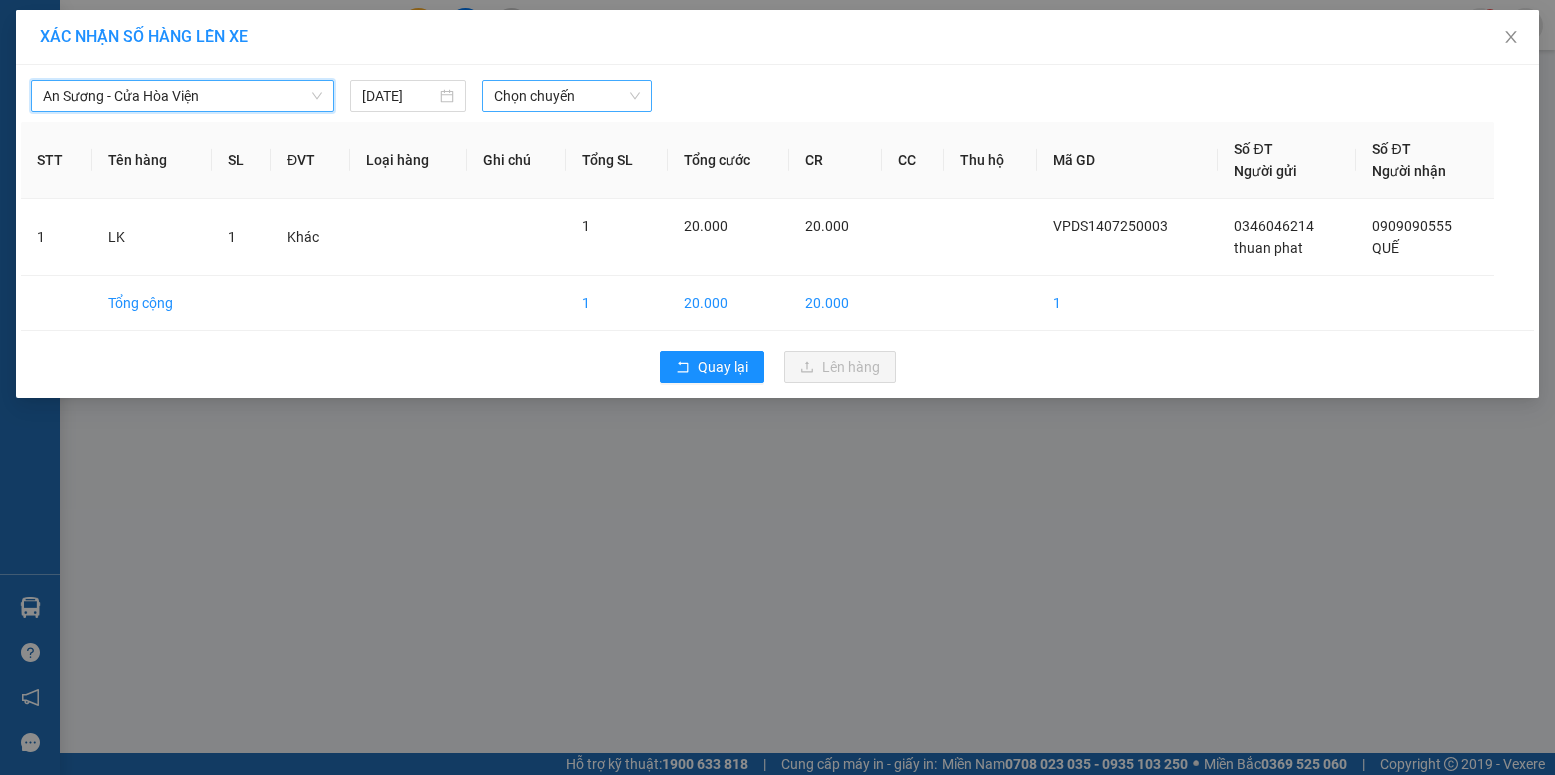 click on "Chọn chuyến" at bounding box center [567, 96] 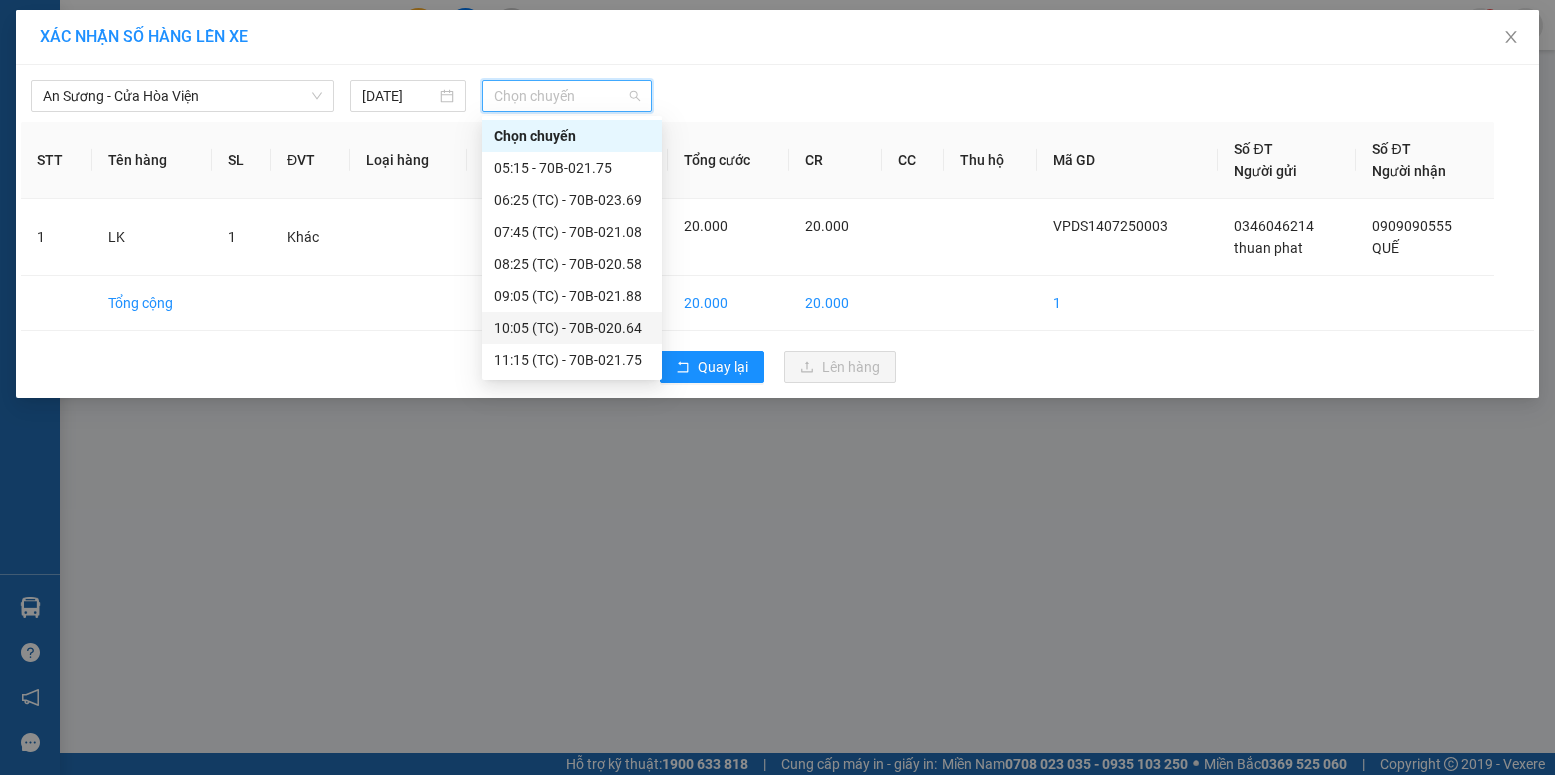 click on "10:05   (TC)   - 70B-020.64" at bounding box center [572, 328] 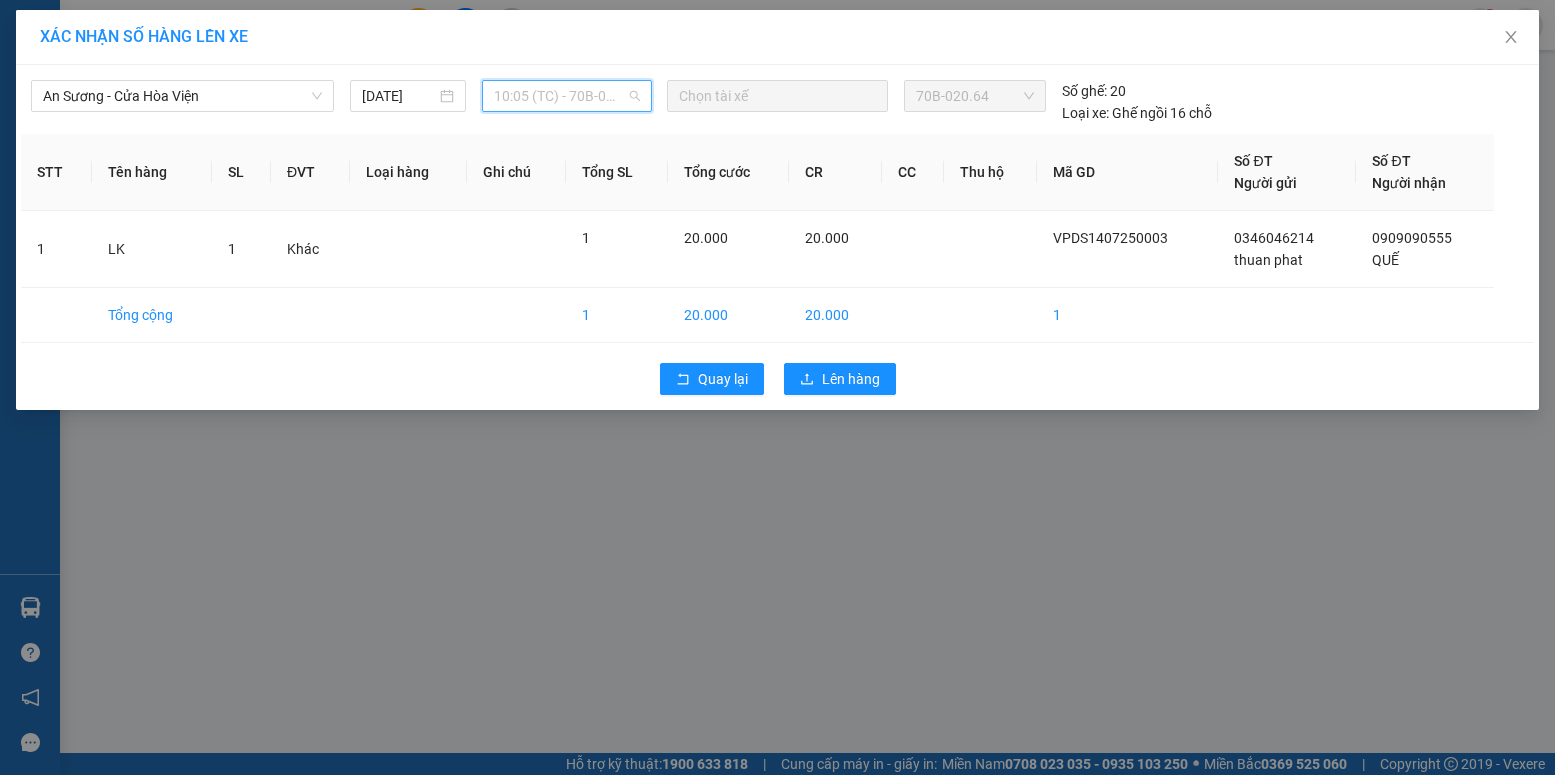 click on "10:05   (TC)   - 70B-020.64" at bounding box center (567, 96) 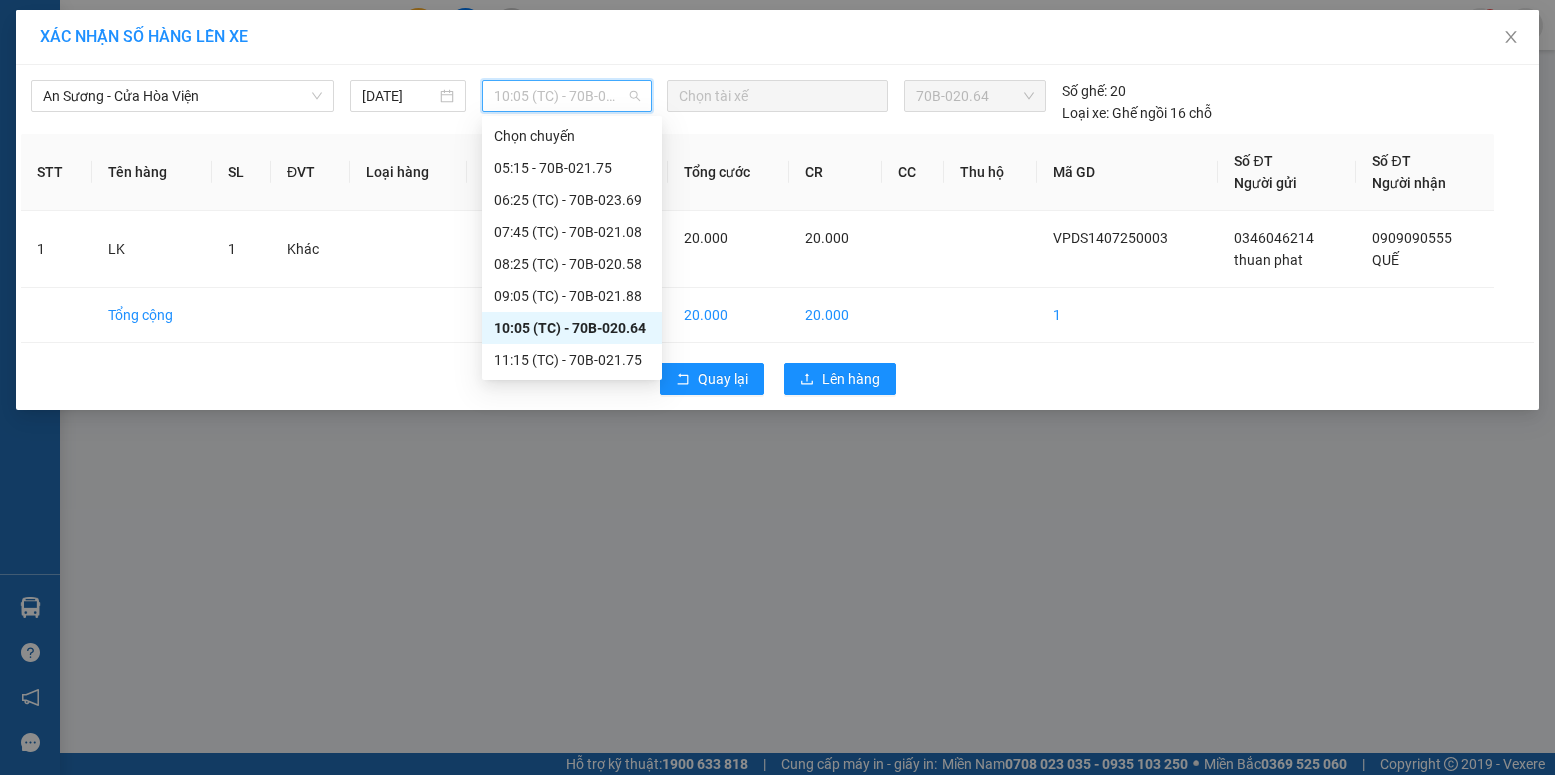click on "10:05   (TC)   - 70B-020.64" at bounding box center (572, 328) 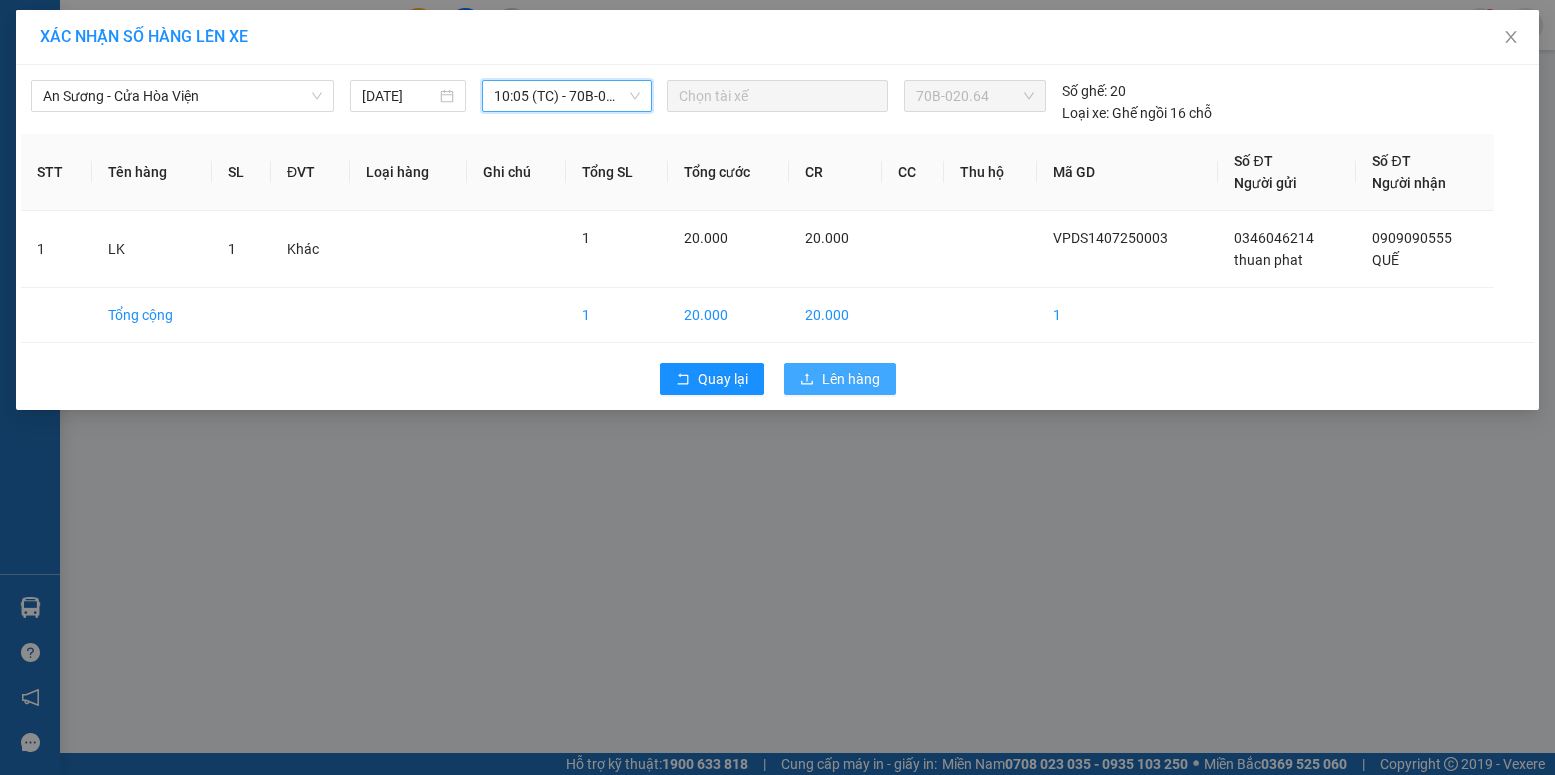 click on "Lên hàng" at bounding box center (851, 379) 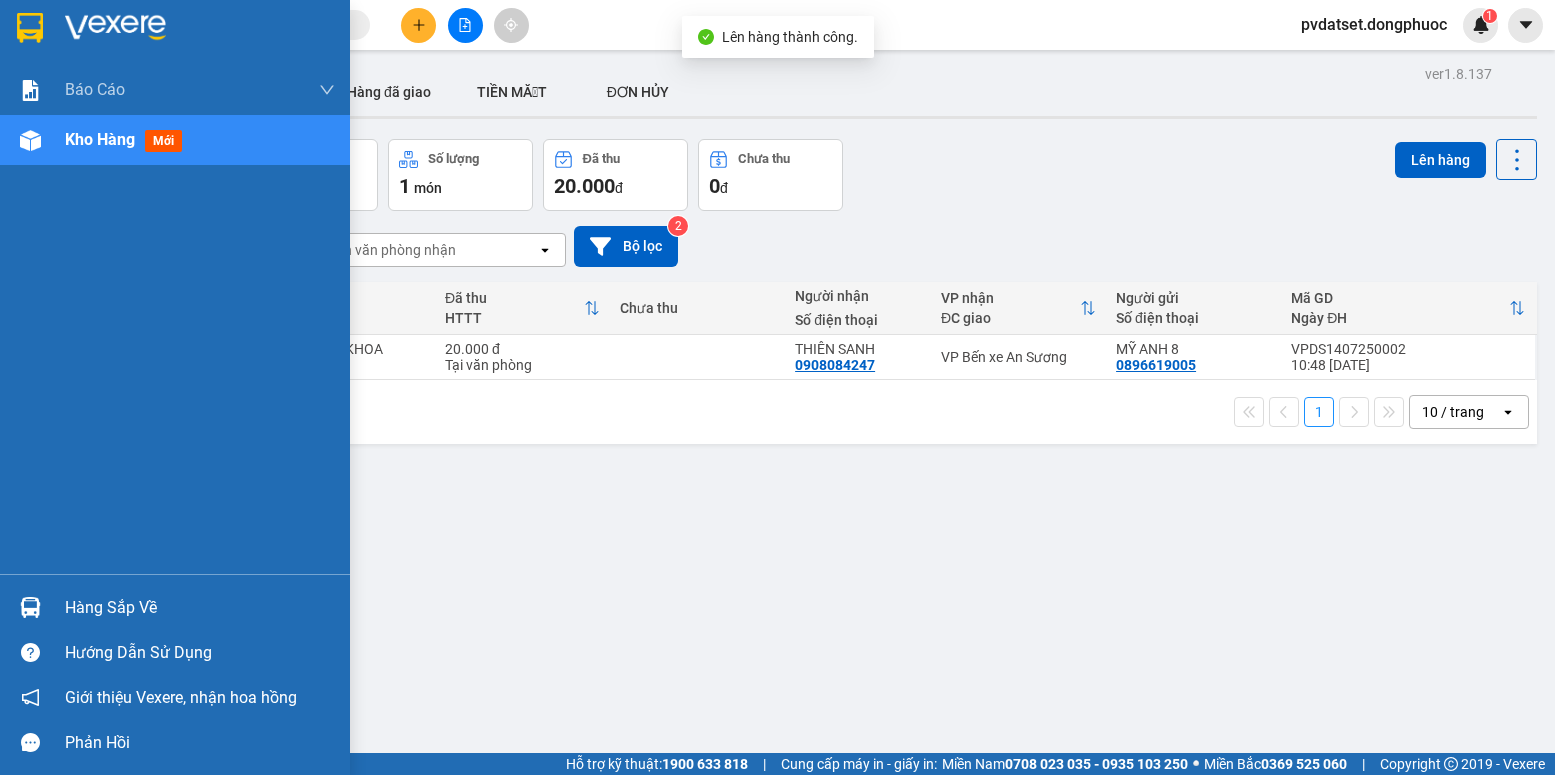 click at bounding box center (30, 607) 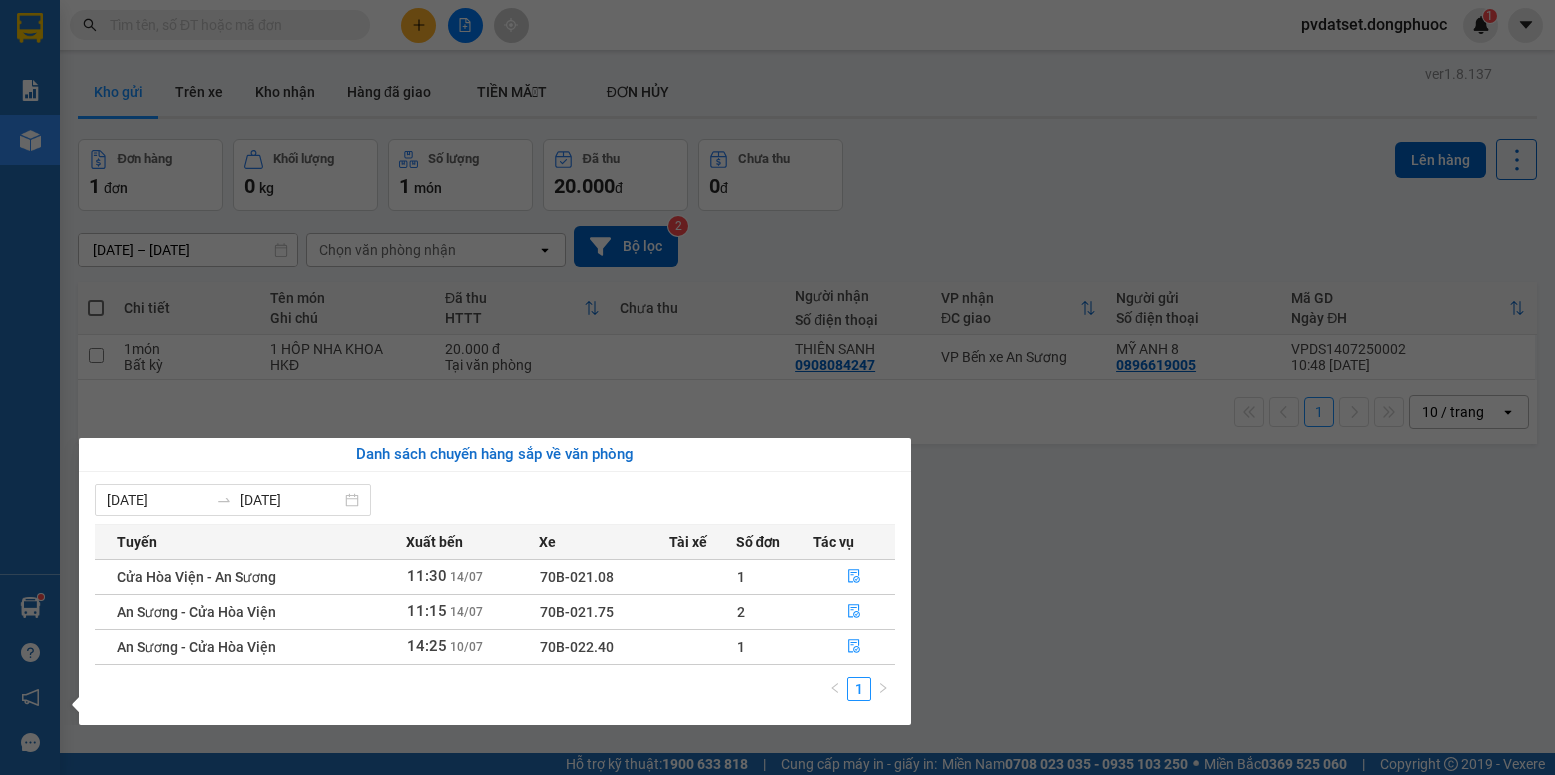 click on "Kết quả tìm kiếm ( 0 )  Bộ lọc  Ngày tạo đơn gần nhất No Data pvdatset.dongphuoc 1     Báo cáo Mẫu 1: Báo cáo dòng tiền  Mẫu 1: Báo cáo dòng tiền theo nhân viên Mẫu 1: Báo cáo dòng tiền theo nhân viên (VP) Mẫu 2: Doanh số tạo đơn theo Văn phòng, nhân viên - Trạm     Kho hàng mới Hàng sắp về Hướng dẫn sử dụng Giới thiệu Vexere, nhận hoa hồng Phản hồi Phần mềm hỗ trợ bạn tốt chứ? ver  1.8.137 Kho gửi Trên xe Kho nhận Hàng đã giao TIỀN MẶT  ĐƠN HỦY Đơn hàng 1 đơn Khối lượng 0 kg Số lượng 1 món Đã thu 20.000  đ Chưa thu 0  đ Lên hàng [DATE] – [DATE] Press the down arrow key to interact with the calendar and select a date. Press the escape button to close the calendar. Selected date range is from [DATE] to [DATE]. Chọn văn phòng nhận open Bộ lọc 2 Chi tiết Tên món Ghi chú Đã thu HTTT Chưa thu Người nhận Số điện thoại Mã GD" at bounding box center (777, 387) 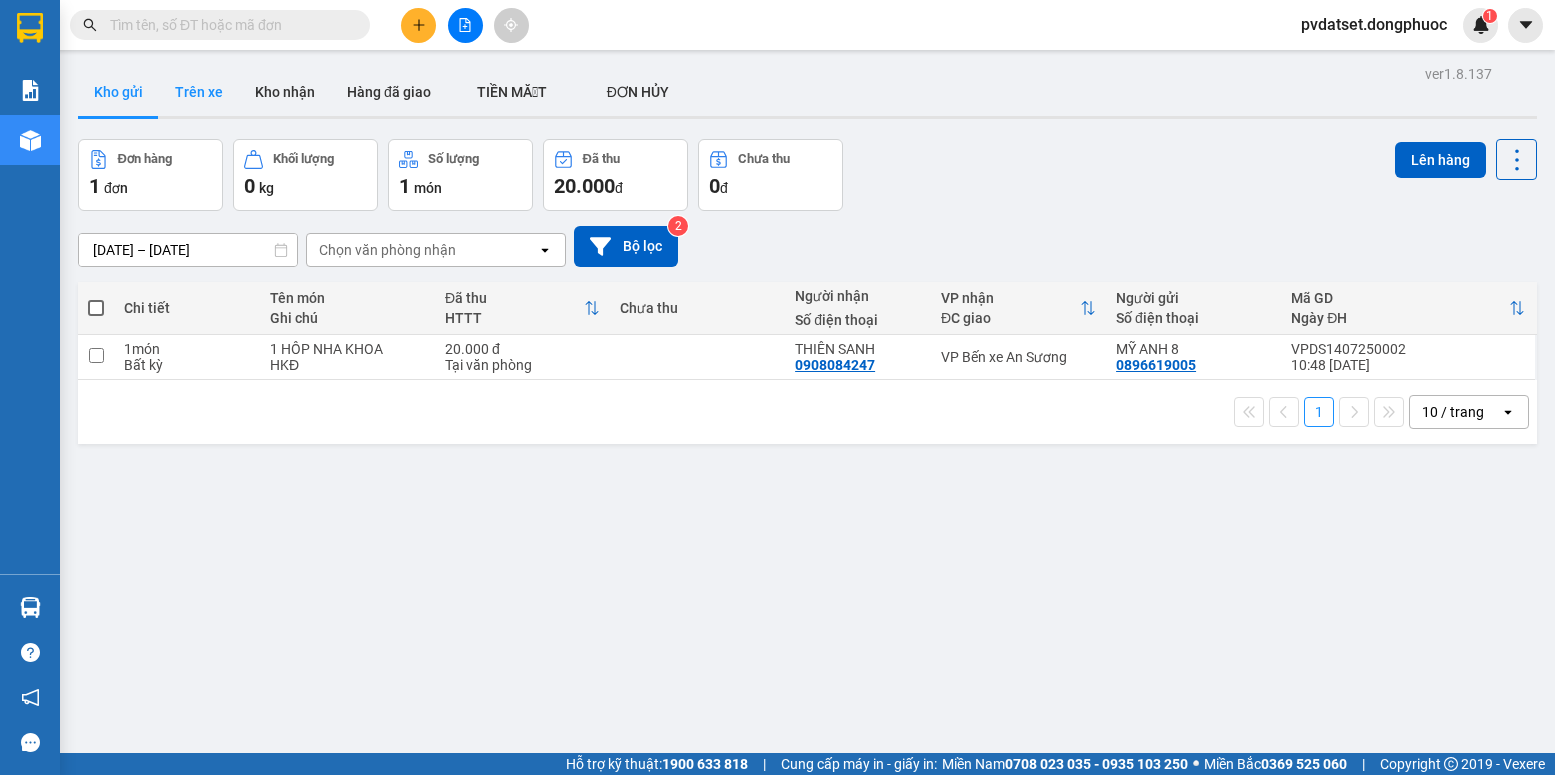 click on "Trên xe" at bounding box center [199, 92] 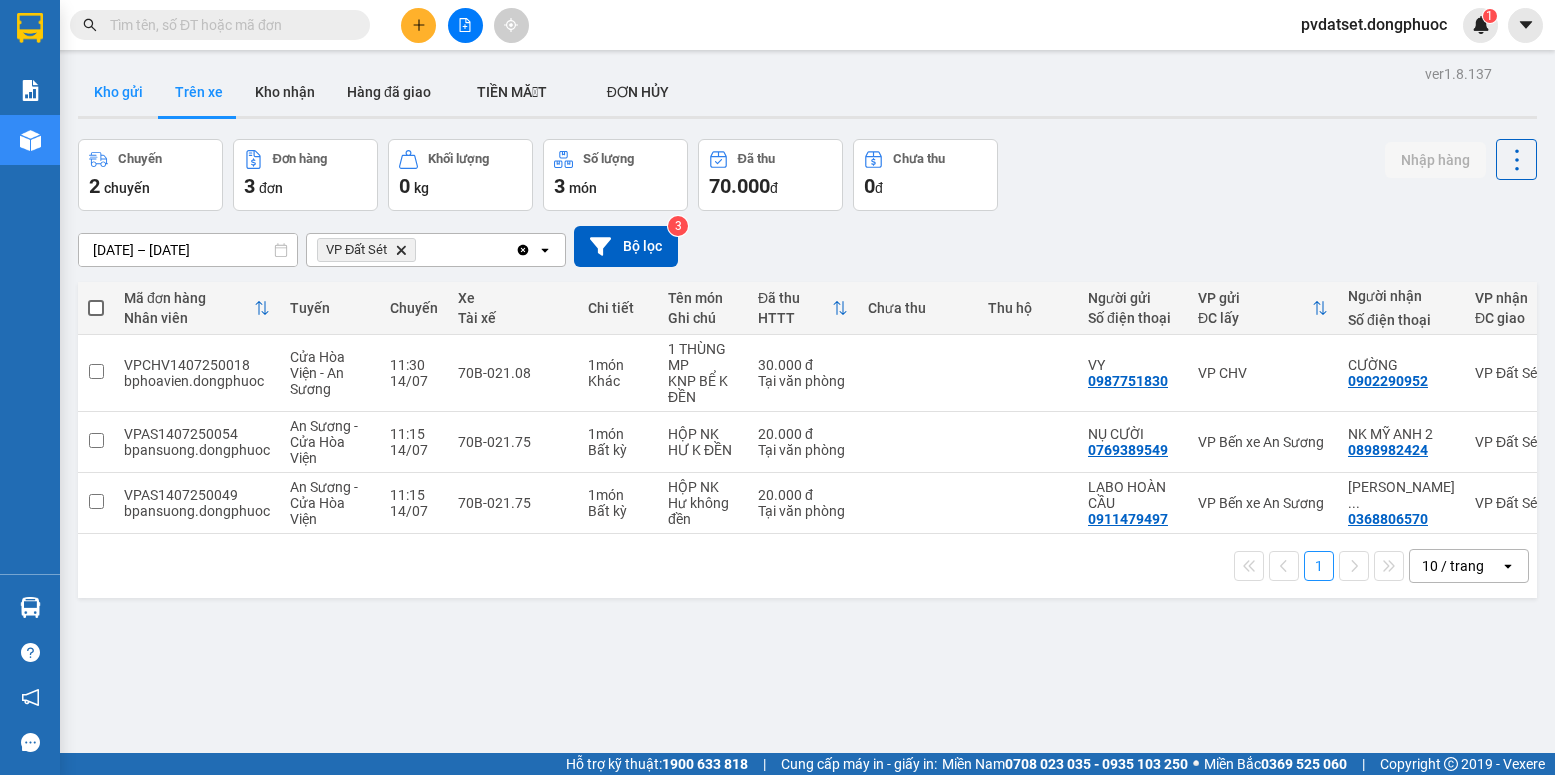 click on "Kho gửi" at bounding box center [118, 92] 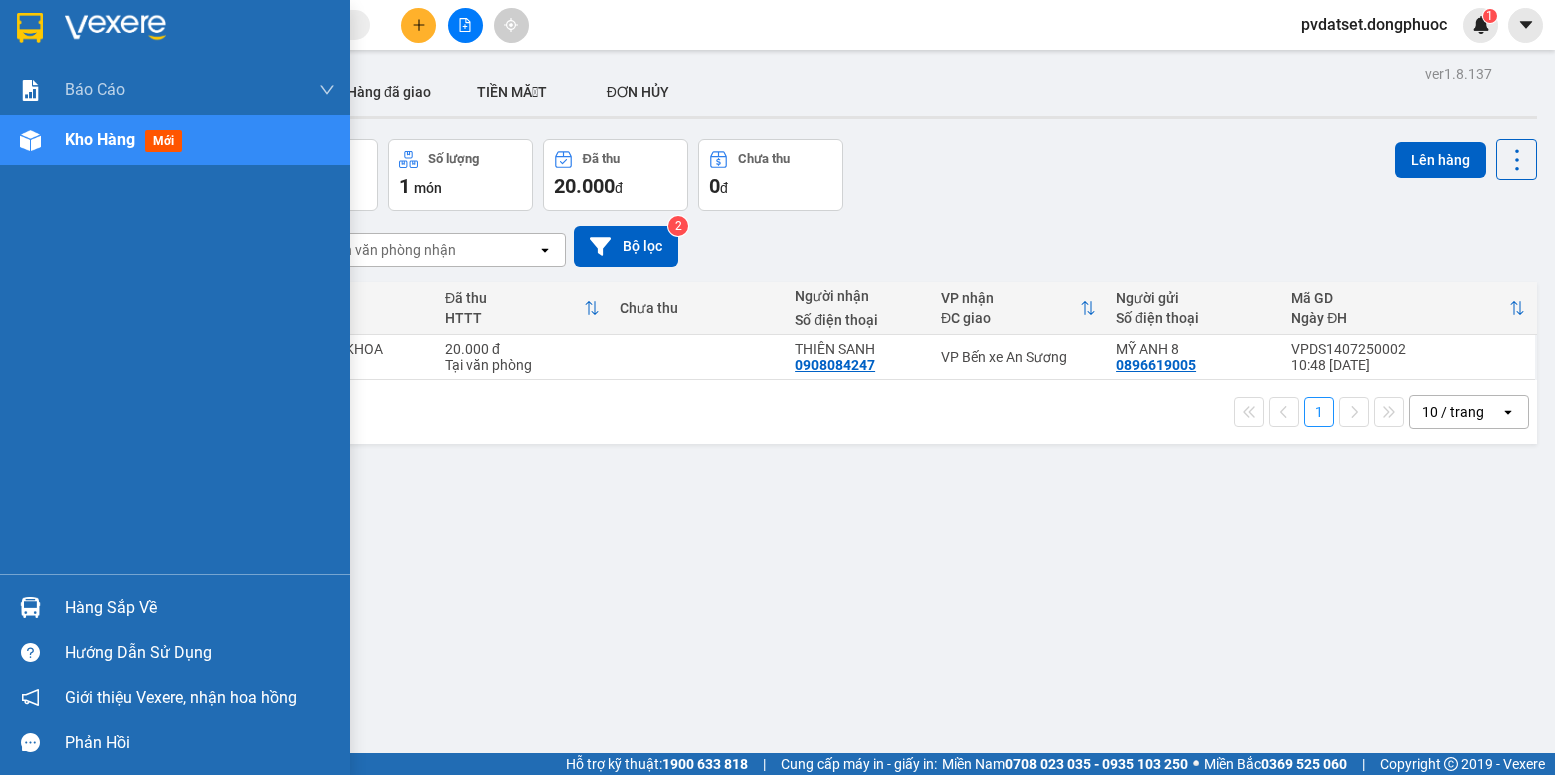 click at bounding box center [30, 607] 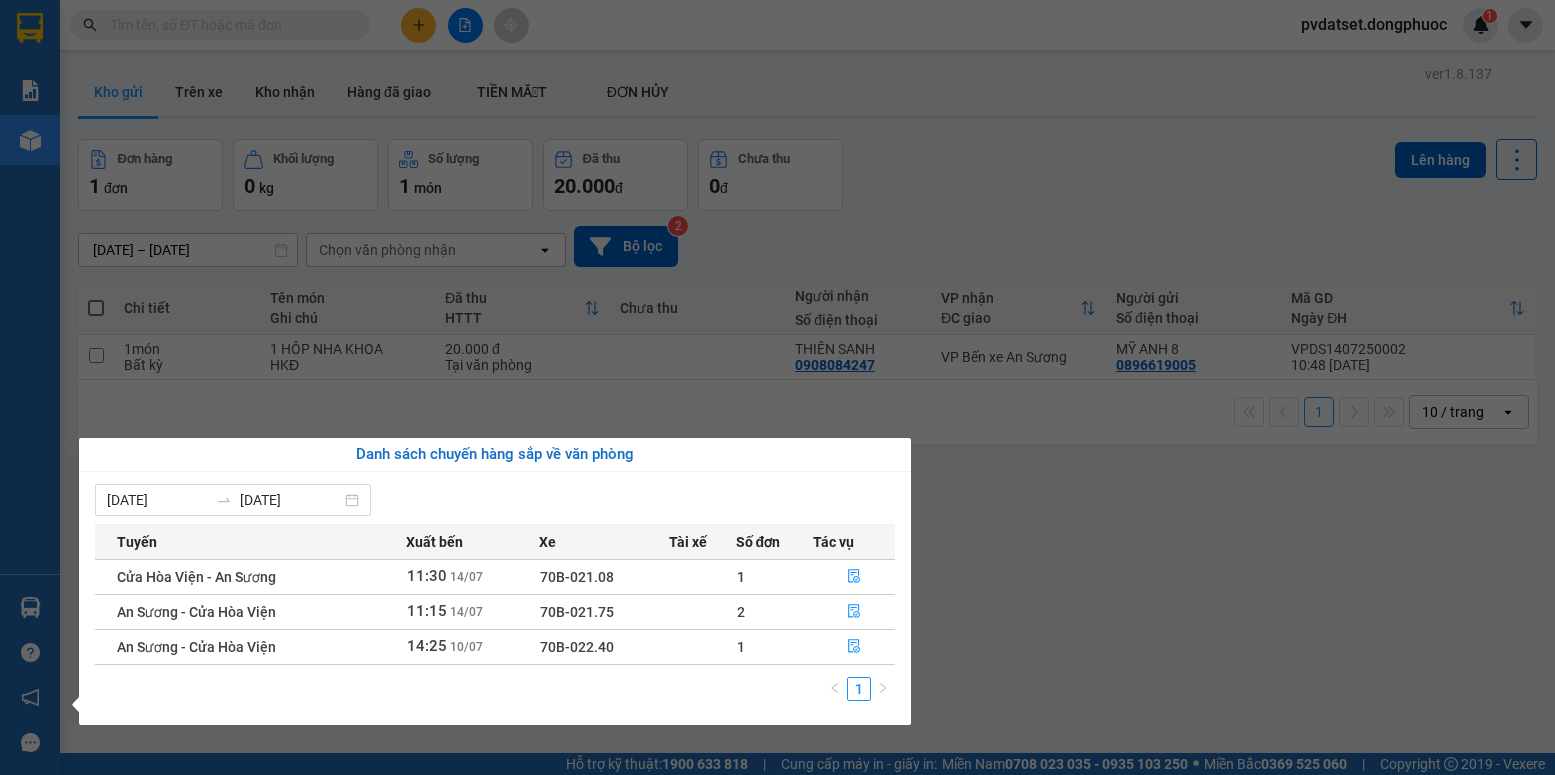 drag, startPoint x: 1014, startPoint y: 596, endPoint x: 568, endPoint y: 320, distance: 524.4921 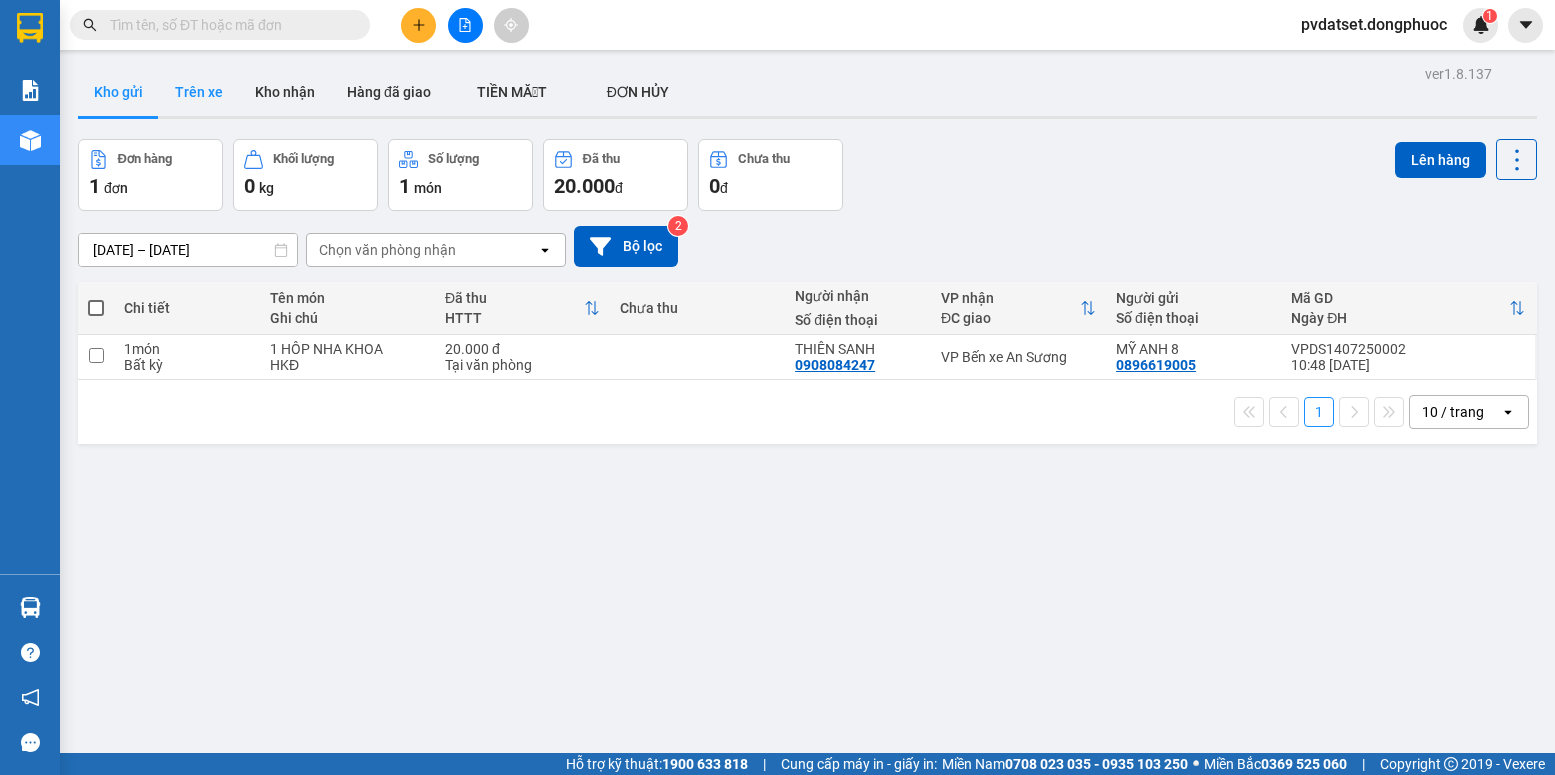 click on "Trên xe" at bounding box center [199, 92] 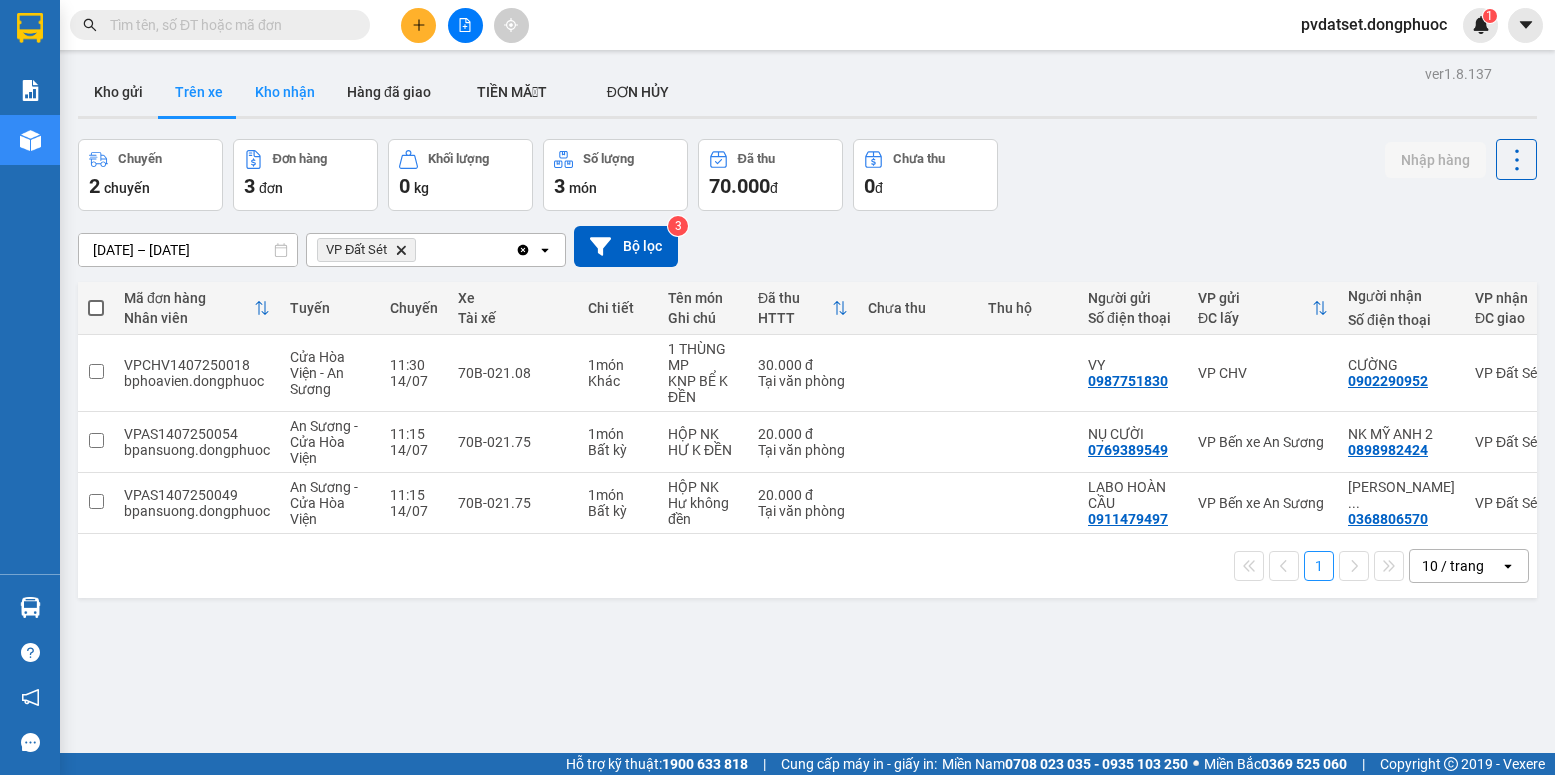 click on "Kho nhận" at bounding box center (285, 92) 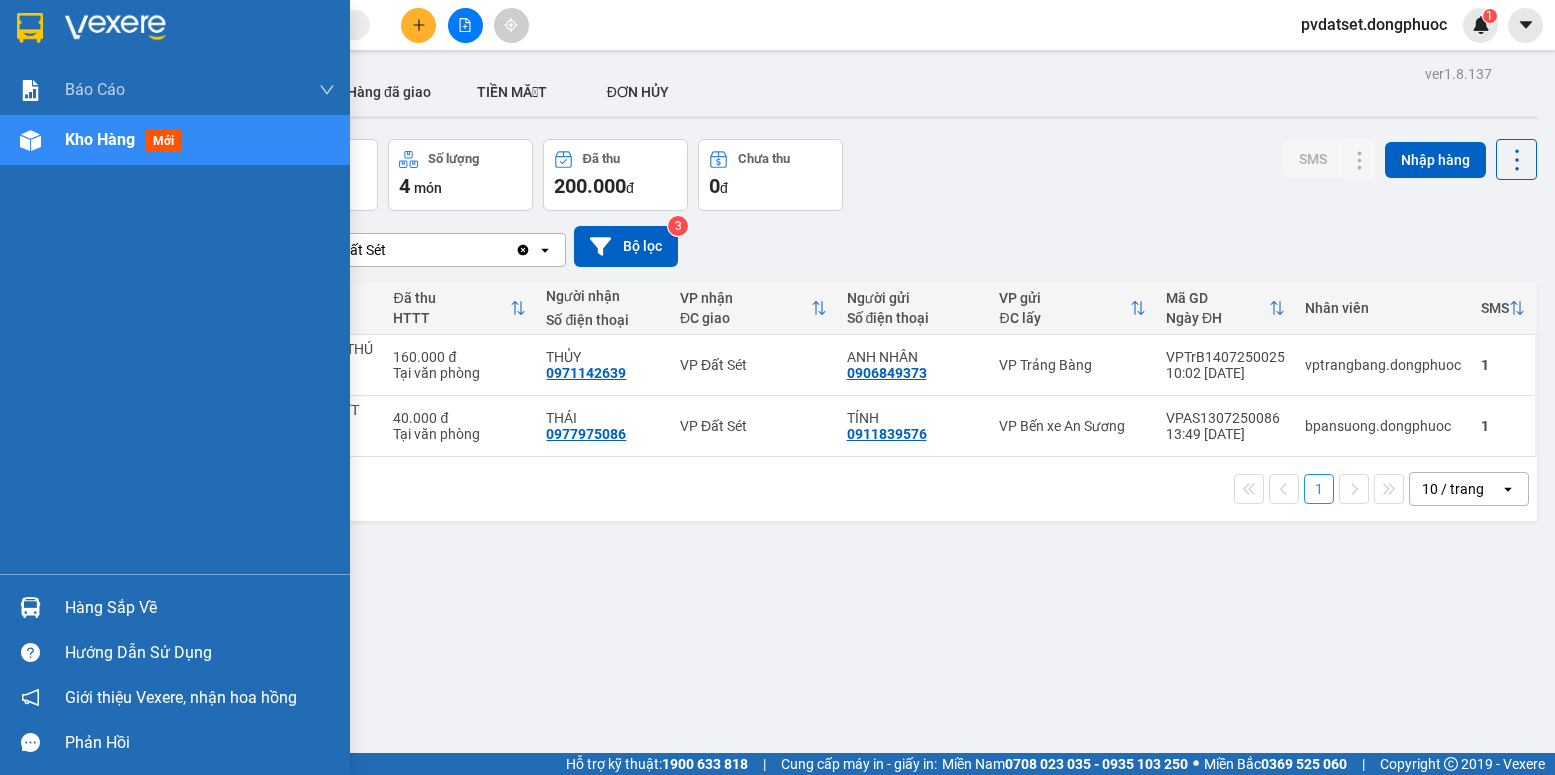 click at bounding box center (30, 607) 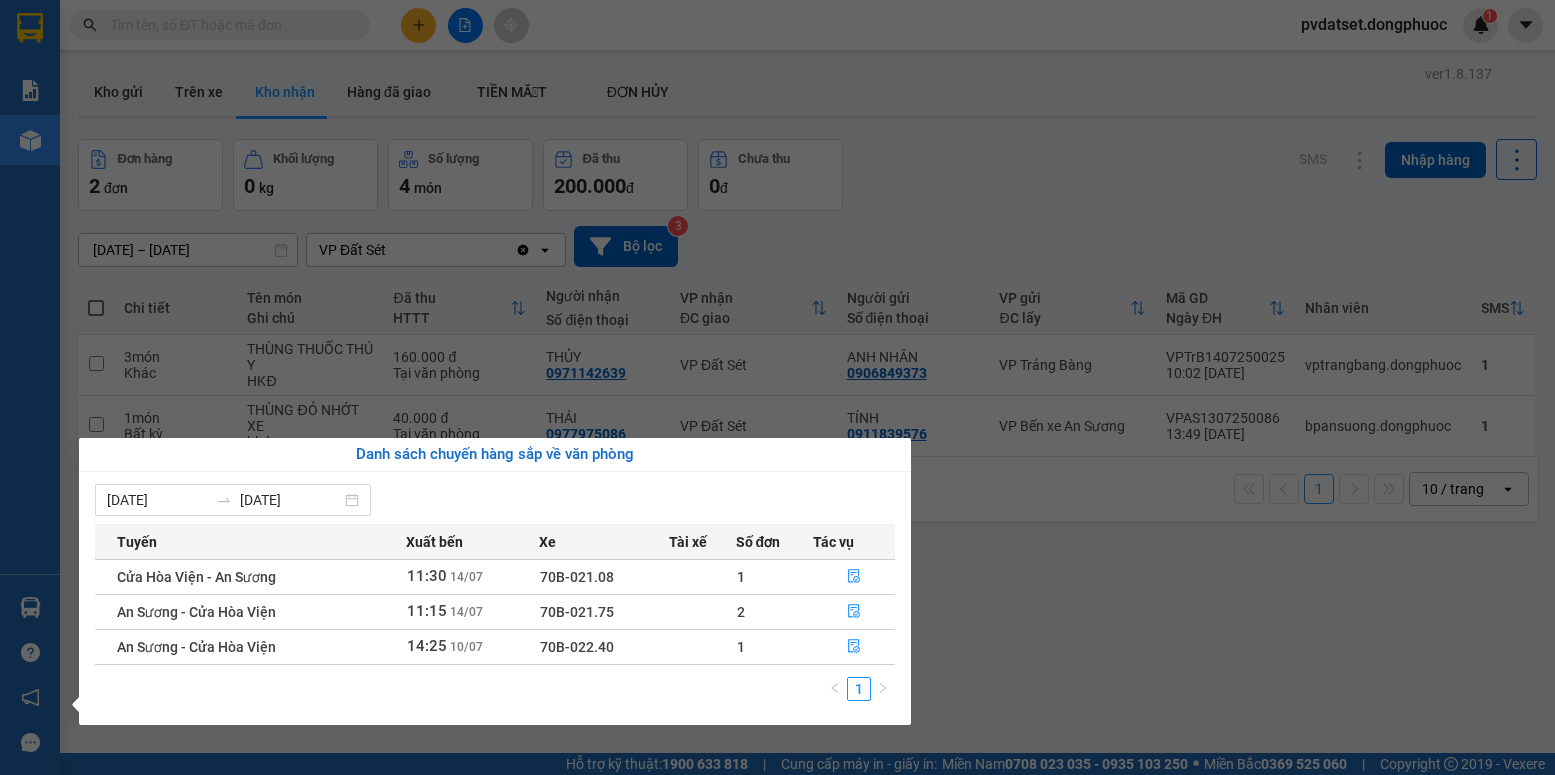 click on "Kết quả tìm kiếm ( 0 )  Bộ lọc  Ngày tạo đơn gần nhất No Data pvdatset.dongphuoc 1     Báo cáo Mẫu 1: Báo cáo dòng tiền  Mẫu 1: Báo cáo dòng tiền theo nhân viên Mẫu 1: Báo cáo dòng tiền theo nhân viên (VP) Mẫu 2: Doanh số tạo đơn theo Văn phòng, nhân viên - Trạm     Kho hàng mới Hàng sắp về Hướng dẫn sử dụng Giới thiệu Vexere, nhận hoa hồng Phản hồi Phần mềm hỗ trợ bạn tốt chứ? ver  1.8.137 Kho gửi Trên xe Kho nhận Hàng đã giao TIỀN MẶT  ĐƠN HỦY Đơn hàng 2 đơn Khối lượng 0 kg Số lượng 4 món Đã thu 200.000  đ Chưa thu 0  đ SMS Nhập hàng [DATE] – [DATE] Press the down arrow key to interact with the calendar and select a date. Press the escape button to close the calendar. Selected date range is from [DATE] to [DATE]. VP Đất Sét Clear value open Bộ lọc 3 Chi tiết Tên món Ghi chú Đã thu HTTT Người nhận Số điện thoại VP nhận" at bounding box center (777, 387) 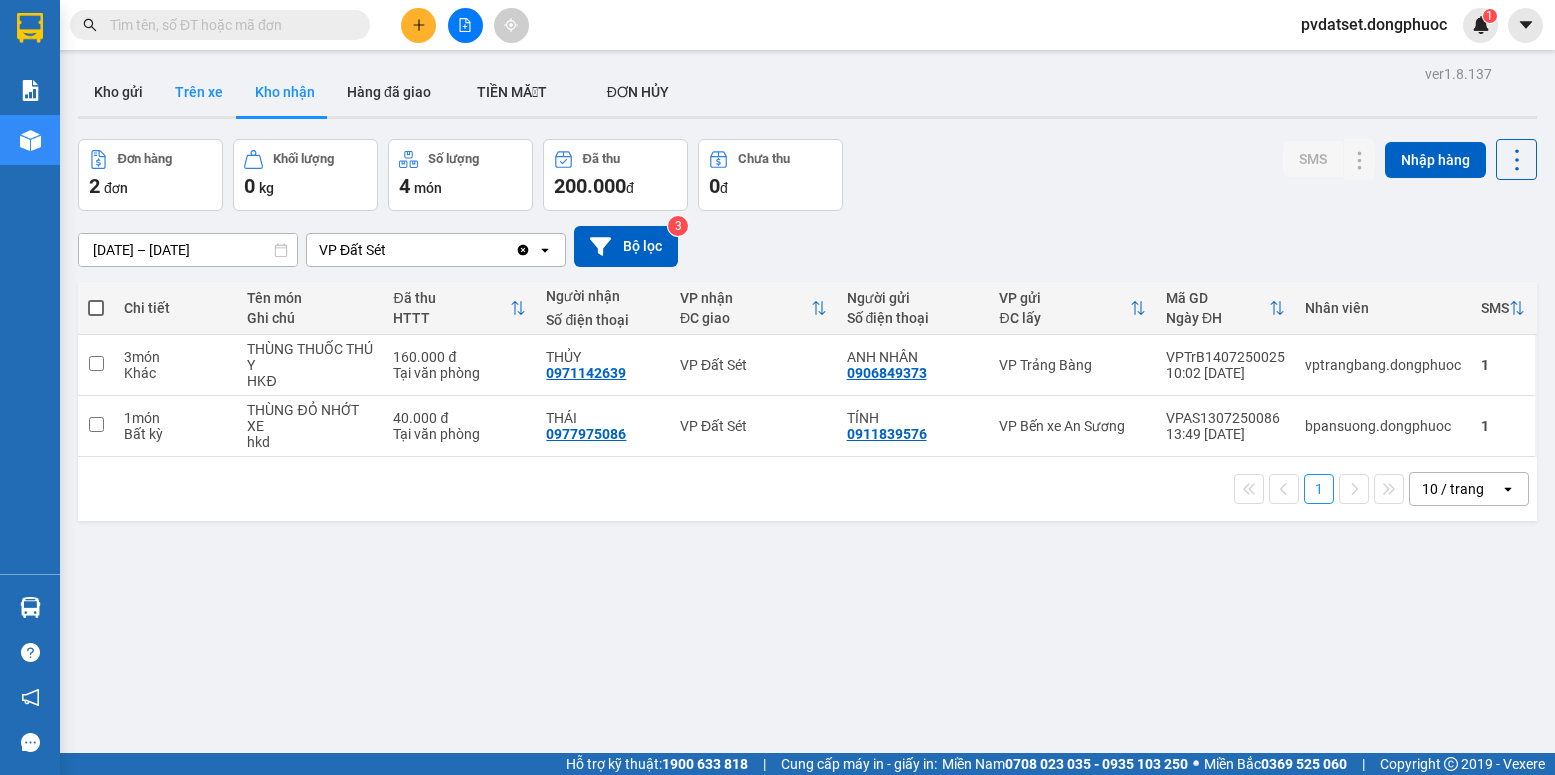 click on "Trên xe" at bounding box center (199, 92) 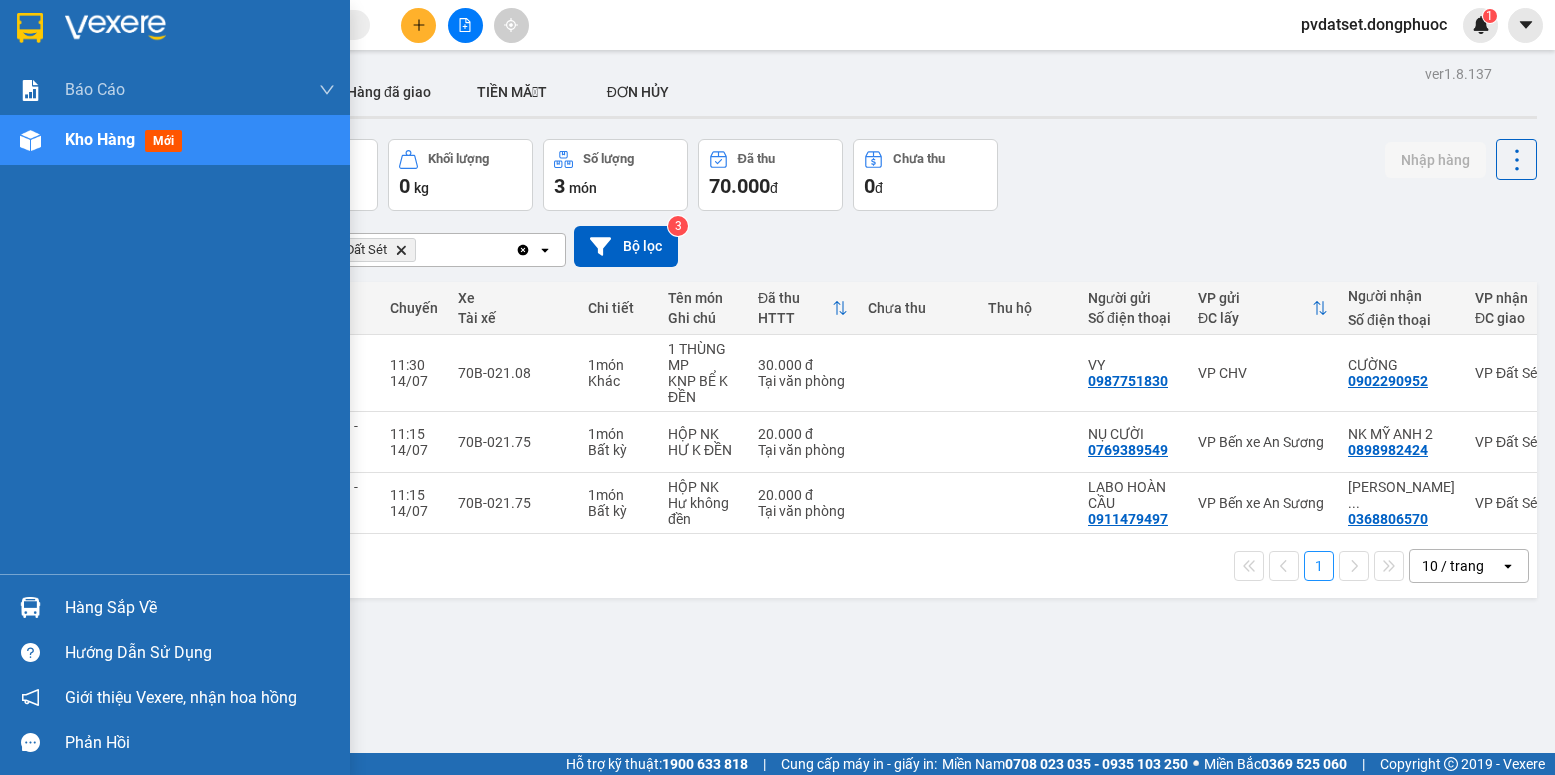 click on "Hàng sắp về" at bounding box center [175, 607] 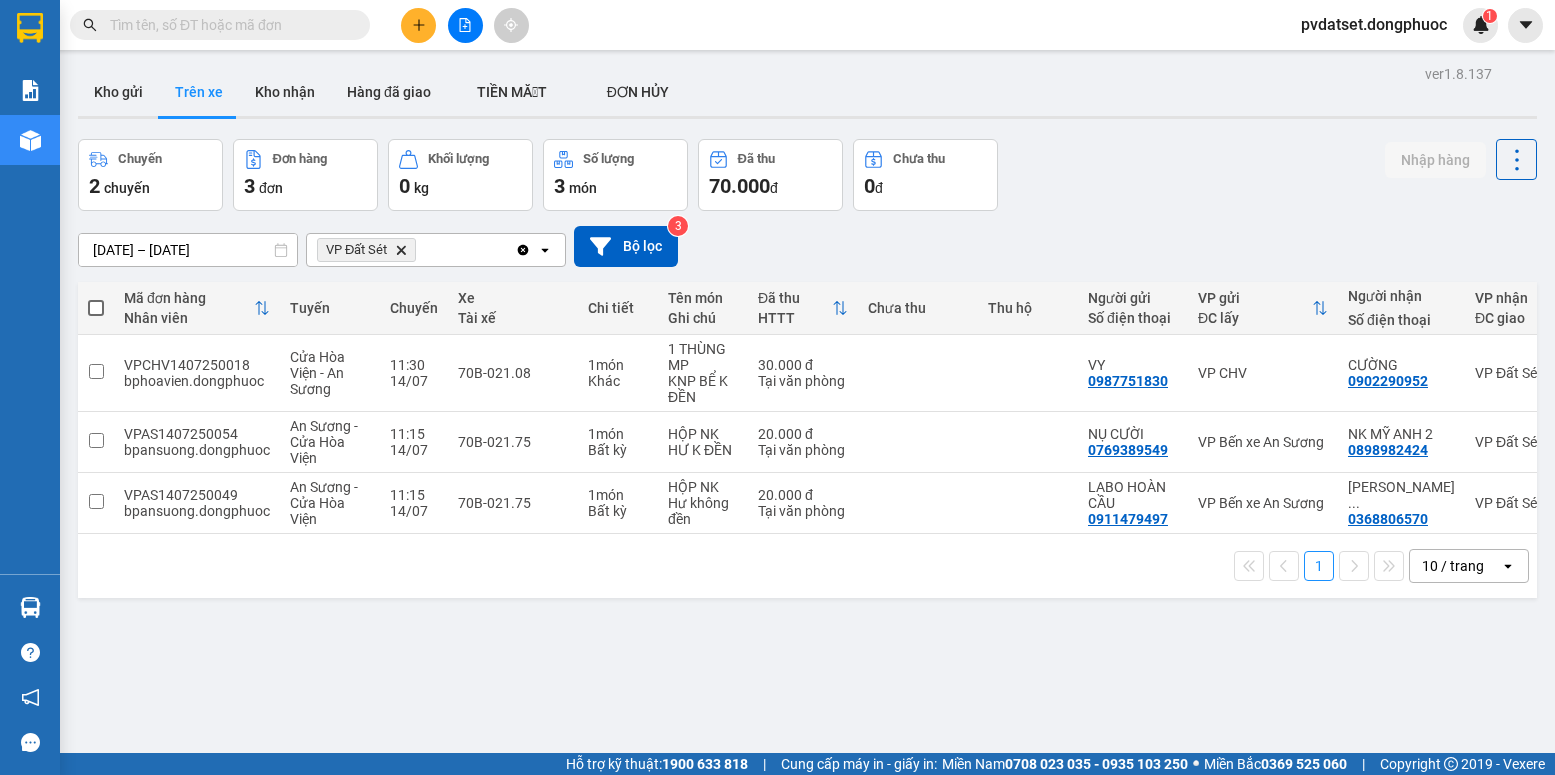 click on "Kết quả tìm kiếm ( 0 )  Bộ lọc  Ngày tạo đơn gần nhất No Data pvdatset.dongphuoc 1     Báo cáo Mẫu 1: Báo cáo dòng tiền  Mẫu 1: Báo cáo dòng tiền theo nhân viên Mẫu 1: Báo cáo dòng tiền theo nhân viên (VP) Mẫu 2: Doanh số tạo đơn theo Văn phòng, nhân viên - Trạm     Kho hàng mới Hàng sắp về Hướng dẫn sử dụng Giới thiệu Vexere, nhận hoa hồng Phản hồi Phần mềm hỗ trợ bạn tốt chứ? ver  1.8.137 Kho gửi Trên xe Kho nhận Hàng đã giao TIỀN MẶT  ĐƠN HỦY Chuyến 2 chuyến Đơn hàng 3 đơn Khối lượng 0 kg Số lượng 3 món Đã thu 70.000  đ Chưa thu 0  đ Nhập hàng [DATE] – [DATE] Press the down arrow key to interact with the calendar and select a date. Press the escape button to close the calendar. Selected date range is from [DATE] to [DATE]. VP Đất Sét Delete Clear all open Bộ lọc 3 Mã đơn hàng Nhân viên Tuyến Chuyến Xe Tài xế Chi tiết 1" at bounding box center [777, 387] 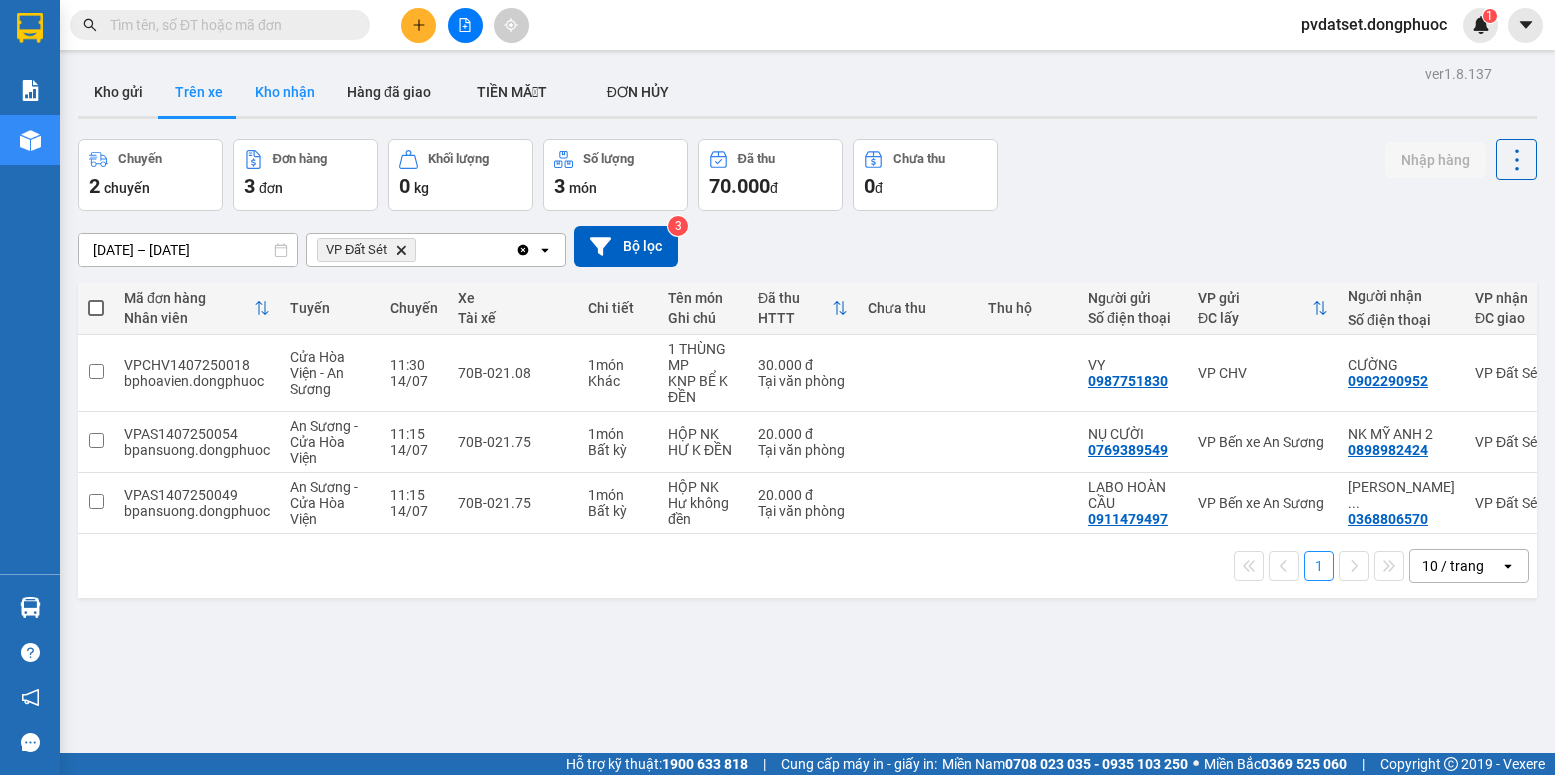 click on "Kho nhận" at bounding box center (285, 92) 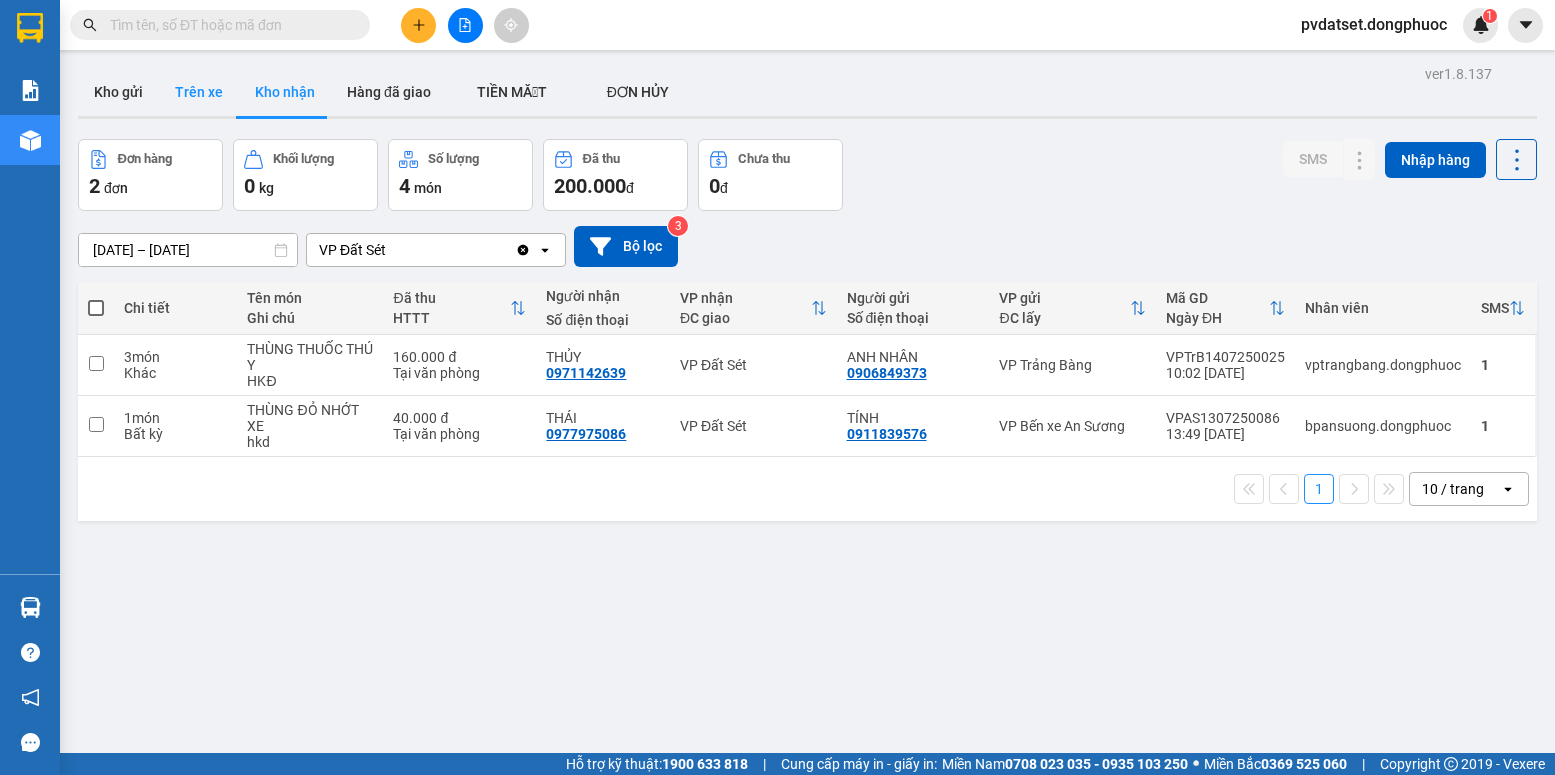 click on "Trên xe" at bounding box center [199, 92] 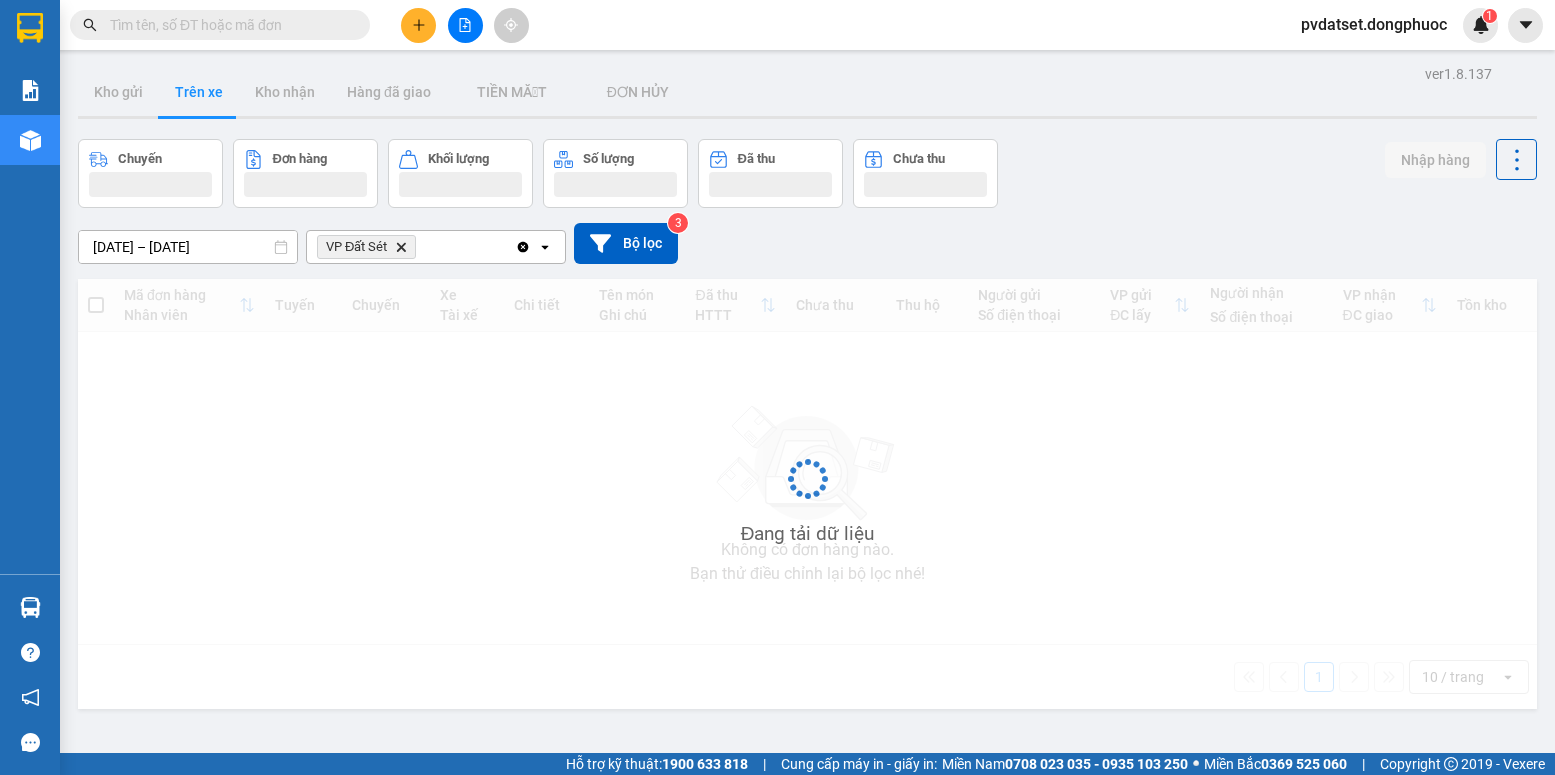 click on "Trên xe" at bounding box center [199, 92] 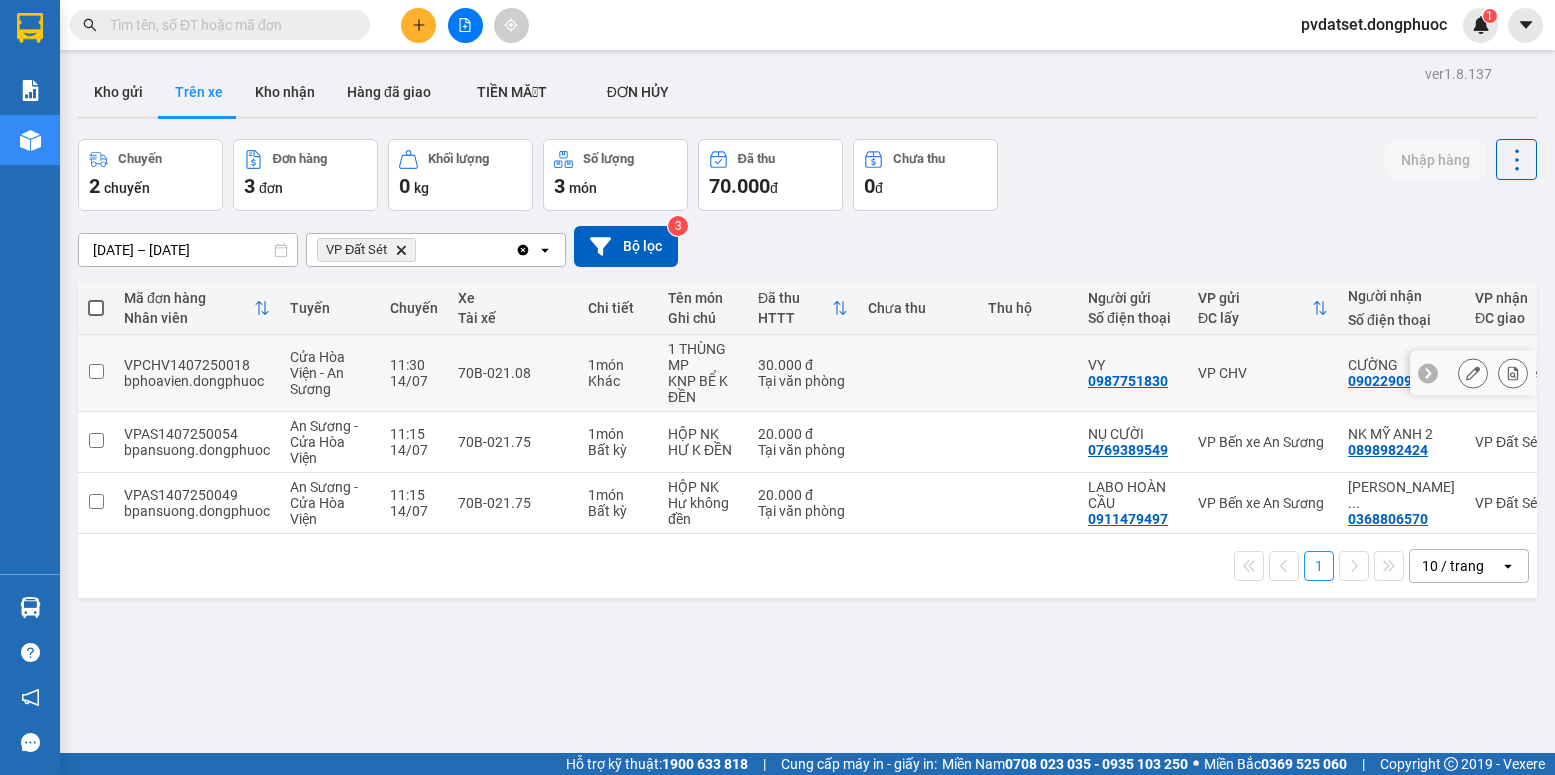 click on "Khác" at bounding box center (618, 381) 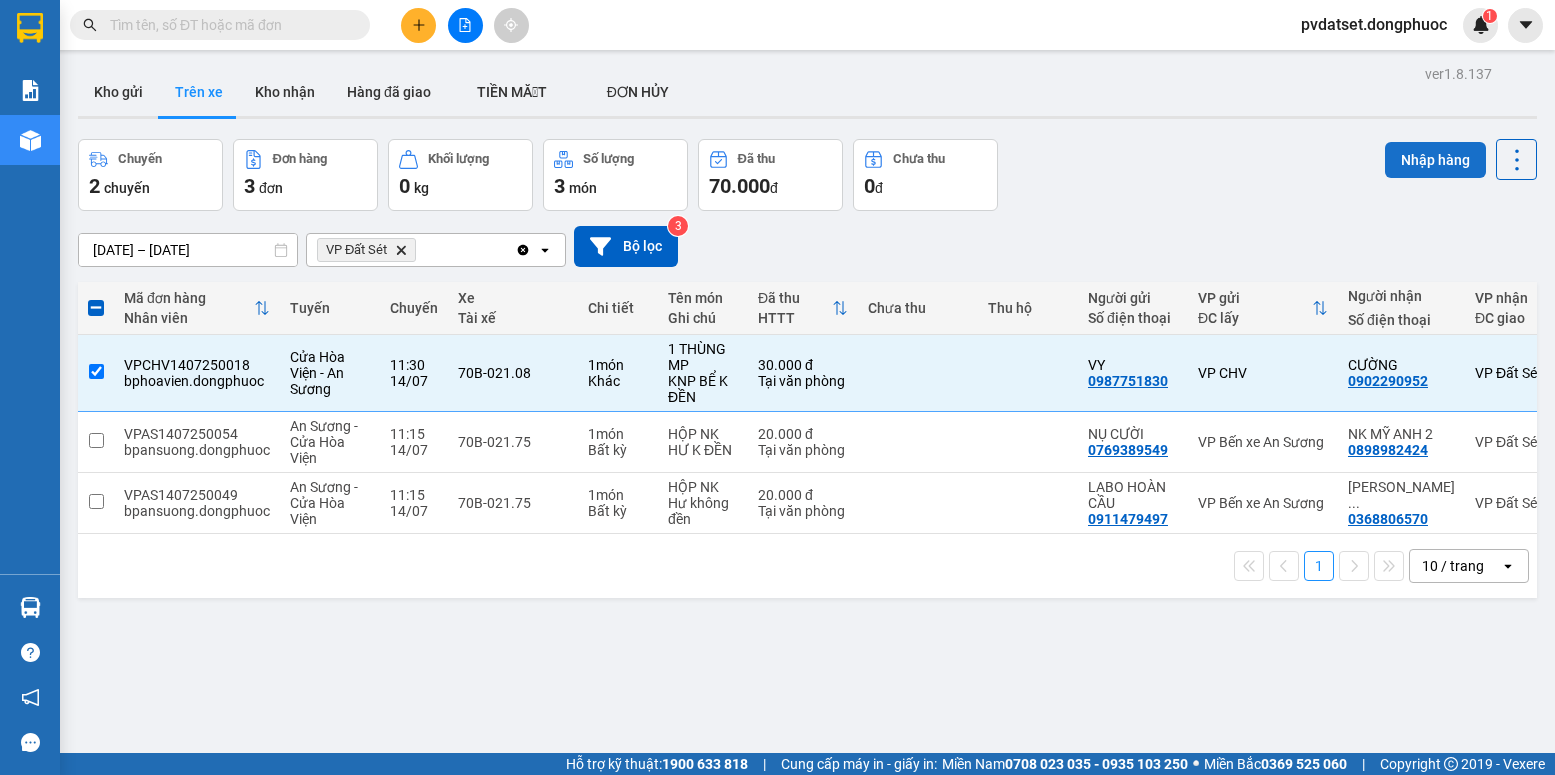 click on "Nhập hàng" at bounding box center (1435, 160) 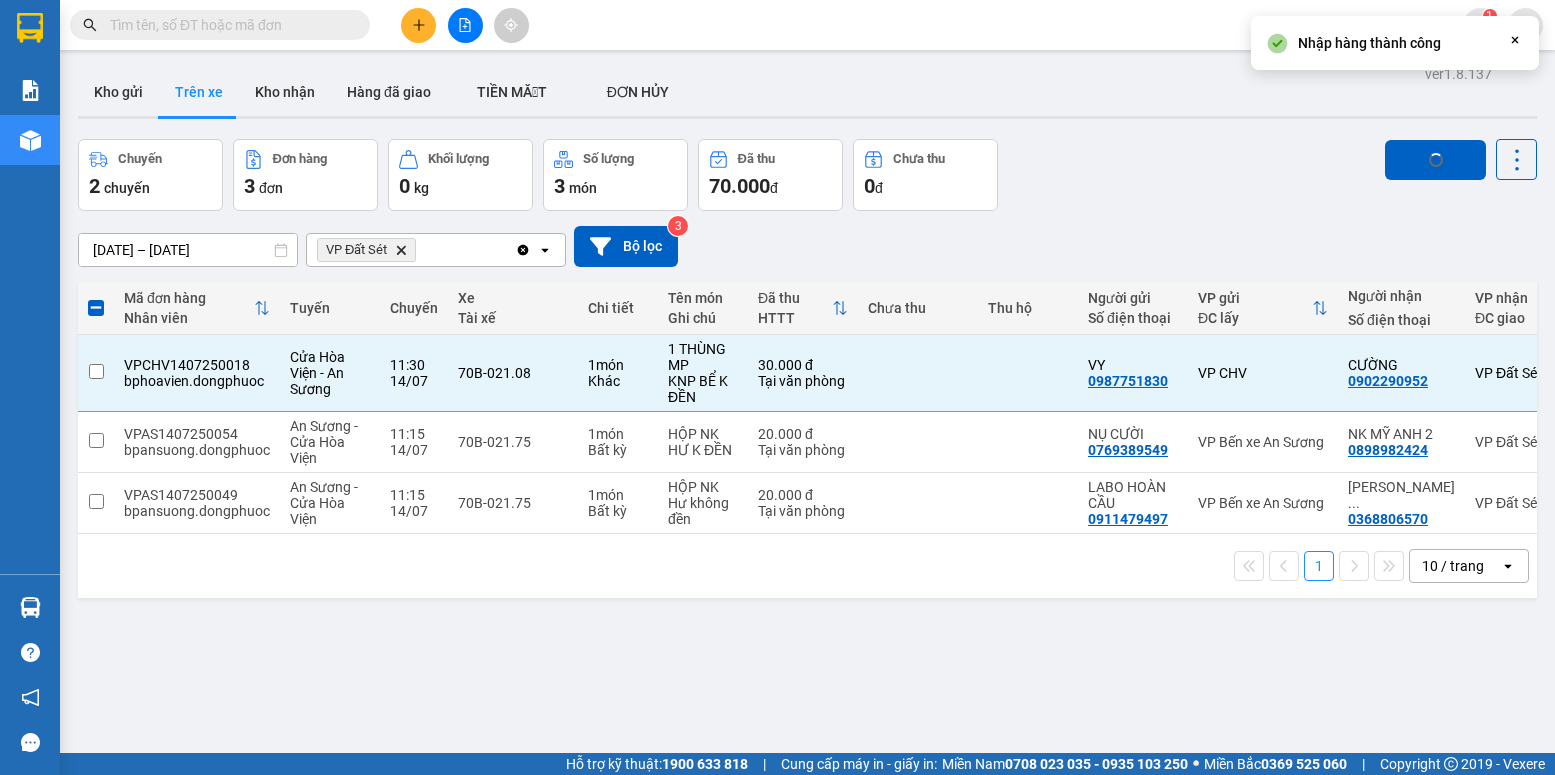 checkbox on "false" 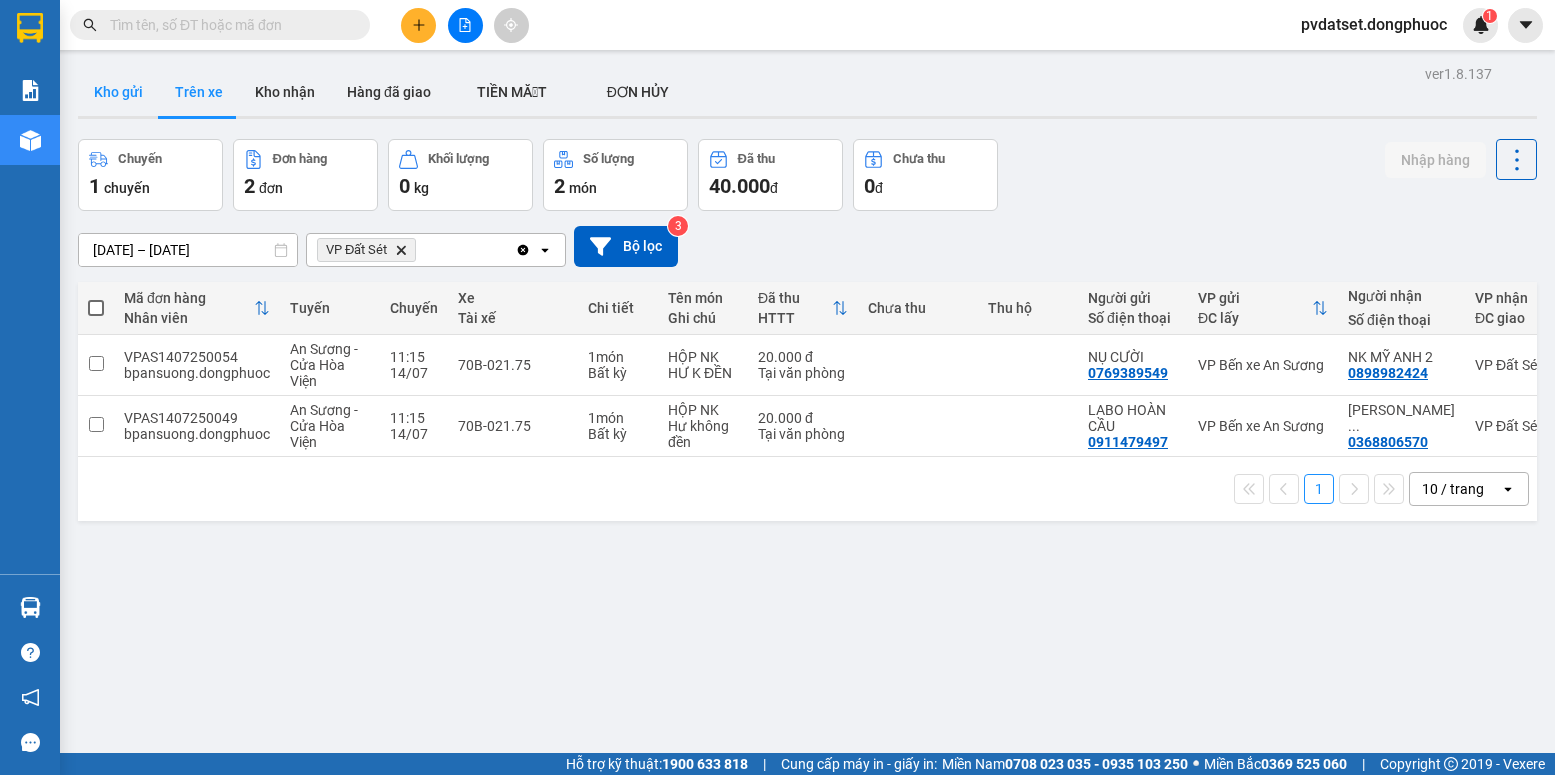 click on "Kho gửi" at bounding box center (118, 92) 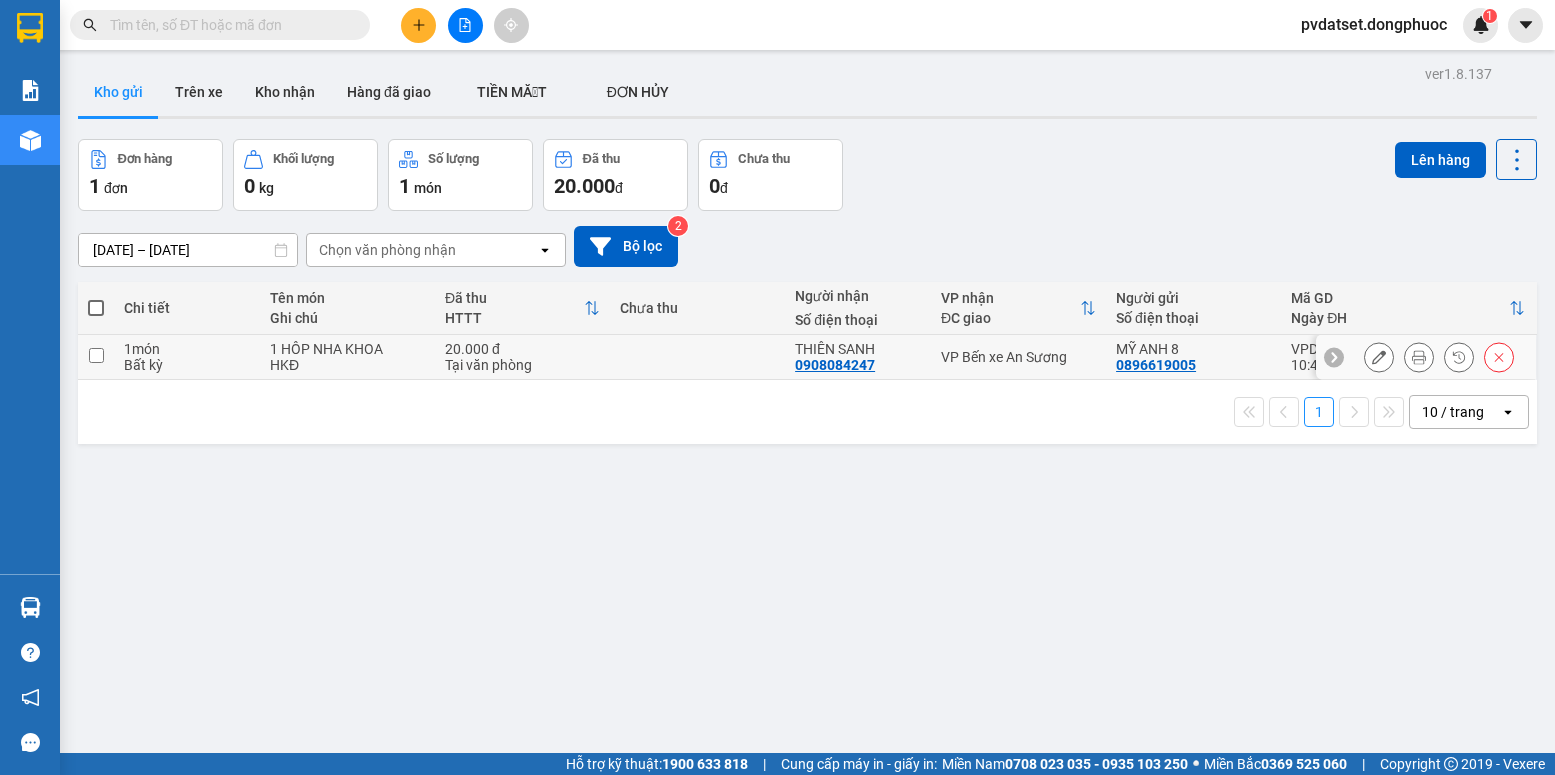 click on "VP Bến xe An Sương" at bounding box center (1018, 357) 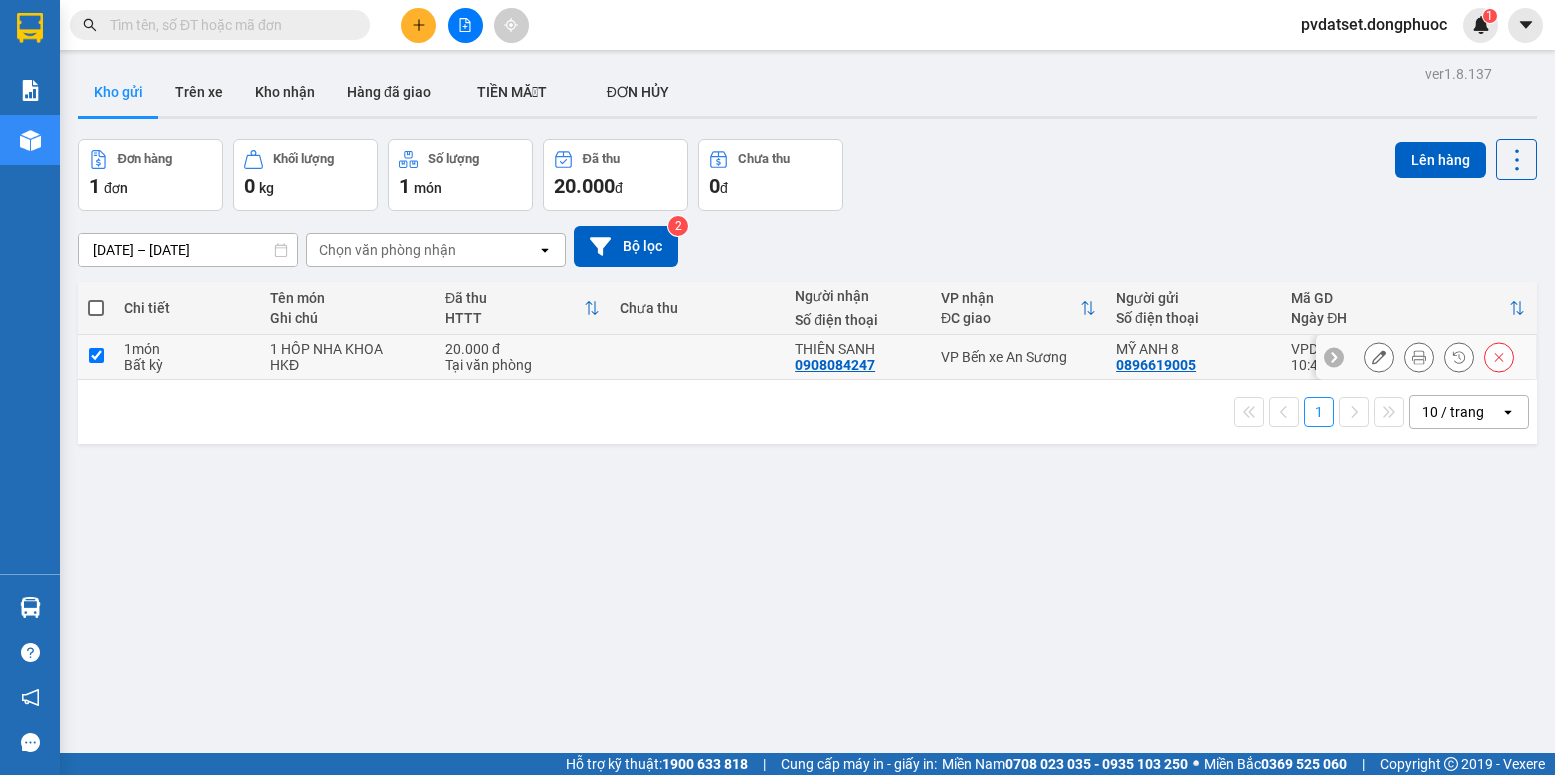 checkbox on "true" 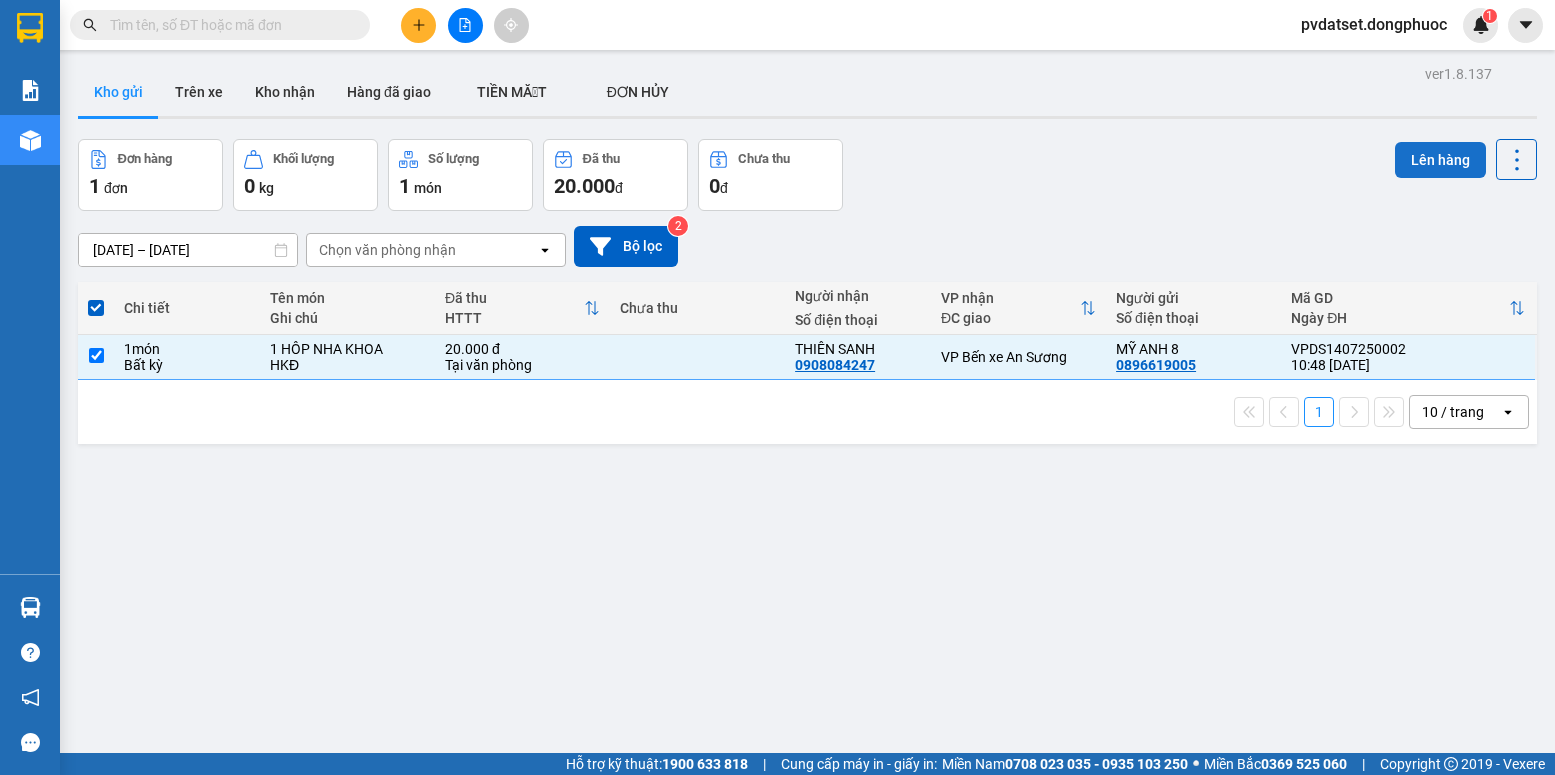 click on "Lên hàng" at bounding box center (1440, 160) 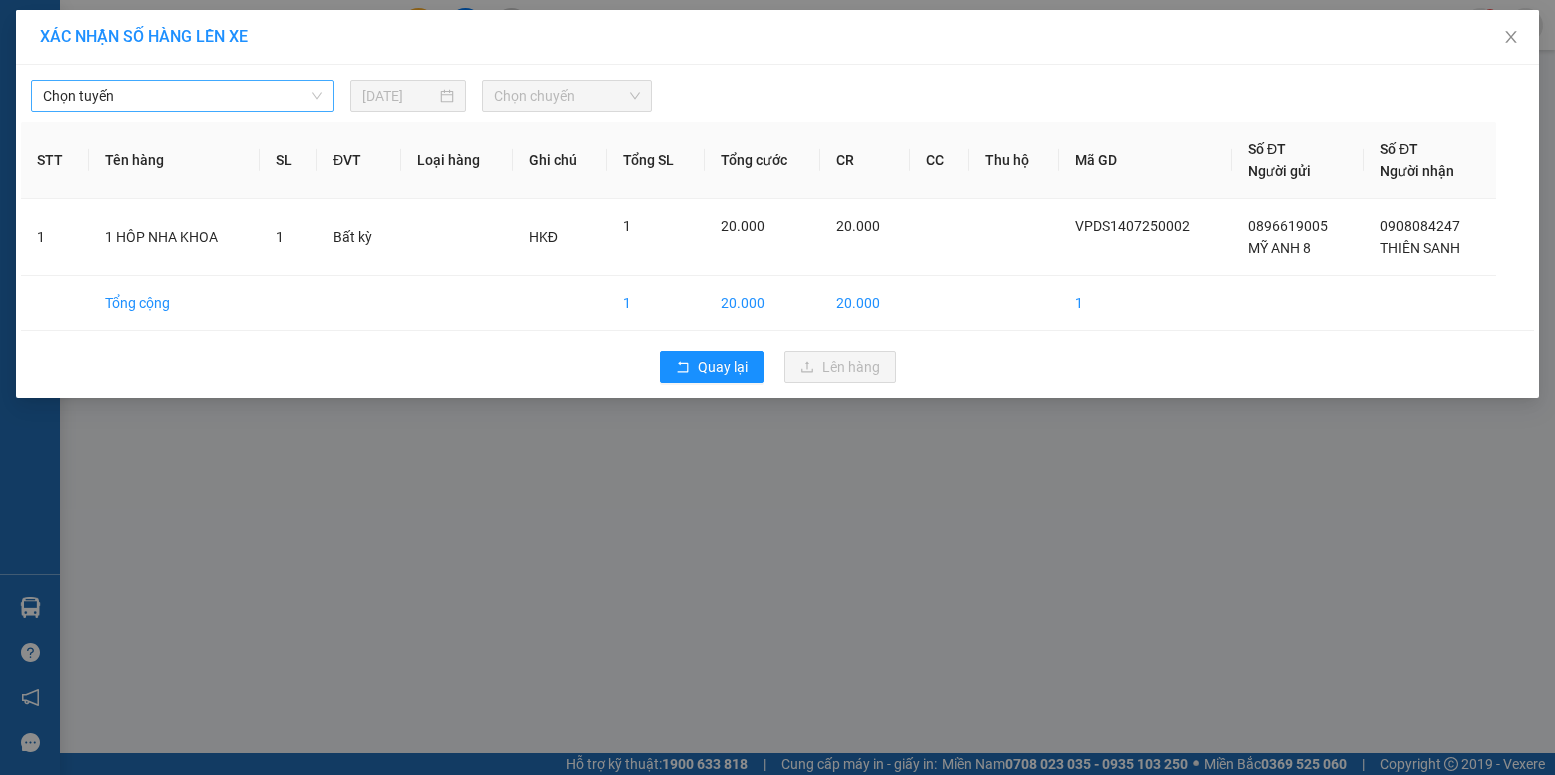 click on "Chọn tuyến" at bounding box center [182, 96] 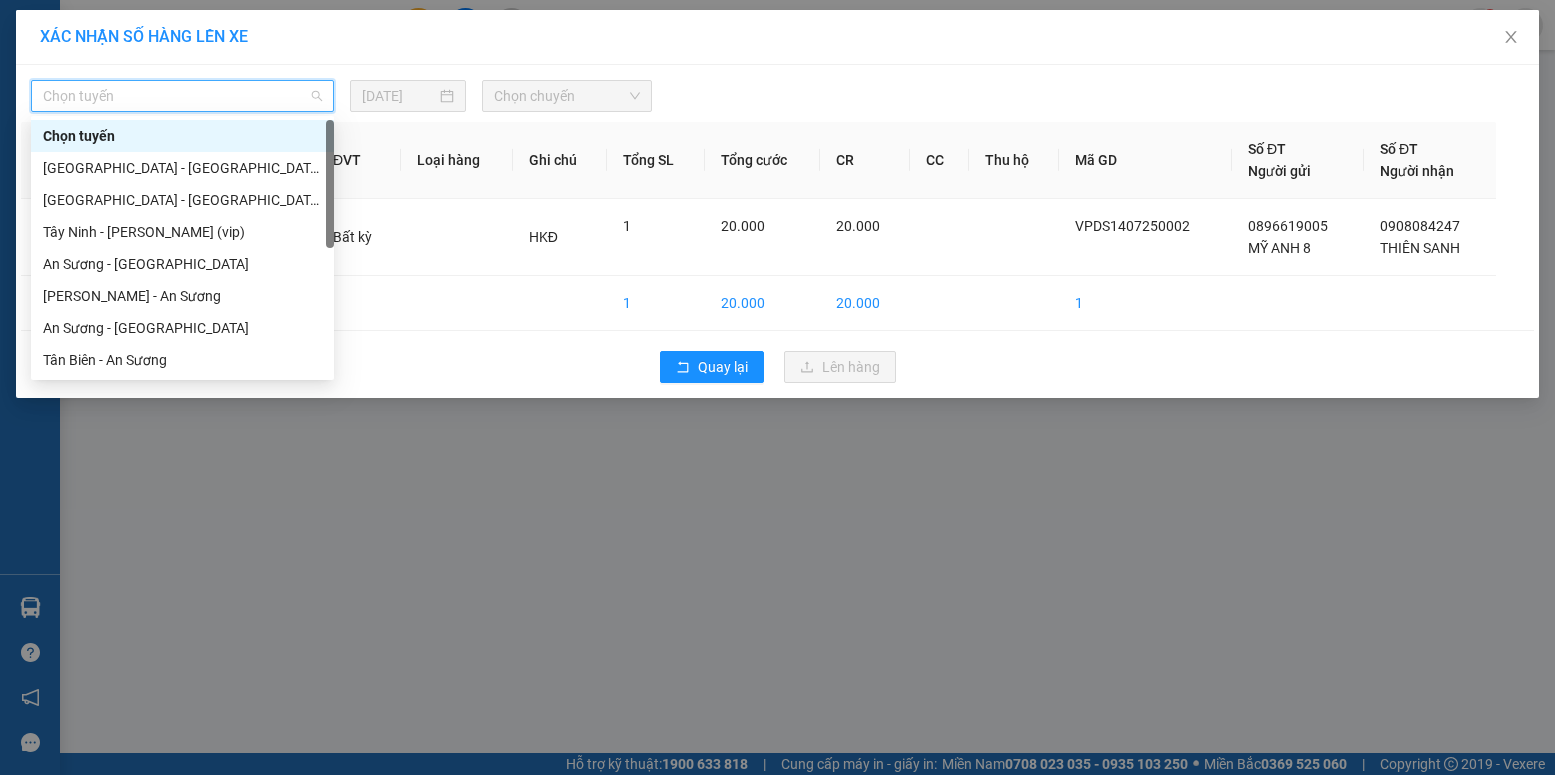 scroll, scrollTop: 280, scrollLeft: 0, axis: vertical 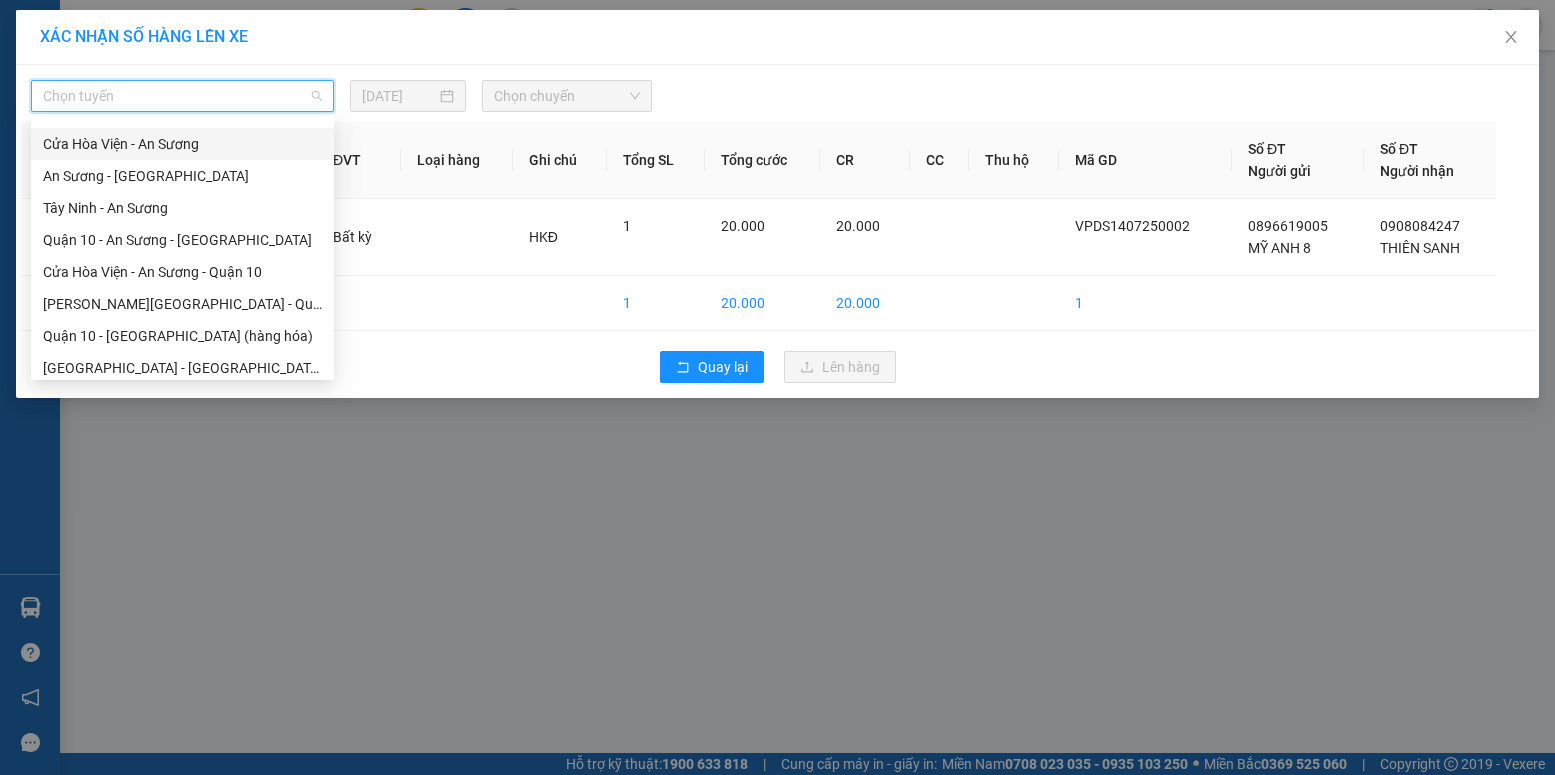 click on "Cửa Hòa Viện - An Sương" at bounding box center [182, 144] 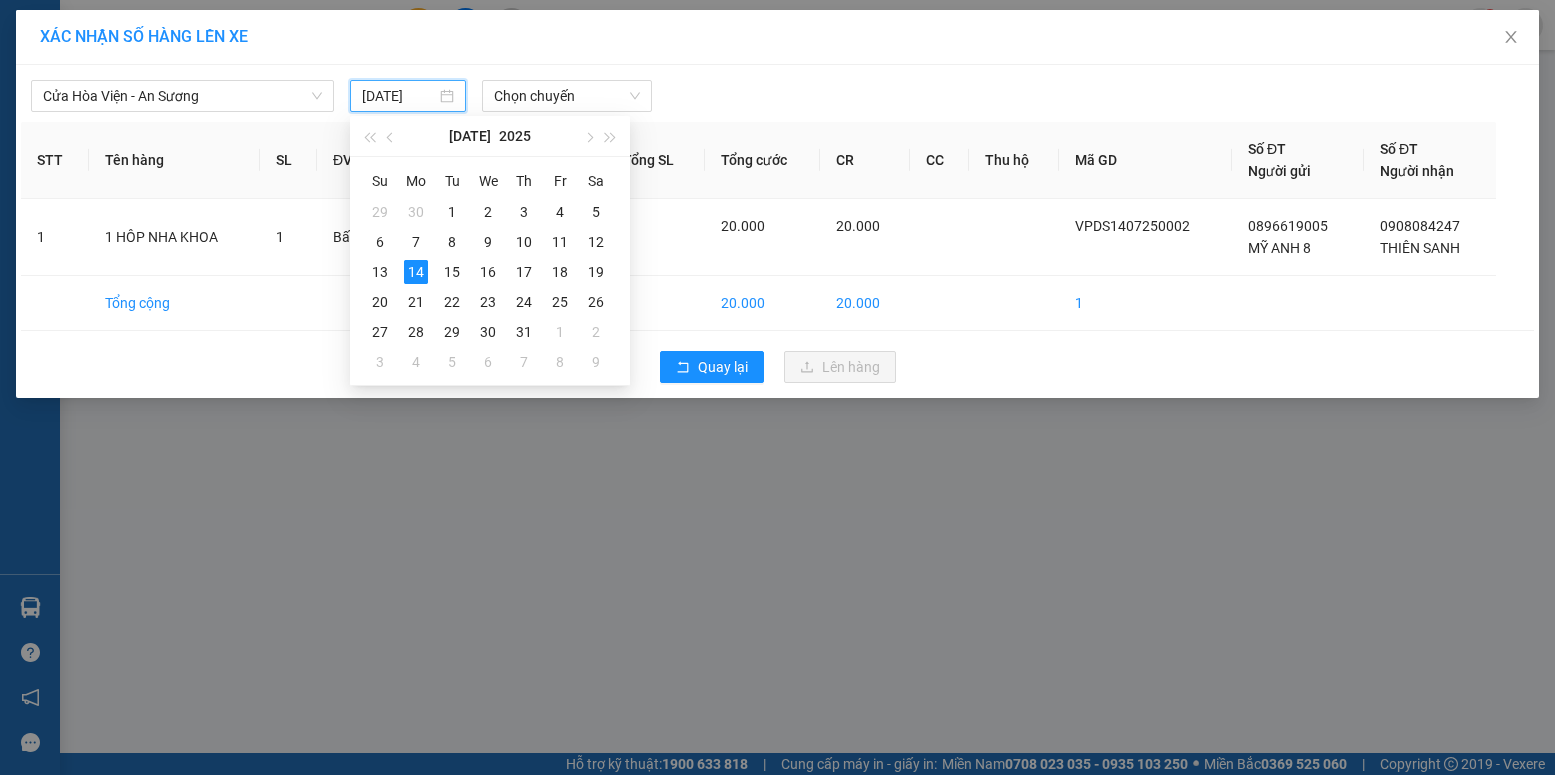 click on "[DATE]" at bounding box center [399, 96] 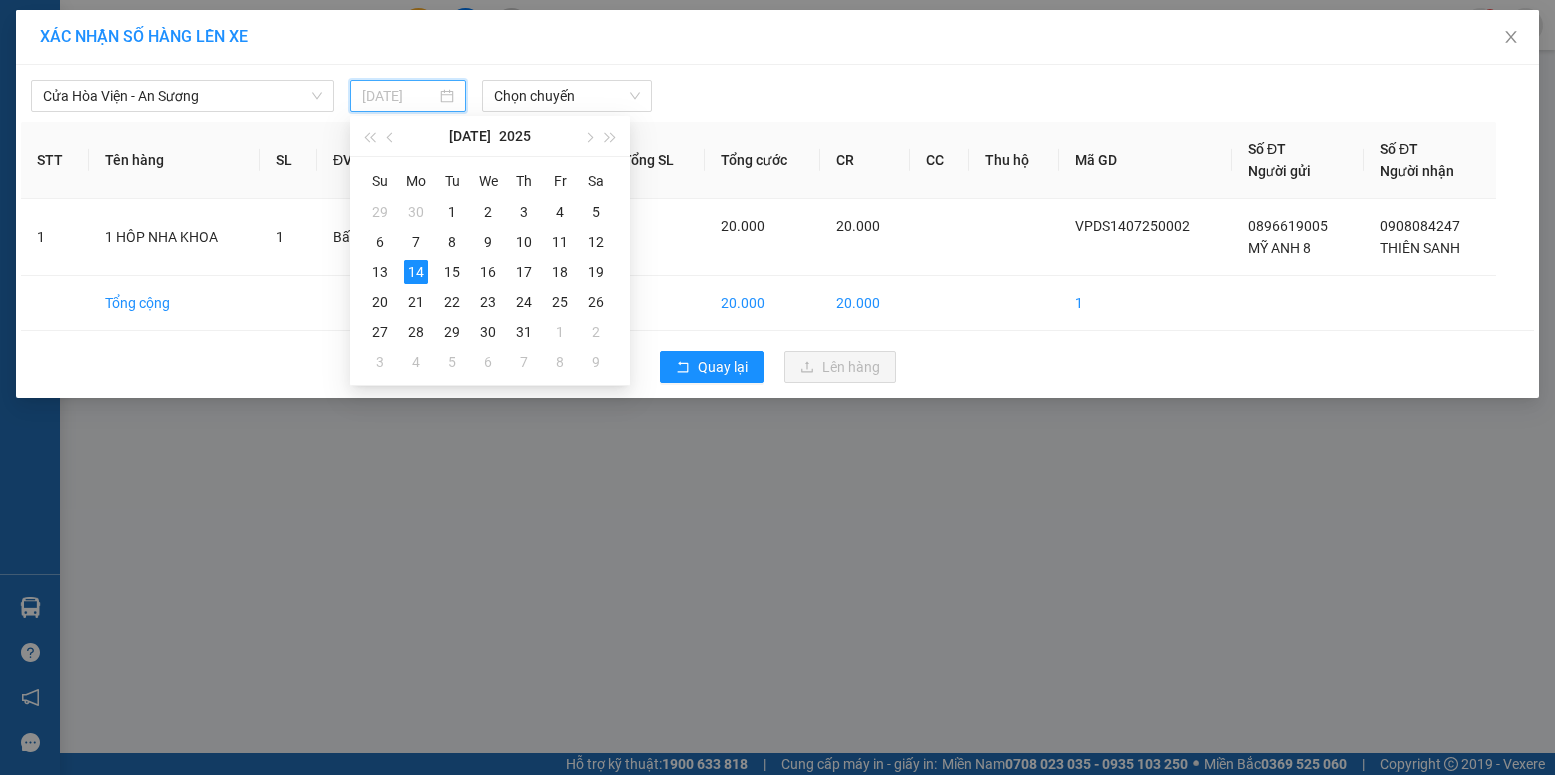 type on "[DATE]" 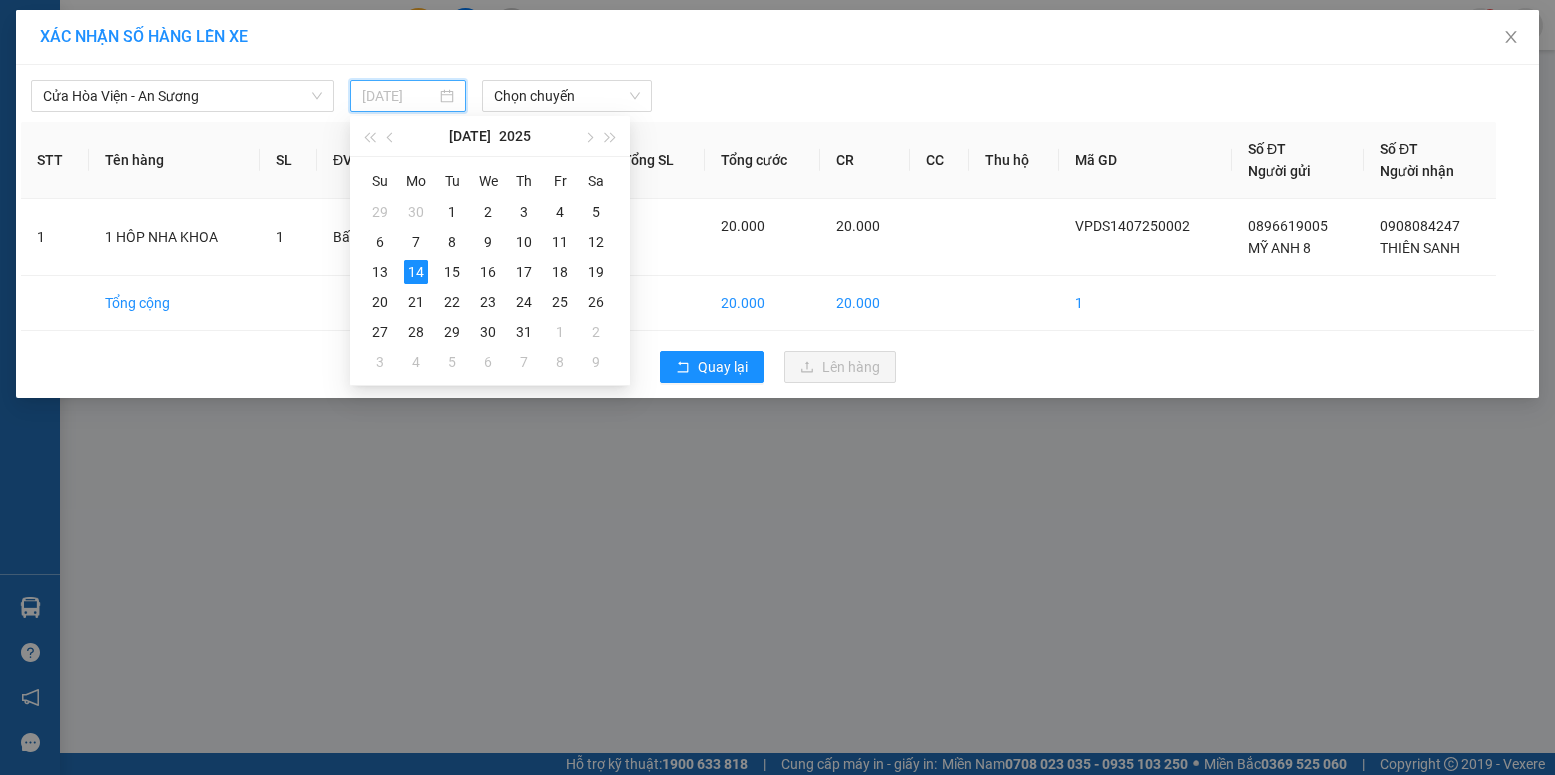 click on "14" at bounding box center [416, 272] 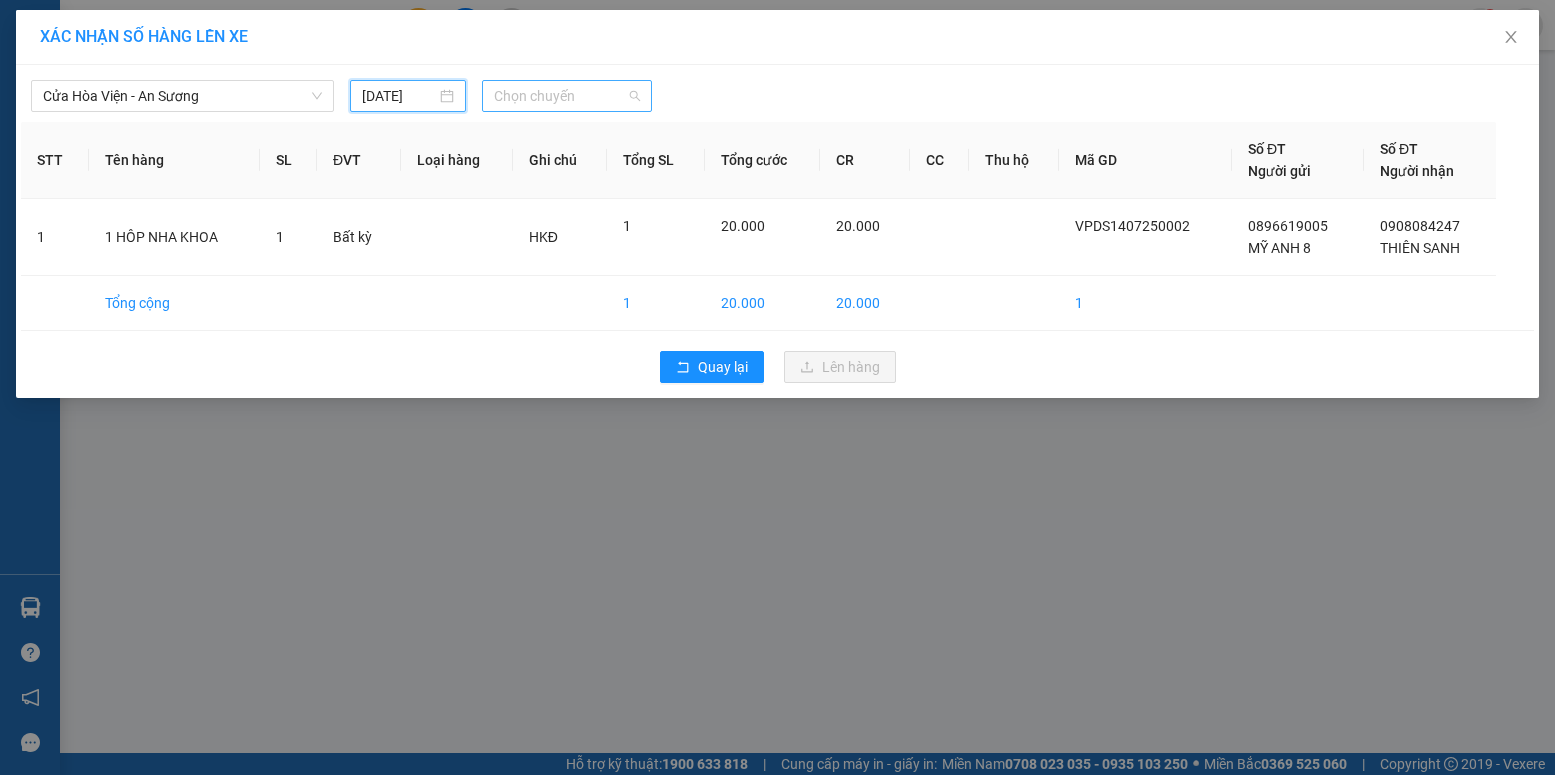 click on "Chọn chuyến" at bounding box center (567, 96) 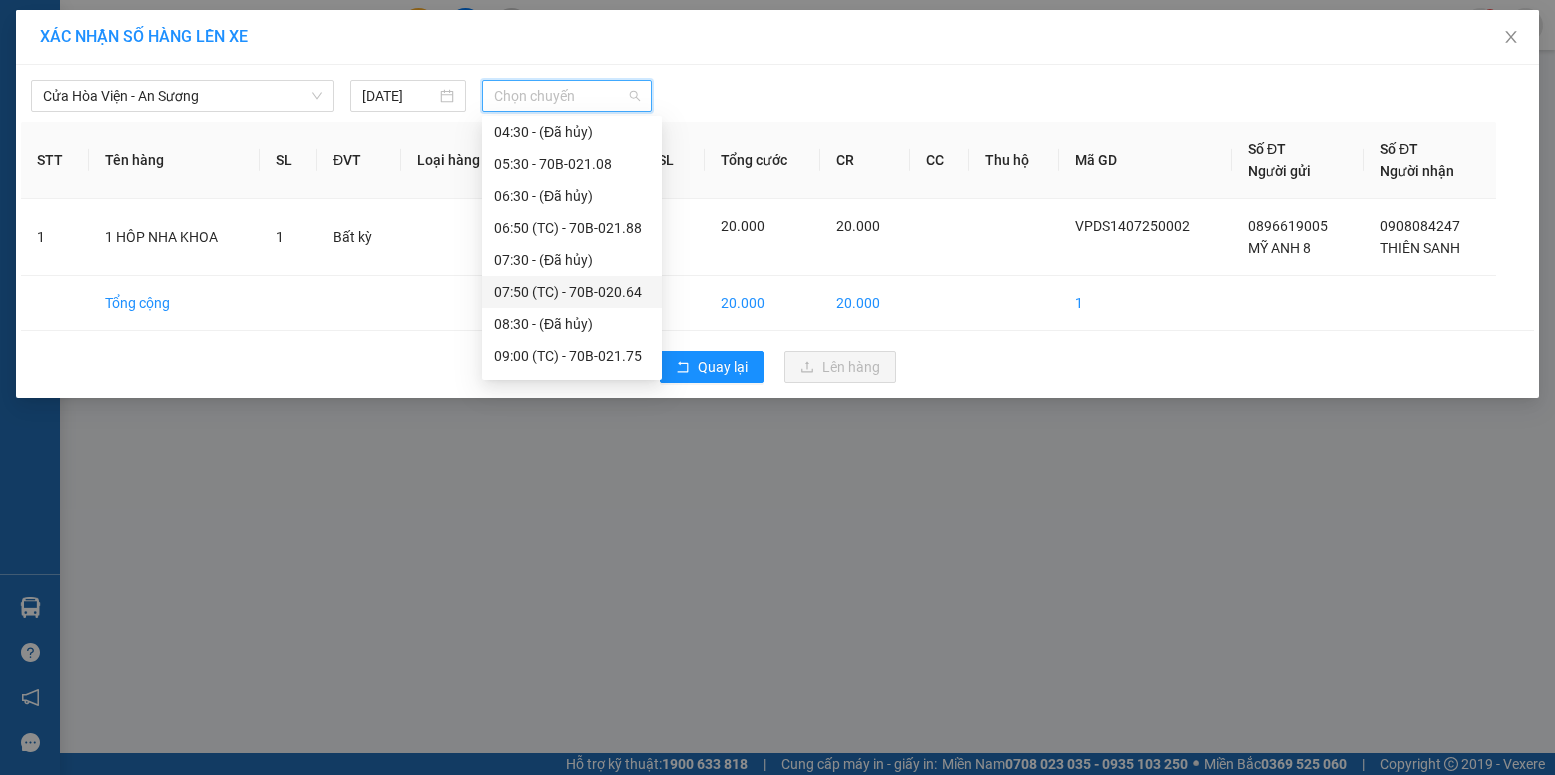 scroll, scrollTop: 300, scrollLeft: 0, axis: vertical 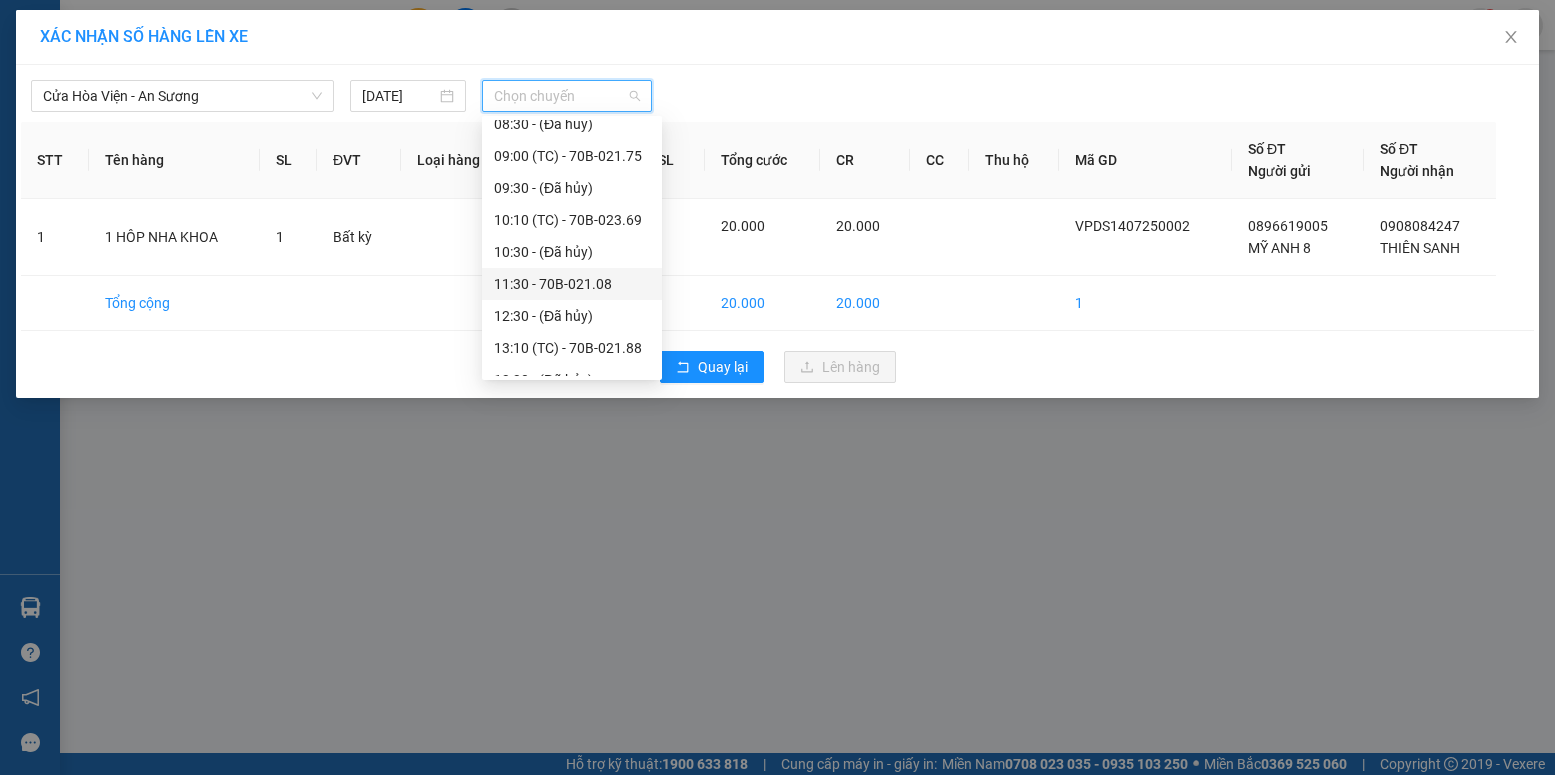 click on "11:30     - 70B-021.08" at bounding box center (572, 284) 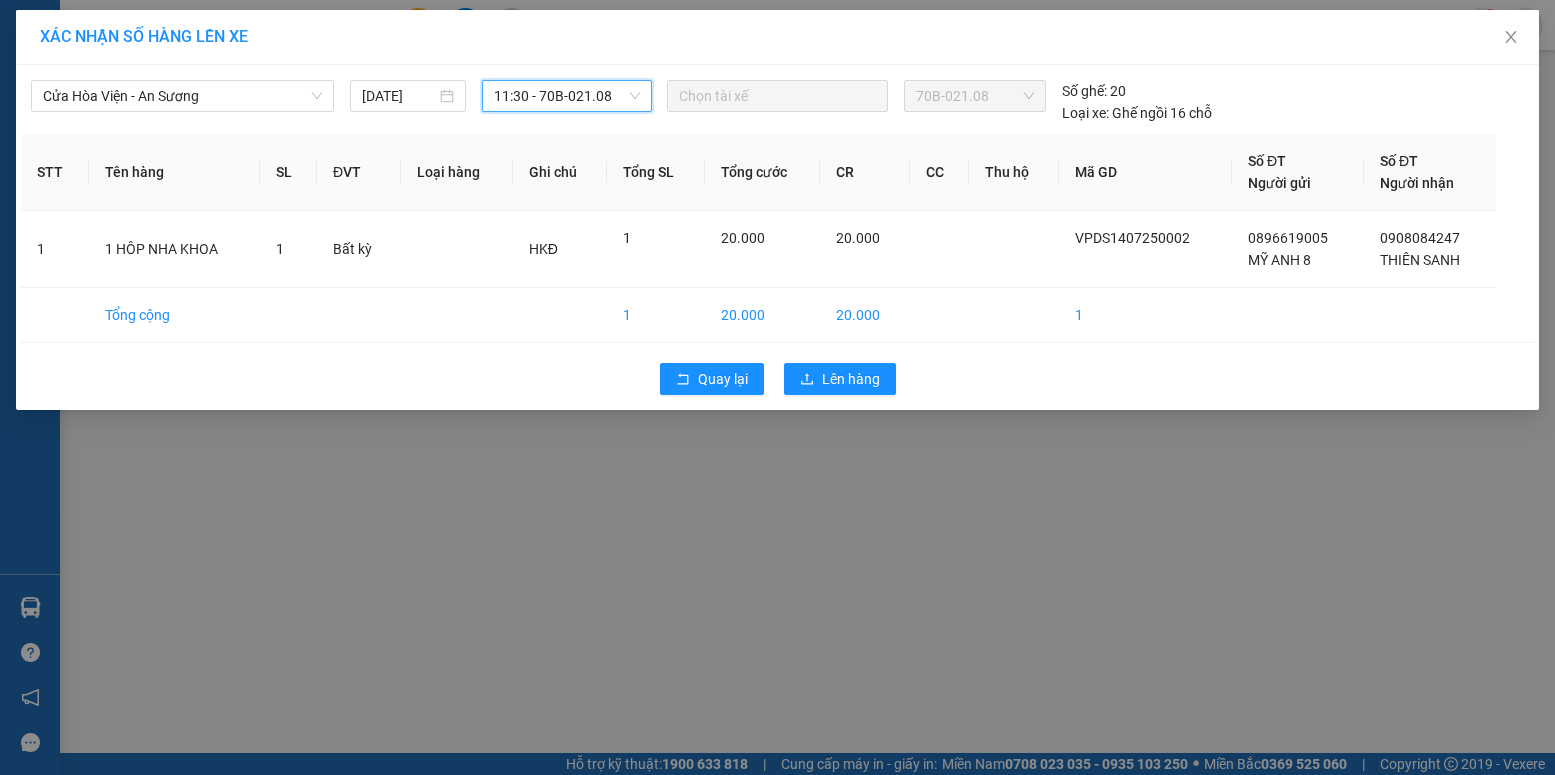 click on "11:30     - 70B-021.08" at bounding box center (567, 96) 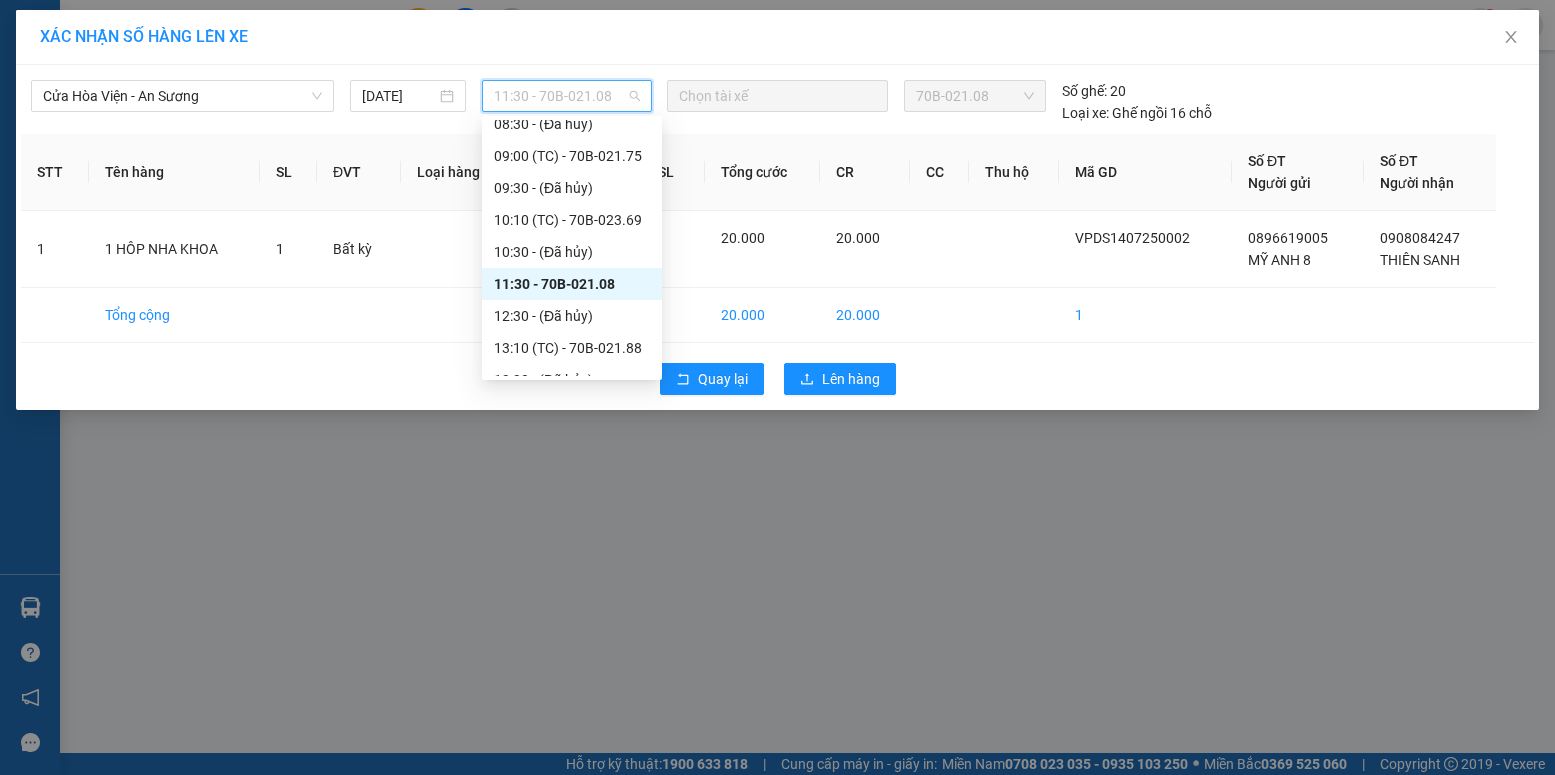 click on "11:30     - 70B-021.08" at bounding box center [572, 284] 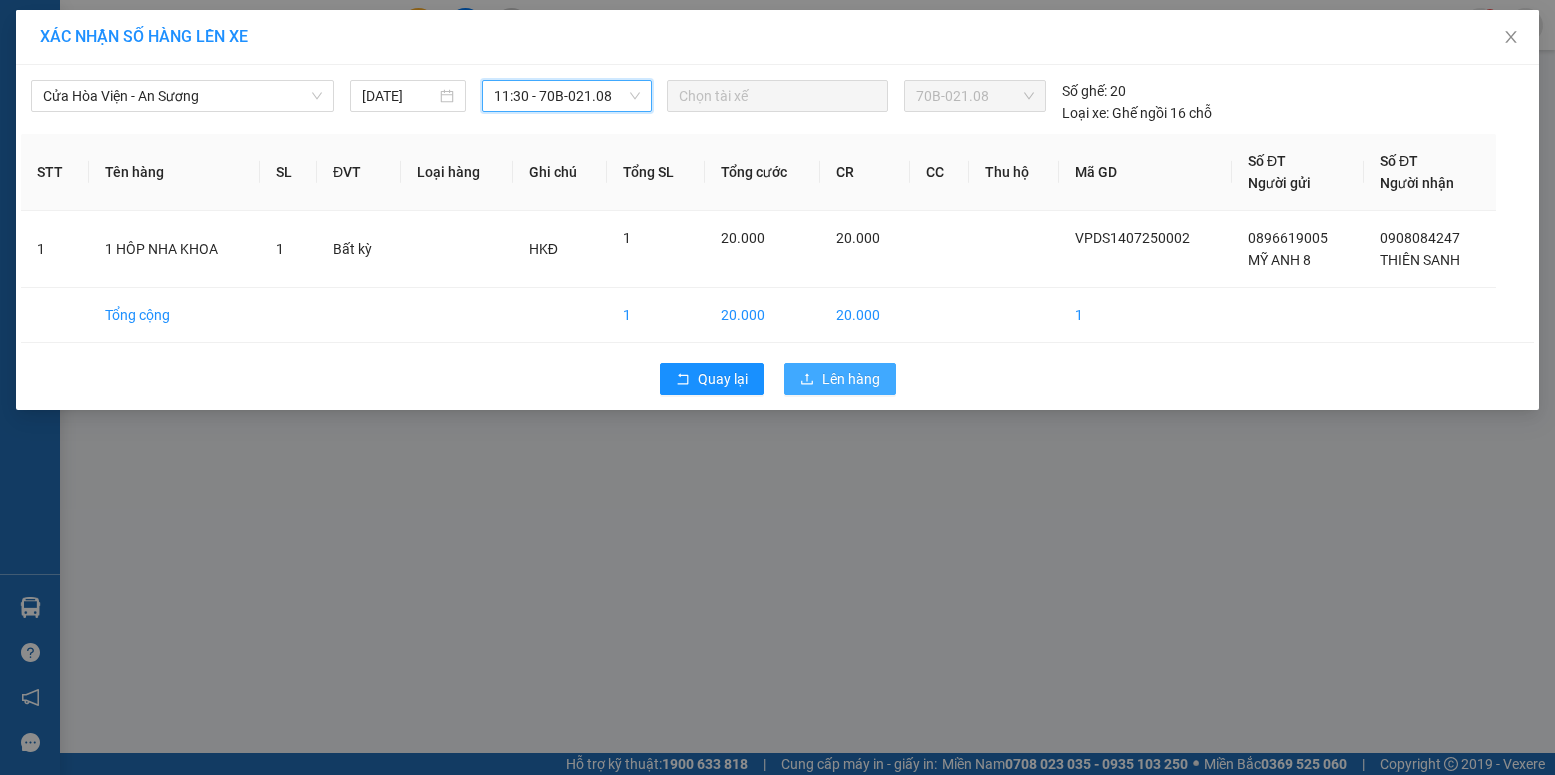 click 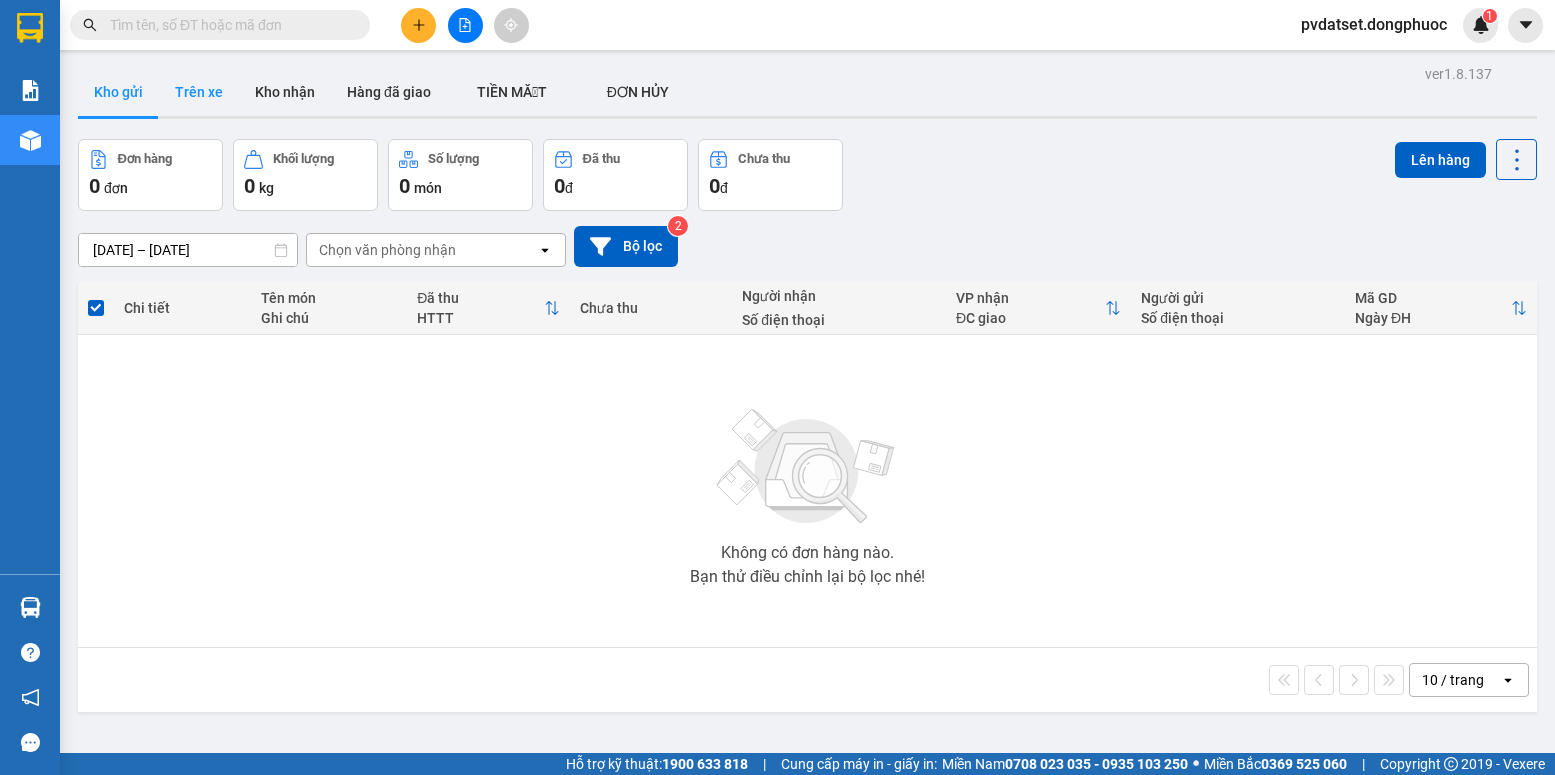 click on "Trên xe" at bounding box center [199, 92] 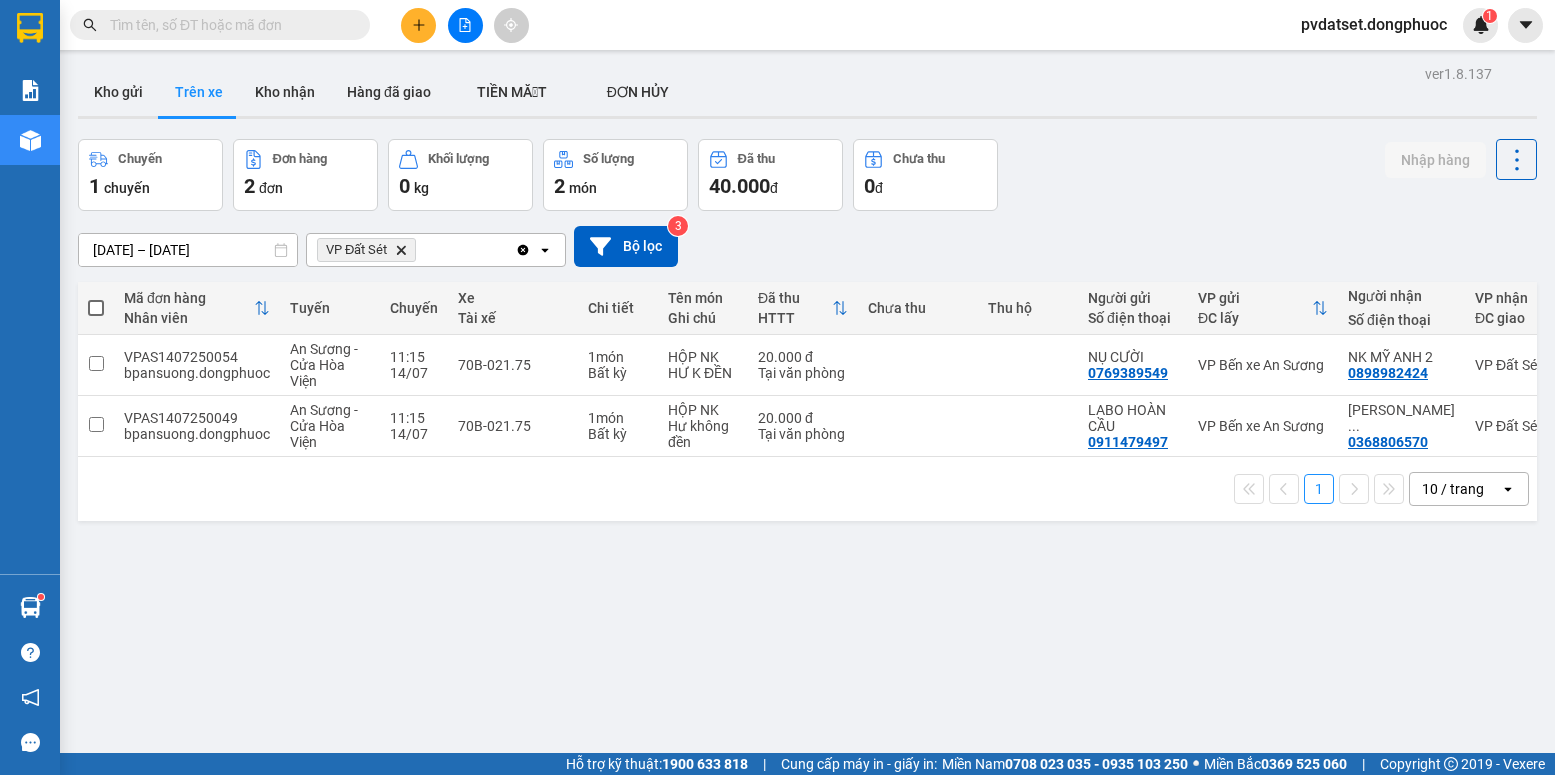 click on "Hàng sắp về" at bounding box center (30, 607) 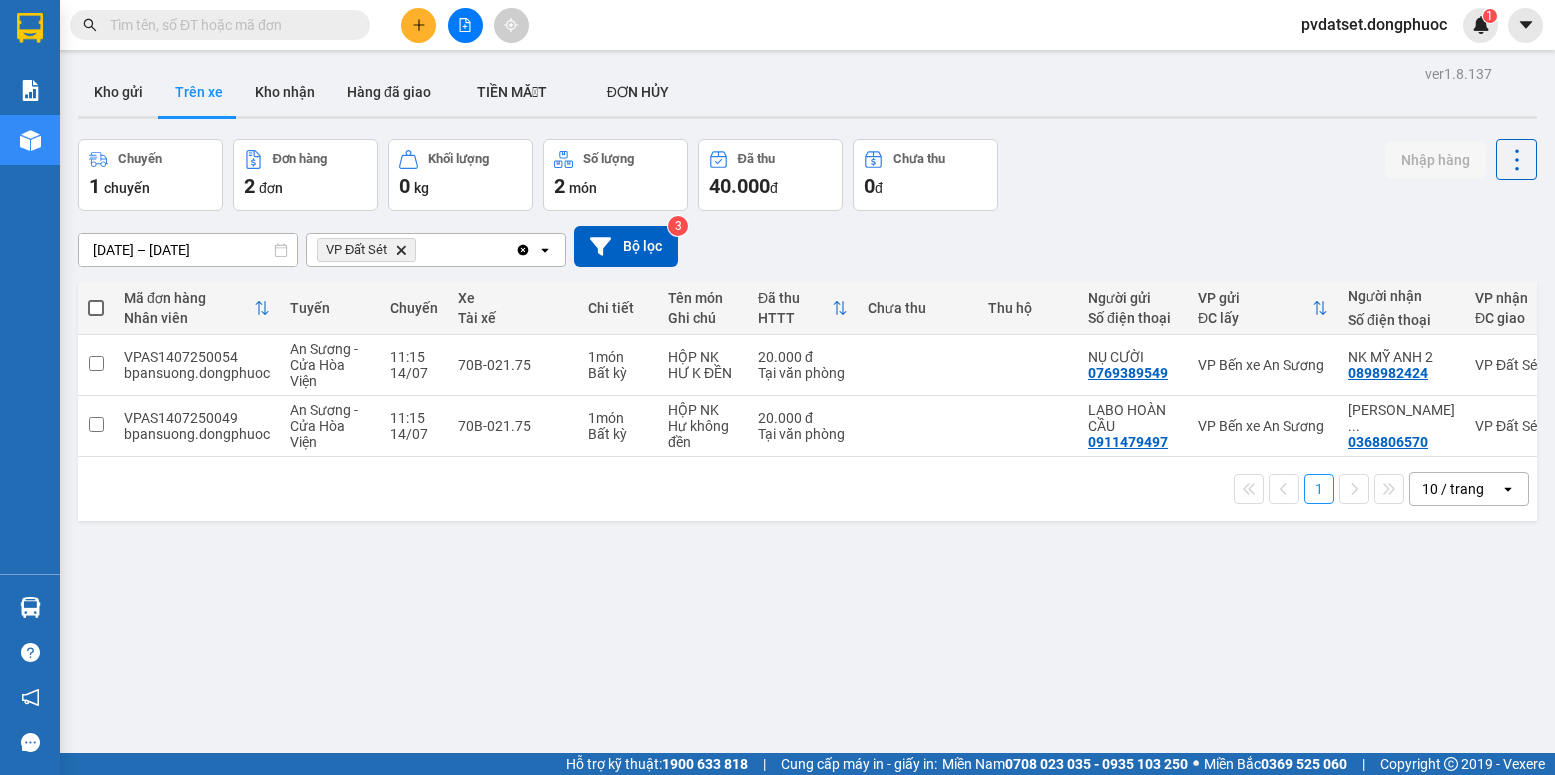 click on "Kết quả tìm kiếm ( 0 )  Bộ lọc  Ngày tạo đơn gần nhất No Data pvdatset.dongphuoc 1     Báo cáo Mẫu 1: Báo cáo dòng tiền  Mẫu 1: Báo cáo dòng tiền theo nhân viên Mẫu 1: Báo cáo dòng tiền theo nhân viên (VP) Mẫu 2: Doanh số tạo đơn theo Văn phòng, nhân viên - Trạm     Kho hàng mới Hàng sắp về Hướng dẫn sử dụng Giới thiệu Vexere, nhận hoa hồng Phản hồi Phần mềm hỗ trợ bạn tốt chứ? ver  1.8.137 Kho gửi Trên xe Kho nhận Hàng đã giao TIỀN MẶT  ĐƠN HỦY Chuyến 1 chuyến Đơn hàng 2 đơn Khối lượng 0 kg Số lượng 2 món Đã thu 40.000  đ Chưa thu 0  đ Nhập hàng [DATE] – [DATE] Press the down arrow key to interact with the calendar and select a date. Press the escape button to close the calendar. Selected date range is from [DATE] to [DATE]. VP Đất Sét Delete Clear all open Bộ lọc 3 Mã đơn hàng Nhân viên Tuyến Chuyến Xe Tài xế Chi tiết 1" at bounding box center [777, 387] 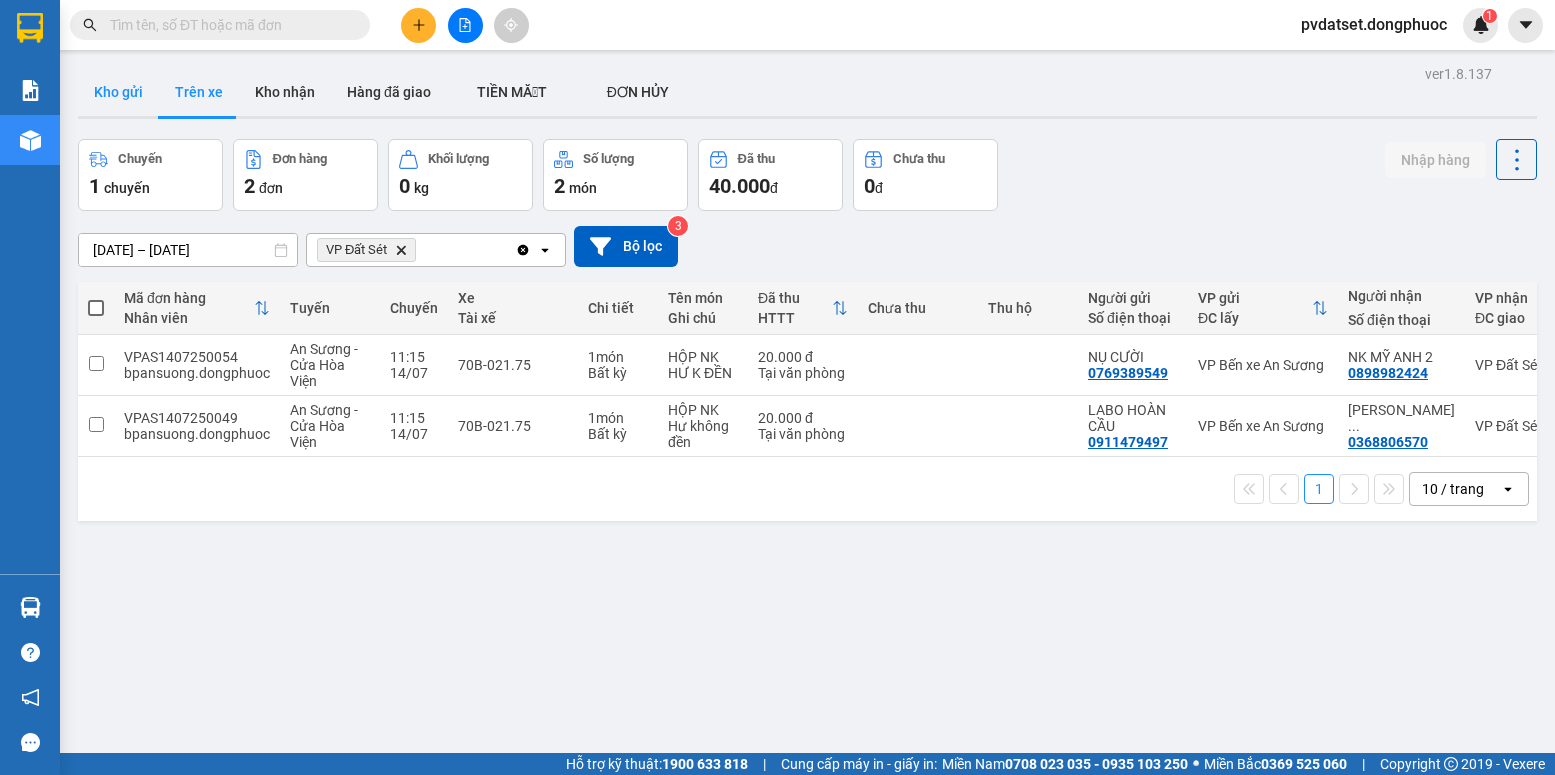 click on "Kho gửi" at bounding box center (118, 92) 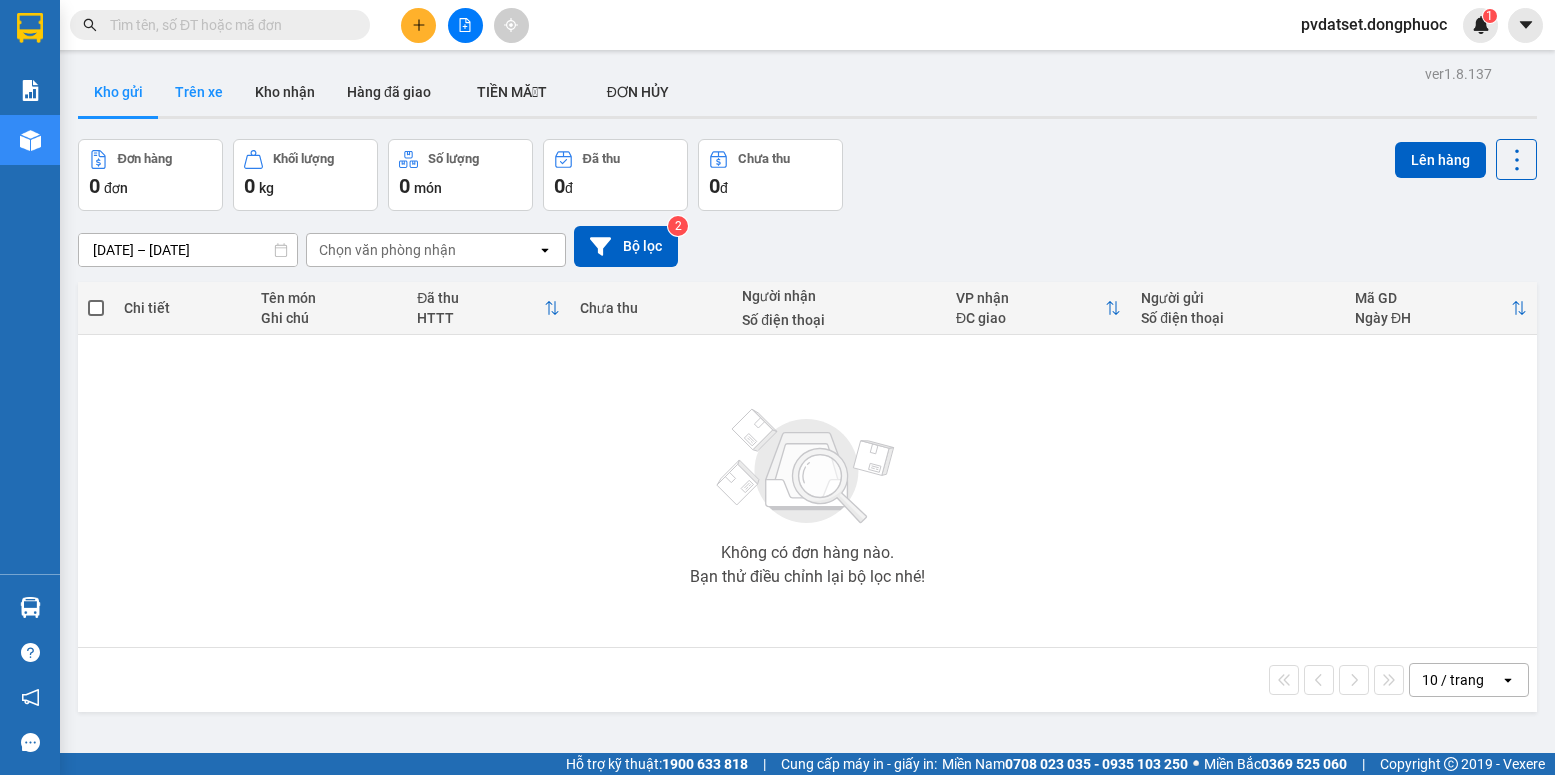 click on "Trên xe" at bounding box center [199, 92] 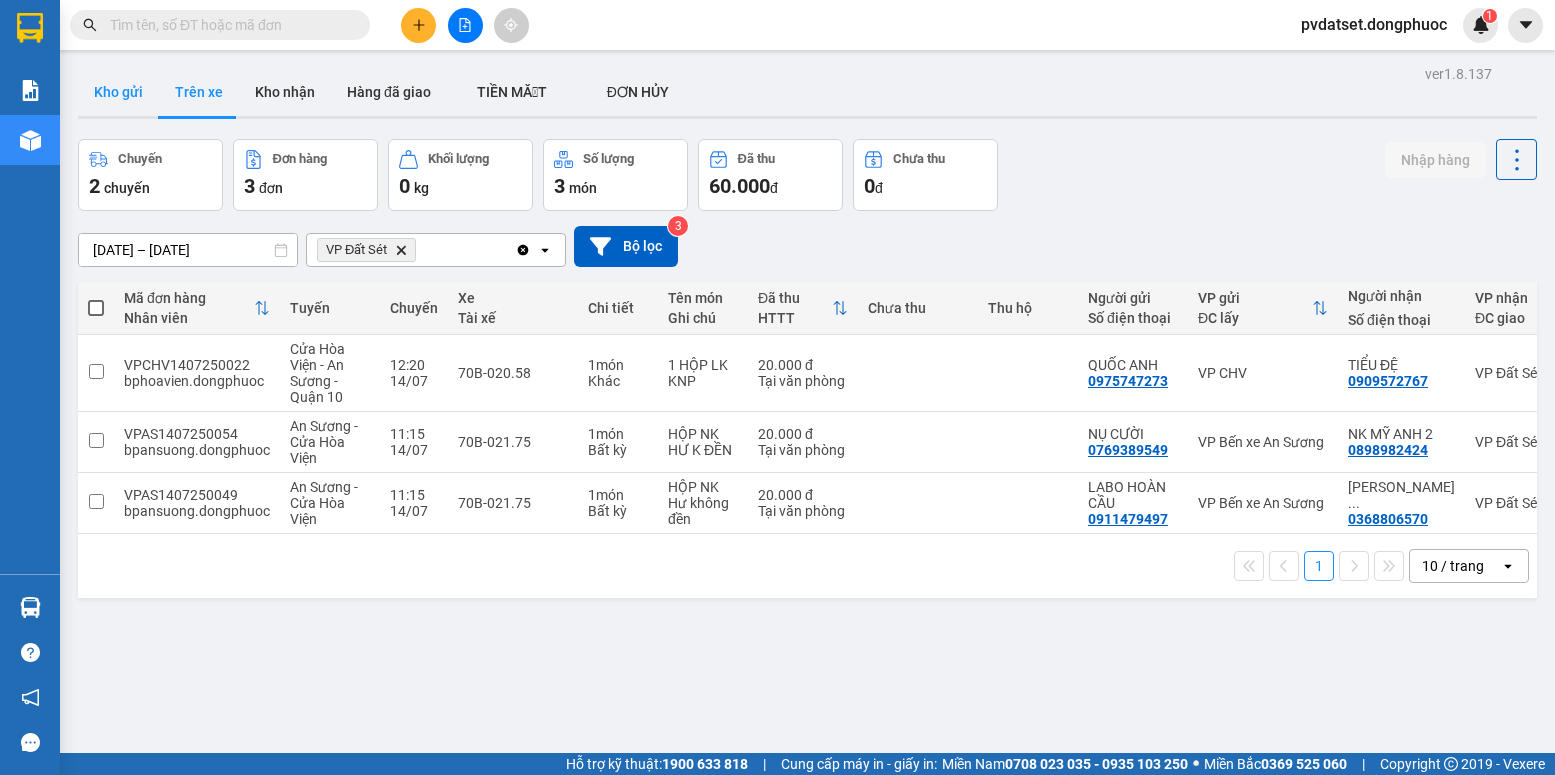 click on "Kho gửi" at bounding box center (118, 92) 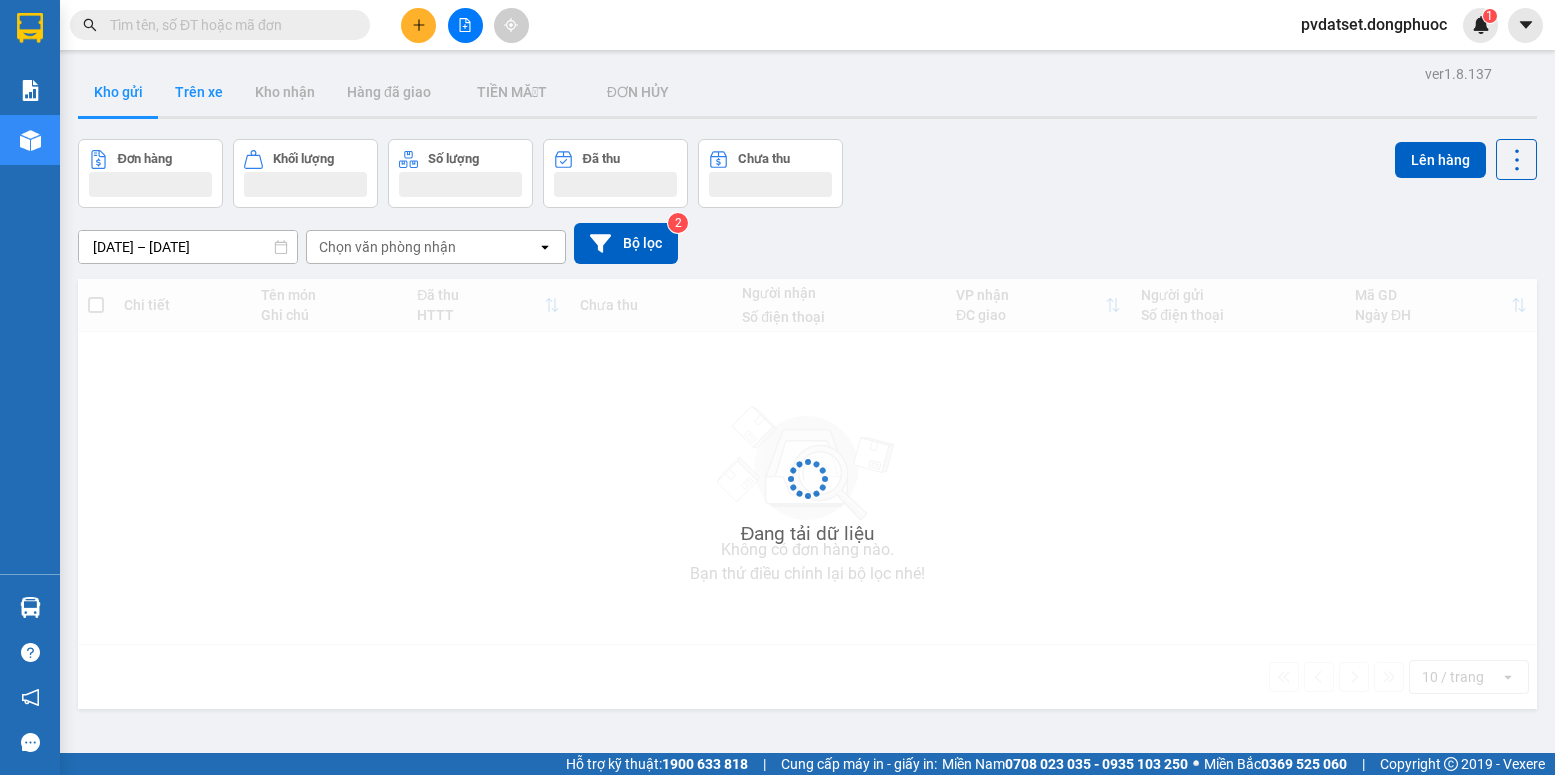 click on "Trên xe" at bounding box center [199, 92] 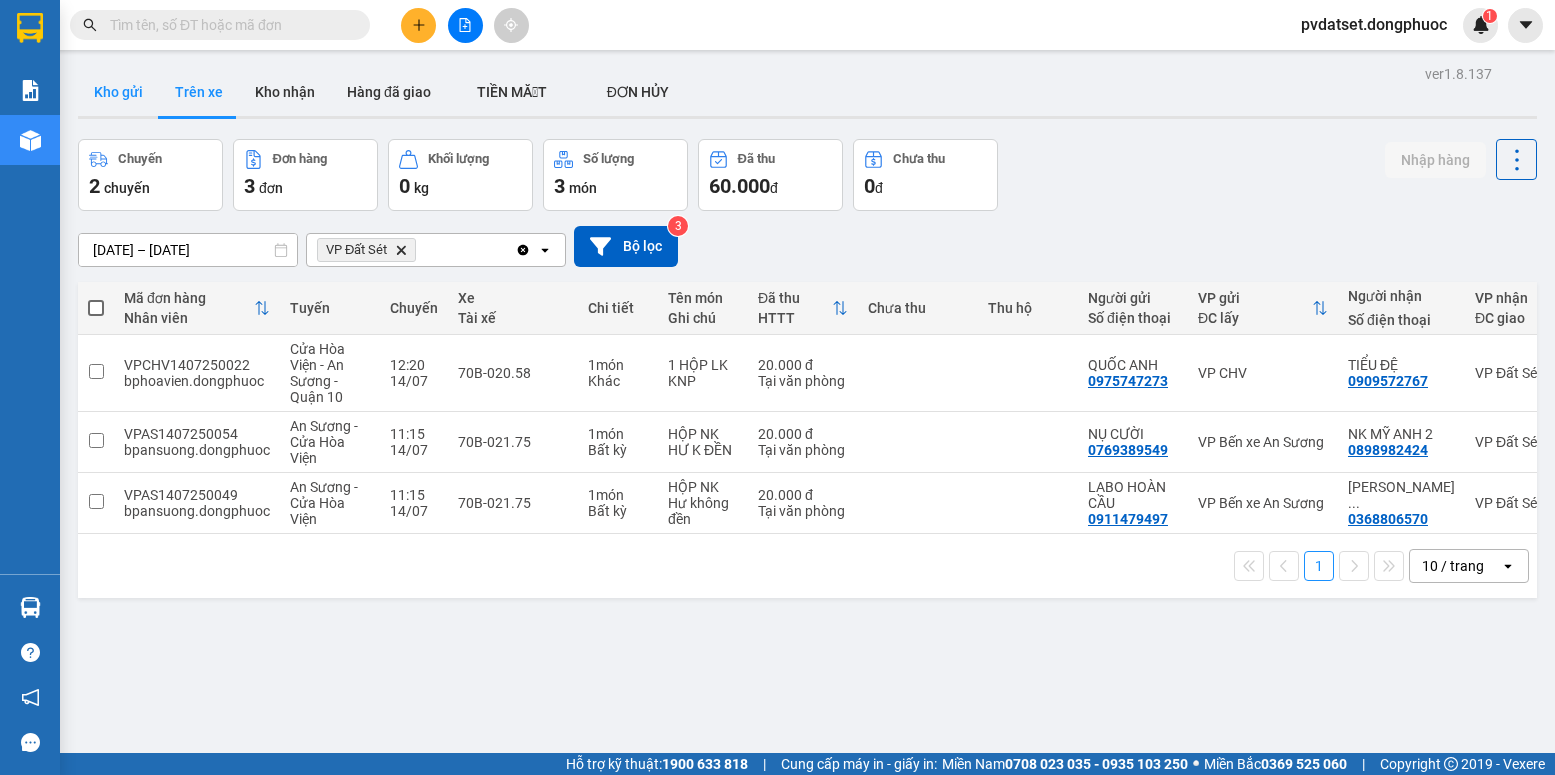 click on "Kho gửi" at bounding box center [118, 92] 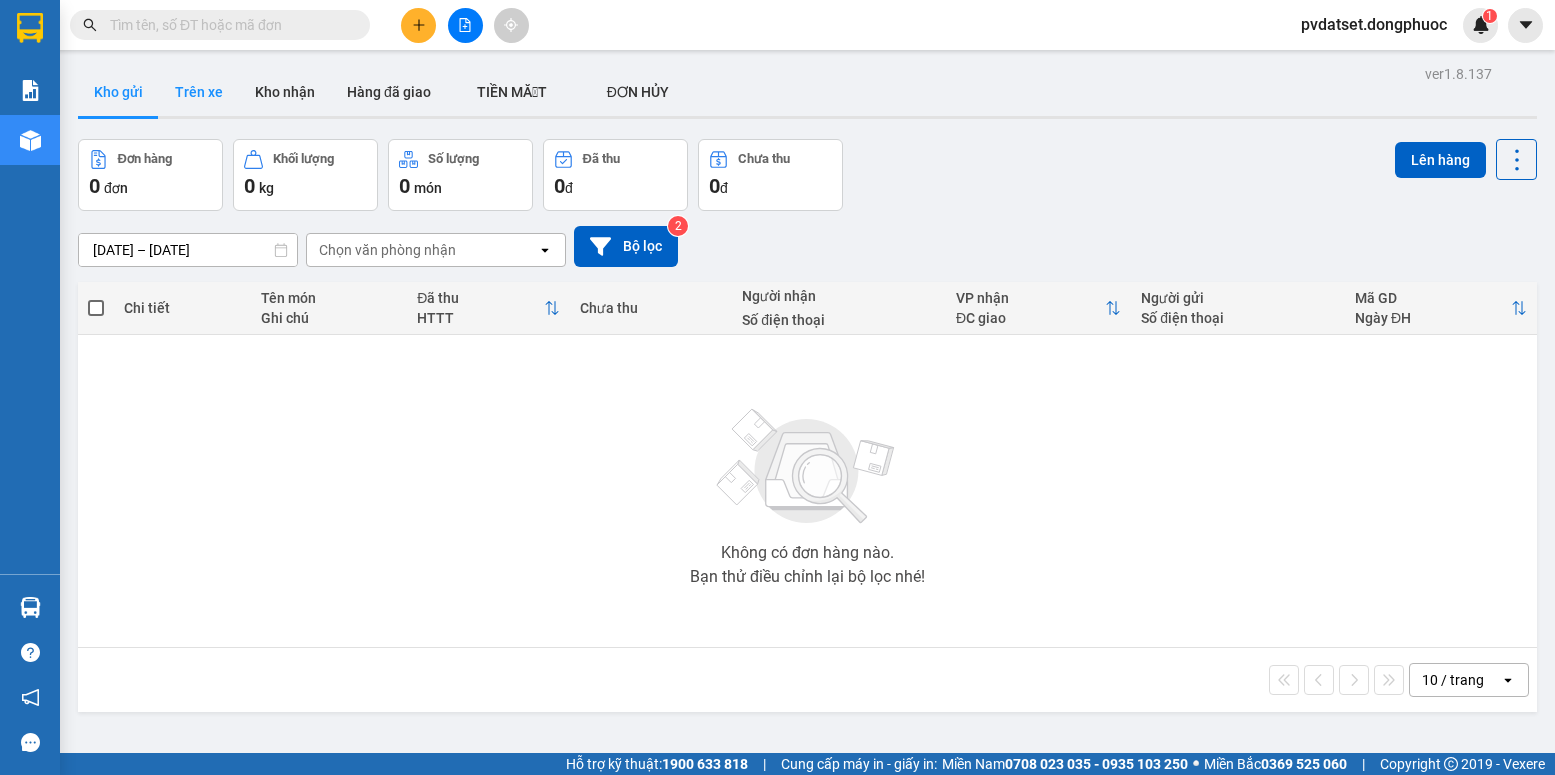 click on "Trên xe" at bounding box center [199, 92] 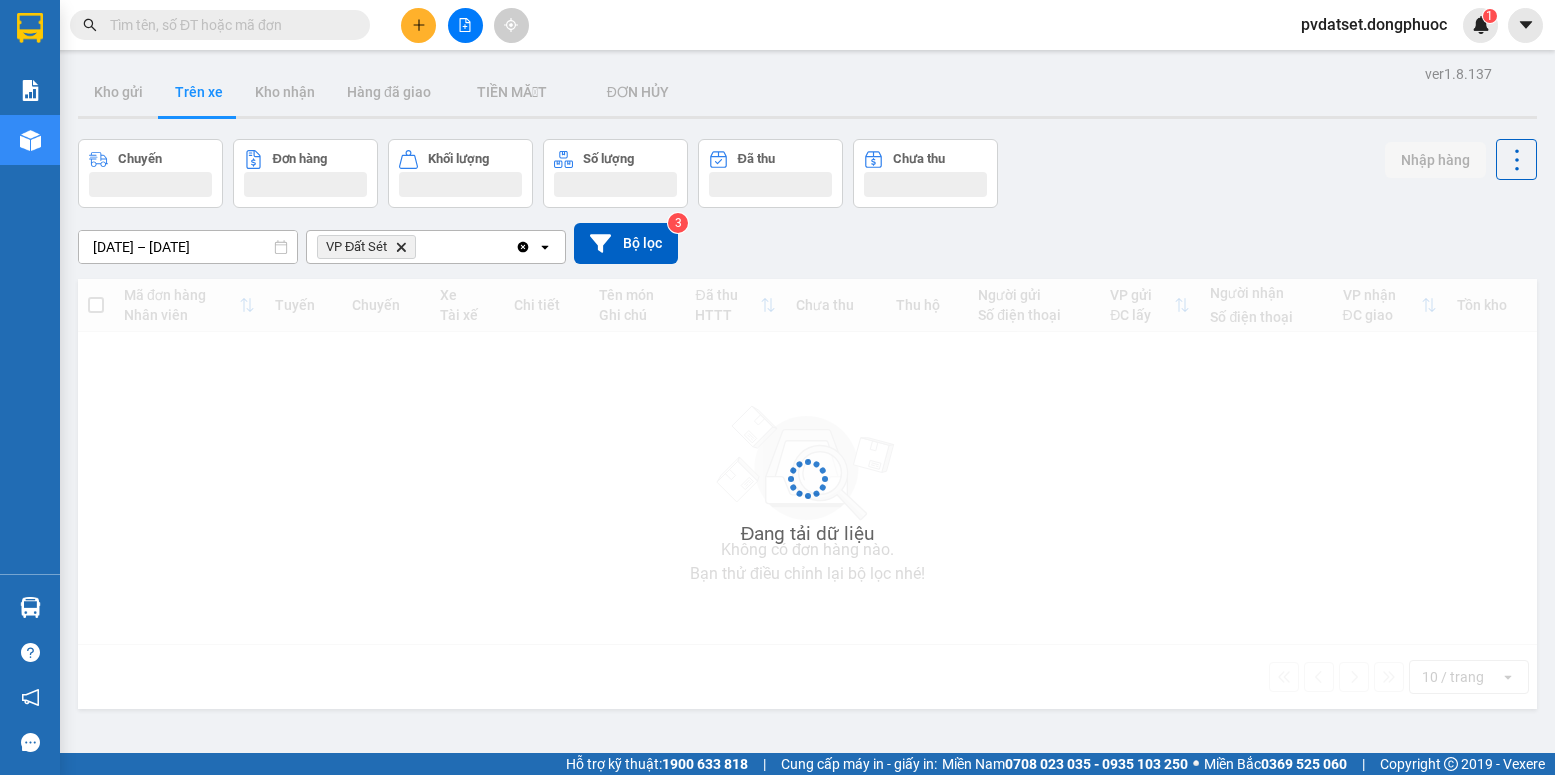 click on "Trên xe" at bounding box center [199, 92] 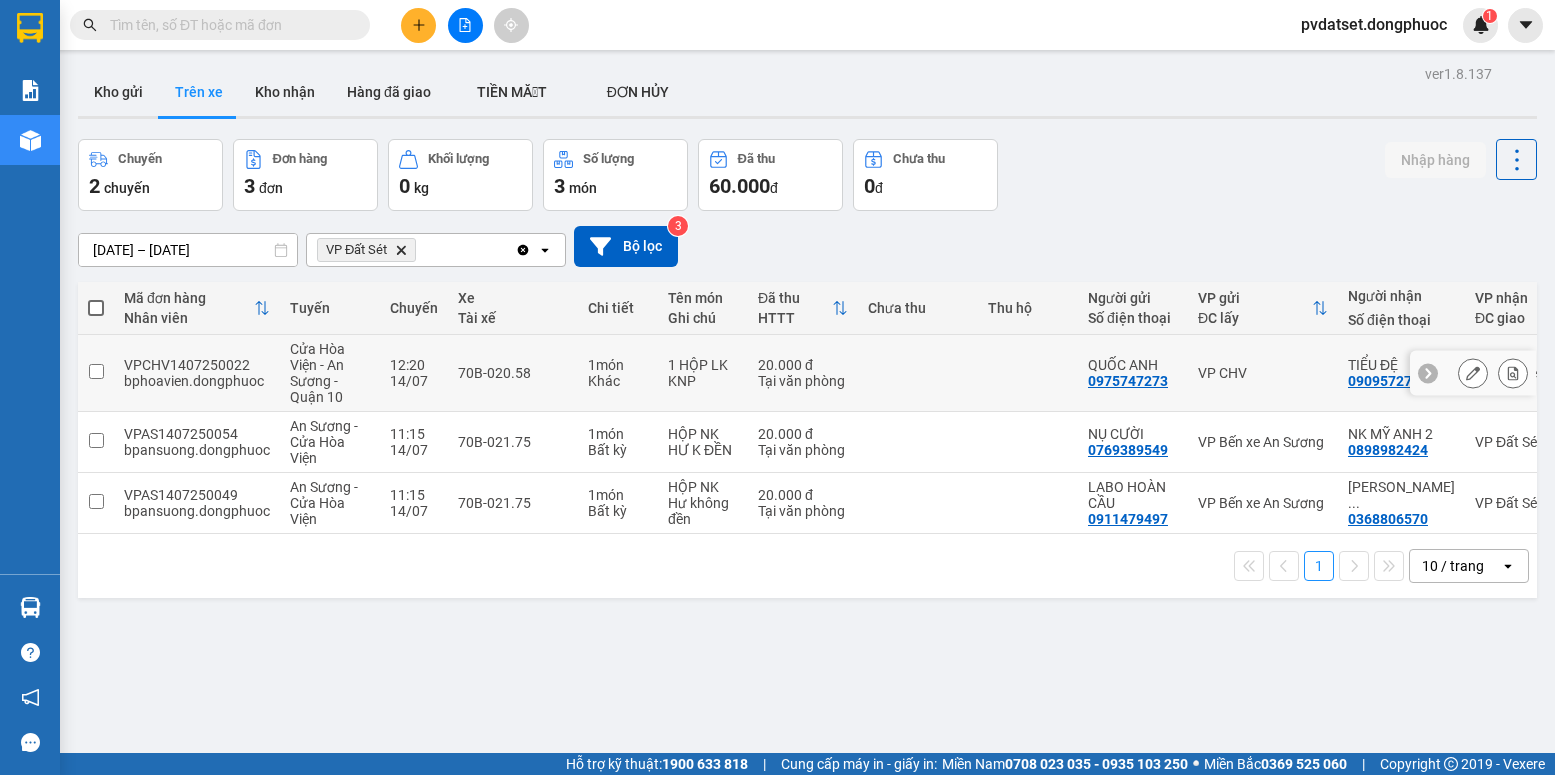 drag, startPoint x: 505, startPoint y: 360, endPoint x: 591, endPoint y: 334, distance: 89.84431 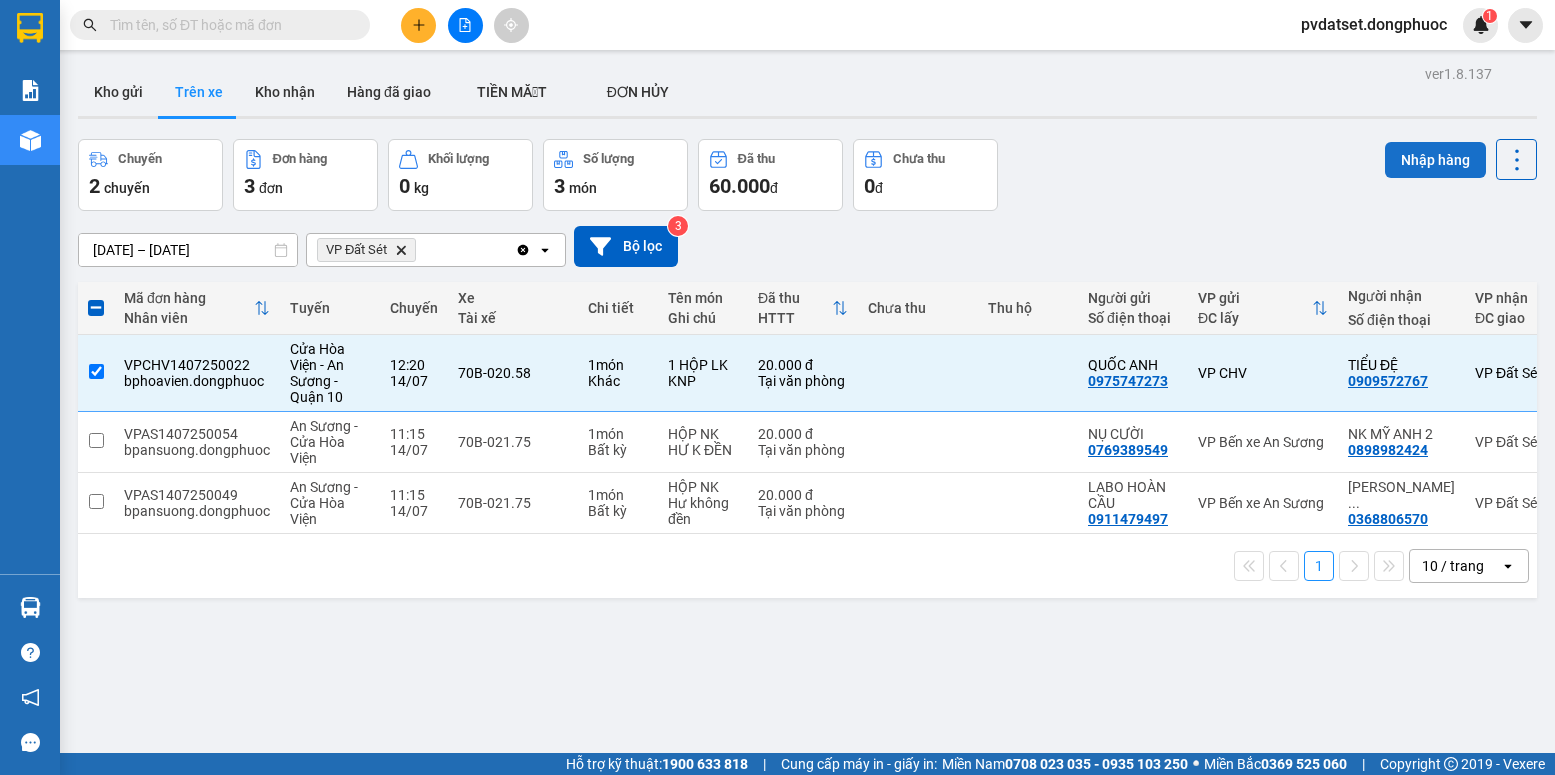 click on "Nhập hàng" at bounding box center (1435, 160) 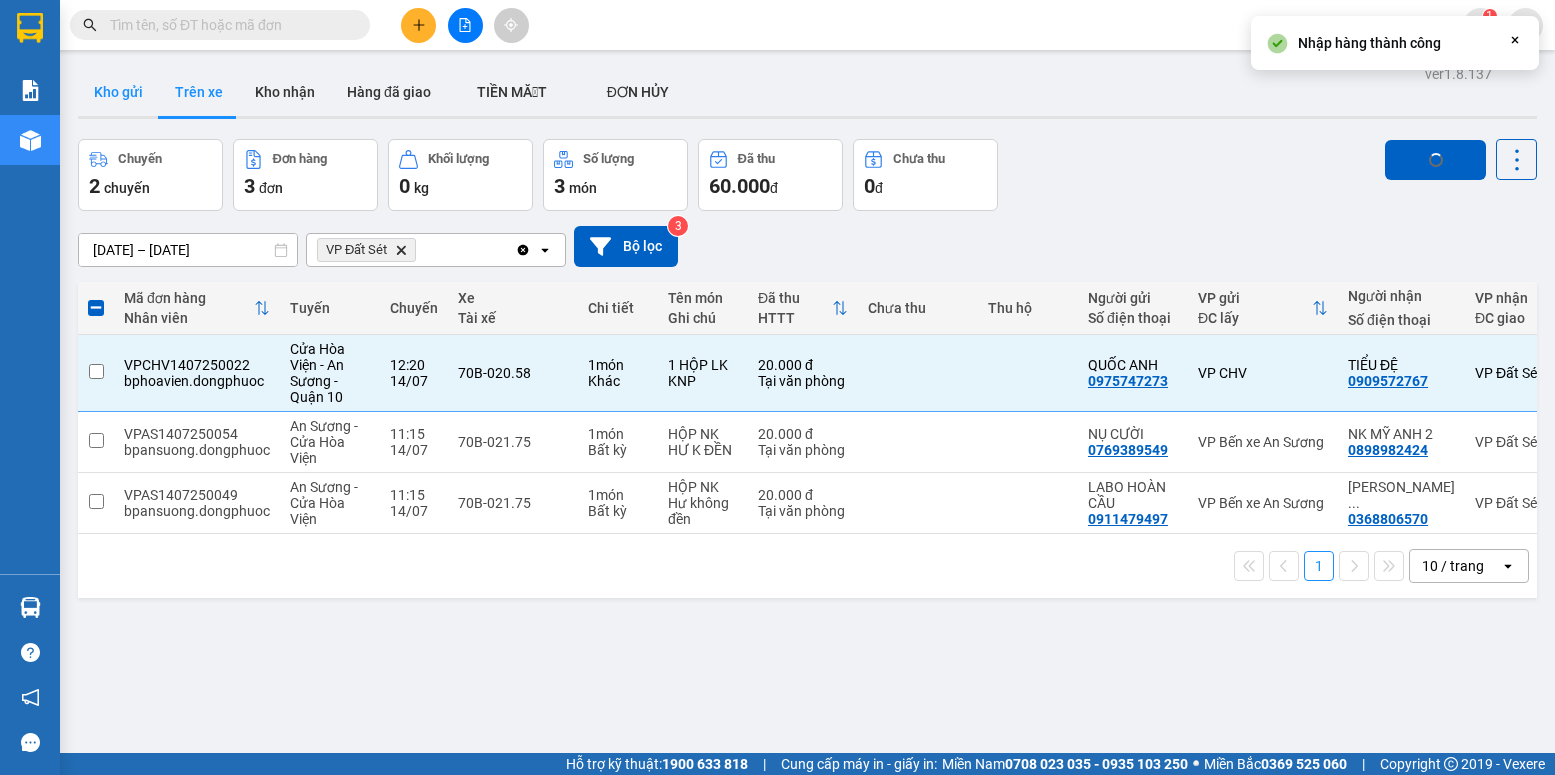 checkbox on "false" 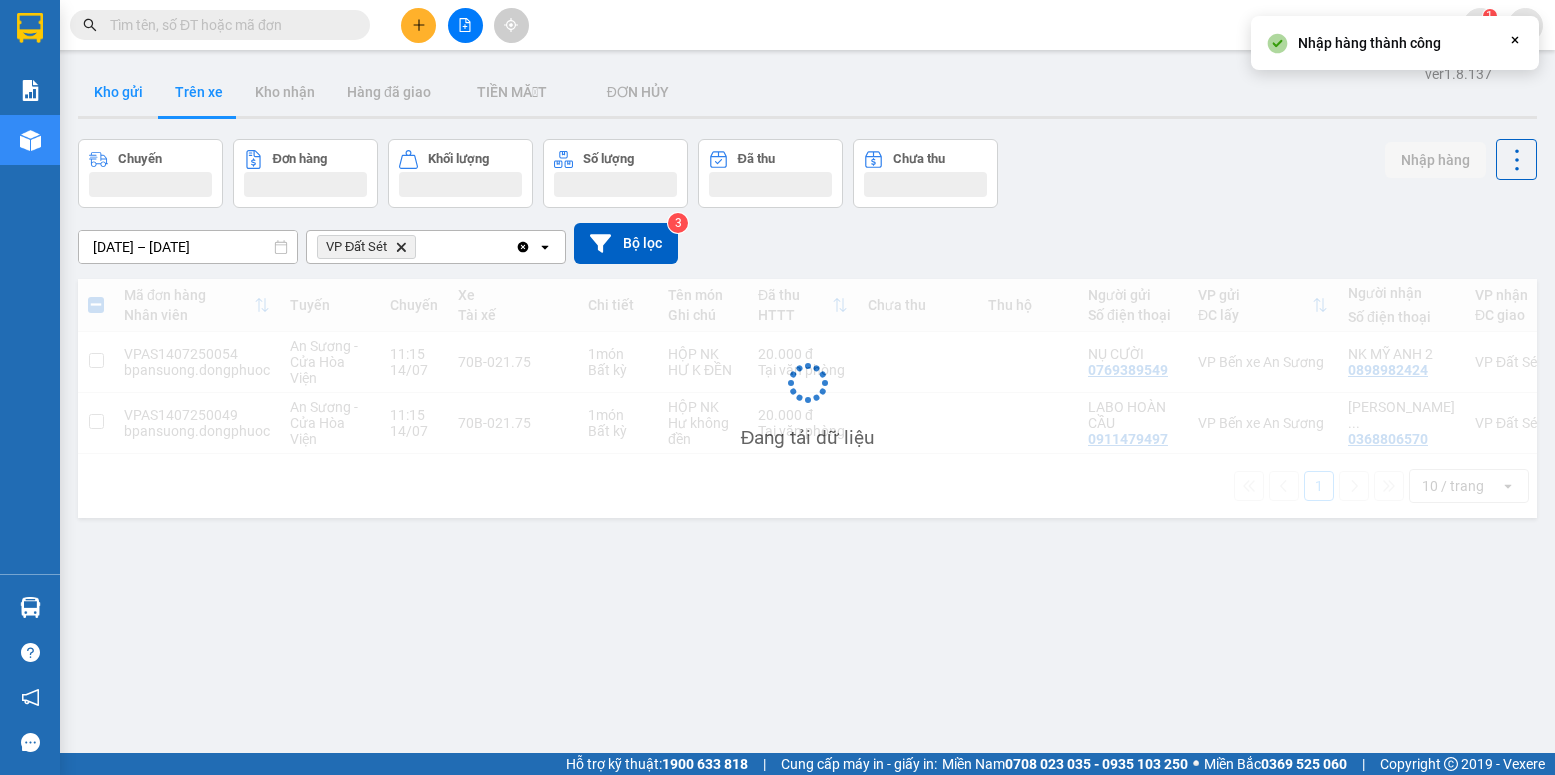 click on "Kho gửi" at bounding box center (118, 92) 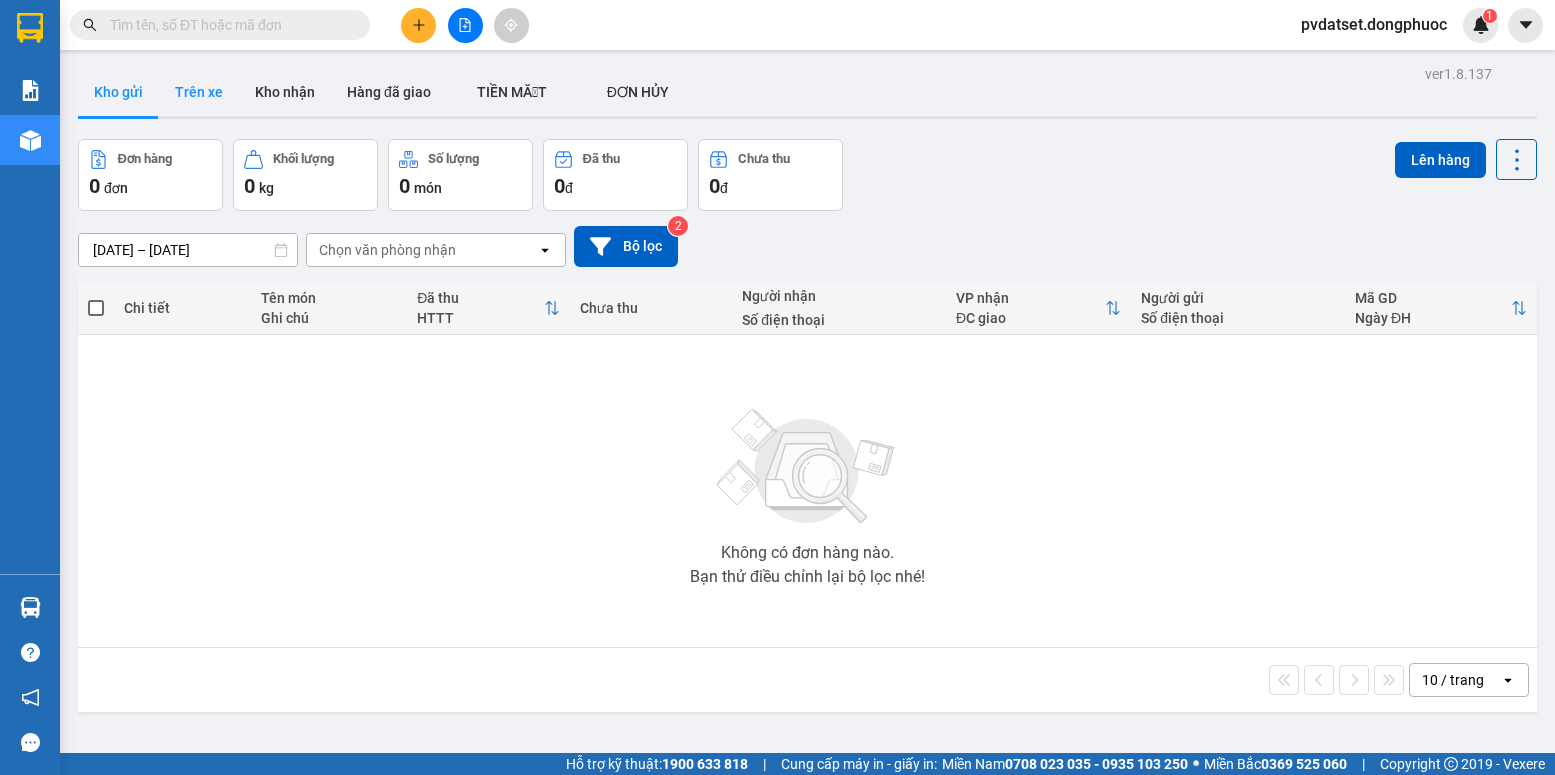 click on "Trên xe" at bounding box center [199, 92] 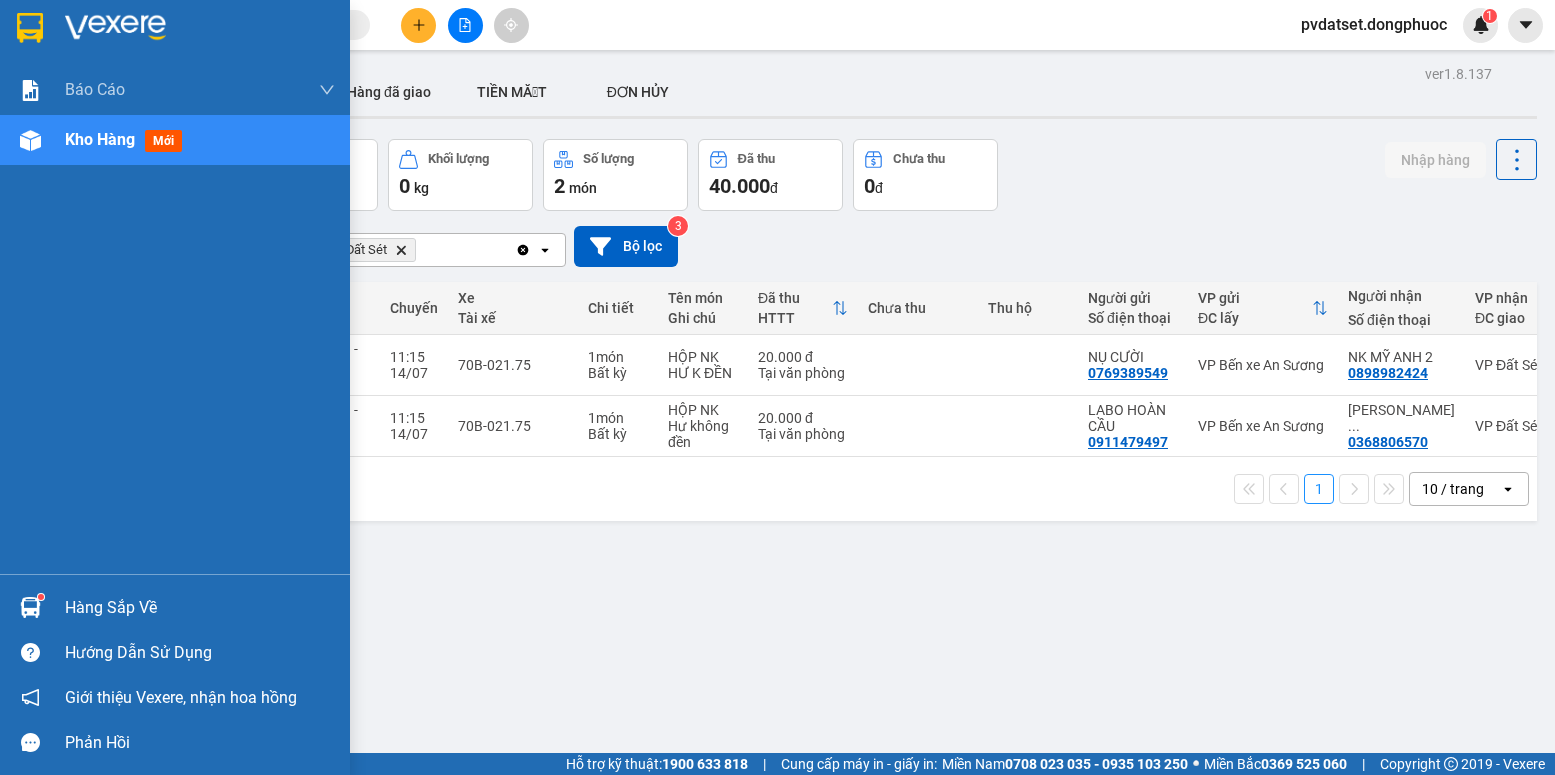 click on "Hàng sắp về" at bounding box center [175, 607] 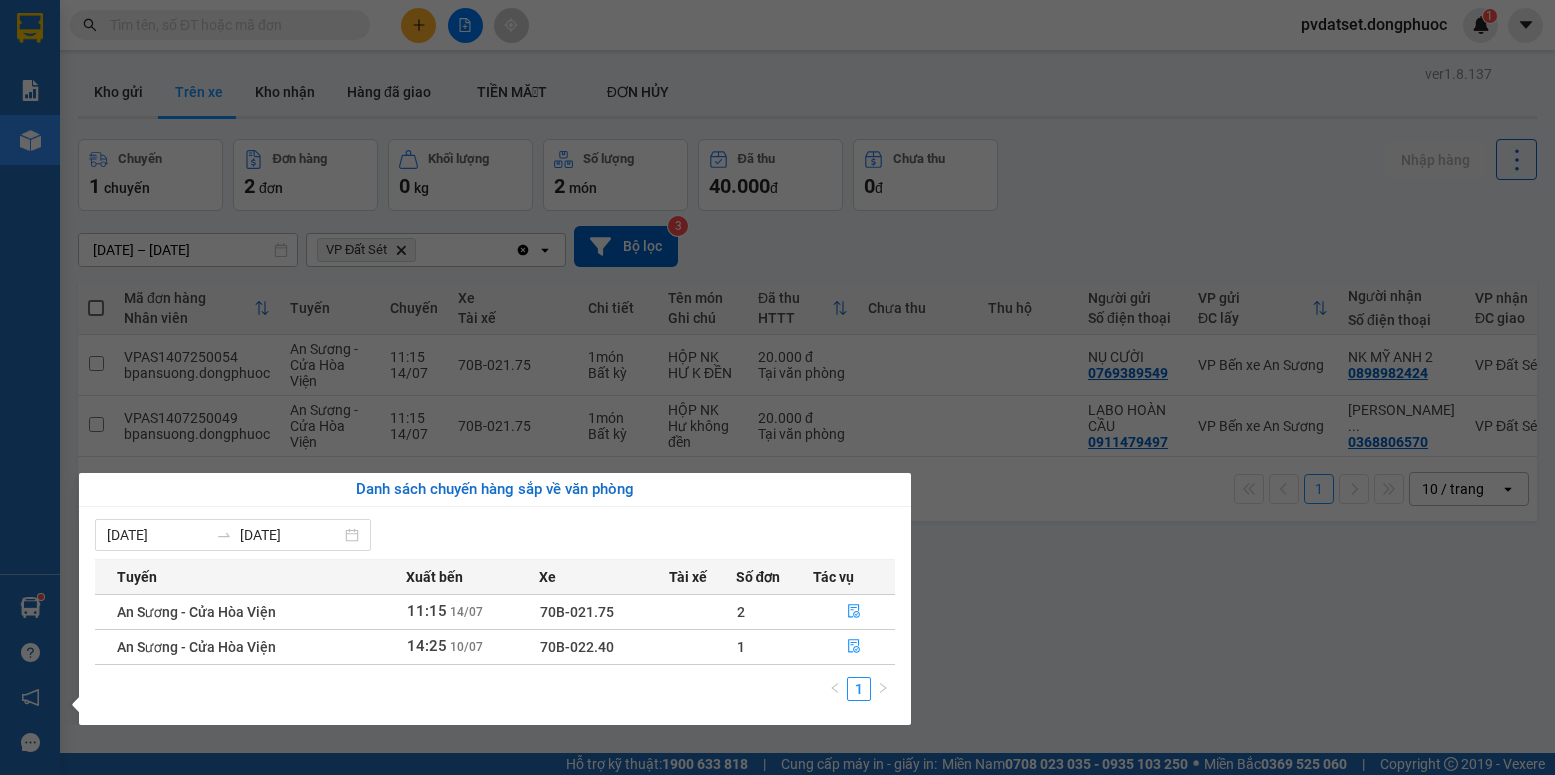 click on "Kết quả tìm kiếm ( 0 )  Bộ lọc  Ngày tạo đơn gần nhất No Data pvdatset.dongphuoc 1     Báo cáo Mẫu 1: Báo cáo dòng tiền  Mẫu 1: Báo cáo dòng tiền theo nhân viên Mẫu 1: Báo cáo dòng tiền theo nhân viên (VP) Mẫu 2: Doanh số tạo đơn theo Văn phòng, nhân viên - Trạm     Kho hàng mới Hàng sắp về Hướng dẫn sử dụng Giới thiệu Vexere, nhận hoa hồng Phản hồi Phần mềm hỗ trợ bạn tốt chứ? ver  1.8.137 Kho gửi Trên xe Kho nhận Hàng đã giao TIỀN MẶT  ĐƠN HỦY Chuyến 1 chuyến Đơn hàng 2 đơn Khối lượng 0 kg Số lượng 2 món Đã thu 40.000  đ Chưa thu 0  đ Nhập hàng [DATE] – [DATE] Press the down arrow key to interact with the calendar and select a date. Press the escape button to close the calendar. Selected date range is from [DATE] to [DATE]. VP Đất Sét Delete Clear all open Bộ lọc 3 Mã đơn hàng Nhân viên Tuyến Chuyến Xe Tài xế Chi tiết 1" at bounding box center (777, 387) 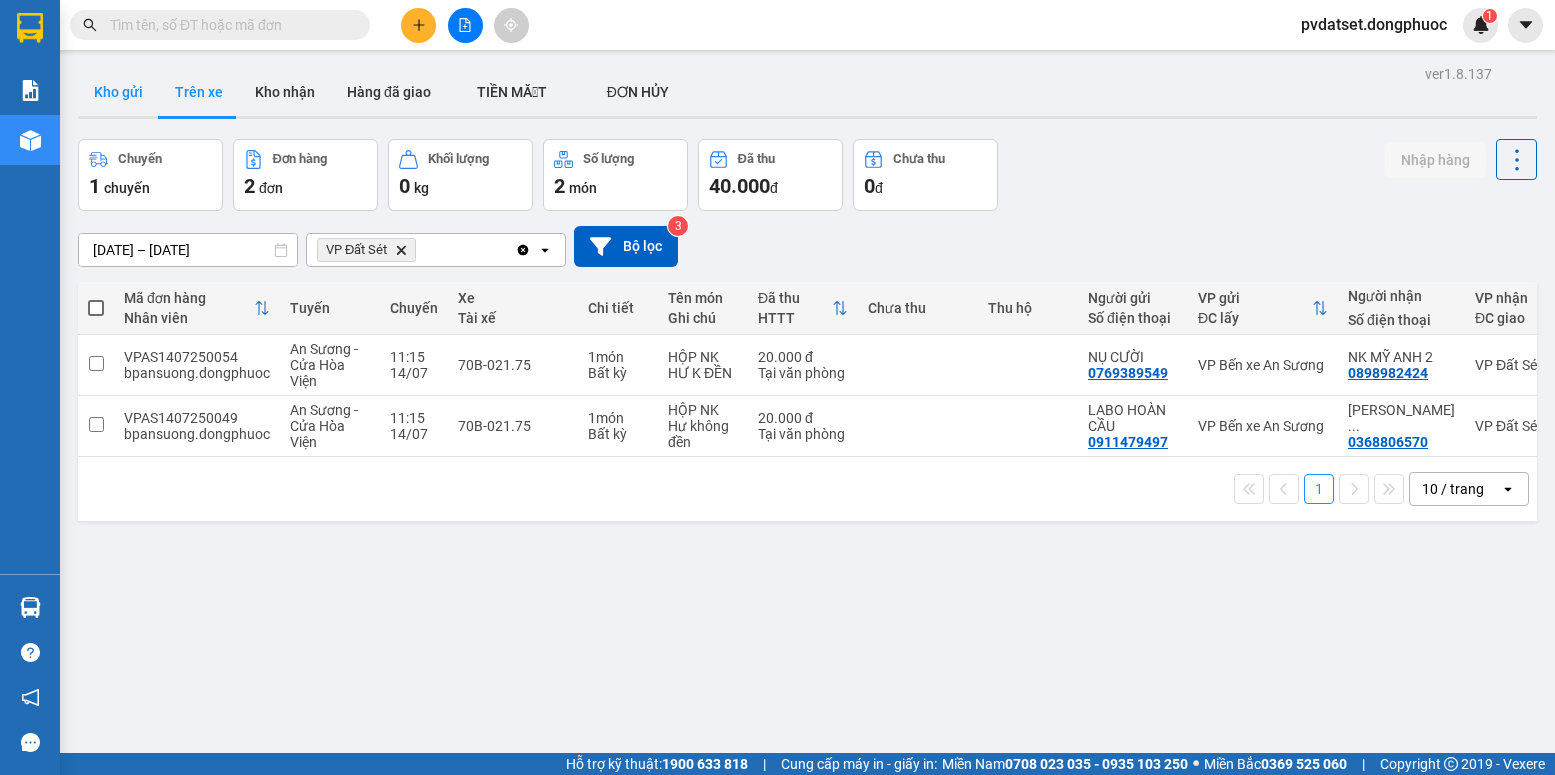 click on "Kho gửi" at bounding box center (118, 92) 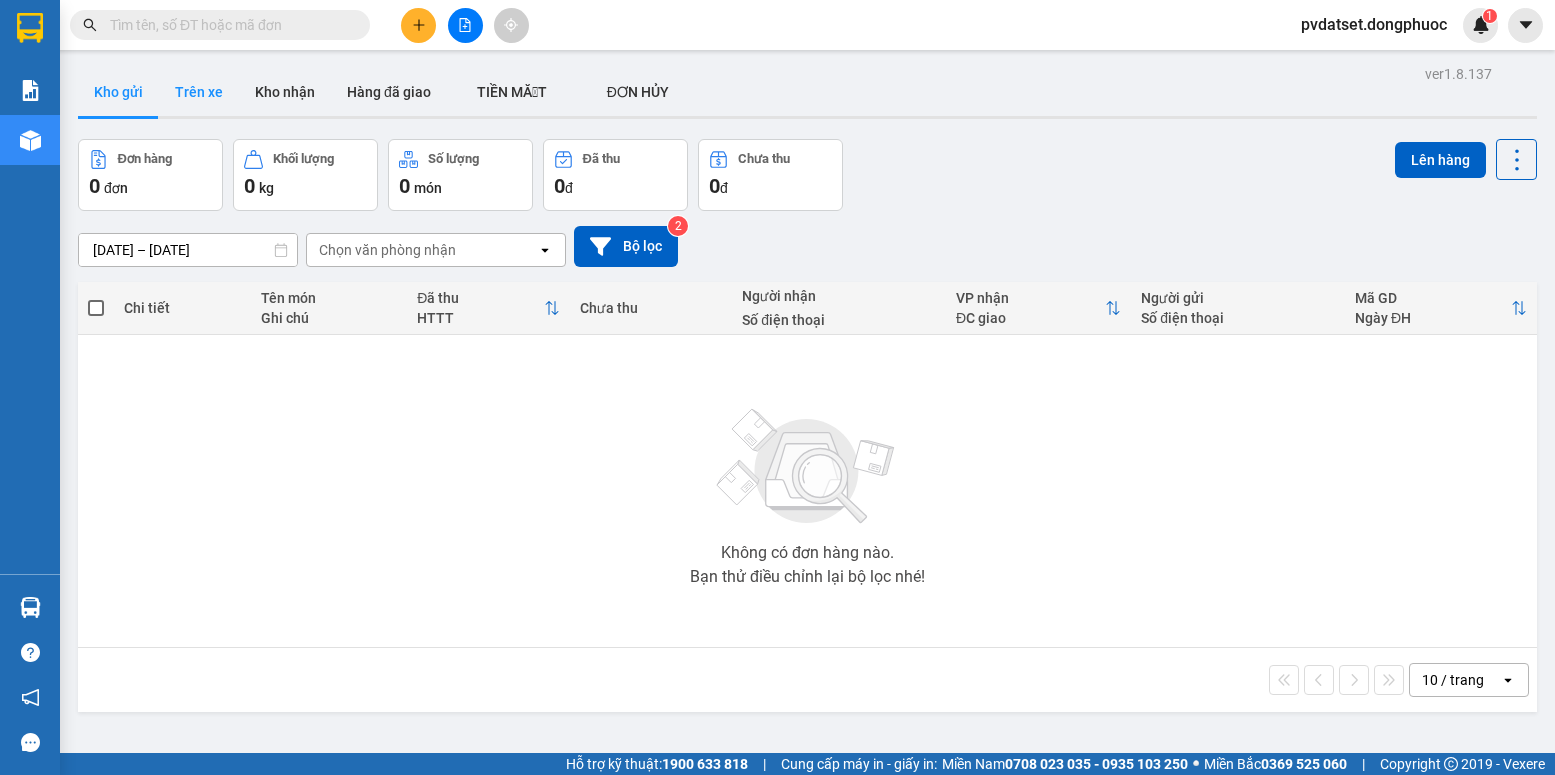 click on "Trên xe" at bounding box center (199, 92) 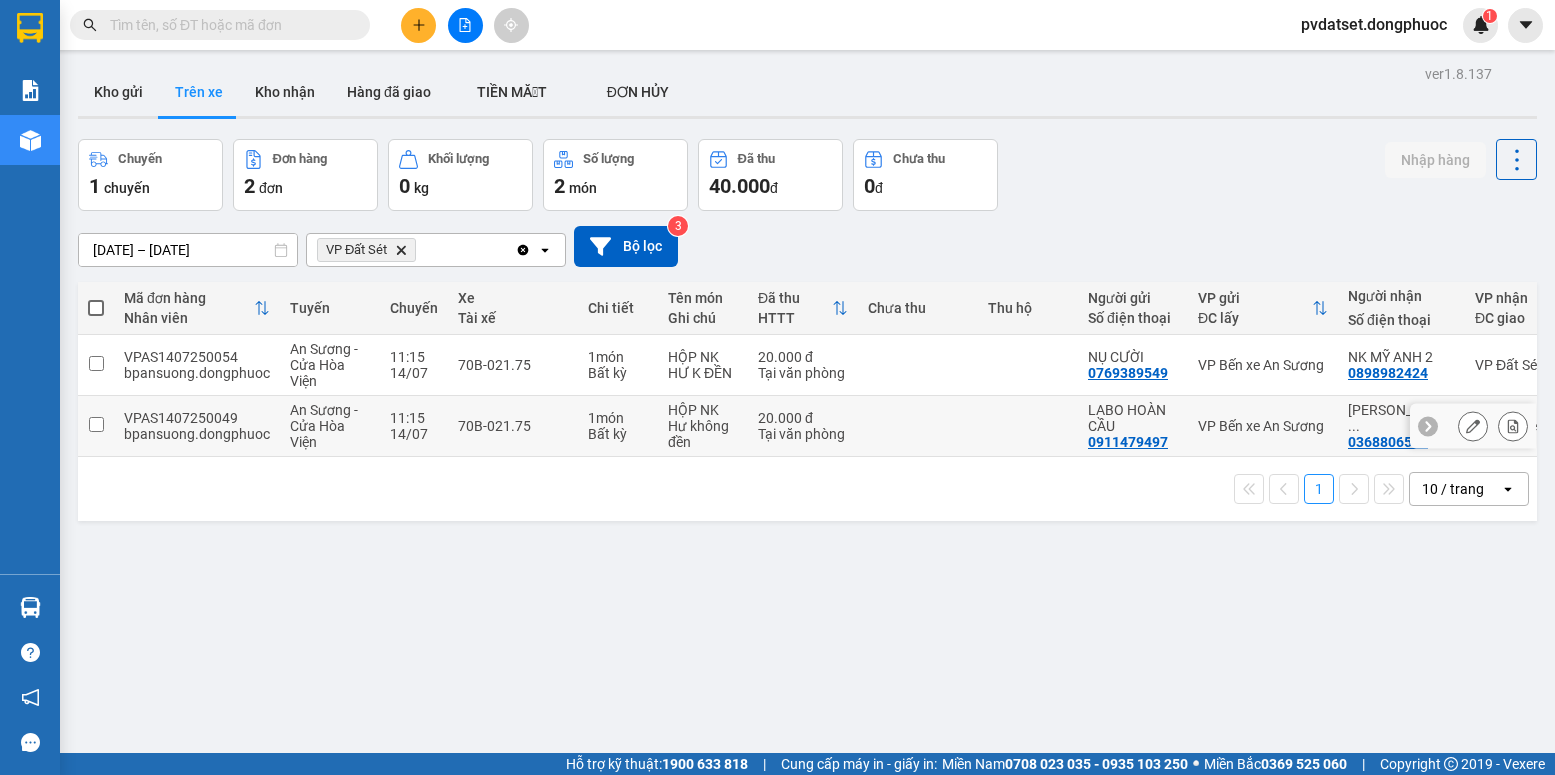 click on "1  món Bất kỳ" at bounding box center [618, 426] 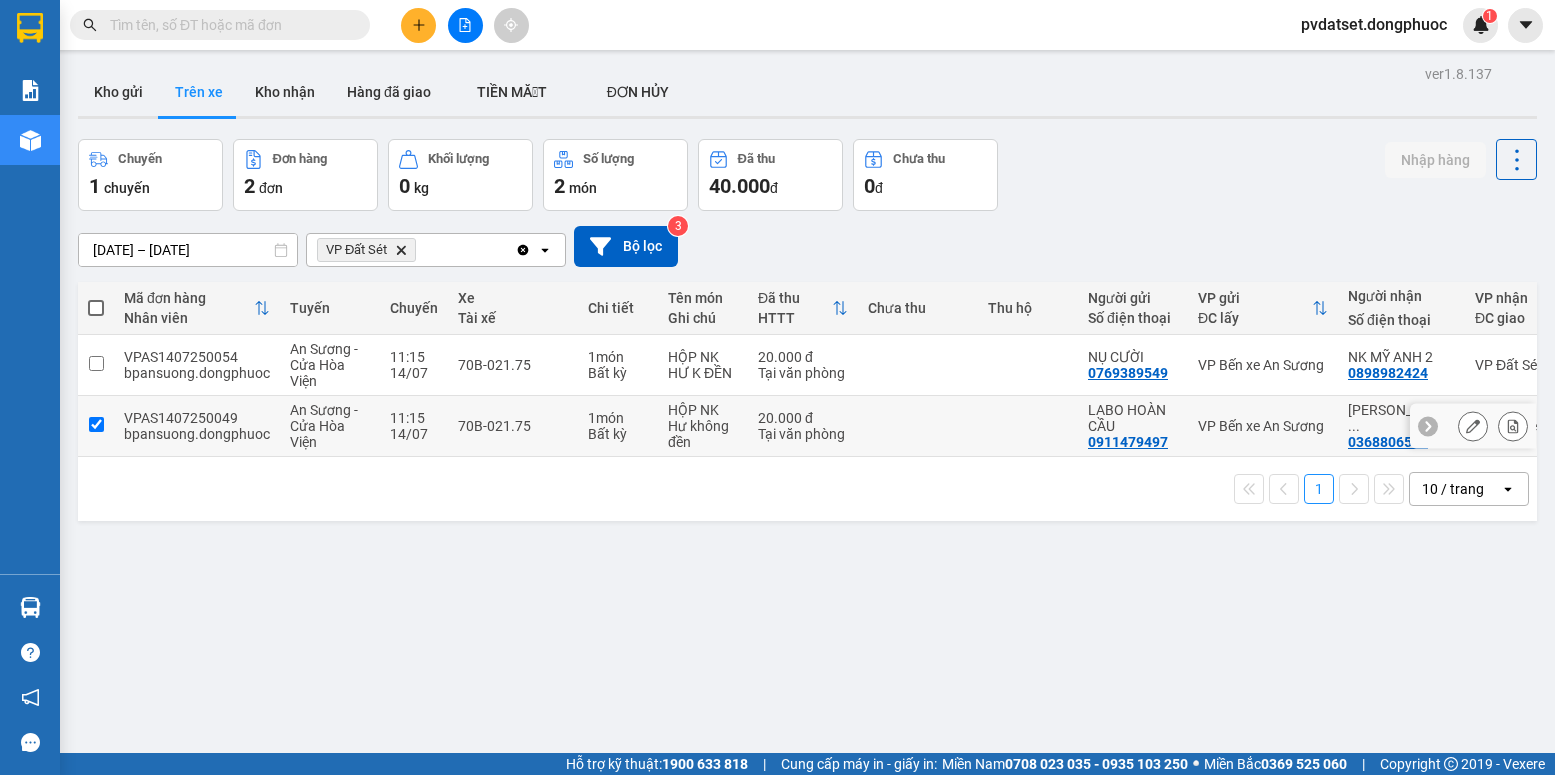 checkbox on "true" 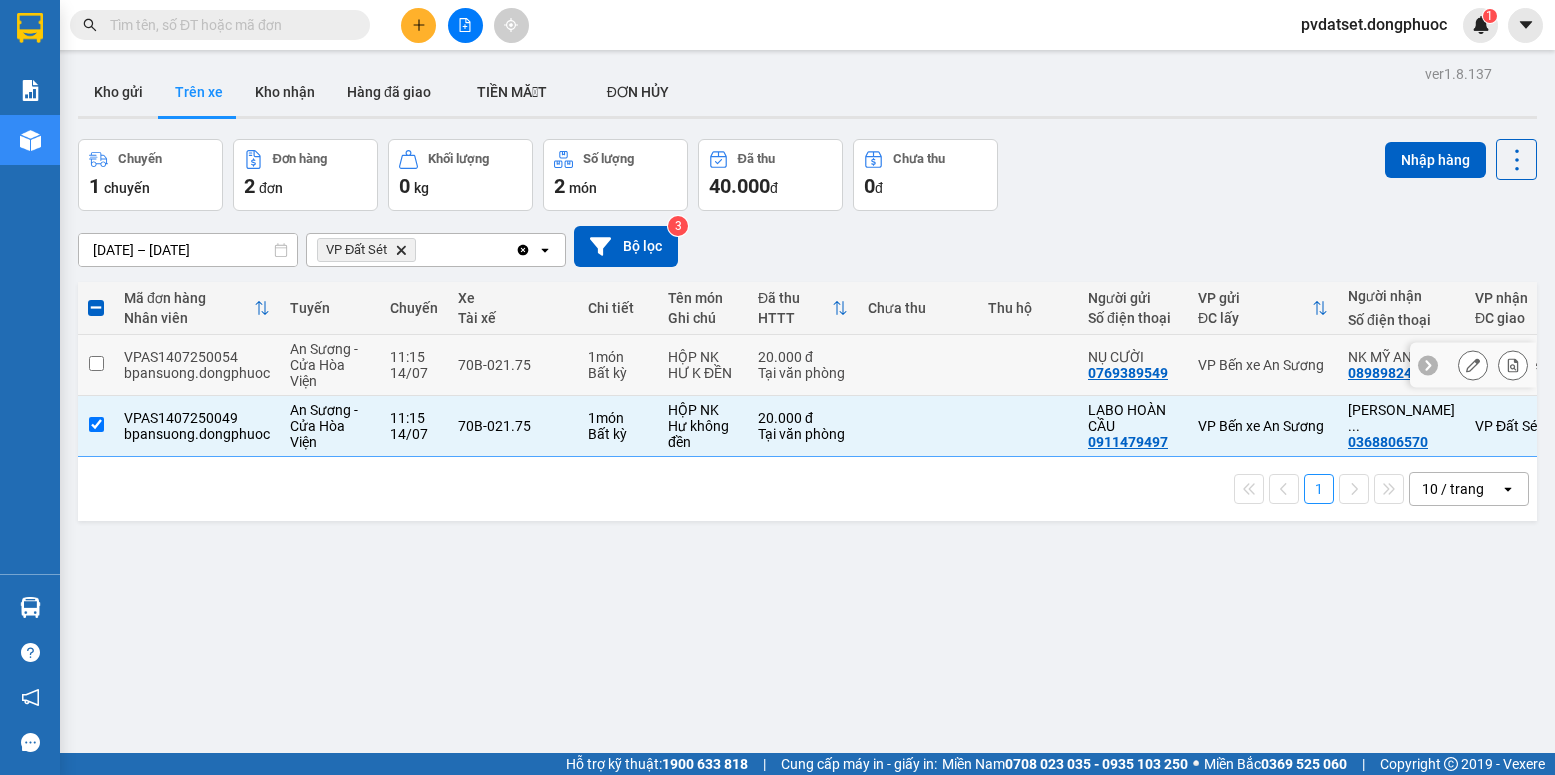 click on "Bất kỳ" at bounding box center (618, 373) 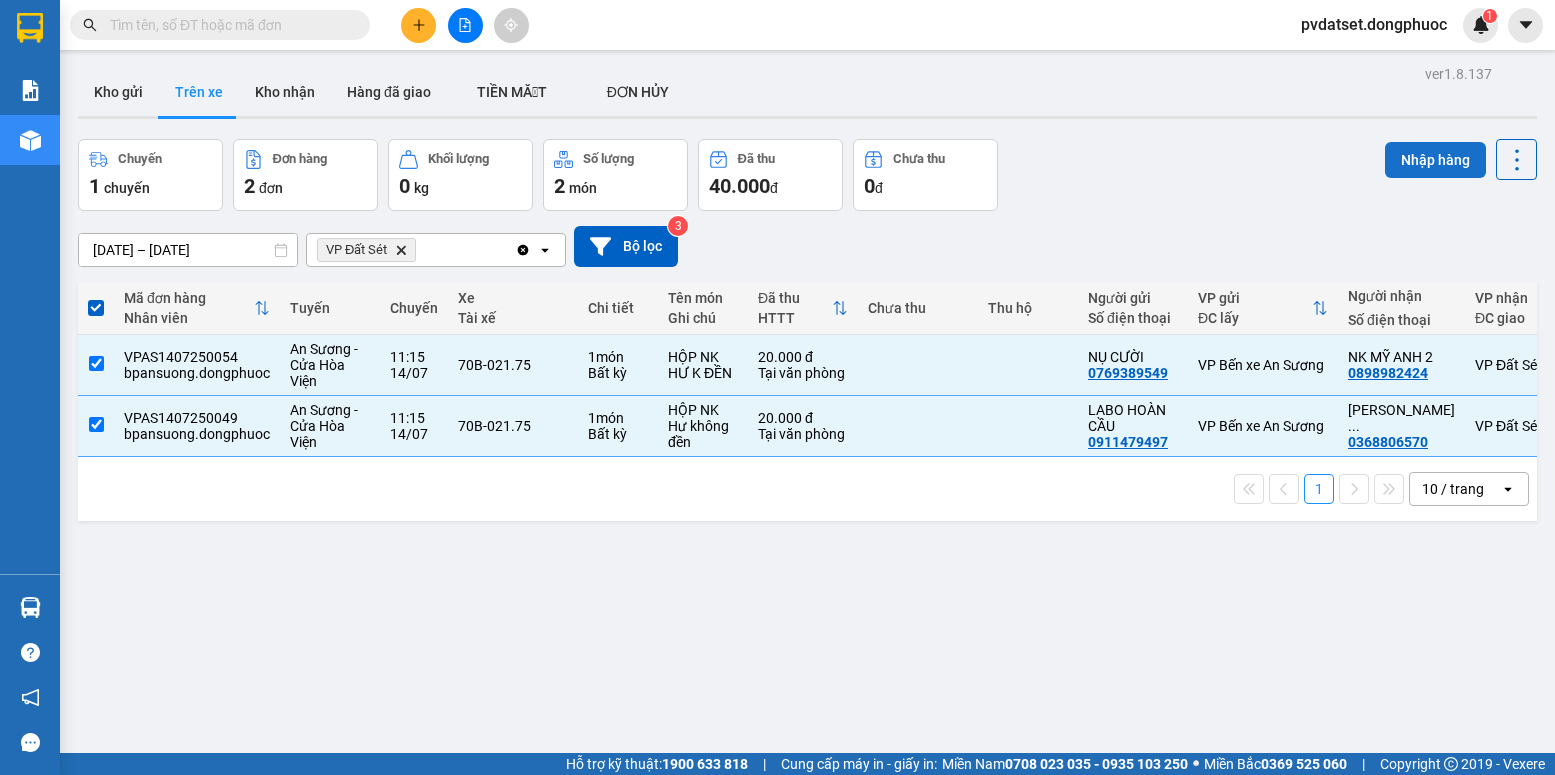 click on "Nhập hàng" at bounding box center (1435, 160) 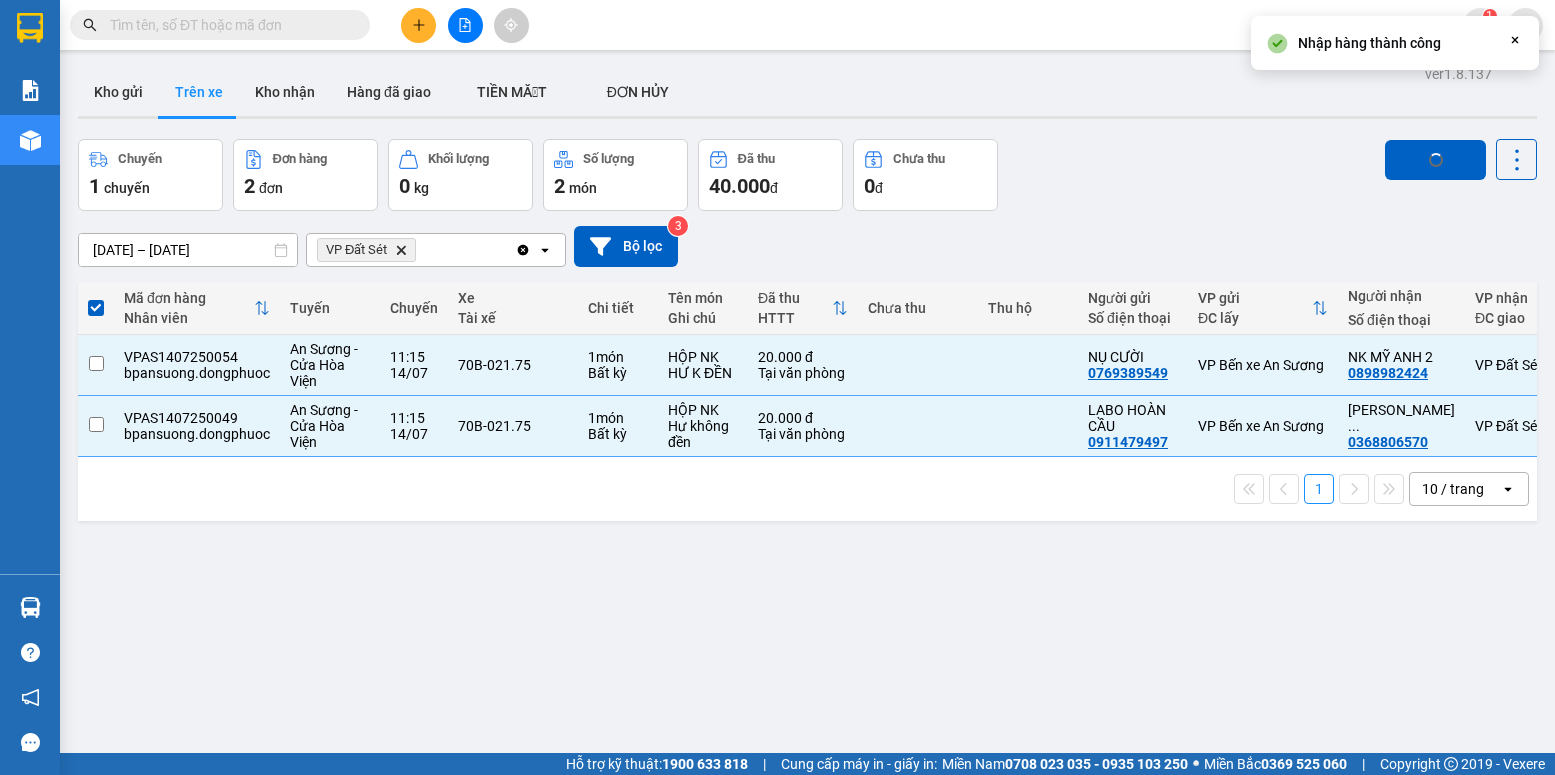 checkbox on "false" 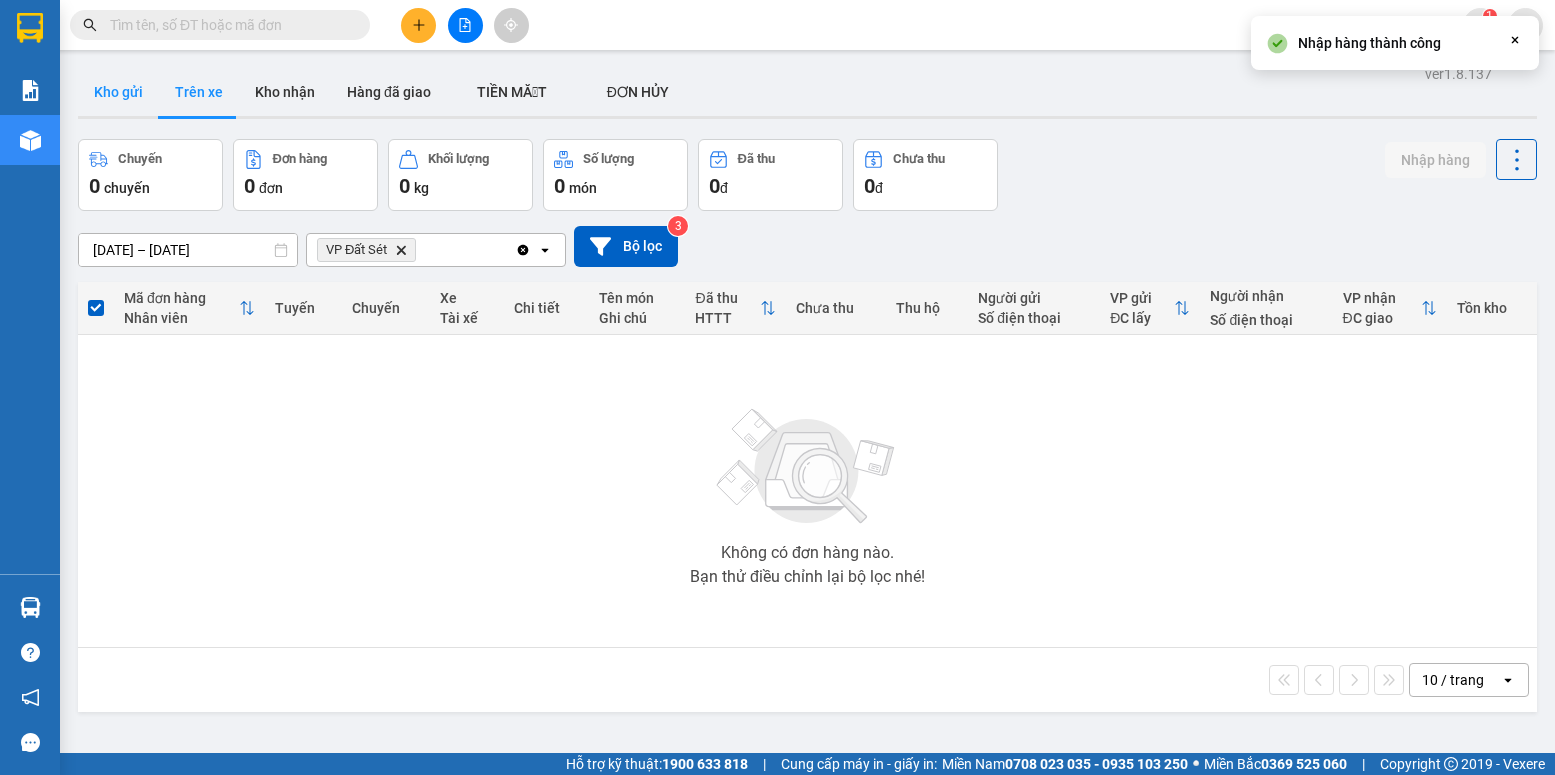 click on "Kho gửi" at bounding box center [118, 92] 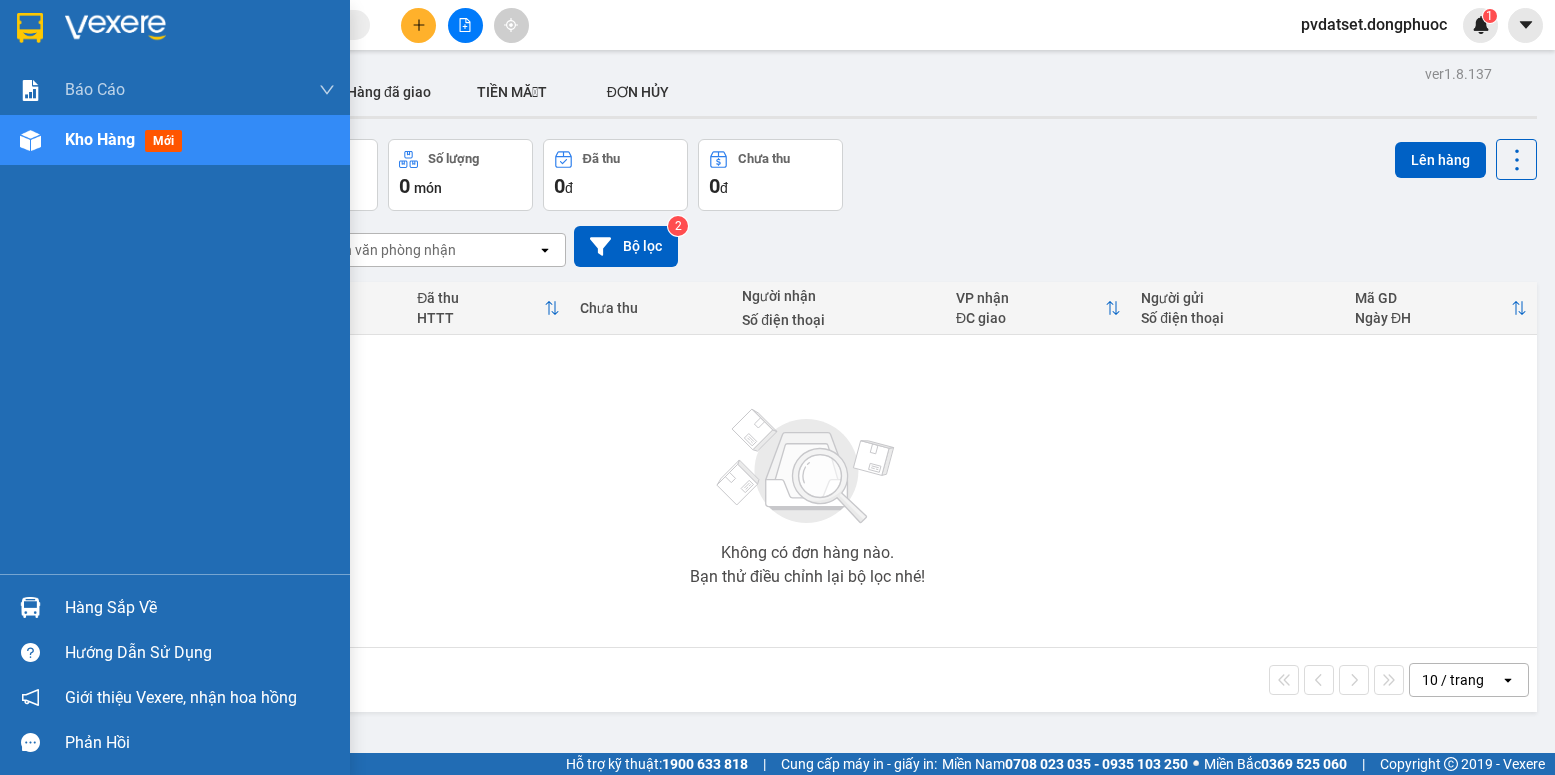 click on "Hàng sắp về" at bounding box center [175, 607] 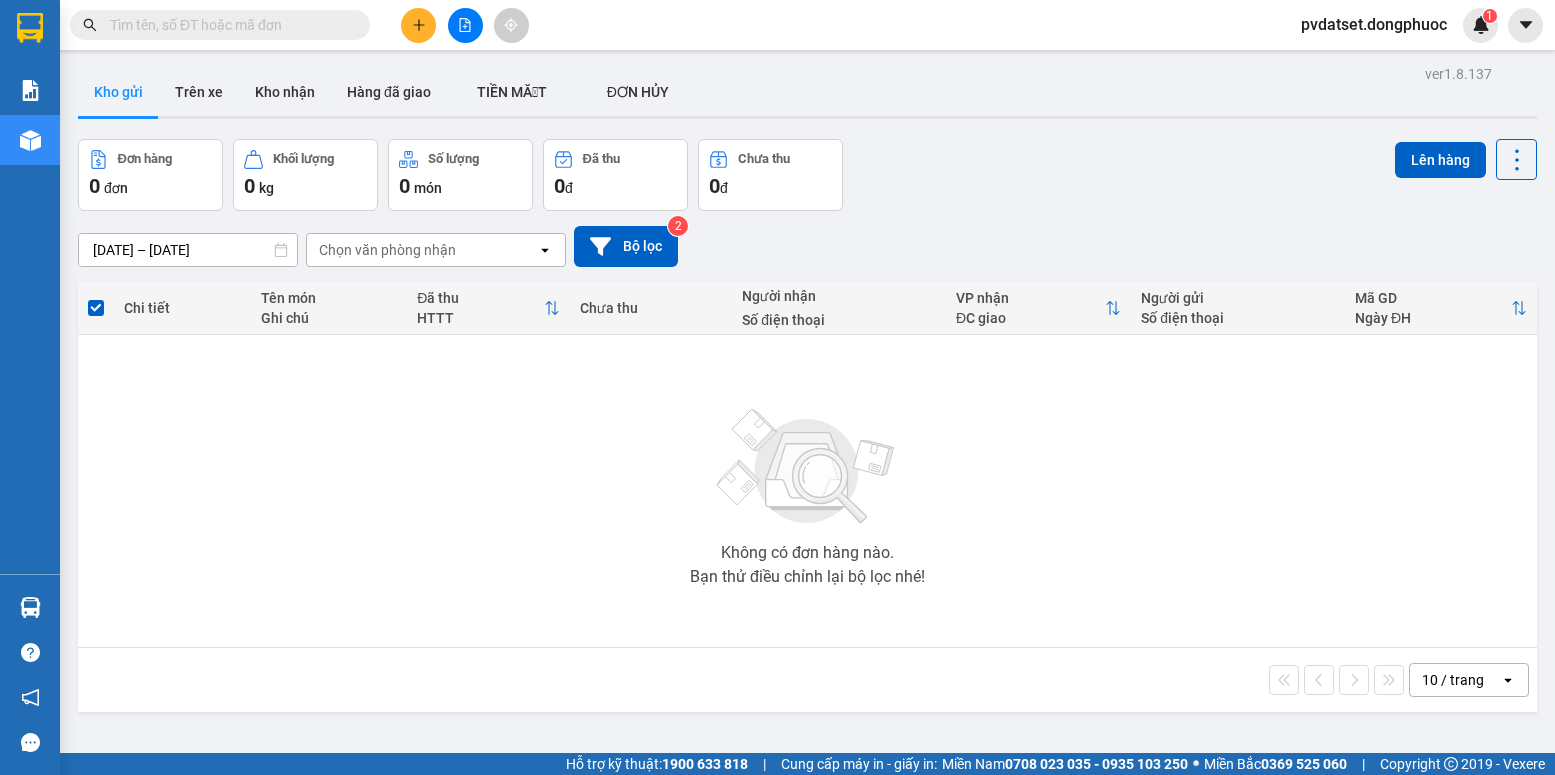 click on "Kết quả tìm kiếm ( 0 )  Bộ lọc  Ngày tạo đơn gần nhất No Data pvdatset.dongphuoc 1     Báo cáo Mẫu 1: Báo cáo dòng tiền  Mẫu 1: Báo cáo dòng tiền theo nhân viên Mẫu 1: Báo cáo dòng tiền theo nhân viên (VP) Mẫu 2: Doanh số tạo đơn theo Văn phòng, nhân viên - Trạm     Kho hàng mới Hàng sắp về Hướng dẫn sử dụng Giới thiệu Vexere, nhận hoa hồng Phản hồi Phần mềm hỗ trợ bạn tốt chứ? ver  1.8.137 Kho gửi Trên xe Kho nhận Hàng đã giao TIỀN MẶT  ĐƠN HỦY Đơn hàng 0 đơn Khối lượng 0 kg Số lượng 0 món Đã thu 0  đ Chưa thu 0  đ Lên hàng [DATE] – [DATE] Press the down arrow key to interact with the calendar and select a date. Press the escape button to close the calendar. Selected date range is from [DATE] to [DATE]. Chọn văn phòng nhận open Bộ lọc 2 Chi tiết Tên món Ghi chú Đã thu HTTT Chưa thu Người nhận Số điện thoại VP nhận |" at bounding box center [777, 387] 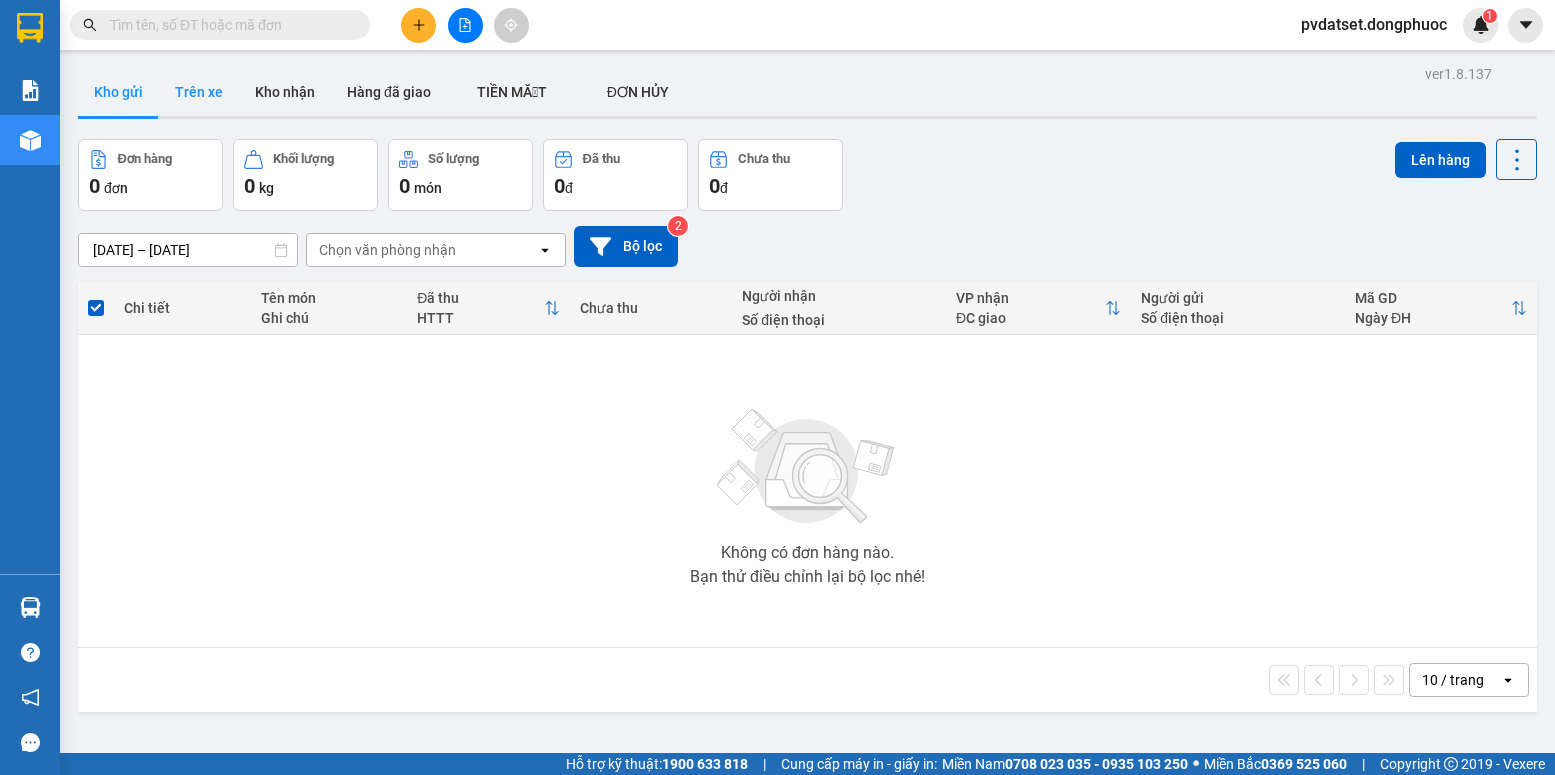click on "Kho gửi" at bounding box center (118, 92) 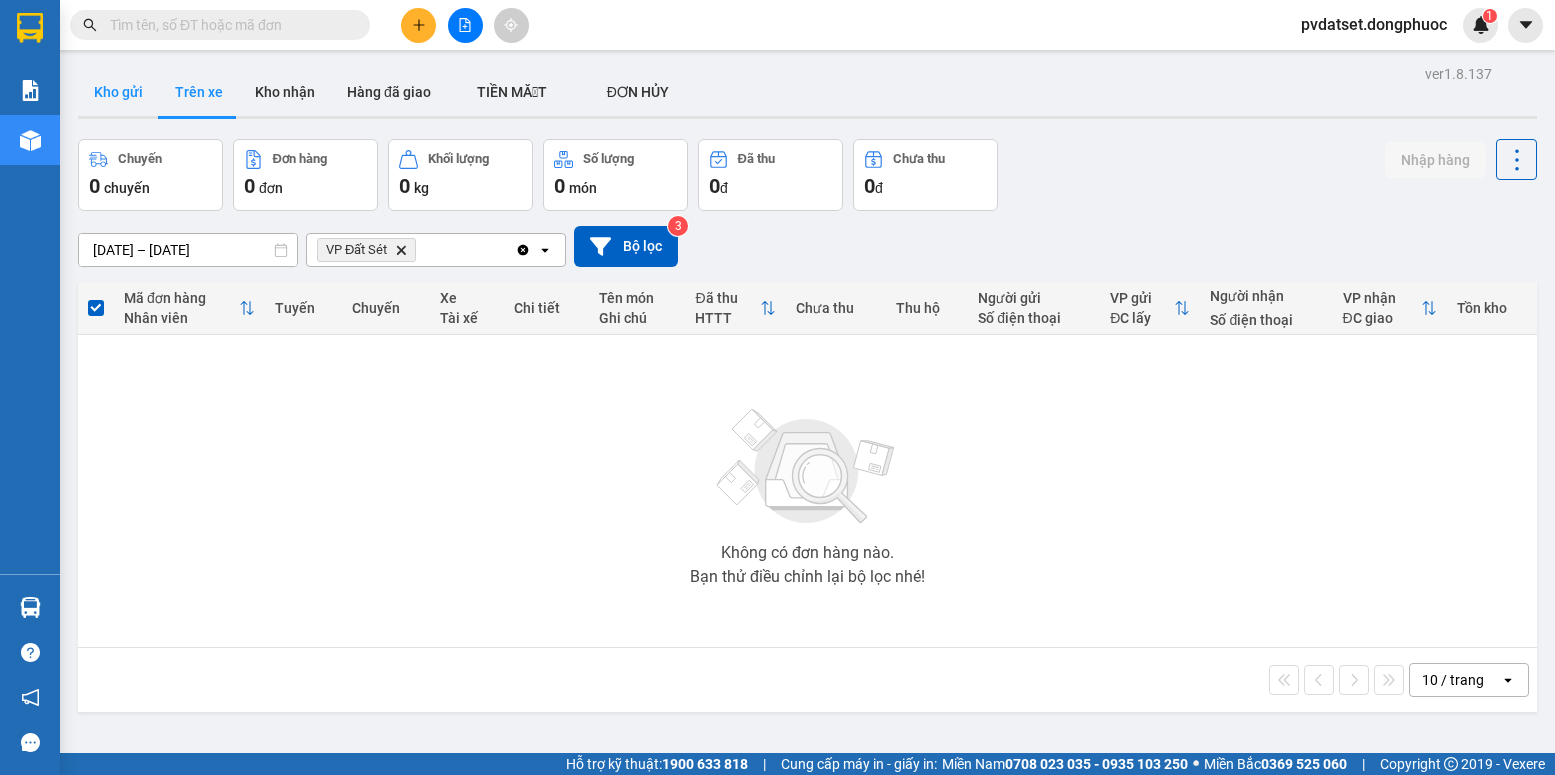 click on "Kho gửi" at bounding box center [118, 92] 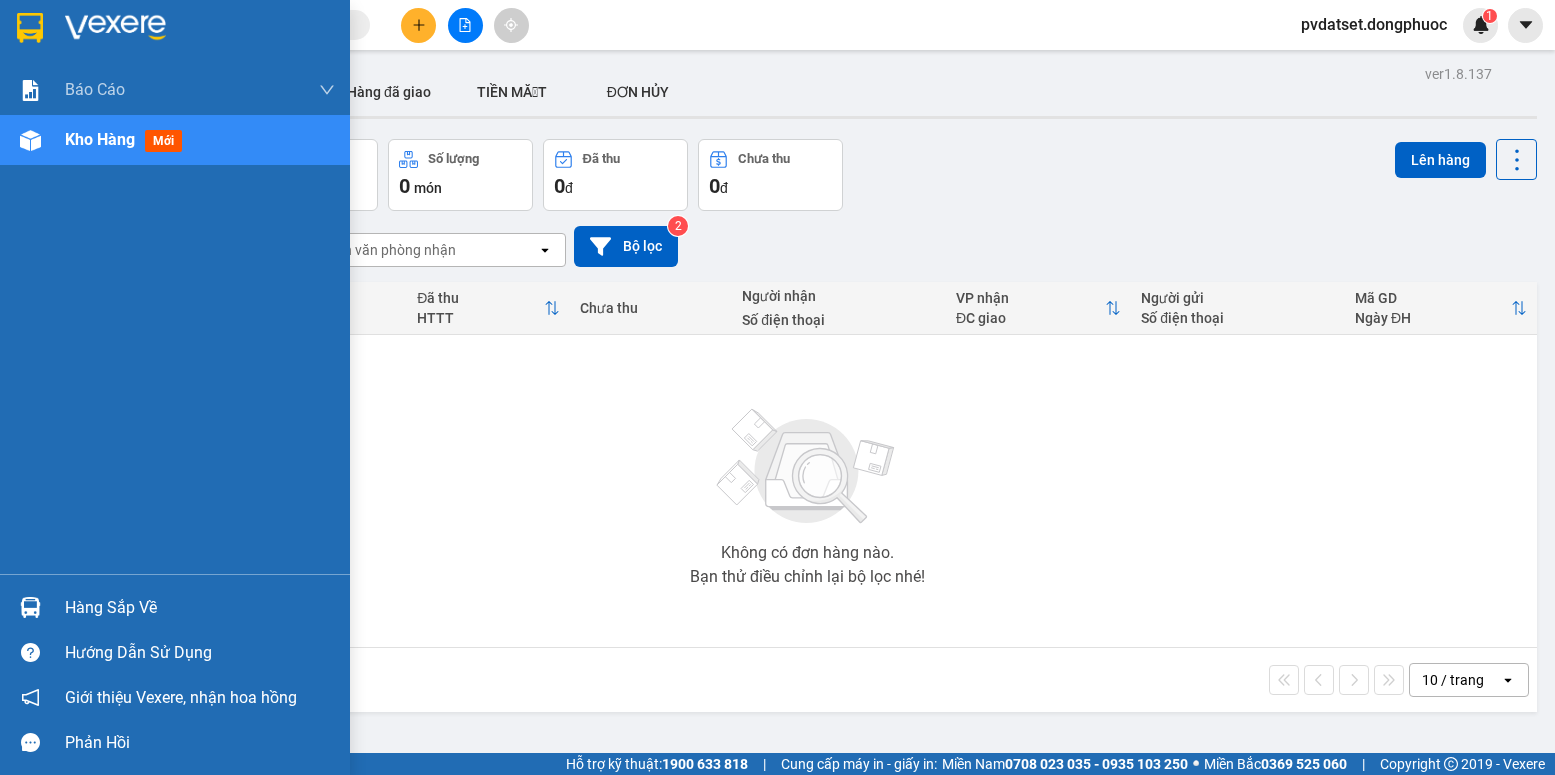 click at bounding box center (30, 607) 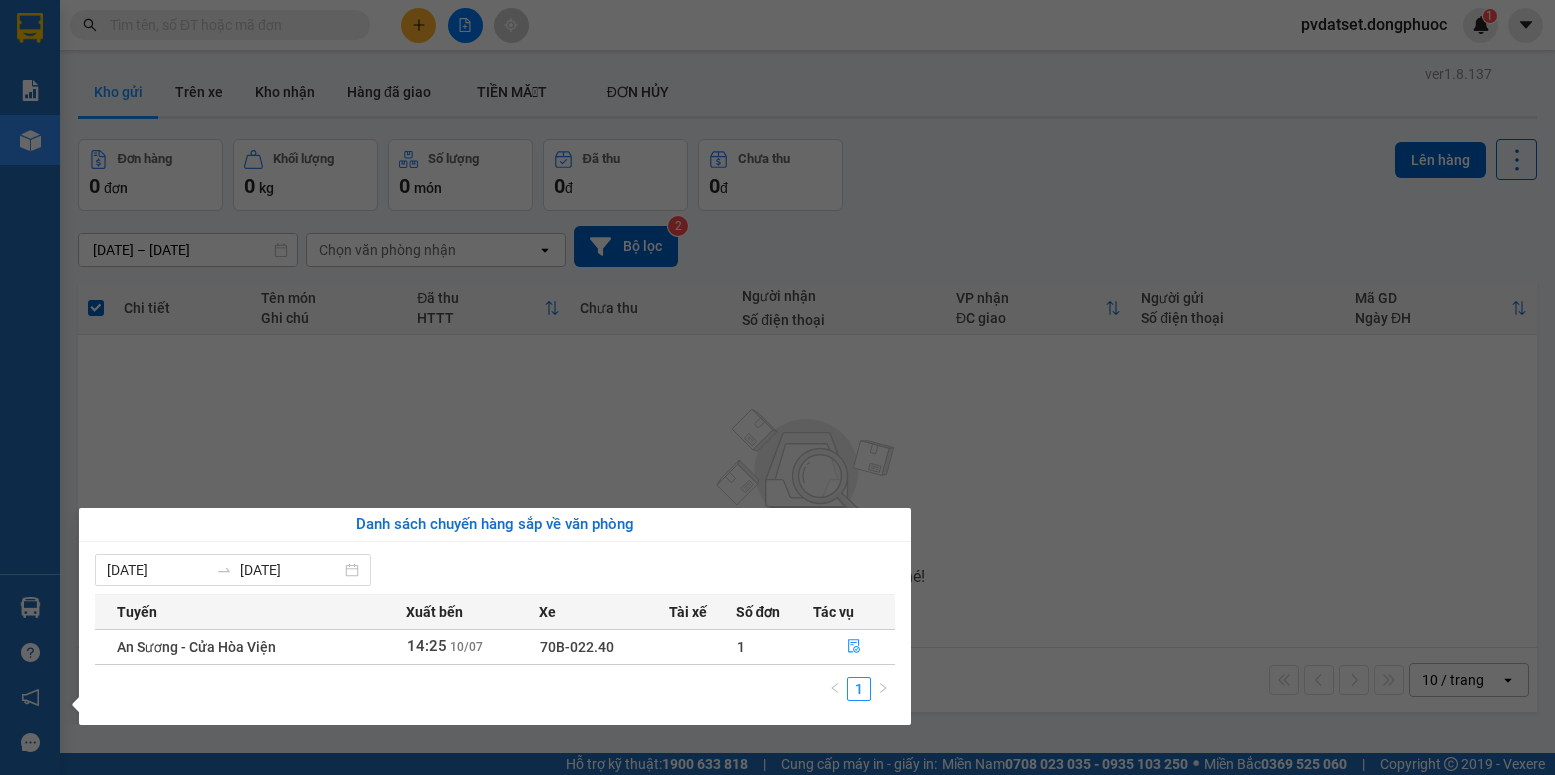 click on "Kết quả tìm kiếm ( 0 )  Bộ lọc  Ngày tạo đơn gần nhất No Data pvdatset.dongphuoc 1     Báo cáo Mẫu 1: Báo cáo dòng tiền  Mẫu 1: Báo cáo dòng tiền theo nhân viên Mẫu 1: Báo cáo dòng tiền theo nhân viên (VP) Mẫu 2: Doanh số tạo đơn theo Văn phòng, nhân viên - Trạm     Kho hàng mới Hàng sắp về Hướng dẫn sử dụng Giới thiệu Vexere, nhận hoa hồng Phản hồi Phần mềm hỗ trợ bạn tốt chứ? ver  1.8.137 Kho gửi Trên xe Kho nhận Hàng đã giao TIỀN MẶT  ĐƠN HỦY Đơn hàng 0 đơn Khối lượng 0 kg Số lượng 0 món Đã thu 0  đ Chưa thu 0  đ Lên hàng [DATE] – [DATE] Press the down arrow key to interact with the calendar and select a date. Press the escape button to close the calendar. Selected date range is from [DATE] to [DATE]. Chọn văn phòng nhận open Bộ lọc 2 Chi tiết Tên món Ghi chú Đã thu HTTT Chưa thu Người nhận Số điện thoại VP nhận |" at bounding box center [777, 387] 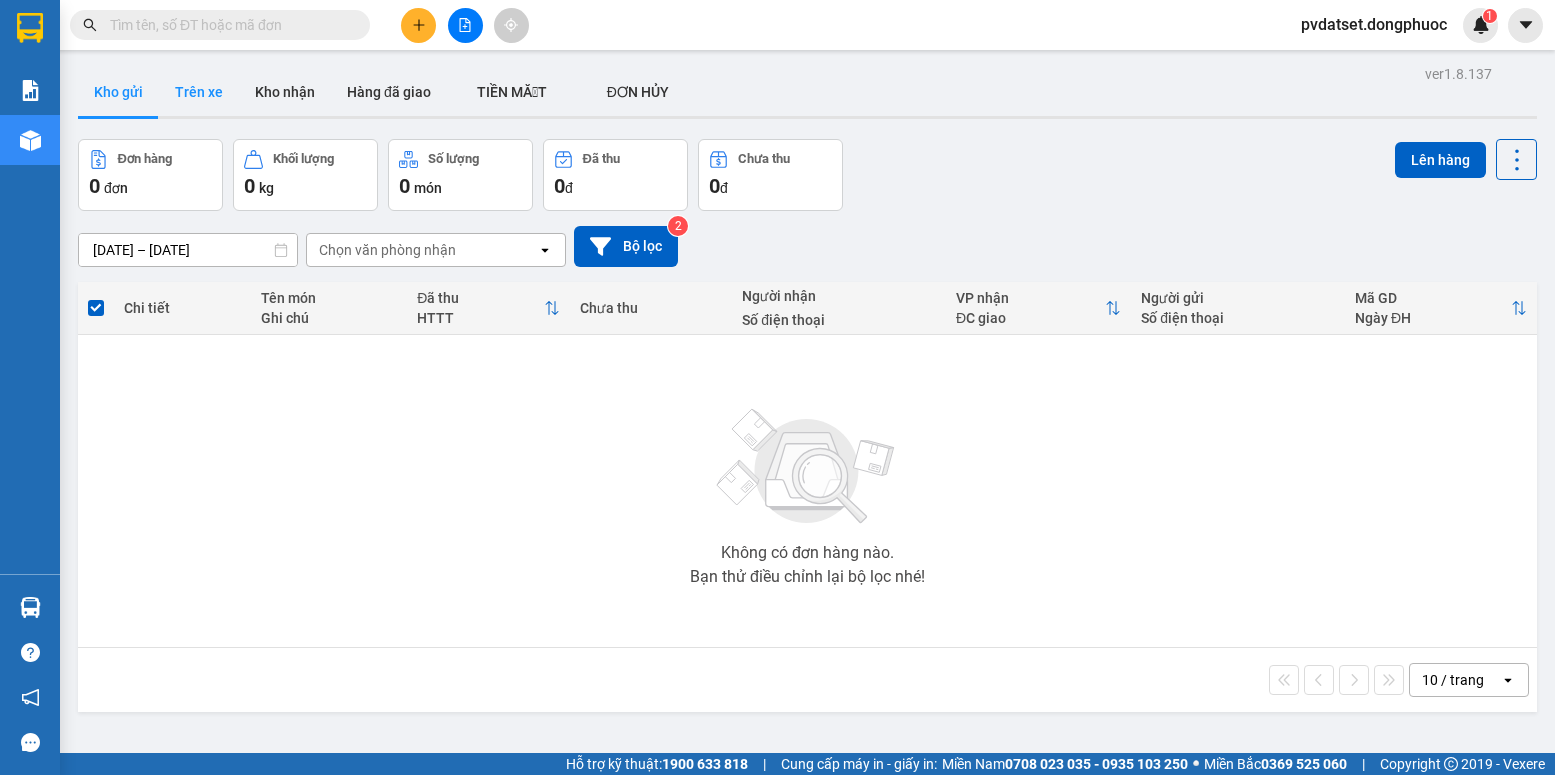 click on "Trên xe" at bounding box center [199, 92] 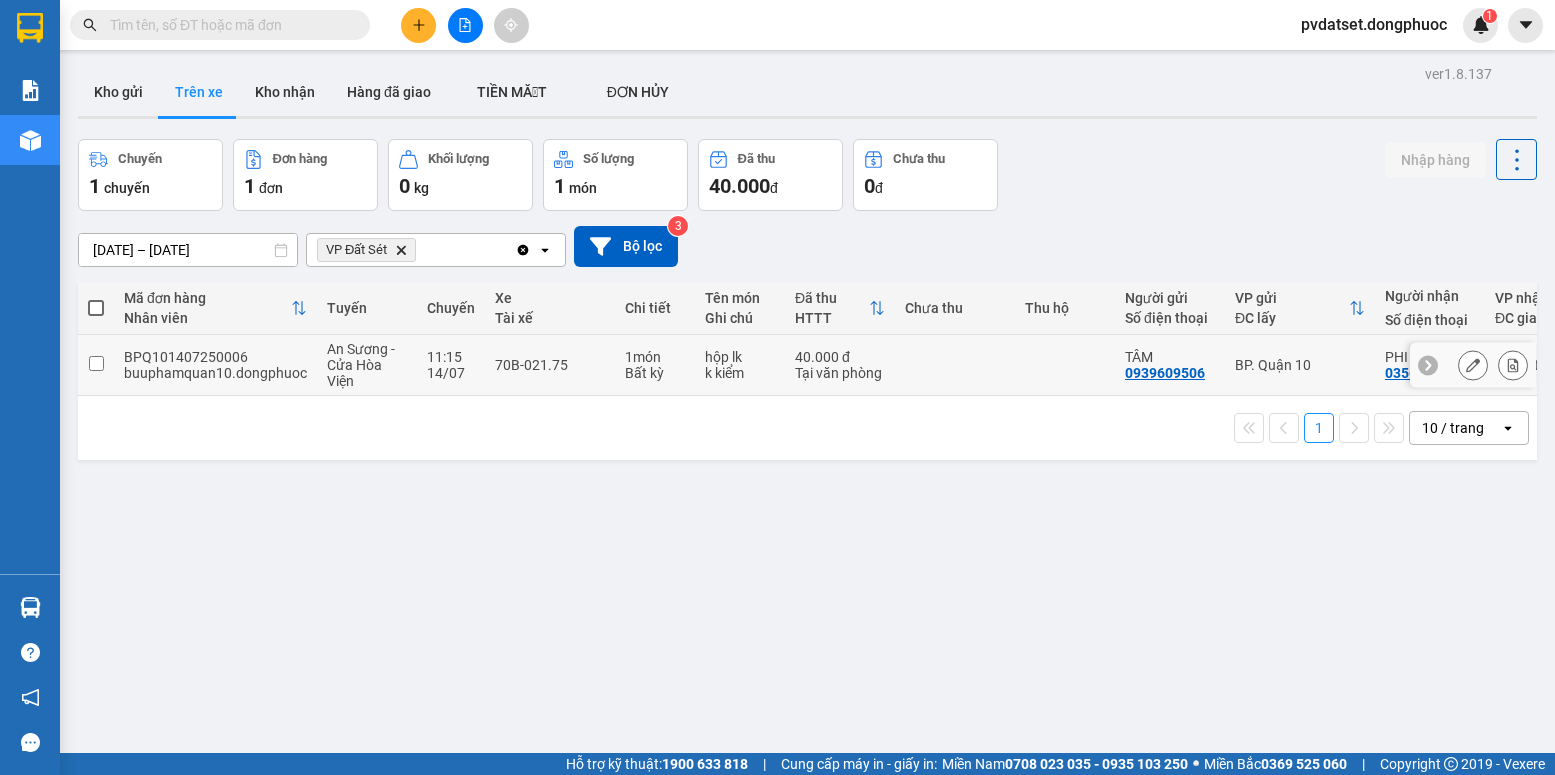click at bounding box center [1065, 365] 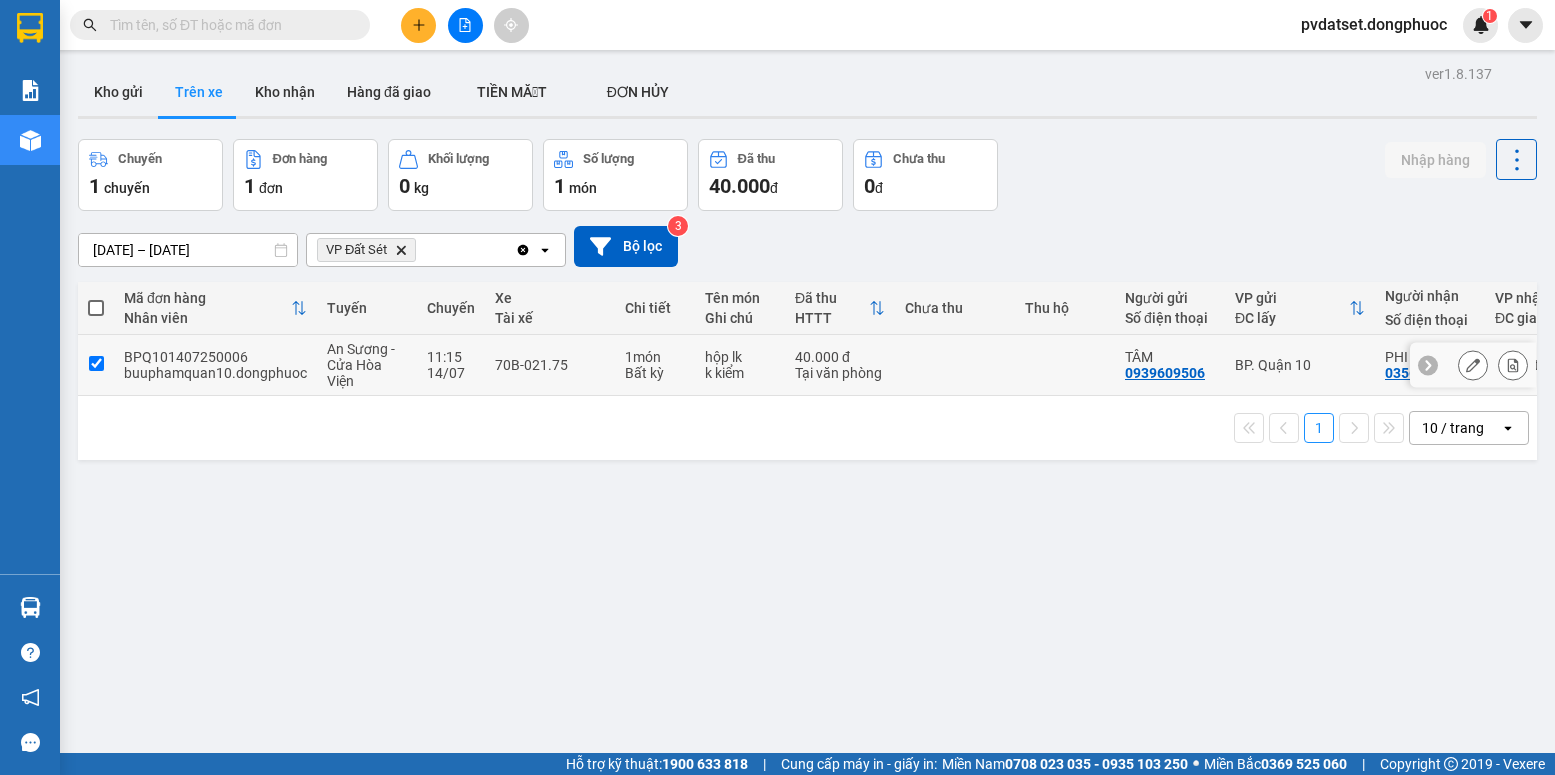 checkbox on "true" 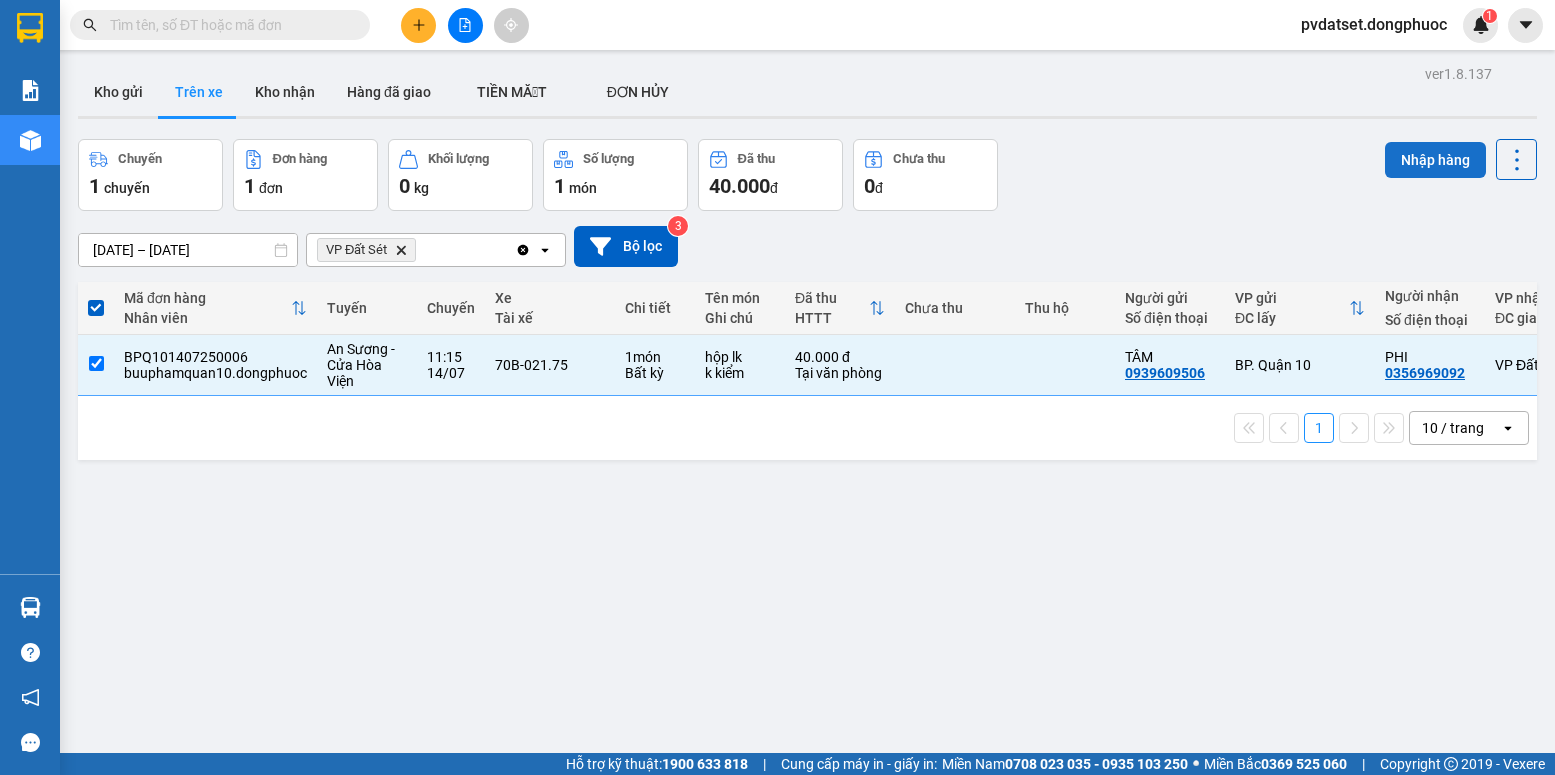 click on "Nhập hàng" at bounding box center [1435, 160] 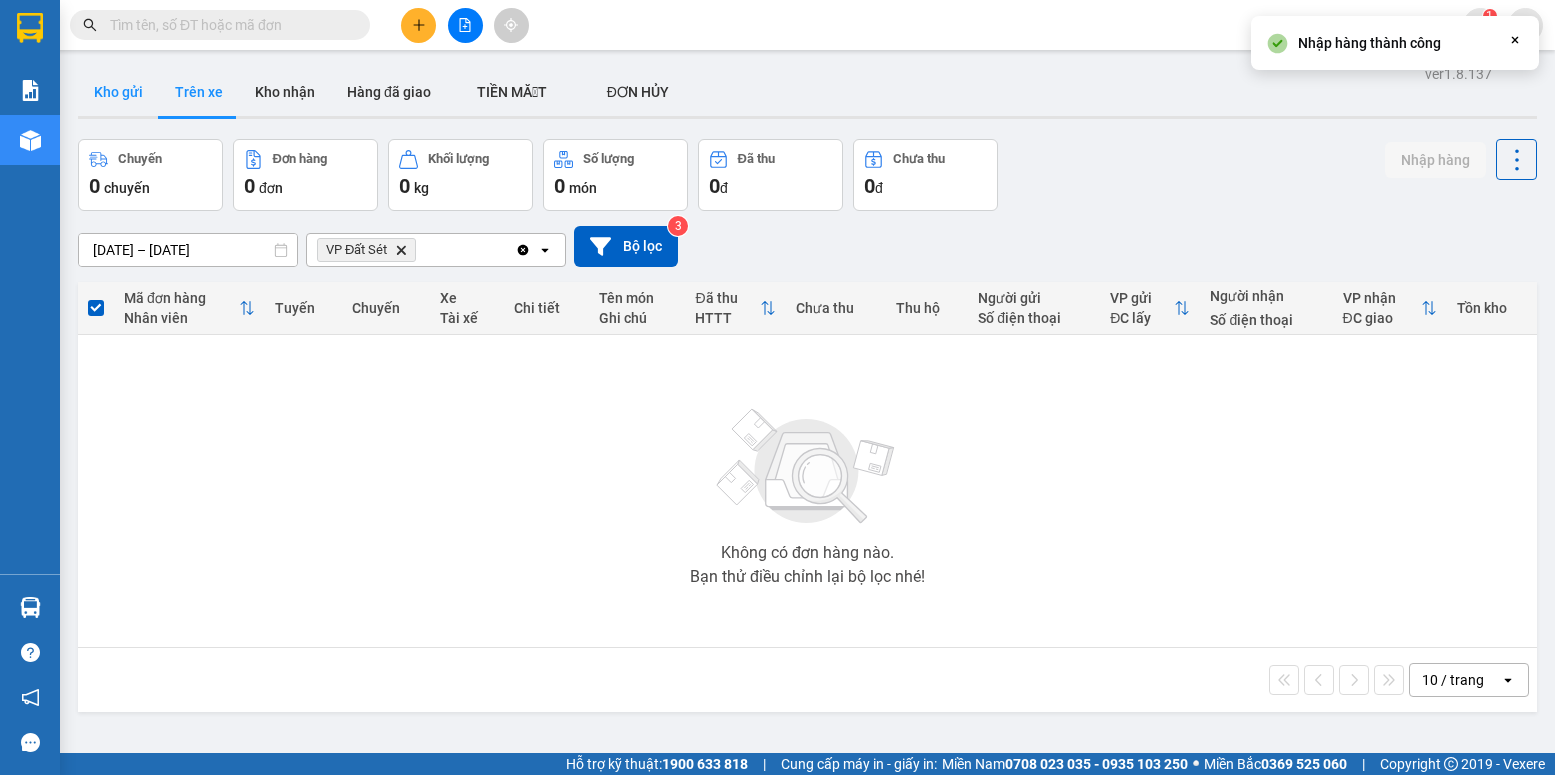 click on "Kho gửi" at bounding box center [118, 92] 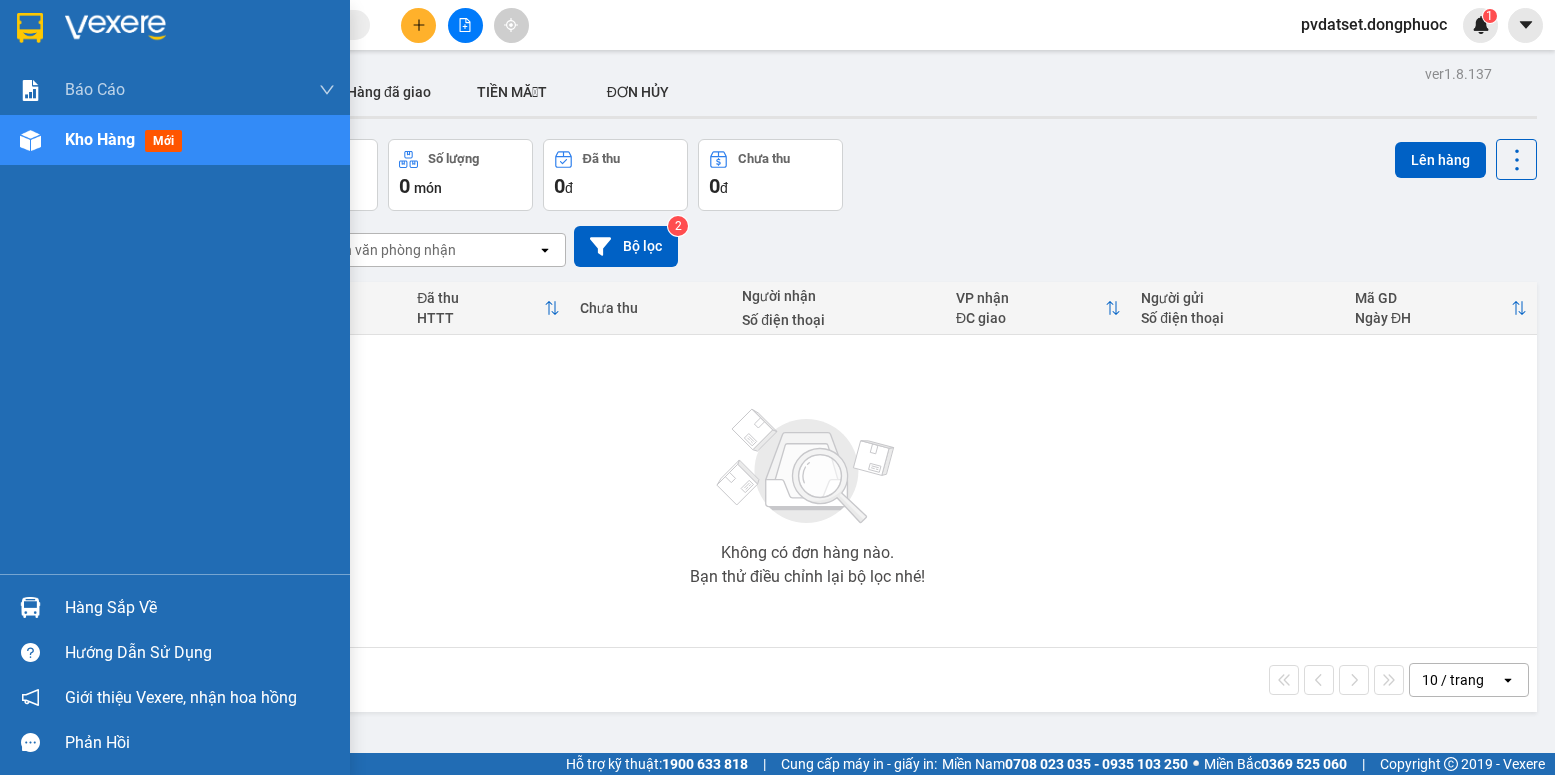 drag, startPoint x: 46, startPoint y: 602, endPoint x: 245, endPoint y: 547, distance: 206.46065 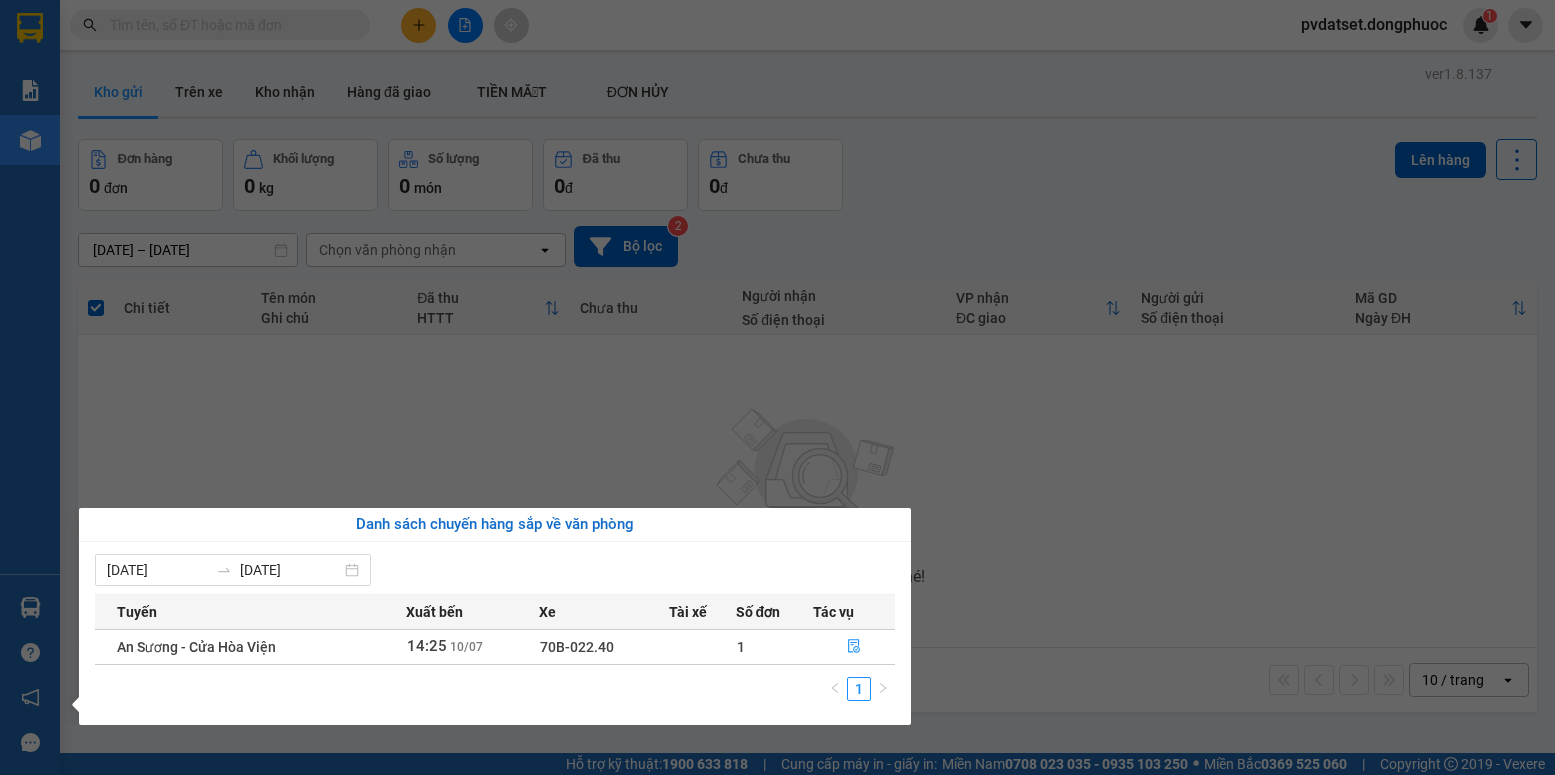 click on "Kết quả tìm kiếm ( 0 )  Bộ lọc  Ngày tạo đơn gần nhất No Data pvdatset.dongphuoc 1     Báo cáo Mẫu 1: Báo cáo dòng tiền  Mẫu 1: Báo cáo dòng tiền theo nhân viên Mẫu 1: Báo cáo dòng tiền theo nhân viên (VP) Mẫu 2: Doanh số tạo đơn theo Văn phòng, nhân viên - Trạm     Kho hàng mới Hàng sắp về Hướng dẫn sử dụng Giới thiệu Vexere, nhận hoa hồng Phản hồi Phần mềm hỗ trợ bạn tốt chứ? ver  1.8.137 Kho gửi Trên xe Kho nhận Hàng đã giao TIỀN MẶT  ĐƠN HỦY Đơn hàng 0 đơn Khối lượng 0 kg Số lượng 0 món Đã thu 0  đ Chưa thu 0  đ Lên hàng [DATE] – [DATE] Press the down arrow key to interact with the calendar and select a date. Press the escape button to close the calendar. Selected date range is from [DATE] to [DATE]. Chọn văn phòng nhận open Bộ lọc 2 Chi tiết Tên món Ghi chú Đã thu HTTT Chưa thu Người nhận Số điện thoại VP nhận |" at bounding box center [777, 387] 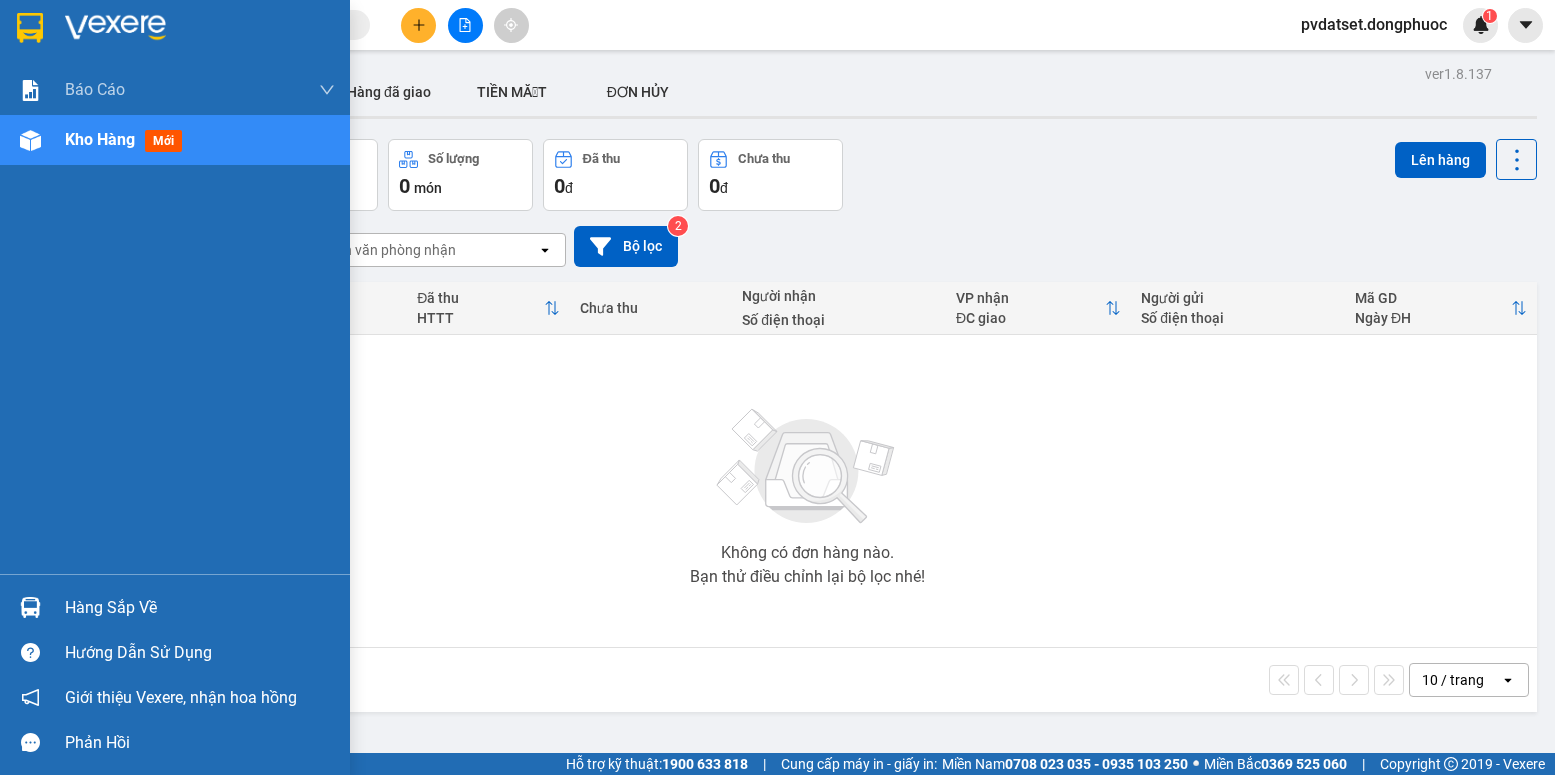 click on "Hàng sắp về Hướng dẫn sử dụng Giới thiệu Vexere, nhận hoa hồng Phản hồi" at bounding box center [175, 669] 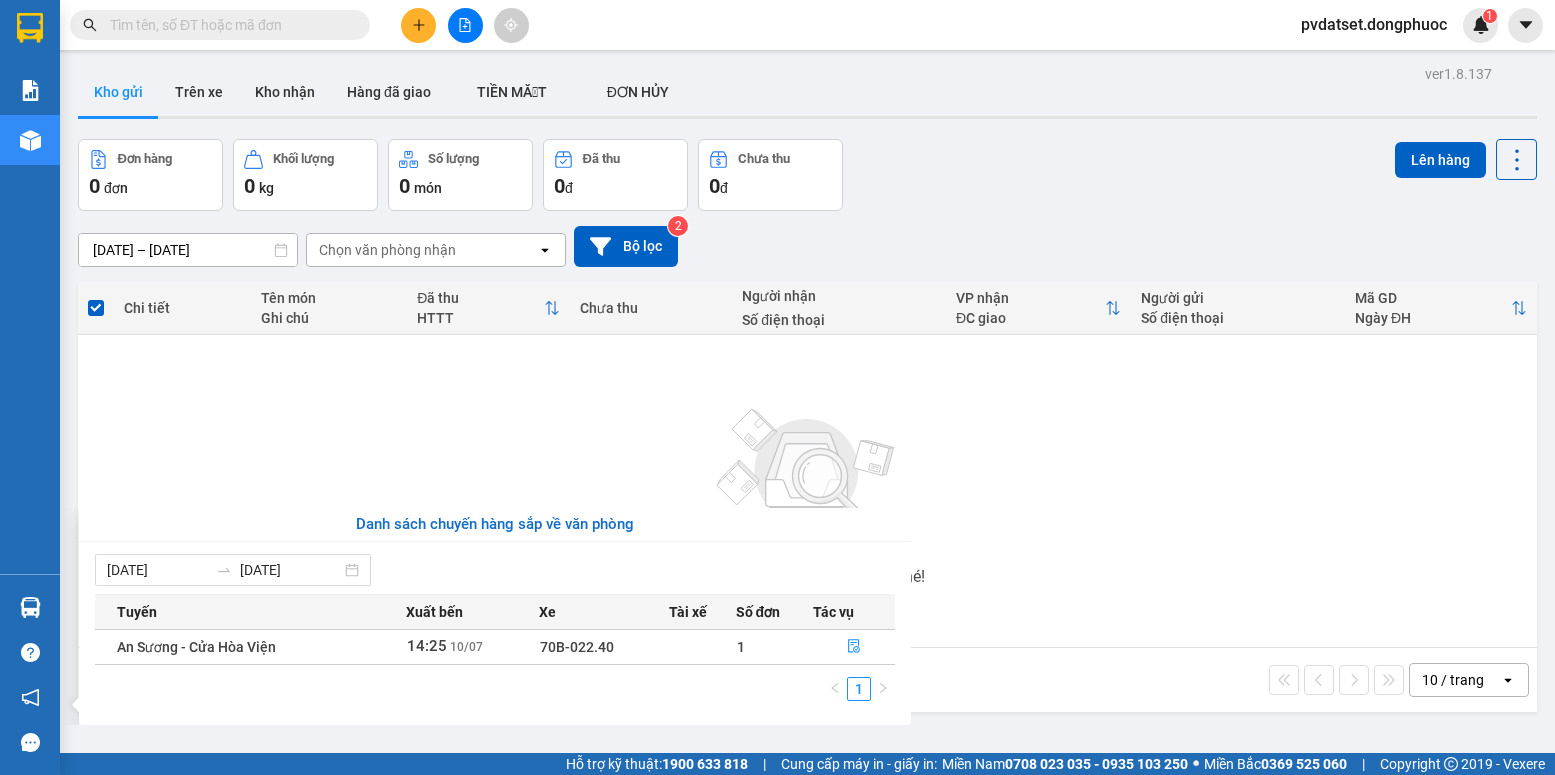 click on "Kết quả tìm kiếm ( 0 )  Bộ lọc  Ngày tạo đơn gần nhất No Data pvdatset.dongphuoc 1     Báo cáo Mẫu 1: Báo cáo dòng tiền  Mẫu 1: Báo cáo dòng tiền theo nhân viên Mẫu 1: Báo cáo dòng tiền theo nhân viên (VP) Mẫu 2: Doanh số tạo đơn theo Văn phòng, nhân viên - Trạm     Kho hàng mới Hàng sắp về Hướng dẫn sử dụng Giới thiệu Vexere, nhận hoa hồng Phản hồi Phần mềm hỗ trợ bạn tốt chứ? ver  1.8.137 Kho gửi Trên xe Kho nhận Hàng đã giao TIỀN MẶT  ĐƠN HỦY Đơn hàng 0 đơn Khối lượng 0 kg Số lượng 0 món Đã thu 0  đ Chưa thu 0  đ Lên hàng [DATE] – [DATE] Press the down arrow key to interact with the calendar and select a date. Press the escape button to close the calendar. Selected date range is from [DATE] to [DATE]. Chọn văn phòng nhận open Bộ lọc 2 Chi tiết Tên món Ghi chú Đã thu HTTT Chưa thu Người nhận Số điện thoại VP nhận |" at bounding box center (777, 387) 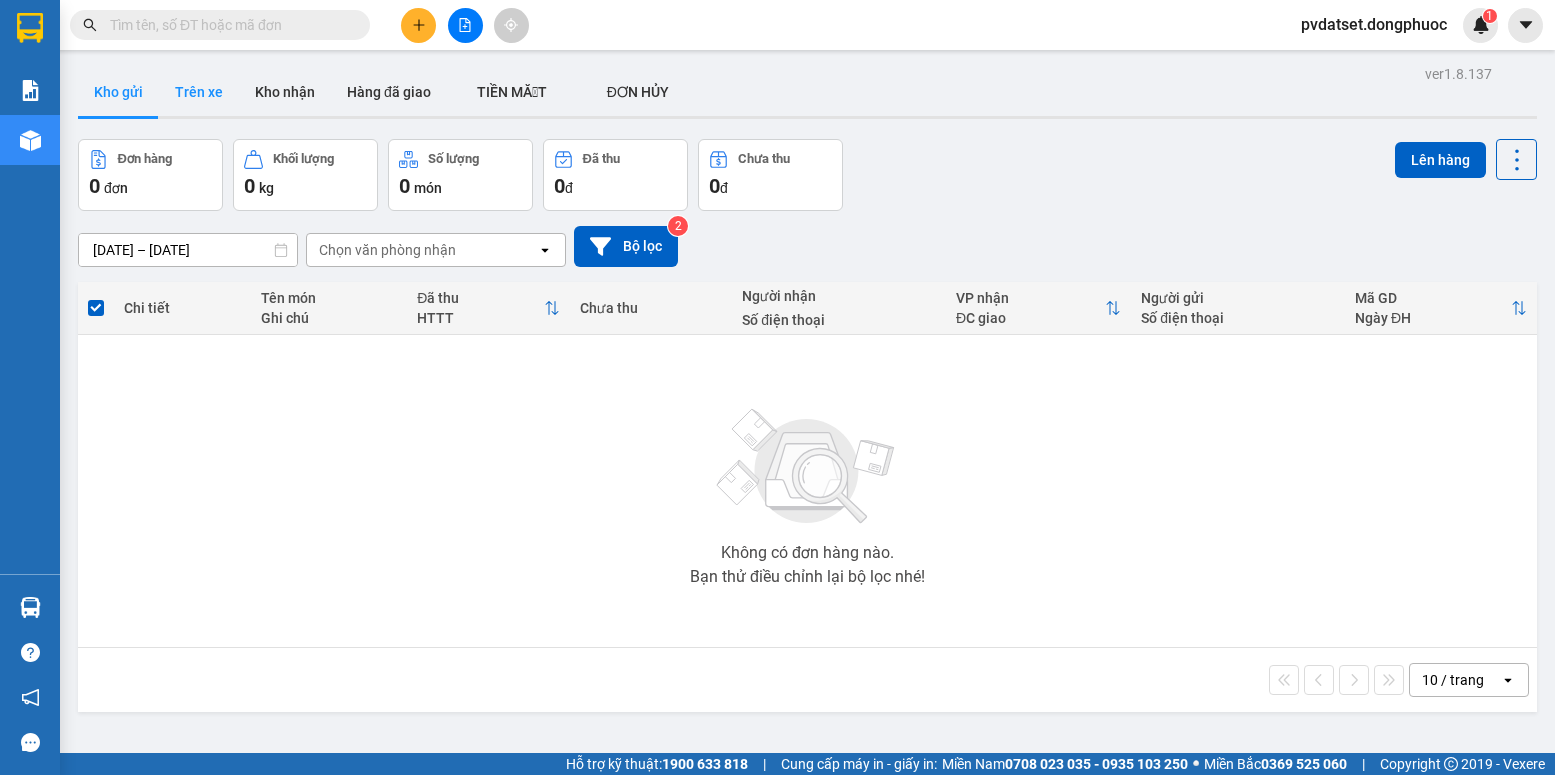 click on "Trên xe" at bounding box center [199, 92] 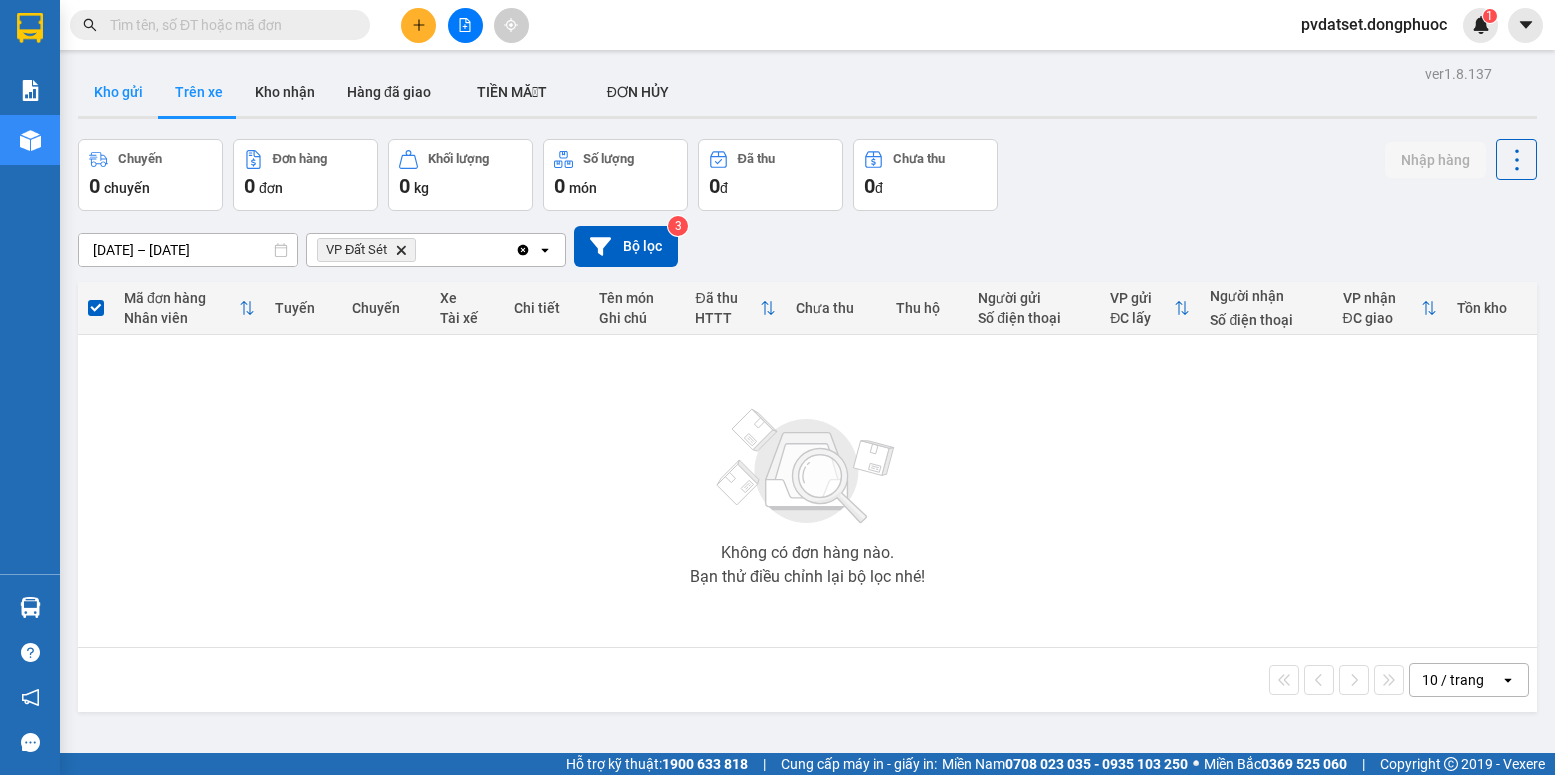 click on "Kho gửi" at bounding box center [118, 92] 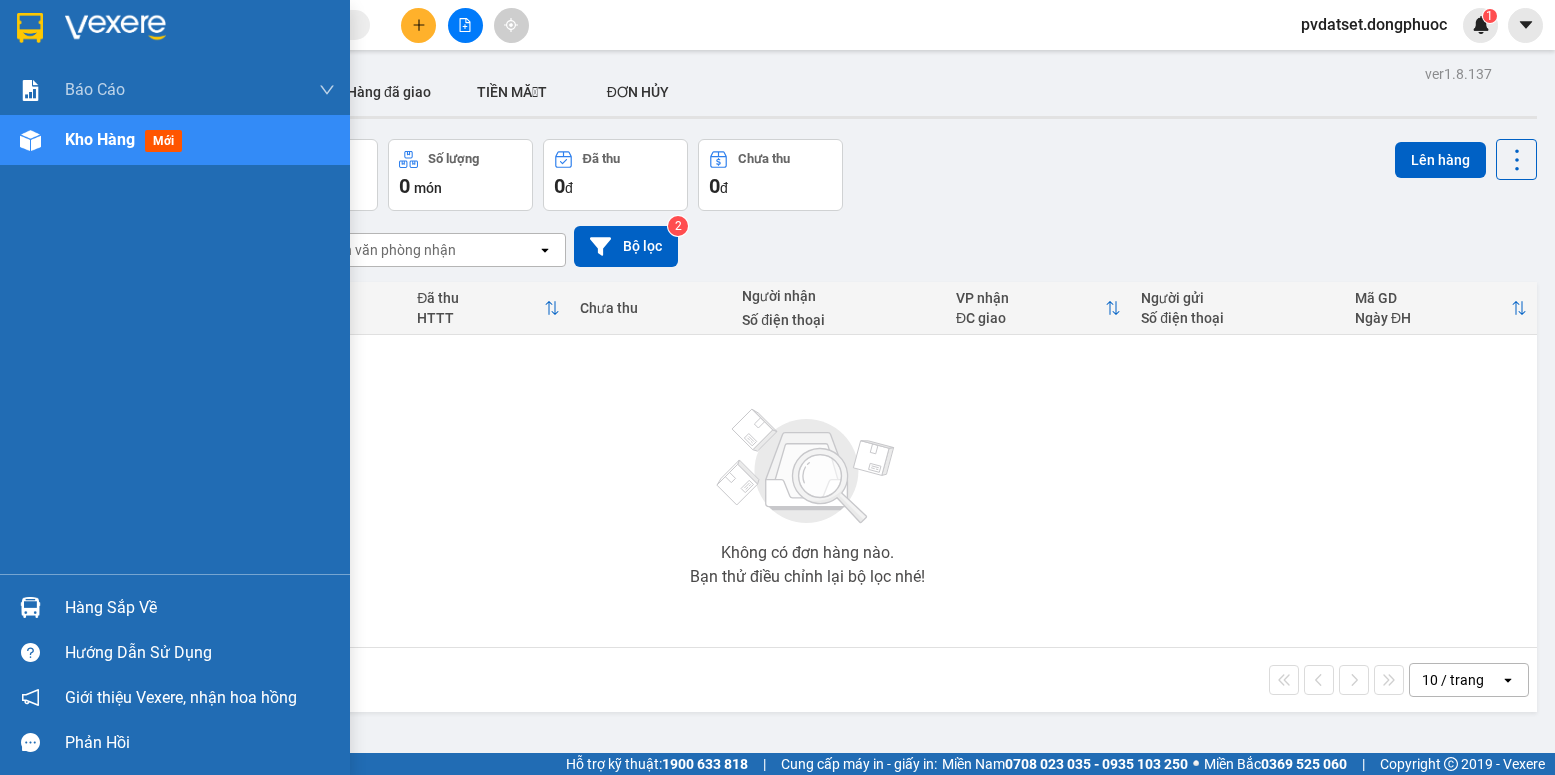 click on "Hàng sắp về" at bounding box center (175, 607) 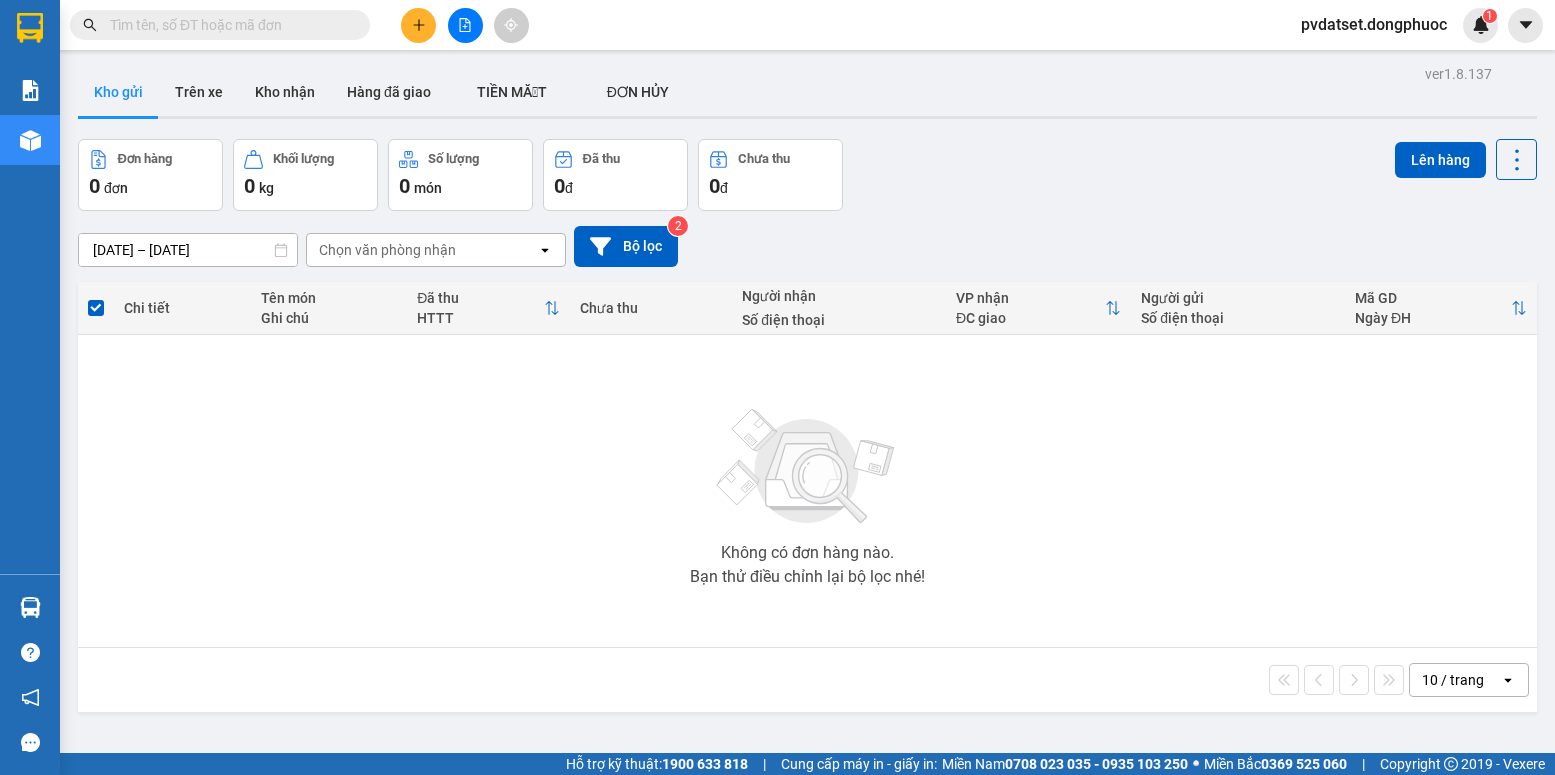 click on "Kết quả tìm kiếm ( 0 )  Bộ lọc  Ngày tạo đơn gần nhất No Data pvdatset.dongphuoc 1     Báo cáo Mẫu 1: Báo cáo dòng tiền  Mẫu 1: Báo cáo dòng tiền theo nhân viên Mẫu 1: Báo cáo dòng tiền theo nhân viên (VP) Mẫu 2: Doanh số tạo đơn theo Văn phòng, nhân viên - Trạm     Kho hàng mới Hàng sắp về Hướng dẫn sử dụng Giới thiệu Vexere, nhận hoa hồng Phản hồi Phần mềm hỗ trợ bạn tốt chứ? ver  1.8.137 Kho gửi Trên xe Kho nhận Hàng đã giao TIỀN MẶT  ĐƠN HỦY Đơn hàng 0 đơn Khối lượng 0 kg Số lượng 0 món Đã thu 0  đ Chưa thu 0  đ Lên hàng [DATE] – [DATE] Press the down arrow key to interact with the calendar and select a date. Press the escape button to close the calendar. Selected date range is from [DATE] to [DATE]. Chọn văn phòng nhận open Bộ lọc 2 Chi tiết Tên món Ghi chú Đã thu HTTT Chưa thu Người nhận Số điện thoại VP nhận |" at bounding box center (777, 387) 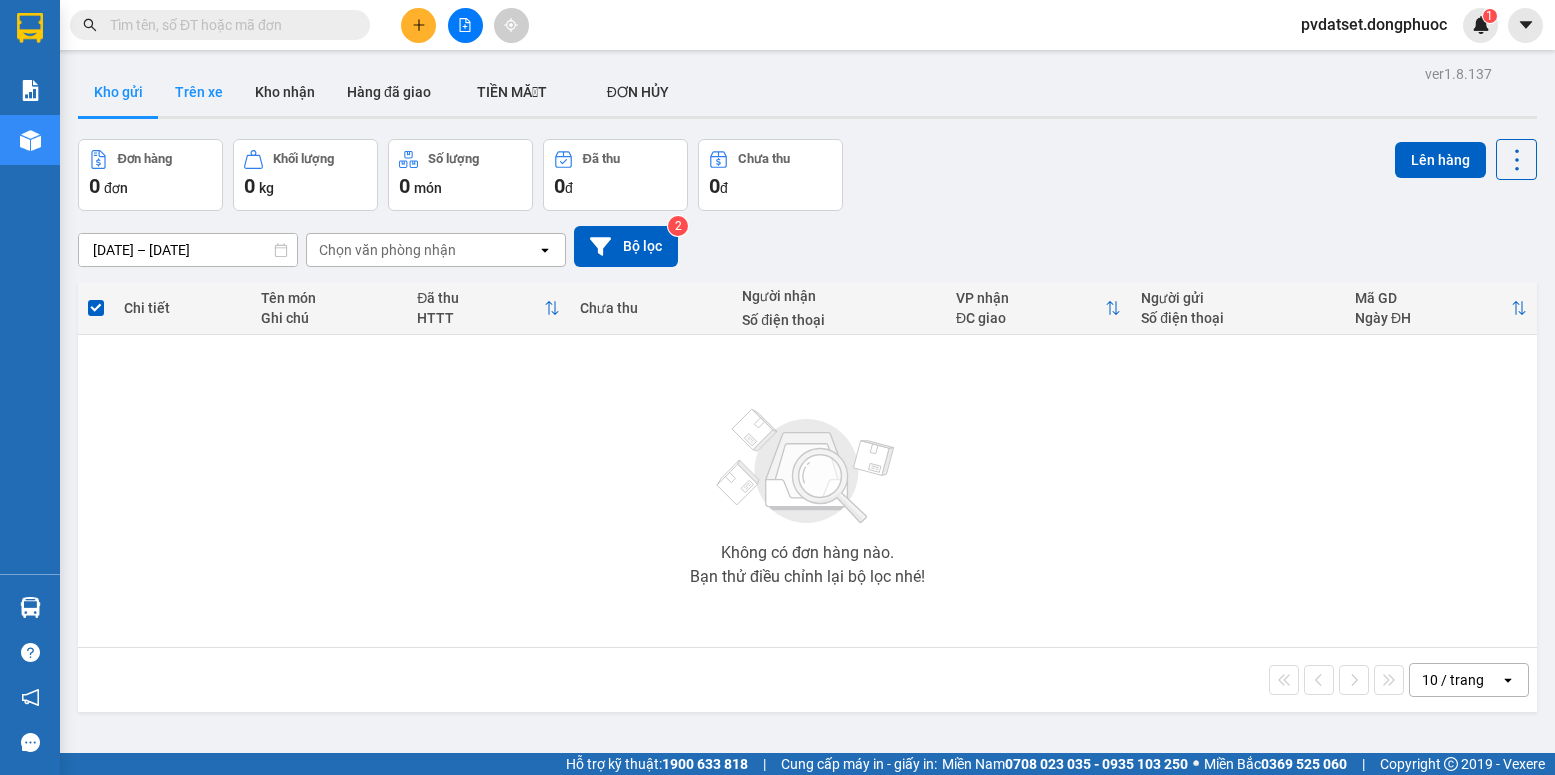 click on "Trên xe" at bounding box center [199, 92] 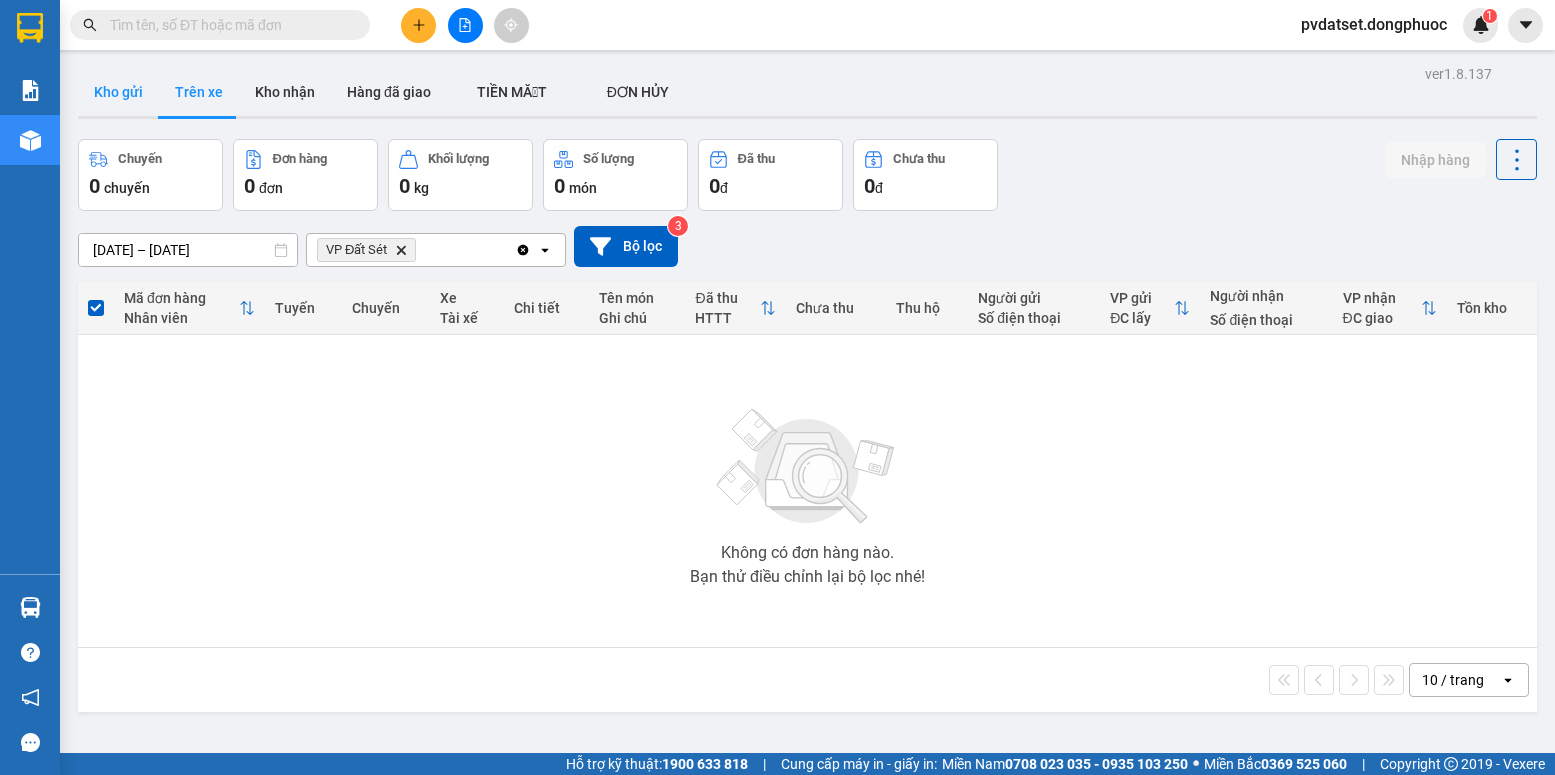 click on "Kho gửi" at bounding box center (118, 92) 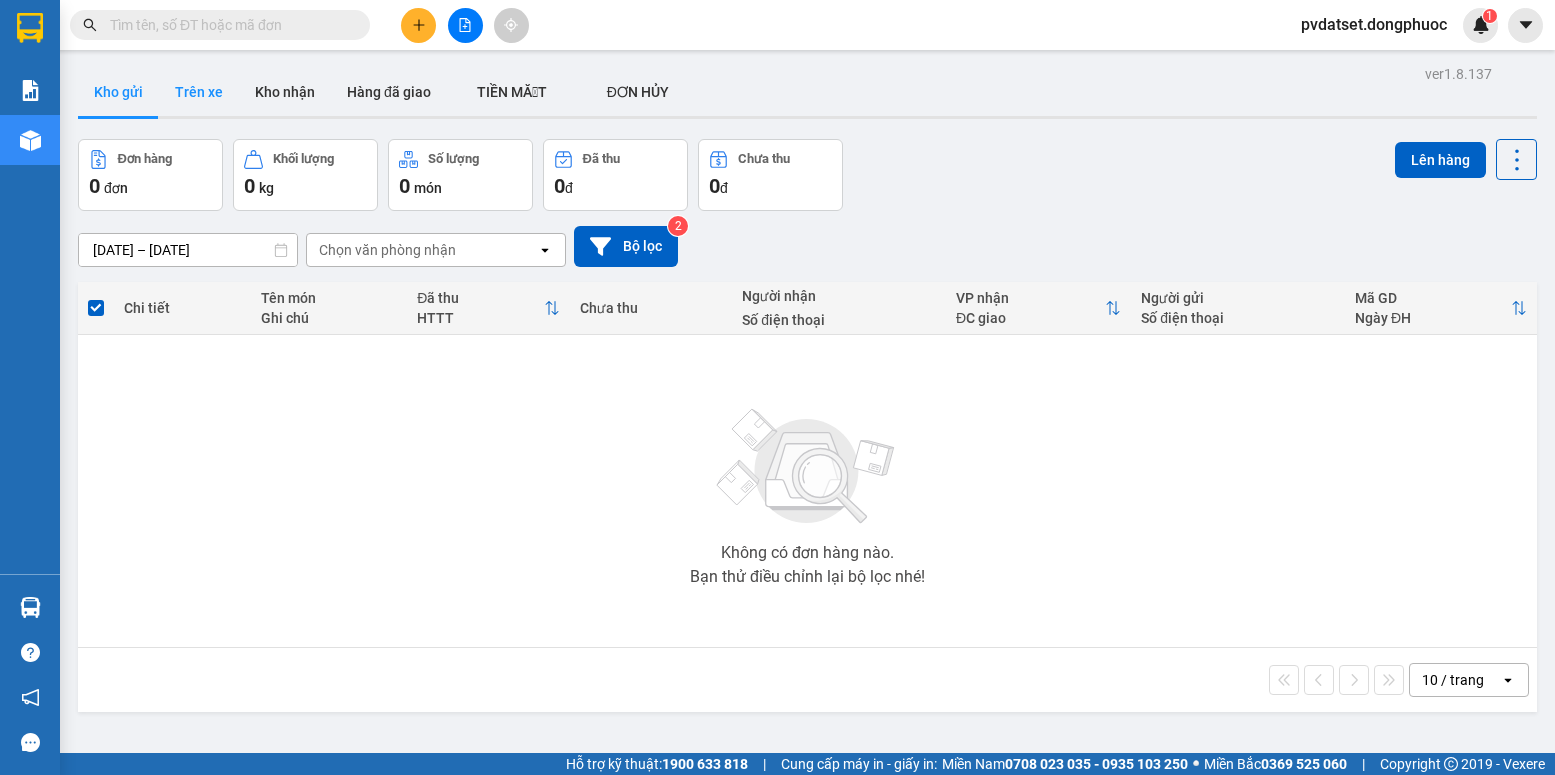 click on "Trên xe" at bounding box center [199, 92] 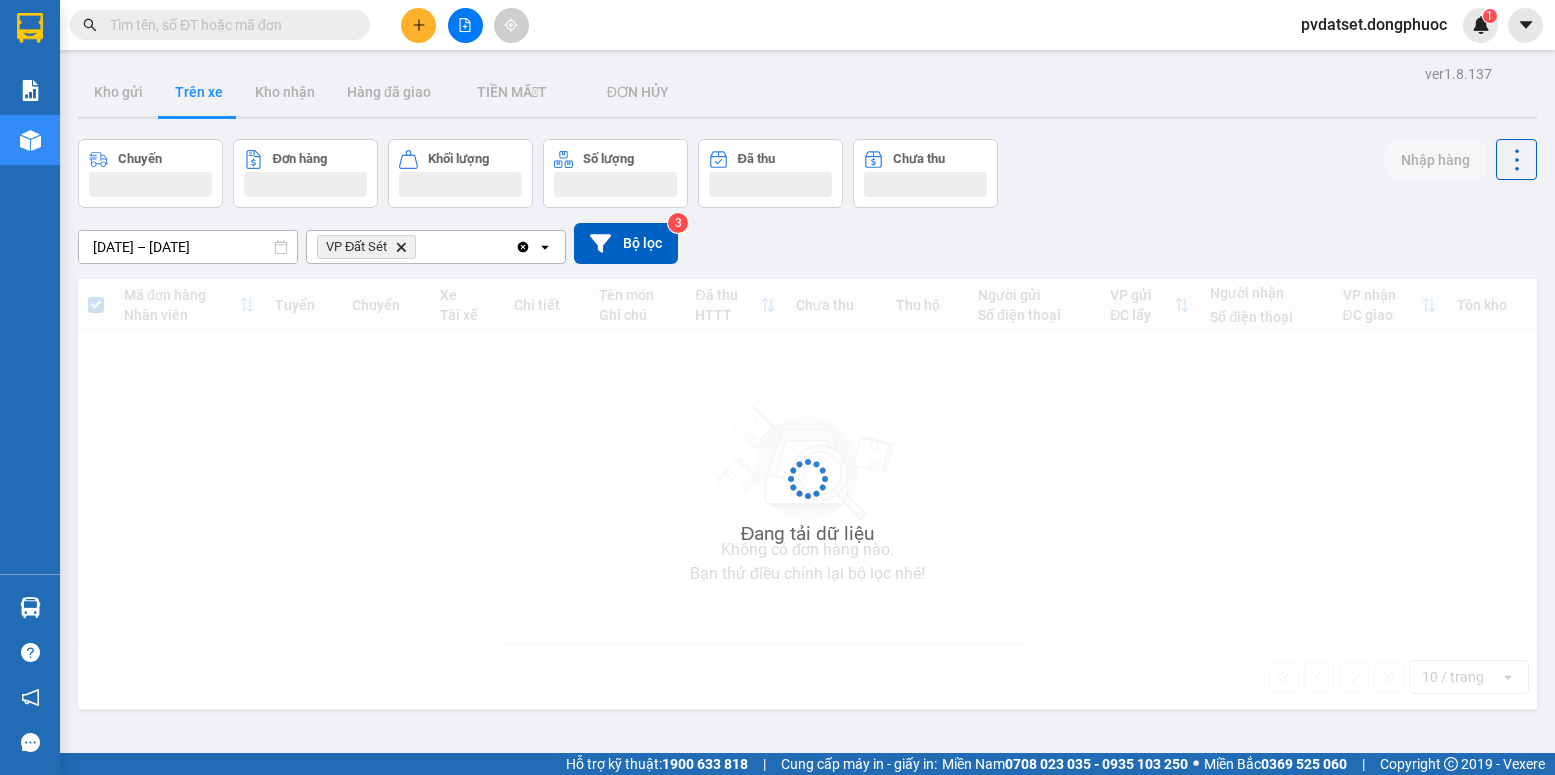 click on "Trên xe" at bounding box center (199, 92) 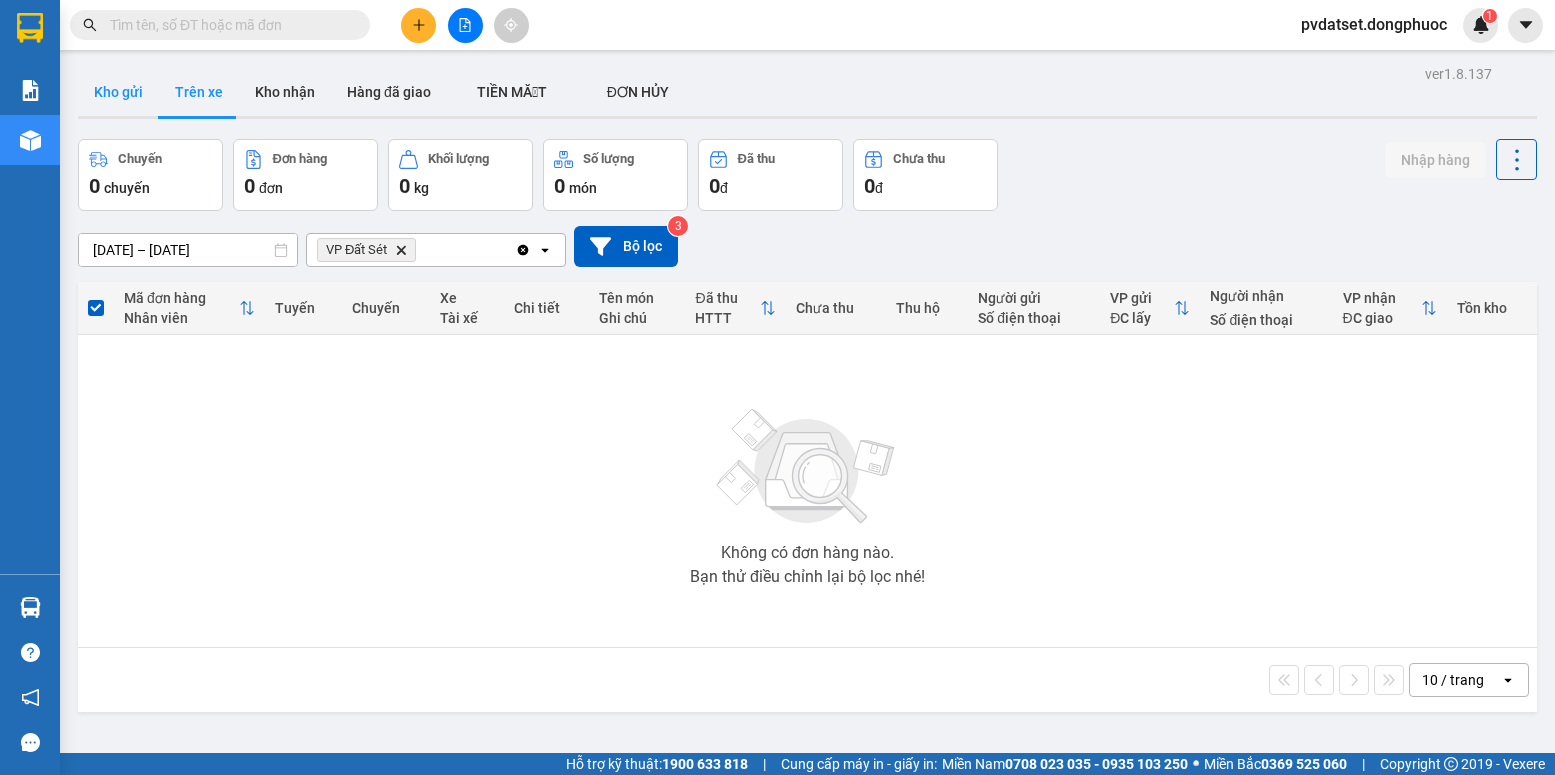 click on "Kho gửi" at bounding box center [118, 92] 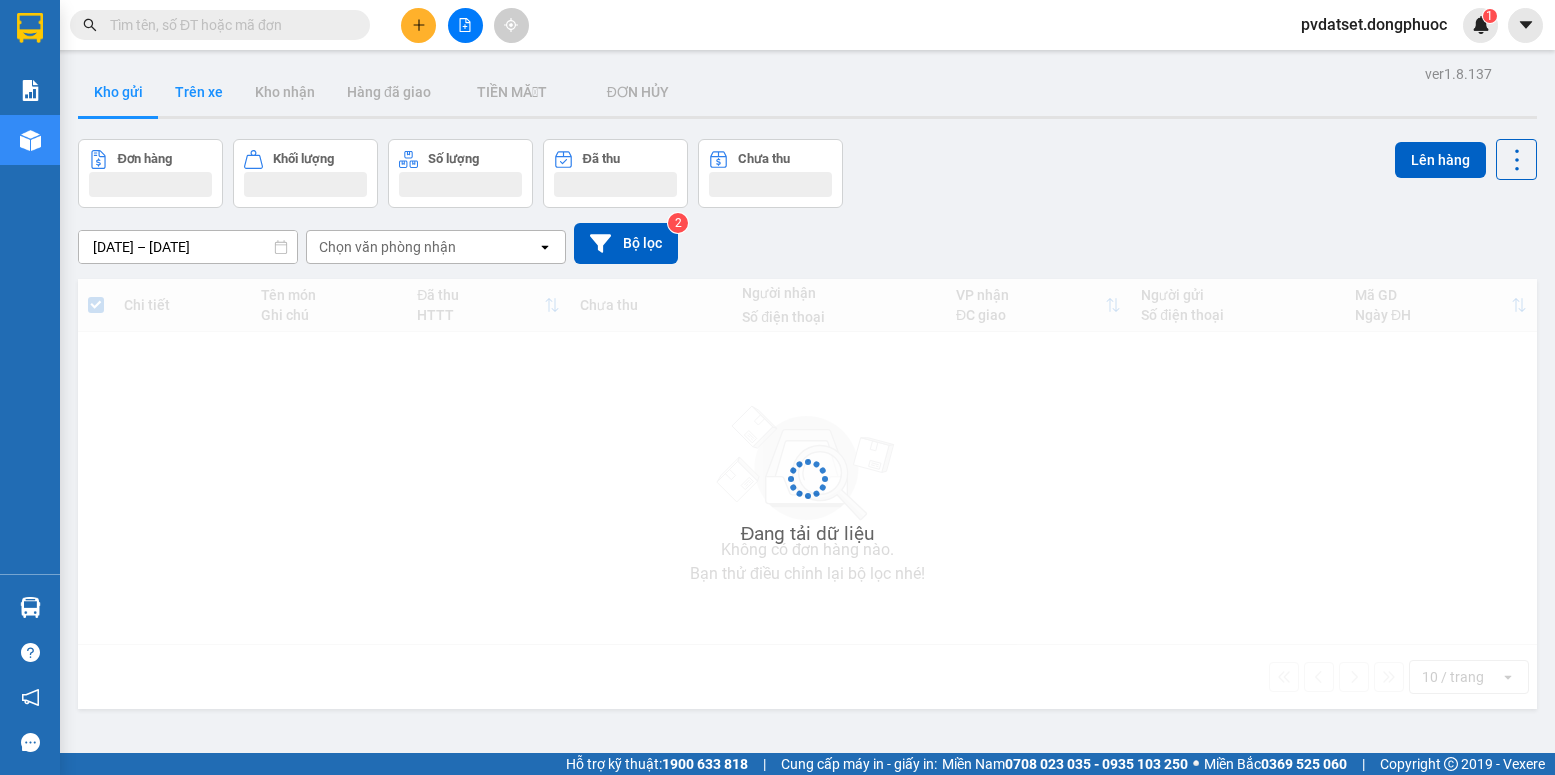 click on "Trên xe" at bounding box center (199, 92) 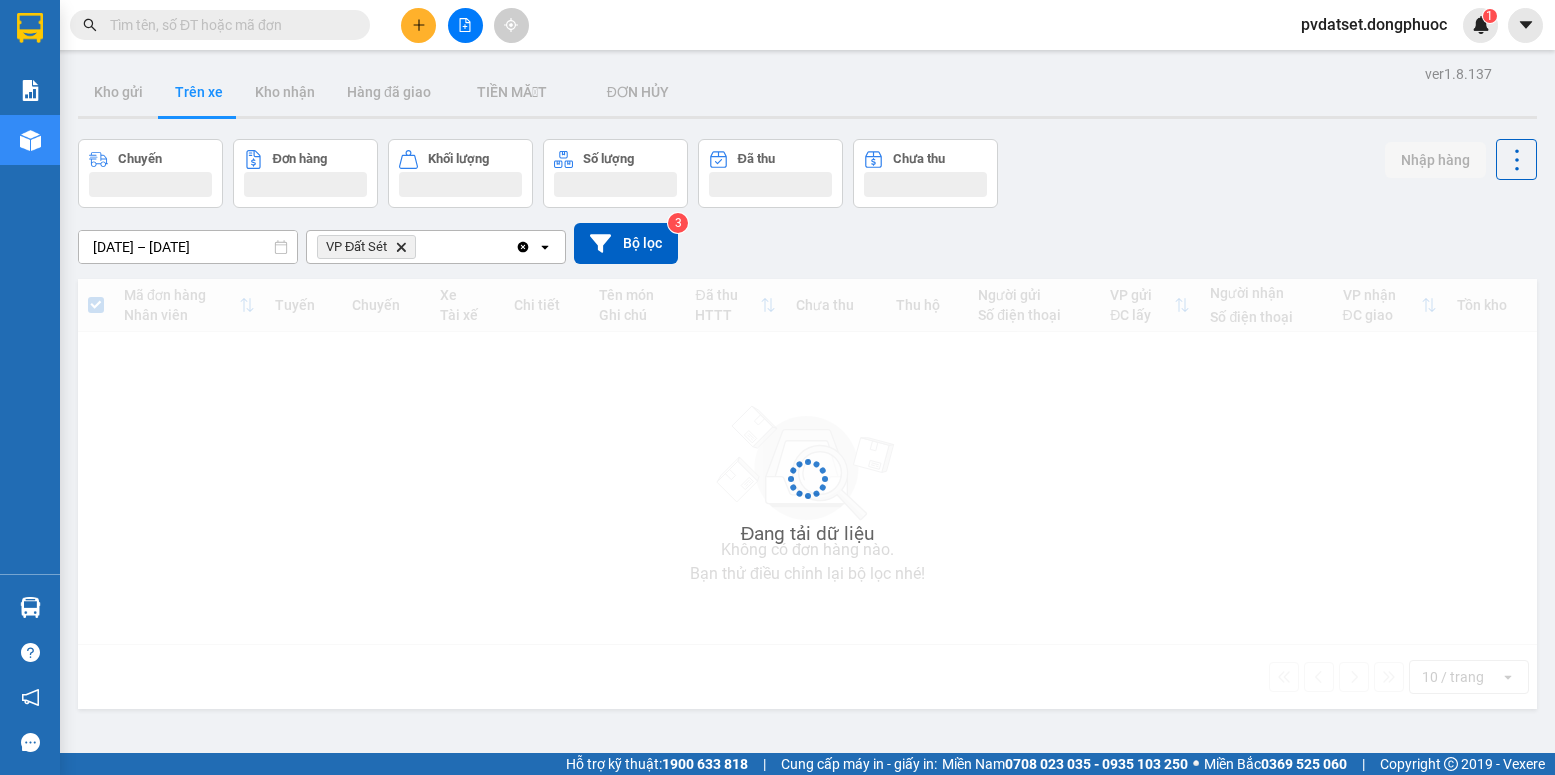 click on "Trên xe" at bounding box center [199, 92] 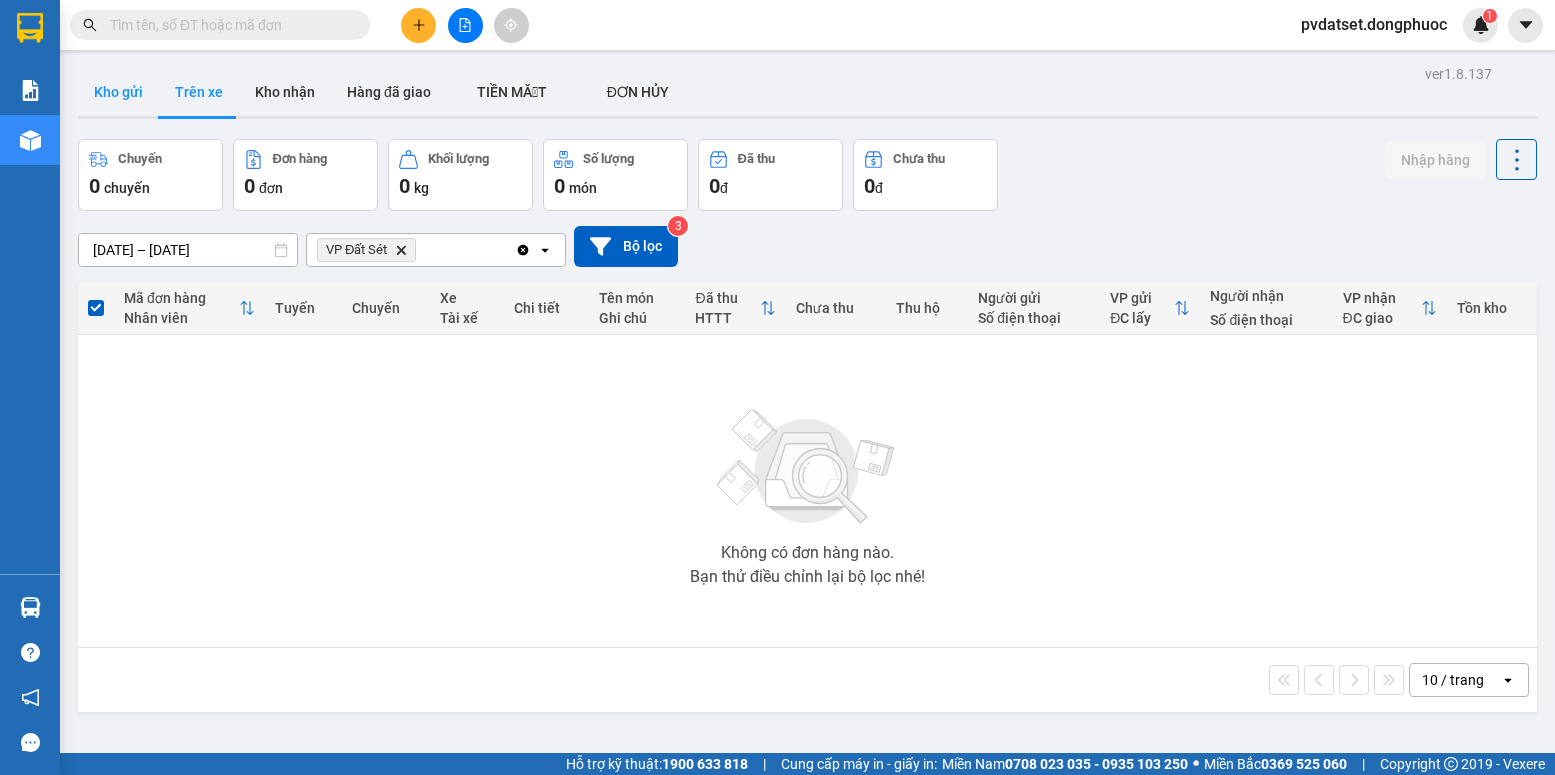 click on "Kho gửi" at bounding box center [118, 92] 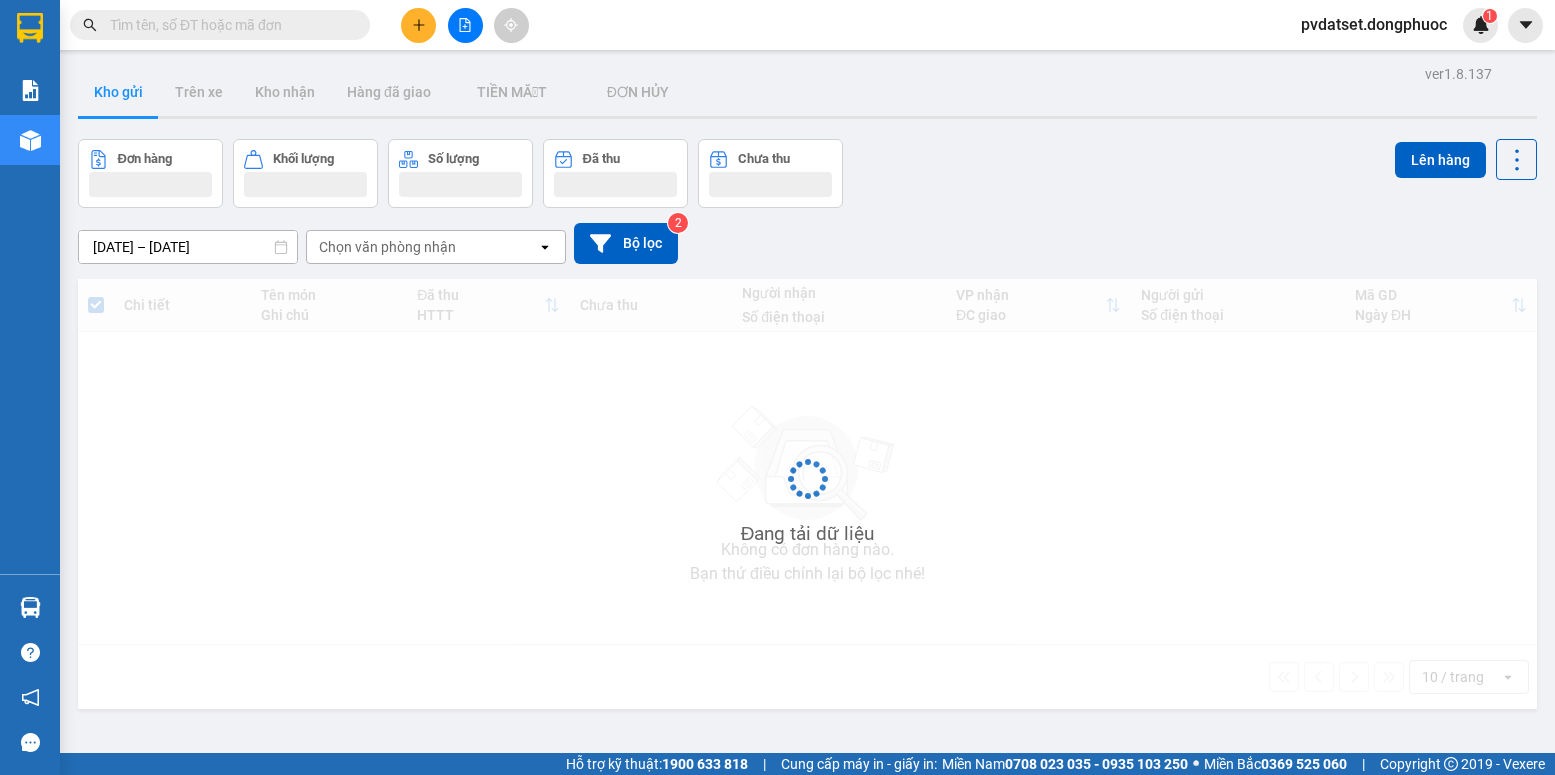 click on "Kho gửi" at bounding box center [118, 92] 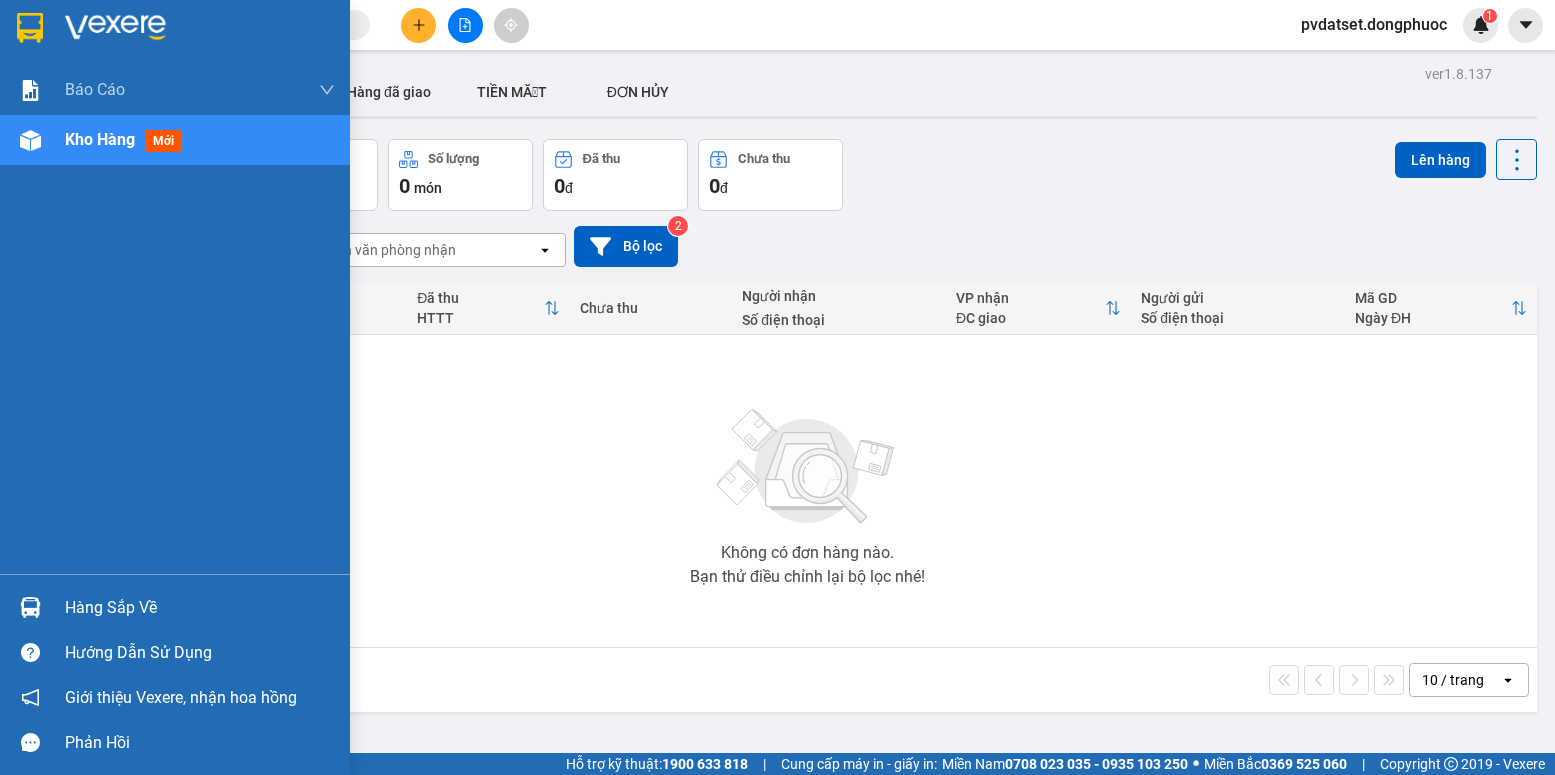 click on "Hàng sắp về" at bounding box center (175, 607) 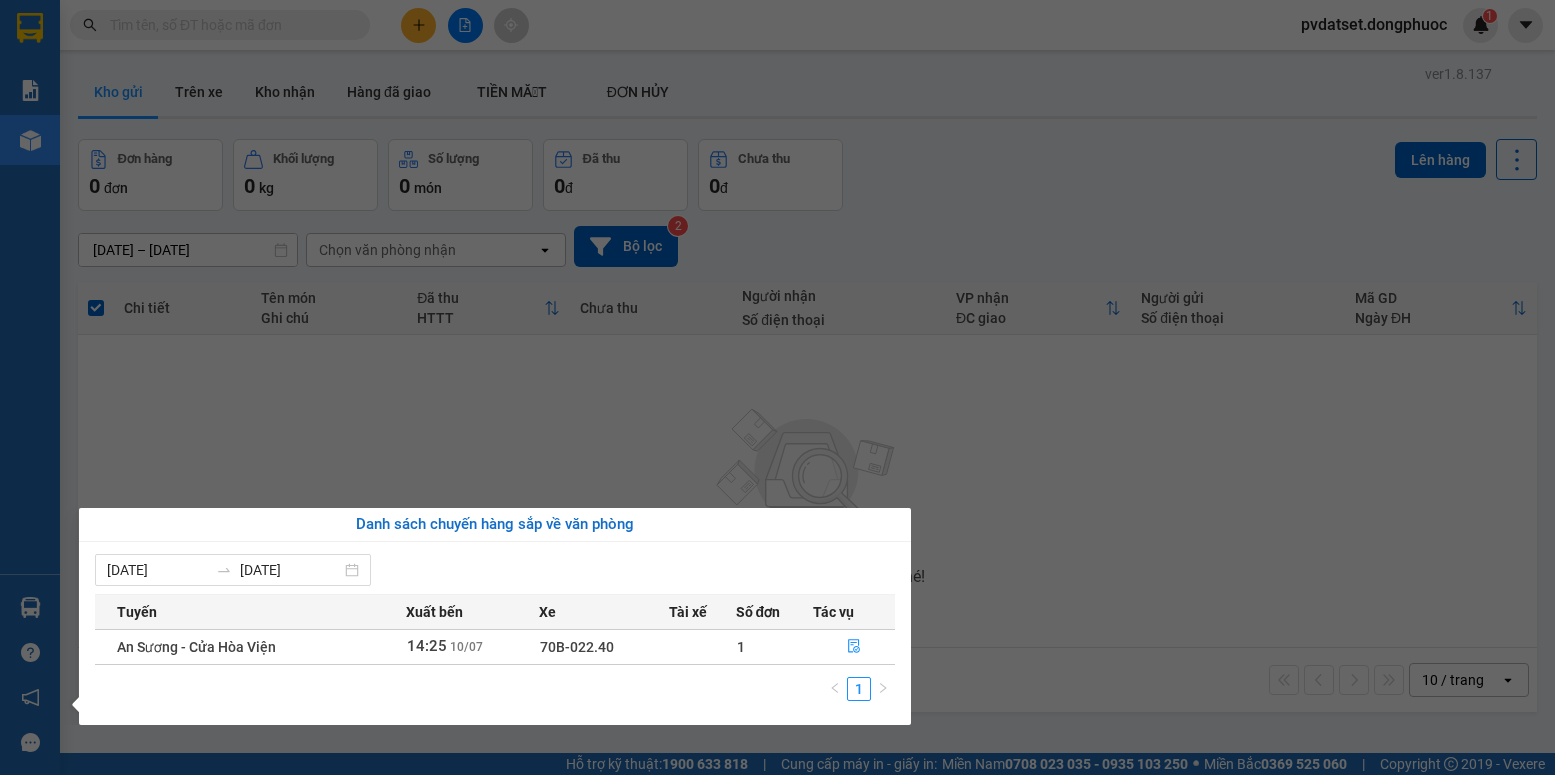 click on "Kết quả tìm kiếm ( 0 )  Bộ lọc  Ngày tạo đơn gần nhất No Data pvdatset.dongphuoc 1     Báo cáo Mẫu 1: Báo cáo dòng tiền  Mẫu 1: Báo cáo dòng tiền theo nhân viên Mẫu 1: Báo cáo dòng tiền theo nhân viên (VP) Mẫu 2: Doanh số tạo đơn theo Văn phòng, nhân viên - Trạm     Kho hàng mới Hàng sắp về Hướng dẫn sử dụng Giới thiệu Vexere, nhận hoa hồng Phản hồi Phần mềm hỗ trợ bạn tốt chứ? ver  1.8.137 Kho gửi Trên xe Kho nhận Hàng đã giao TIỀN MẶT  ĐƠN HỦY Đơn hàng 0 đơn Khối lượng 0 kg Số lượng 0 món Đã thu 0  đ Chưa thu 0  đ Lên hàng [DATE] – [DATE] Press the down arrow key to interact with the calendar and select a date. Press the escape button to close the calendar. Selected date range is from [DATE] to [DATE]. Chọn văn phòng nhận open Bộ lọc 2 Chi tiết Tên món Ghi chú Đã thu HTTT Chưa thu Người nhận Số điện thoại VP nhận |" at bounding box center (777, 387) 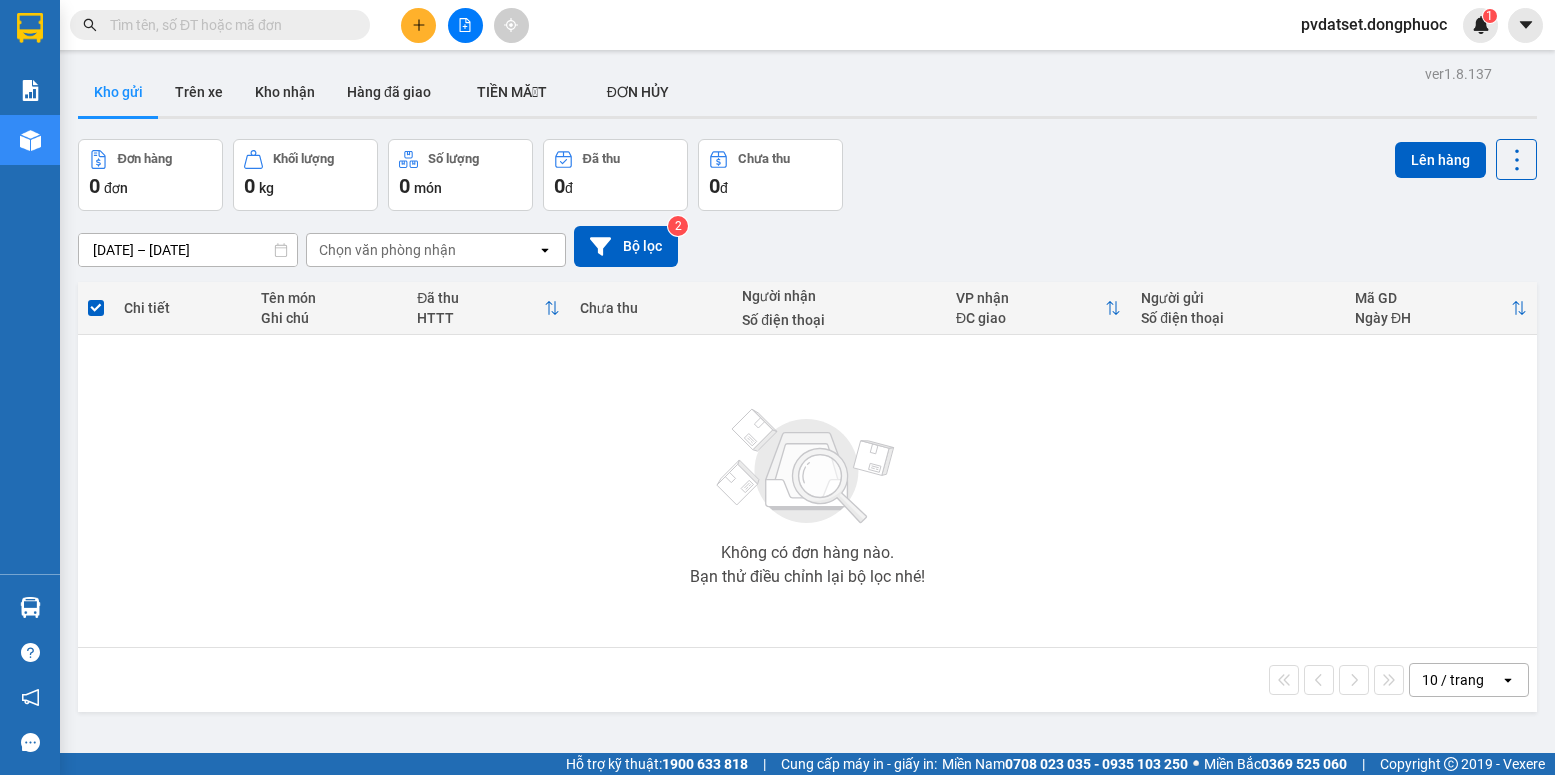 click at bounding box center (418, 25) 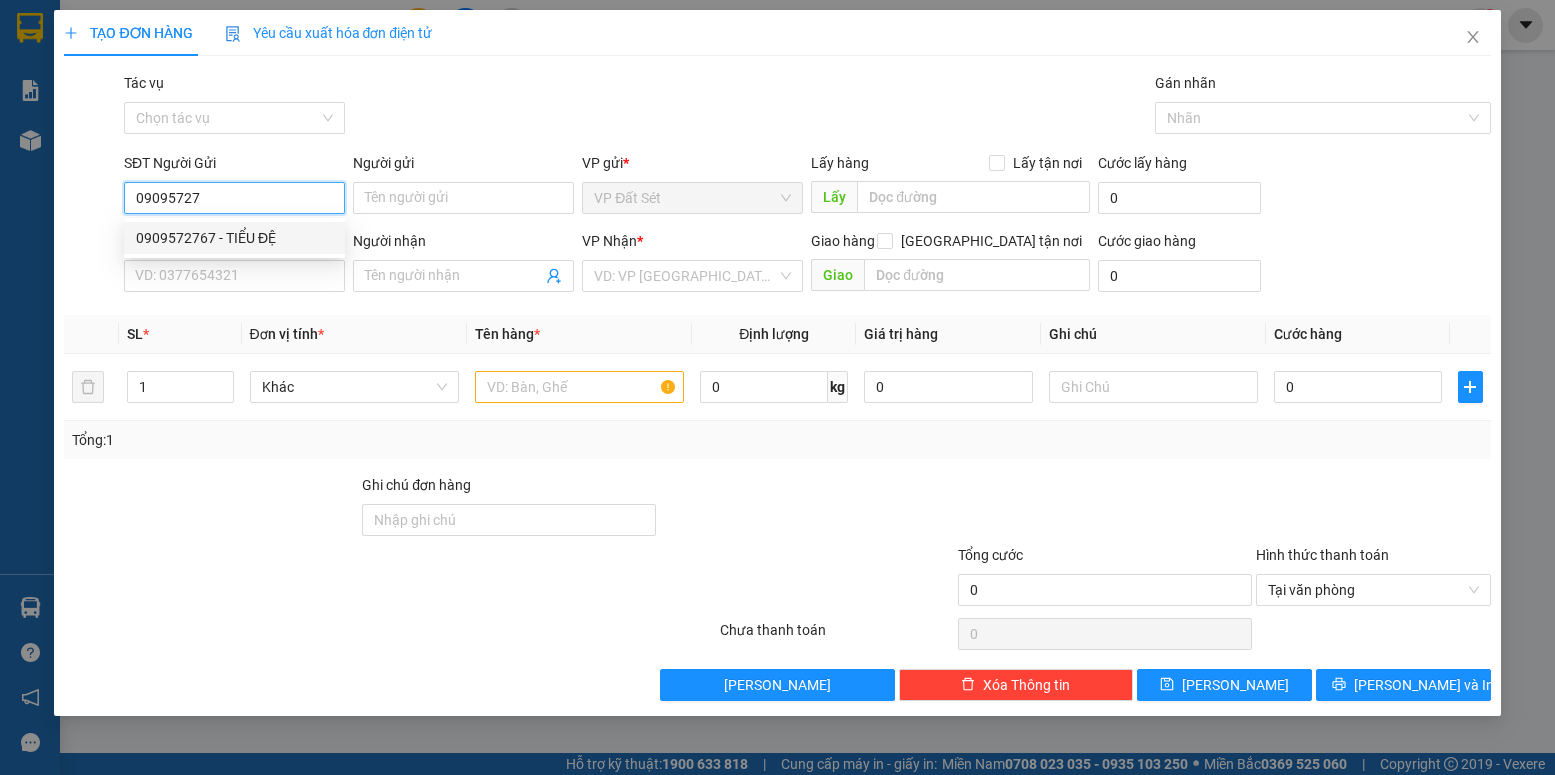 click on "0909572767 - TIỂU ĐỆ" at bounding box center (234, 238) 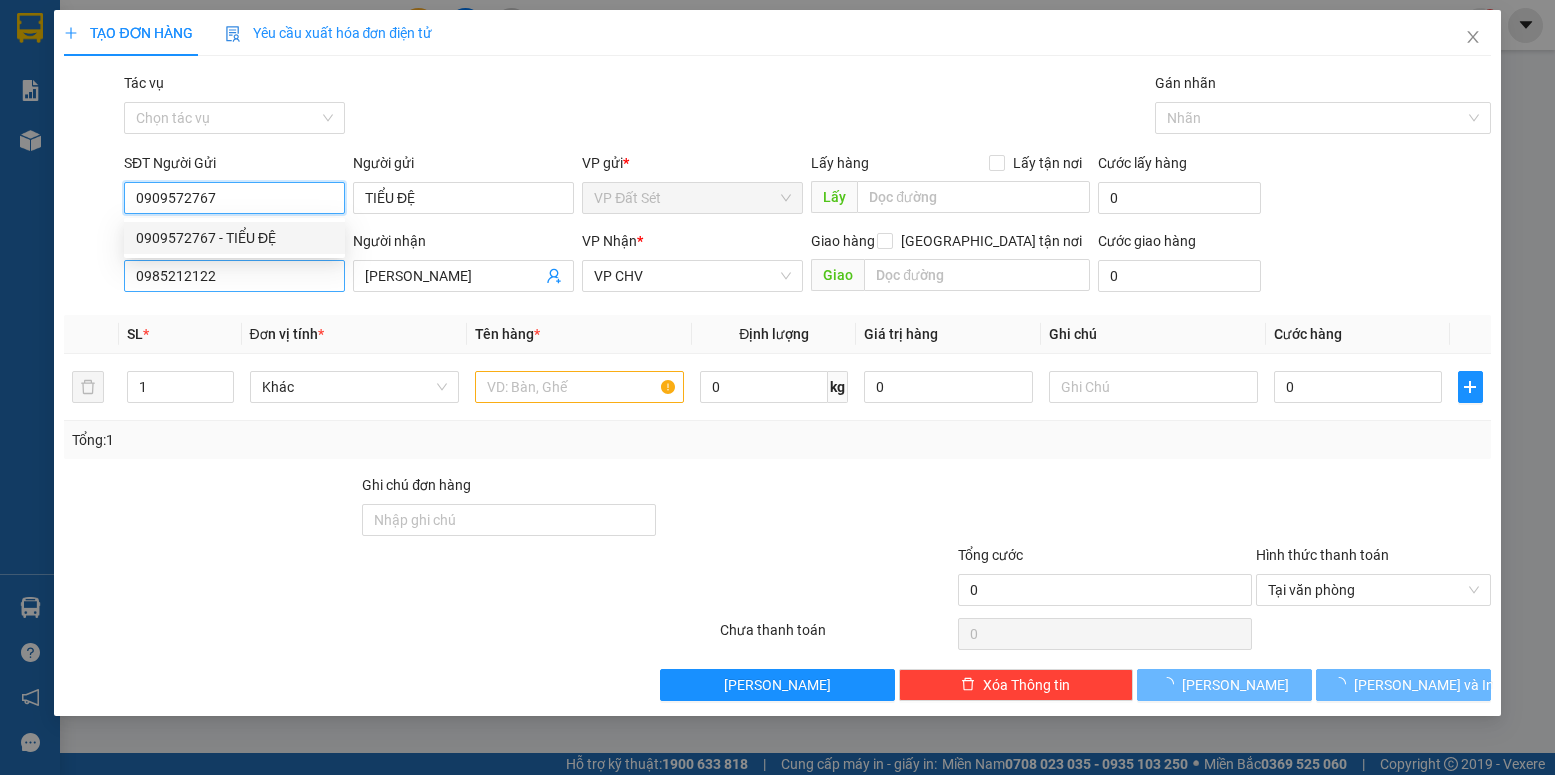 type on "20.000" 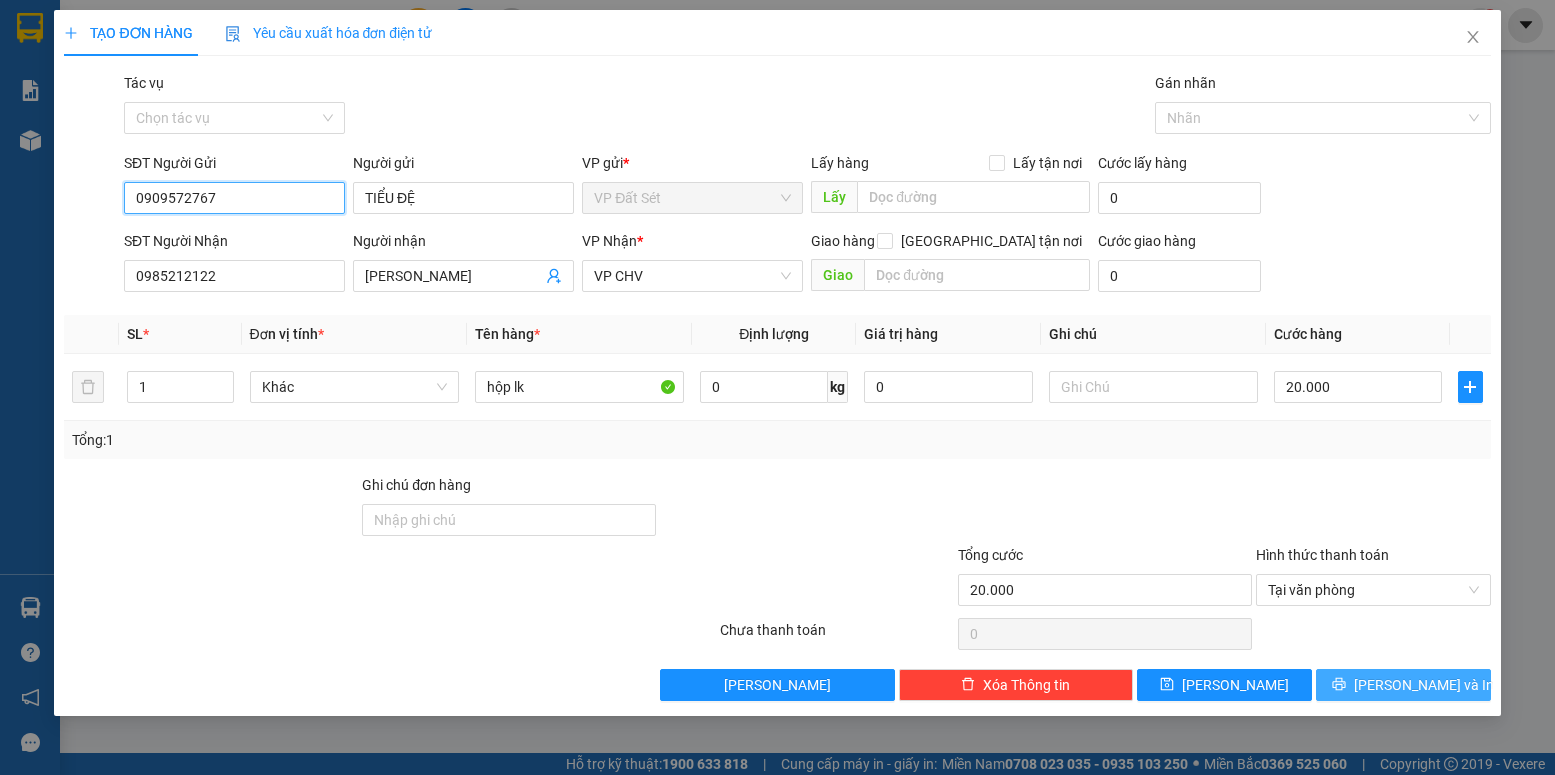 type on "0909572767" 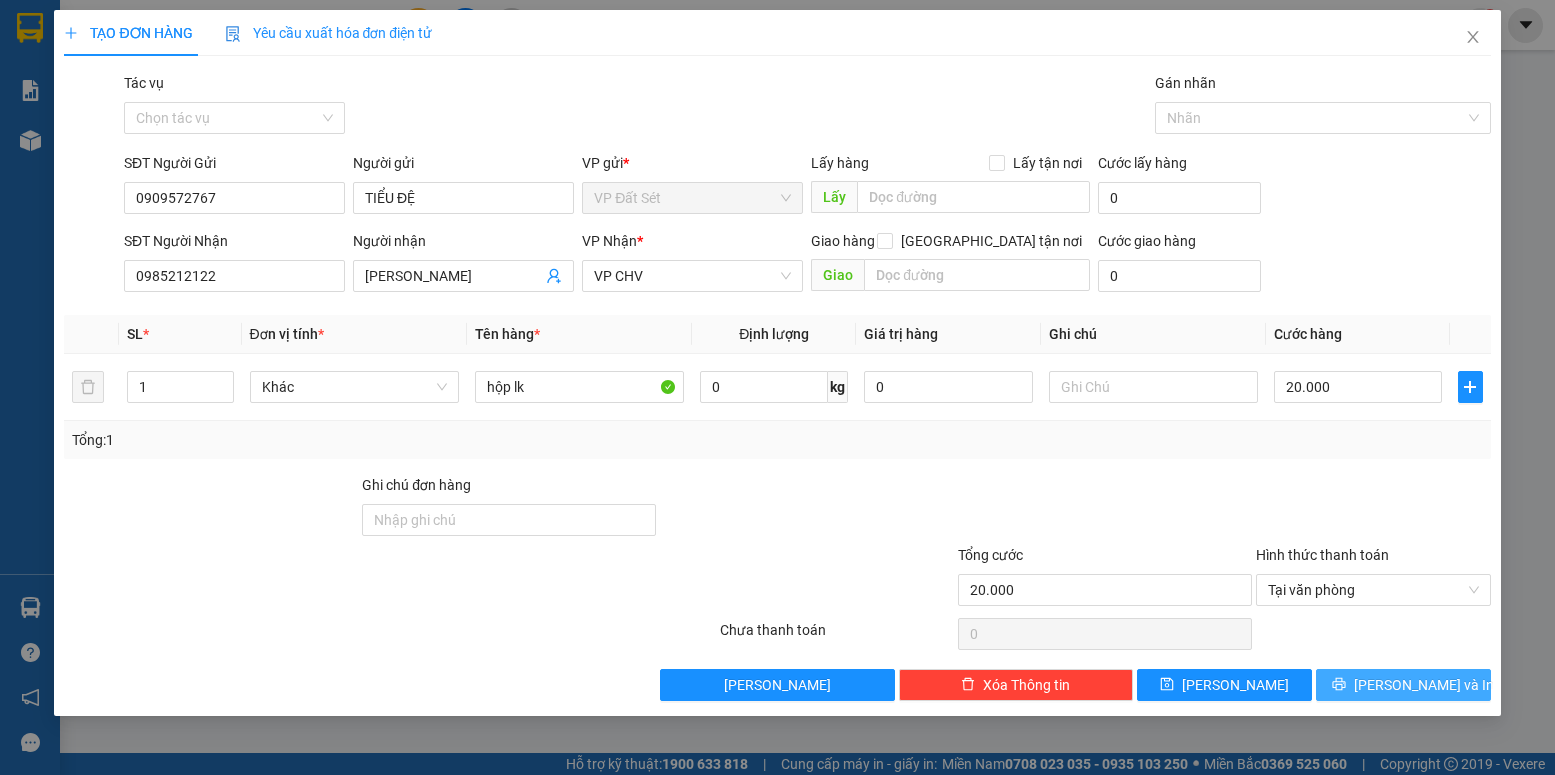 click on "[PERSON_NAME] và In" at bounding box center [1424, 685] 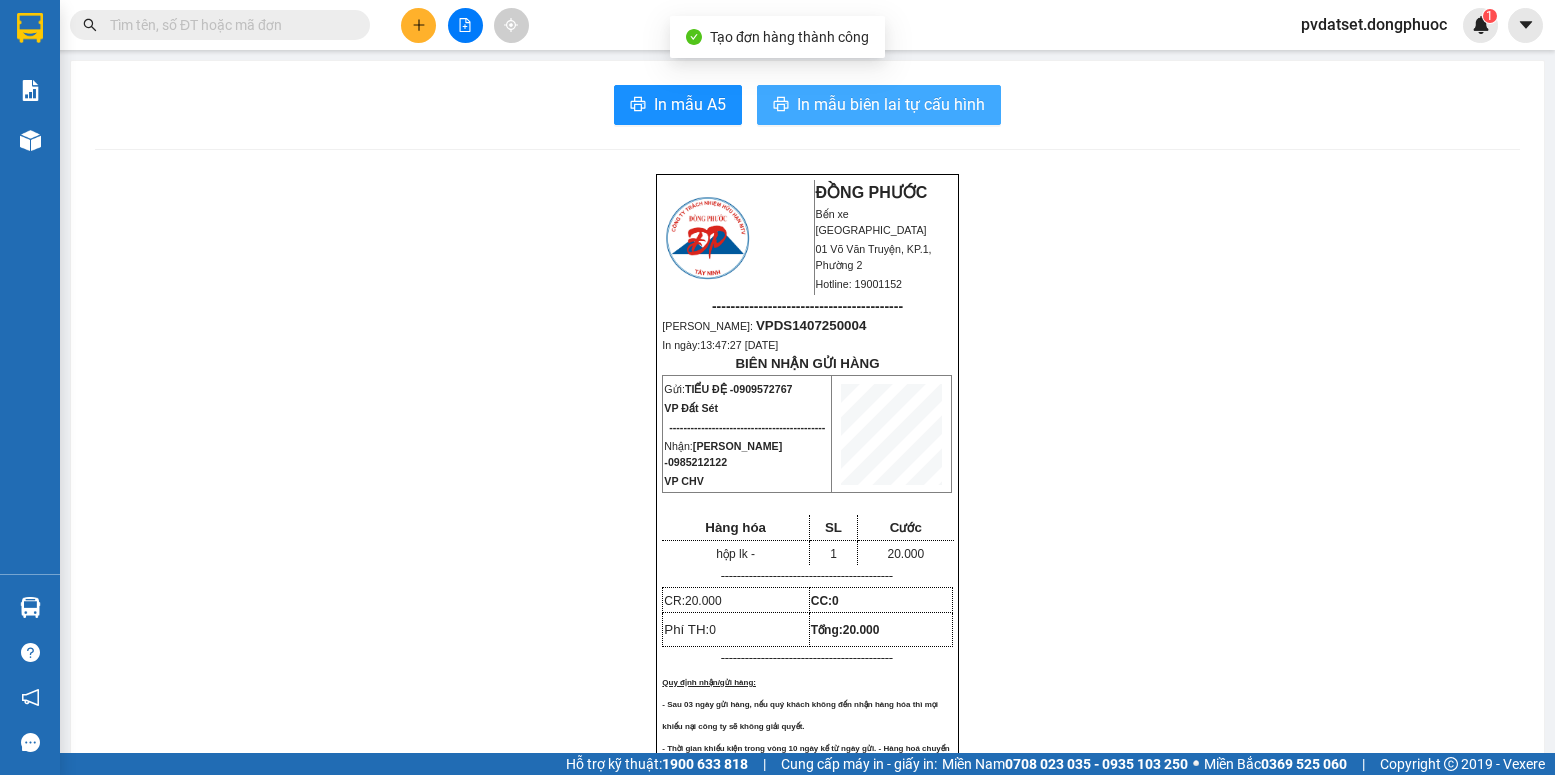 click on "In mẫu biên lai tự cấu hình" at bounding box center [891, 104] 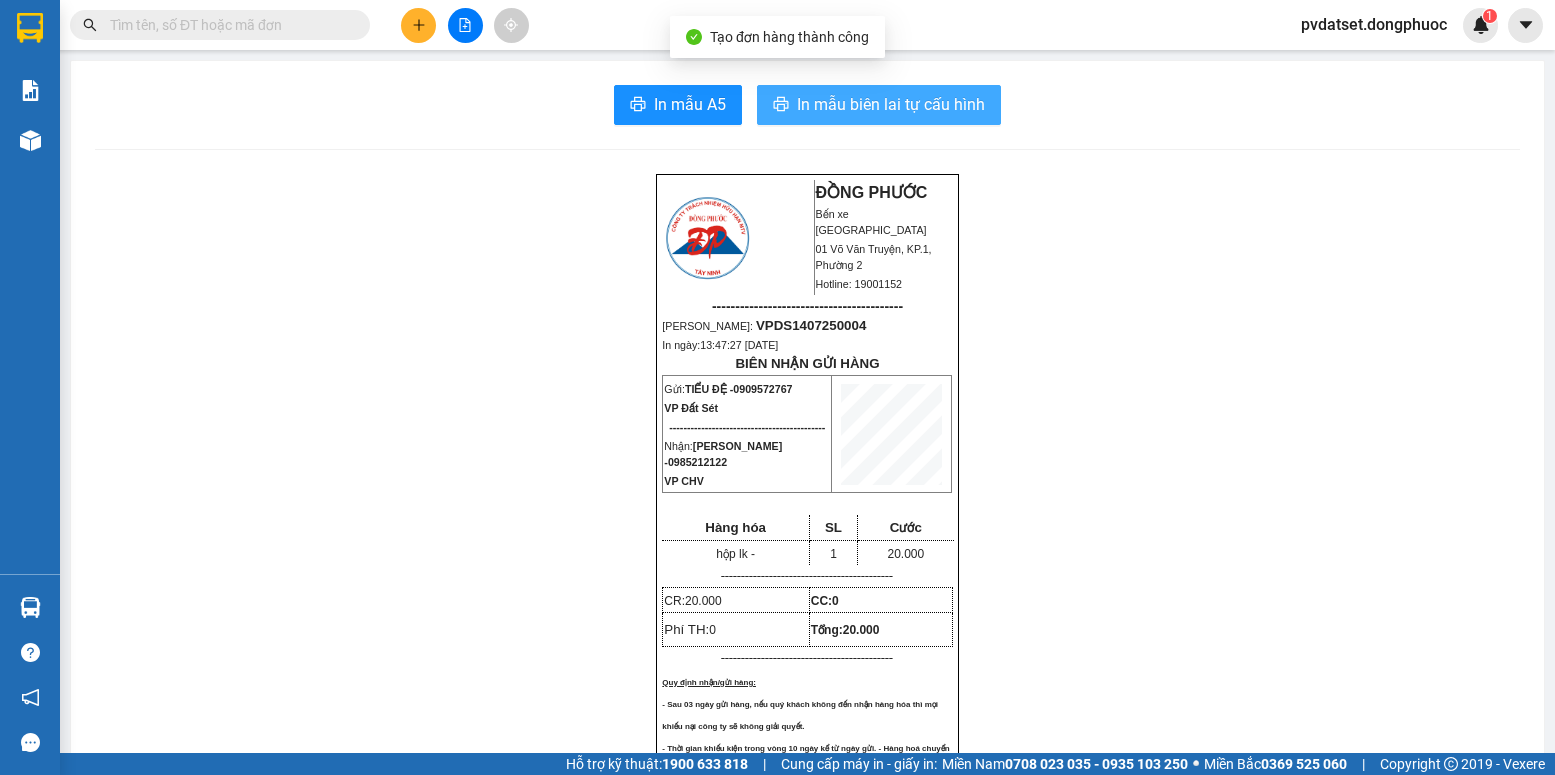 scroll, scrollTop: 0, scrollLeft: 0, axis: both 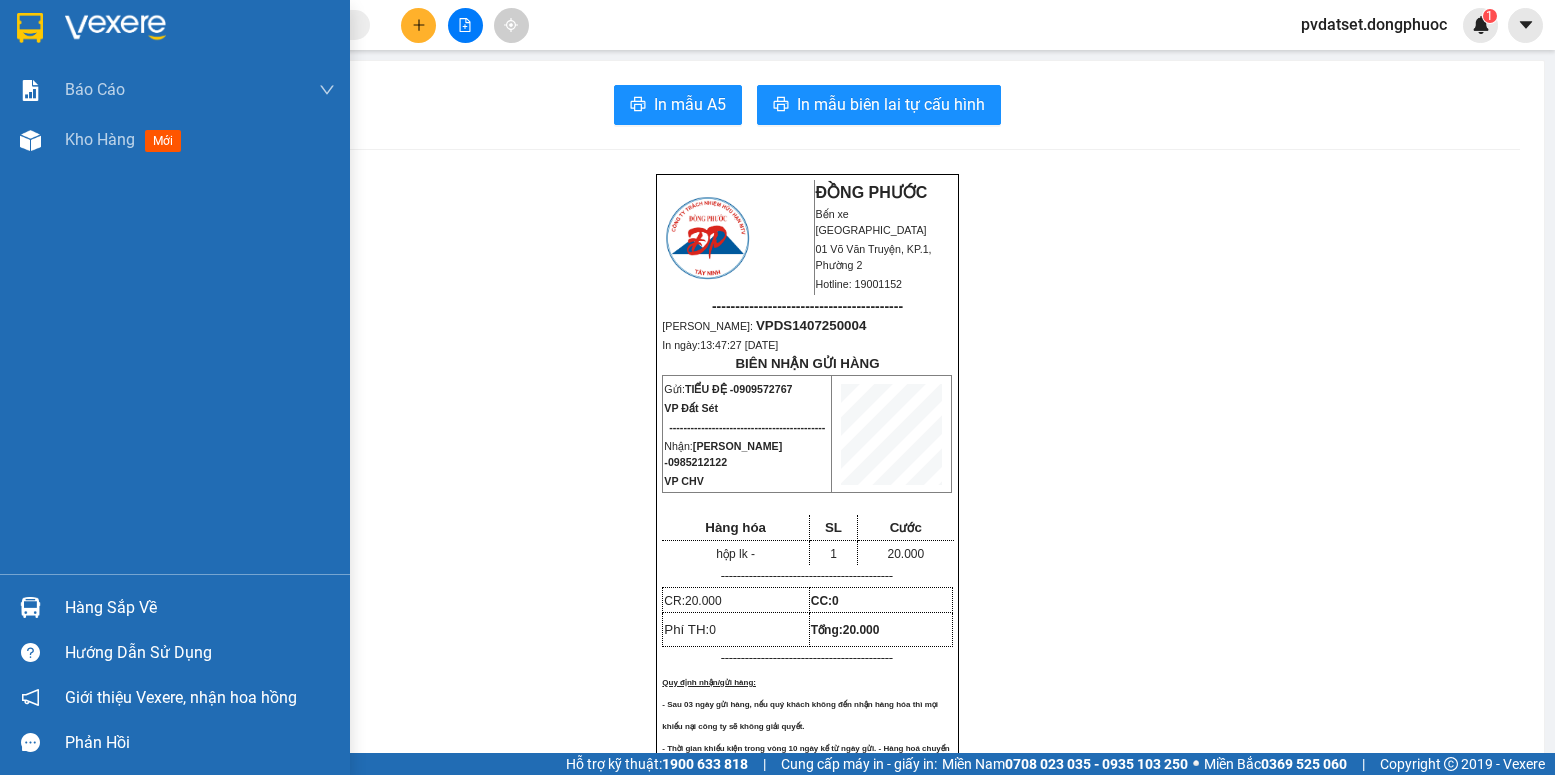 click on "Kho hàng" at bounding box center [100, 139] 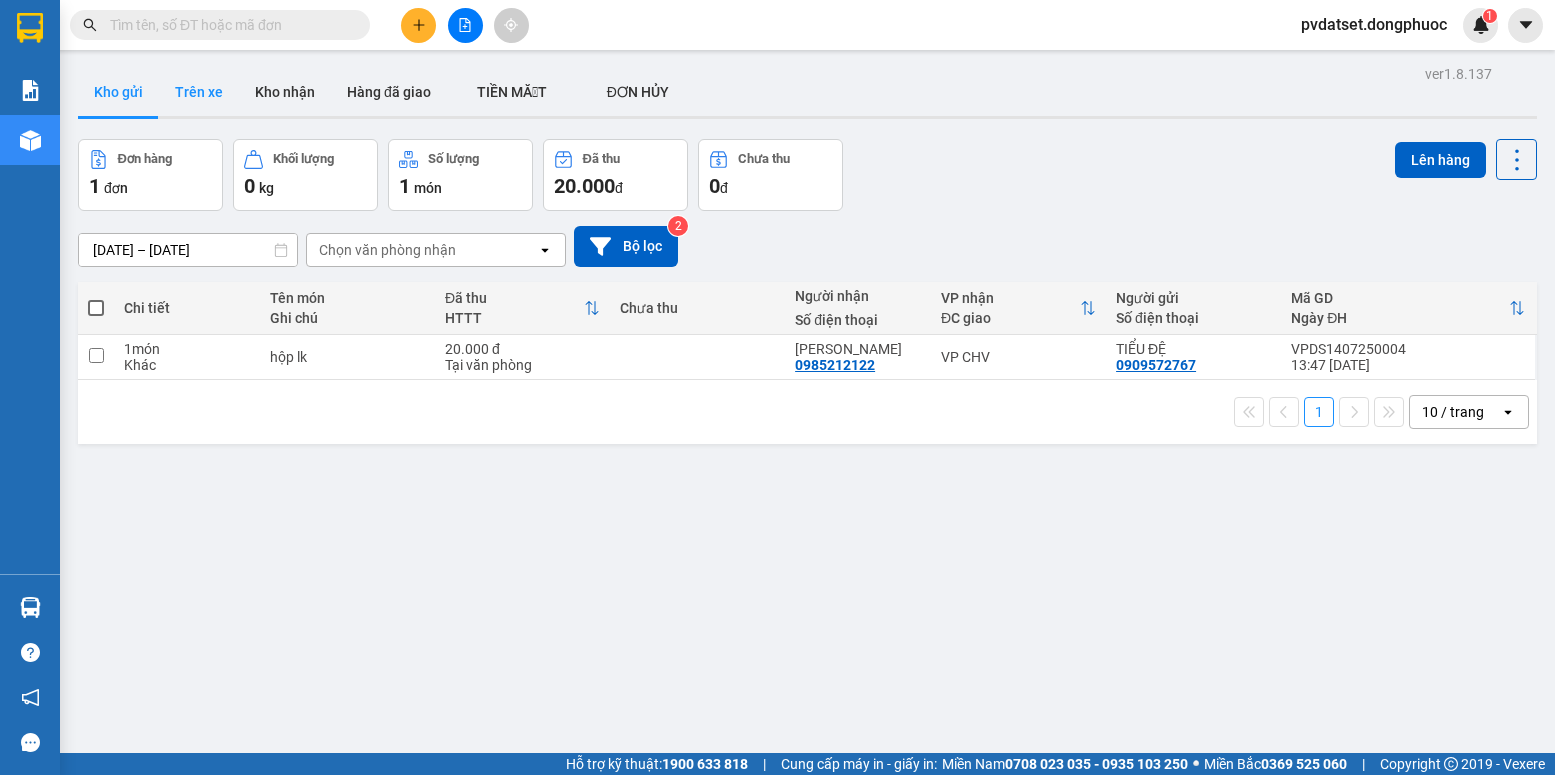 click on "Trên xe" at bounding box center (199, 92) 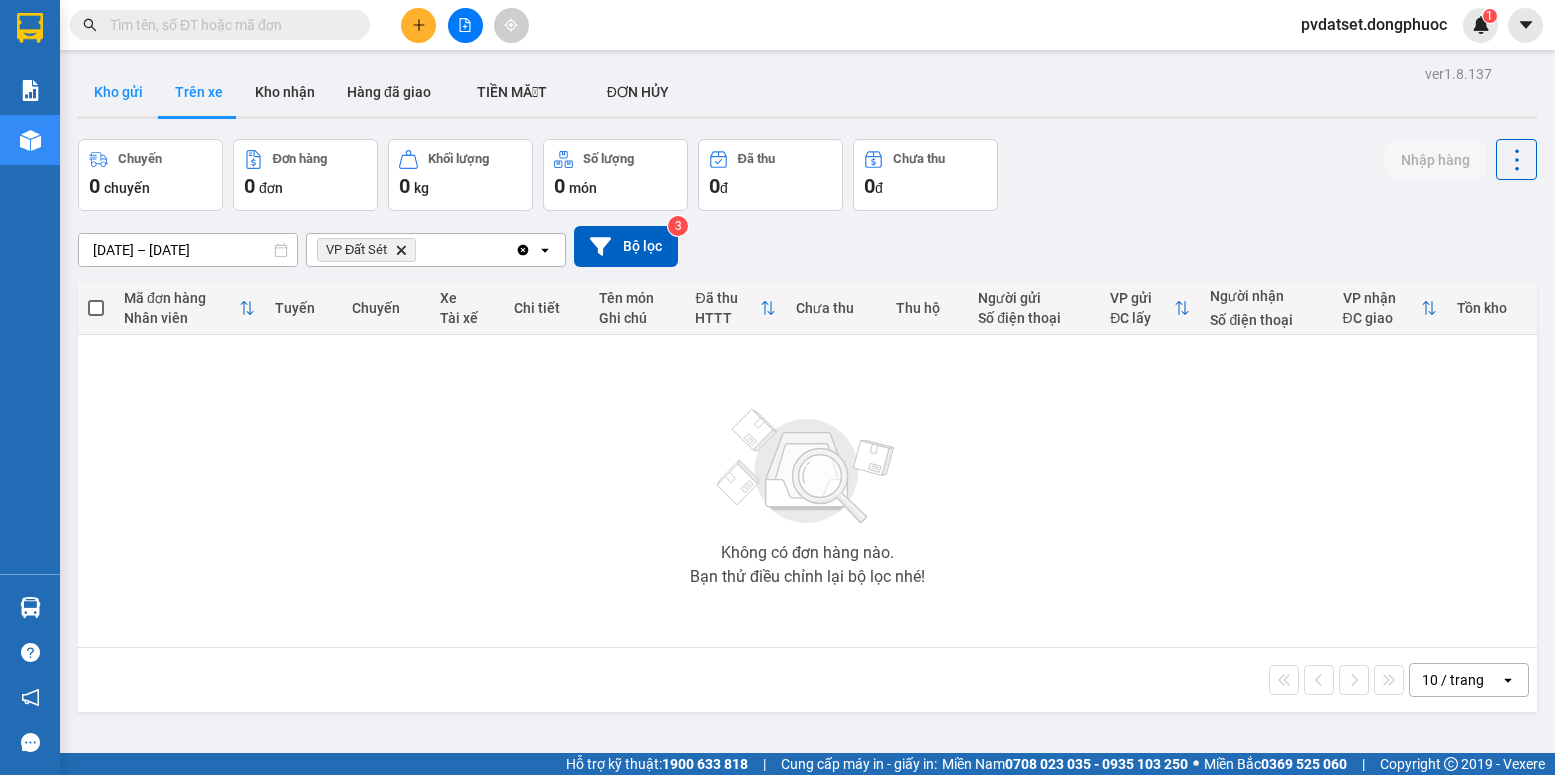 click on "Kho gửi" at bounding box center (118, 92) 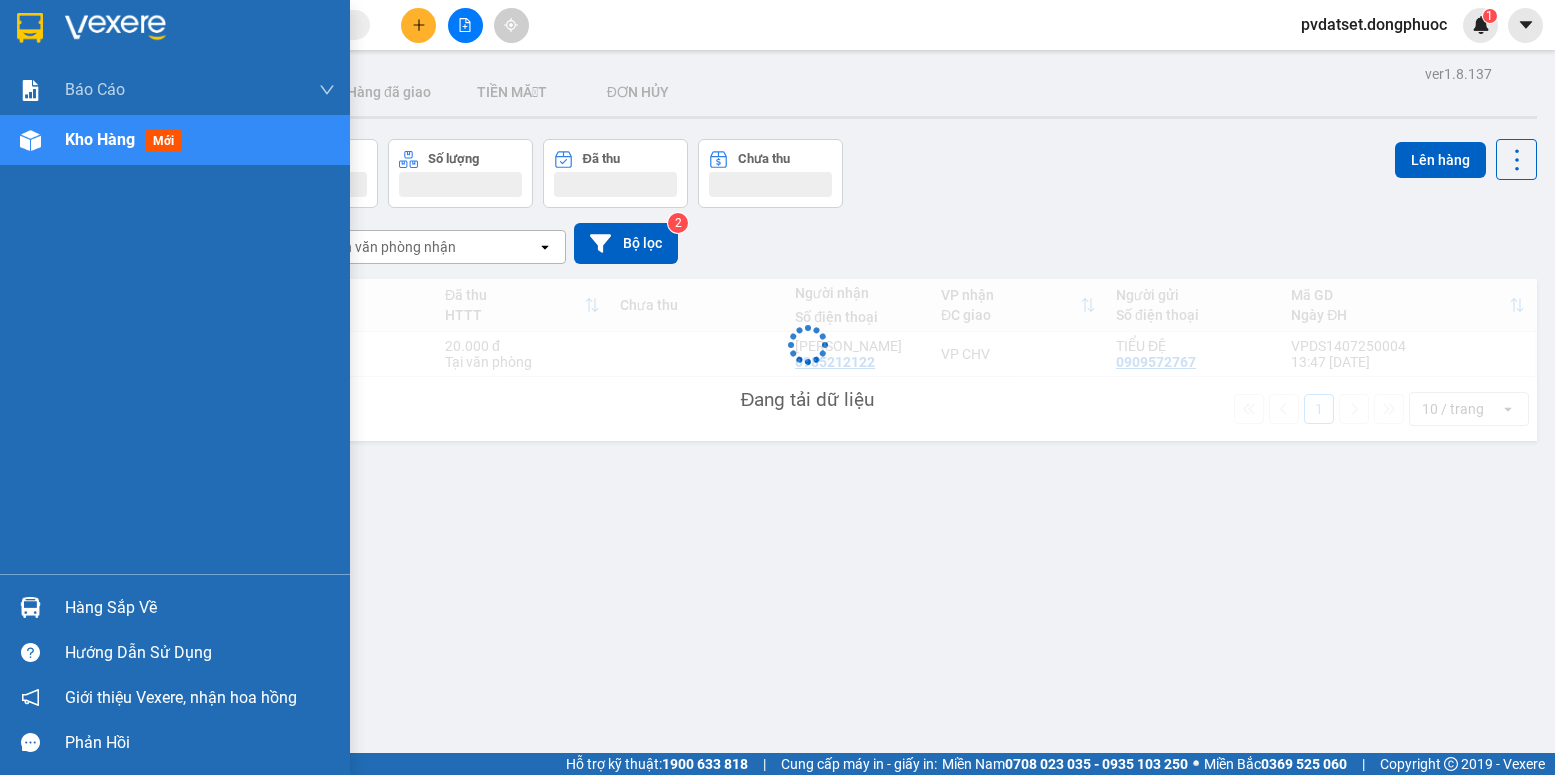 click at bounding box center (30, 607) 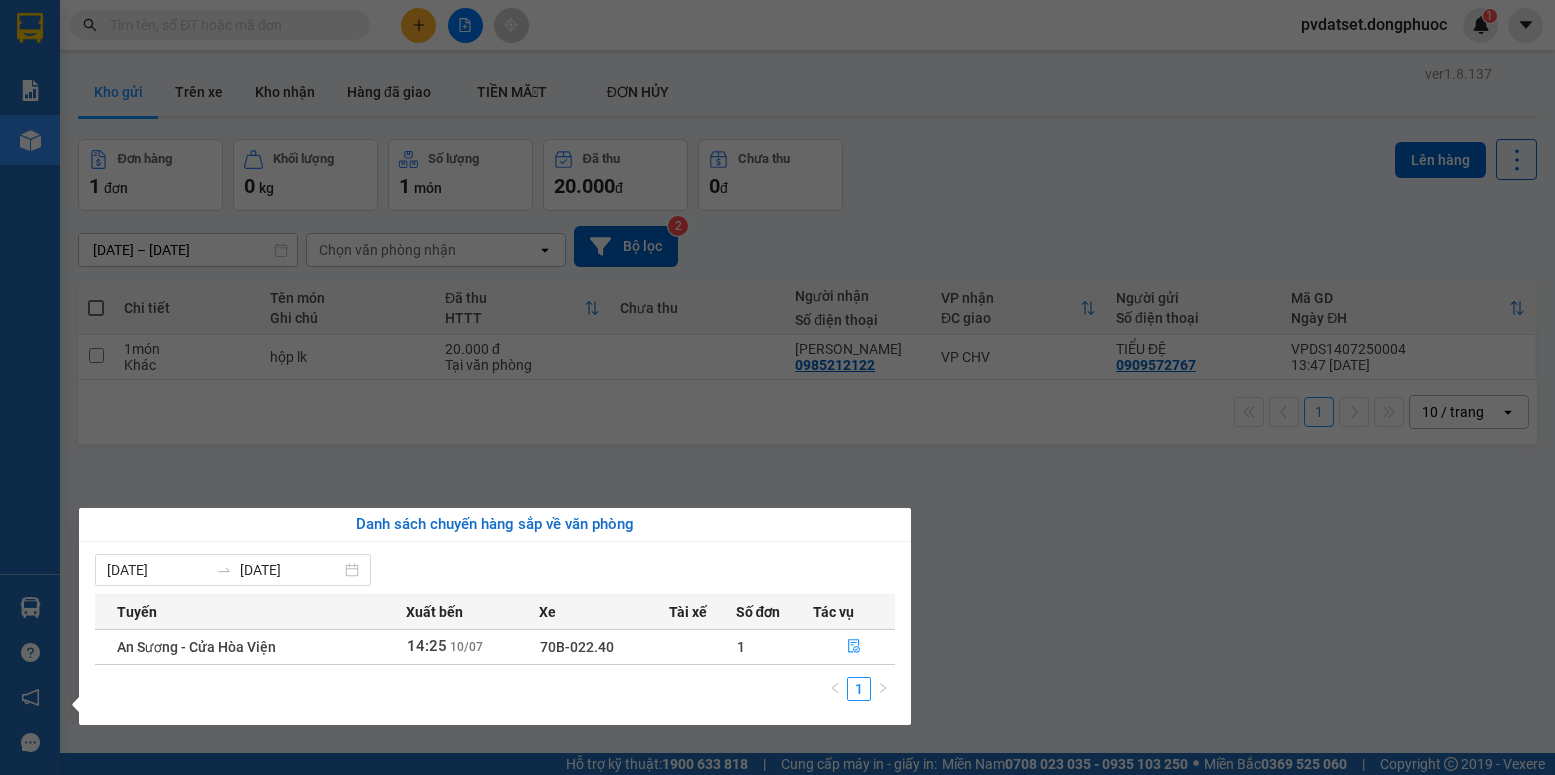 click on "Kết quả tìm kiếm ( 0 )  Bộ lọc  Ngày tạo đơn gần nhất No Data pvdatset.dongphuoc 1     Báo cáo Mẫu 1: Báo cáo dòng tiền  Mẫu 1: Báo cáo dòng tiền theo nhân viên Mẫu 1: Báo cáo dòng tiền theo nhân viên (VP) Mẫu 2: Doanh số tạo đơn theo Văn phòng, nhân viên - Trạm     Kho hàng mới Hàng sắp về Hướng dẫn sử dụng Giới thiệu Vexere, nhận hoa hồng Phản hồi Phần mềm hỗ trợ bạn tốt chứ? ver  1.8.137 Kho gửi Trên xe Kho nhận Hàng đã giao TIỀN MẶT  ĐƠN HỦY Đơn hàng 1 đơn Khối lượng 0 kg Số lượng 1 món Đã thu 20.000  đ Chưa thu 0  đ Lên hàng [DATE] – [DATE] Press the down arrow key to interact with the calendar and select a date. Press the escape button to close the calendar. Selected date range is from [DATE] to [DATE]. Chọn văn phòng nhận open Bộ lọc 2 Chi tiết Tên món Ghi chú Đã thu HTTT Chưa thu Người nhận Số điện thoại Mã GD" at bounding box center (777, 387) 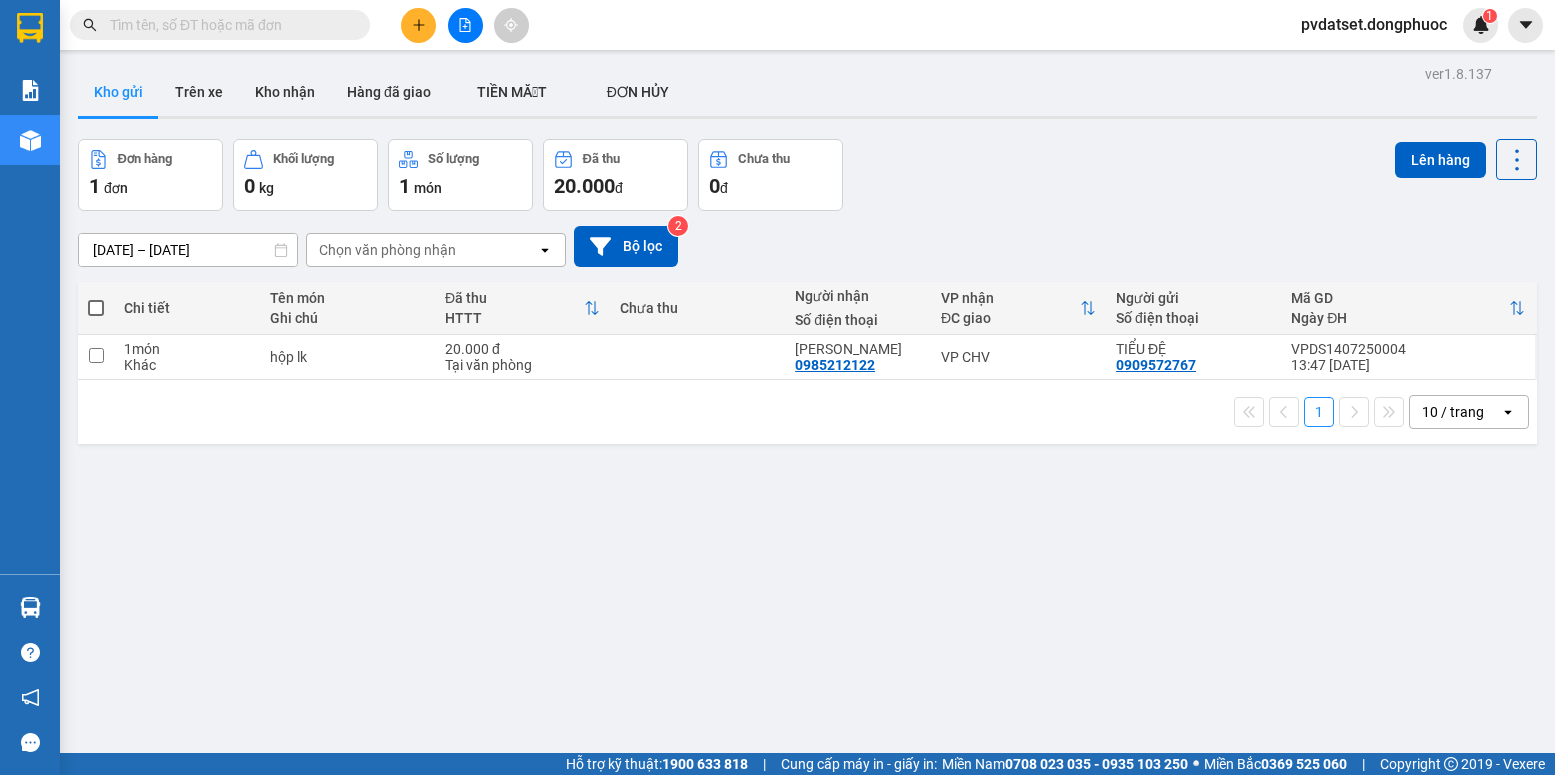 click at bounding box center [807, 117] 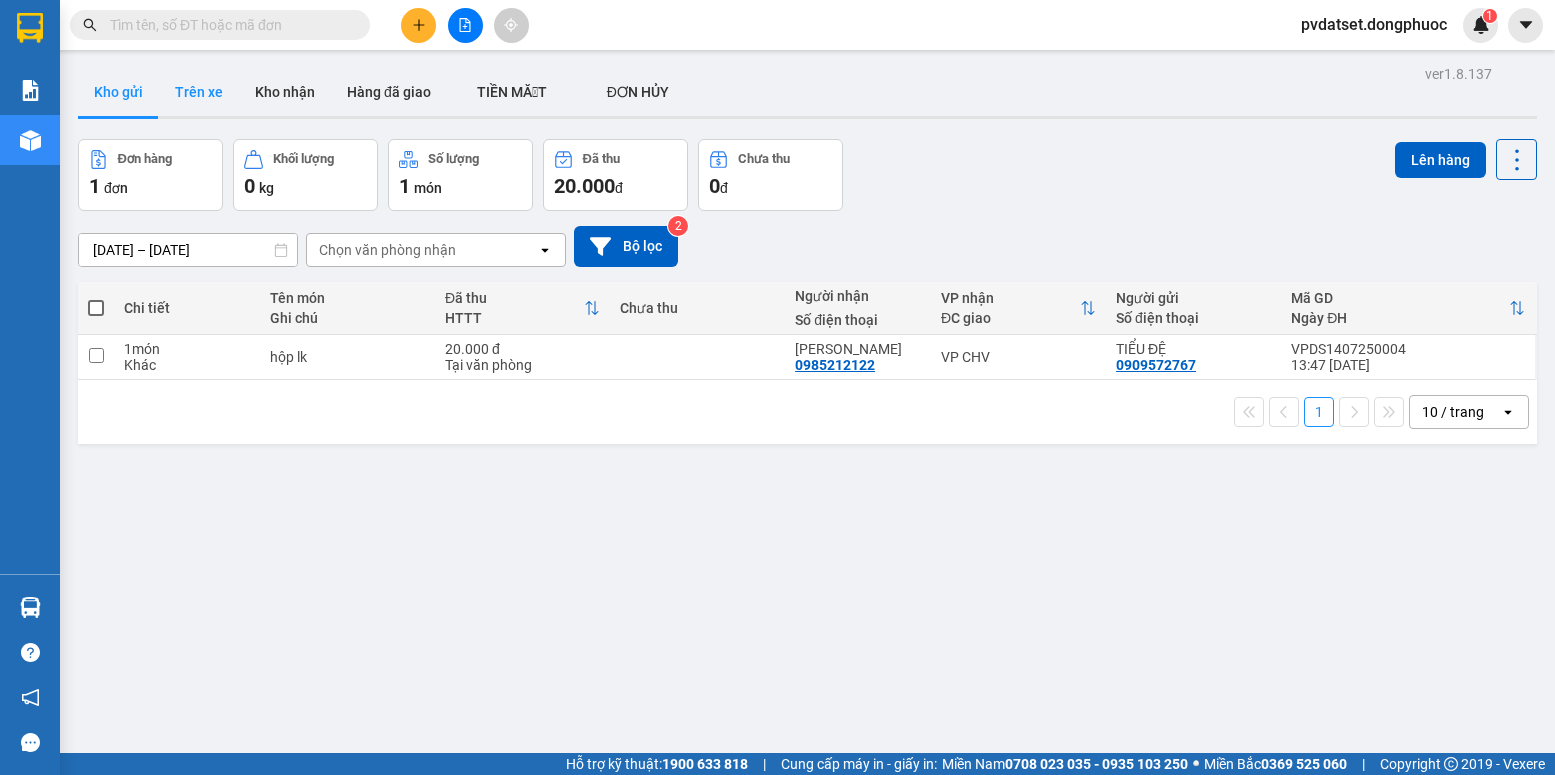 click on "Trên xe" at bounding box center (199, 92) 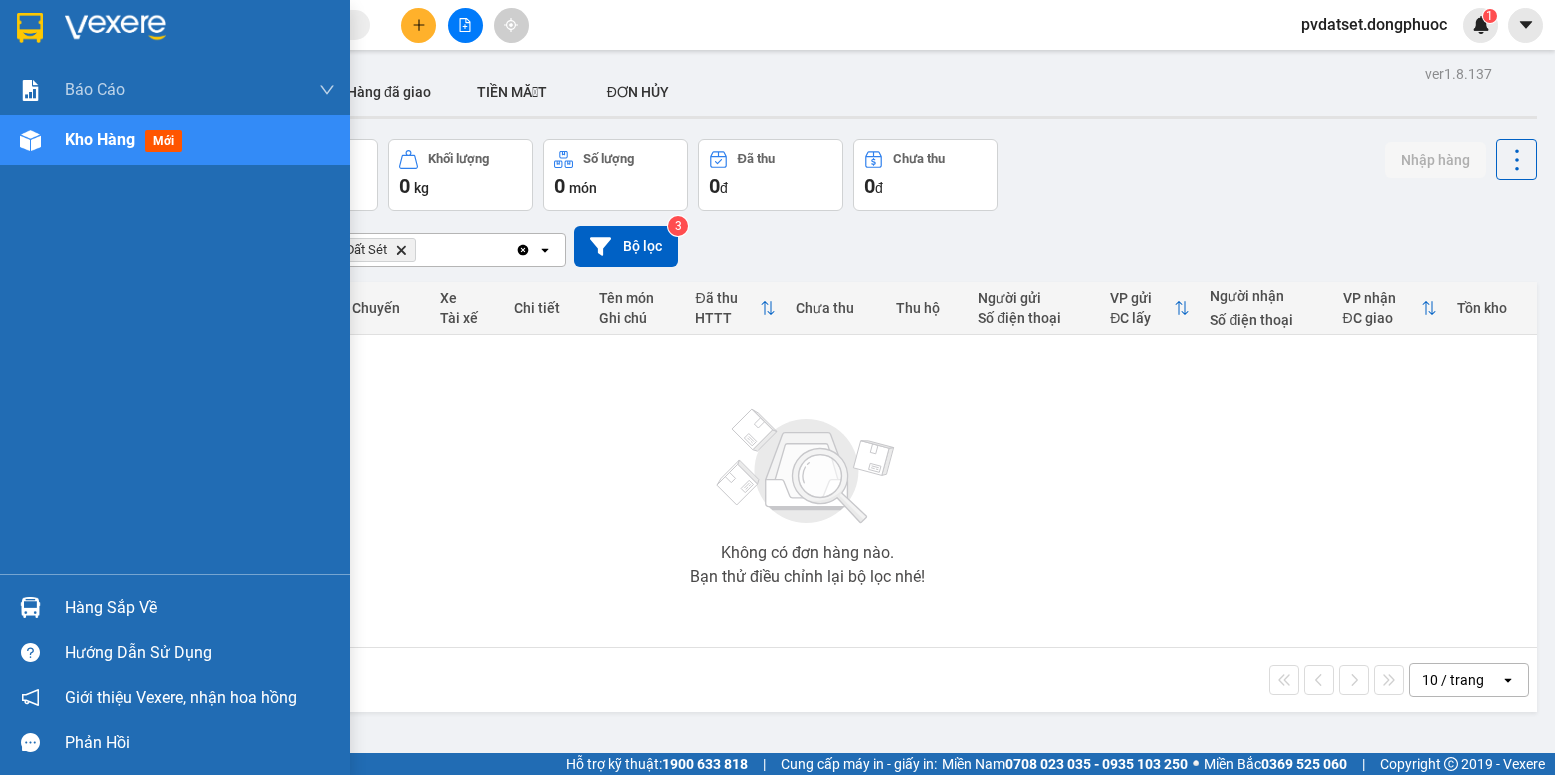 click at bounding box center (30, 607) 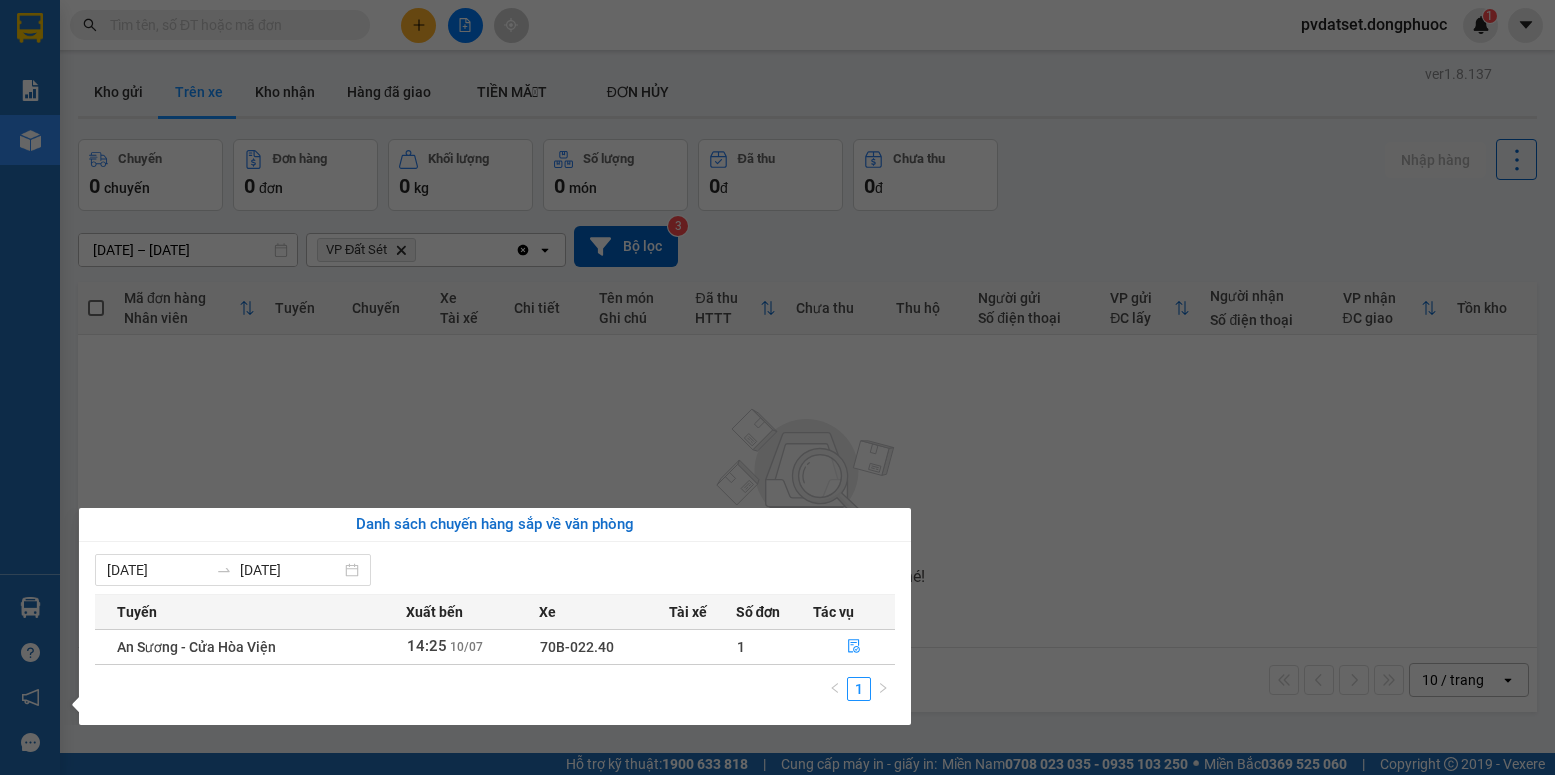click on "Kết quả tìm kiếm ( 0 )  Bộ lọc  Ngày tạo đơn gần nhất No Data pvdatset.dongphuoc 1     Báo cáo Mẫu 1: Báo cáo dòng tiền  Mẫu 1: Báo cáo dòng tiền theo nhân viên Mẫu 1: Báo cáo dòng tiền theo nhân viên (VP) Mẫu 2: Doanh số tạo đơn theo Văn phòng, nhân viên - Trạm     Kho hàng mới Hàng sắp về Hướng dẫn sử dụng Giới thiệu Vexere, nhận hoa hồng Phản hồi Phần mềm hỗ trợ bạn tốt chứ? ver  1.8.137 Kho gửi Trên xe Kho nhận Hàng đã giao TIỀN MẶT  ĐƠN HỦY Chuyến 0 chuyến Đơn hàng 0 đơn Khối lượng 0 kg Số lượng 0 món Đã thu 0  đ Chưa thu 0  đ Nhập hàng [DATE] – [DATE] Press the down arrow key to interact with the calendar and select a date. Press the escape button to close the calendar. Selected date range is from [DATE] to [DATE]. VP Đất Sét Delete Clear all open Bộ lọc 3 Mã đơn hàng Nhân viên Tuyến Chuyến Xe Tài xế Chi tiết HTTT |" at bounding box center (777, 387) 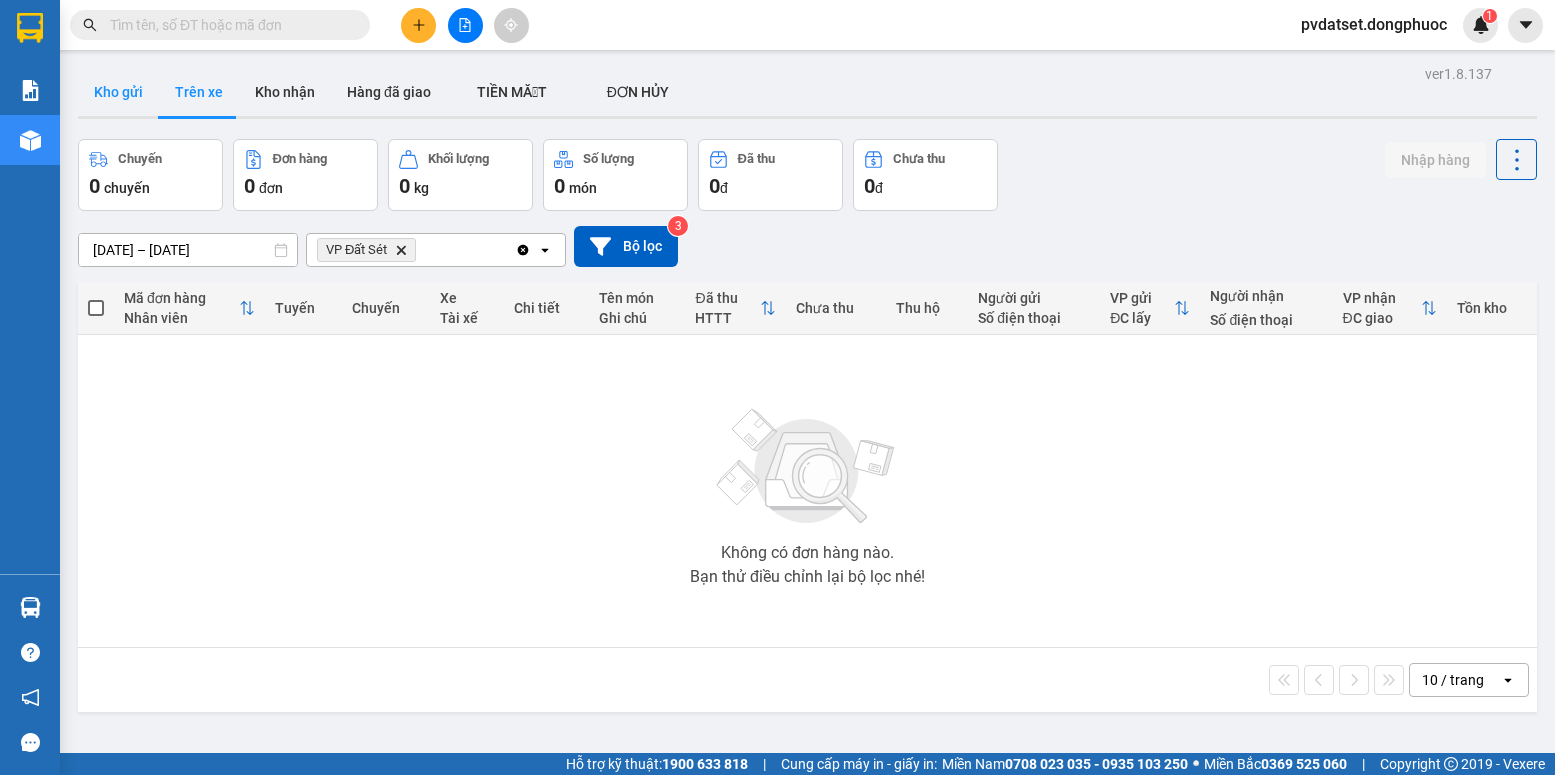 click on "Kho gửi" at bounding box center (118, 92) 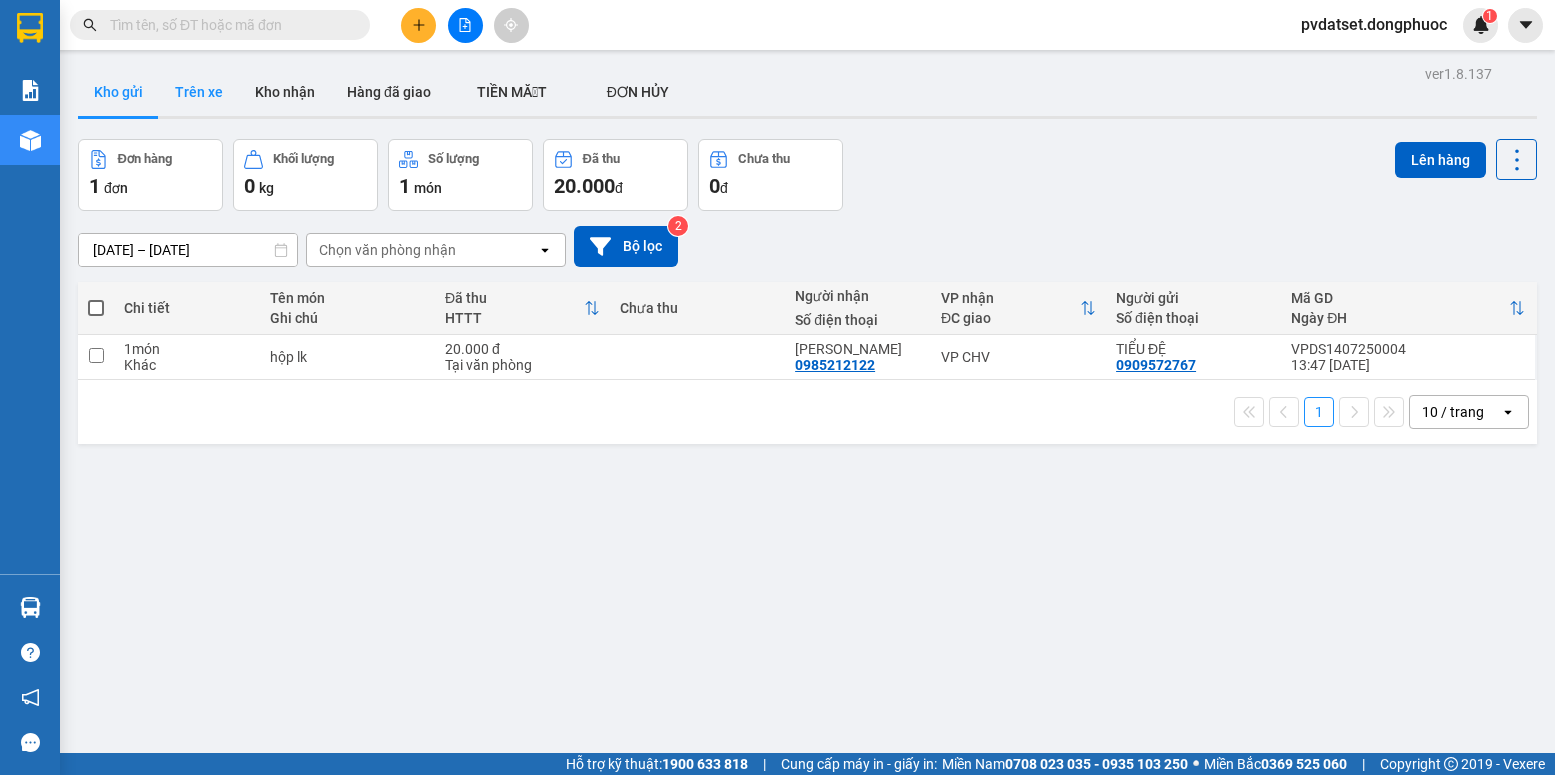 click on "Trên xe" at bounding box center (199, 92) 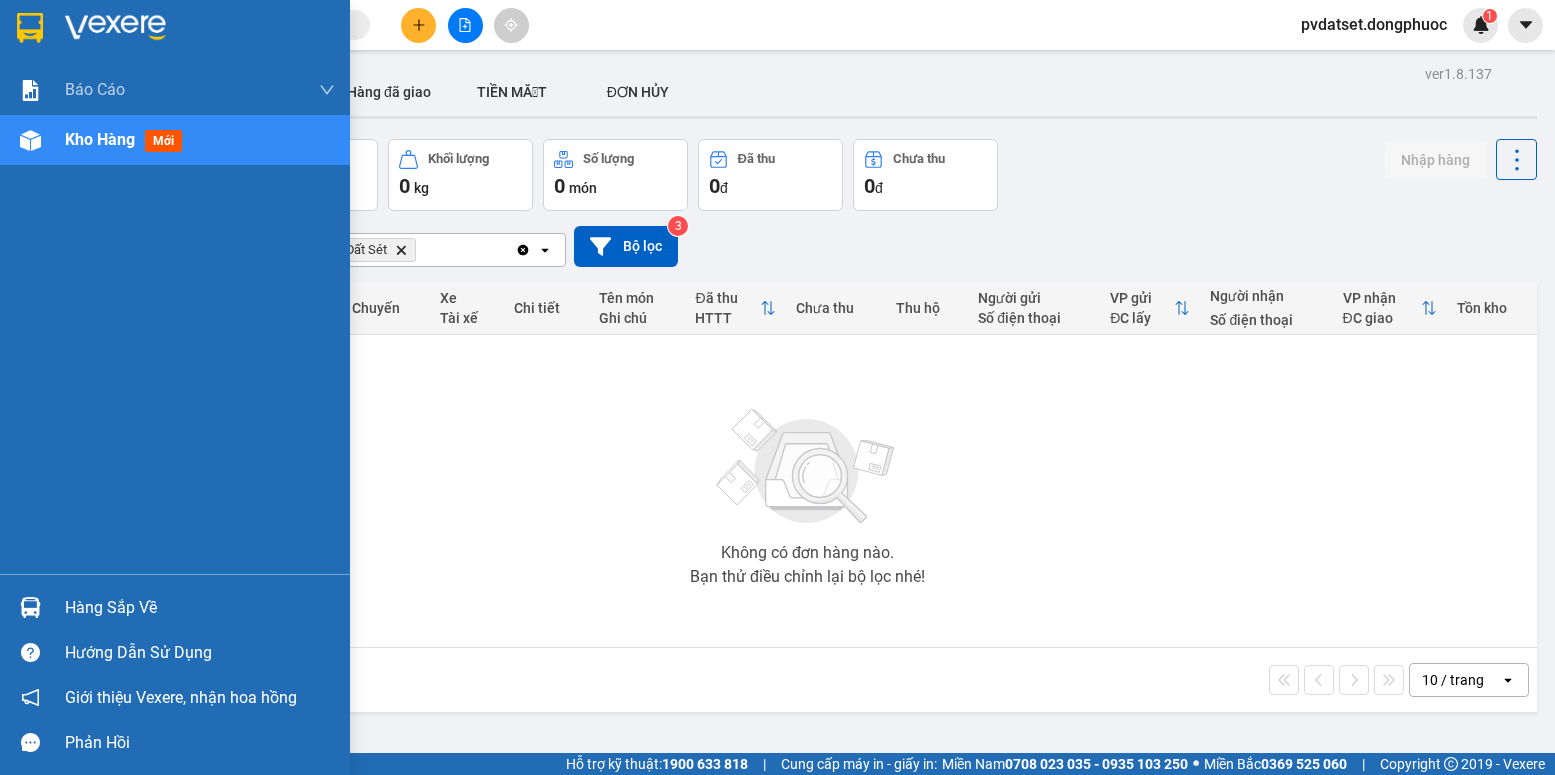click at bounding box center (30, 607) 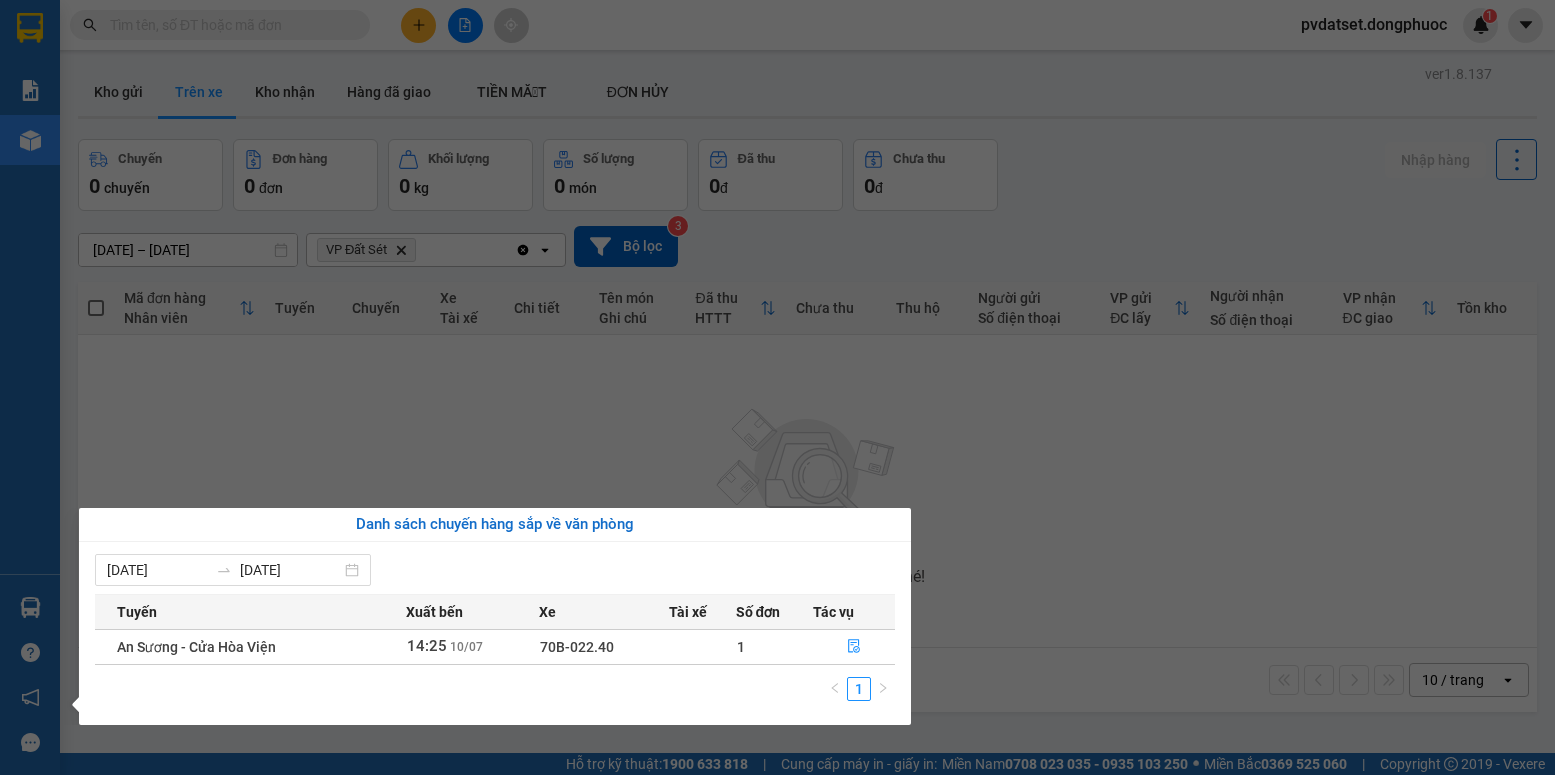 click on "Kết quả tìm kiếm ( 0 )  Bộ lọc  Ngày tạo đơn gần nhất No Data pvdatset.dongphuoc 1     Báo cáo Mẫu 1: Báo cáo dòng tiền  Mẫu 1: Báo cáo dòng tiền theo nhân viên Mẫu 1: Báo cáo dòng tiền theo nhân viên (VP) Mẫu 2: Doanh số tạo đơn theo Văn phòng, nhân viên - Trạm     Kho hàng mới Hàng sắp về Hướng dẫn sử dụng Giới thiệu Vexere, nhận hoa hồng Phản hồi Phần mềm hỗ trợ bạn tốt chứ? ver  1.8.137 Kho gửi Trên xe Kho nhận Hàng đã giao TIỀN MẶT  ĐƠN HỦY Chuyến 0 chuyến Đơn hàng 0 đơn Khối lượng 0 kg Số lượng 0 món Đã thu 0  đ Chưa thu 0  đ Nhập hàng [DATE] – [DATE] Press the down arrow key to interact with the calendar and select a date. Press the escape button to close the calendar. Selected date range is from [DATE] to [DATE]. VP Đất Sét Delete Clear all open Bộ lọc 3 Mã đơn hàng Nhân viên Tuyến Chuyến Xe Tài xế Chi tiết HTTT |" at bounding box center [777, 387] 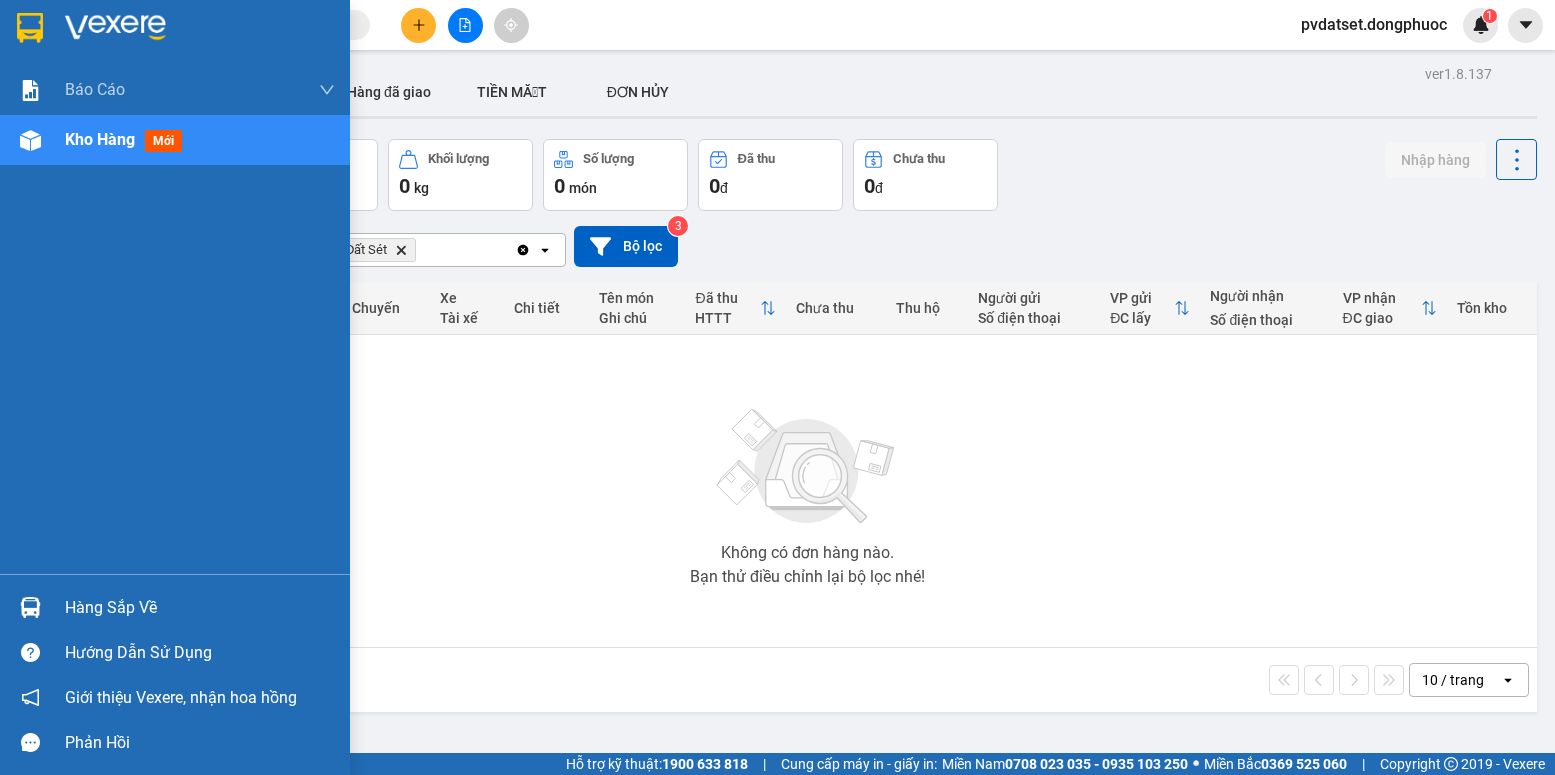 click on "Hàng sắp về" at bounding box center (175, 607) 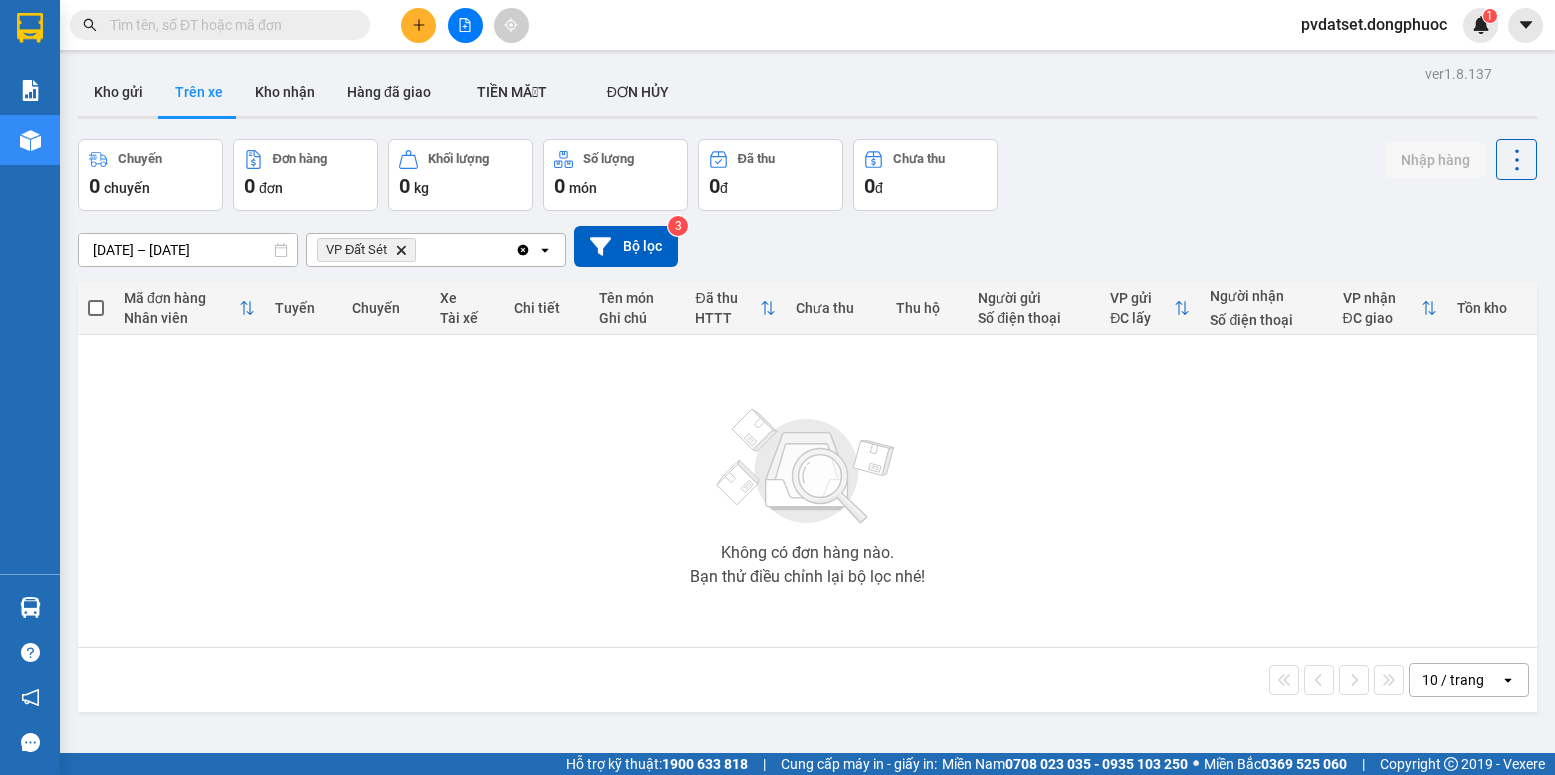 click on "Kết quả tìm kiếm ( 0 )  Bộ lọc  Ngày tạo đơn gần nhất No Data pvdatset.dongphuoc 1     Báo cáo Mẫu 1: Báo cáo dòng tiền  Mẫu 1: Báo cáo dòng tiền theo nhân viên Mẫu 1: Báo cáo dòng tiền theo nhân viên (VP) Mẫu 2: Doanh số tạo đơn theo Văn phòng, nhân viên - Trạm     Kho hàng mới Hàng sắp về Hướng dẫn sử dụng Giới thiệu Vexere, nhận hoa hồng Phản hồi Phần mềm hỗ trợ bạn tốt chứ? ver  1.8.137 Kho gửi Trên xe Kho nhận Hàng đã giao TIỀN MẶT  ĐƠN HỦY Chuyến 0 chuyến Đơn hàng 0 đơn Khối lượng 0 kg Số lượng 0 món Đã thu 0  đ Chưa thu 0  đ Nhập hàng [DATE] – [DATE] Press the down arrow key to interact with the calendar and select a date. Press the escape button to close the calendar. Selected date range is from [DATE] to [DATE]. VP Đất Sét Delete Clear all open Bộ lọc 3 Mã đơn hàng Nhân viên Tuyến Chuyến Xe Tài xế Chi tiết HTTT |" at bounding box center (777, 387) 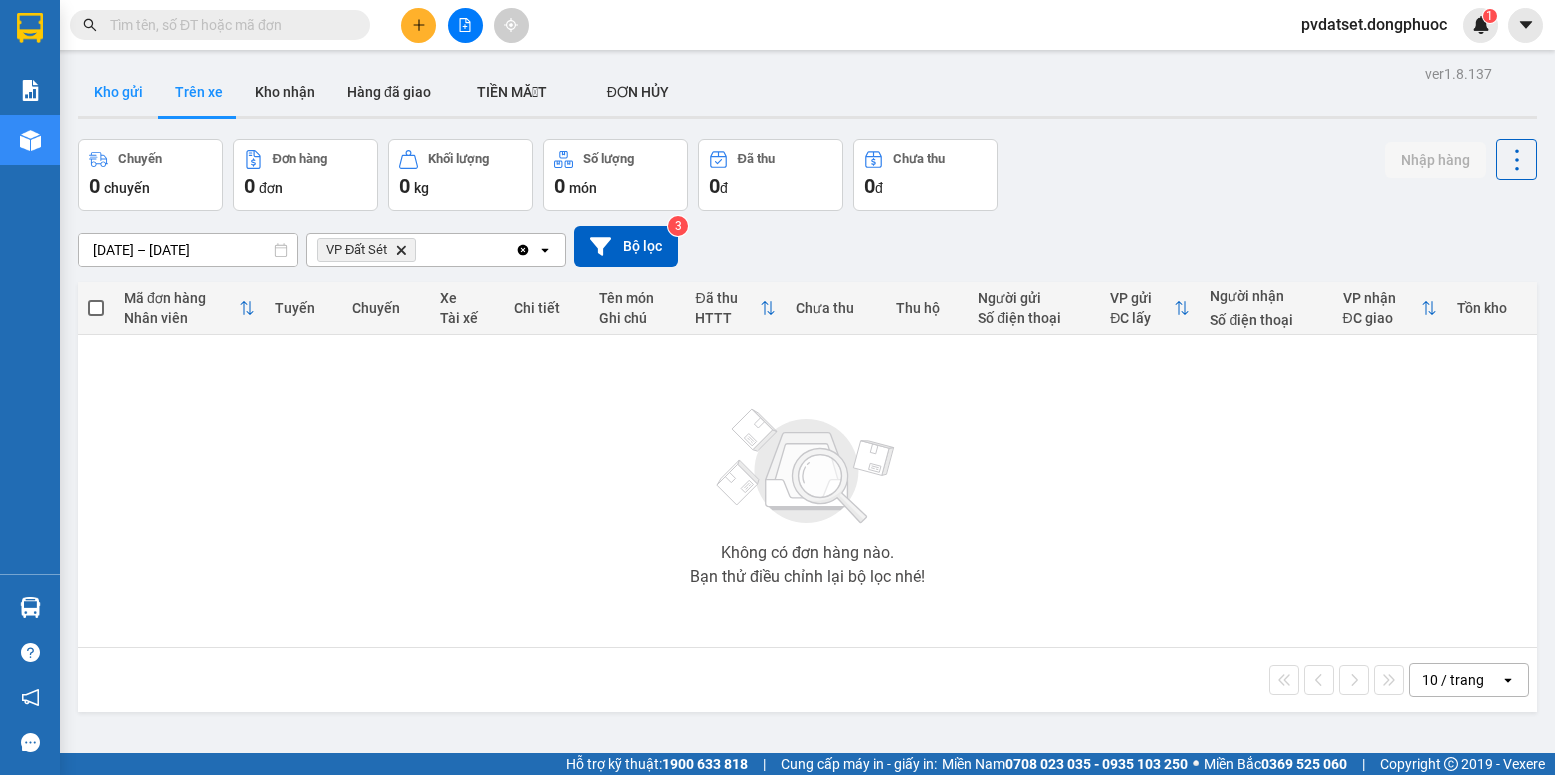 click on "Kho gửi" at bounding box center [118, 92] 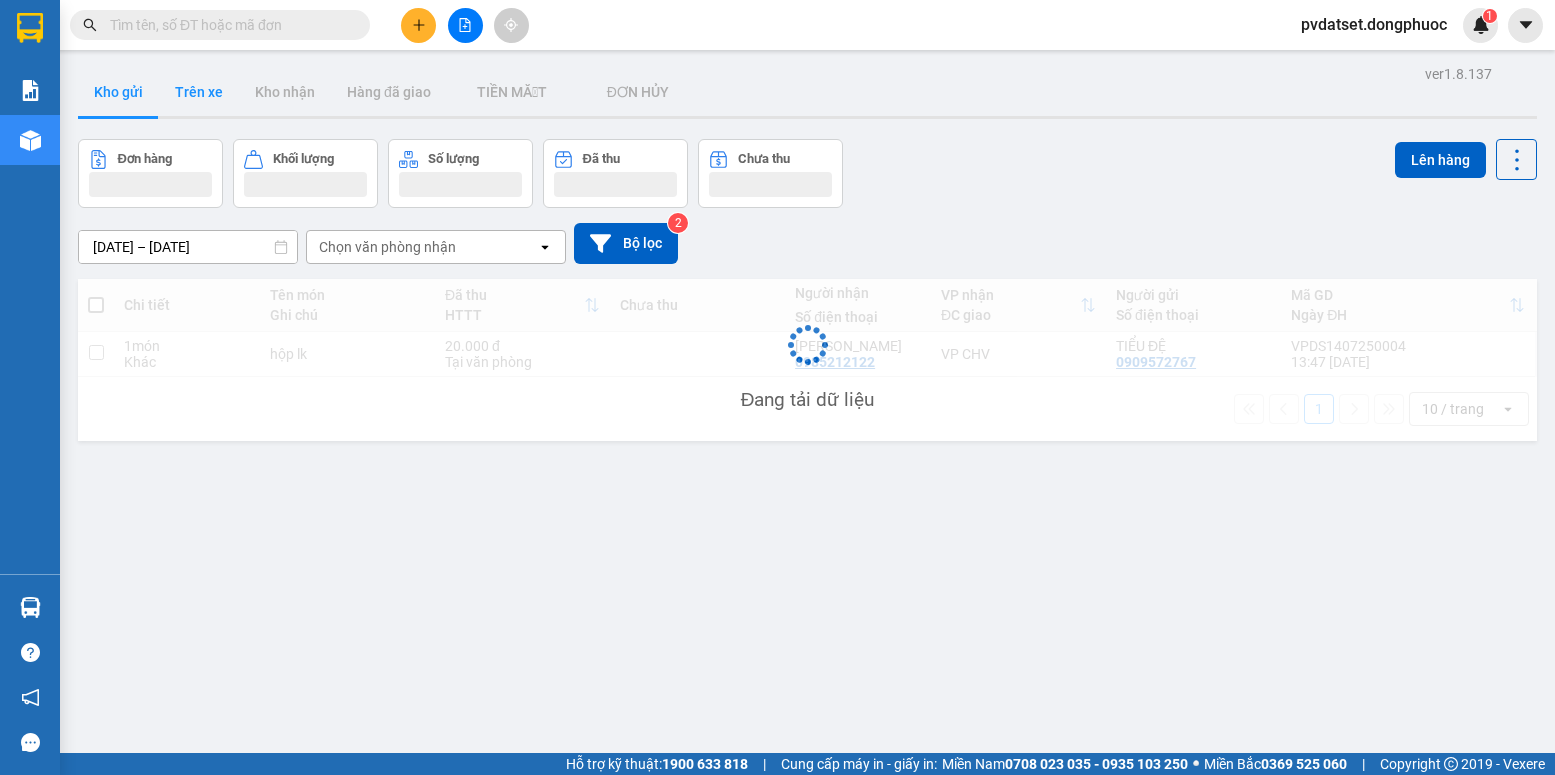click on "Trên xe" at bounding box center [199, 92] 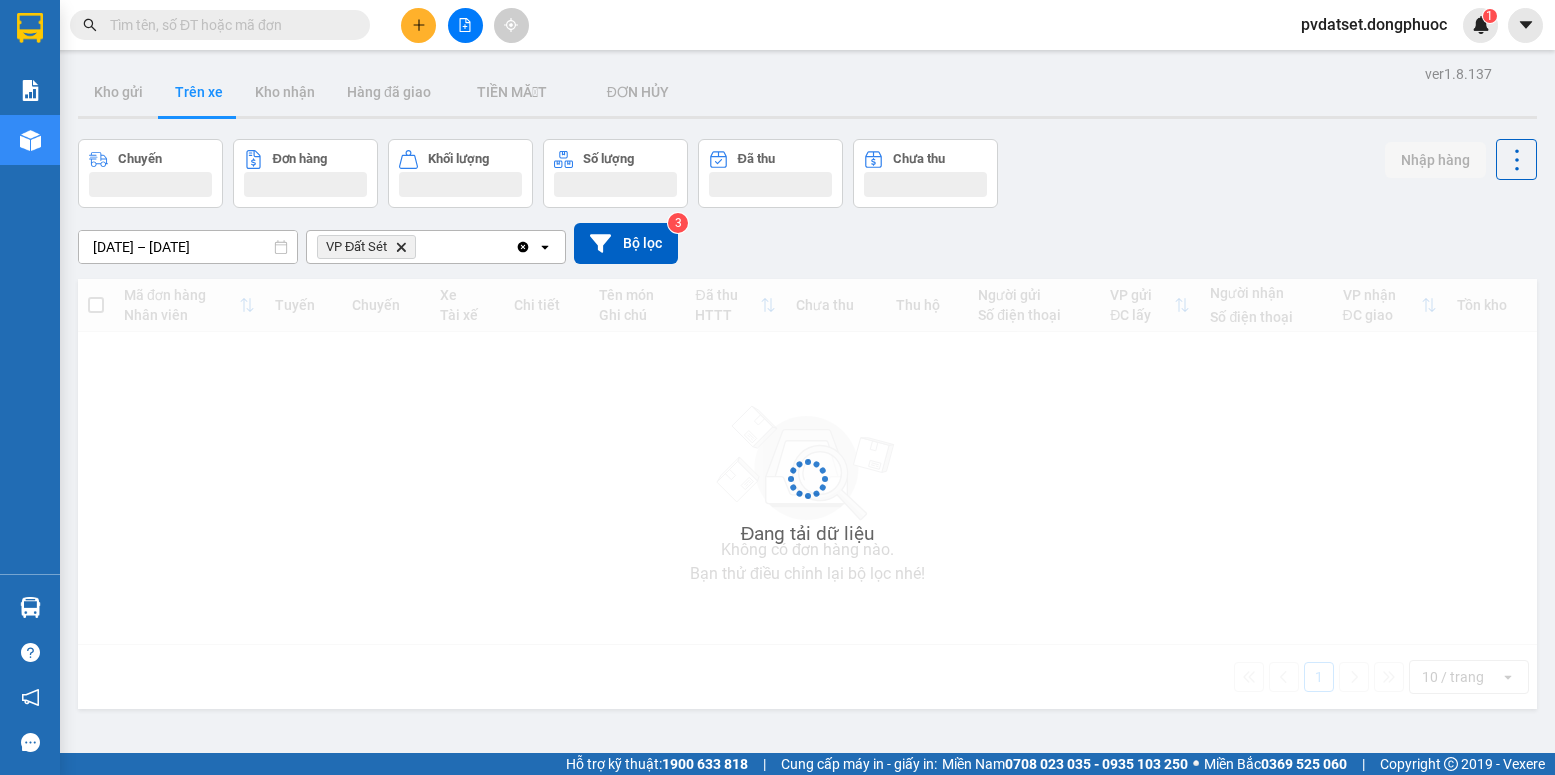 click on "Trên xe" at bounding box center [199, 92] 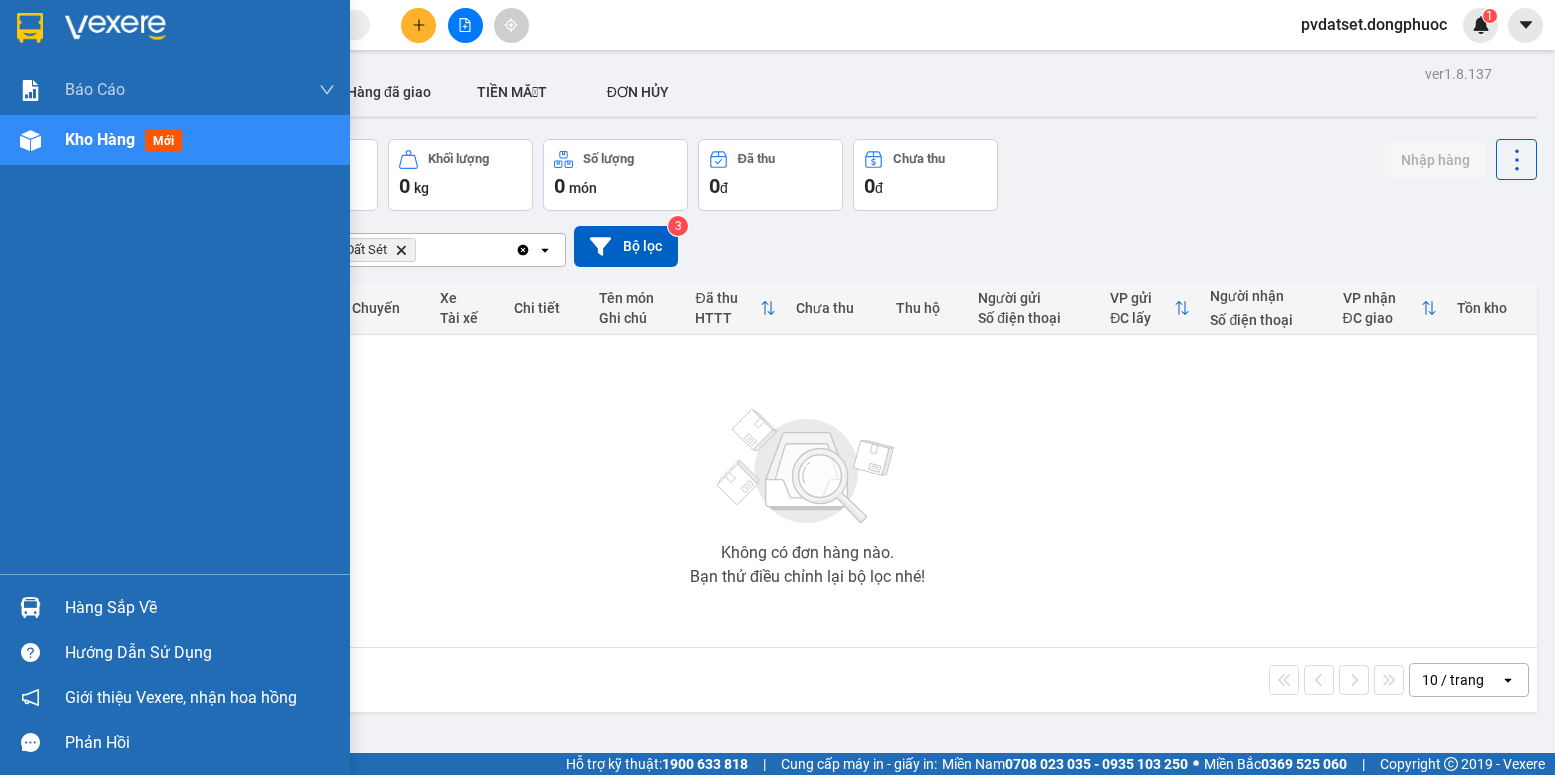 click at bounding box center (30, 607) 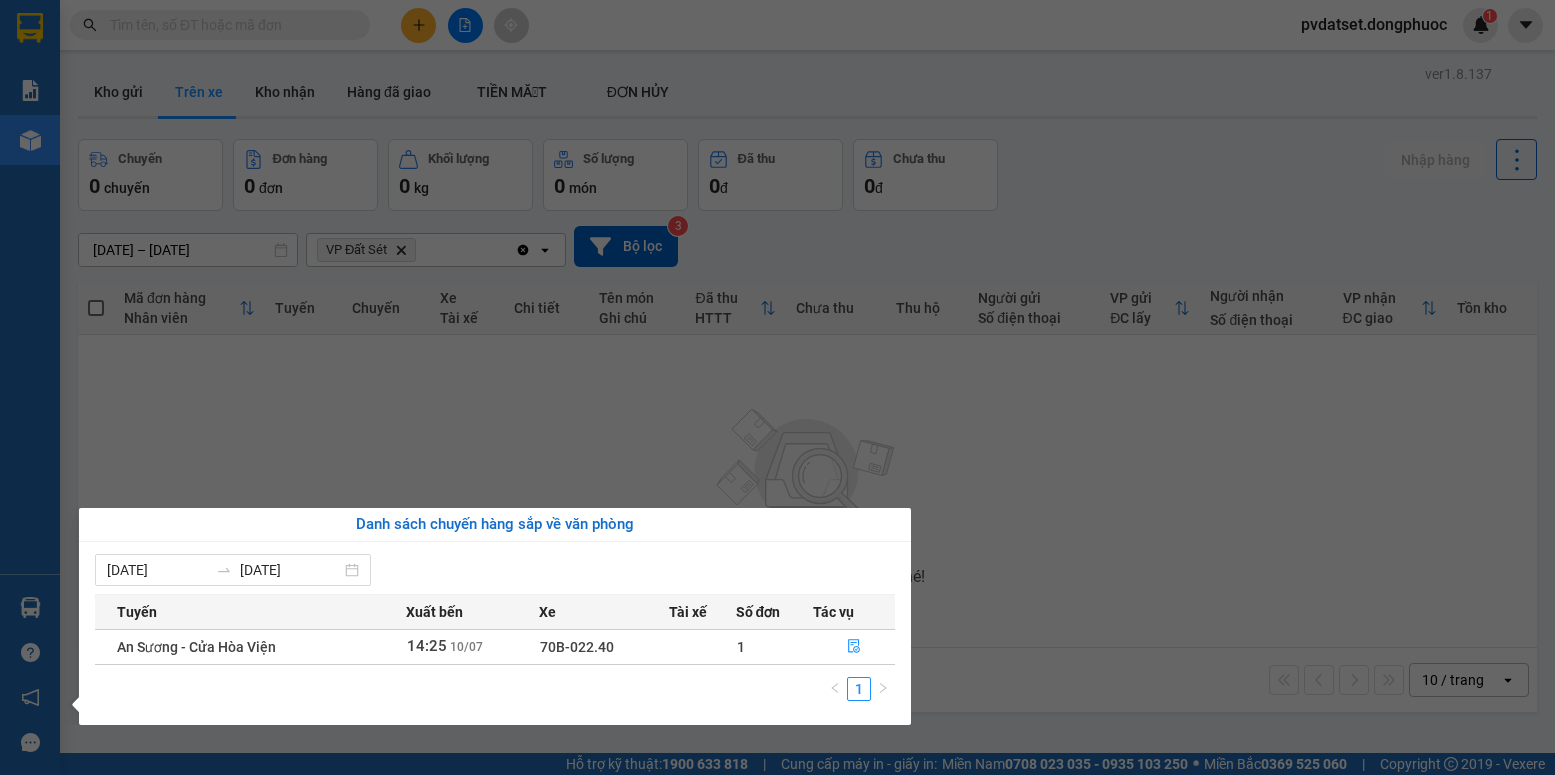 drag, startPoint x: 324, startPoint y: 457, endPoint x: 100, endPoint y: 574, distance: 252.71526 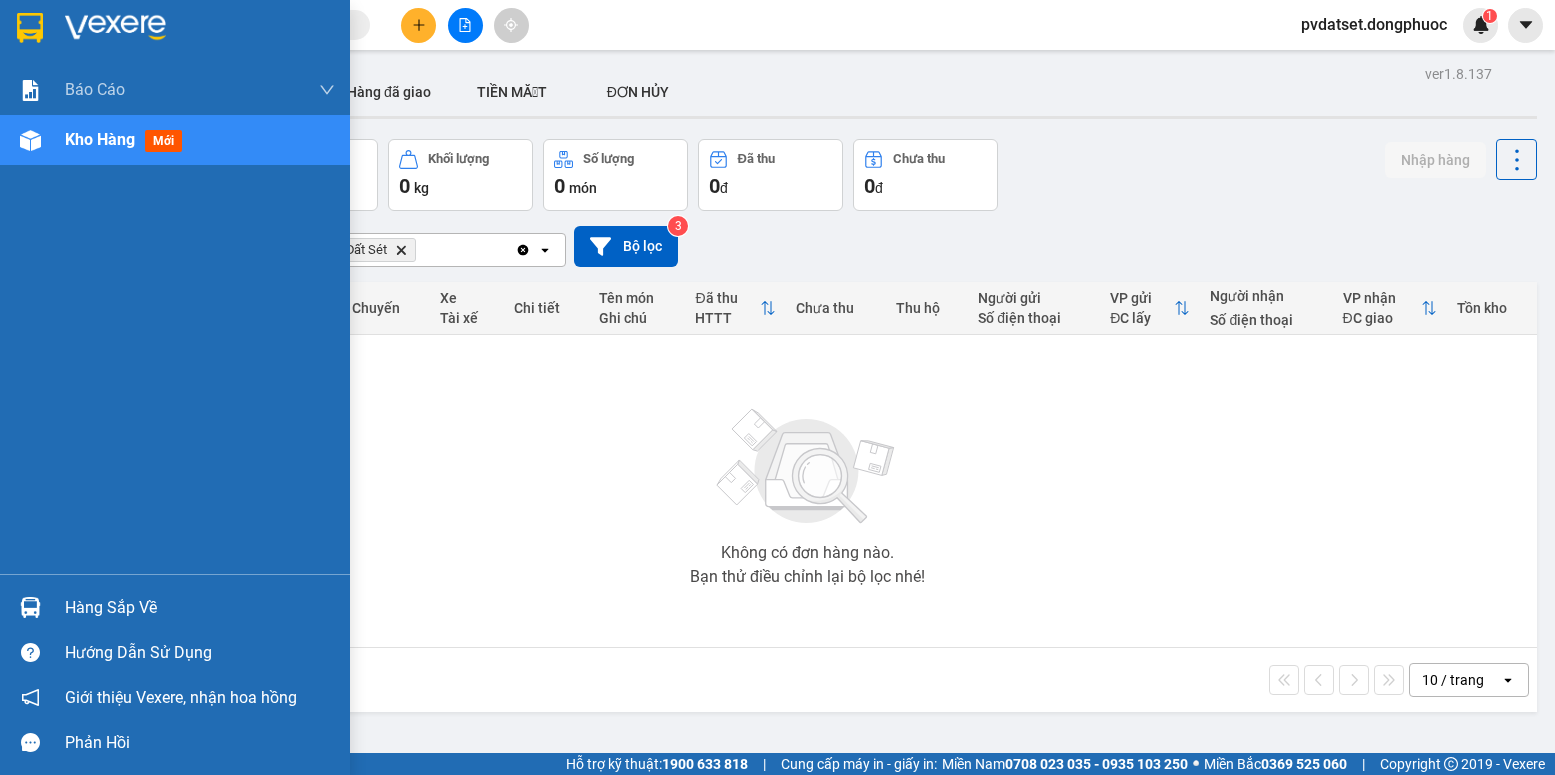 click at bounding box center [30, 607] 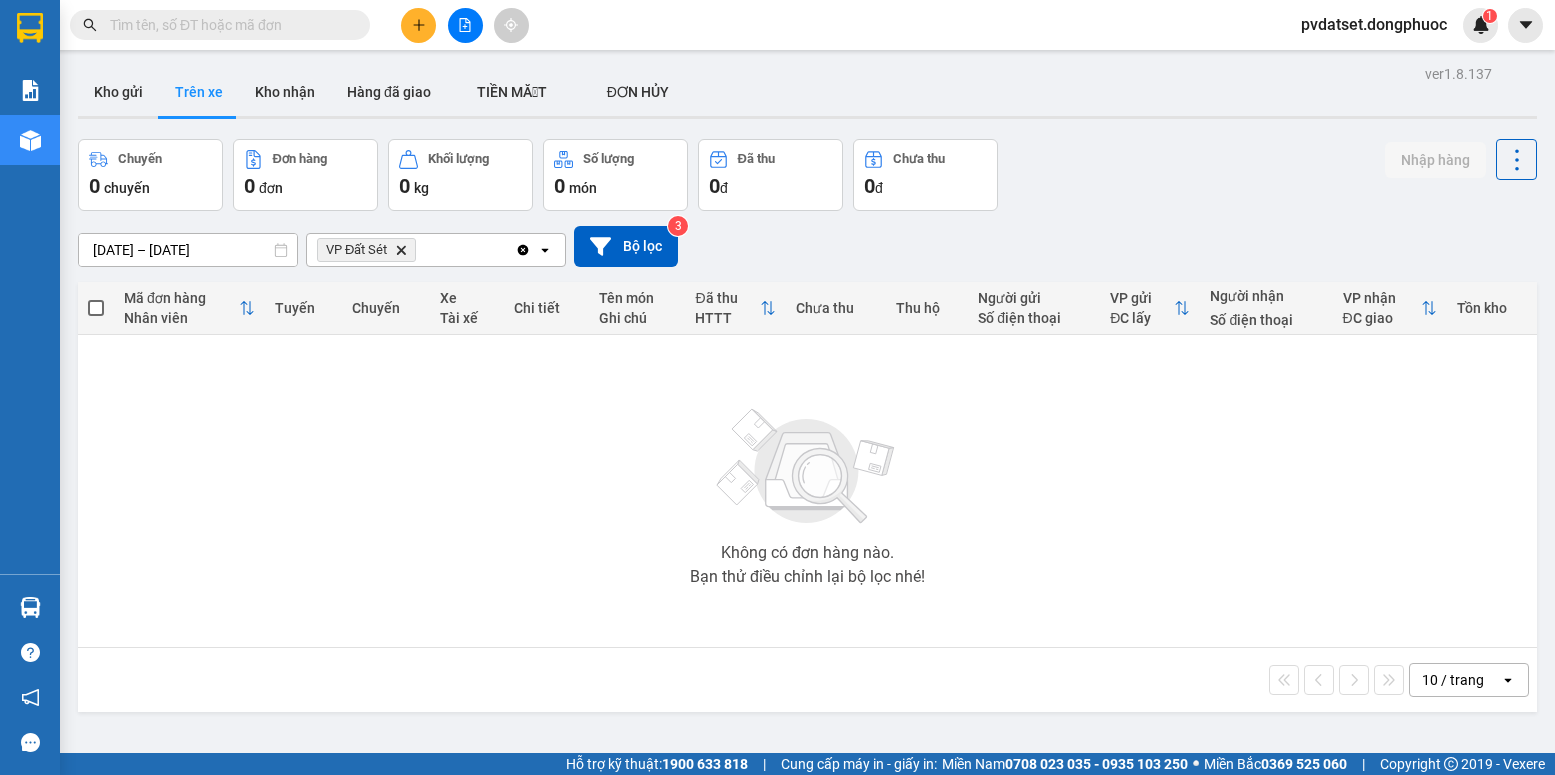 click on "Kết quả tìm kiếm ( 0 )  Bộ lọc  Ngày tạo đơn gần nhất No Data pvdatset.dongphuoc 1     Báo cáo Mẫu 1: Báo cáo dòng tiền  Mẫu 1: Báo cáo dòng tiền theo nhân viên Mẫu 1: Báo cáo dòng tiền theo nhân viên (VP) Mẫu 2: Doanh số tạo đơn theo Văn phòng, nhân viên - Trạm     Kho hàng mới Hàng sắp về Hướng dẫn sử dụng Giới thiệu Vexere, nhận hoa hồng Phản hồi Phần mềm hỗ trợ bạn tốt chứ? ver  1.8.137 Kho gửi Trên xe Kho nhận Hàng đã giao TIỀN MẶT  ĐƠN HỦY Chuyến 0 chuyến Đơn hàng 0 đơn Khối lượng 0 kg Số lượng 0 món Đã thu 0  đ Chưa thu 0  đ Nhập hàng [DATE] – [DATE] Press the down arrow key to interact with the calendar and select a date. Press the escape button to close the calendar. Selected date range is from [DATE] to [DATE]. VP Đất Sét Delete Clear all open Bộ lọc 3 Mã đơn hàng Nhân viên Tuyến Chuyến Xe Tài xế Chi tiết HTTT |" at bounding box center [777, 387] 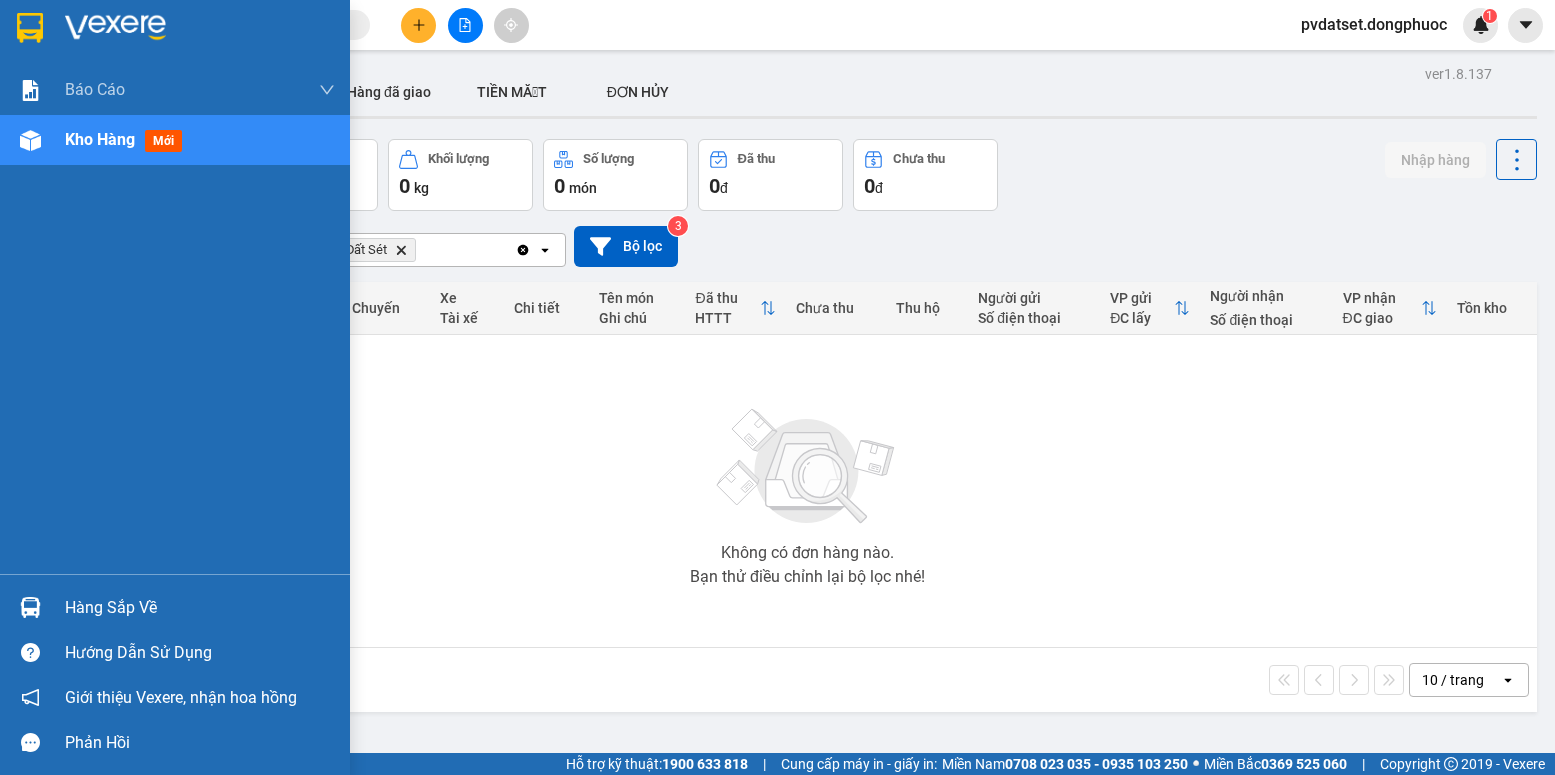click at bounding box center (30, 607) 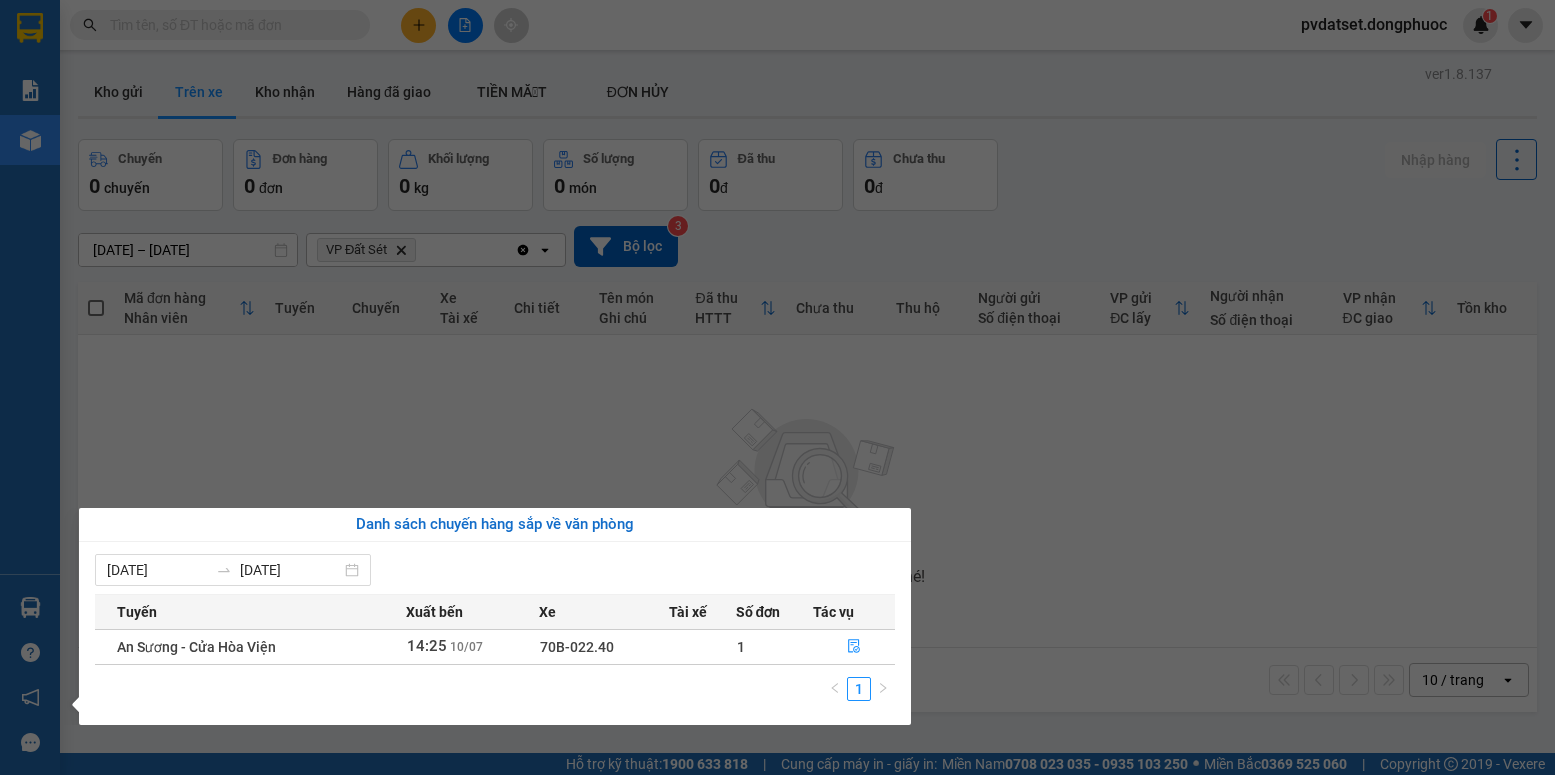 click on "Kết quả tìm kiếm ( 0 )  Bộ lọc  Ngày tạo đơn gần nhất No Data pvdatset.dongphuoc 1     Báo cáo Mẫu 1: Báo cáo dòng tiền  Mẫu 1: Báo cáo dòng tiền theo nhân viên Mẫu 1: Báo cáo dòng tiền theo nhân viên (VP) Mẫu 2: Doanh số tạo đơn theo Văn phòng, nhân viên - Trạm     Kho hàng mới Hàng sắp về Hướng dẫn sử dụng Giới thiệu Vexere, nhận hoa hồng Phản hồi Phần mềm hỗ trợ bạn tốt chứ? ver  1.8.137 Kho gửi Trên xe Kho nhận Hàng đã giao TIỀN MẶT  ĐƠN HỦY Chuyến 0 chuyến Đơn hàng 0 đơn Khối lượng 0 kg Số lượng 0 món Đã thu 0  đ Chưa thu 0  đ Nhập hàng [DATE] – [DATE] Press the down arrow key to interact with the calendar and select a date. Press the escape button to close the calendar. Selected date range is from [DATE] to [DATE]. VP Đất Sét Delete Clear all open Bộ lọc 3 Mã đơn hàng Nhân viên Tuyến Chuyến Xe Tài xế Chi tiết HTTT |" at bounding box center (777, 387) 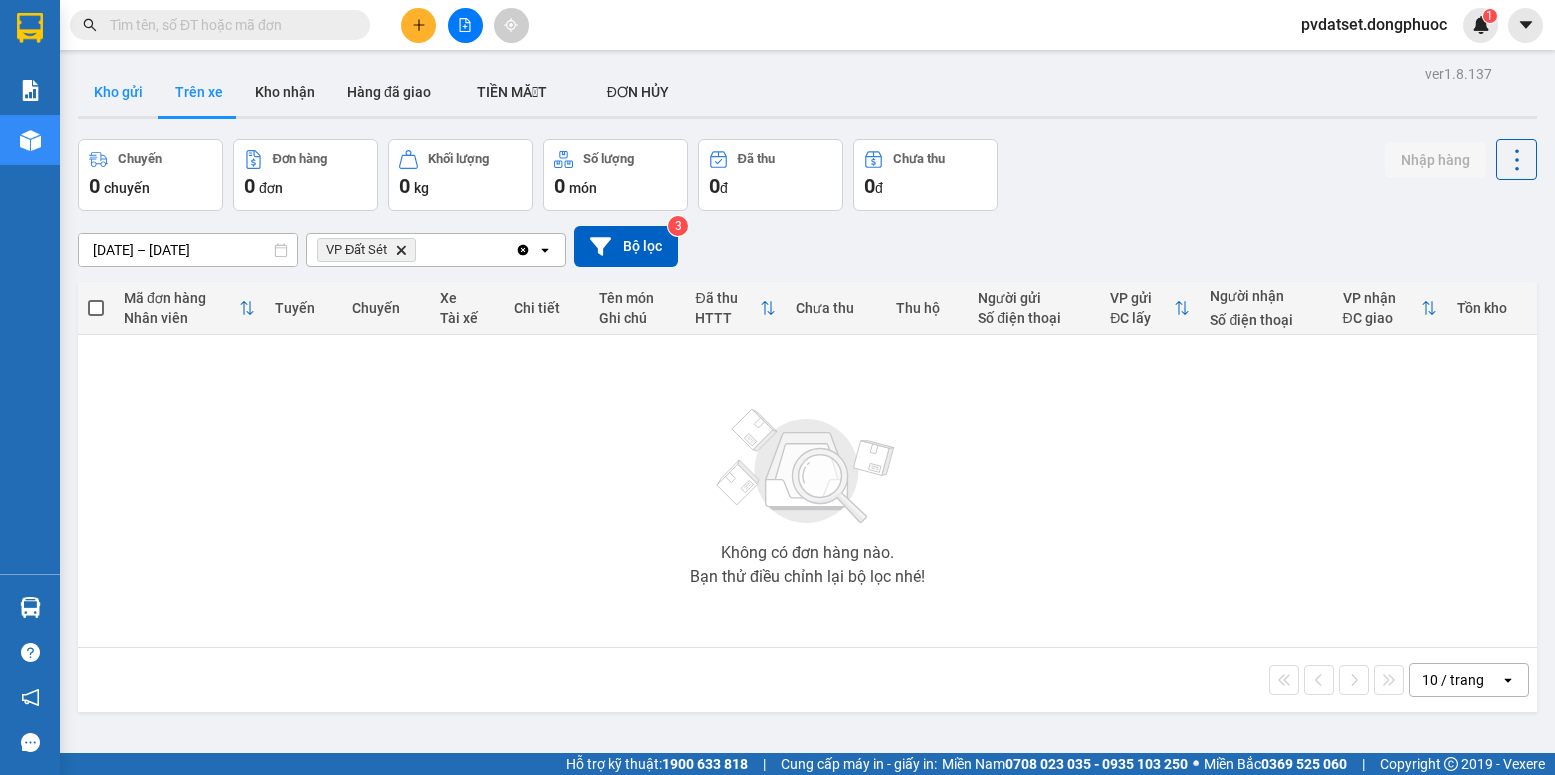 click on "Kho gửi" at bounding box center (118, 92) 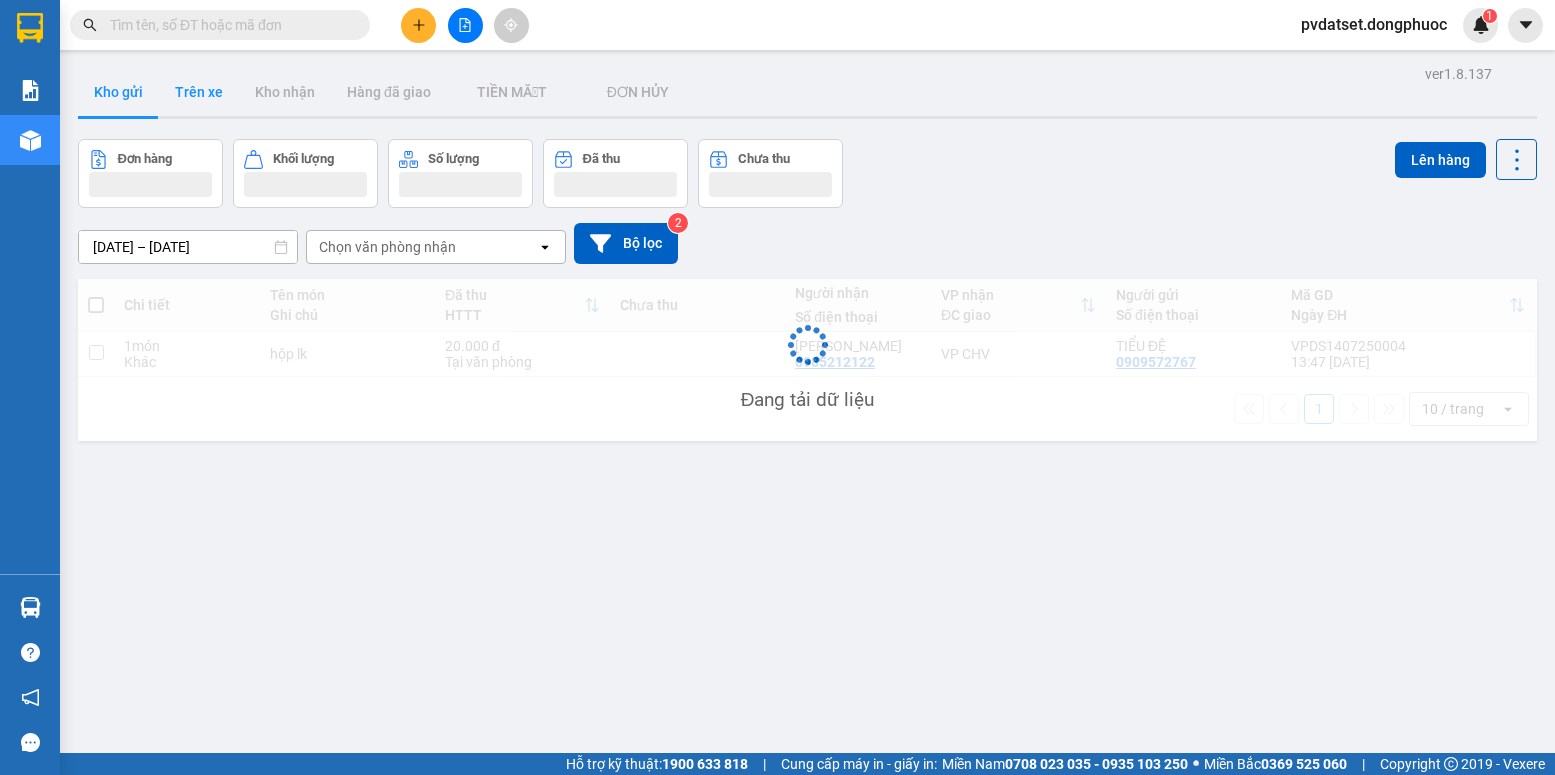 click on "Trên xe" at bounding box center (199, 92) 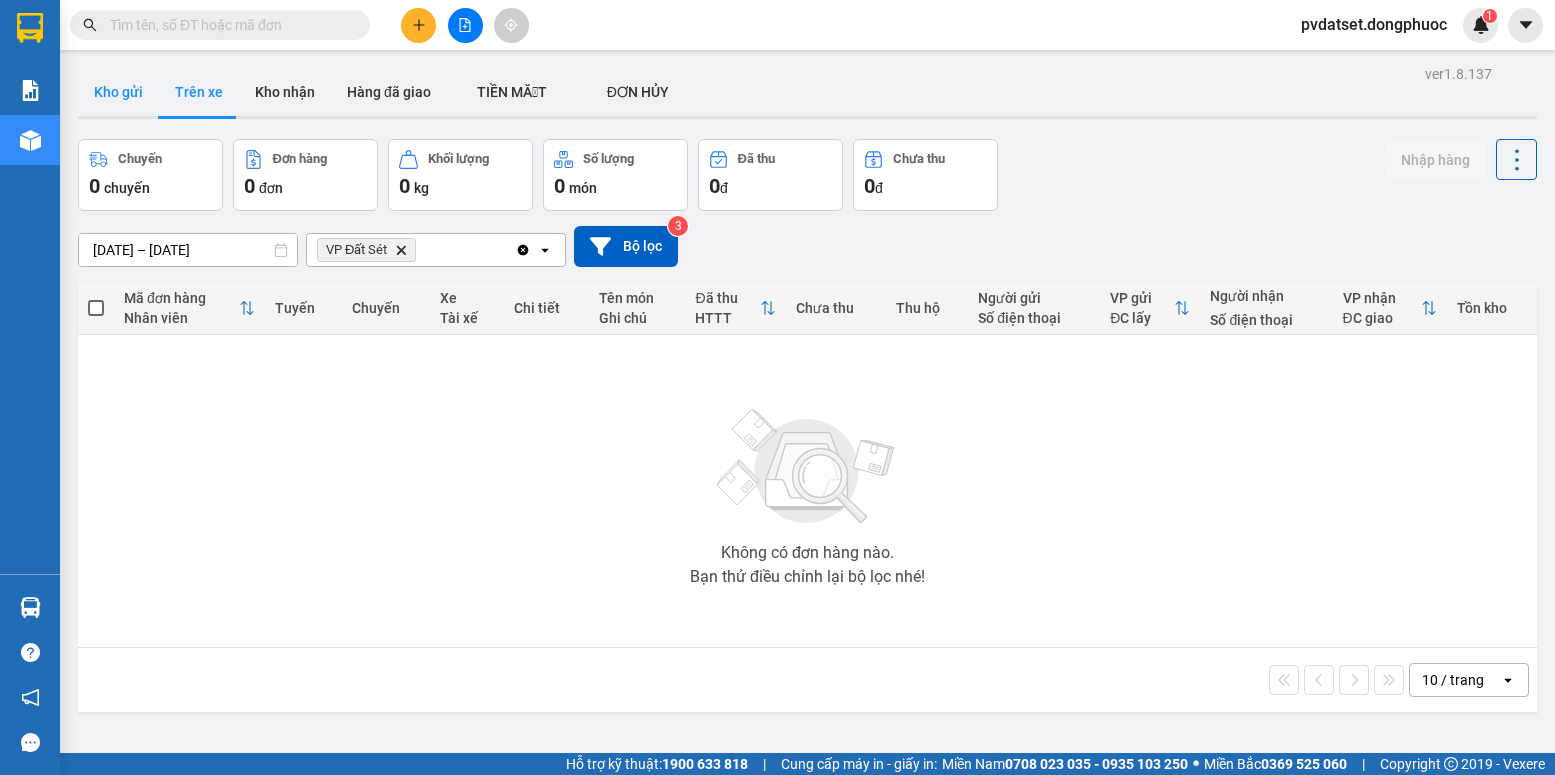 click on "Kho gửi" at bounding box center [118, 92] 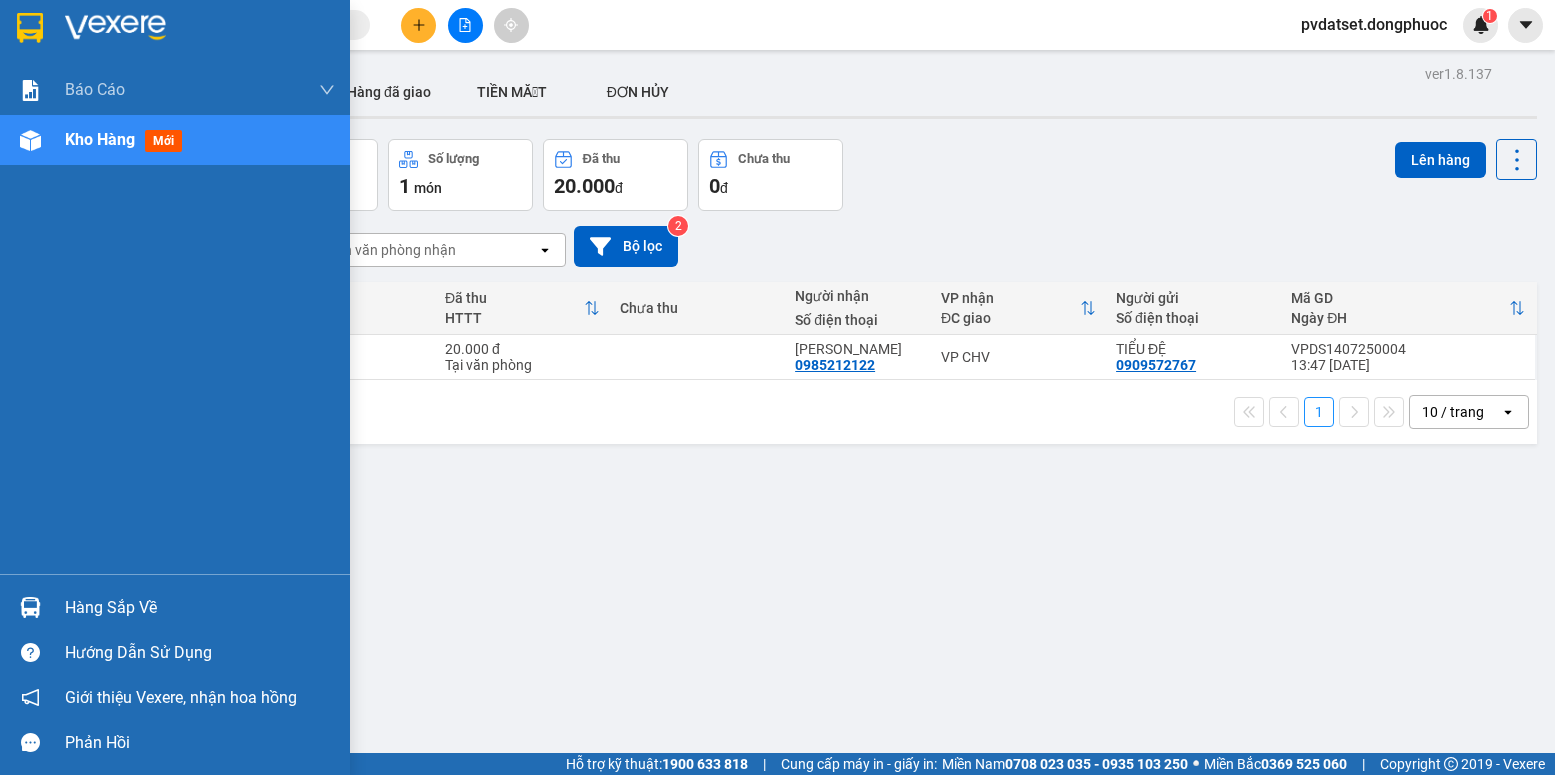 drag, startPoint x: 45, startPoint y: 603, endPoint x: 115, endPoint y: 581, distance: 73.37575 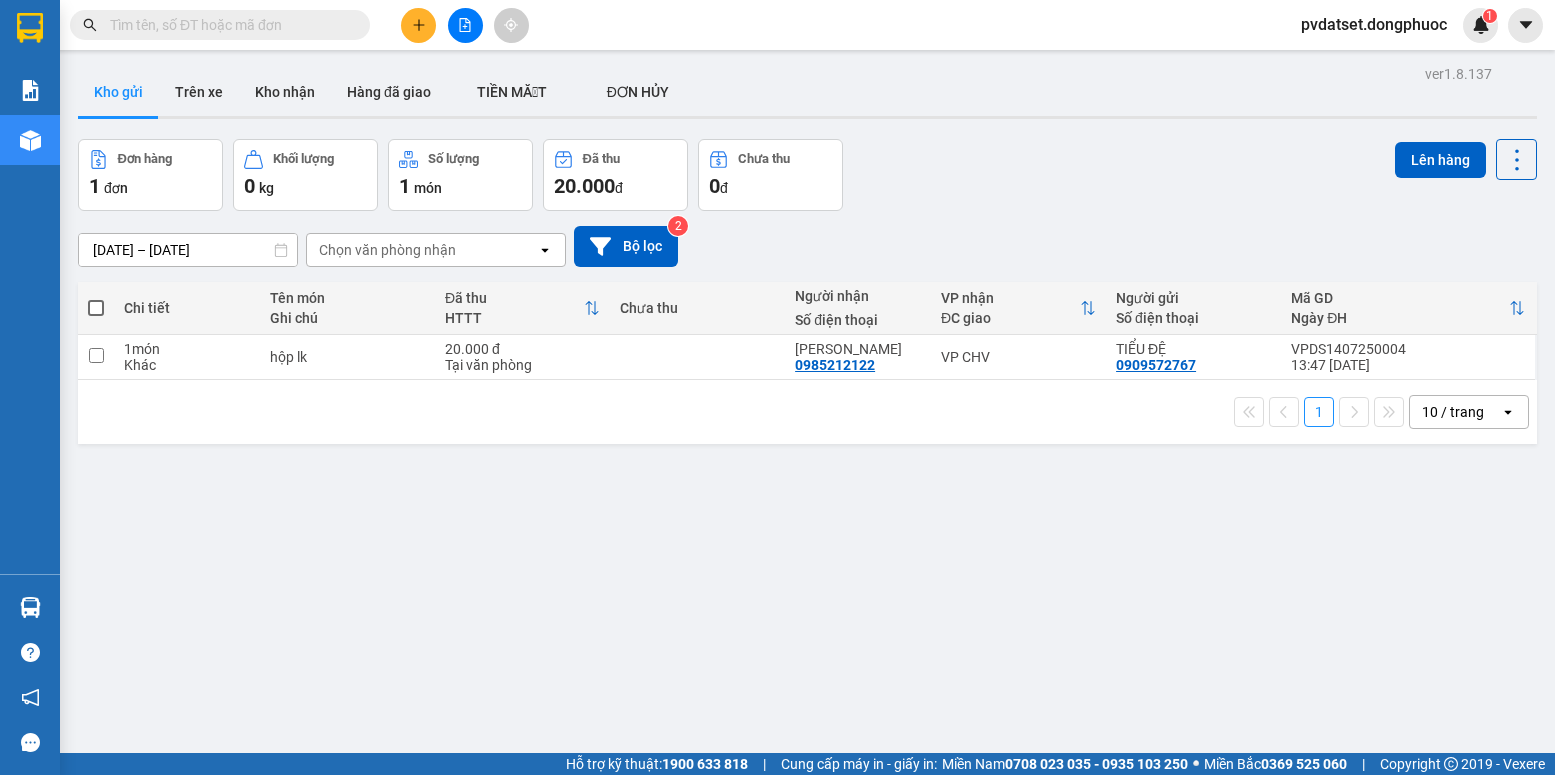 click on "Kết quả tìm kiếm ( 0 )  Bộ lọc  Ngày tạo đơn gần nhất No Data pvdatset.dongphuoc 1     Báo cáo Mẫu 1: Báo cáo dòng tiền  Mẫu 1: Báo cáo dòng tiền theo nhân viên Mẫu 1: Báo cáo dòng tiền theo nhân viên (VP) Mẫu 2: Doanh số tạo đơn theo Văn phòng, nhân viên - Trạm     Kho hàng mới Hàng sắp về Hướng dẫn sử dụng Giới thiệu Vexere, nhận hoa hồng Phản hồi Phần mềm hỗ trợ bạn tốt chứ? ver  1.8.137 Kho gửi Trên xe Kho nhận Hàng đã giao TIỀN MẶT  ĐƠN HỦY Đơn hàng 1 đơn Khối lượng 0 kg Số lượng 1 món Đã thu 20.000  đ Chưa thu 0  đ Lên hàng [DATE] – [DATE] Press the down arrow key to interact with the calendar and select a date. Press the escape button to close the calendar. Selected date range is from [DATE] to [DATE]. Chọn văn phòng nhận open Bộ lọc 2 Chi tiết Tên món Ghi chú Đã thu HTTT Chưa thu Người nhận Số điện thoại Mã GD" at bounding box center (777, 387) 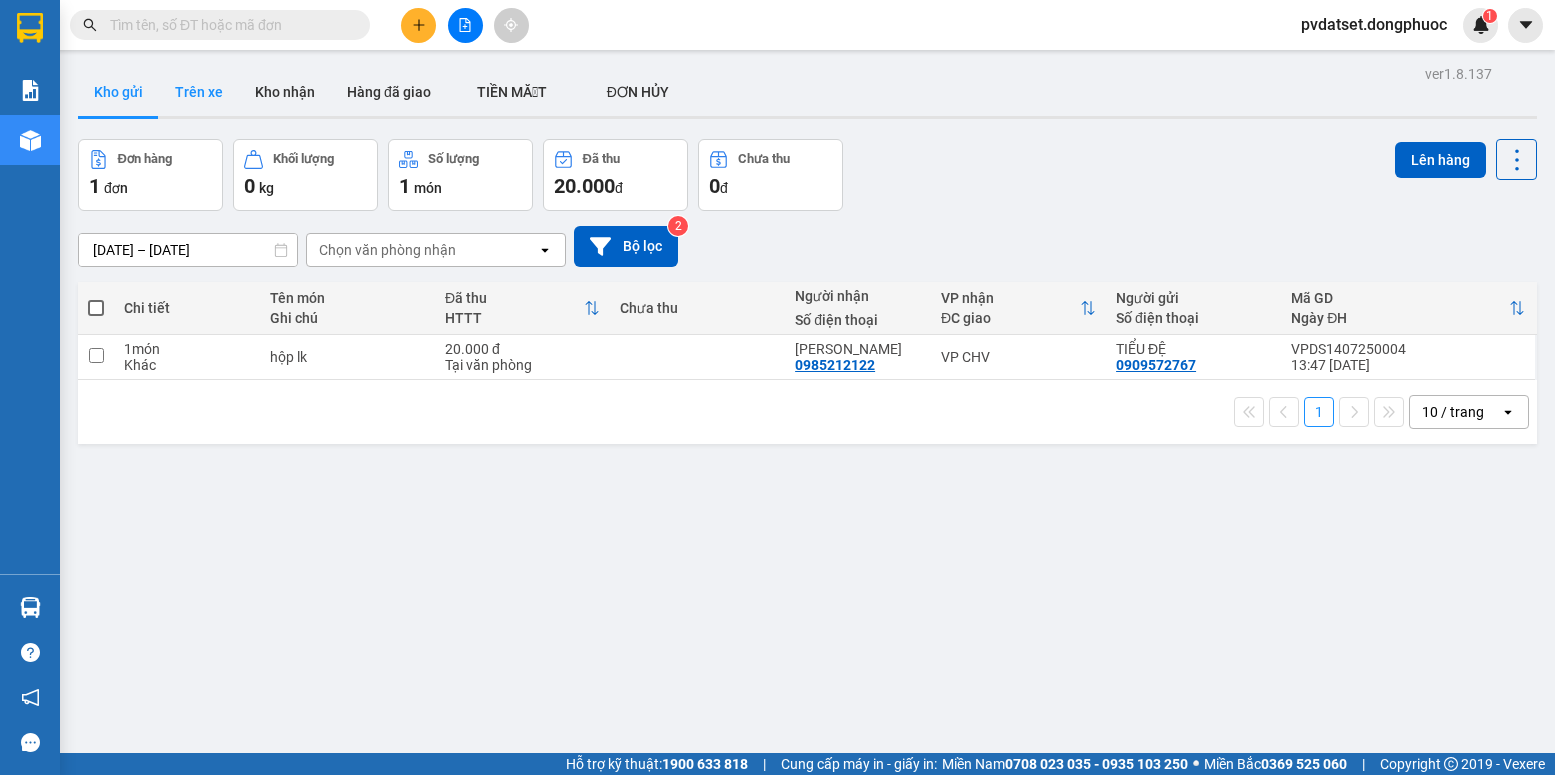 click on "Trên xe" at bounding box center (199, 92) 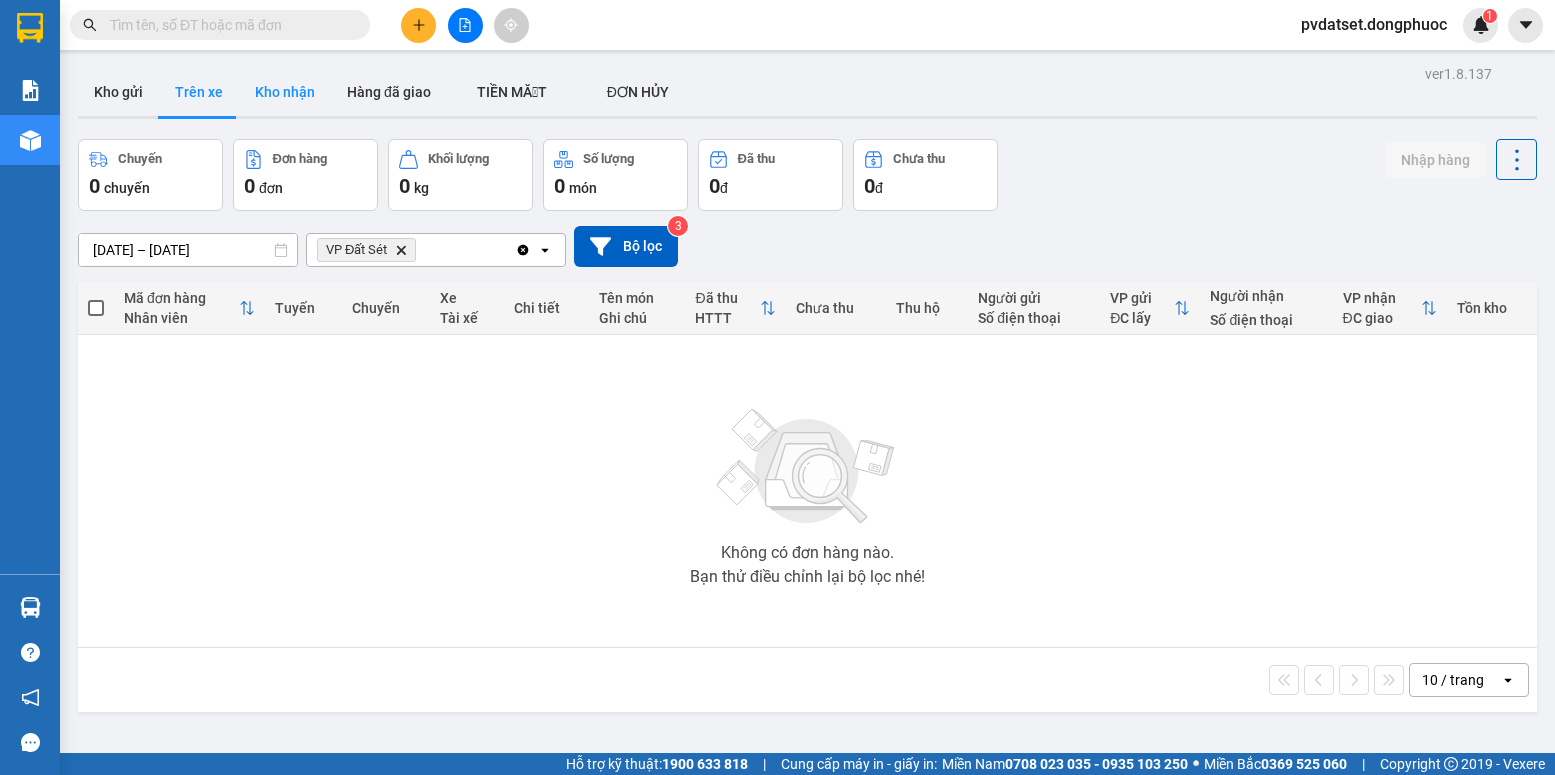 click on "Kho nhận" at bounding box center (285, 92) 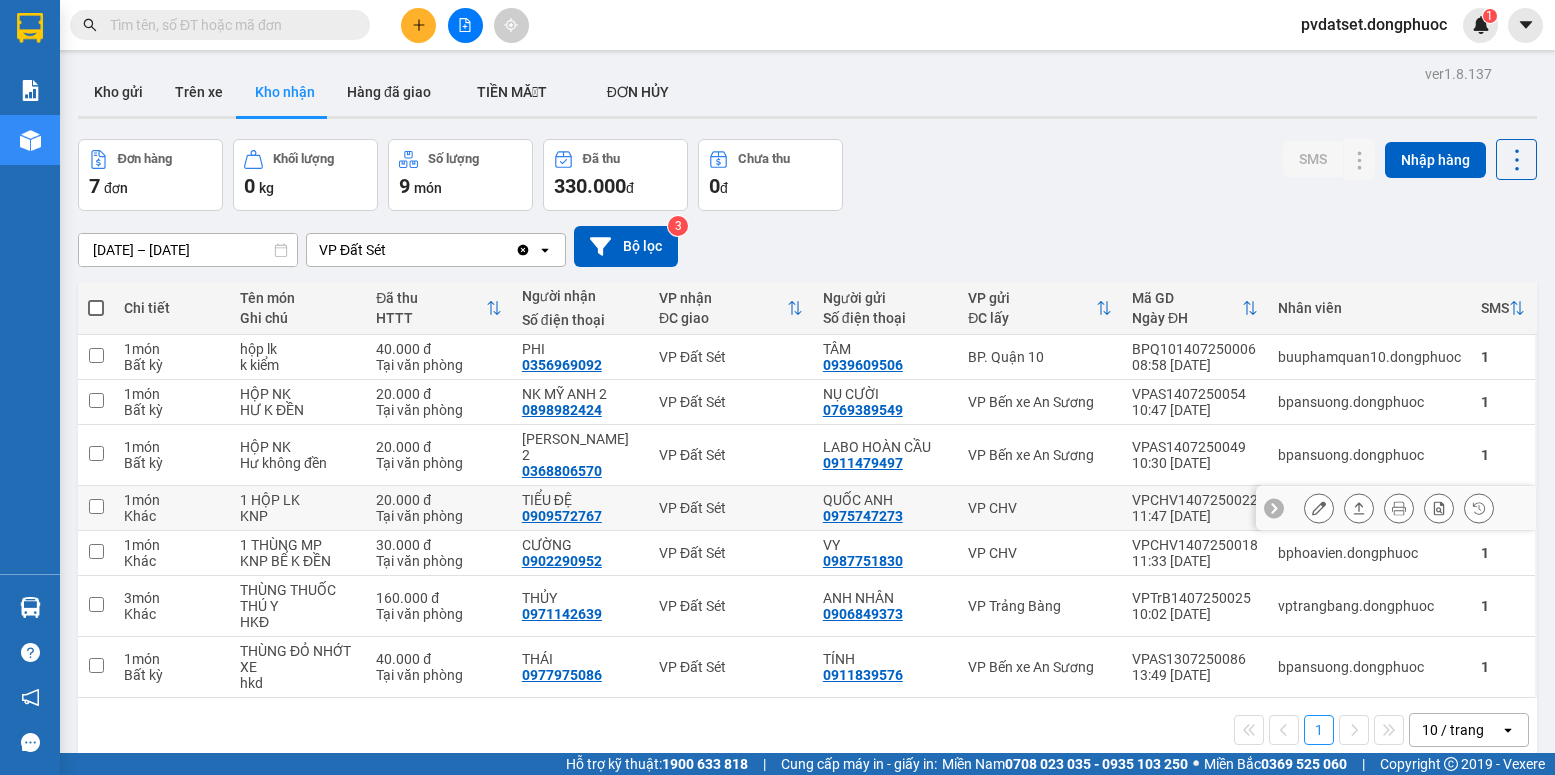 click on "VP Đất Sét" at bounding box center [731, 508] 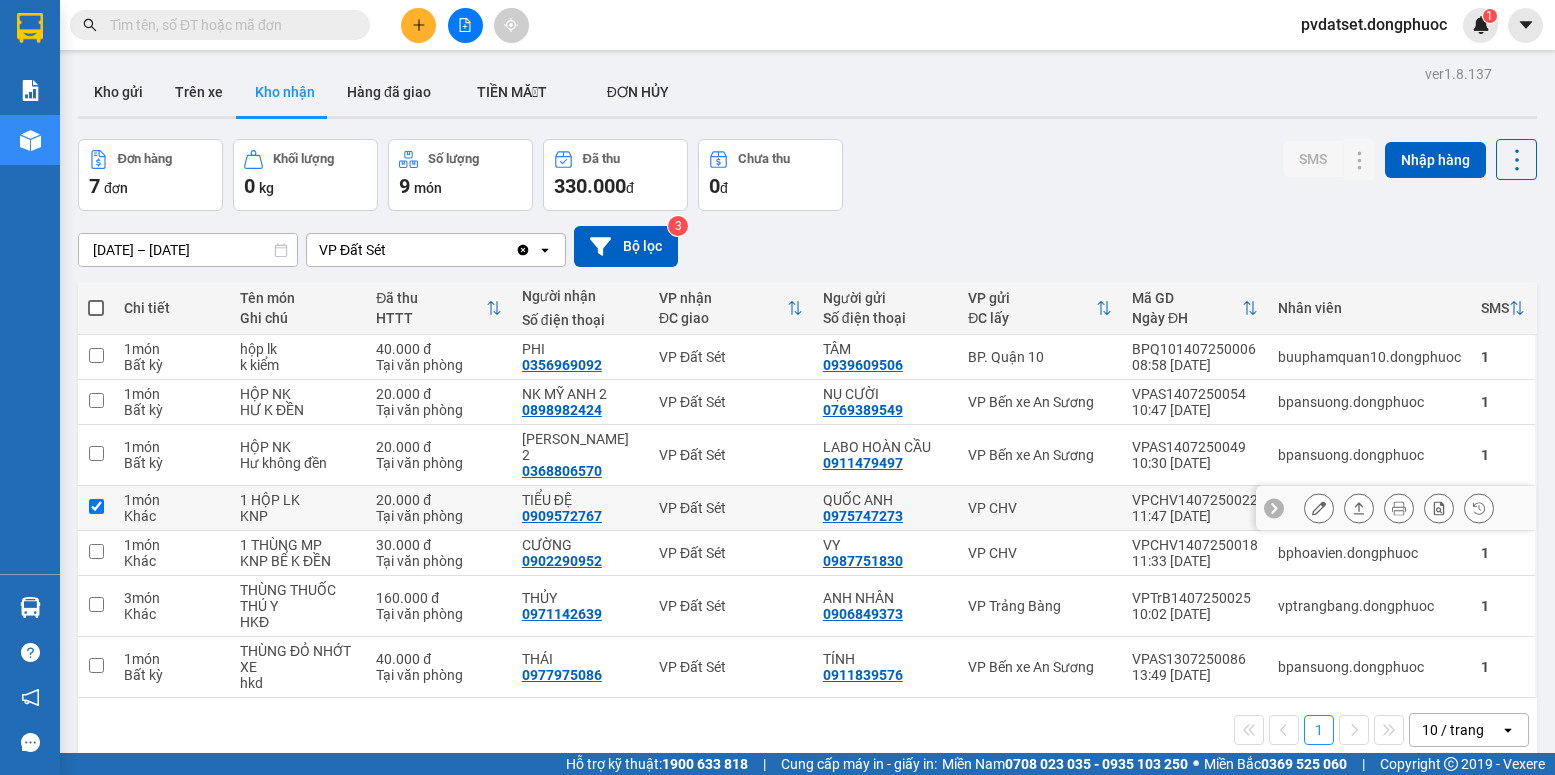 checkbox on "true" 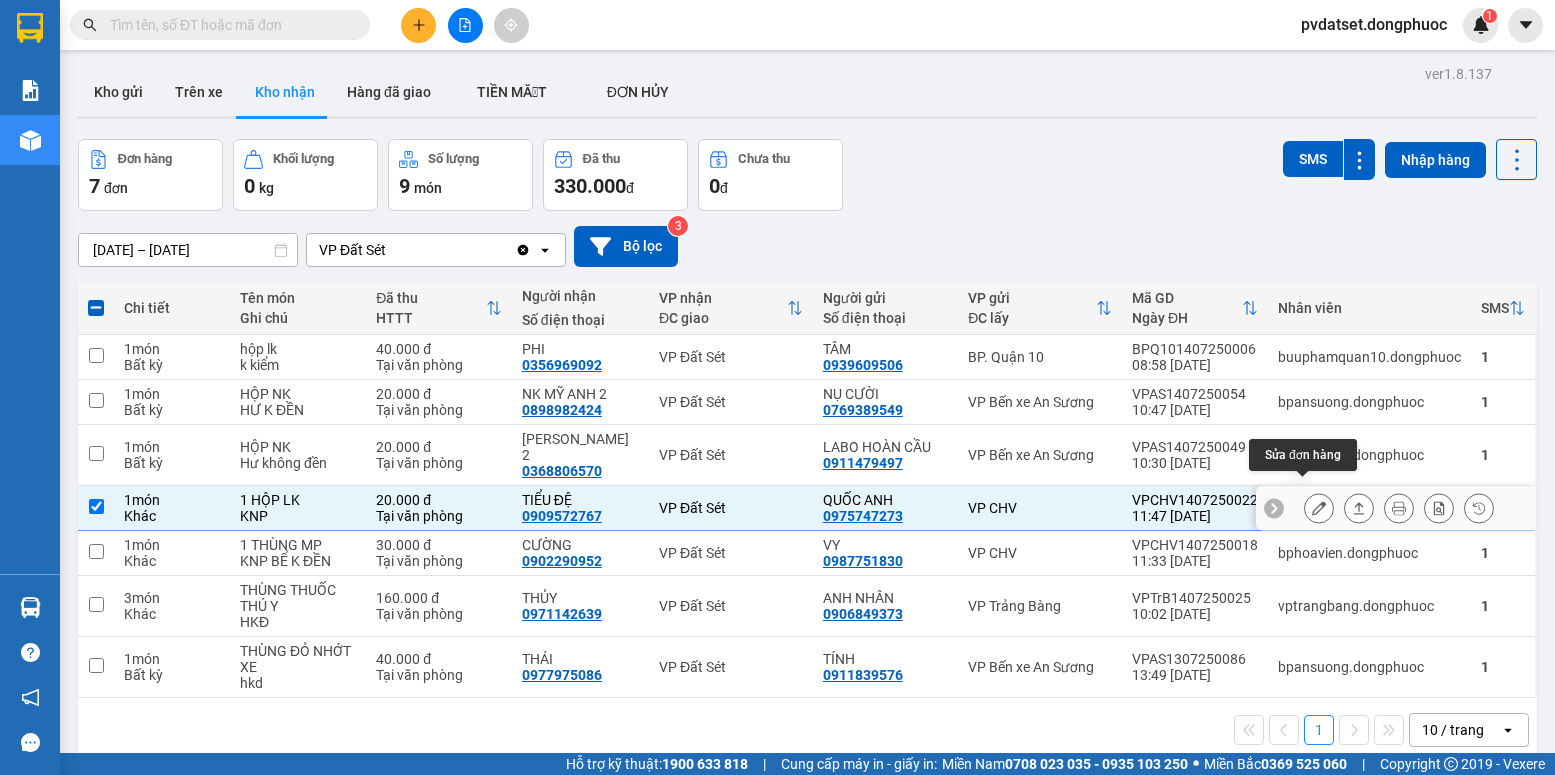 click 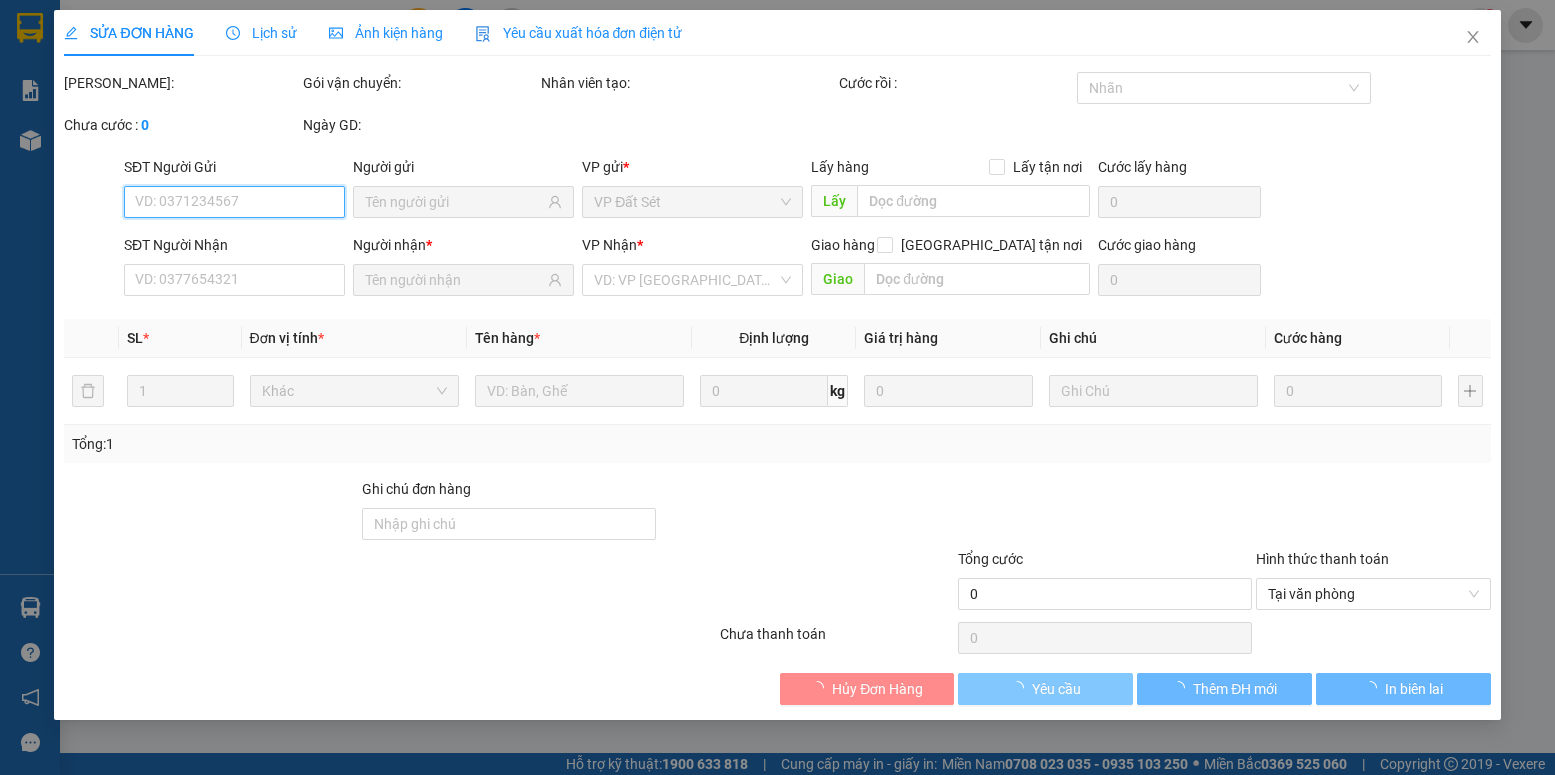 type on "0975747273" 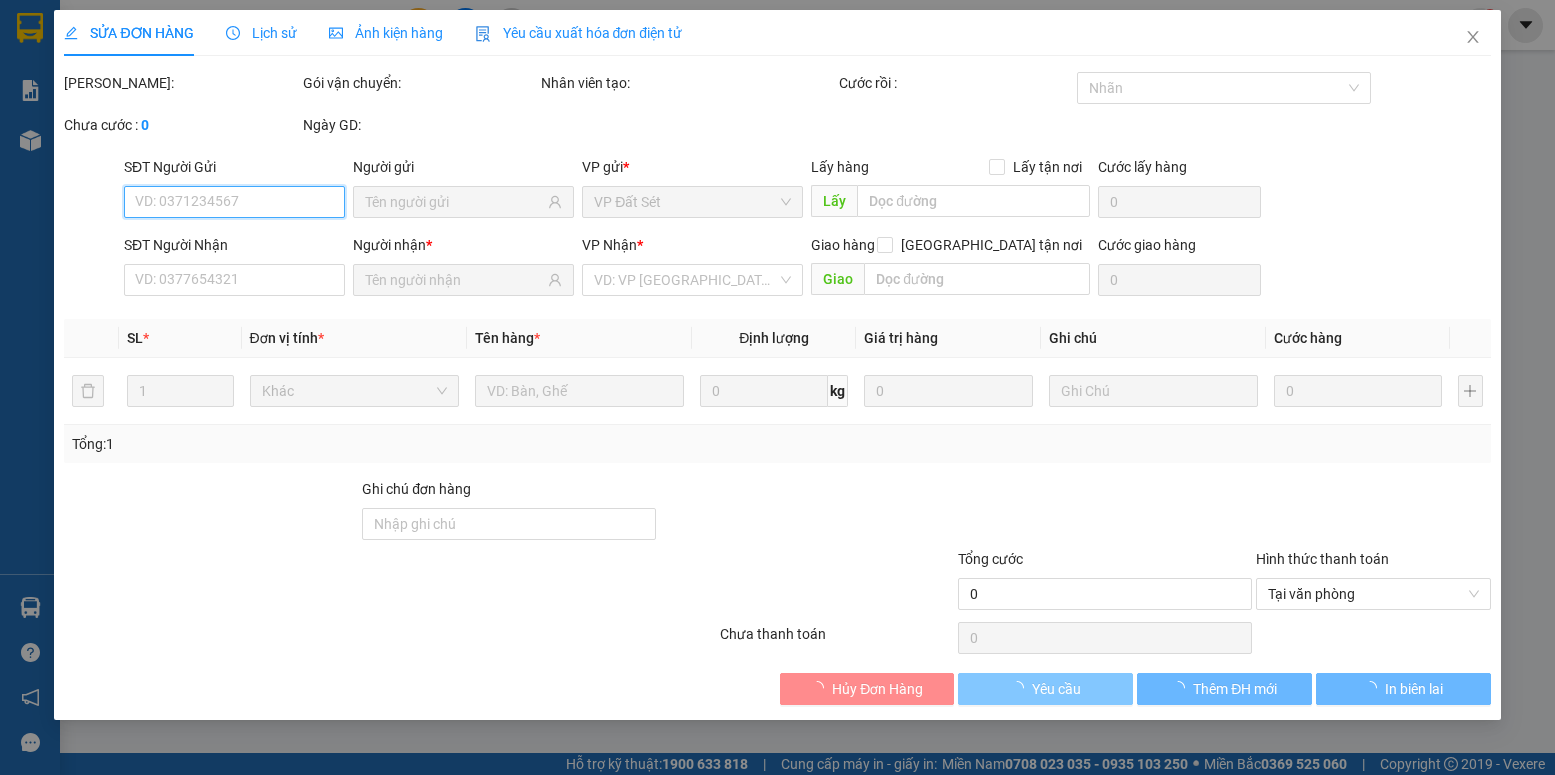 type on "QUỐC ANH" 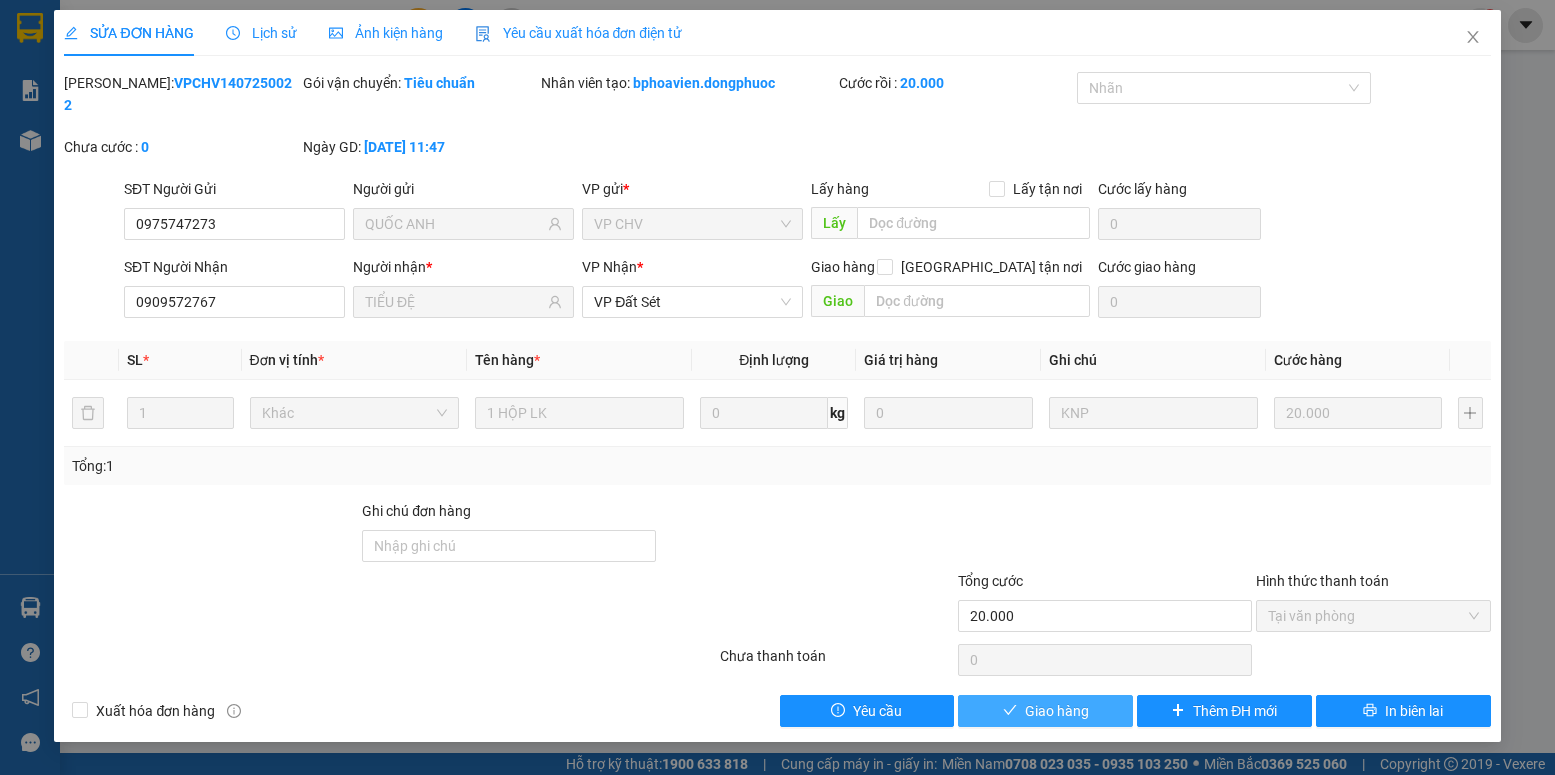 click on "Giao hàng" at bounding box center [1057, 711] 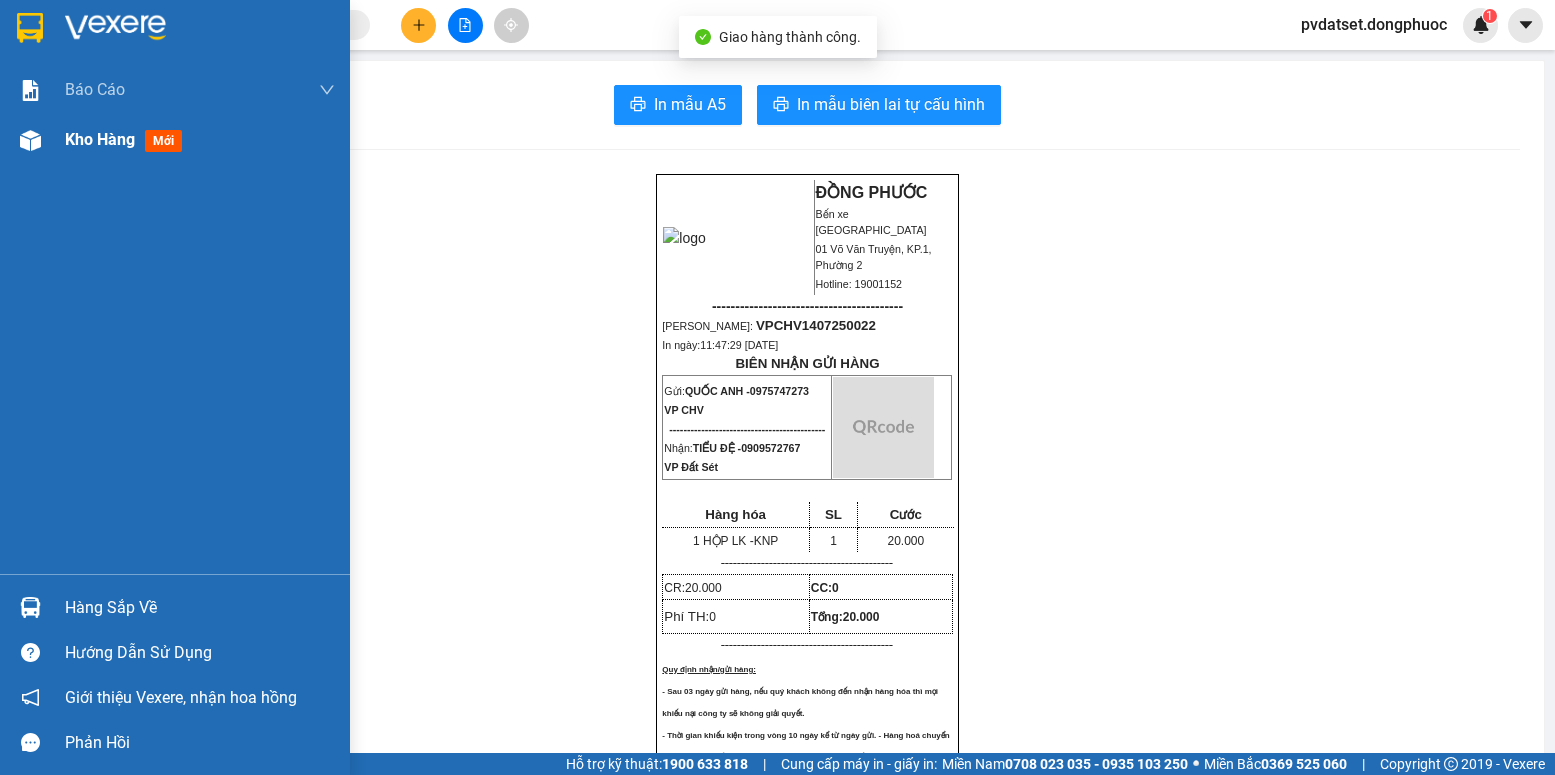 click on "Kho hàng mới" at bounding box center (200, 140) 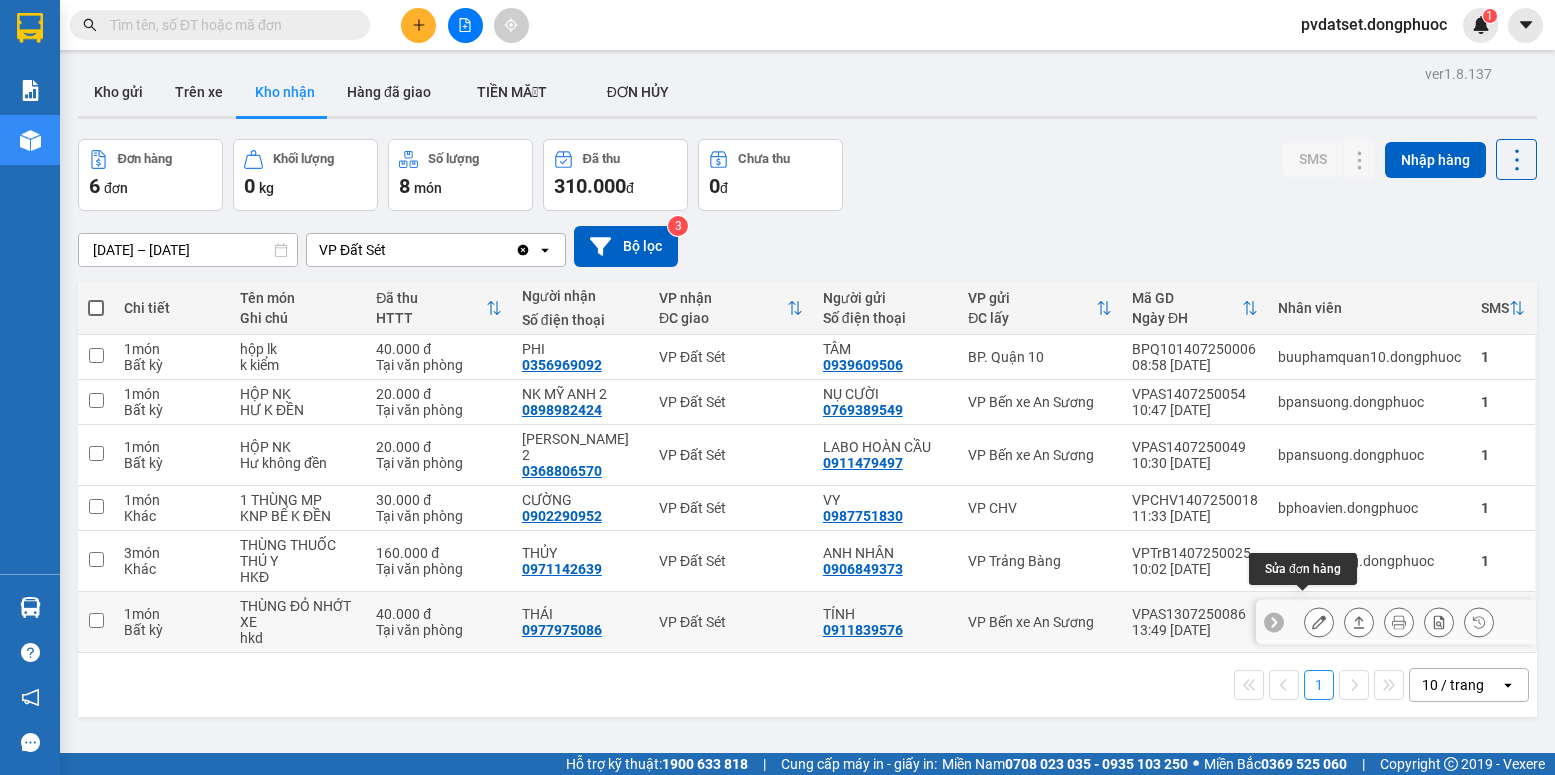 click 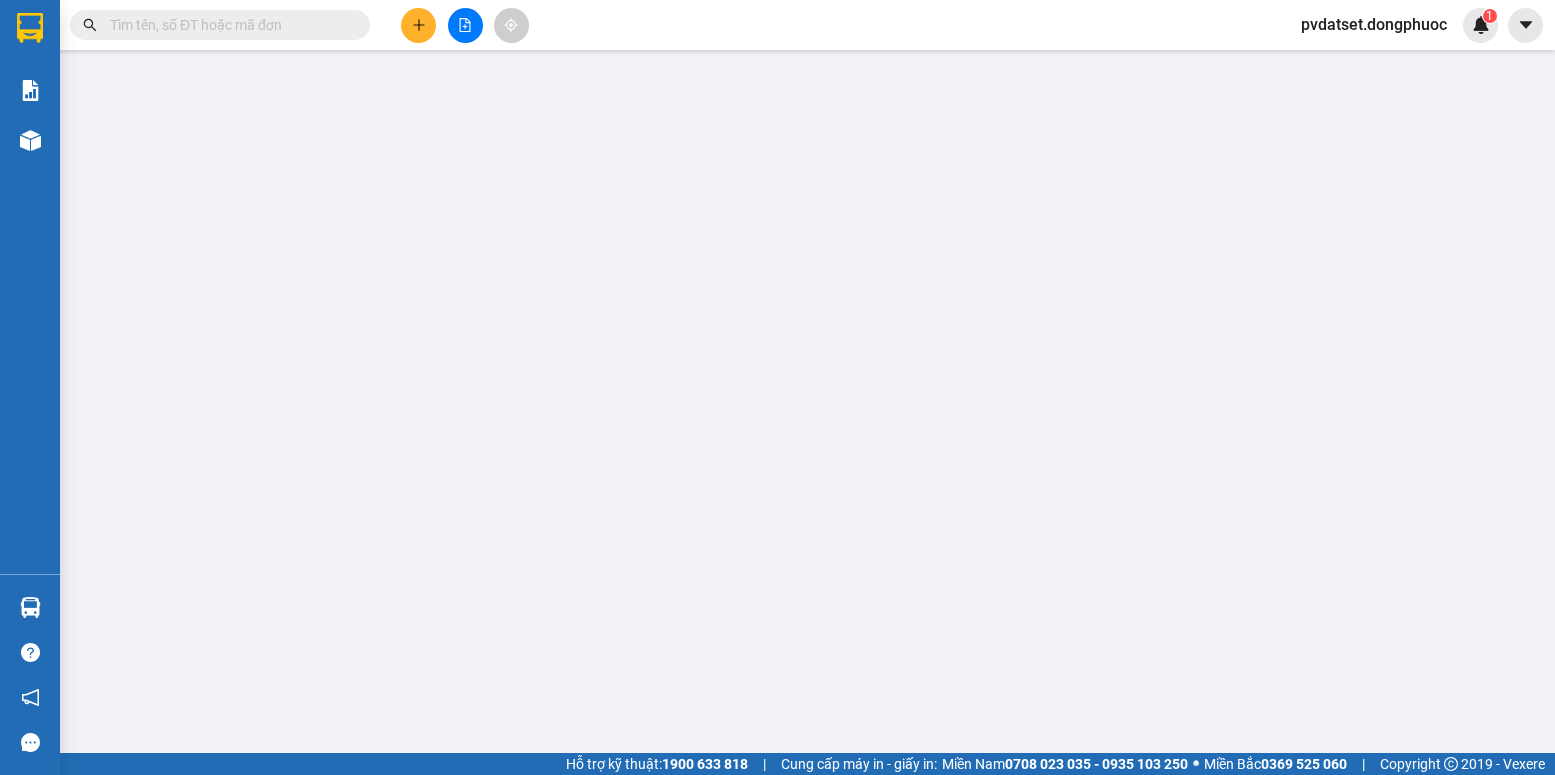 type on "0911839576" 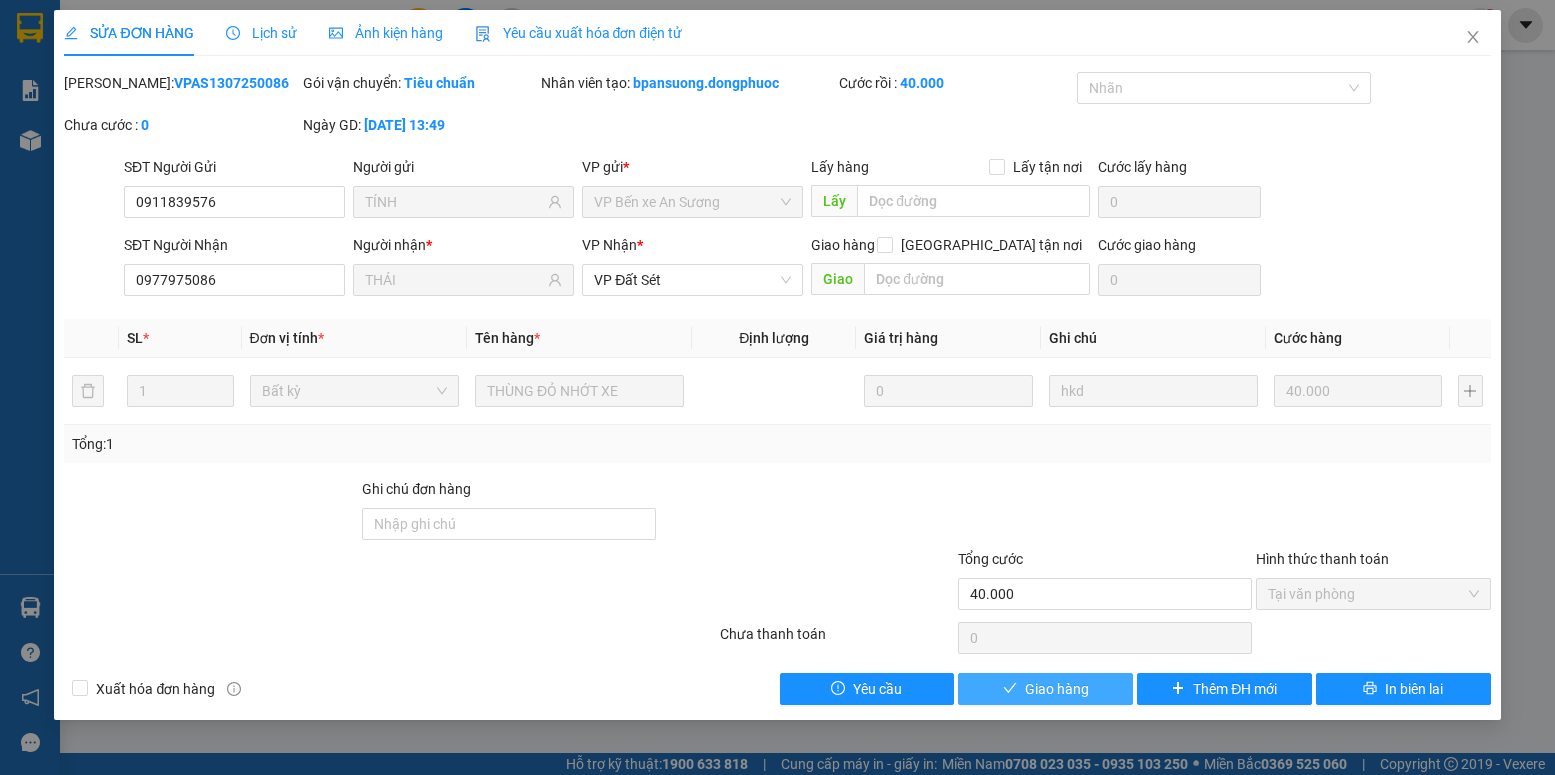 click on "Giao hàng" at bounding box center (1057, 689) 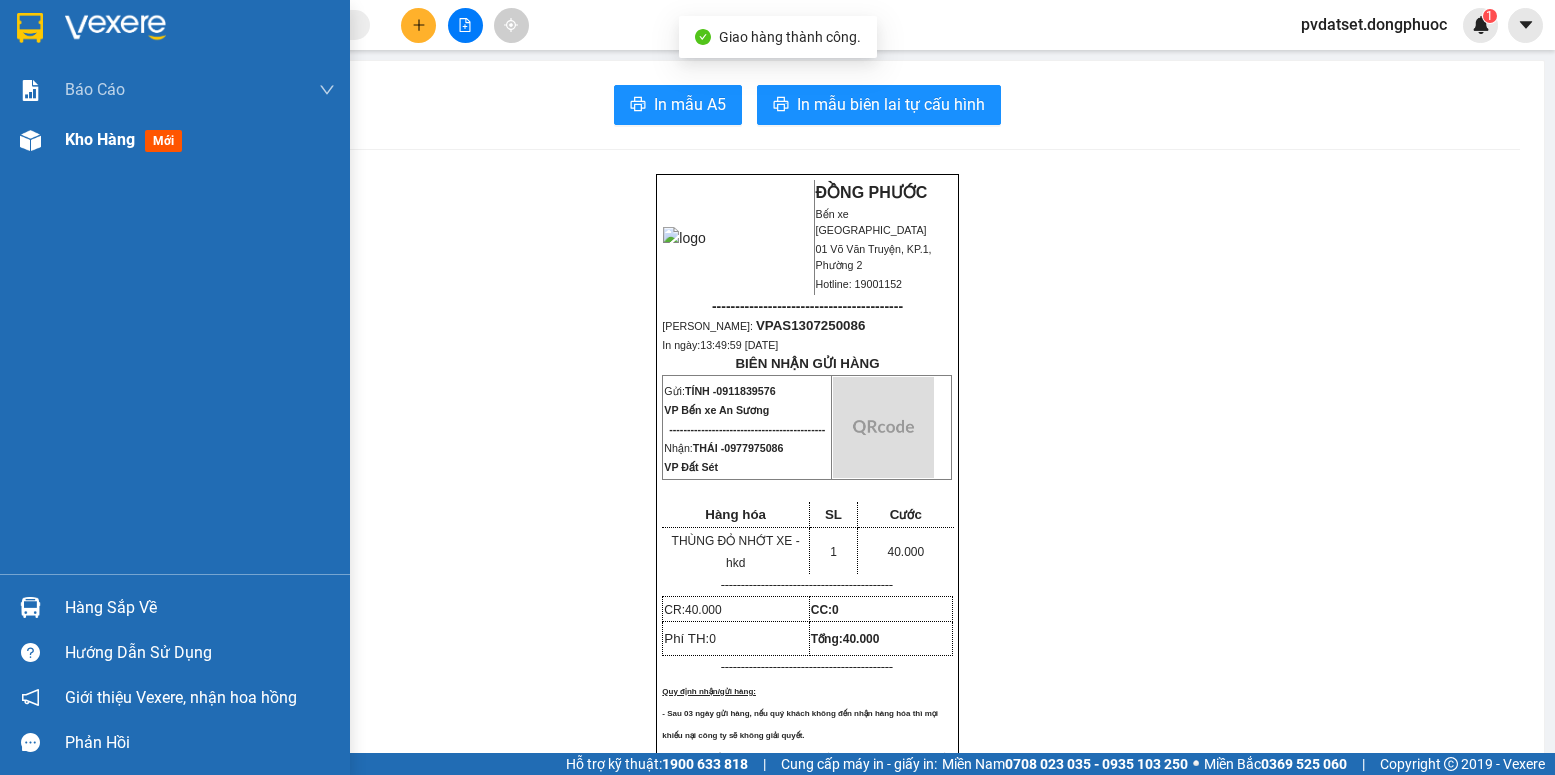 click on "Kho hàng mới" at bounding box center [200, 140] 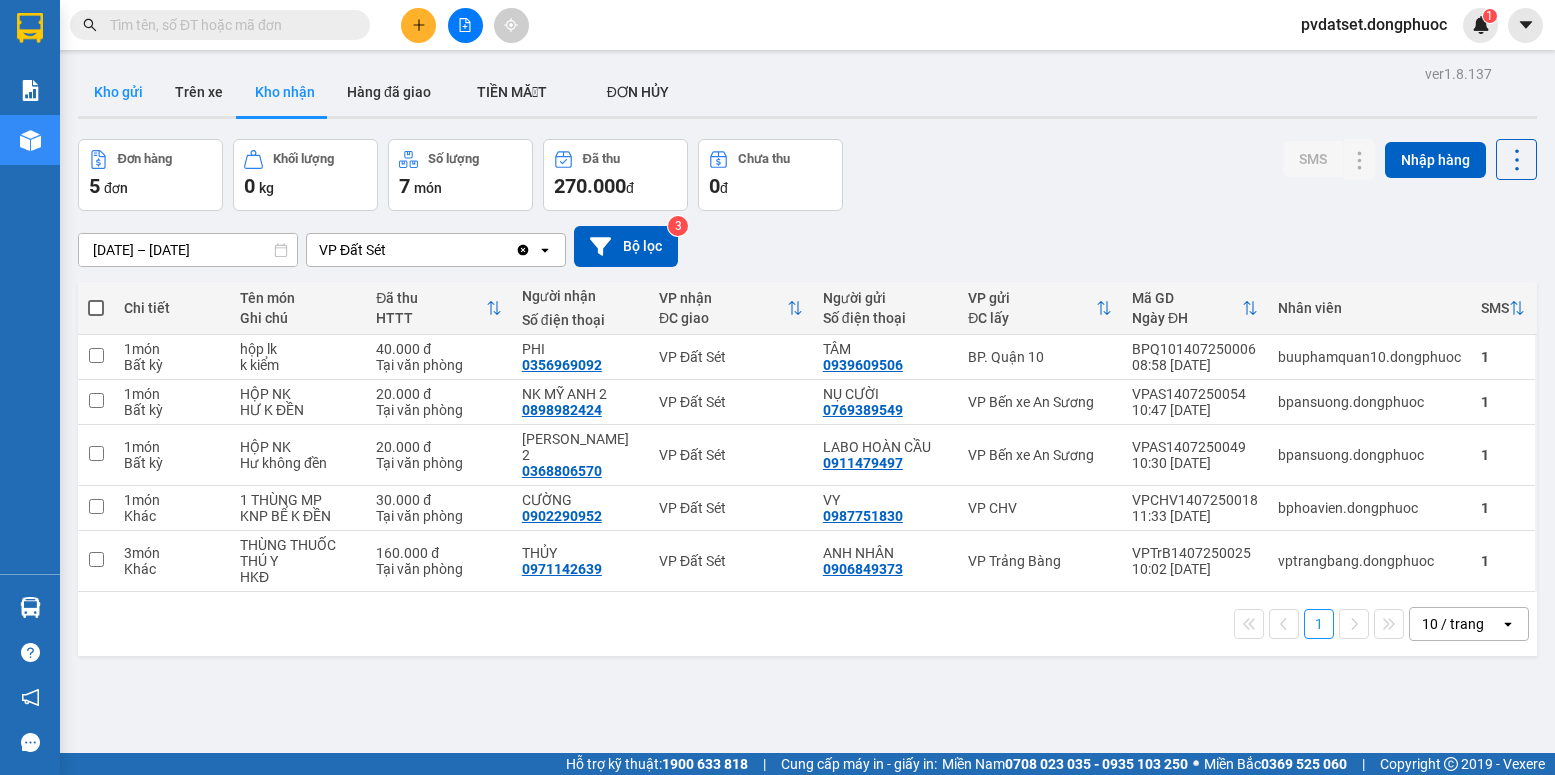 click on "Kho gửi" at bounding box center [118, 92] 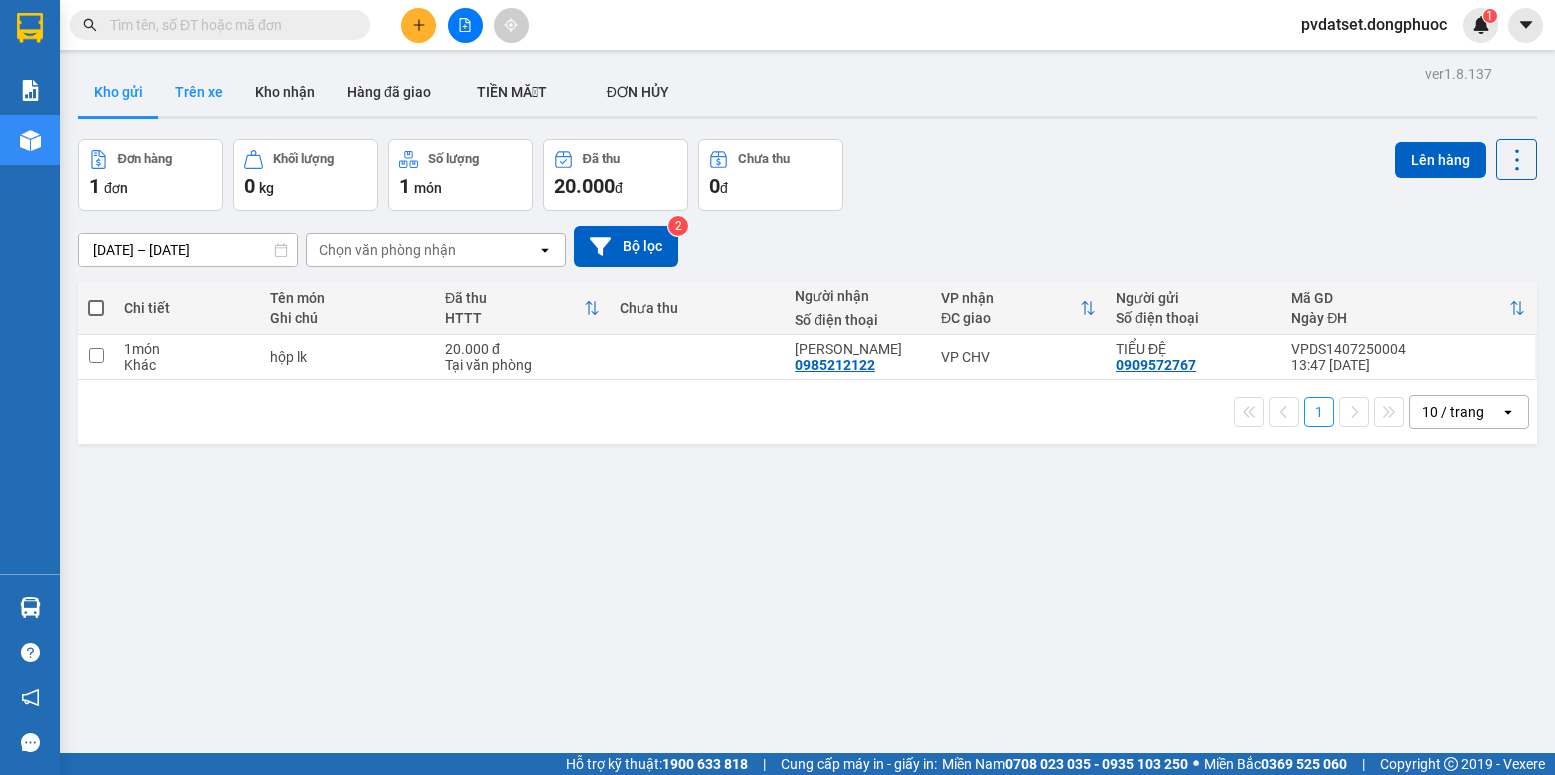 click on "Trên xe" at bounding box center [199, 92] 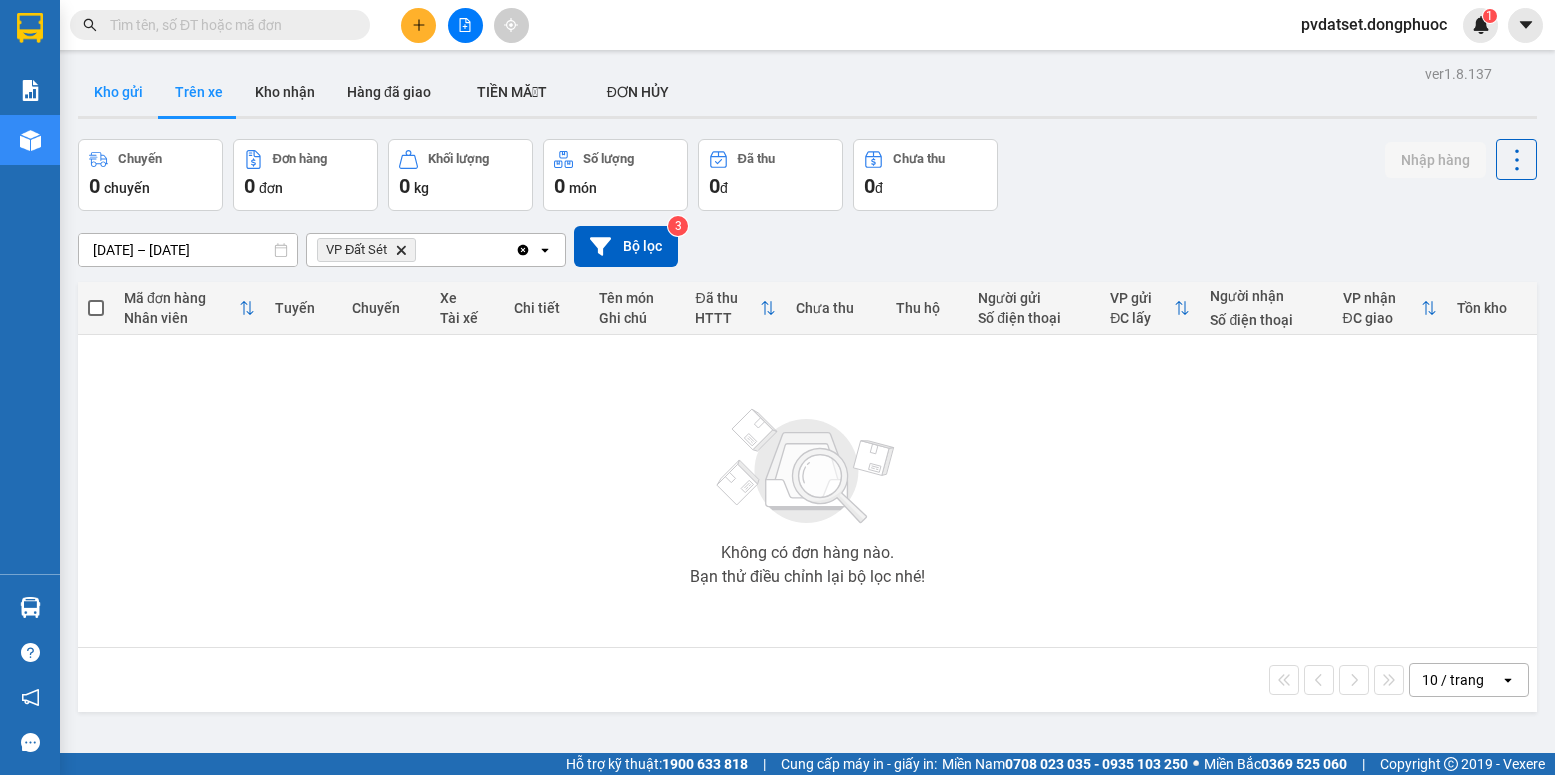 click on "Kho gửi" at bounding box center [118, 92] 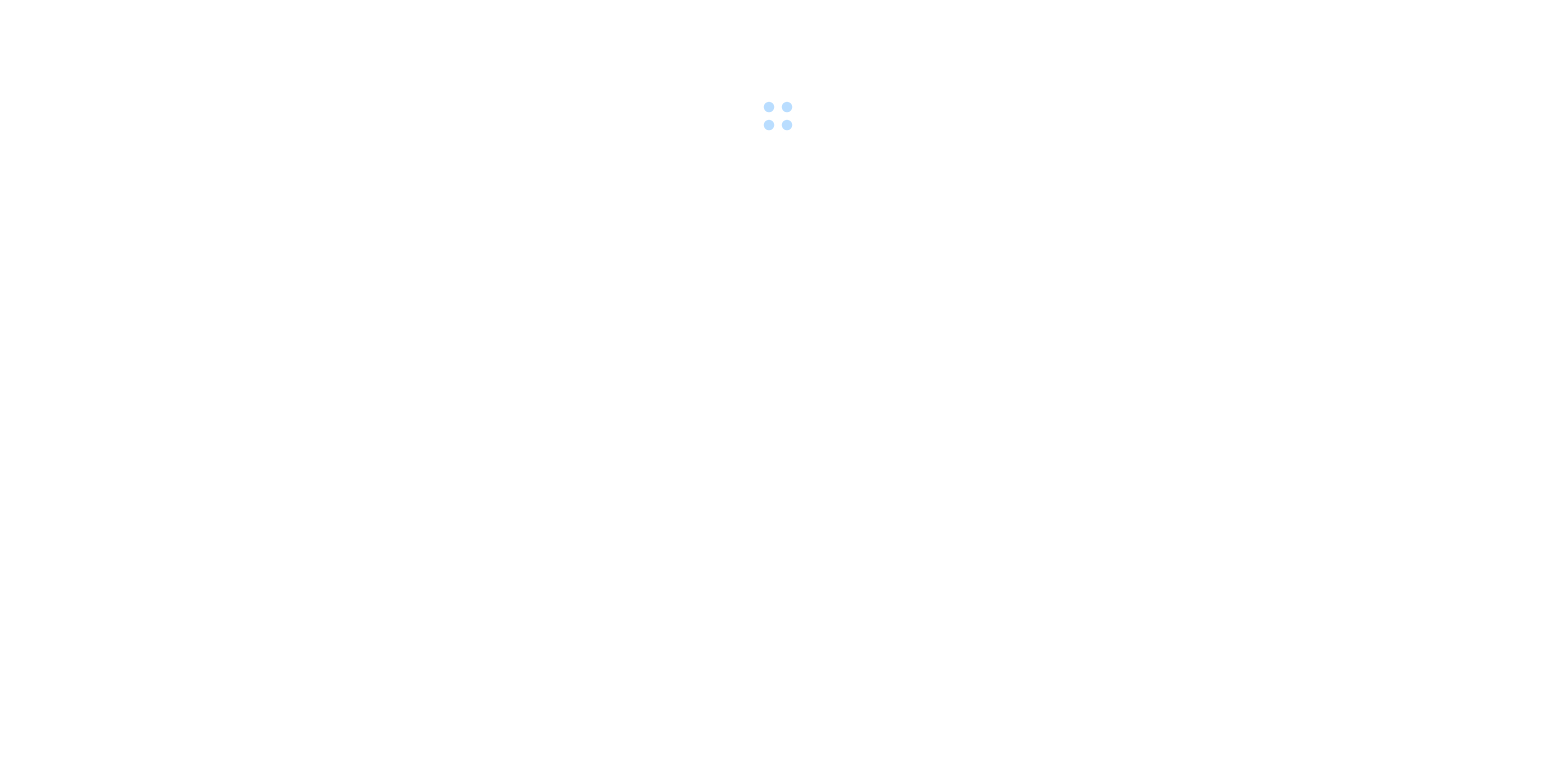 scroll, scrollTop: 0, scrollLeft: 0, axis: both 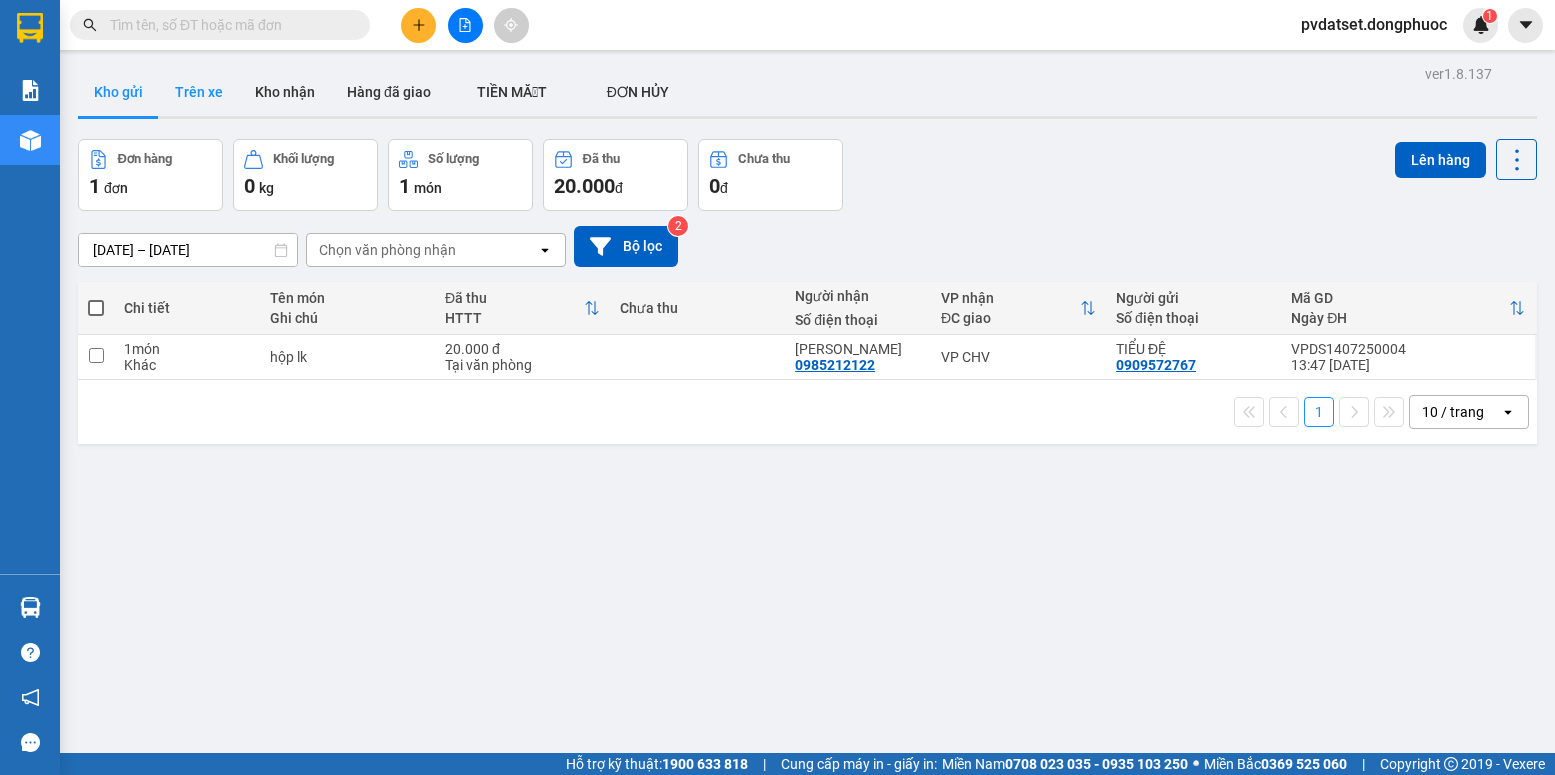 click on "Trên xe" at bounding box center (199, 92) 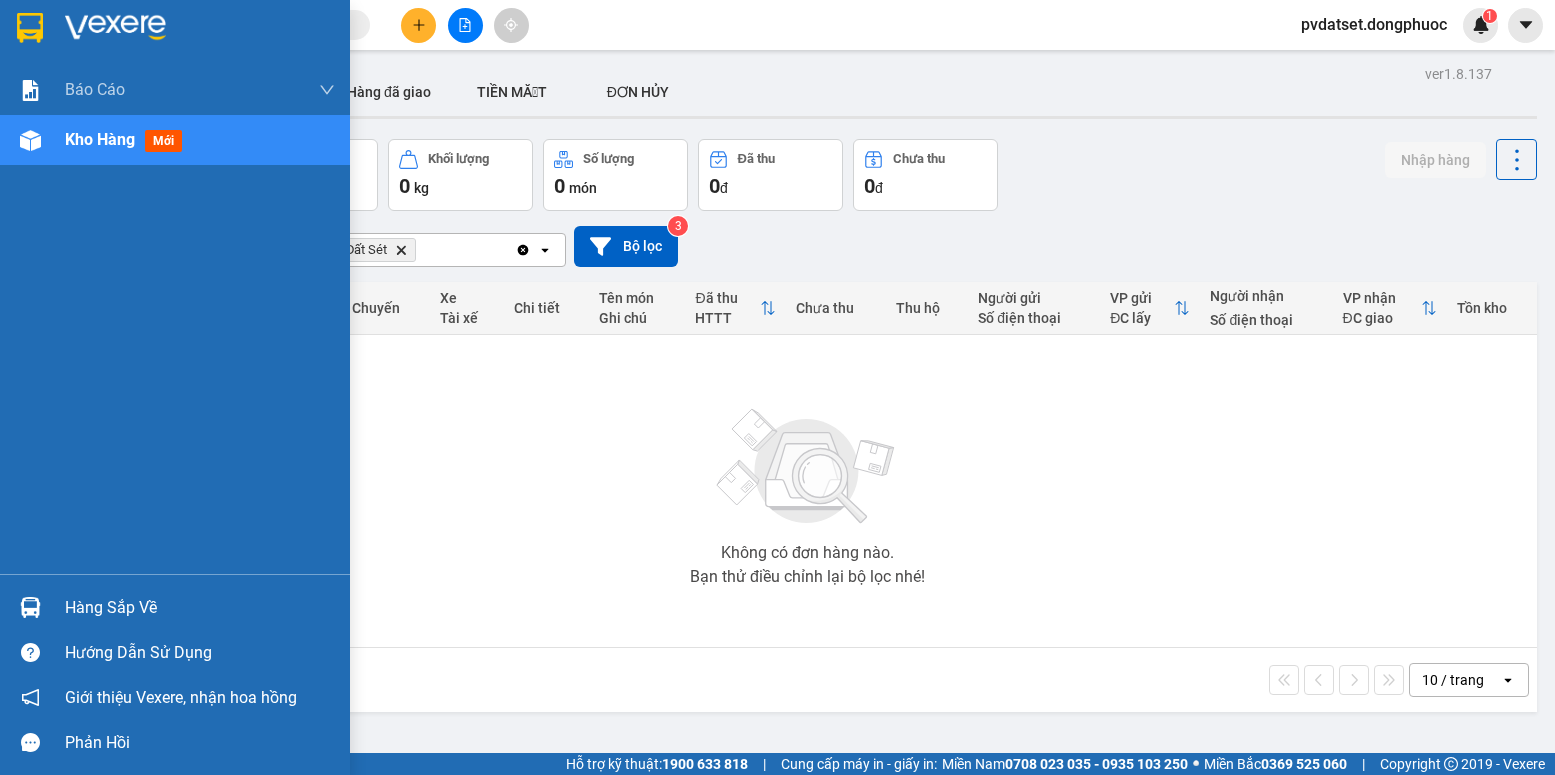 click at bounding box center (30, 607) 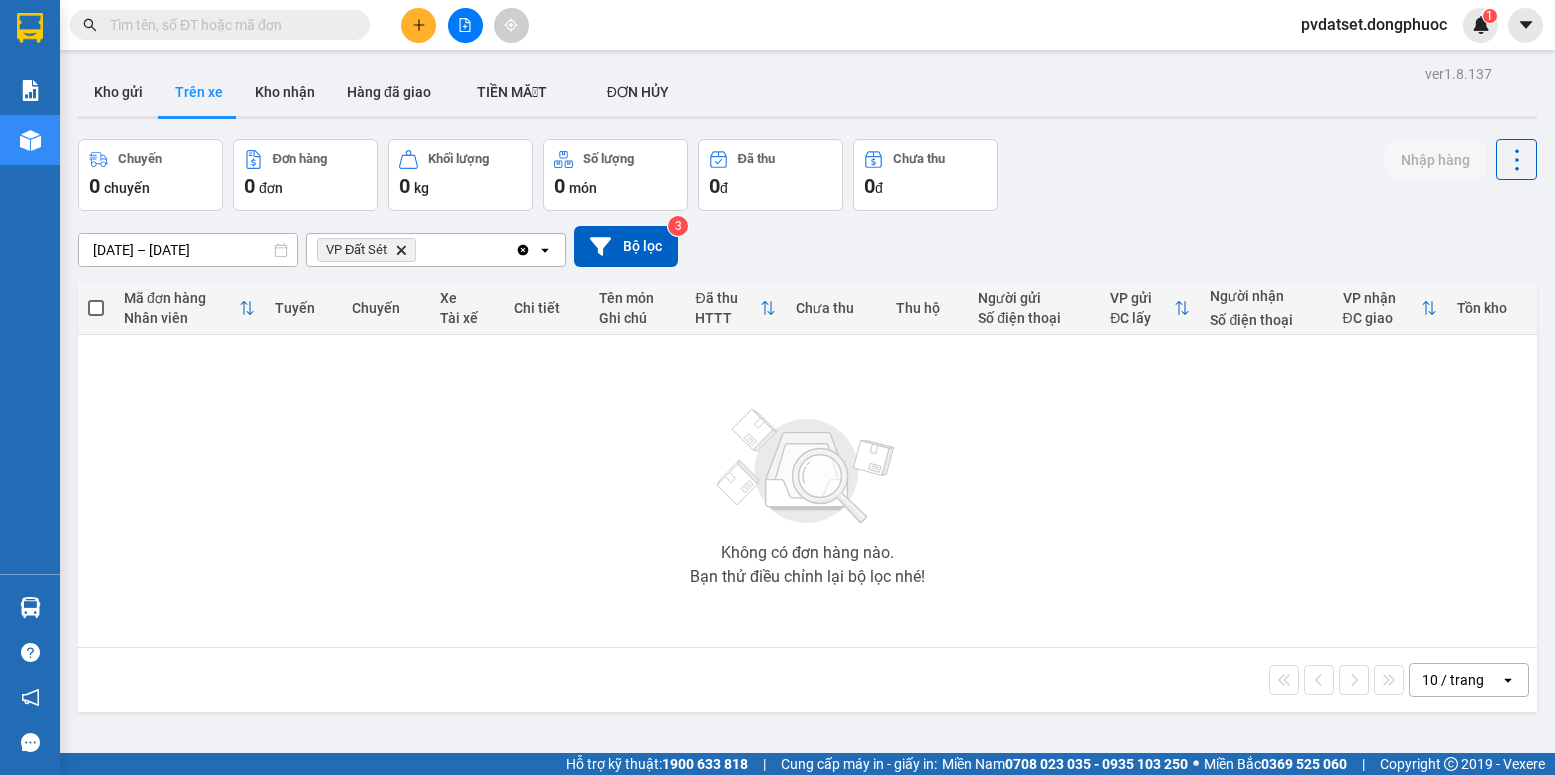 drag, startPoint x: 463, startPoint y: 454, endPoint x: 286, endPoint y: 343, distance: 208.92583 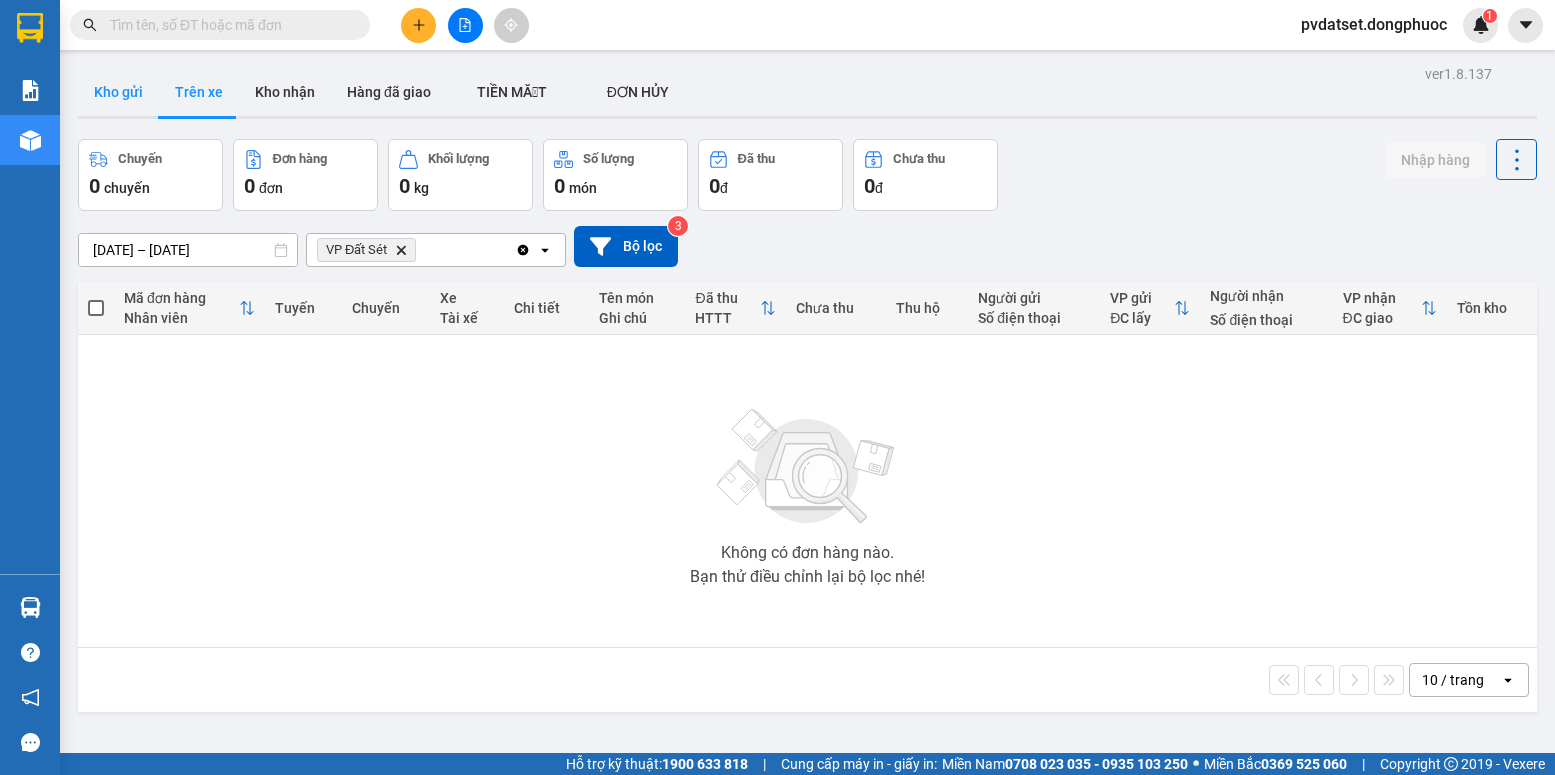click on "Kho gửi" at bounding box center (118, 92) 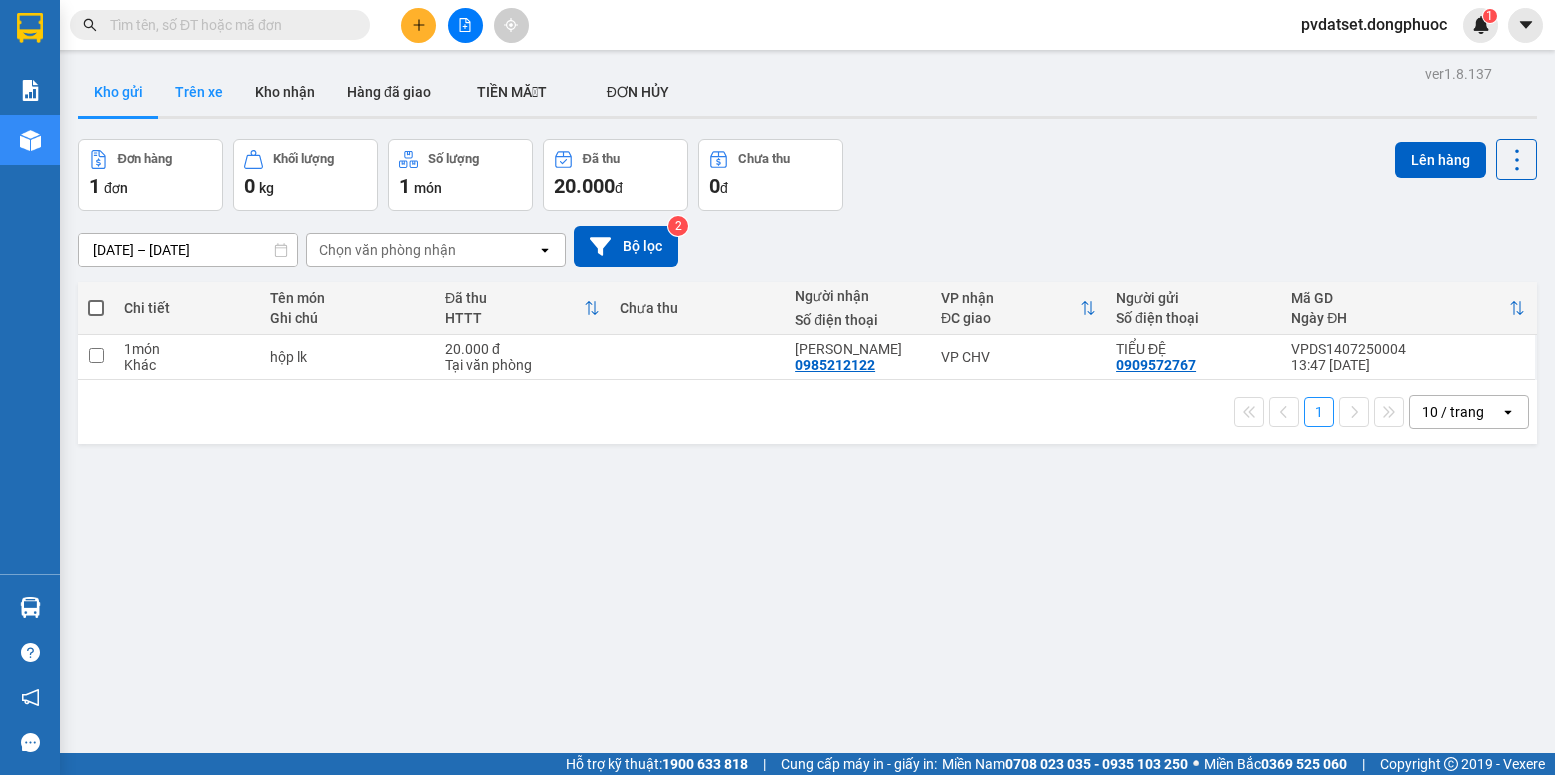click on "Trên xe" at bounding box center [199, 92] 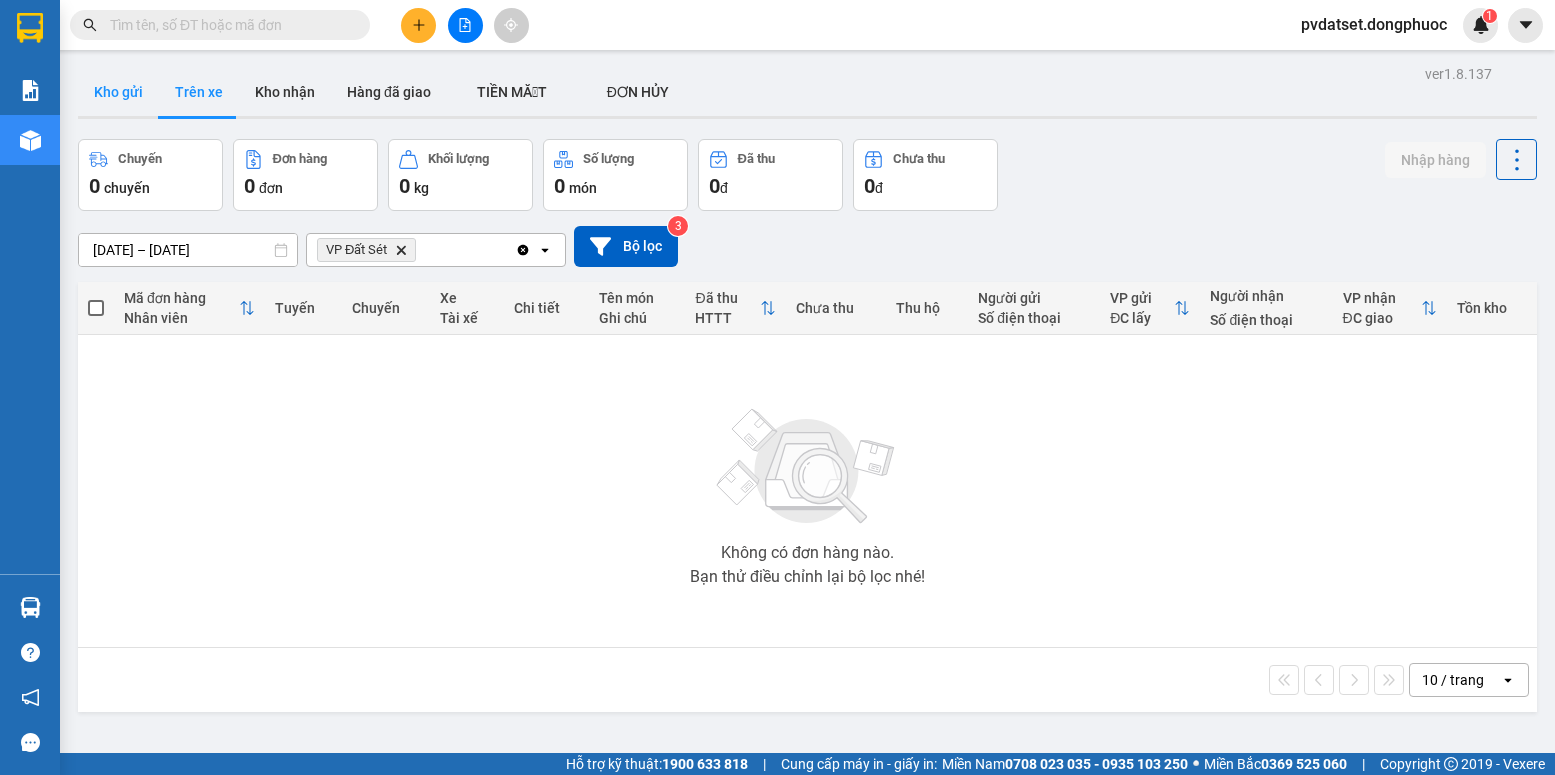click on "Kho gửi" at bounding box center [118, 92] 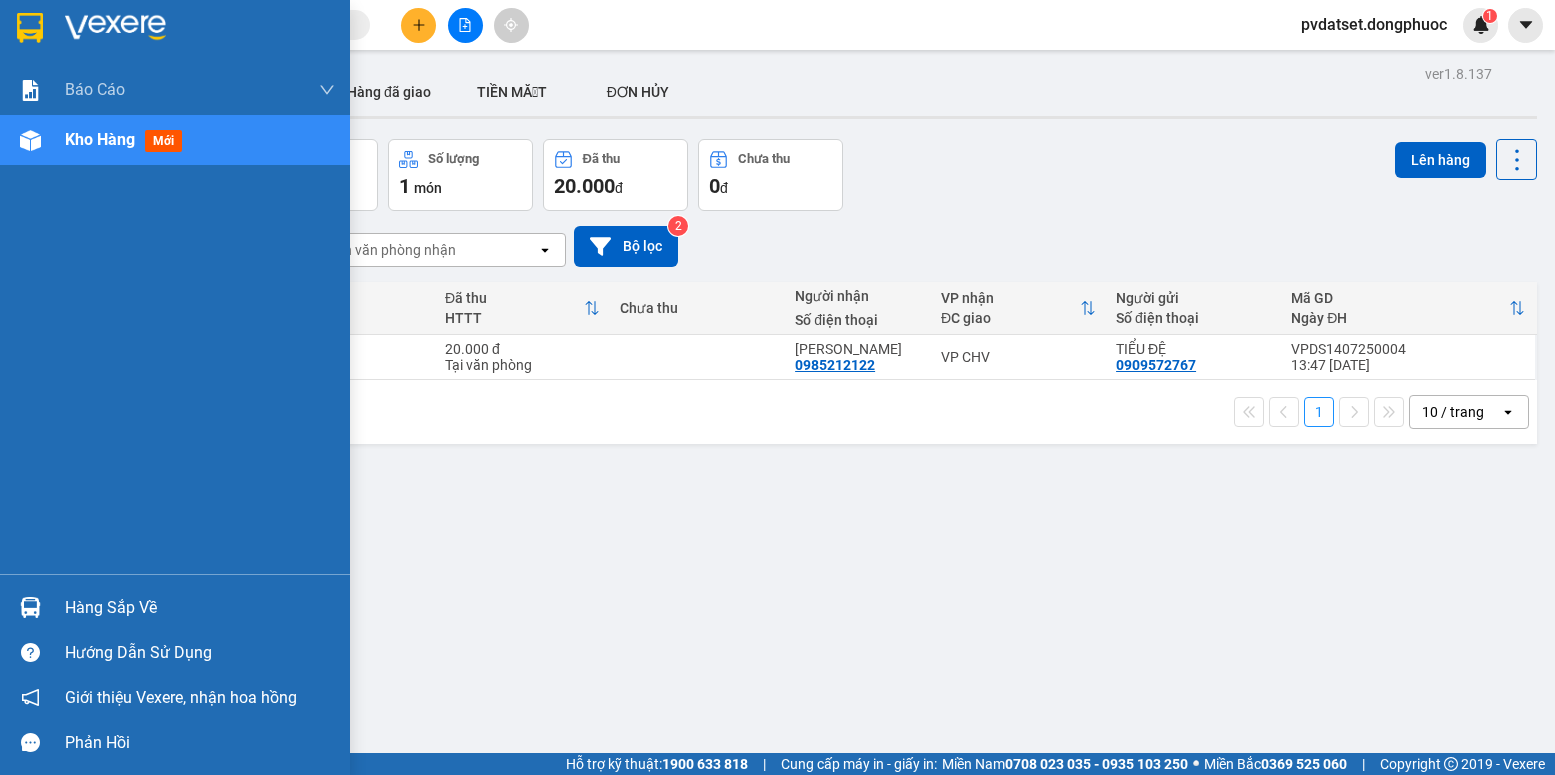 click on "Hàng sắp về" at bounding box center [200, 608] 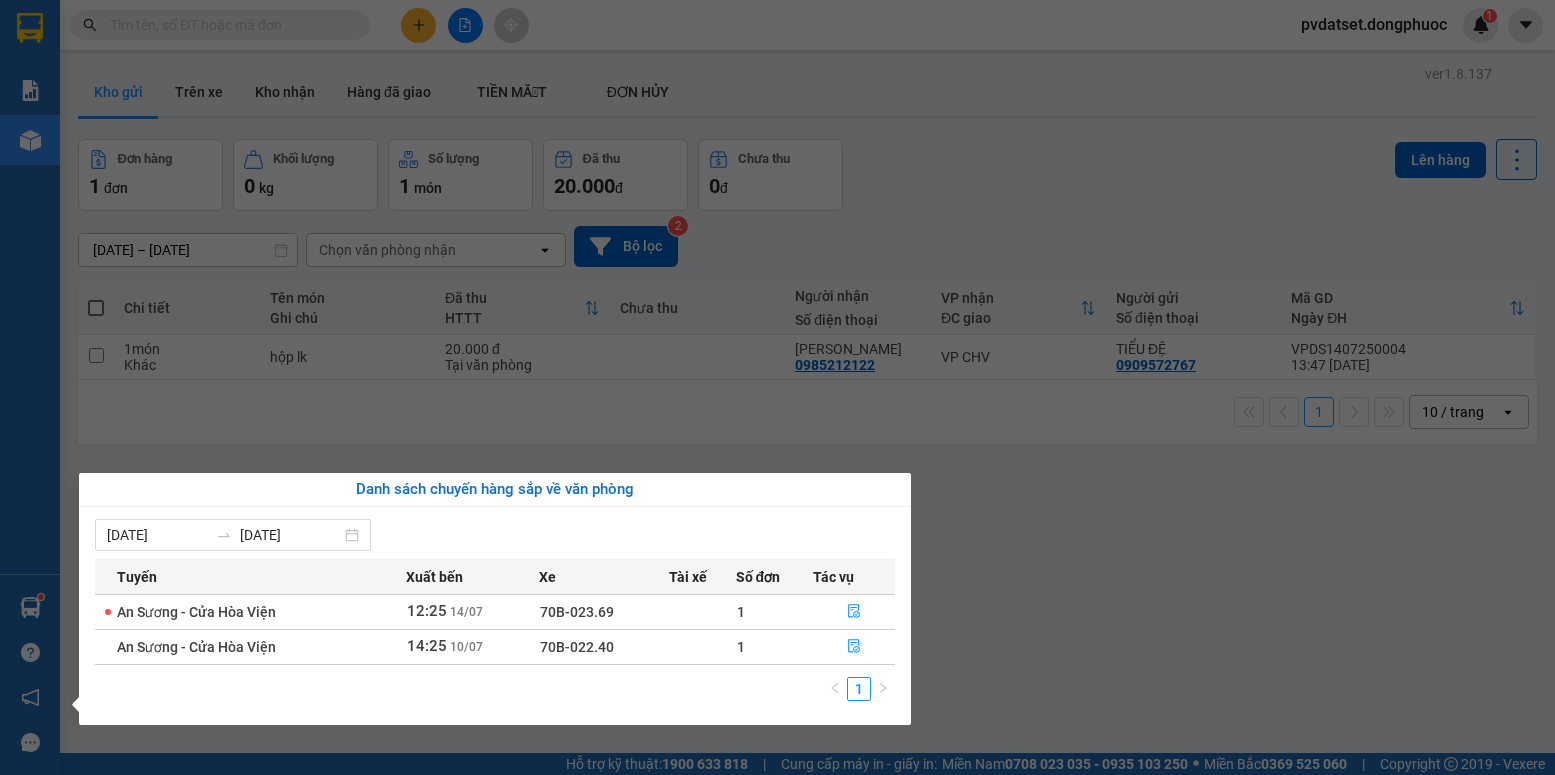 click on "Kết quả tìm kiếm ( 0 )  Bộ lọc  Ngày tạo đơn gần nhất No Data pvdatset.dongphuoc 1     Báo cáo Mẫu 1: Báo cáo dòng tiền  Mẫu 1: Báo cáo dòng tiền theo nhân viên Mẫu 1: Báo cáo dòng tiền theo nhân viên (VP) Mẫu 2: Doanh số tạo đơn theo Văn phòng, nhân viên - Trạm     Kho hàng mới Hàng sắp về Hướng dẫn sử dụng Giới thiệu Vexere, nhận hoa hồng Phản hồi Phần mềm hỗ trợ bạn tốt chứ? ver  1.8.137 Kho gửi Trên xe Kho nhận Hàng đã giao TIỀN MẶT  ĐƠN HỦY Đơn hàng 1 đơn Khối lượng 0 kg Số lượng 1 món Đã thu 20.000  đ Chưa thu 0  đ Lên hàng [DATE] – [DATE] Press the down arrow key to interact with the calendar and select a date. Press the escape button to close the calendar. Selected date range is from [DATE] to [DATE]. Chọn văn phòng nhận open Bộ lọc 2 Chi tiết Tên món Ghi chú Đã thu HTTT Chưa thu Người nhận Số điện thoại Mã GD" at bounding box center [777, 387] 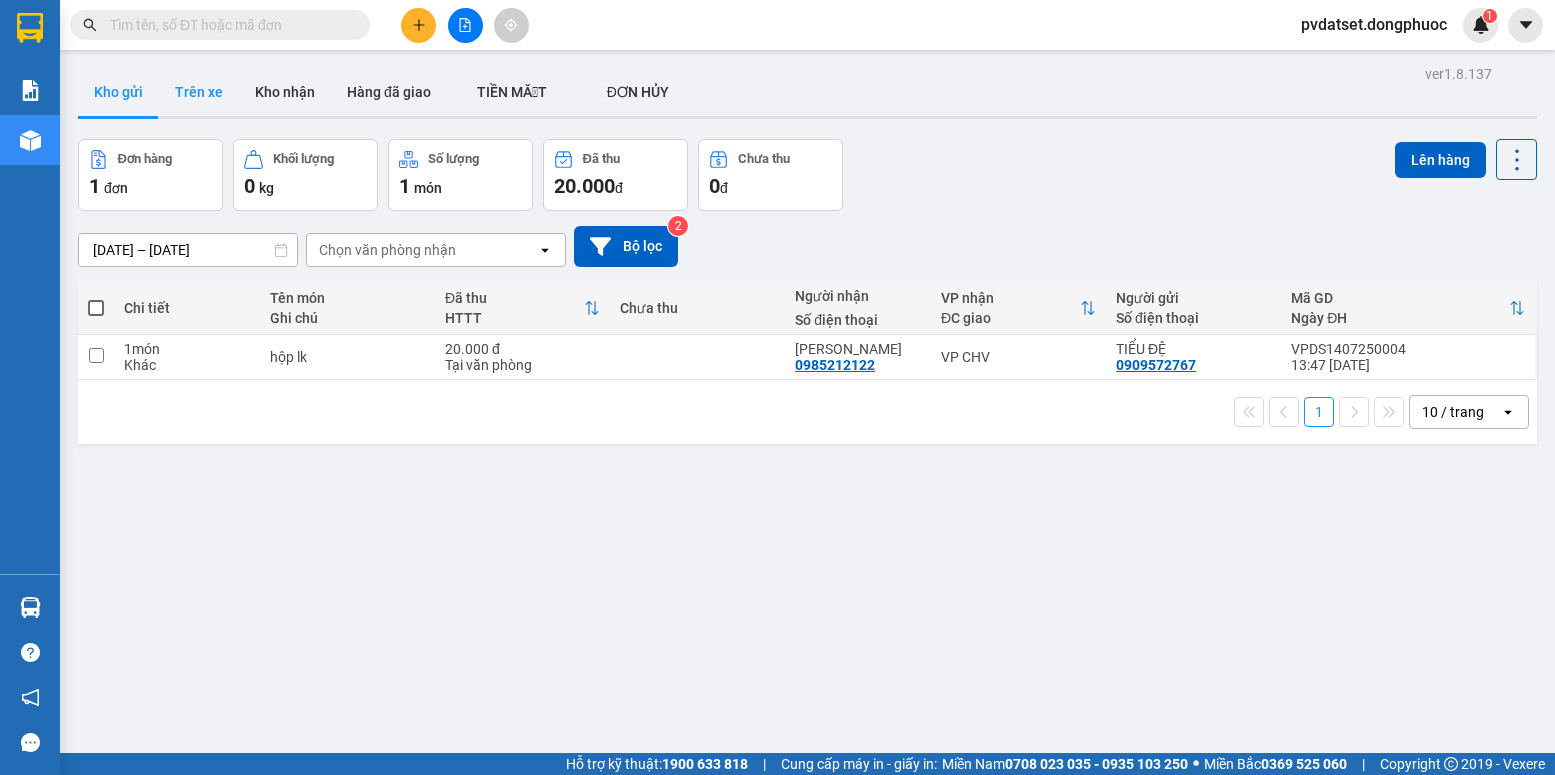 click on "Trên xe" at bounding box center (199, 92) 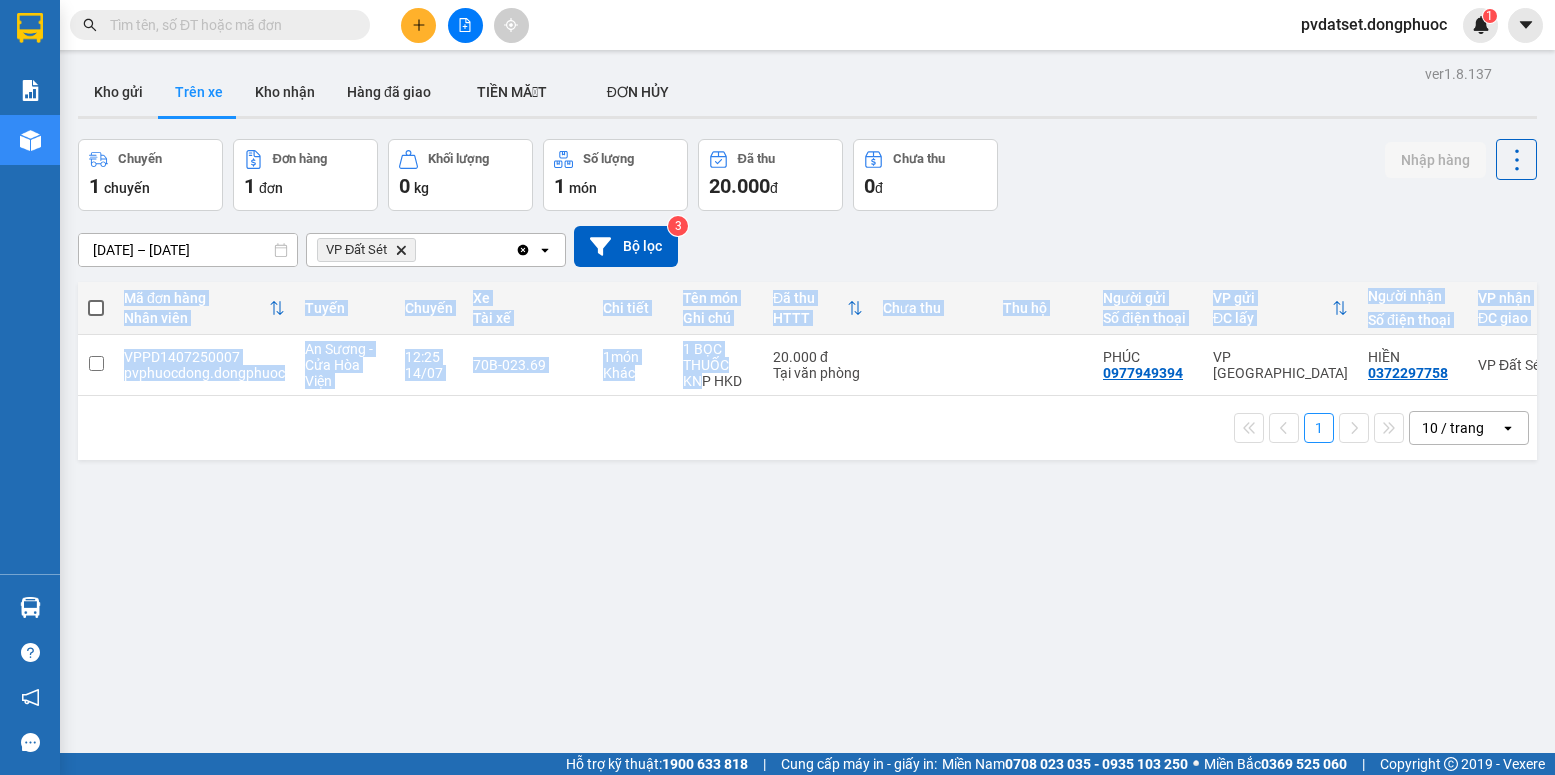 drag, startPoint x: 697, startPoint y: 395, endPoint x: 800, endPoint y: 401, distance: 103.17461 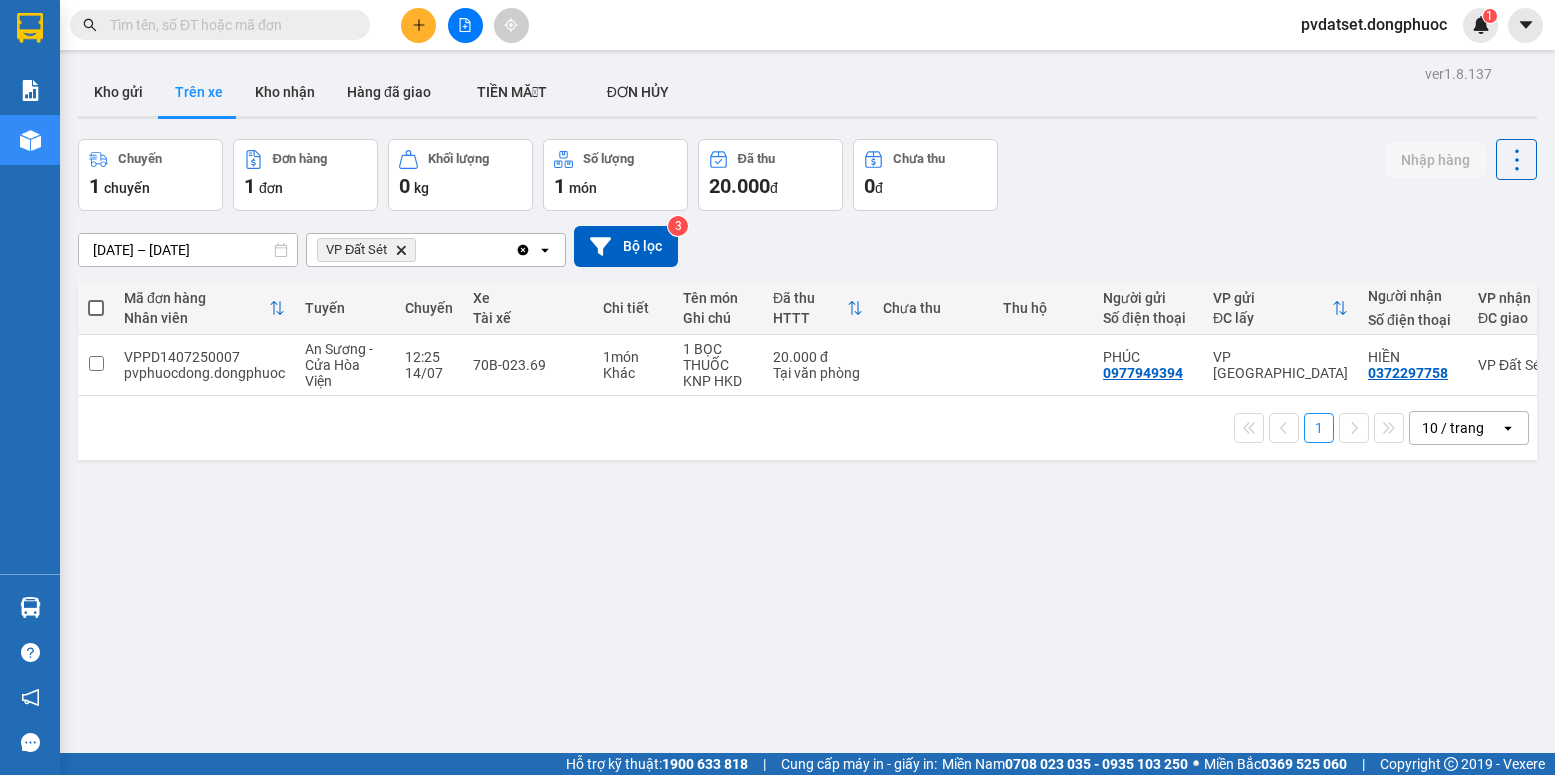 click on "ver  1.8.137 Kho gửi Trên xe Kho nhận Hàng đã giao TIỀN MẶT  ĐƠN HỦY Chuyến 1 chuyến Đơn hàng 1 đơn Khối lượng 0 kg Số lượng 1 món Đã thu 20.000  đ Chưa thu 0  đ Nhập hàng 12/07/2025 – 14/07/2025 Press the down arrow key to interact with the calendar and select a date. Press the escape button to close the calendar. Selected date range is from 12/07/2025 to 14/07/2025. VP Đất Sét Delete Clear all open Bộ lọc 3 Mã đơn hàng Nhân viên Tuyến Chuyến Xe Tài xế Chi tiết Tên món Ghi chú Đã thu HTTT Chưa thu Thu hộ Người gửi Số điện thoại VP gửi ĐC lấy Người nhận Số điện thoại VP nhận ĐC giao Tồn kho VPPD1407250007 pvphuocdong.dongphuoc An Sương - Cửa Hòa Viện 12:25 14/07 70B-023.69 1  món Khác  1 BỌC THUỐC KNP HKD  20.000 đ Tại văn phòng PHÚC 0977949394 VP Phước Đông HIỀN 0372297758 VP Đất Sét 0   1 10 / trang open Đang tải dữ liệu" at bounding box center [807, 447] 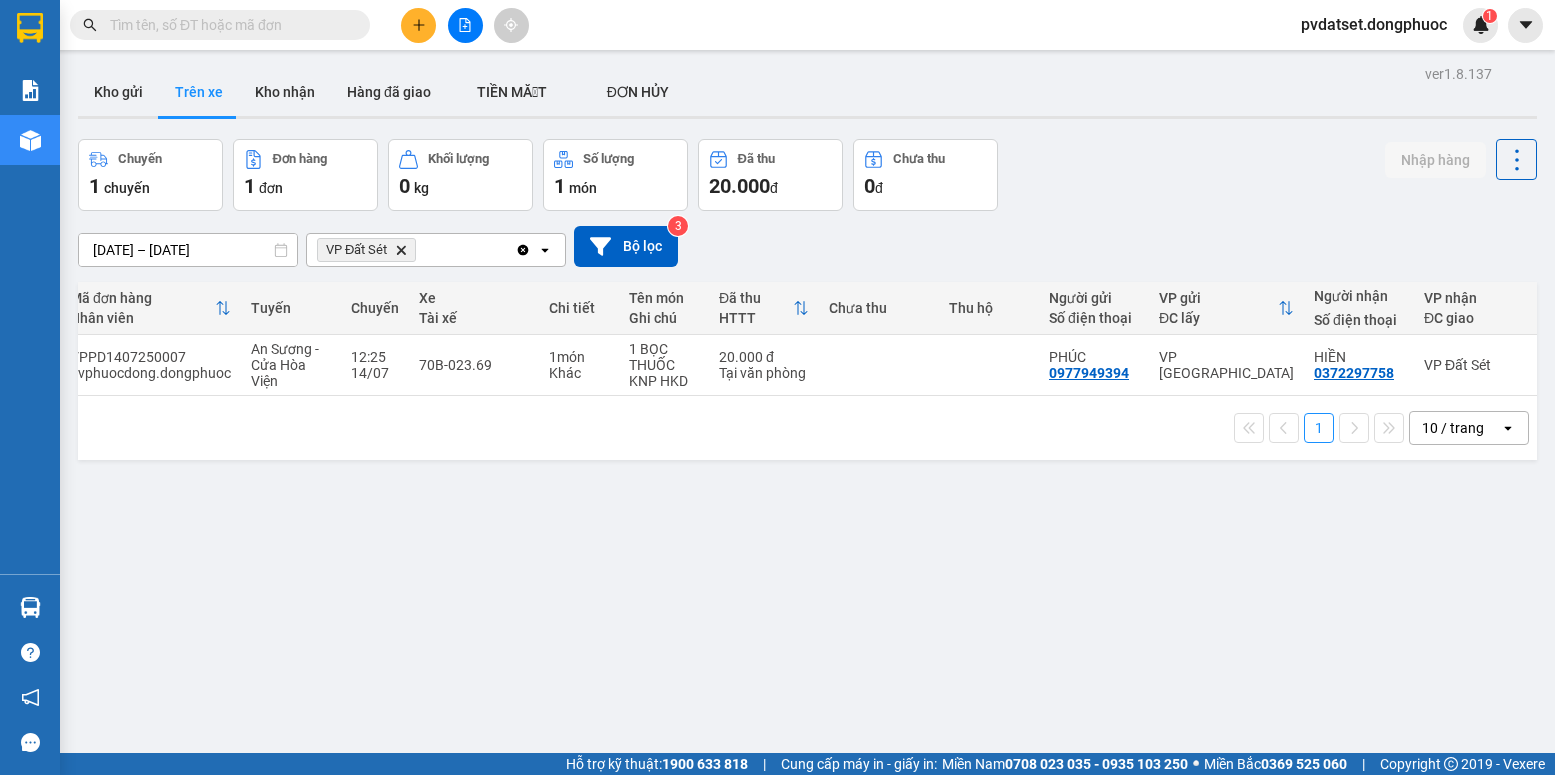 scroll, scrollTop: 0, scrollLeft: 0, axis: both 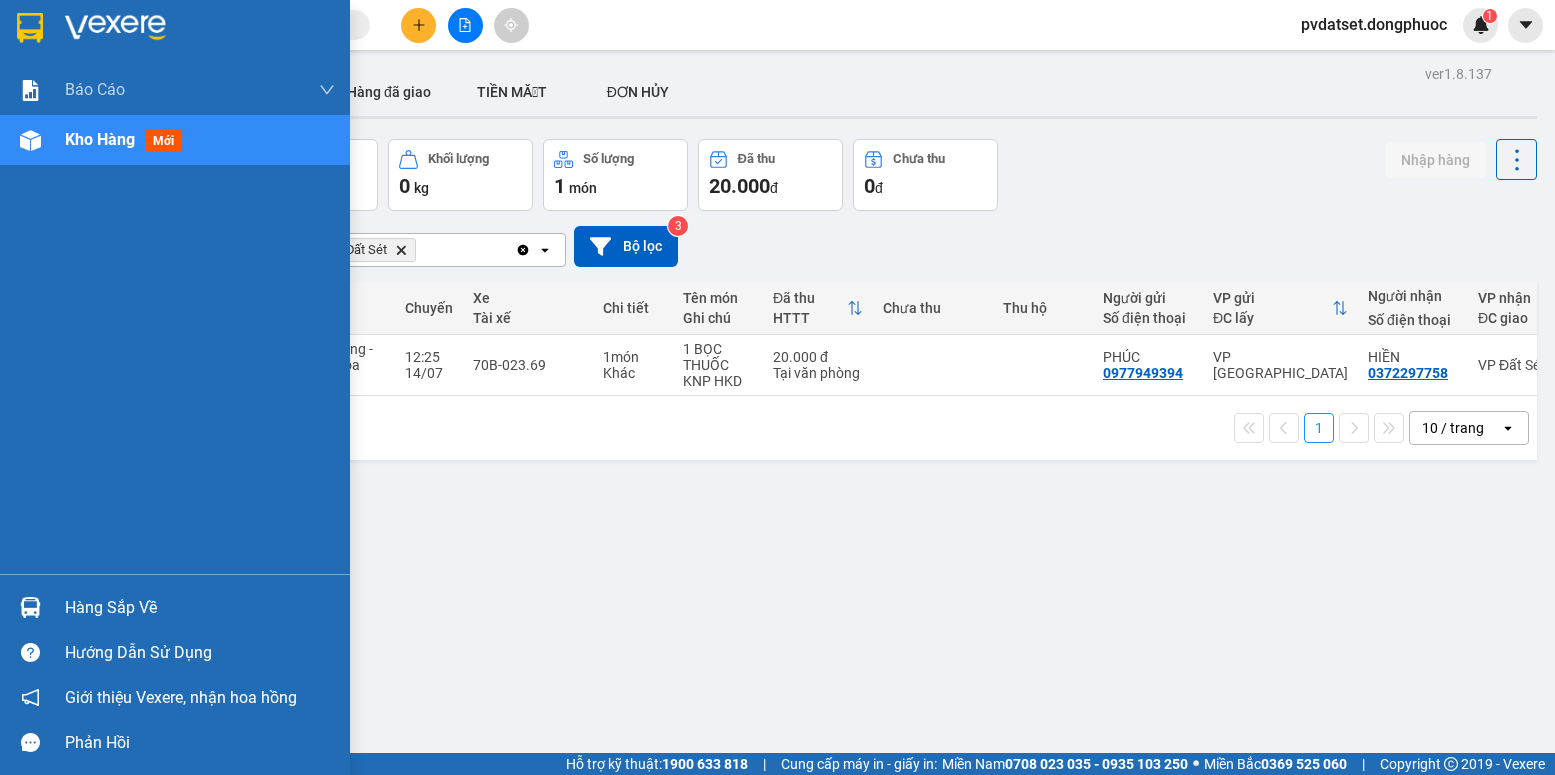 click on "Hàng sắp về" at bounding box center (200, 608) 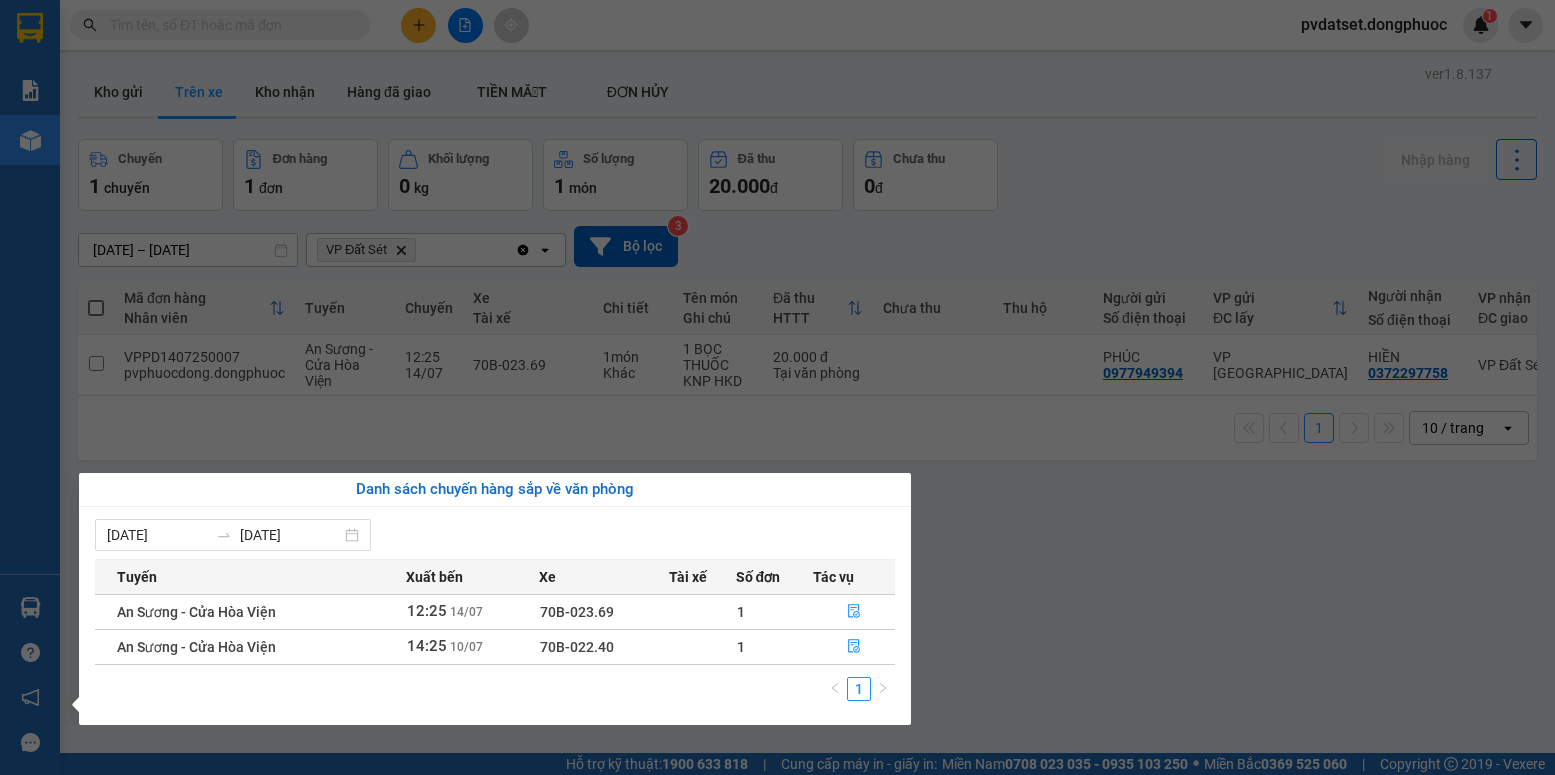 click on "Kết quả tìm kiếm ( 0 )  Bộ lọc  Ngày tạo đơn gần nhất No Data pvdatset.dongphuoc 1     Báo cáo Mẫu 1: Báo cáo dòng tiền  Mẫu 1: Báo cáo dòng tiền theo nhân viên Mẫu 1: Báo cáo dòng tiền theo nhân viên (VP) Mẫu 2: Doanh số tạo đơn theo Văn phòng, nhân viên - Trạm     Kho hàng mới Hàng sắp về Hướng dẫn sử dụng Giới thiệu Vexere, nhận hoa hồng Phản hồi Phần mềm hỗ trợ bạn tốt chứ? ver  1.8.137 Kho gửi Trên xe Kho nhận Hàng đã giao TIỀN MẶT  ĐƠN HỦY Chuyến 1 chuyến Đơn hàng 1 đơn Khối lượng 0 kg Số lượng 1 món Đã thu 20.000  đ Chưa thu 0  đ Nhập hàng 12/07/2025 – 14/07/2025 Press the down arrow key to interact with the calendar and select a date. Press the escape button to close the calendar. Selected date range is from 12/07/2025 to 14/07/2025. VP Đất Sét Delete Clear all open Bộ lọc 3 Mã đơn hàng Nhân viên Tuyến Chuyến Xe Tài xế Chi tiết 1" at bounding box center [777, 387] 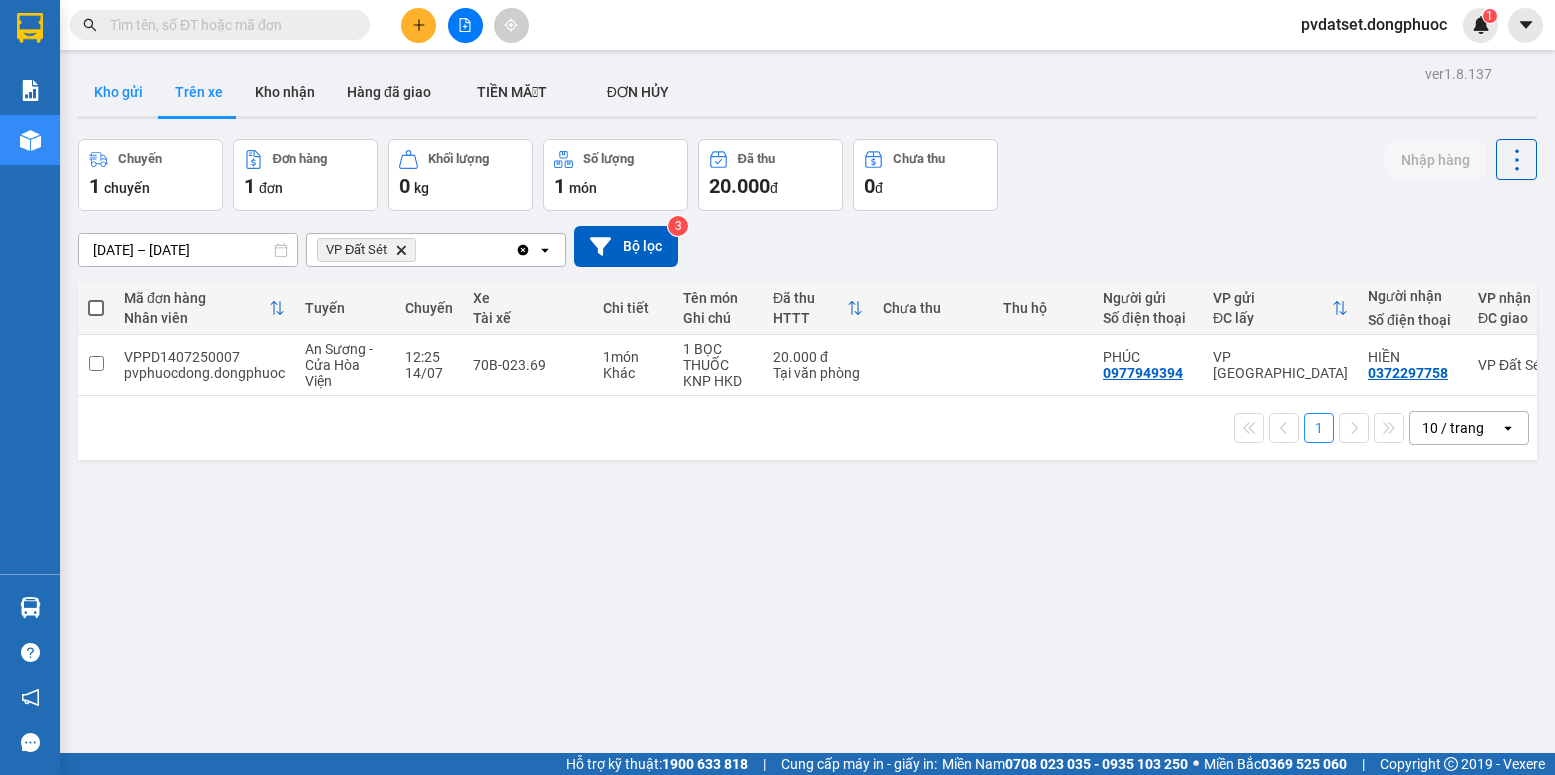 click on "Kho gửi" at bounding box center [118, 92] 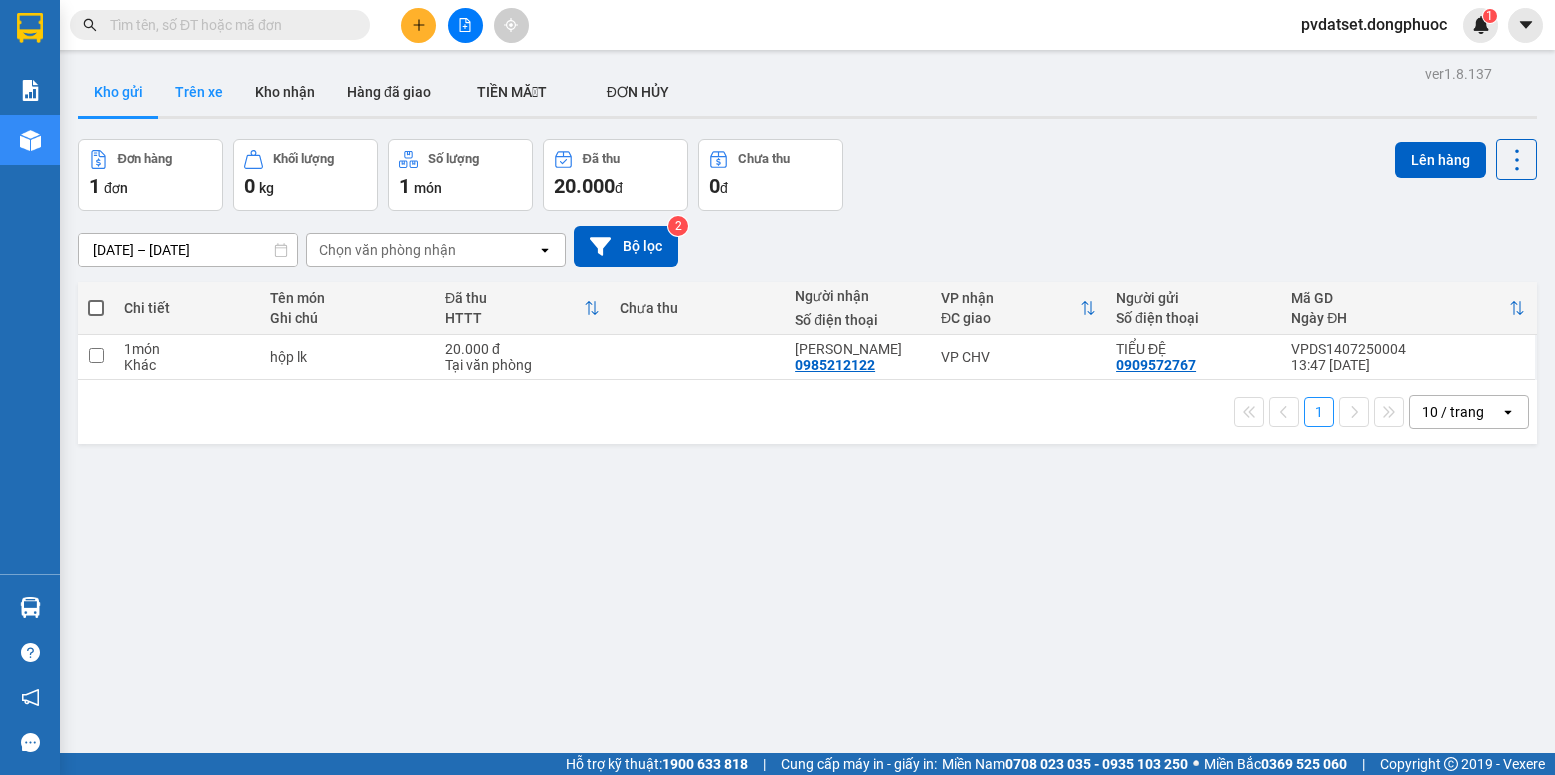 click on "Trên xe" at bounding box center [199, 92] 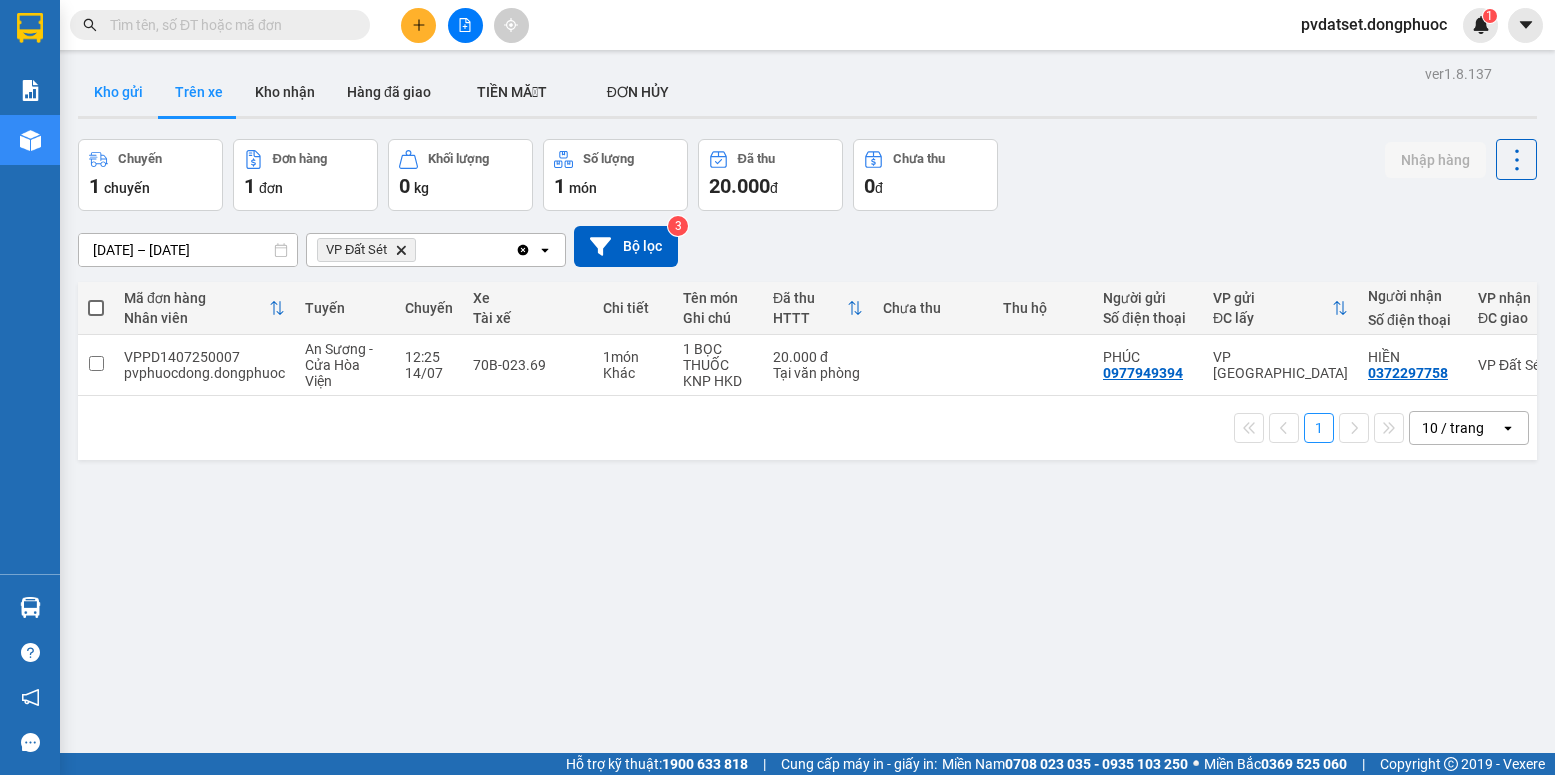 click on "Kho gửi" at bounding box center (118, 92) 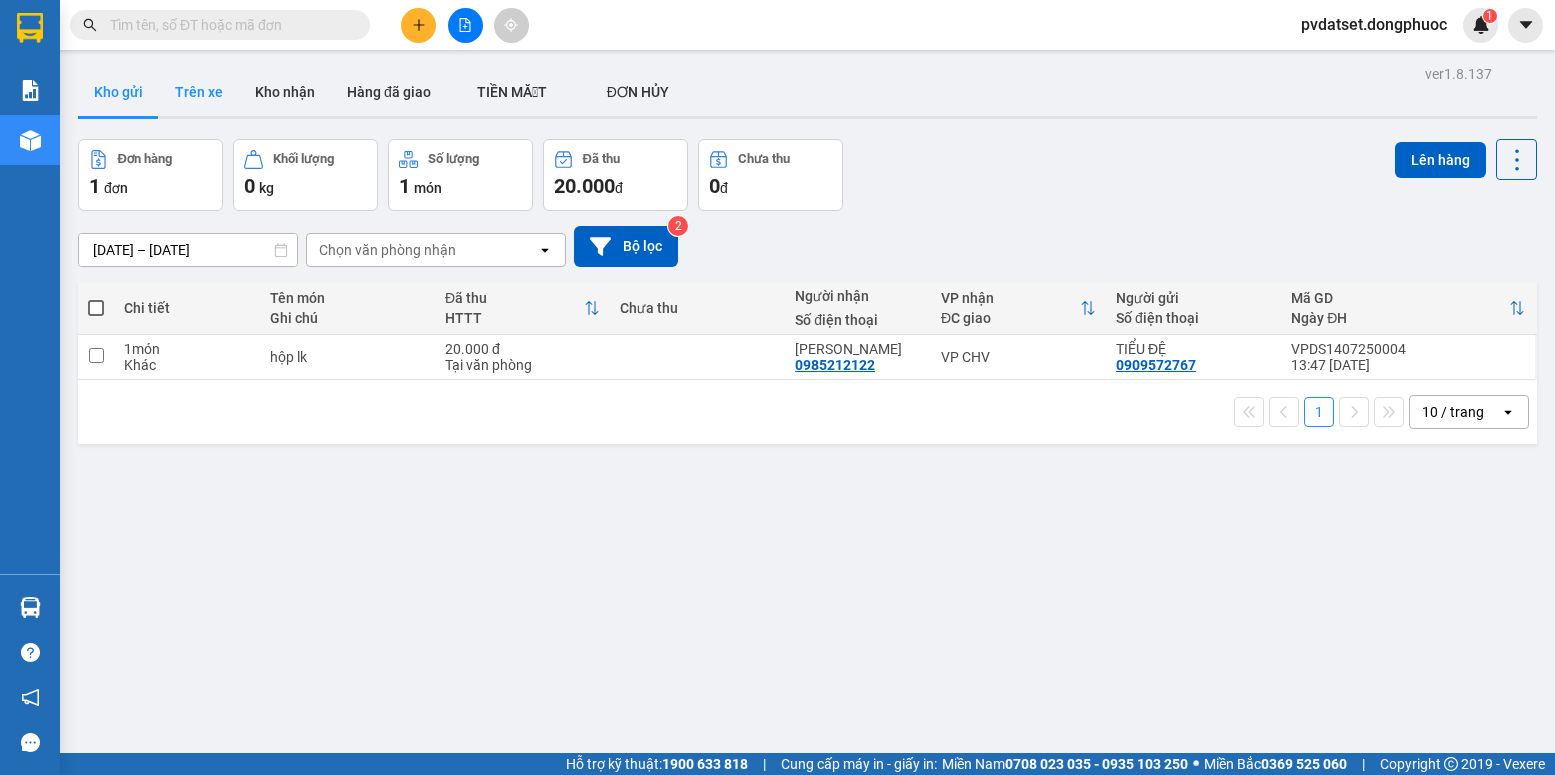 click on "Trên xe" at bounding box center (199, 92) 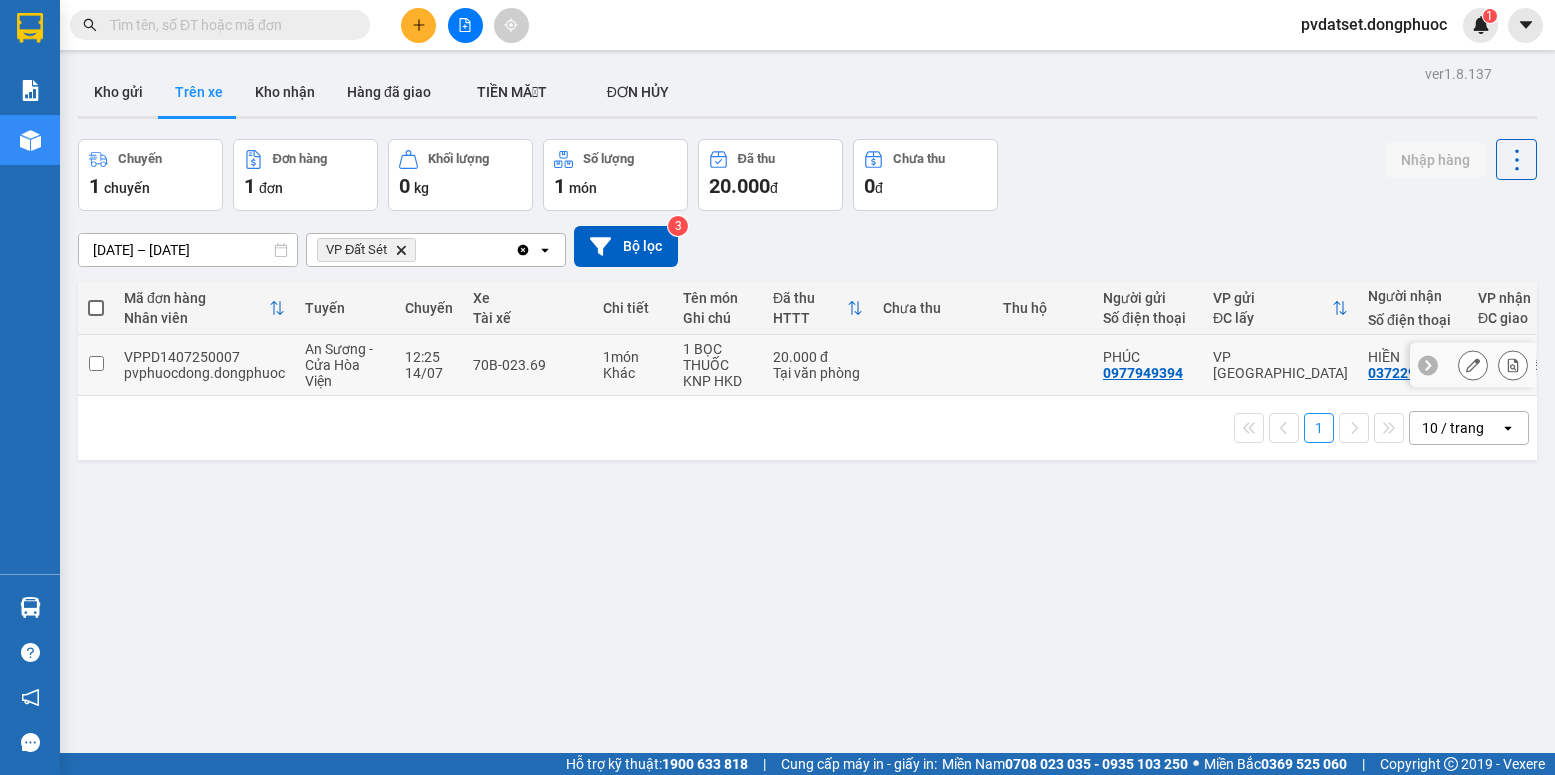 click on "Tại văn phòng" at bounding box center [818, 373] 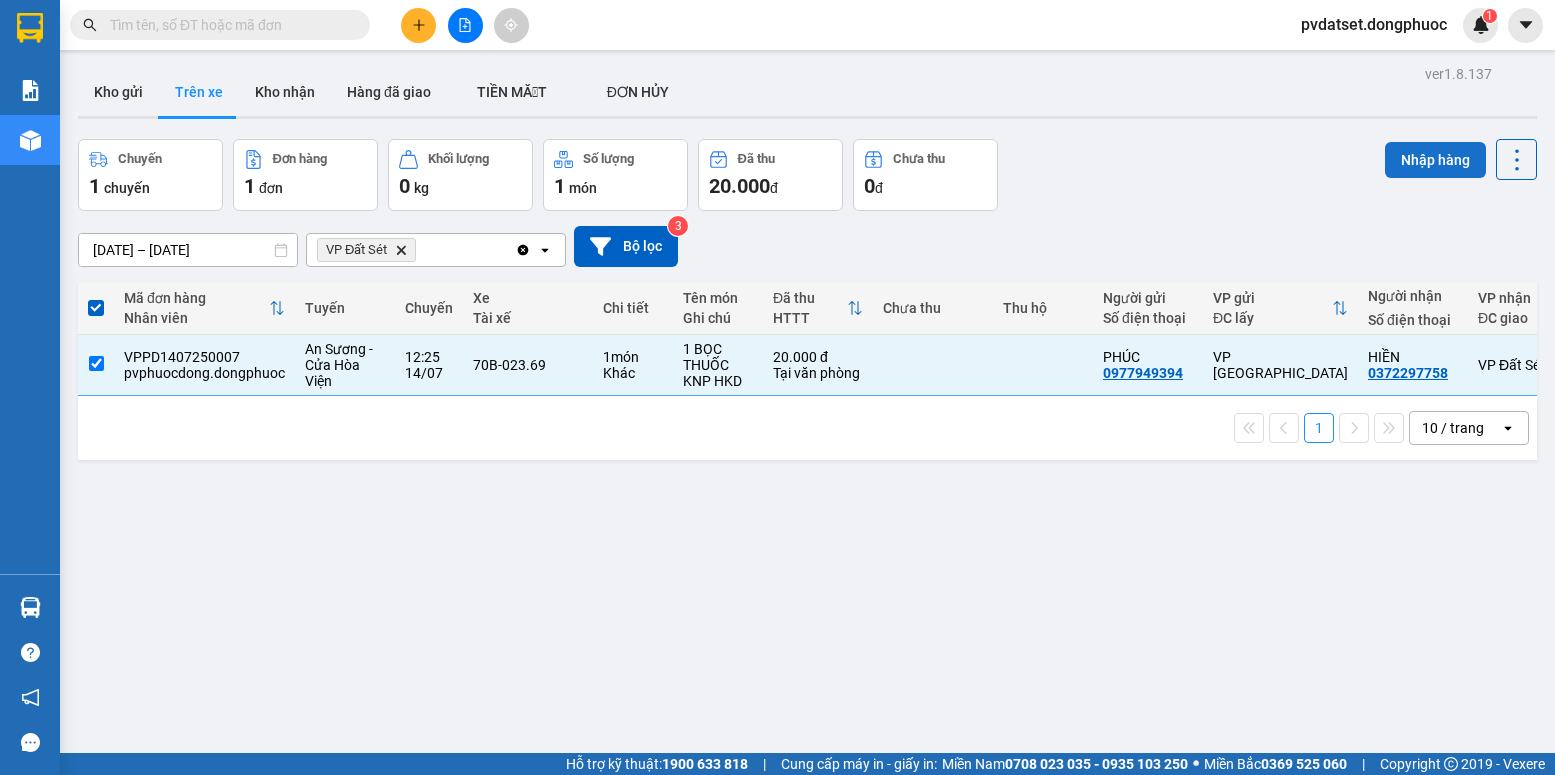 click on "Nhập hàng" at bounding box center [1435, 160] 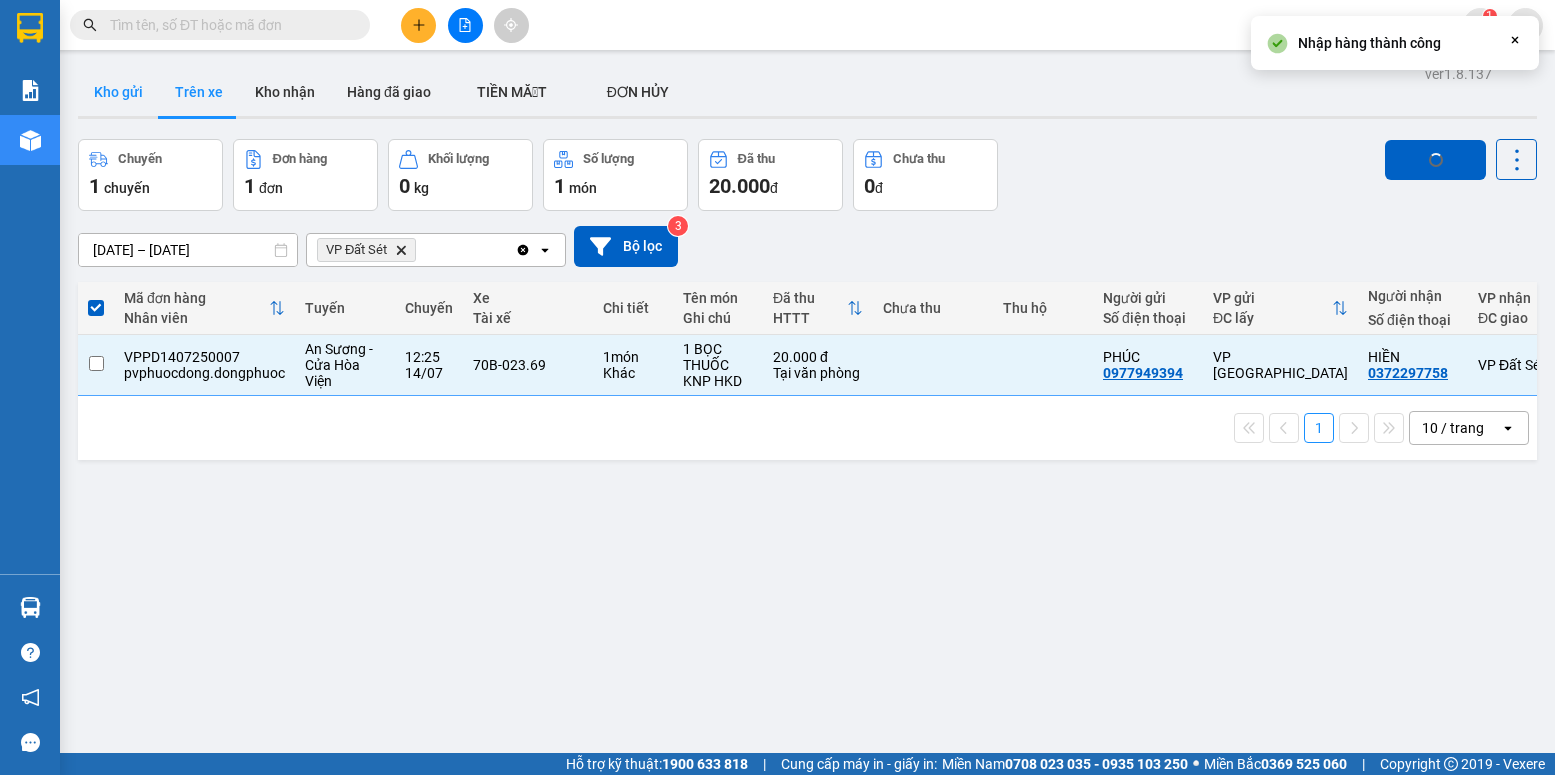 checkbox on "false" 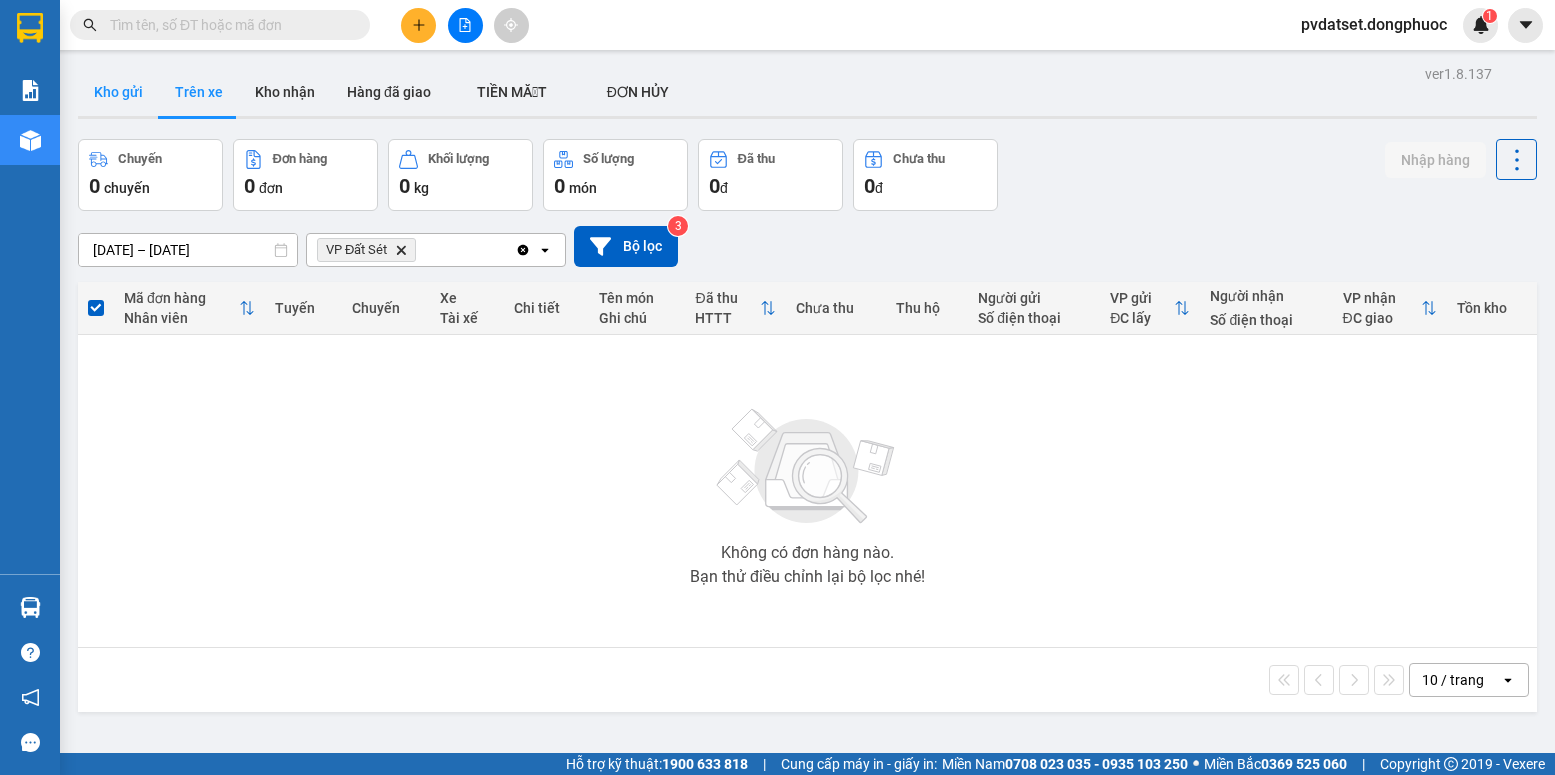 click on "Kho gửi" at bounding box center [118, 92] 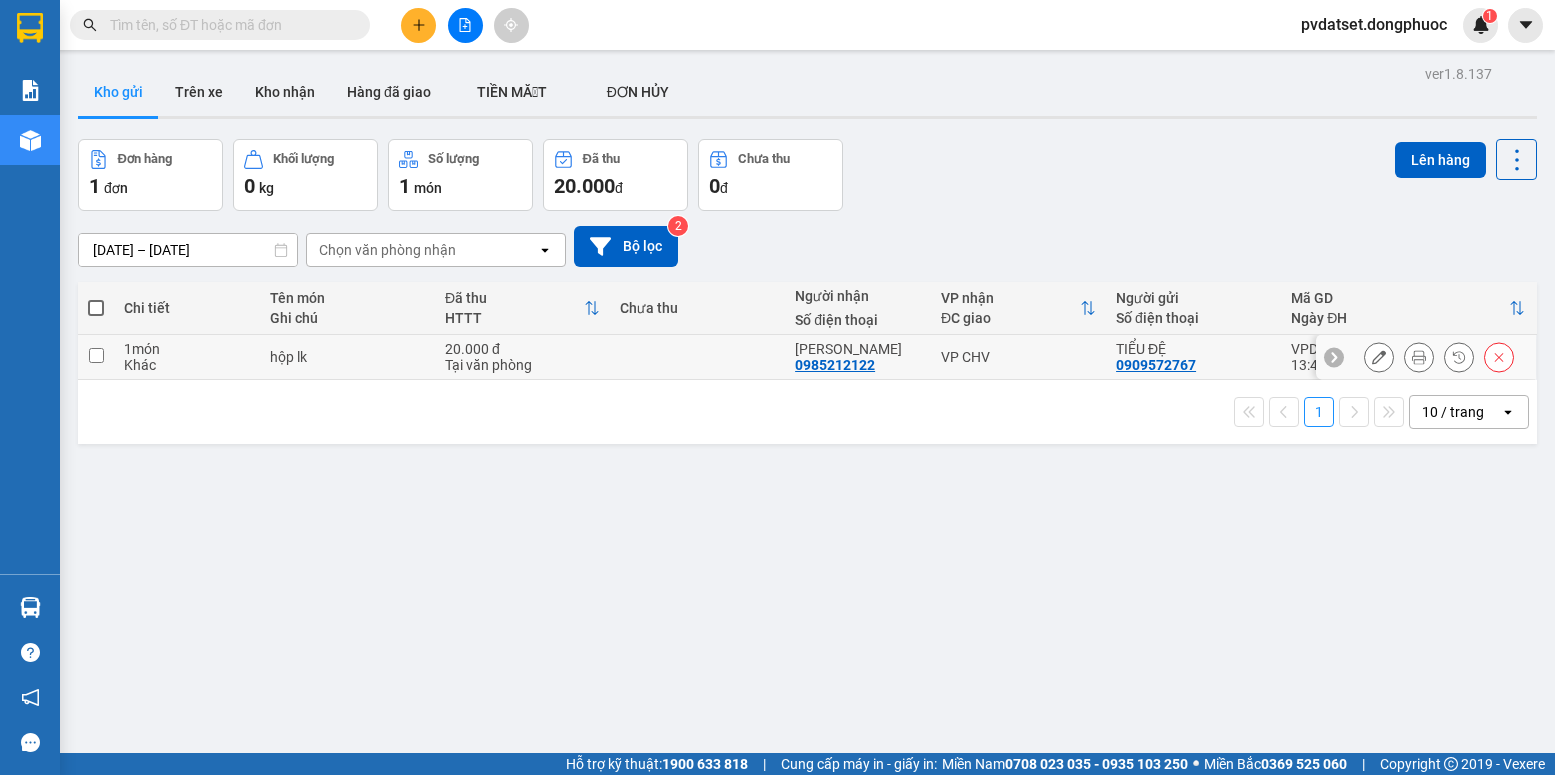click on "VP CHV" at bounding box center [1018, 357] 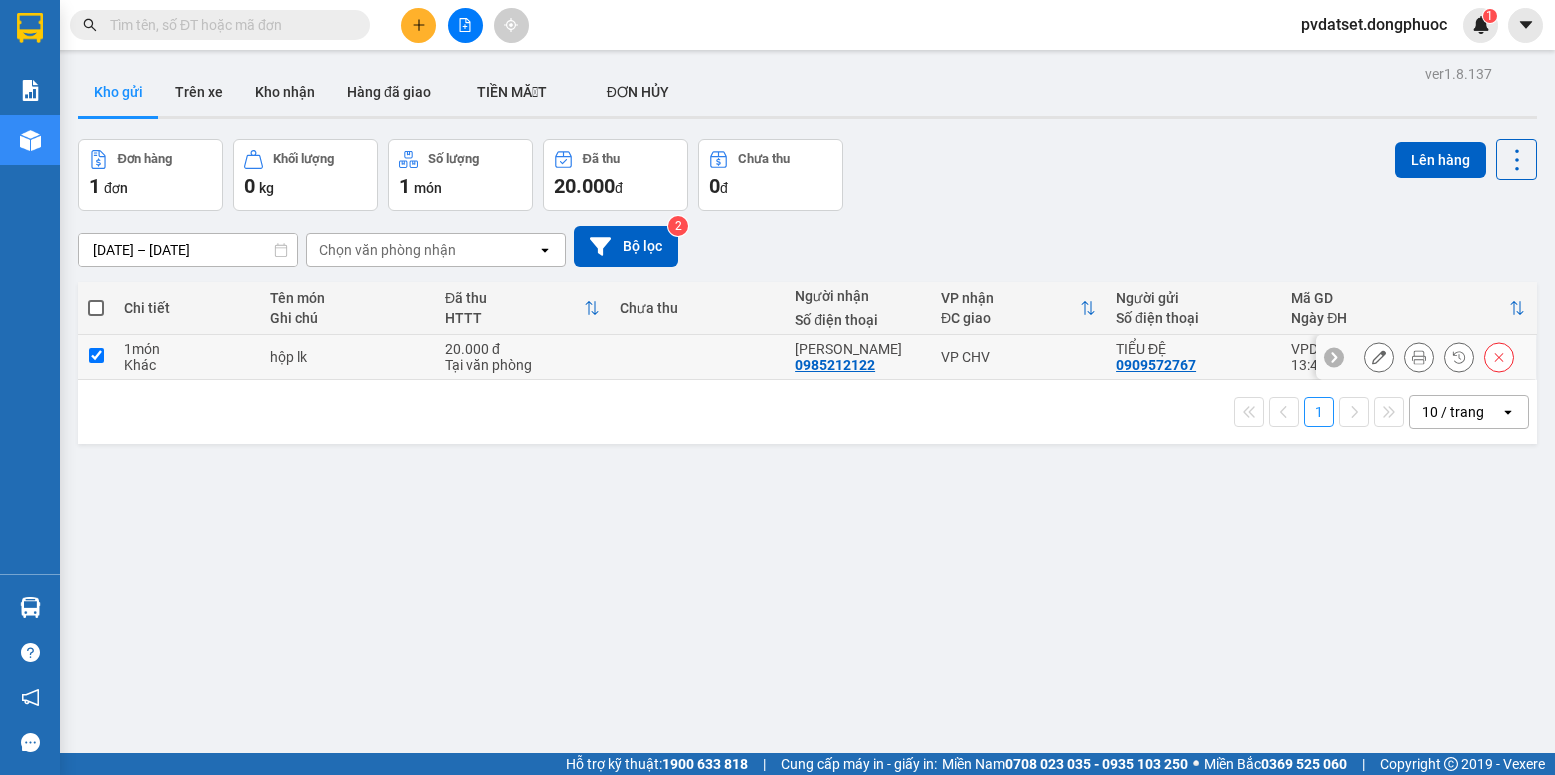checkbox on "true" 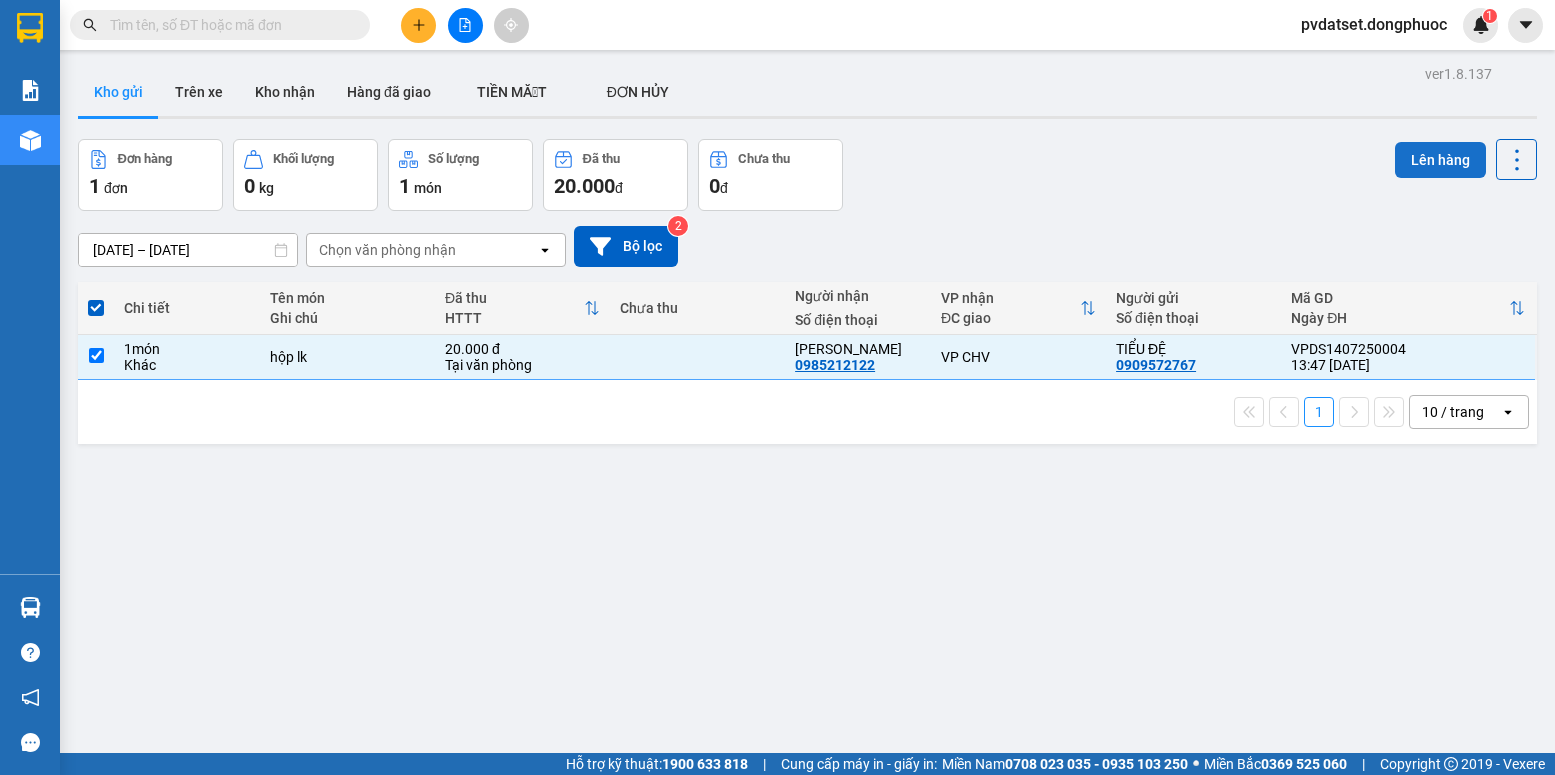 click on "Lên hàng" at bounding box center (1440, 160) 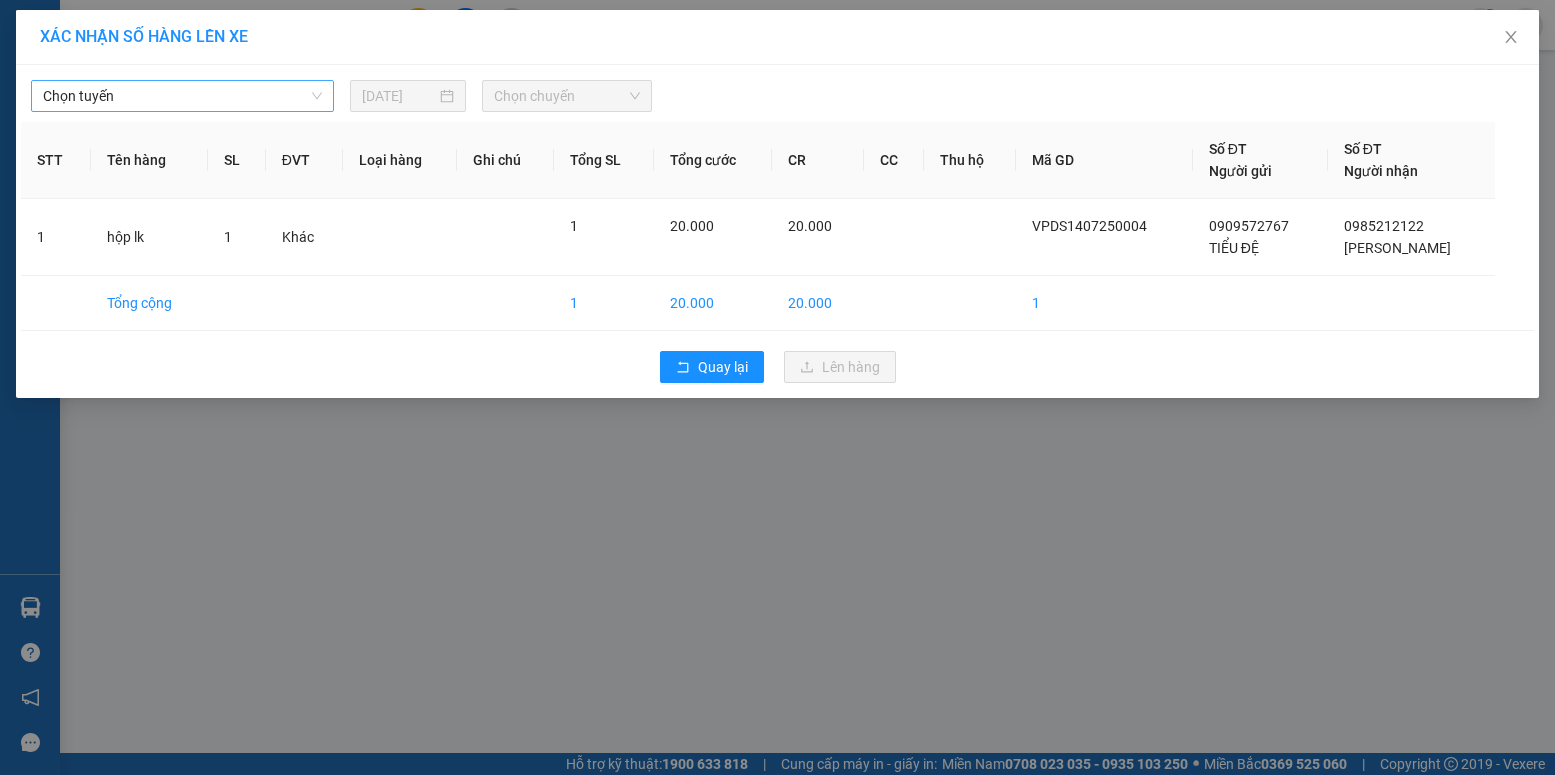 click on "Chọn tuyến" at bounding box center (182, 96) 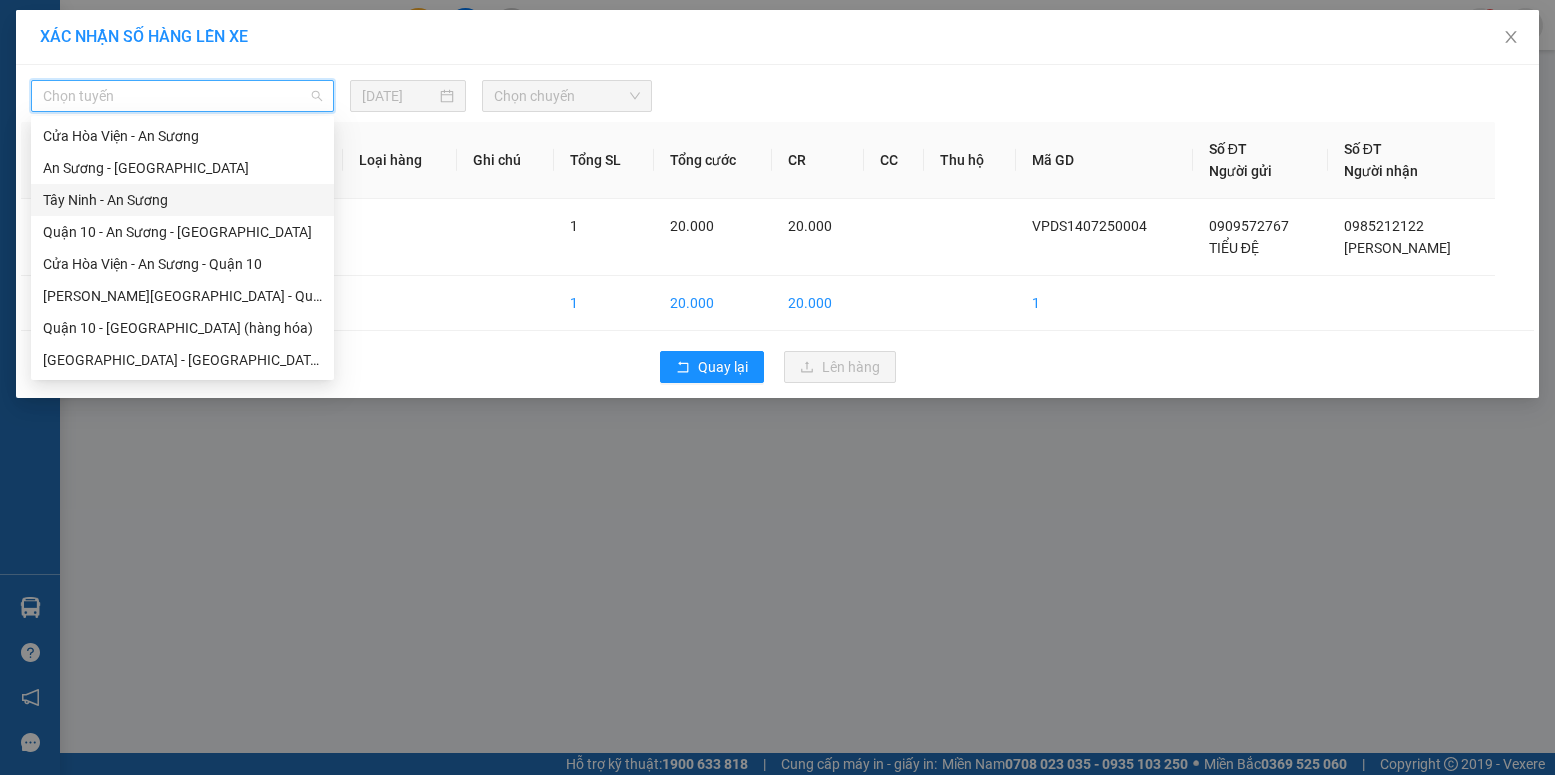 scroll, scrollTop: 188, scrollLeft: 0, axis: vertical 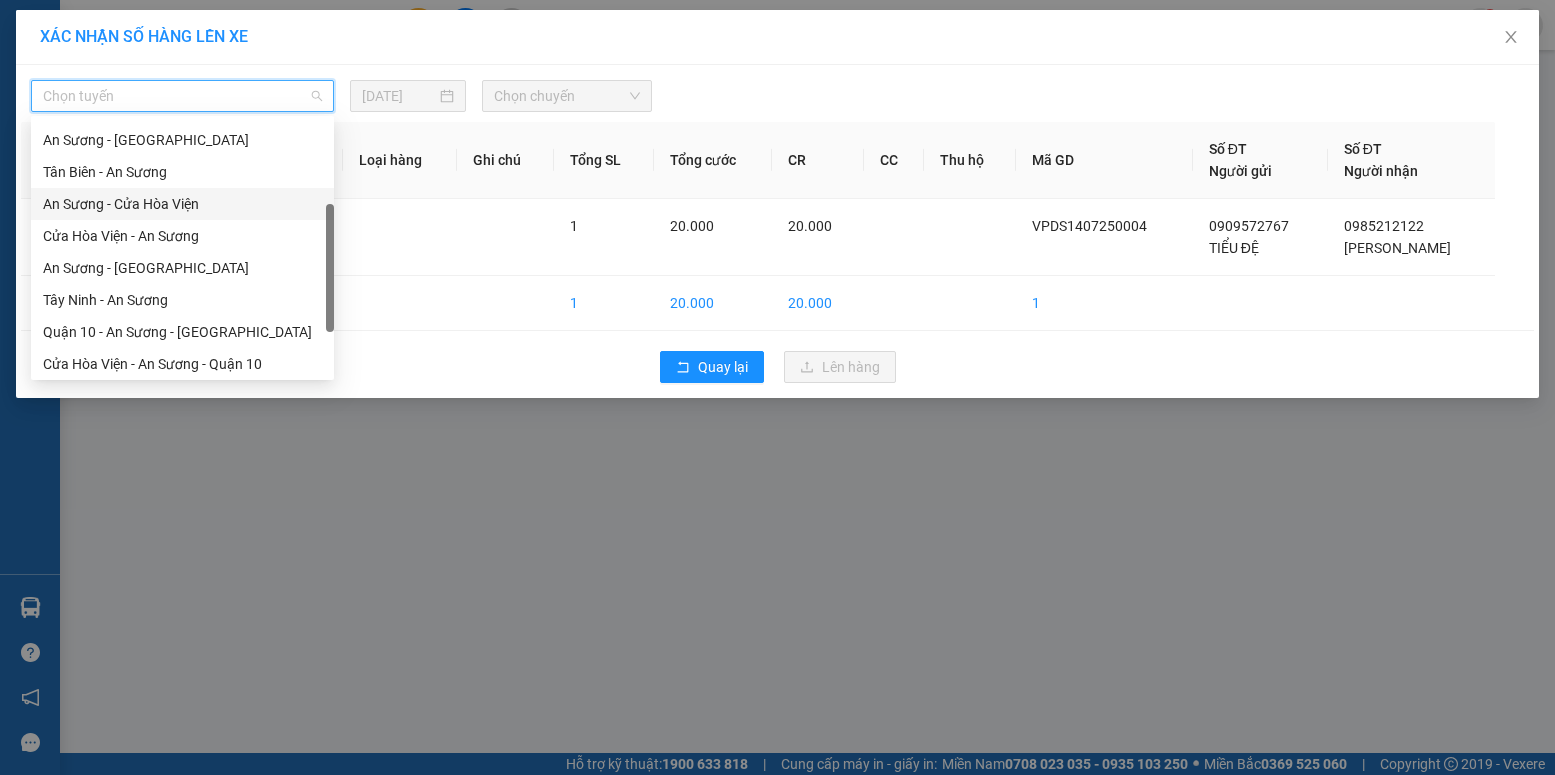click on "An Sương - Cửa Hòa Viện" at bounding box center [182, 204] 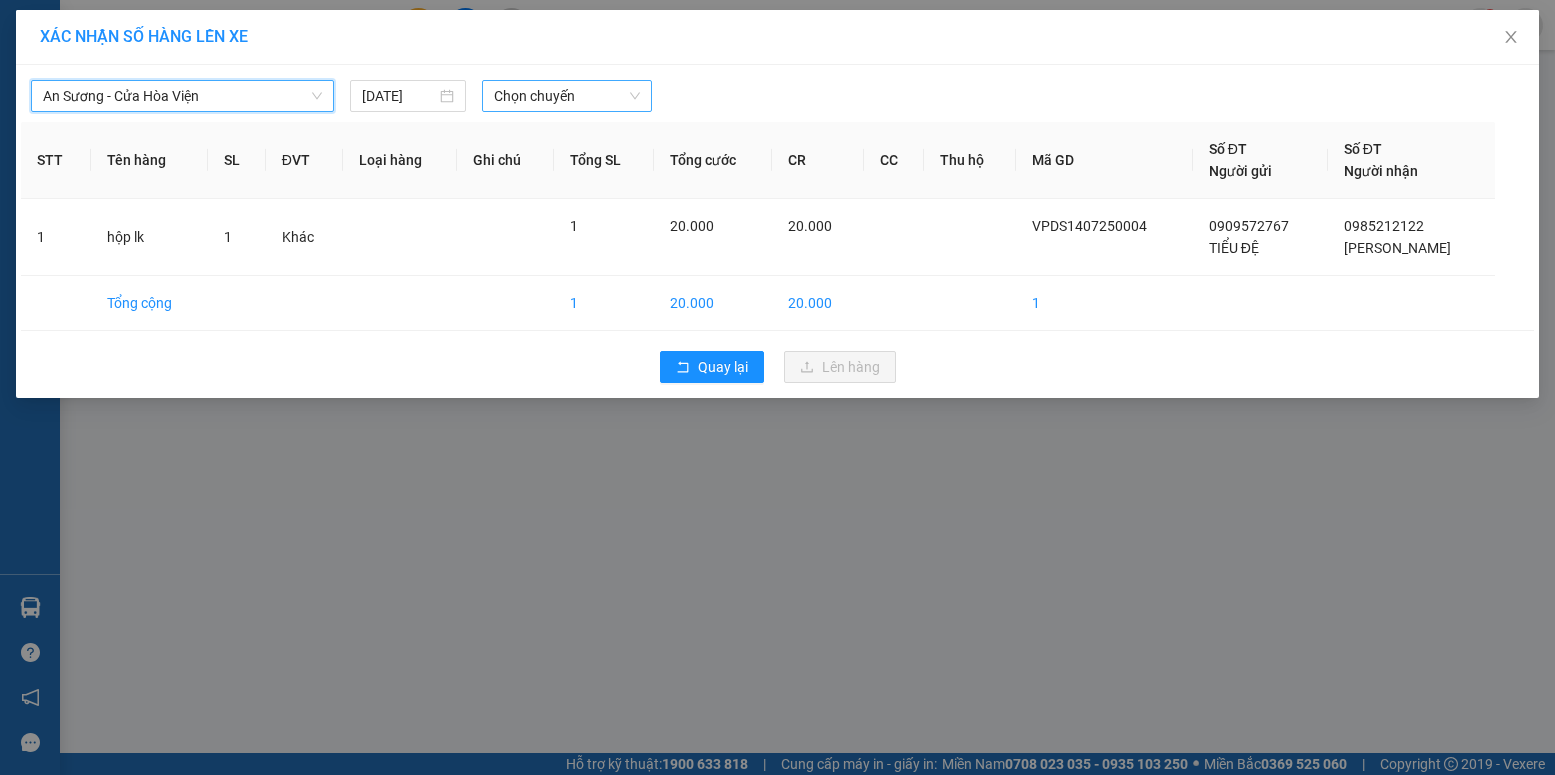 click on "Chọn chuyến" at bounding box center (567, 96) 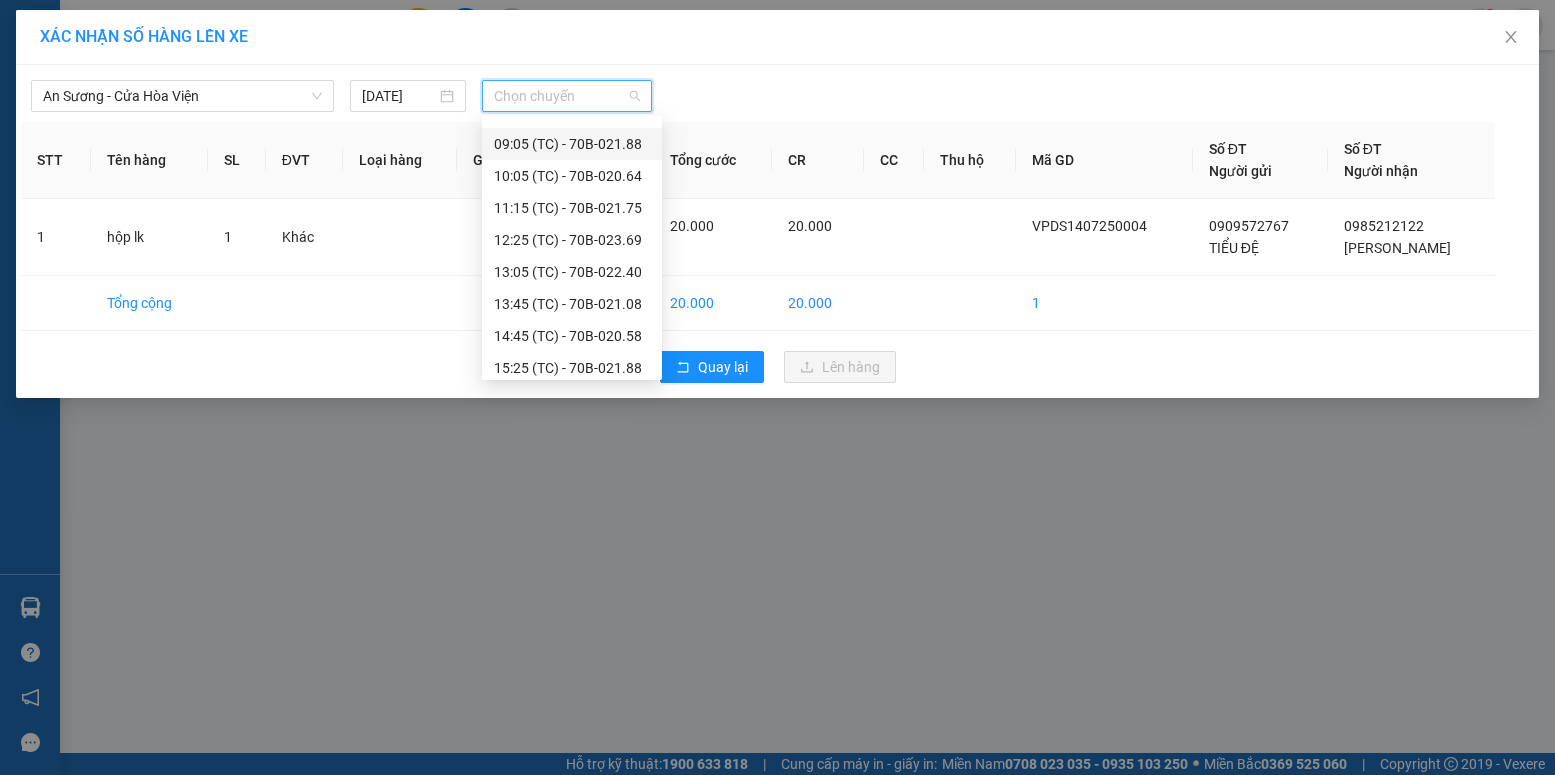 scroll, scrollTop: 256, scrollLeft: 0, axis: vertical 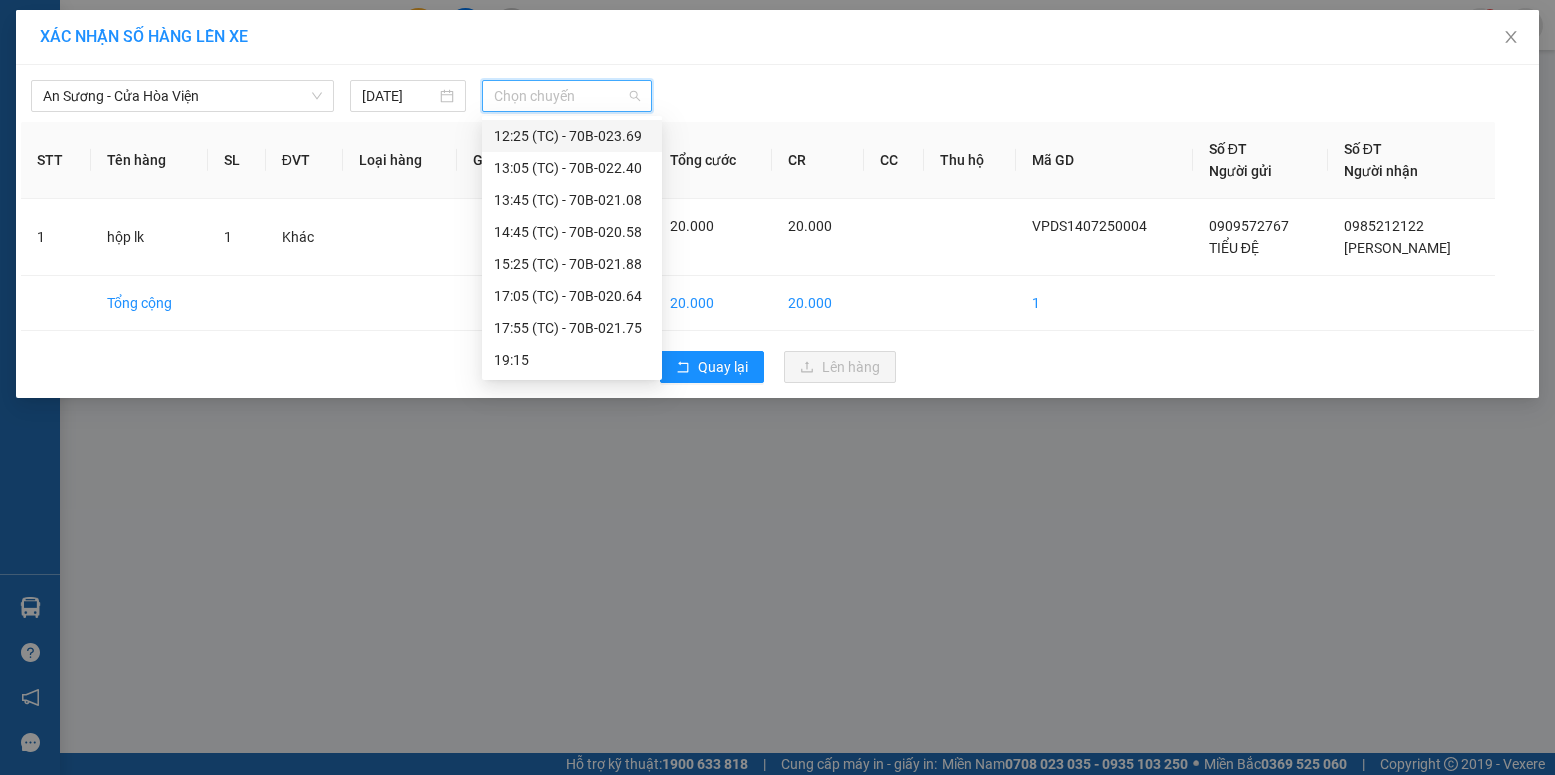 click on "12:25   (TC)   - 70B-023.69" at bounding box center (572, 136) 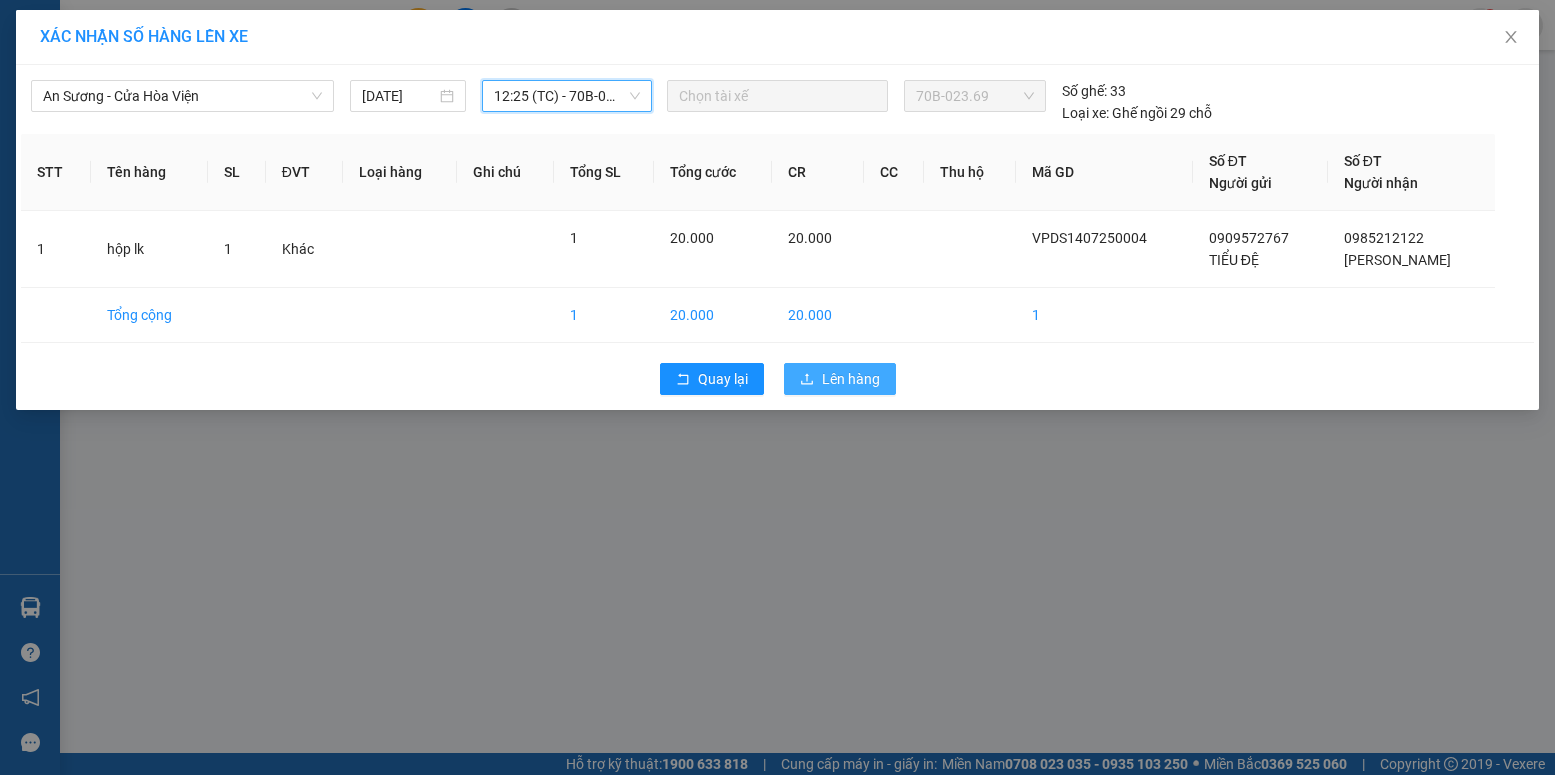 click on "Lên hàng" at bounding box center (840, 379) 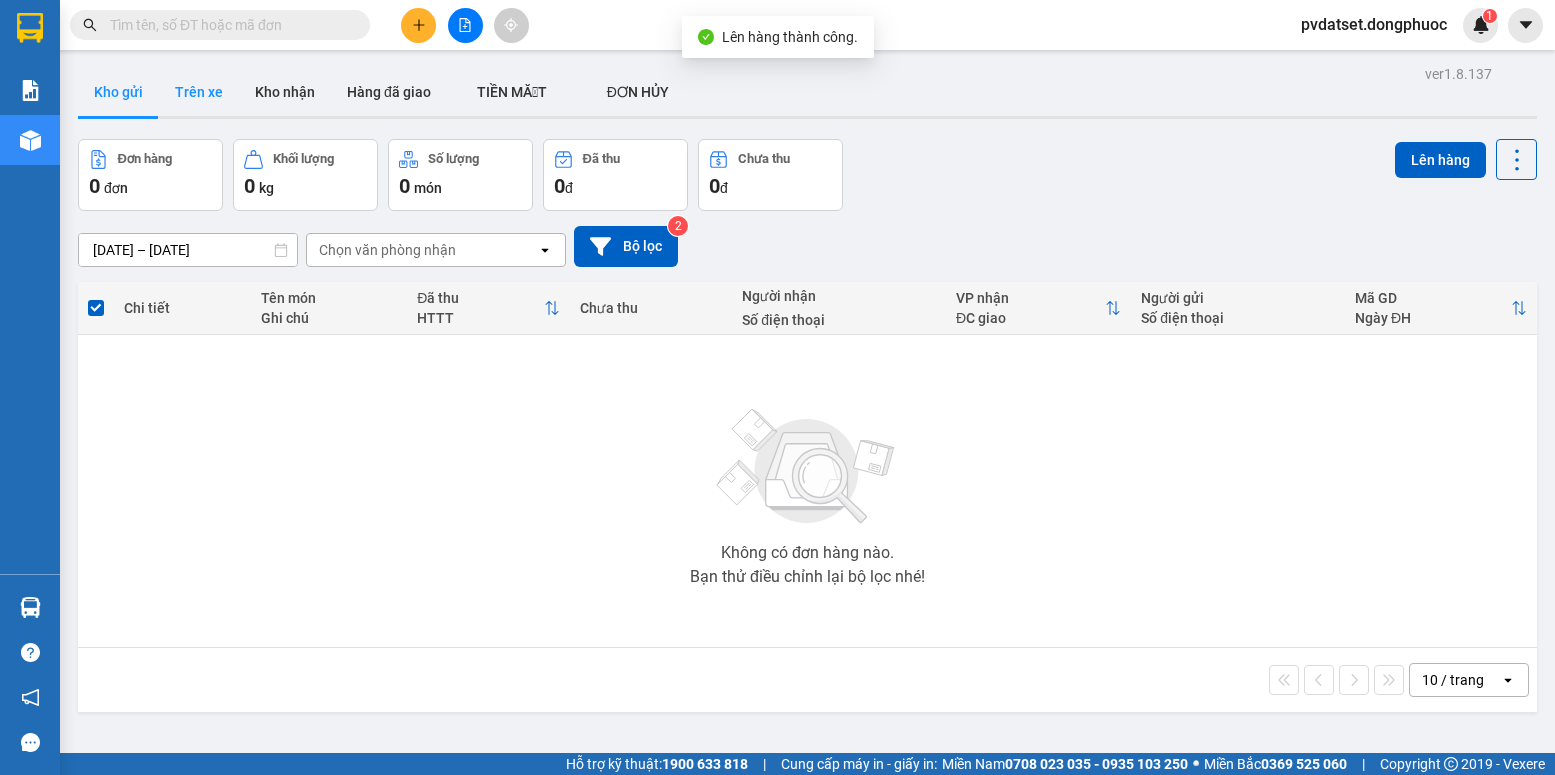 click on "Trên xe" at bounding box center [199, 92] 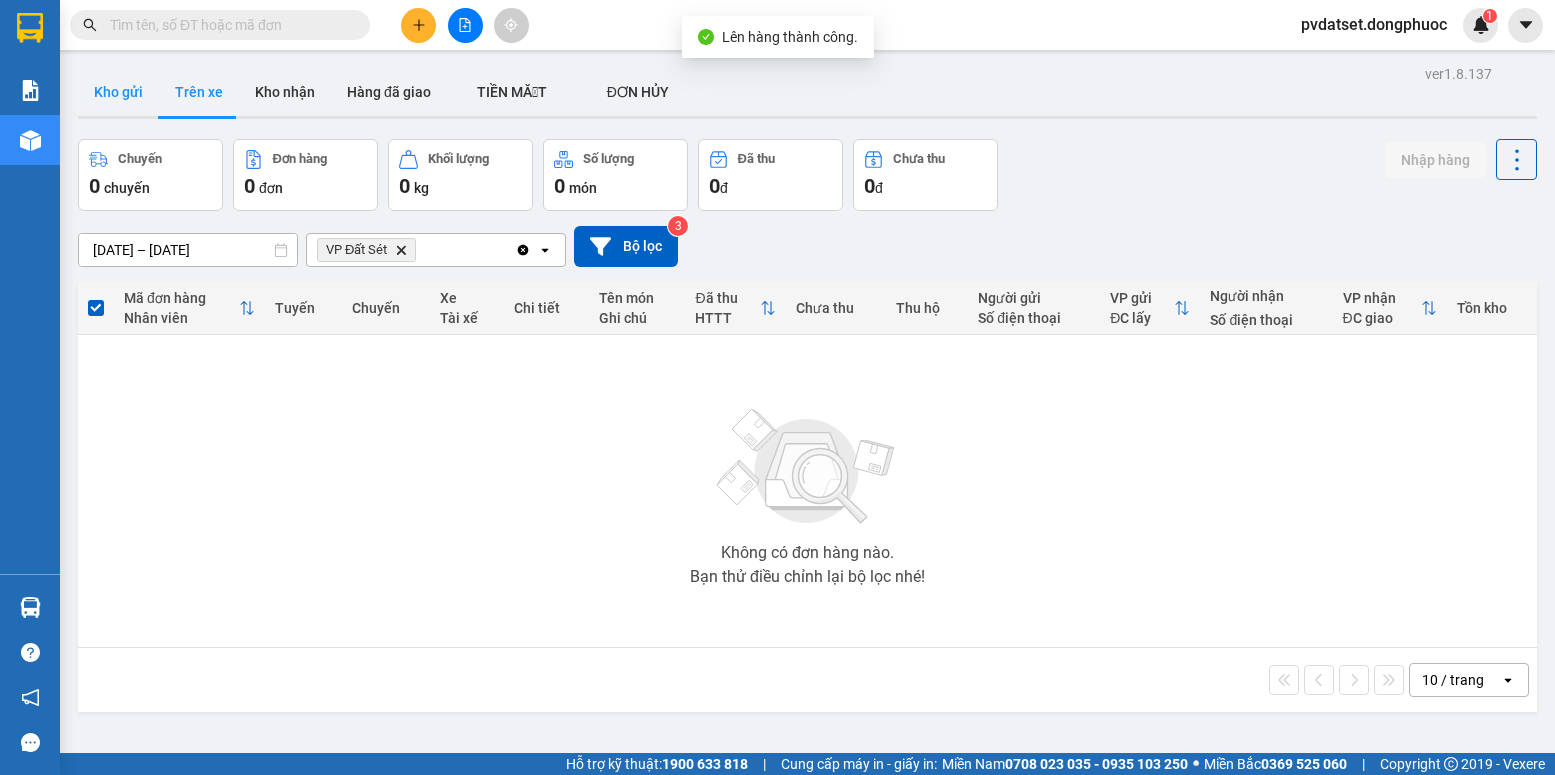 click on "Kho gửi" at bounding box center (118, 92) 